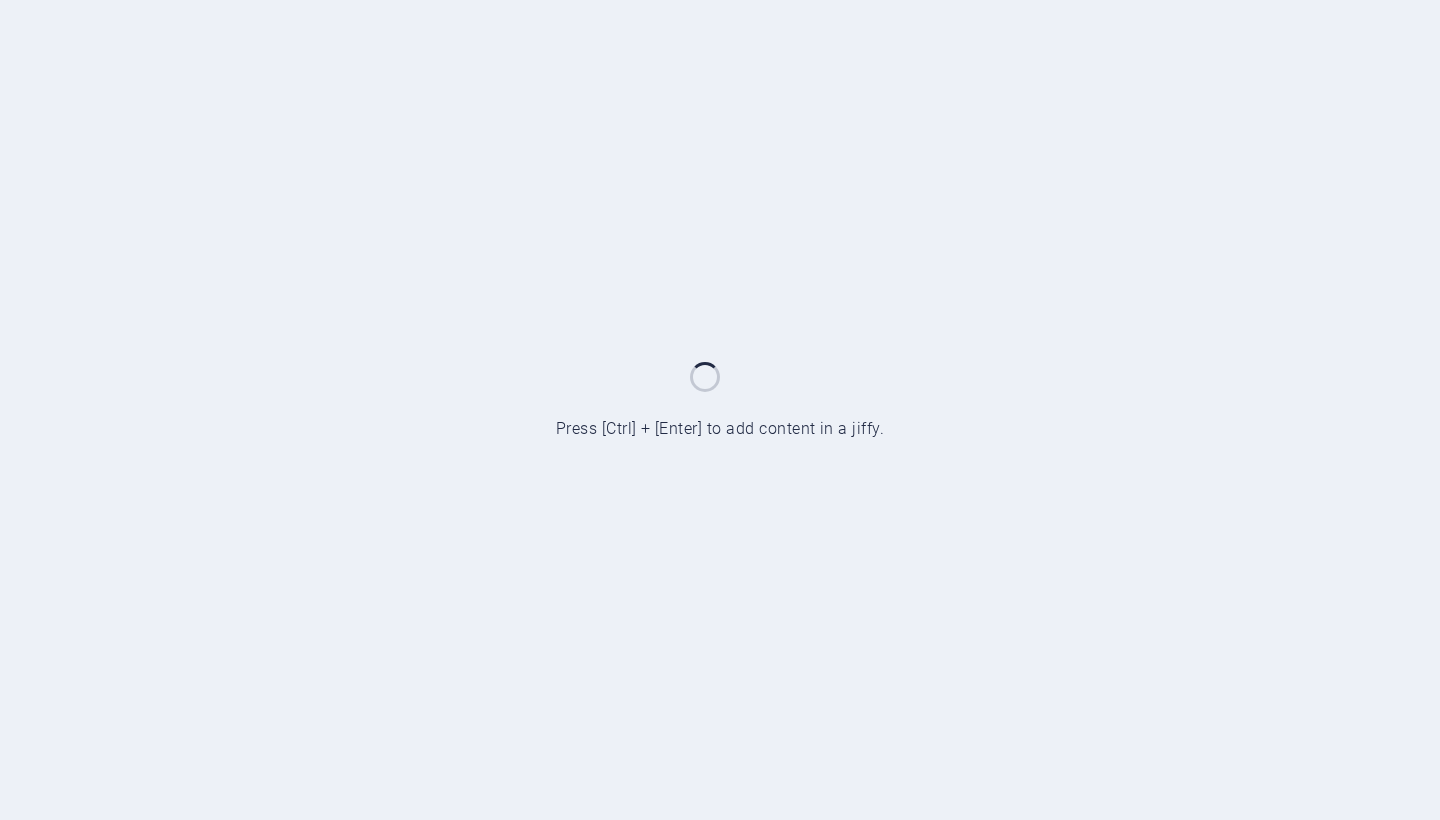 scroll, scrollTop: 0, scrollLeft: 0, axis: both 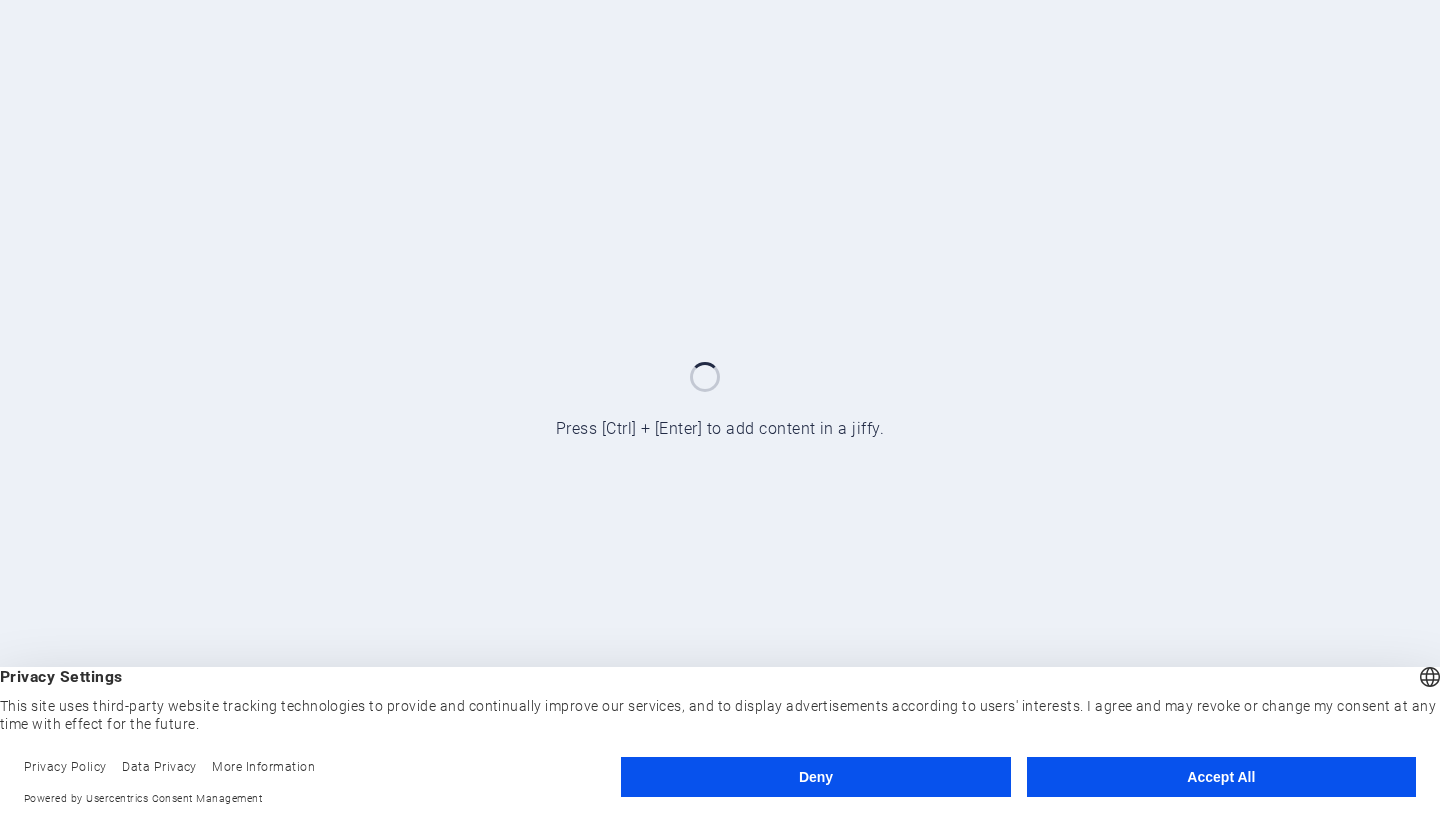 click on "Deny" at bounding box center (815, 777) 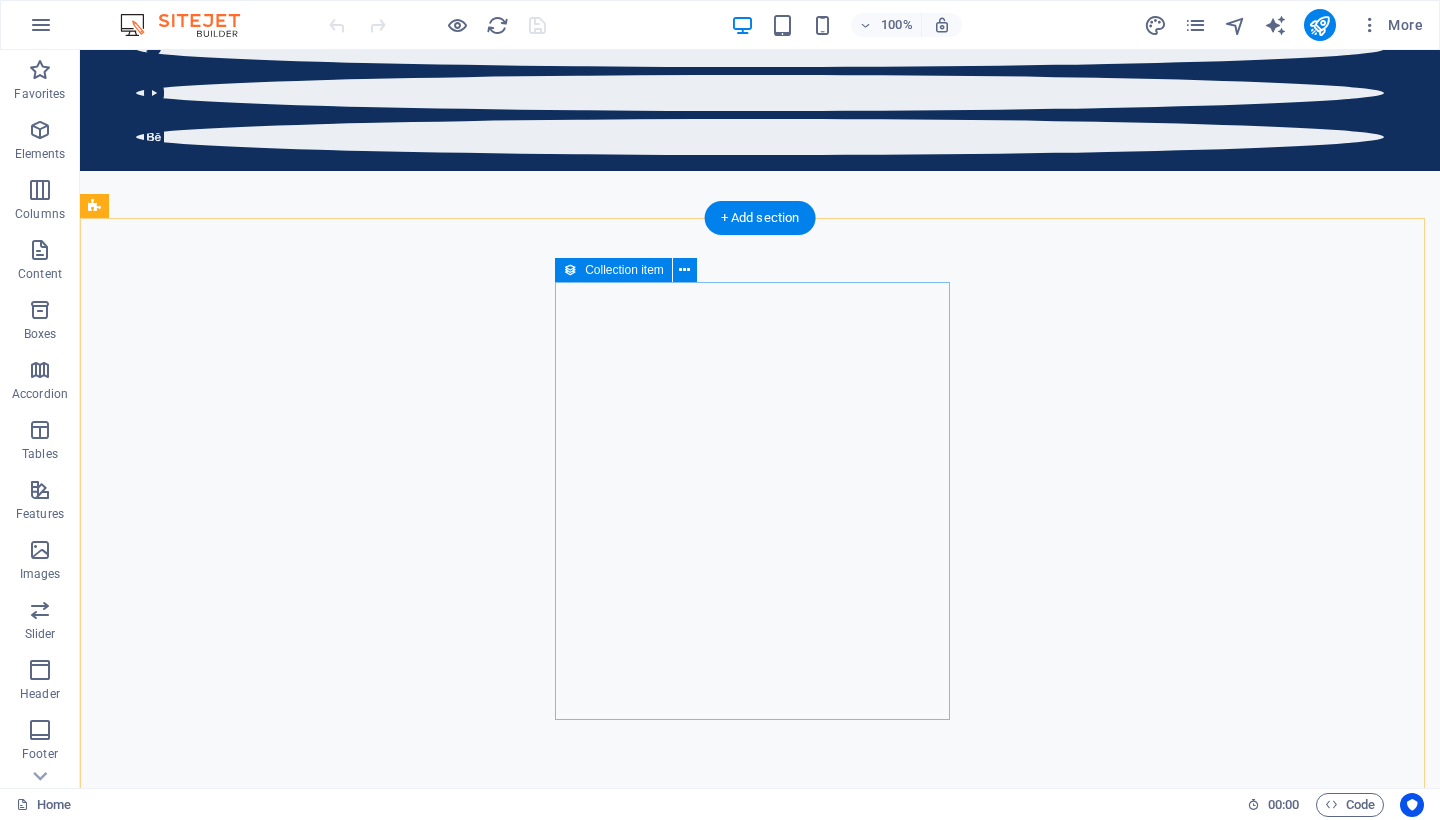 scroll, scrollTop: 1070, scrollLeft: 0, axis: vertical 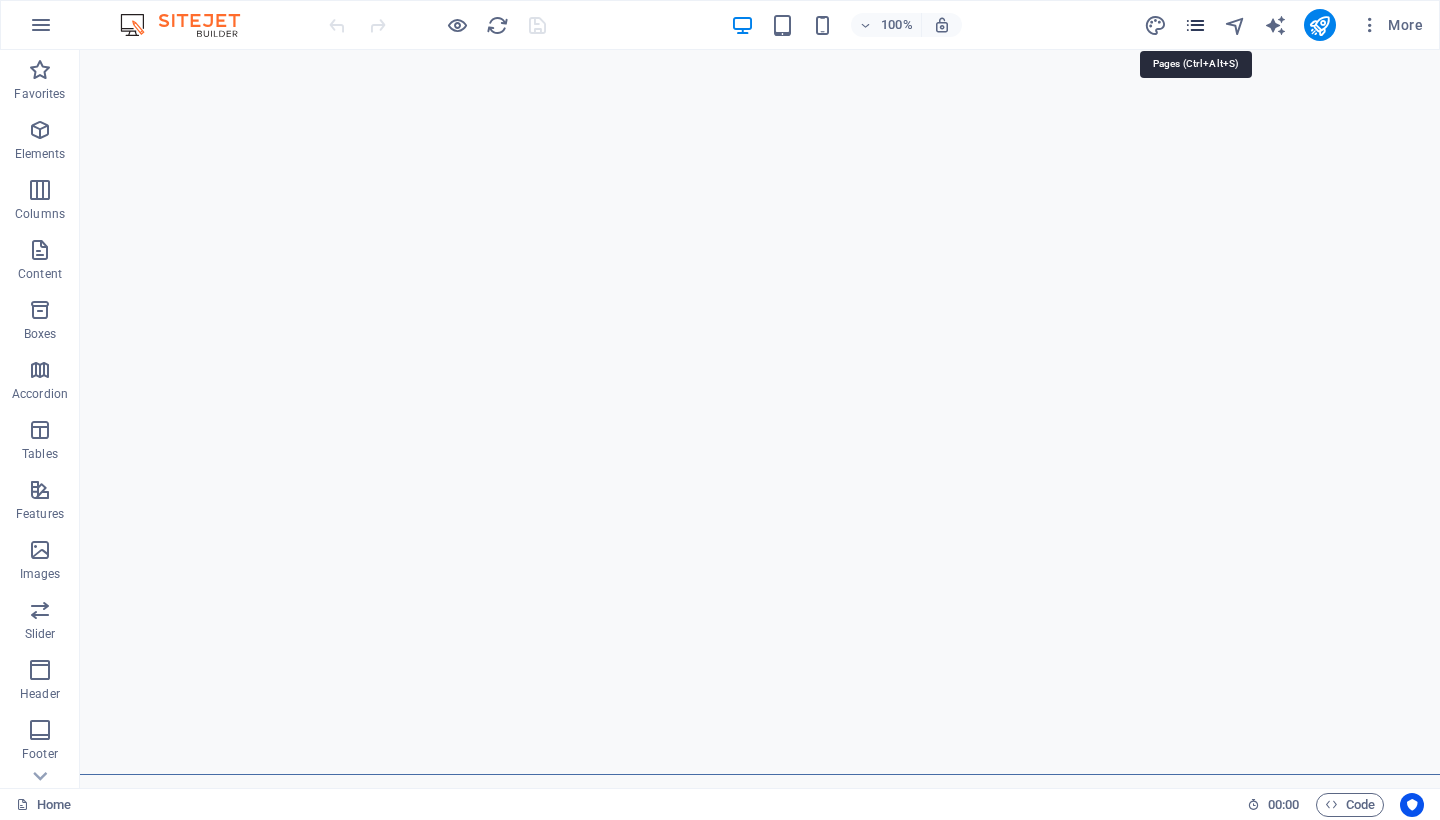 click at bounding box center [1195, 25] 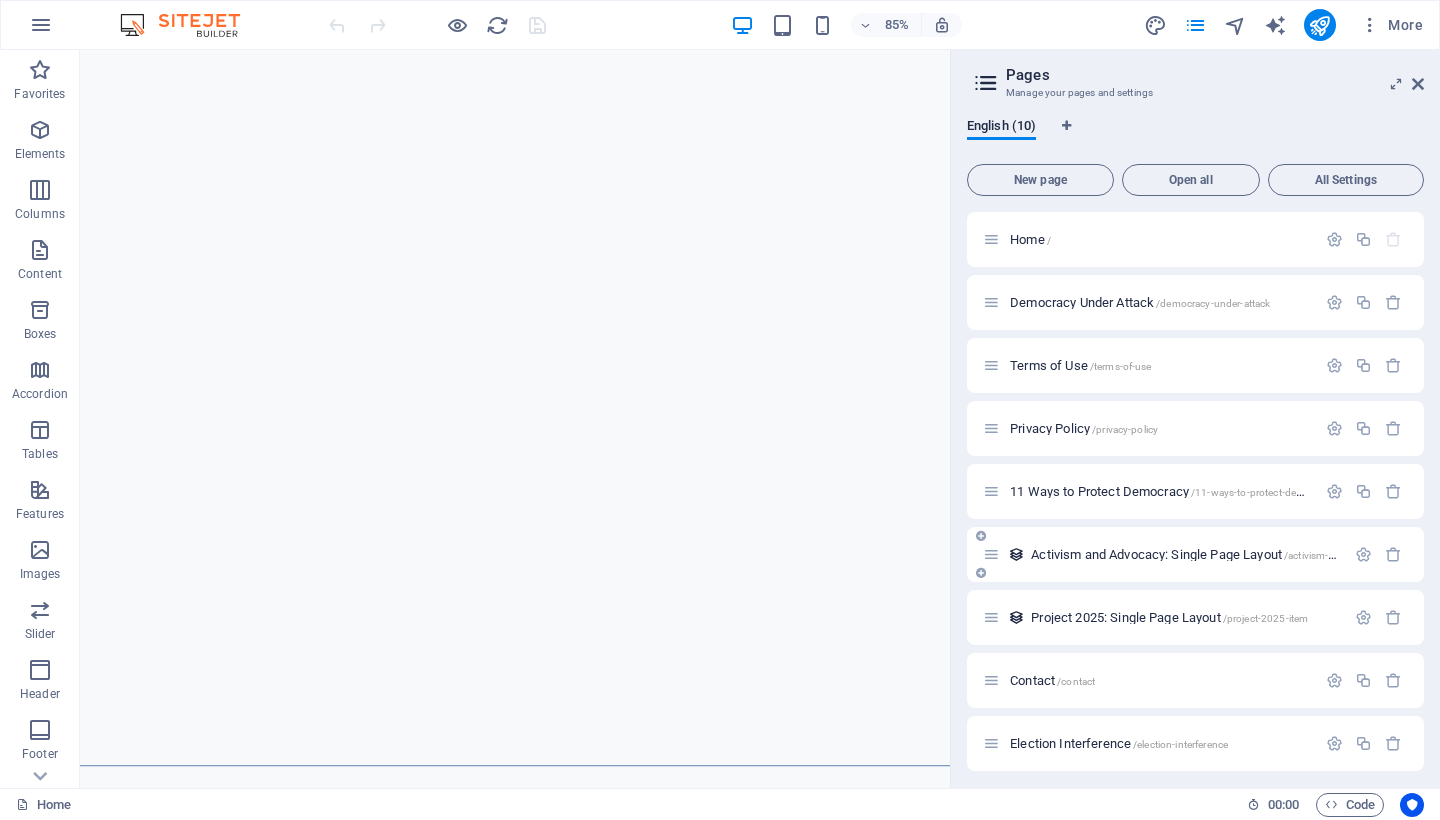 click on "Activism and Advocacy: Single Page Layout /activism-and-advocacy-item" at bounding box center [1222, 554] 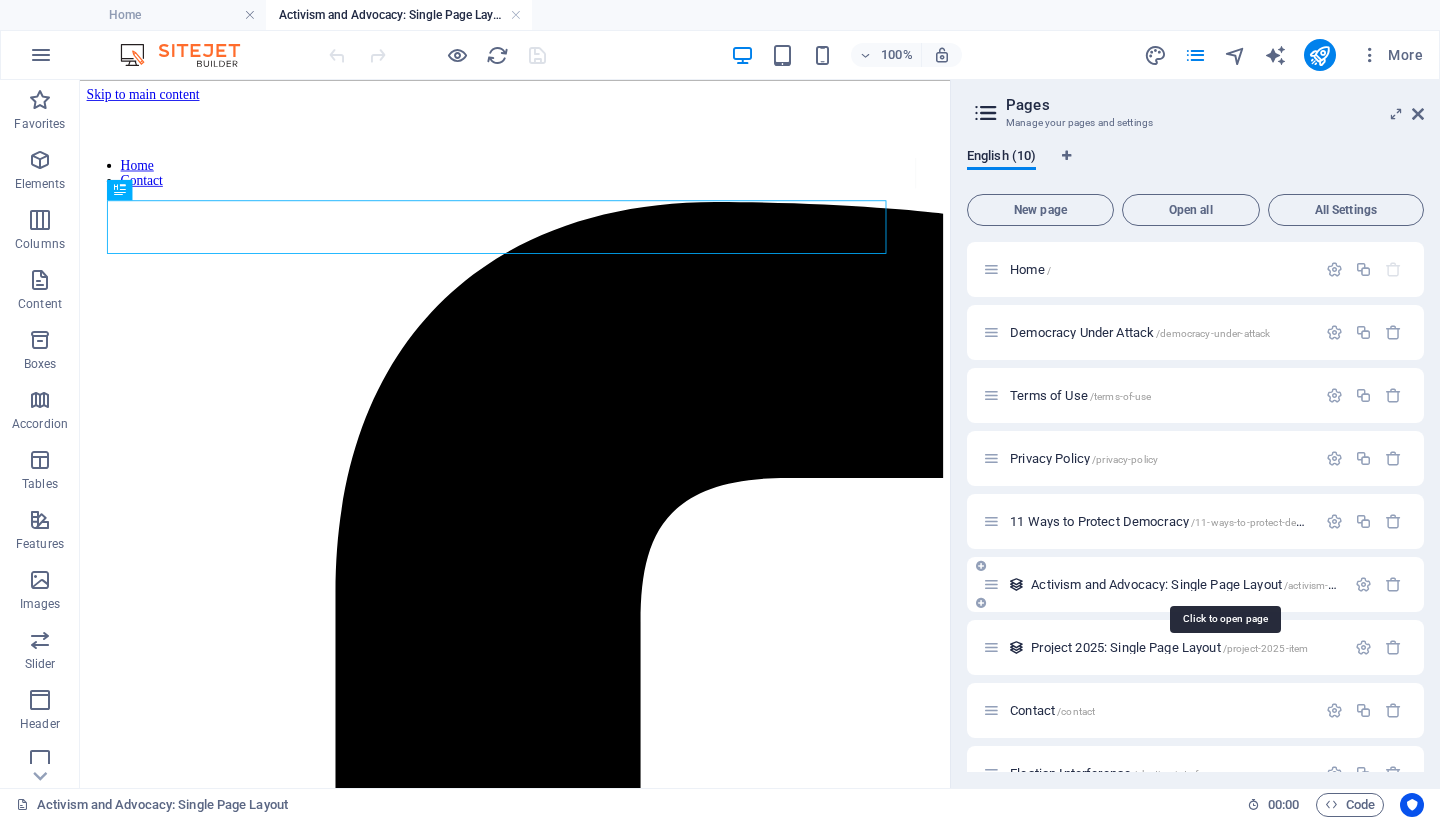 scroll, scrollTop: 0, scrollLeft: 0, axis: both 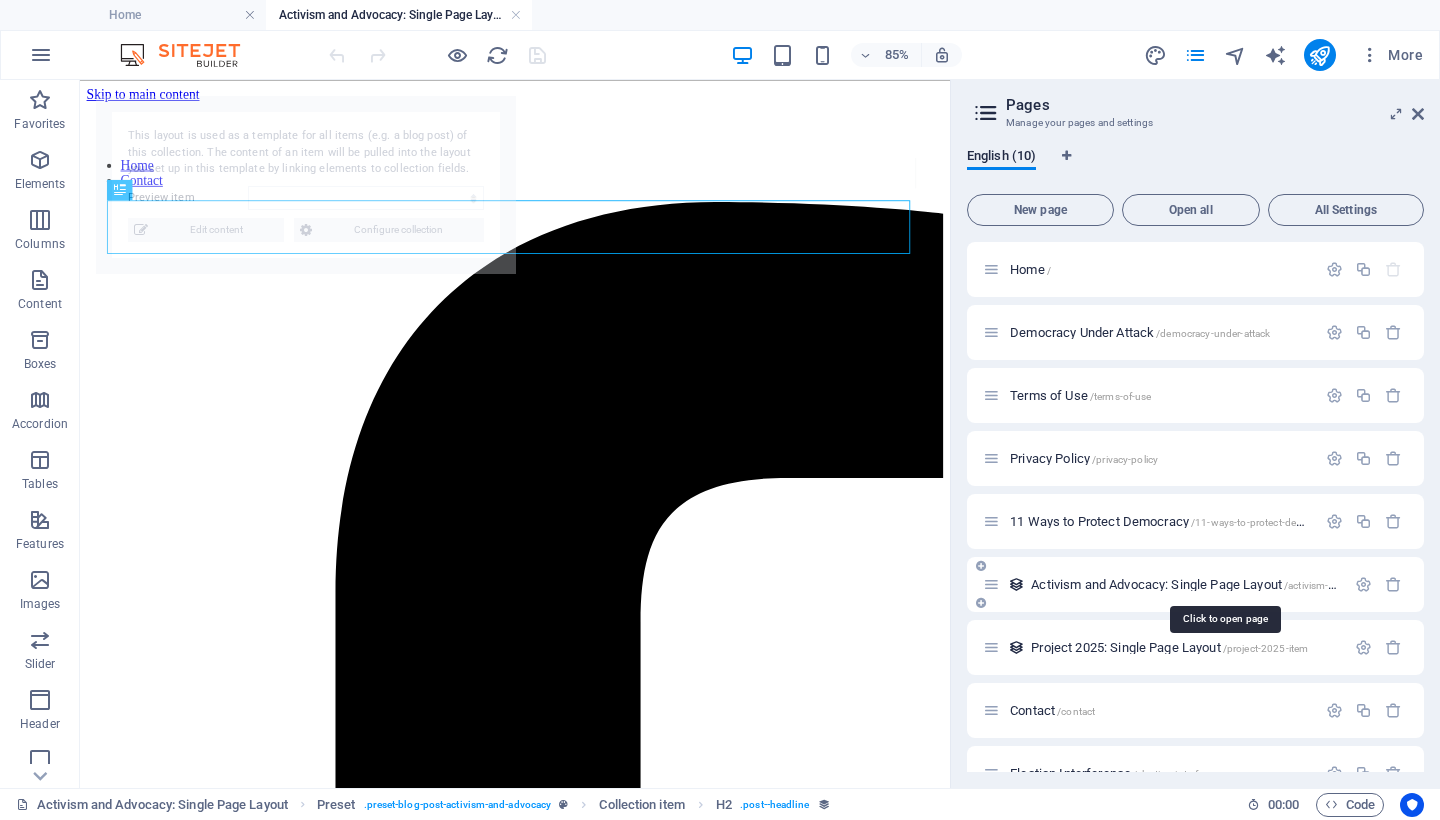 select on "688fa9cda1a905c386069d1c" 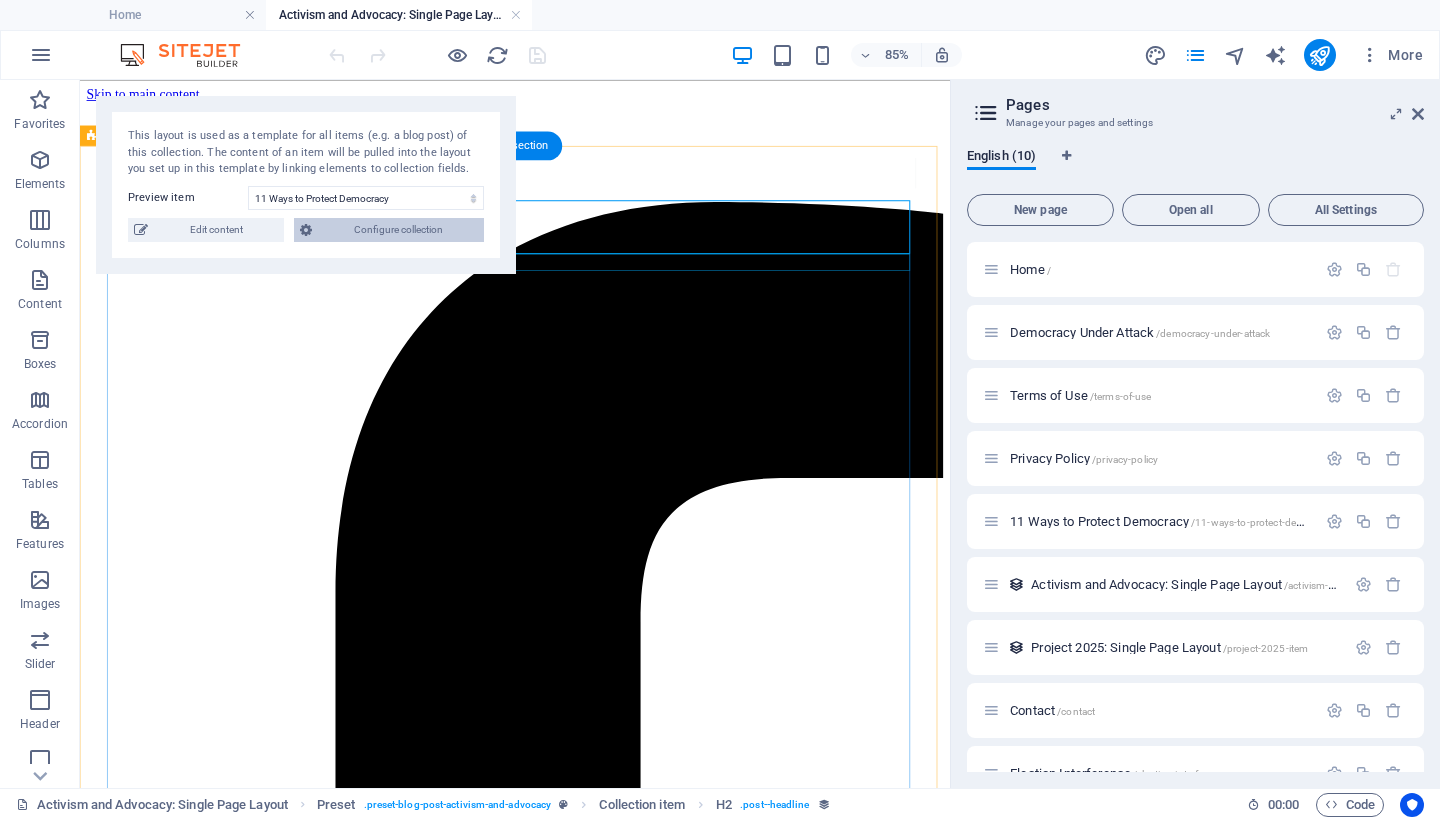 click on "Configure collection" at bounding box center [398, 230] 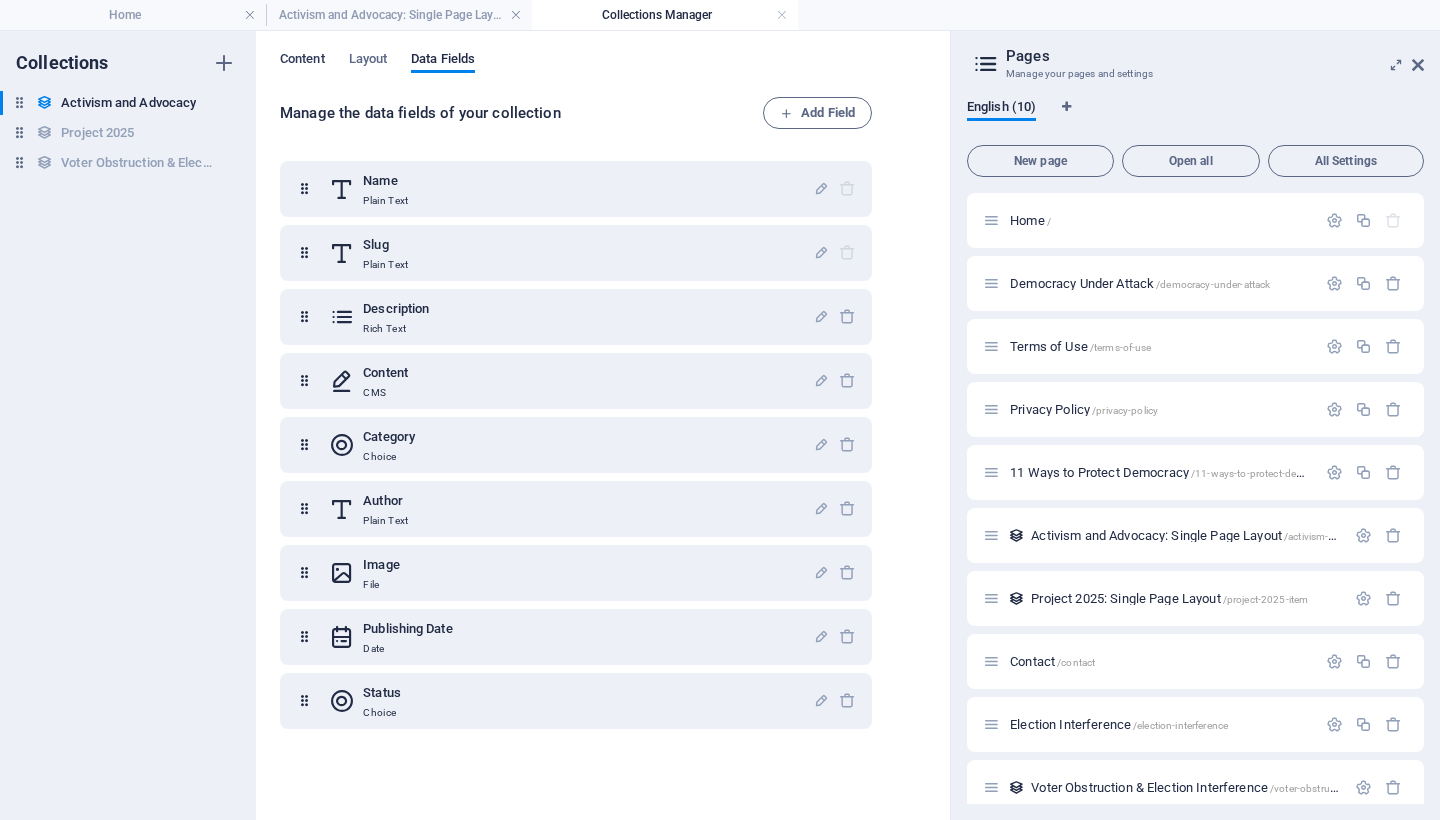 click on "Content" at bounding box center (302, 61) 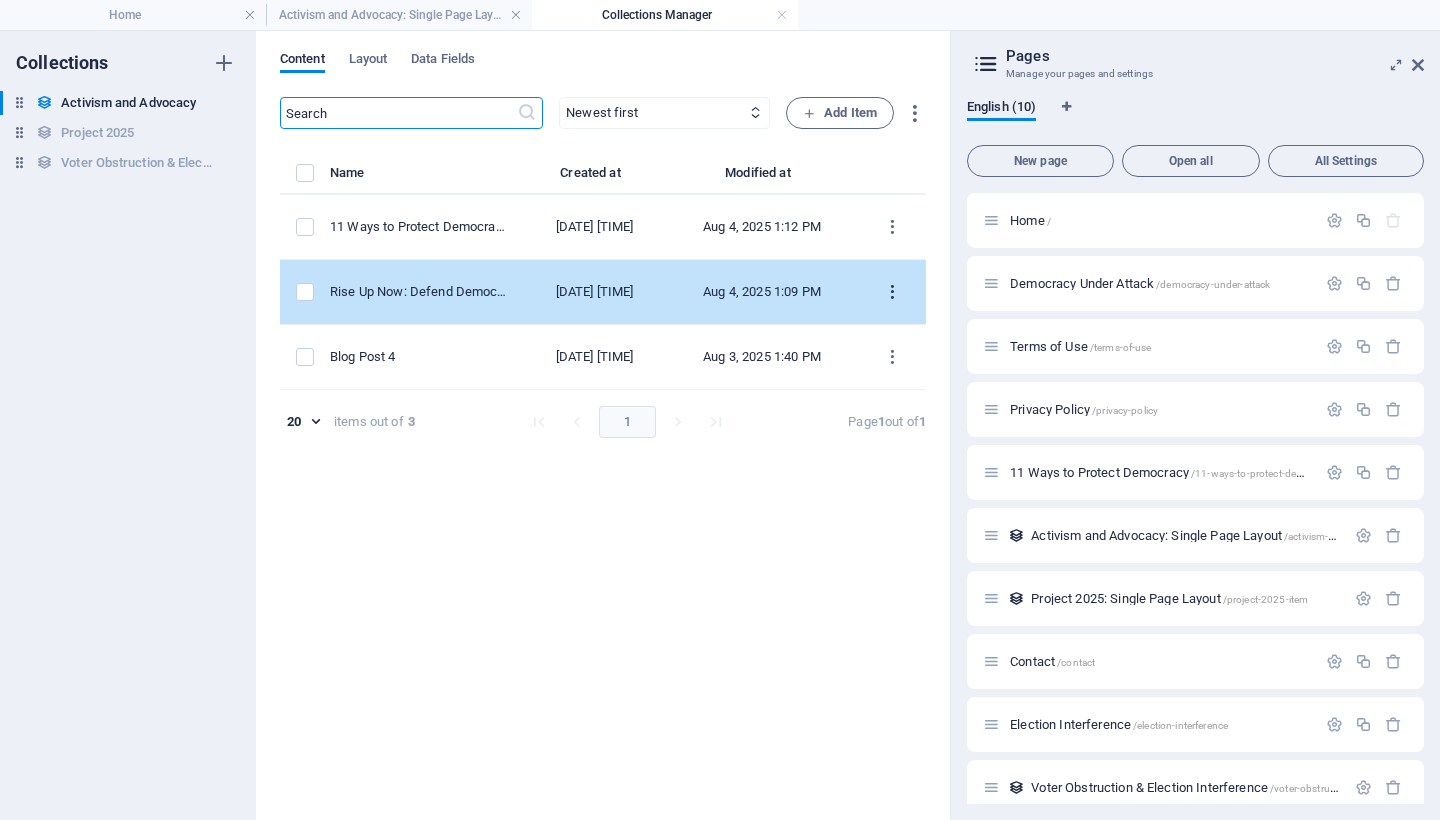 click at bounding box center (892, 292) 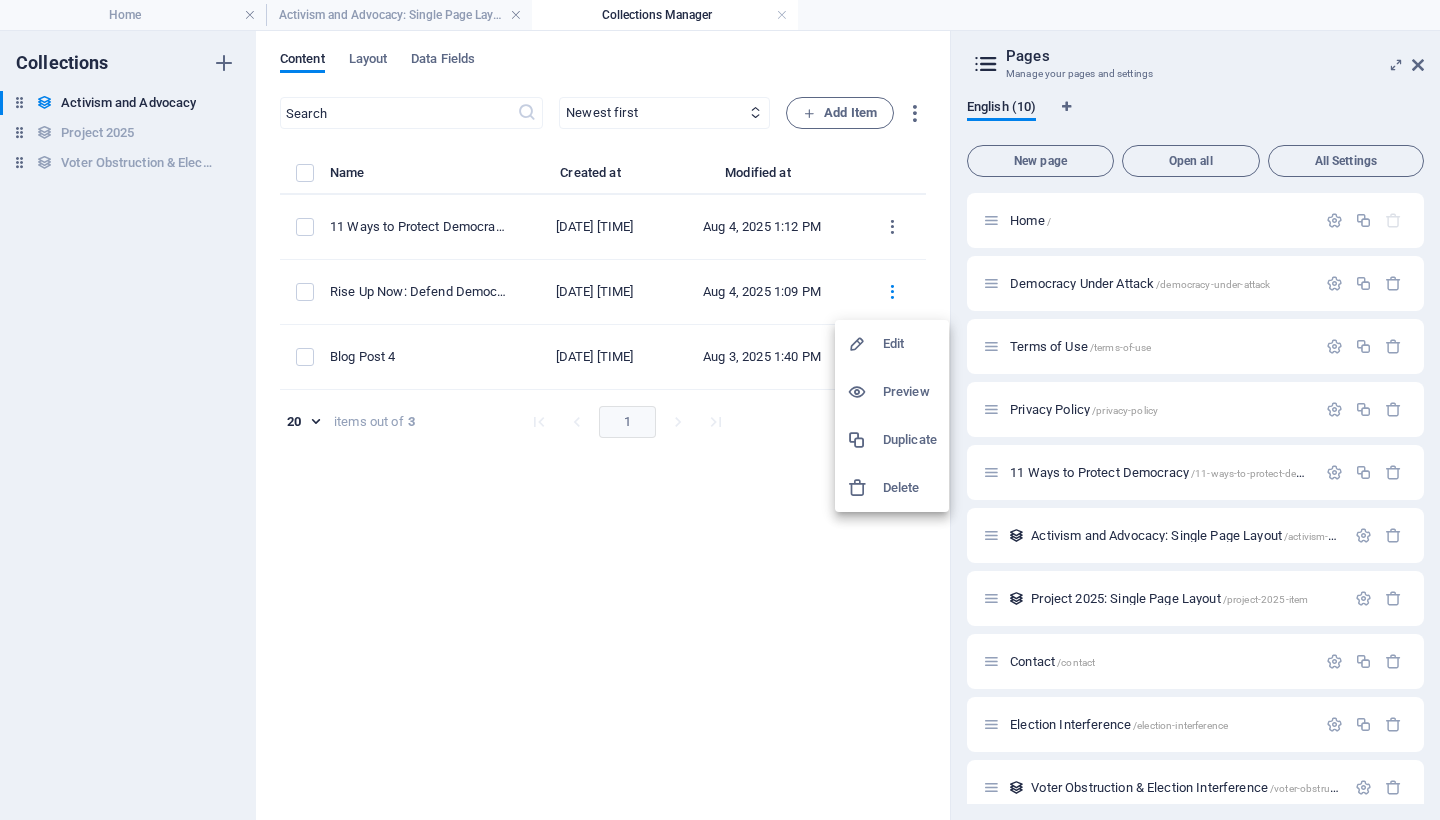 click on "Edit" at bounding box center [910, 344] 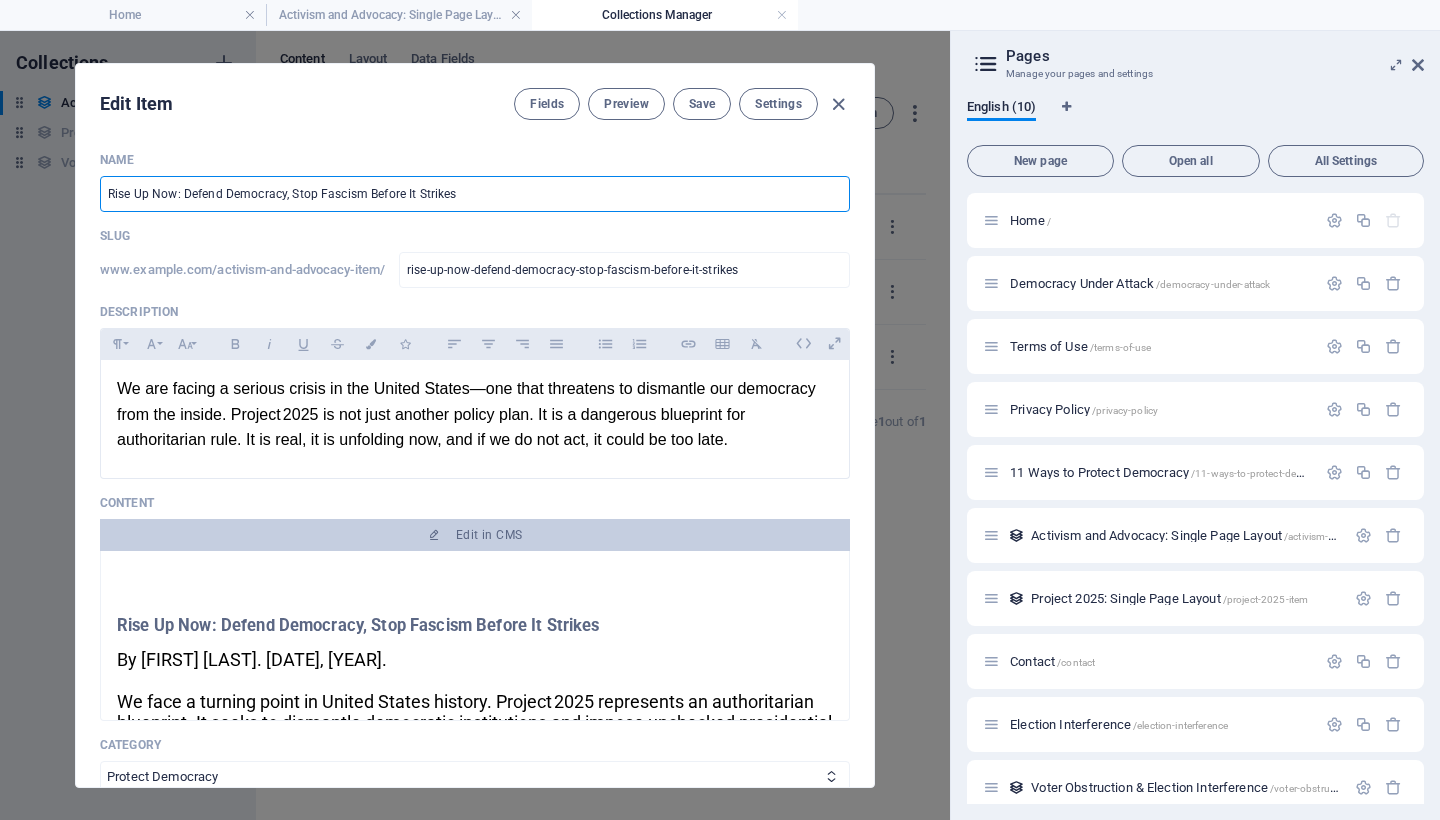 drag, startPoint x: 368, startPoint y: 196, endPoint x: 496, endPoint y: 199, distance: 128.03516 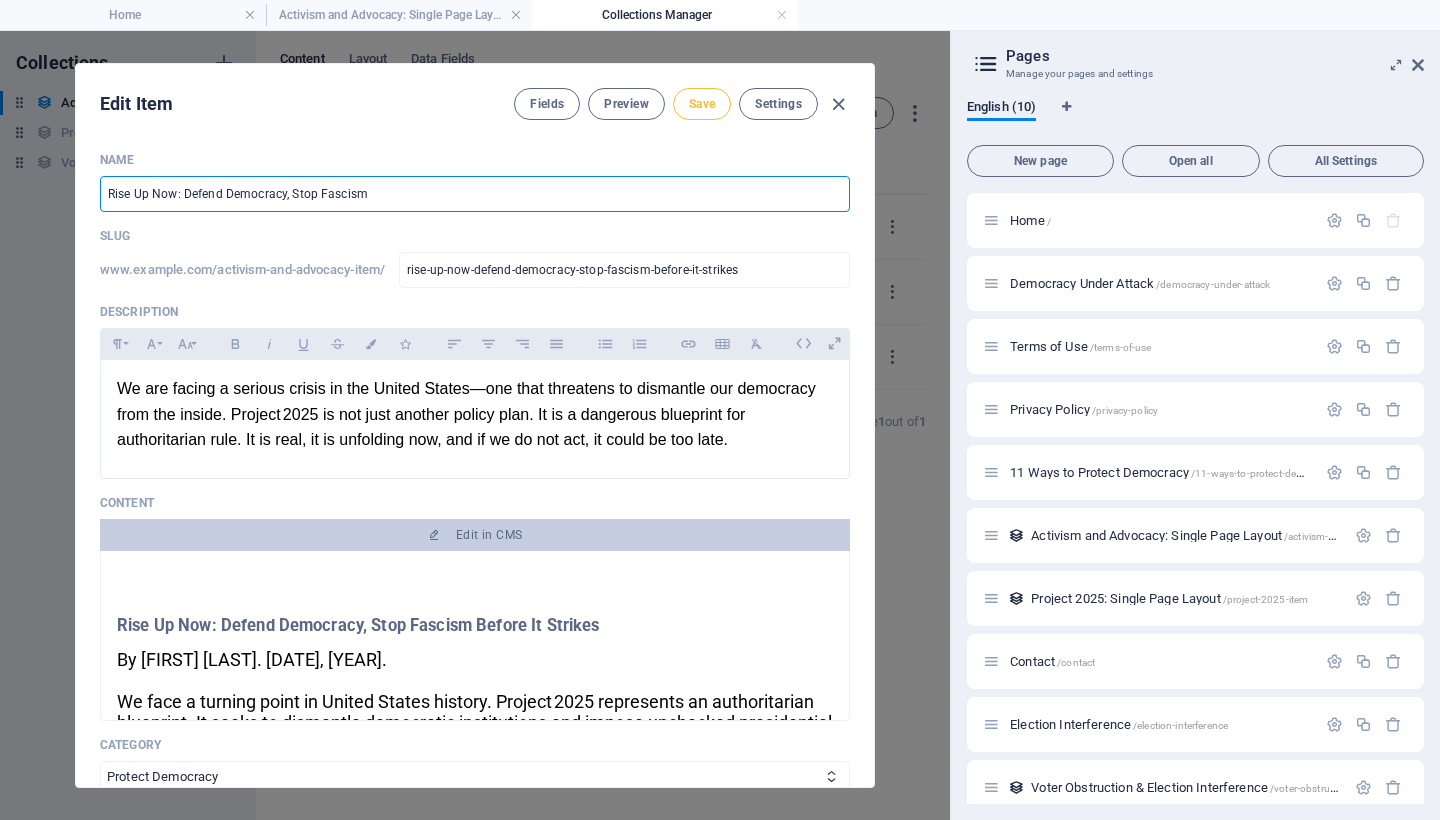 type on "Rise Up Now: Defend Democracy, Stop Fascism" 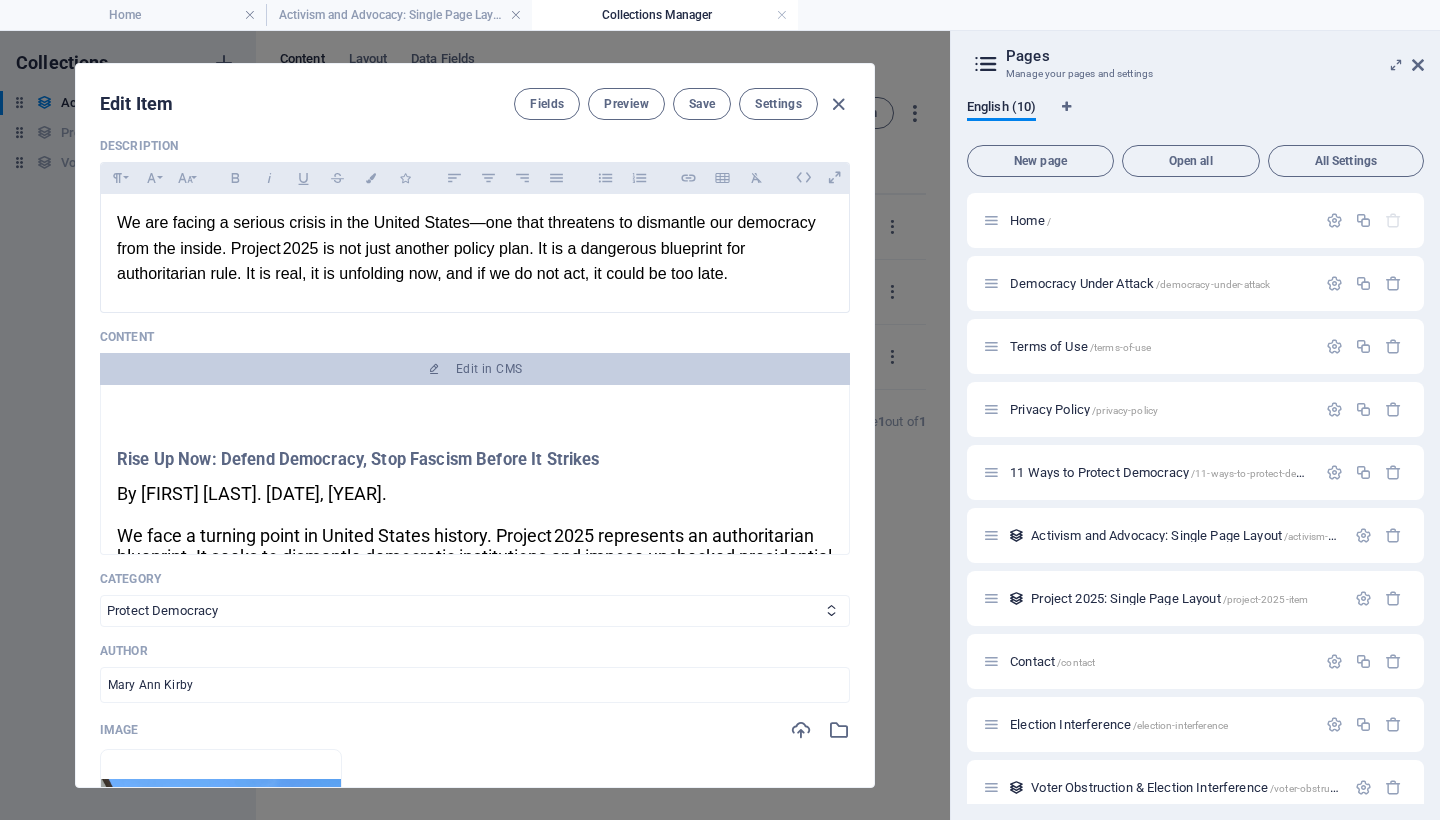 scroll, scrollTop: 207, scrollLeft: 0, axis: vertical 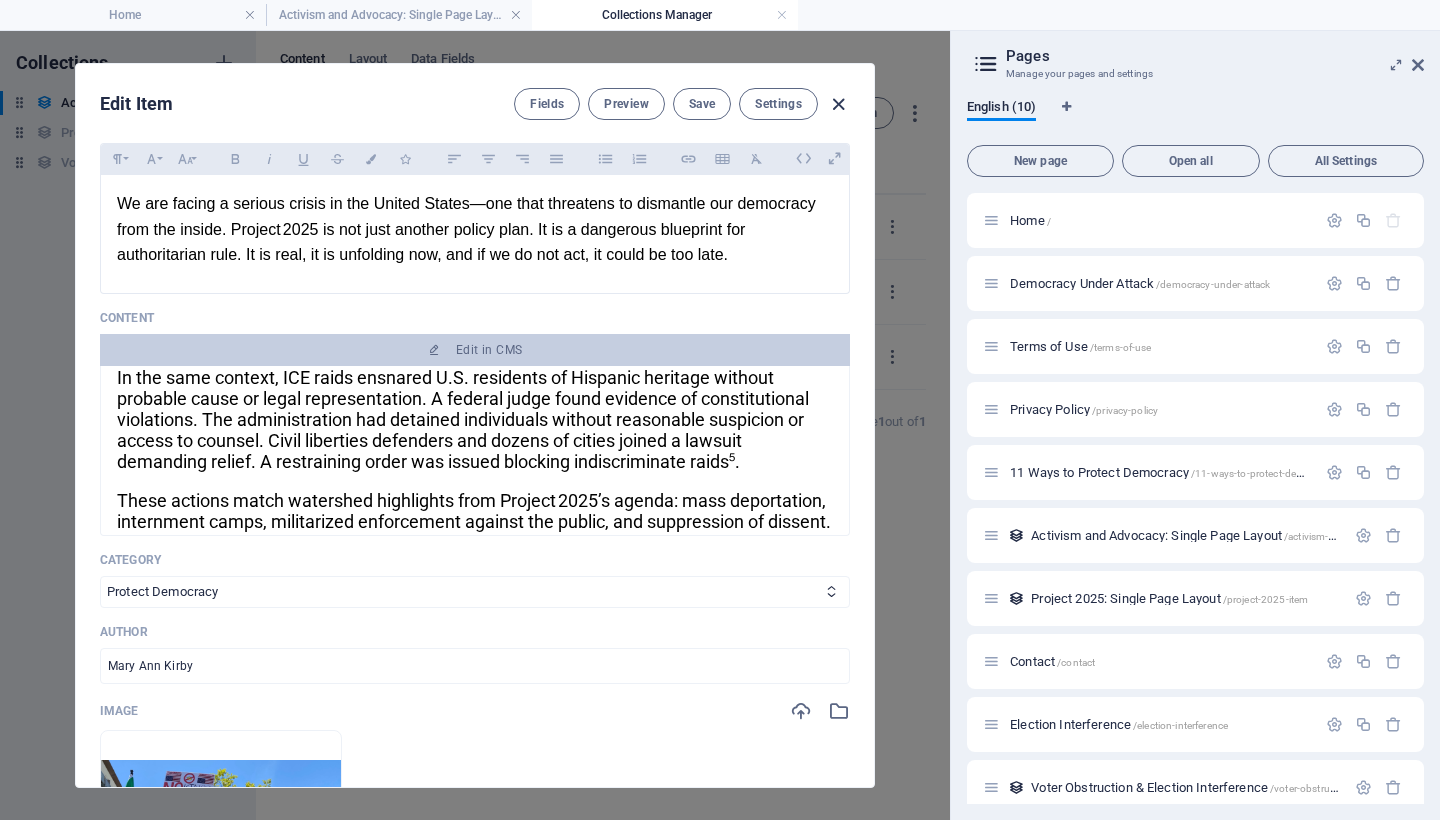 click at bounding box center [838, 104] 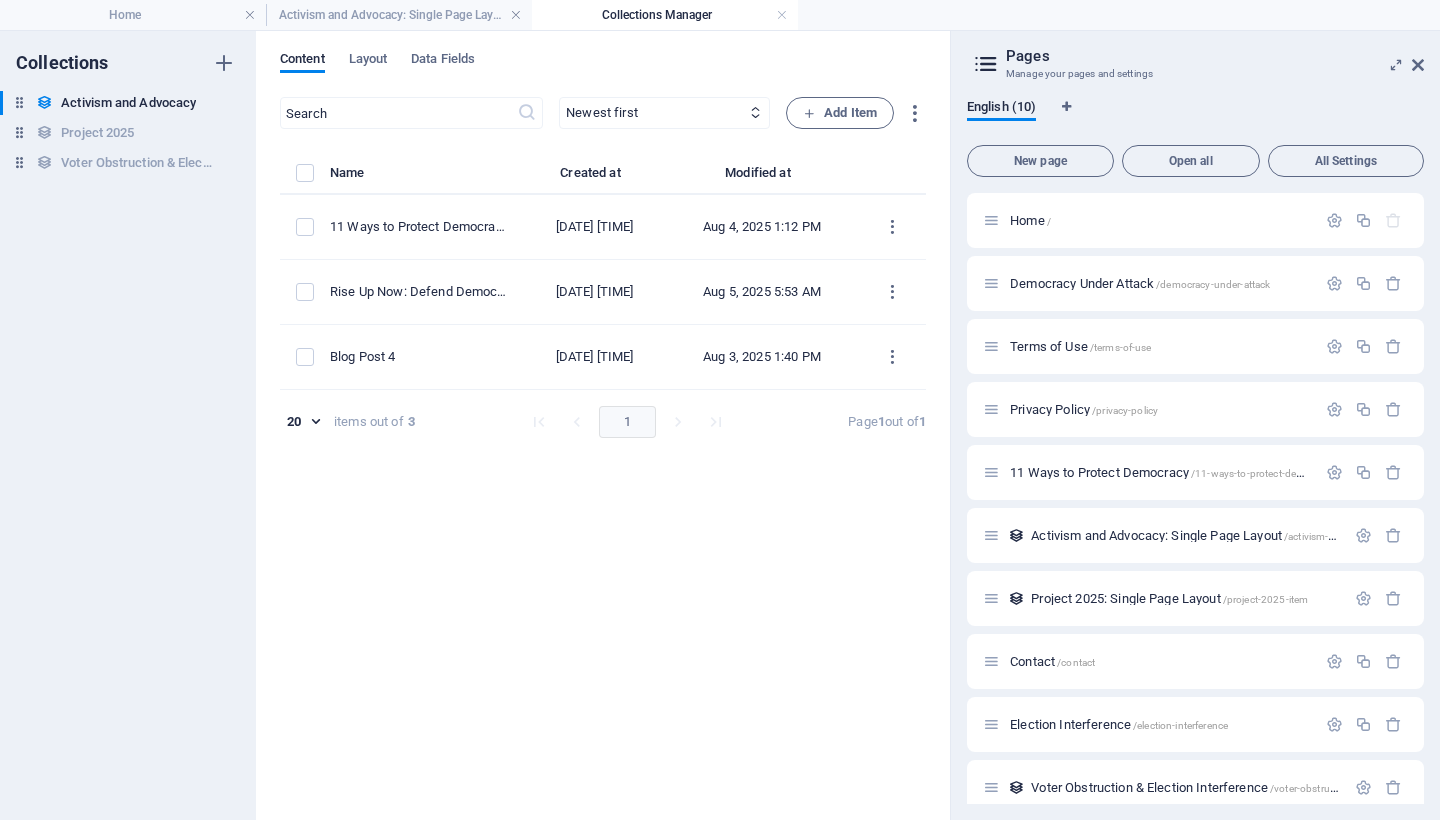 scroll, scrollTop: 0, scrollLeft: 0, axis: both 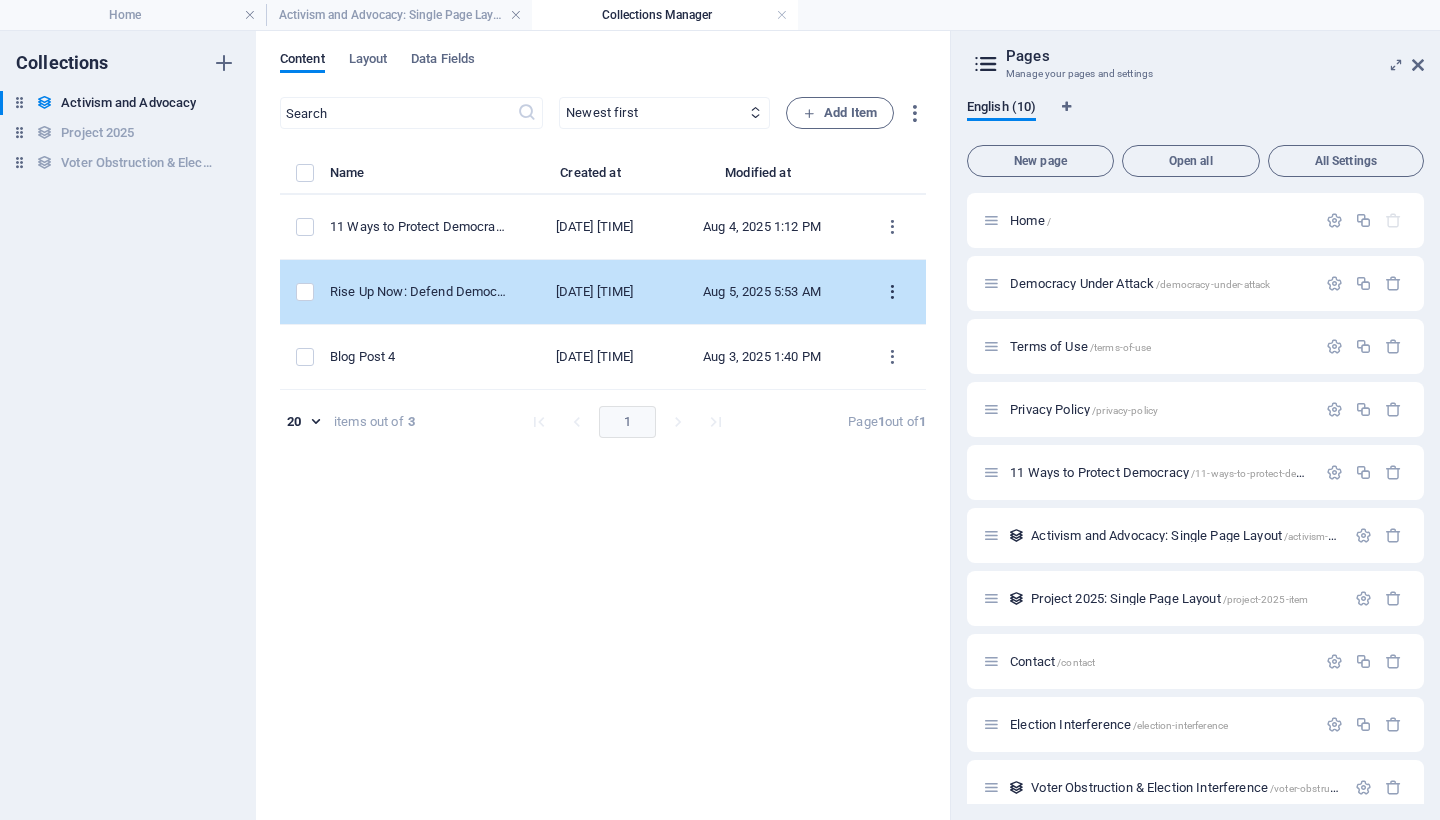 click at bounding box center (892, 292) 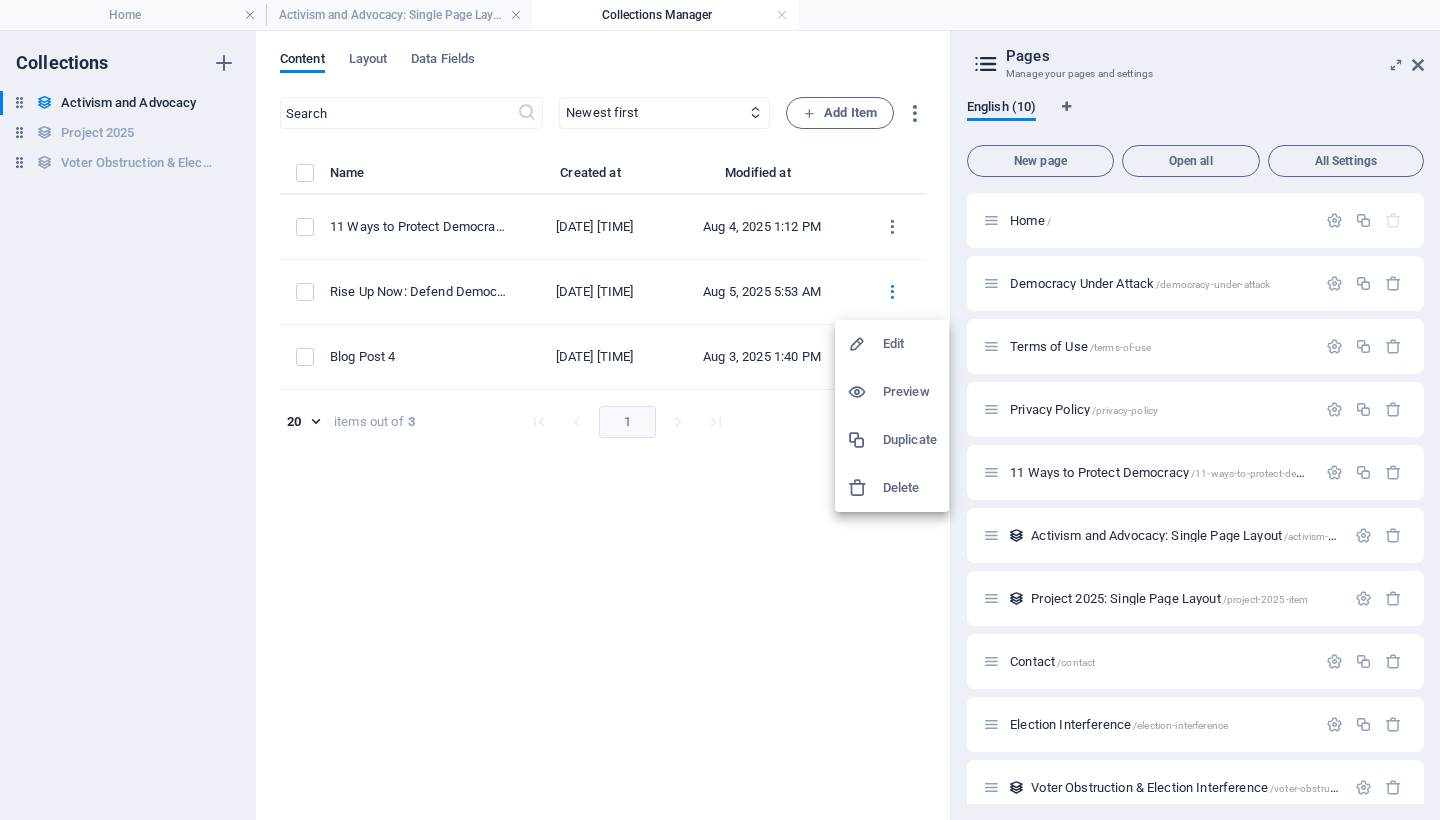 click on "Edit" at bounding box center (910, 344) 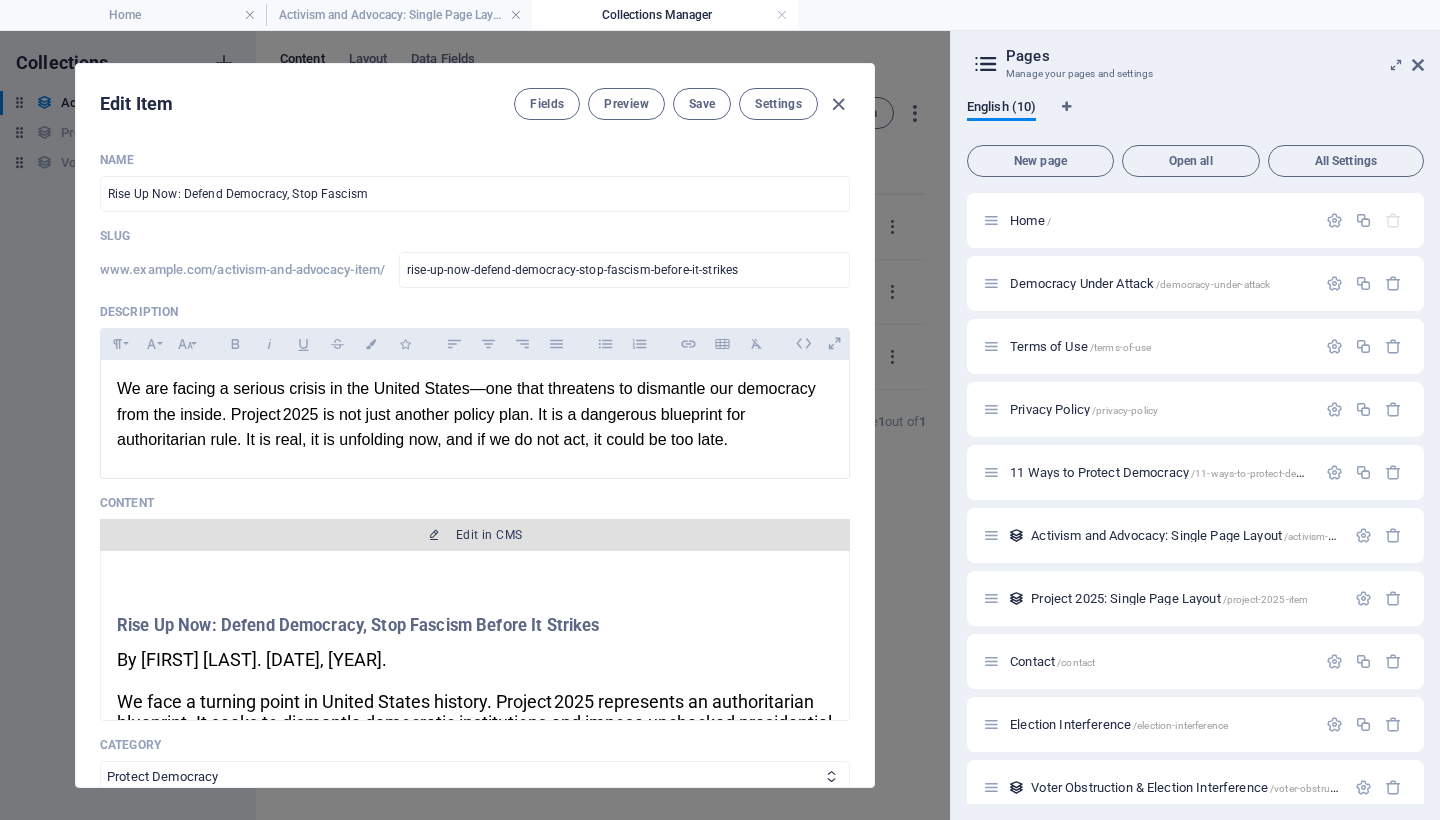 click on "Edit in CMS" at bounding box center (475, 535) 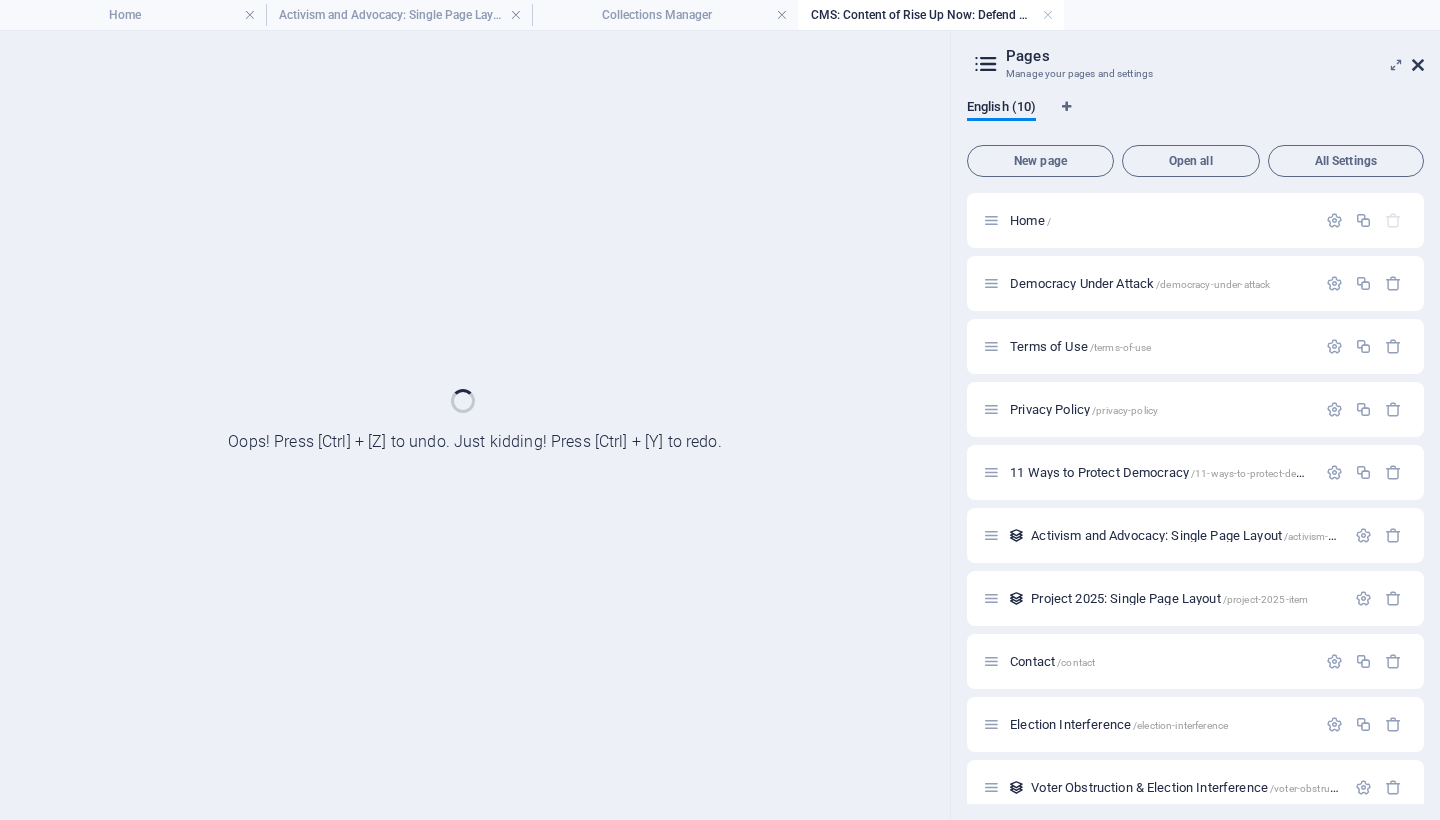 click at bounding box center [1418, 65] 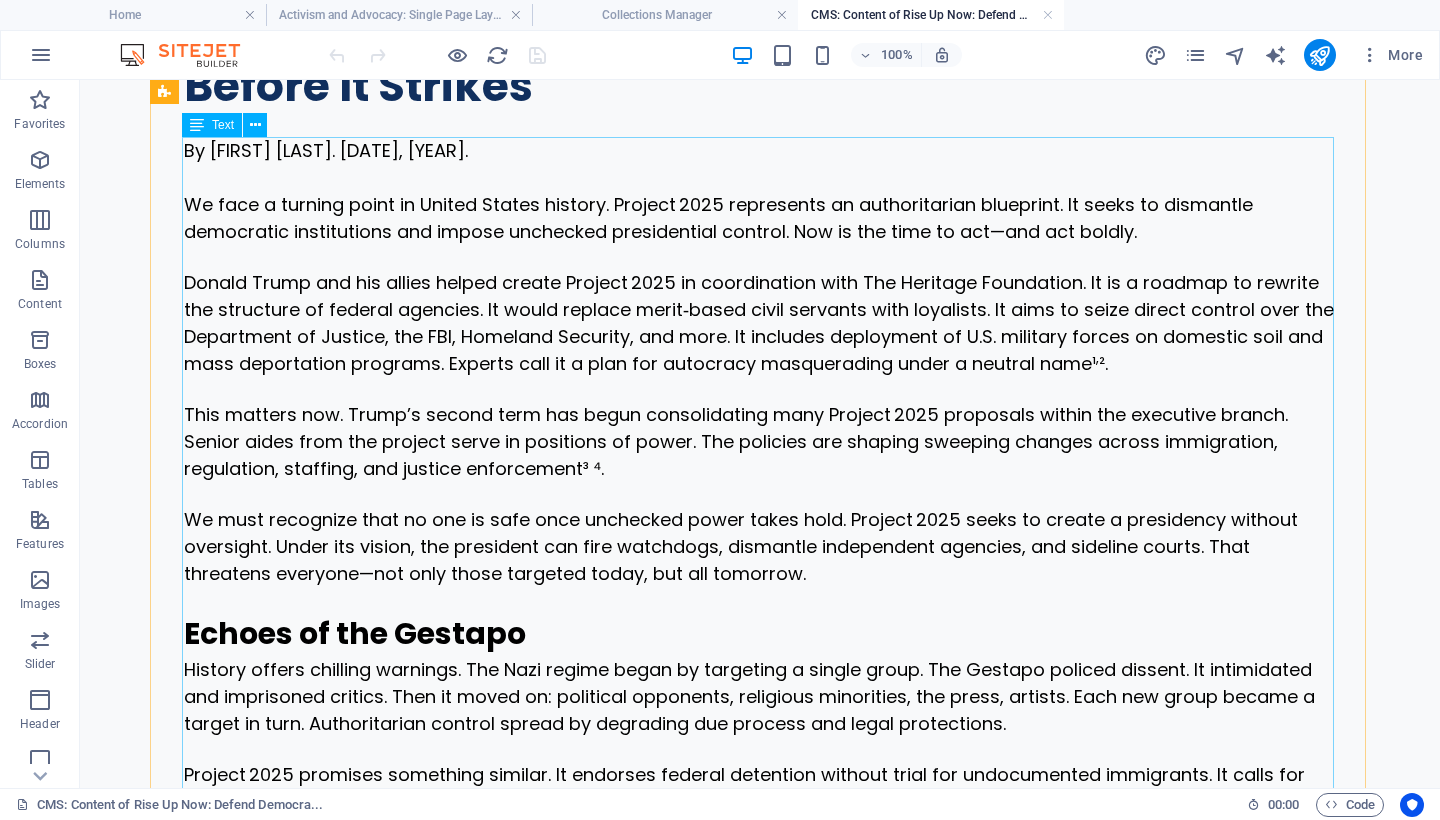 scroll, scrollTop: 0, scrollLeft: 0, axis: both 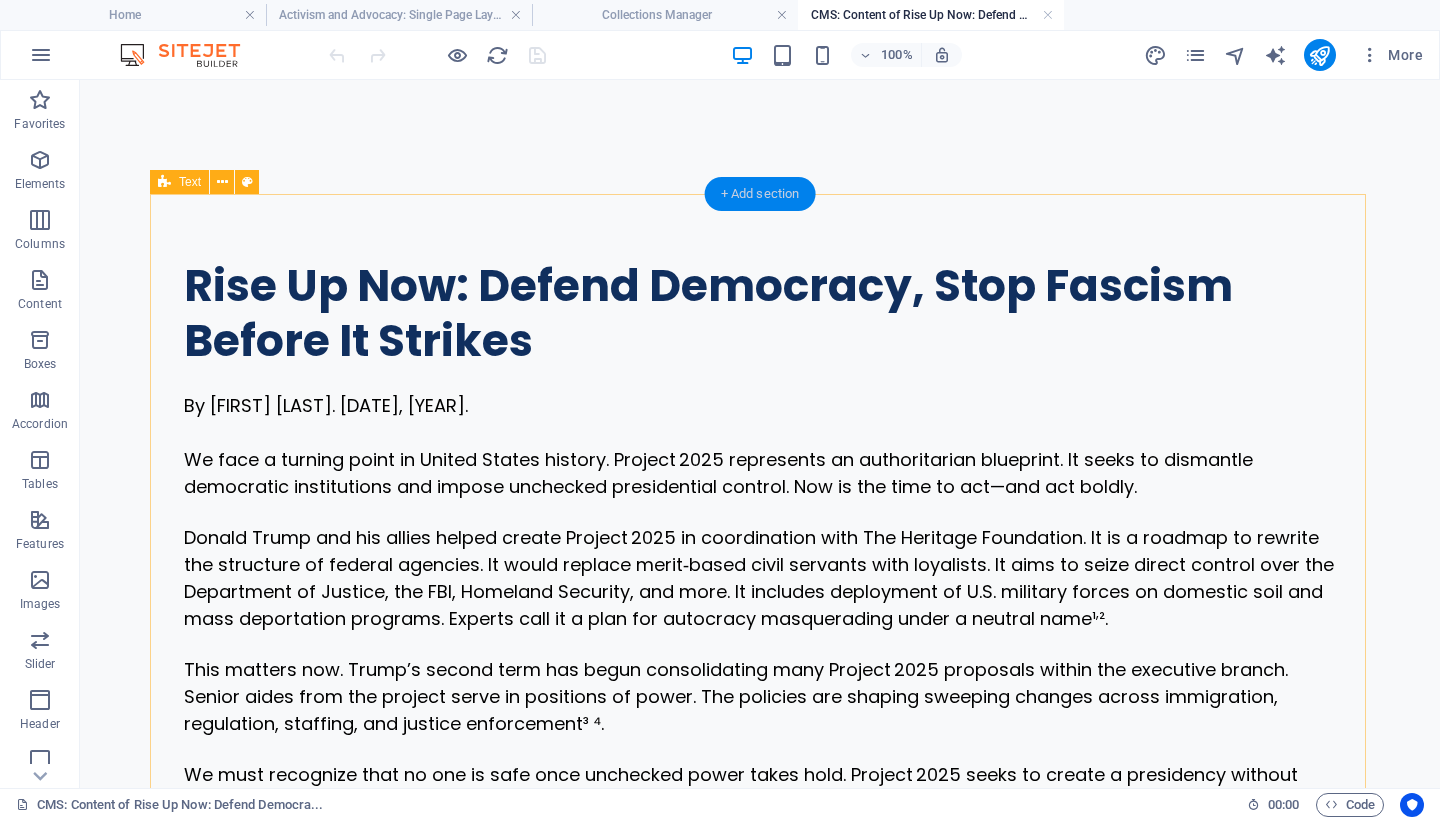 click on "+ Add section" at bounding box center [760, 194] 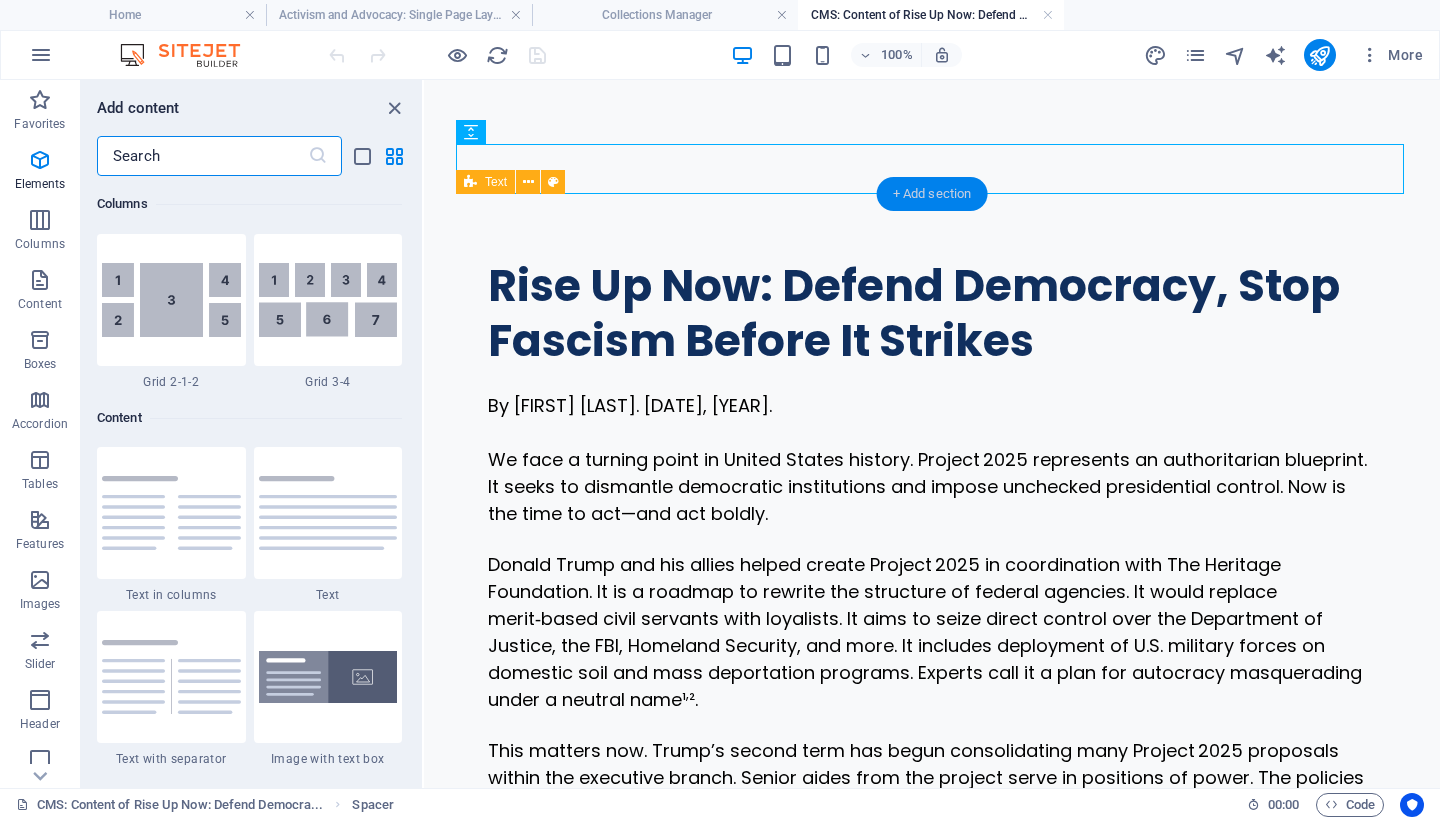 scroll, scrollTop: 3499, scrollLeft: 0, axis: vertical 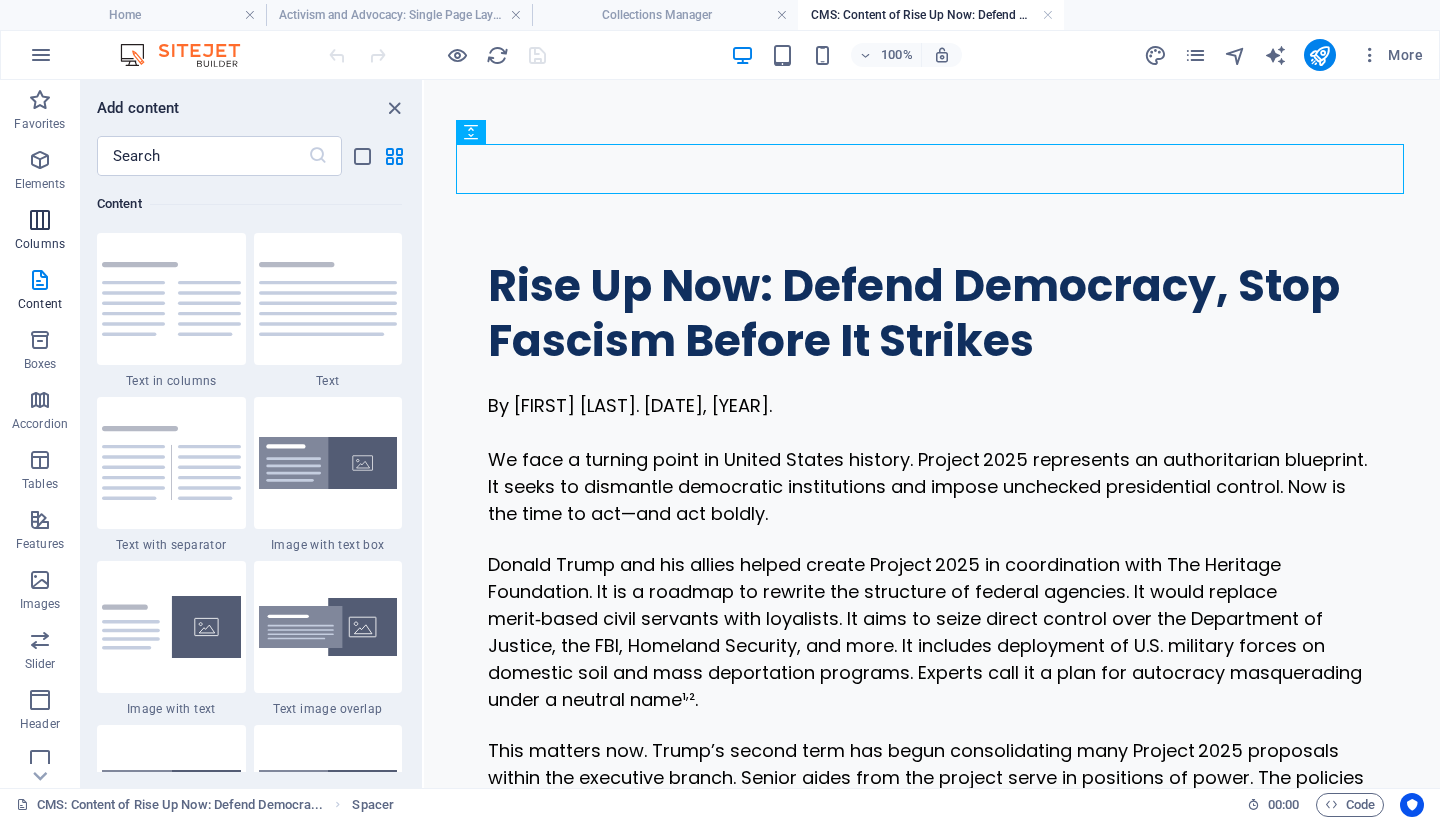 click at bounding box center (40, 220) 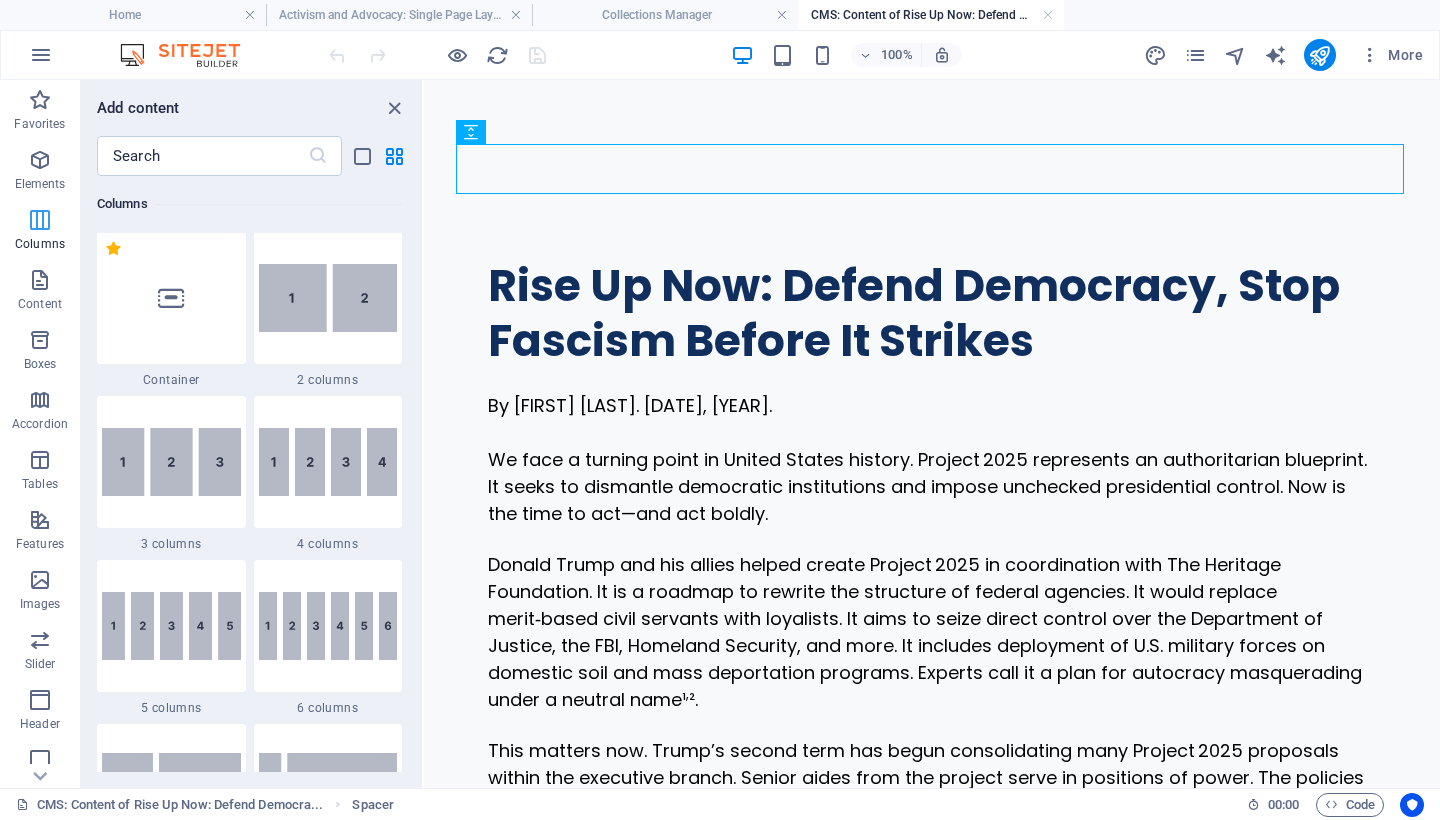 scroll, scrollTop: 990, scrollLeft: 0, axis: vertical 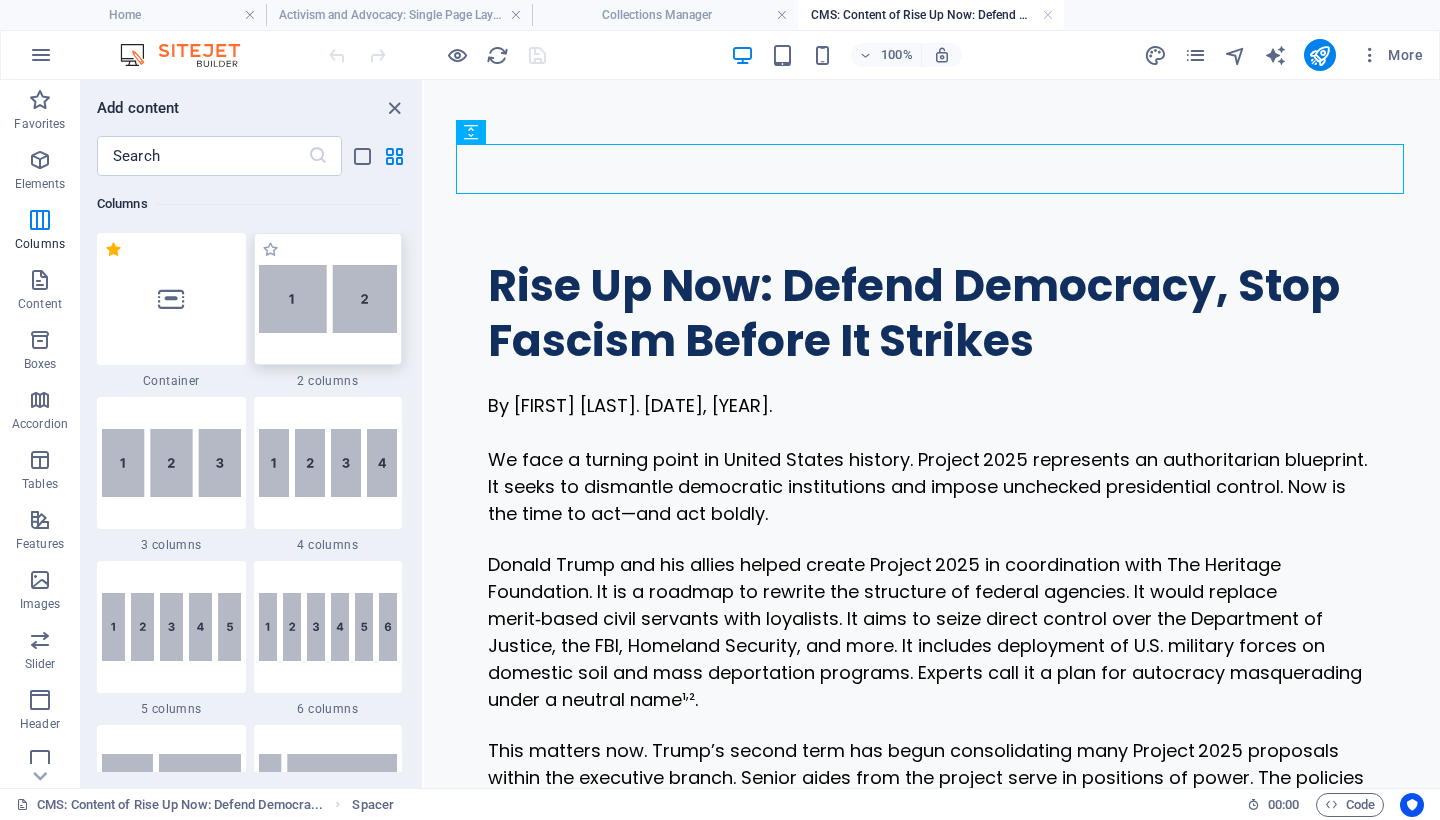 click at bounding box center [328, 299] 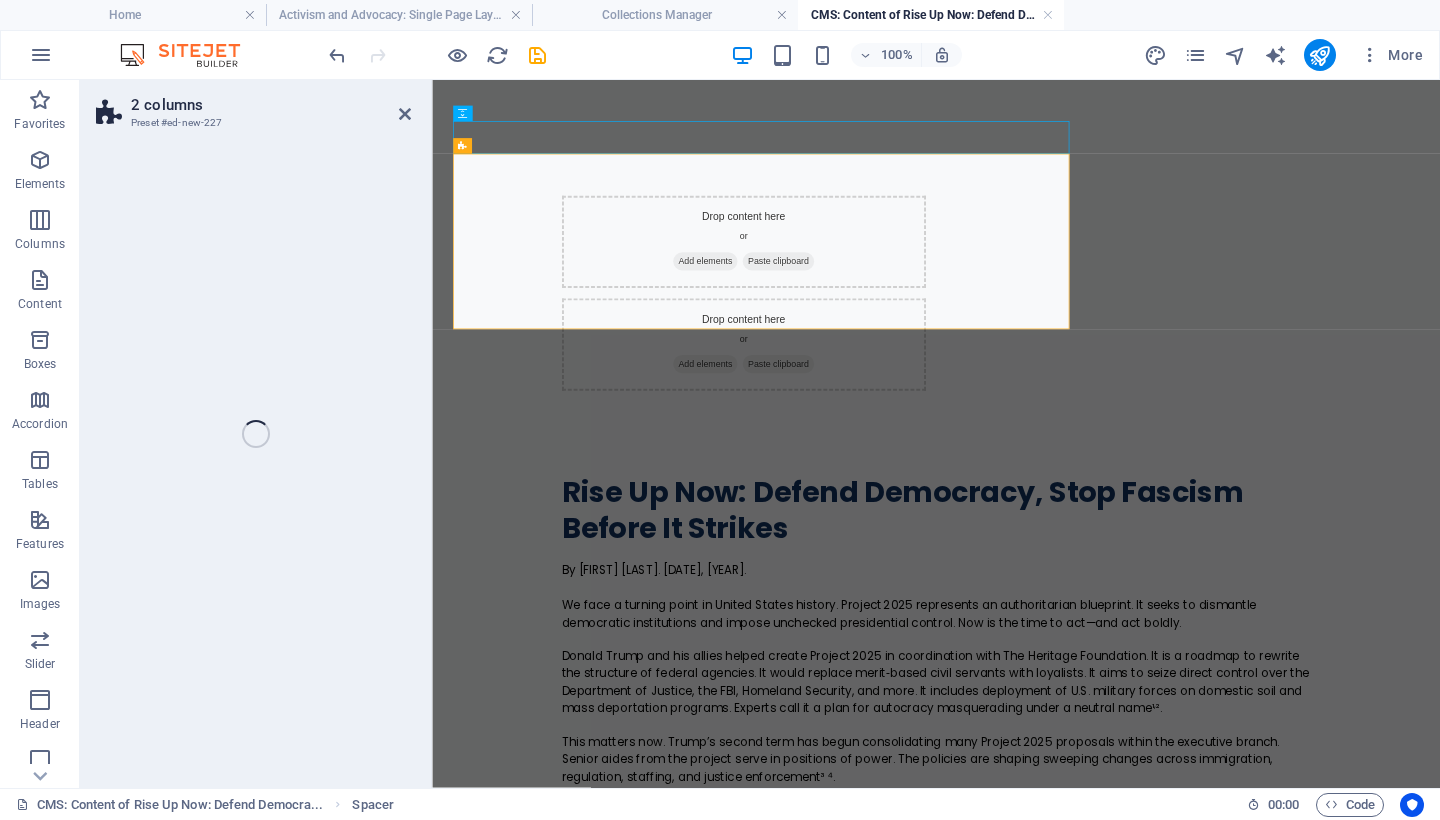 select on "rem" 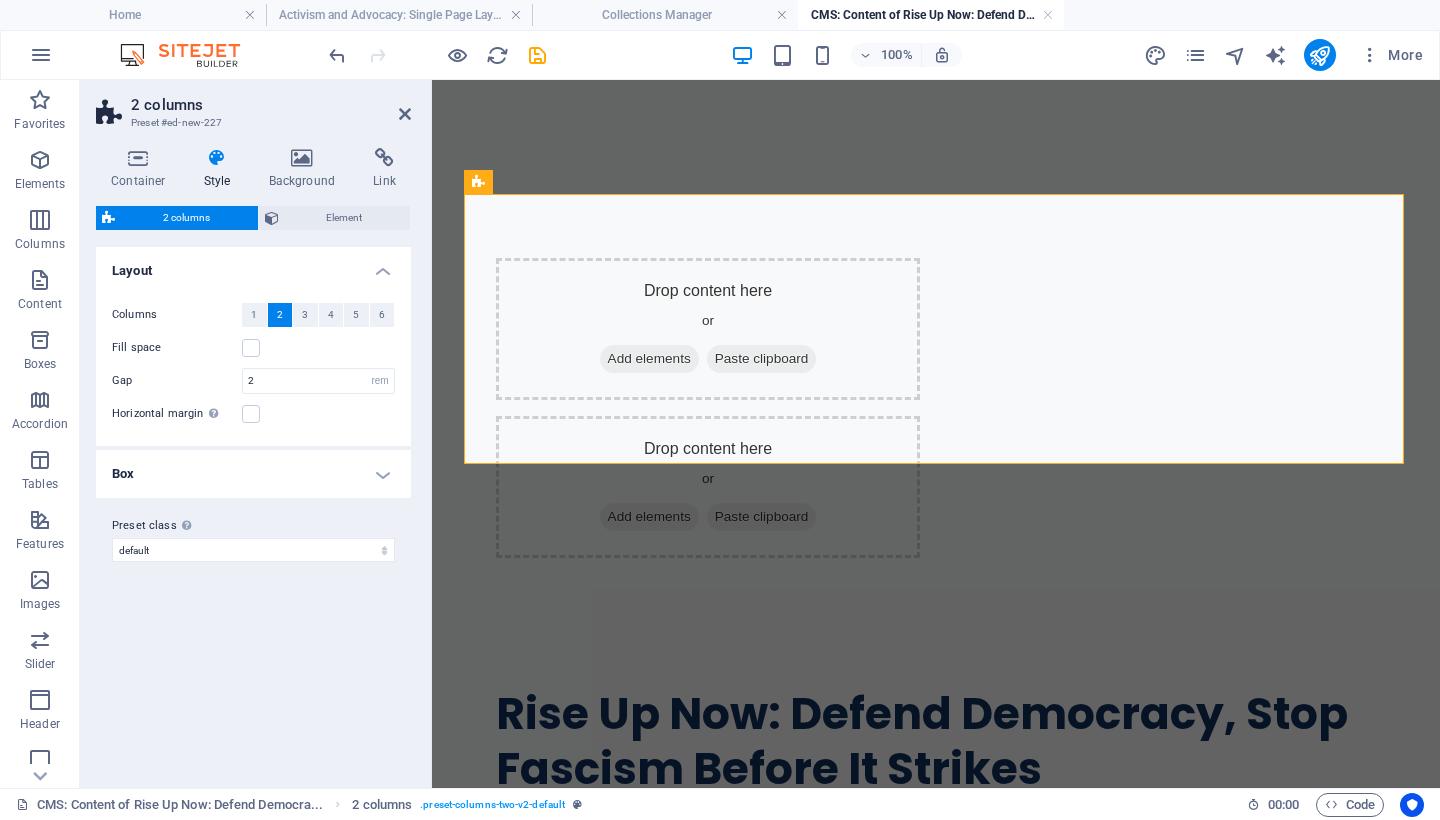click on "5" at bounding box center [356, 315] 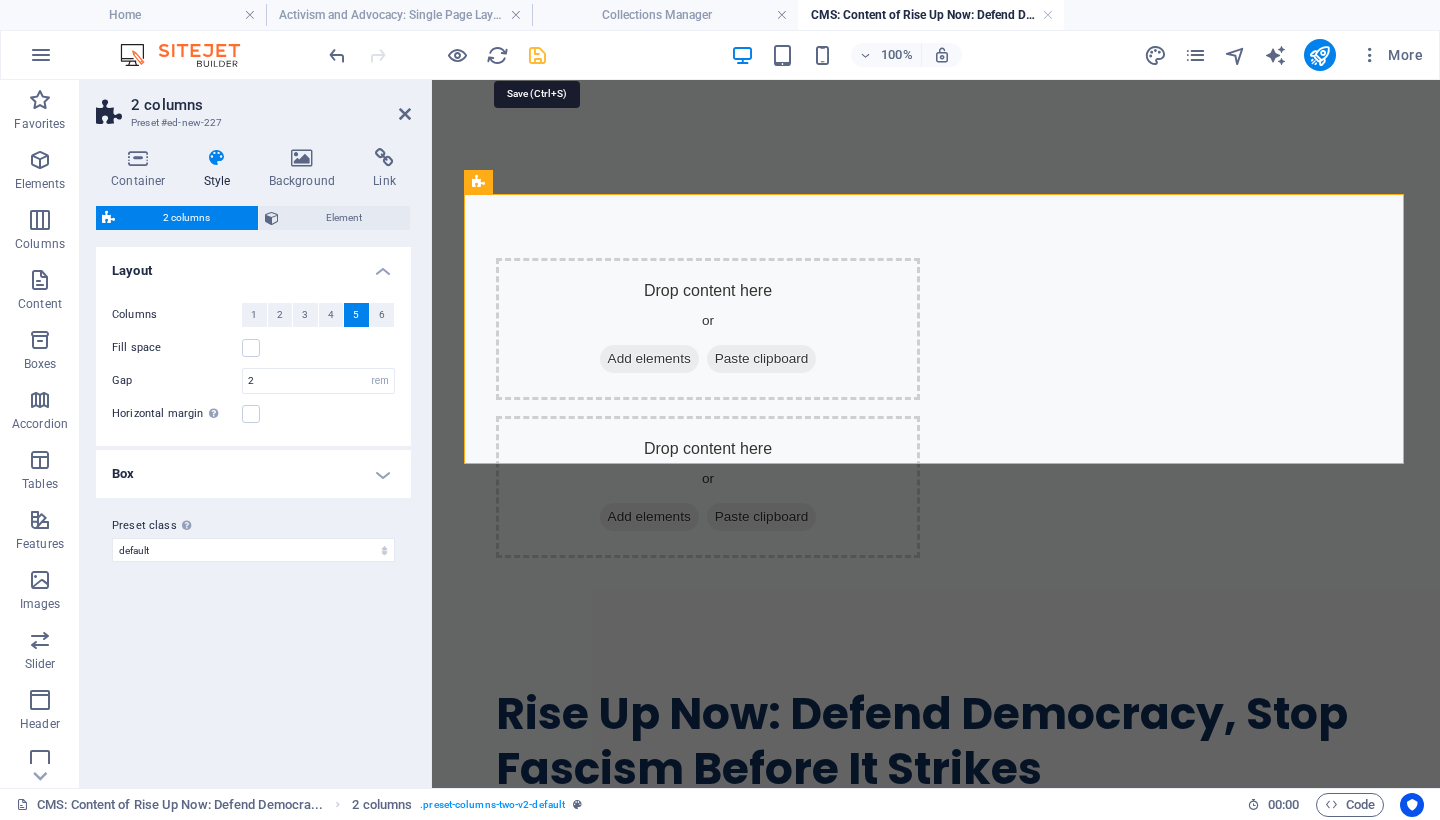 click at bounding box center (537, 55) 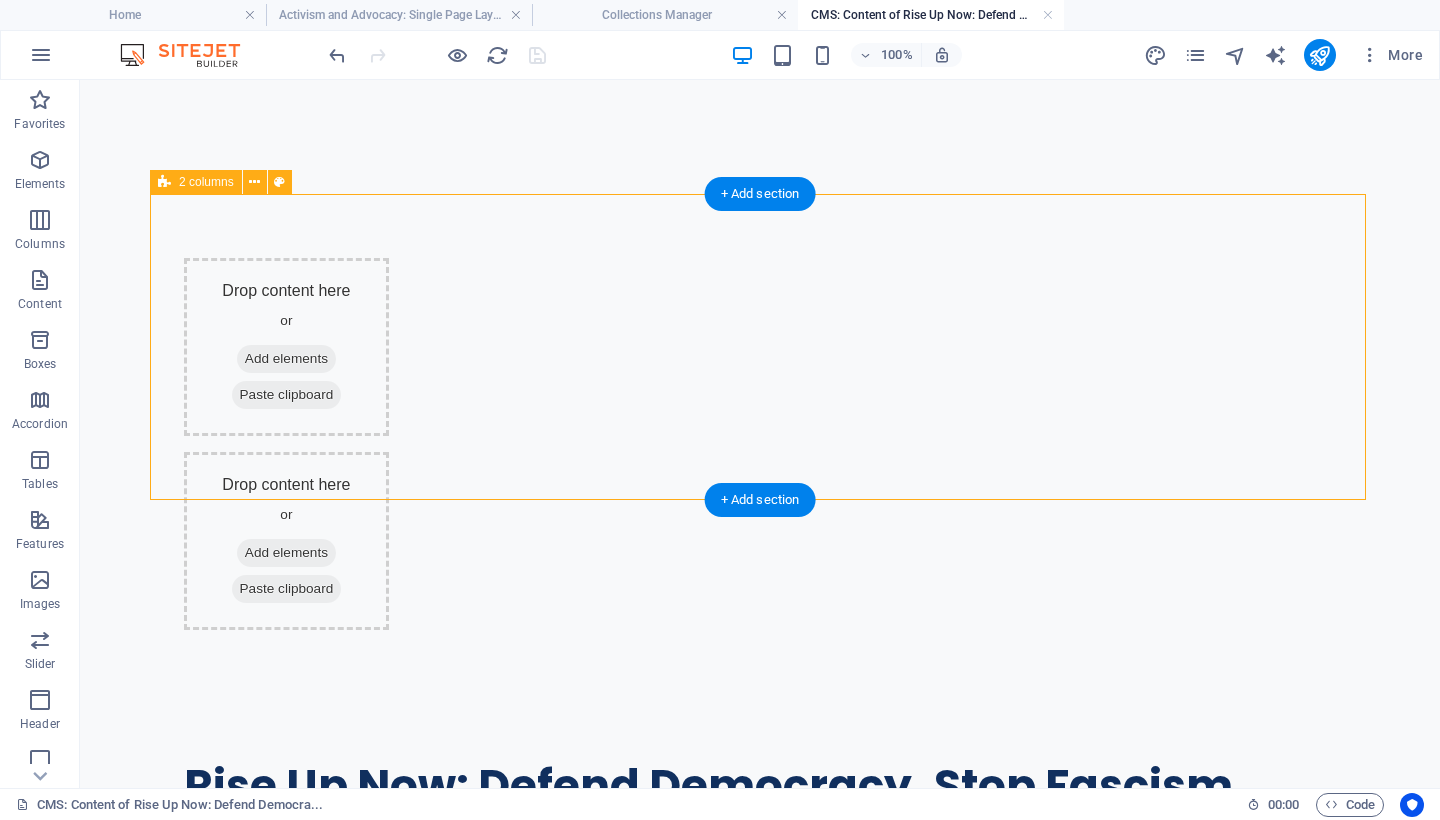 click on "Drop content here or  Add elements  Paste clipboard Drop content here or  Add elements  Paste clipboard" at bounding box center (760, 444) 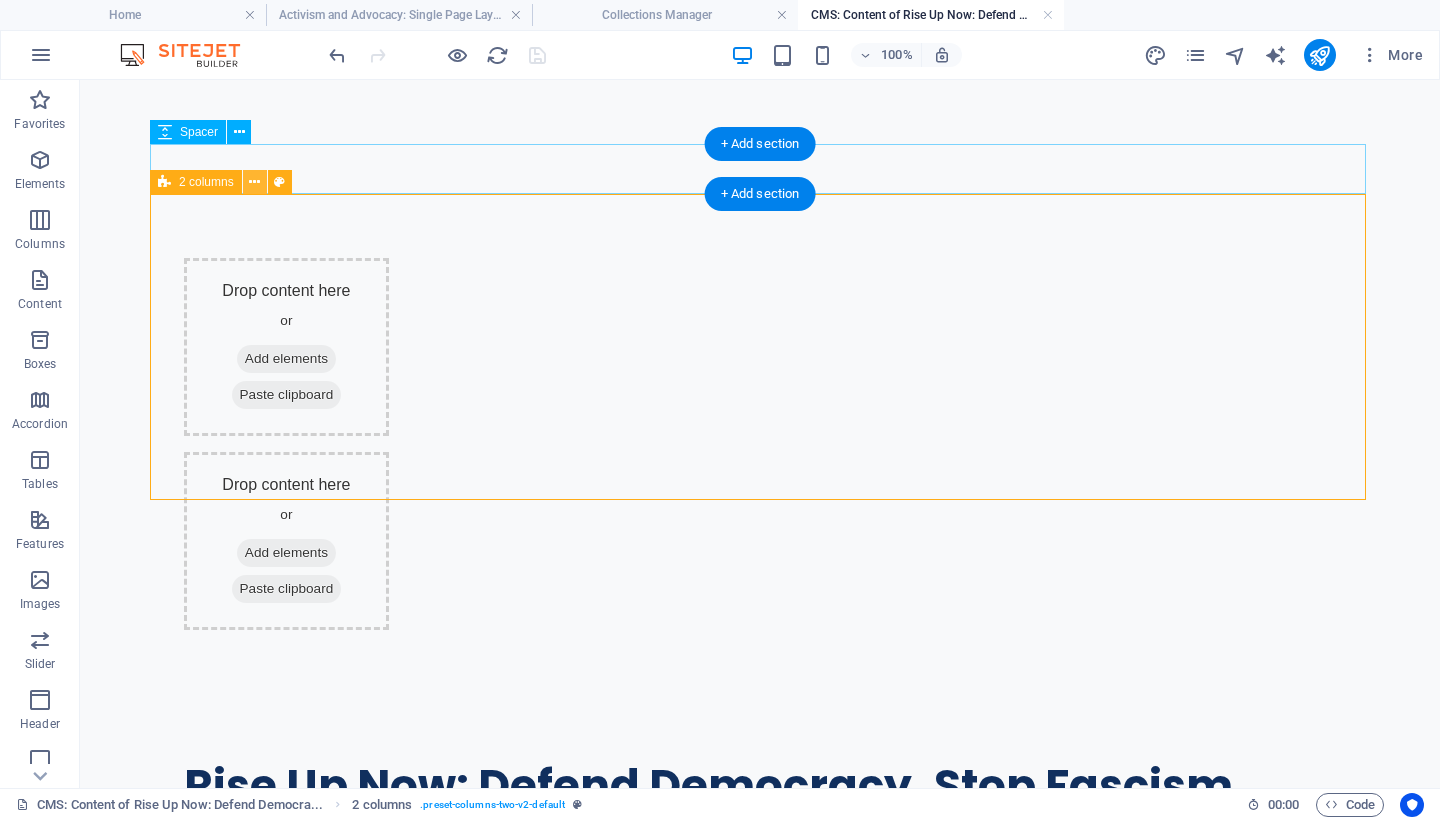 click at bounding box center [254, 182] 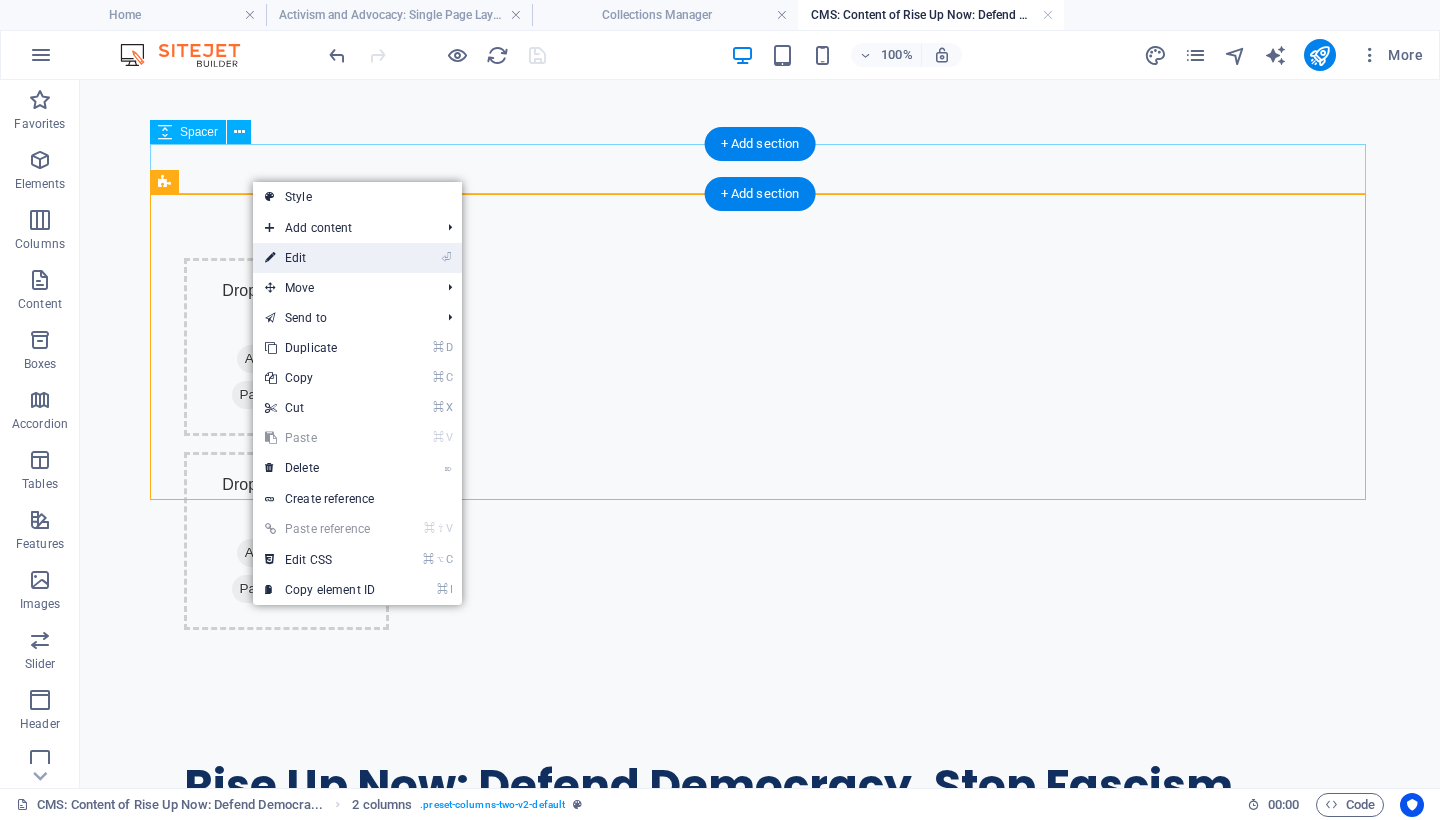 click on "⏎  Edit" at bounding box center (320, 258) 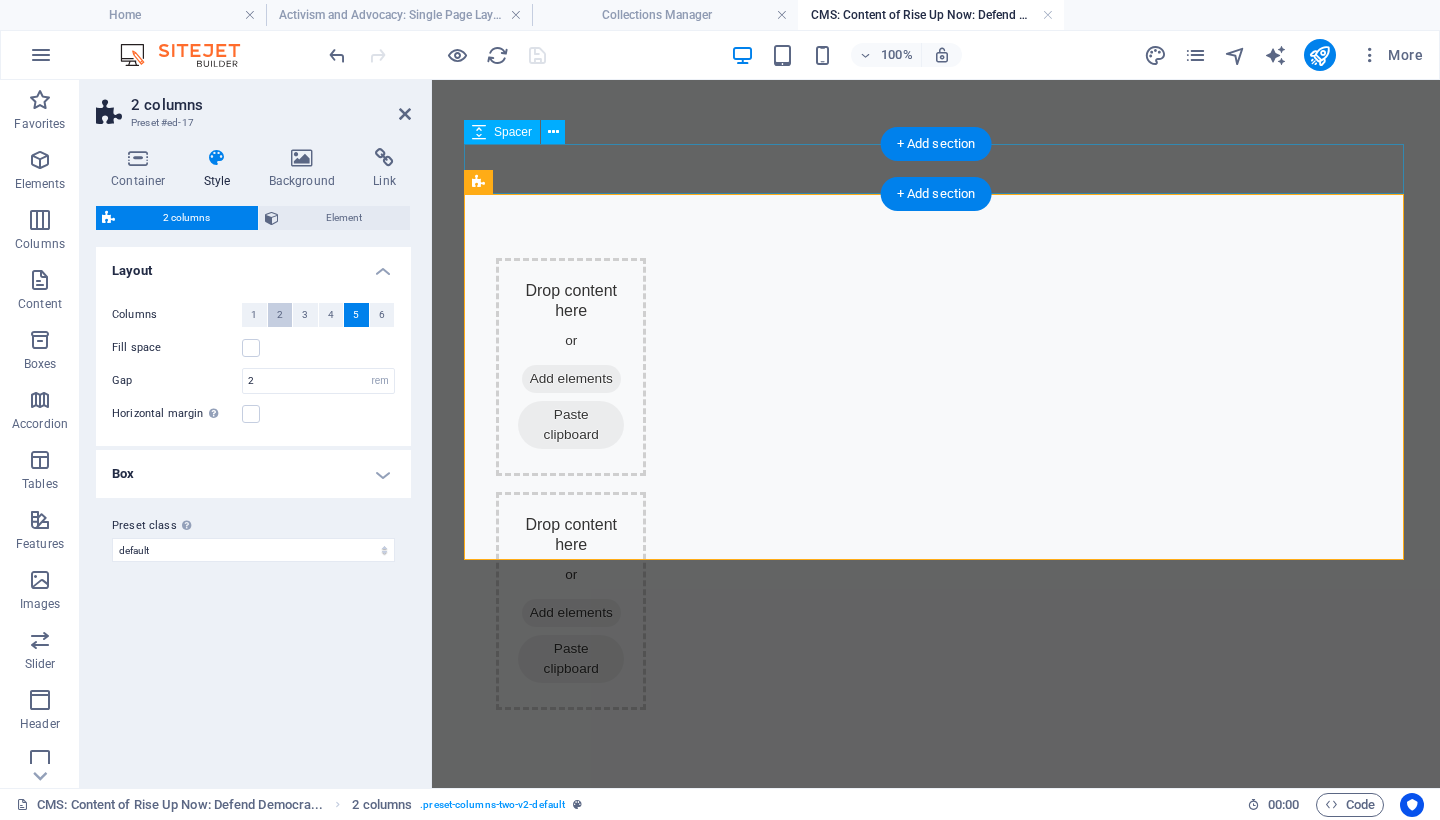 click on "2" at bounding box center [280, 315] 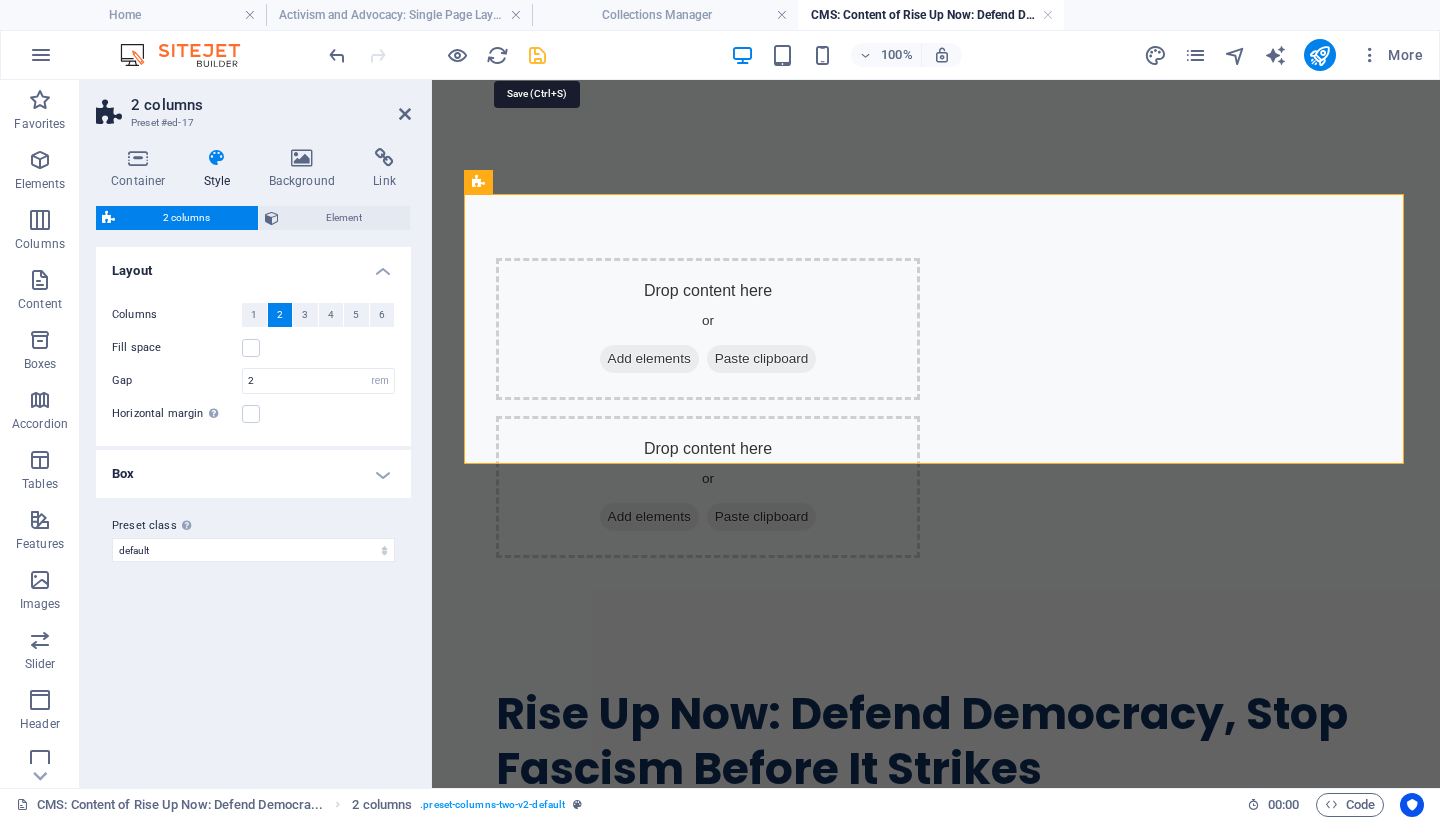 click at bounding box center (537, 55) 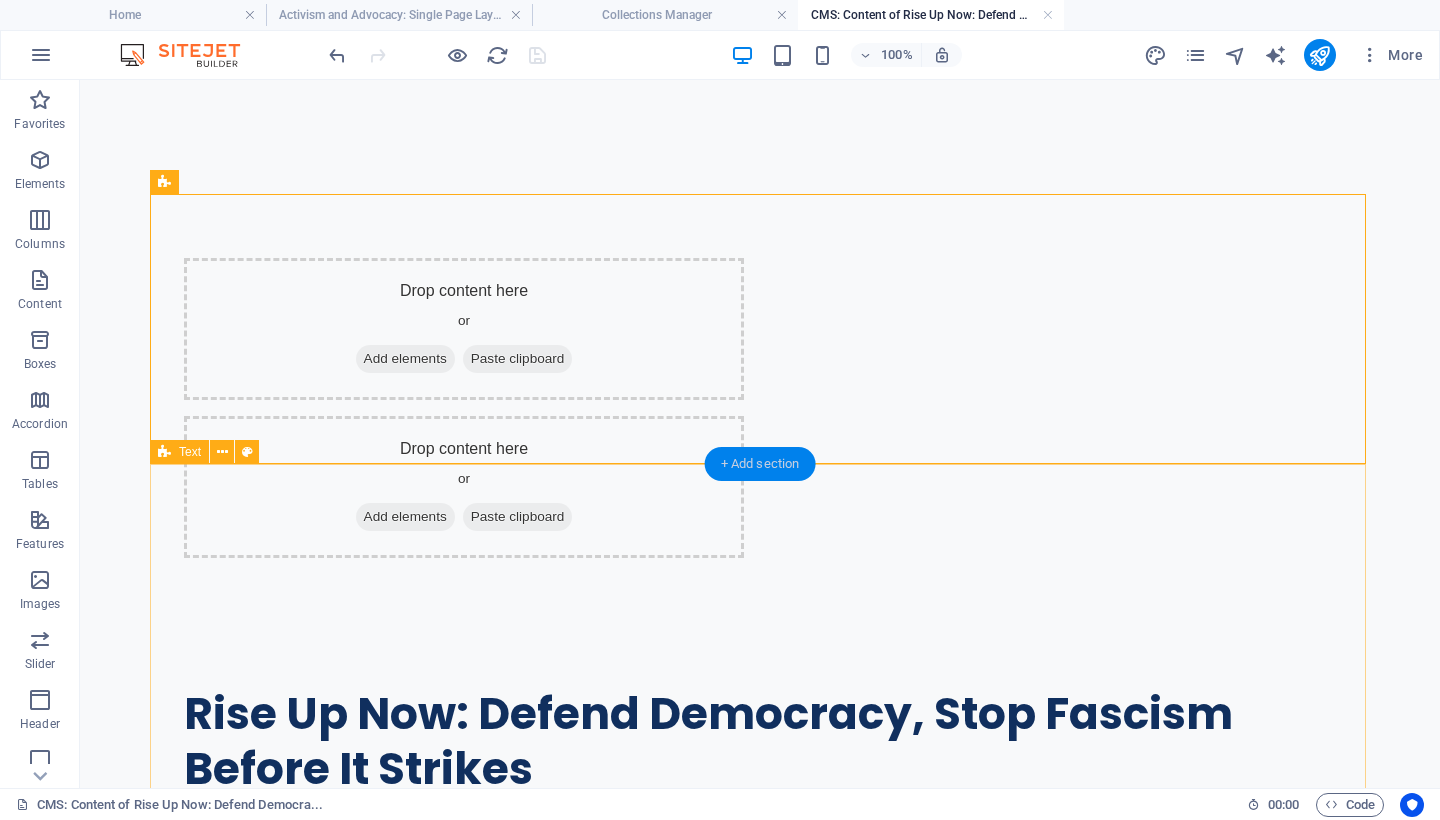click on "+ Add section" at bounding box center (760, 464) 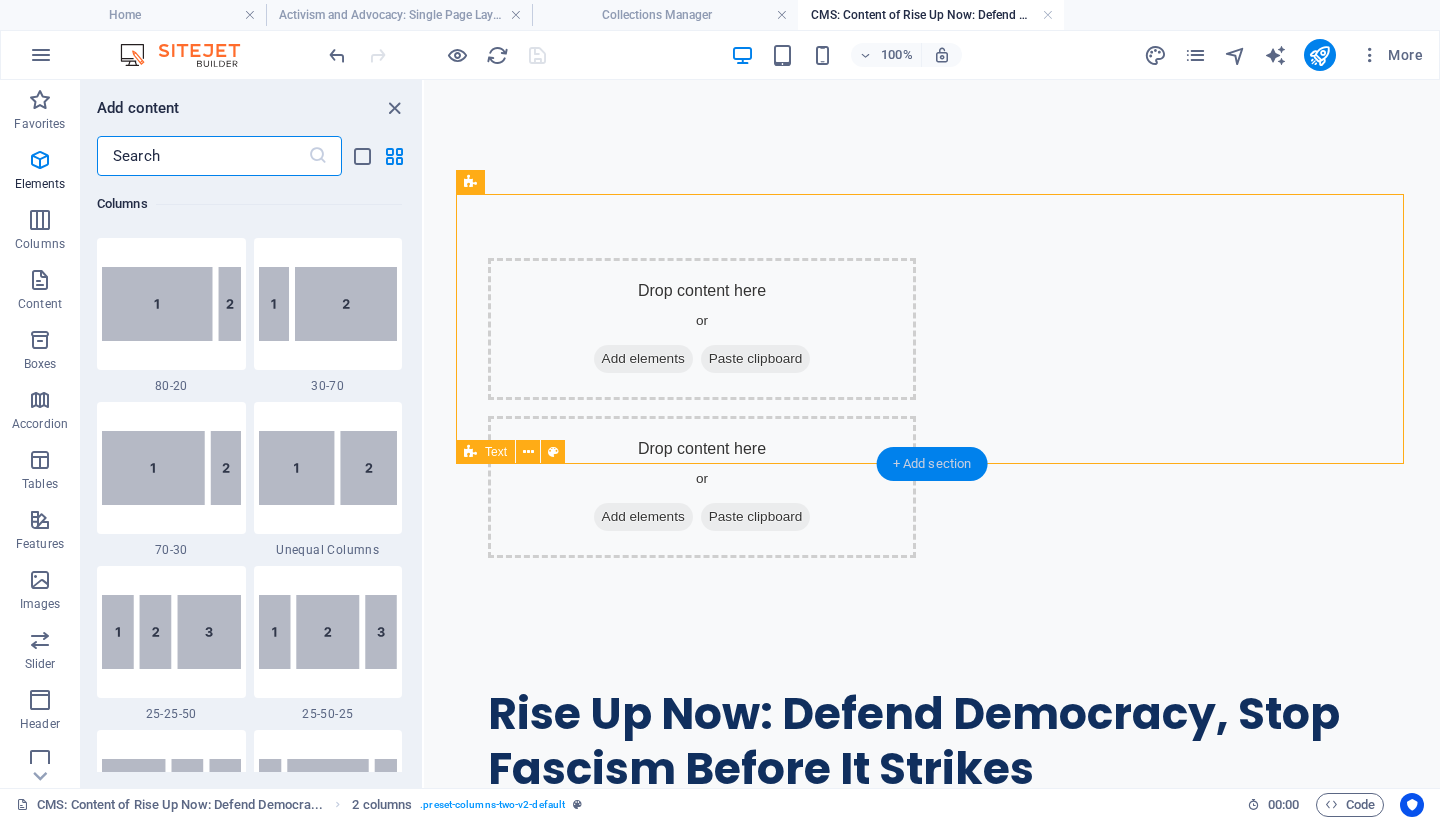 scroll, scrollTop: 3499, scrollLeft: 0, axis: vertical 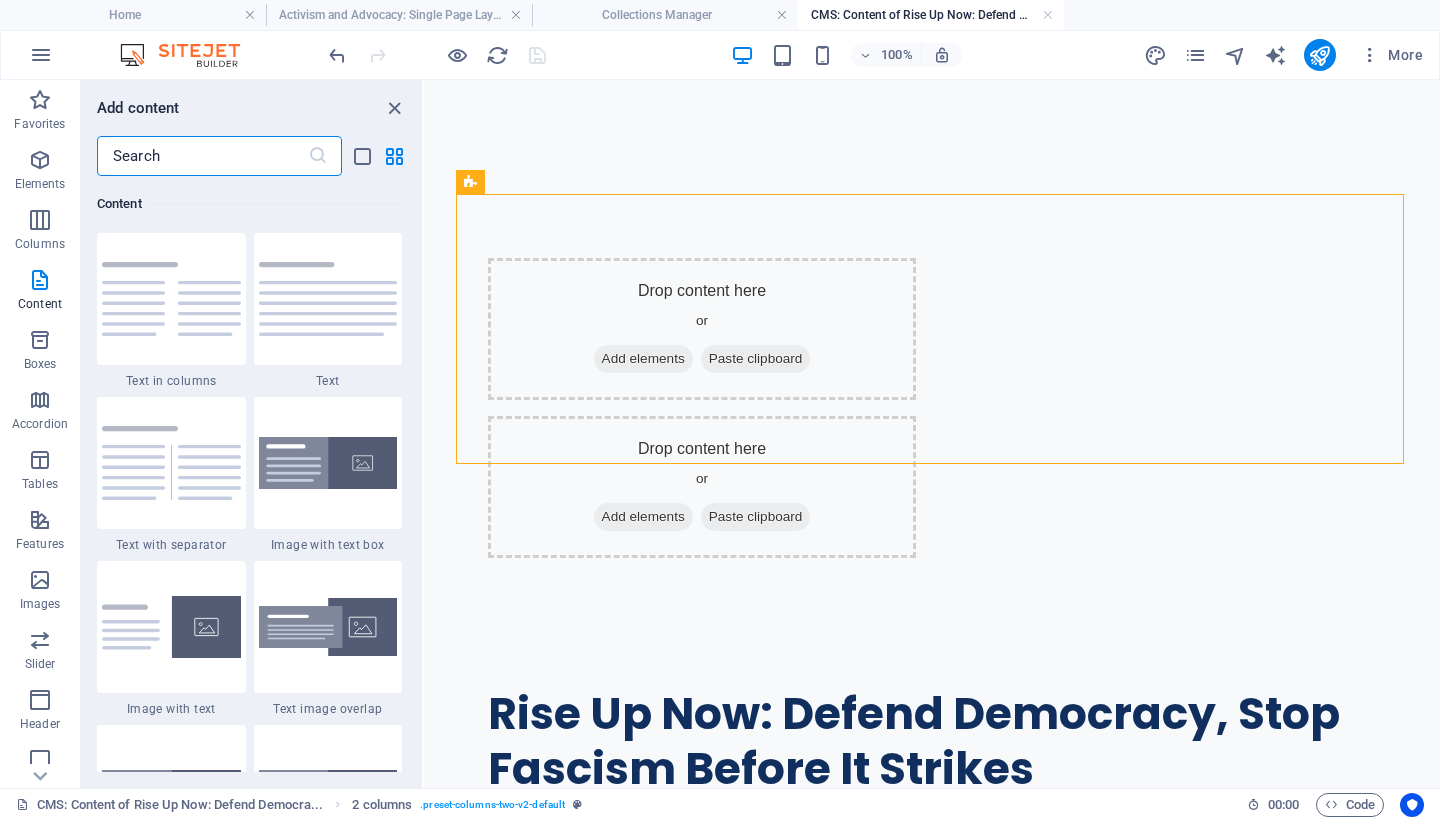 click at bounding box center (202, 156) 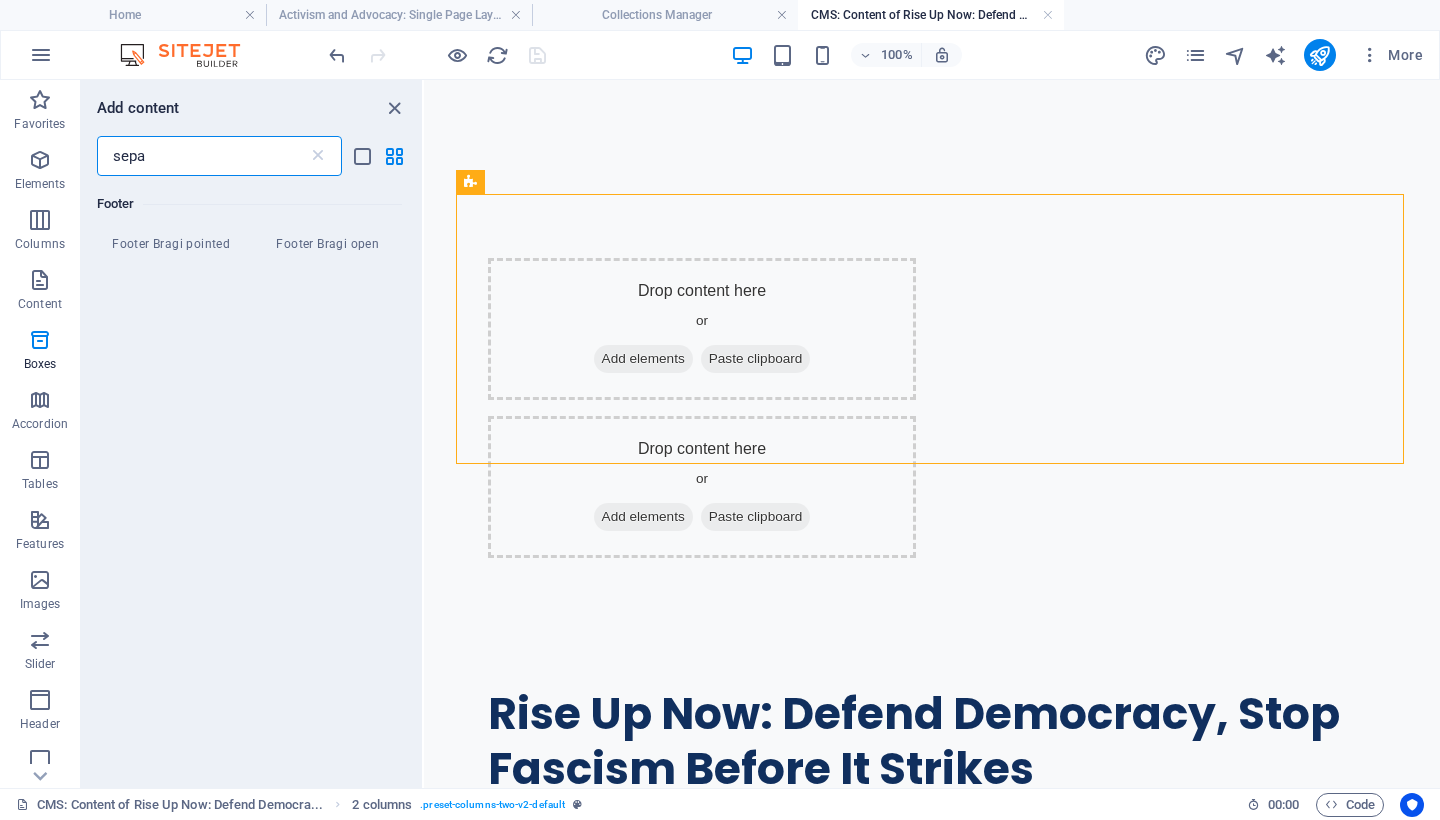 type on "separ" 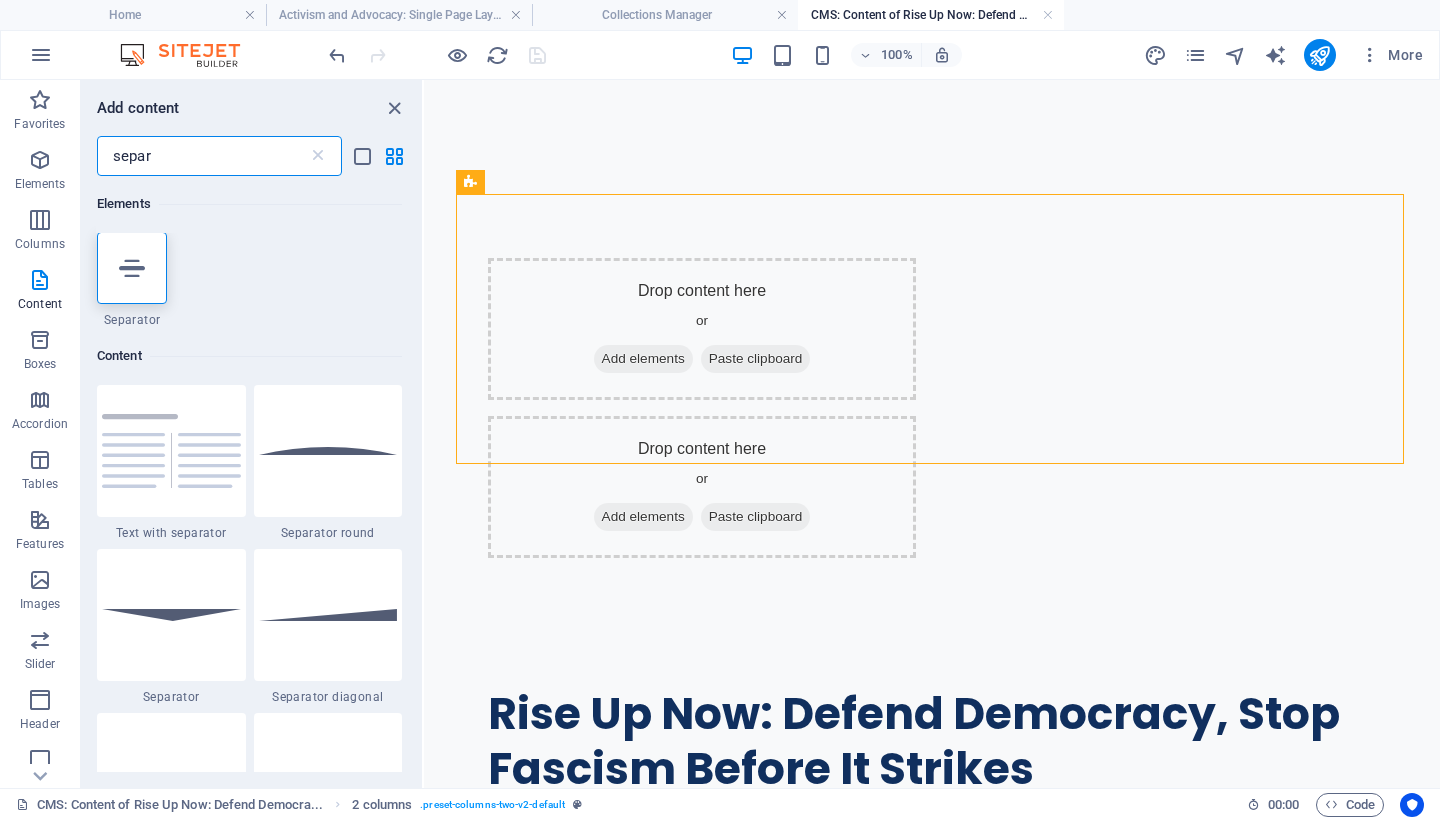 scroll, scrollTop: 0, scrollLeft: 0, axis: both 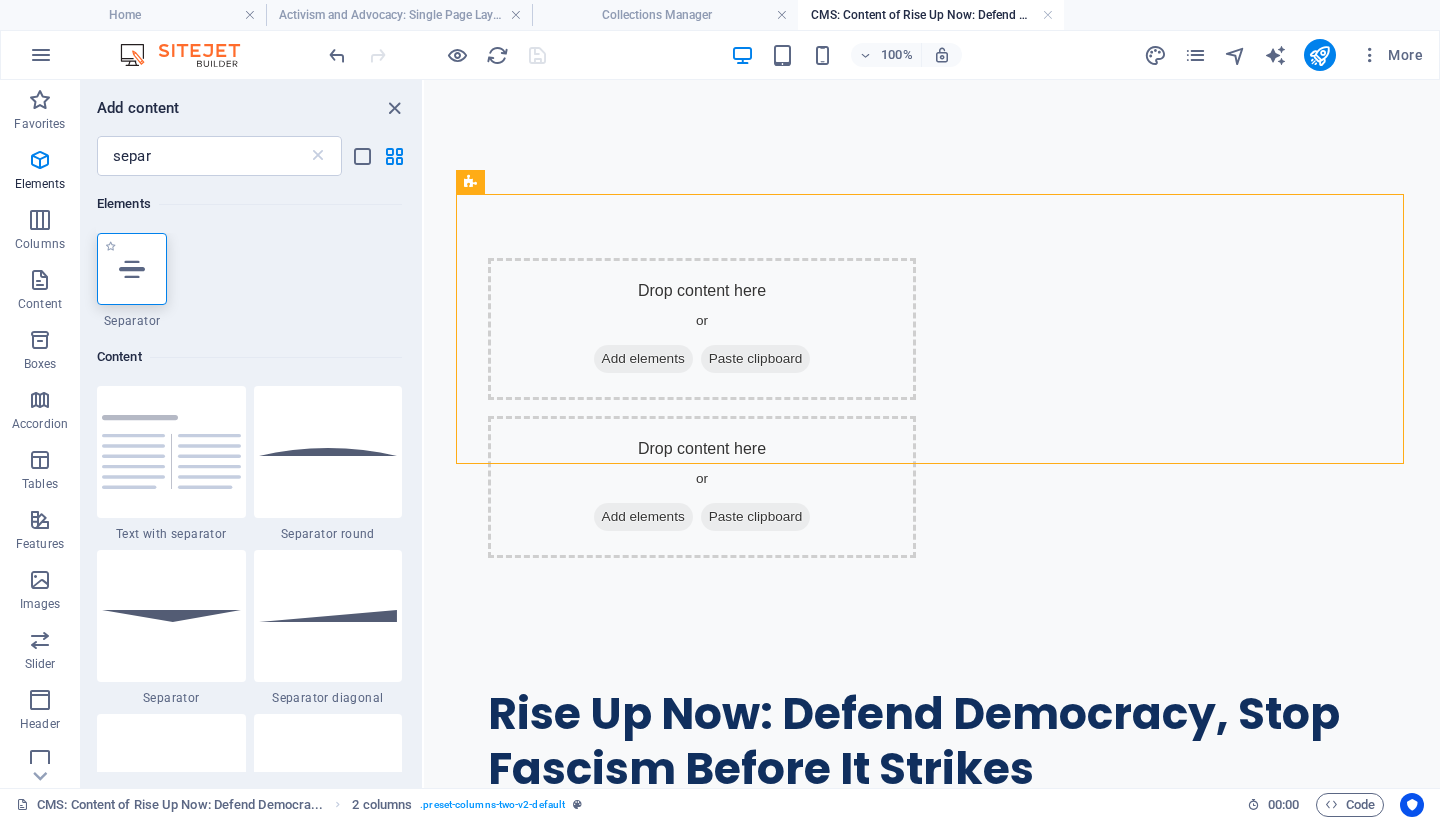 drag, startPoint x: 180, startPoint y: 157, endPoint x: 144, endPoint y: 268, distance: 116.6919 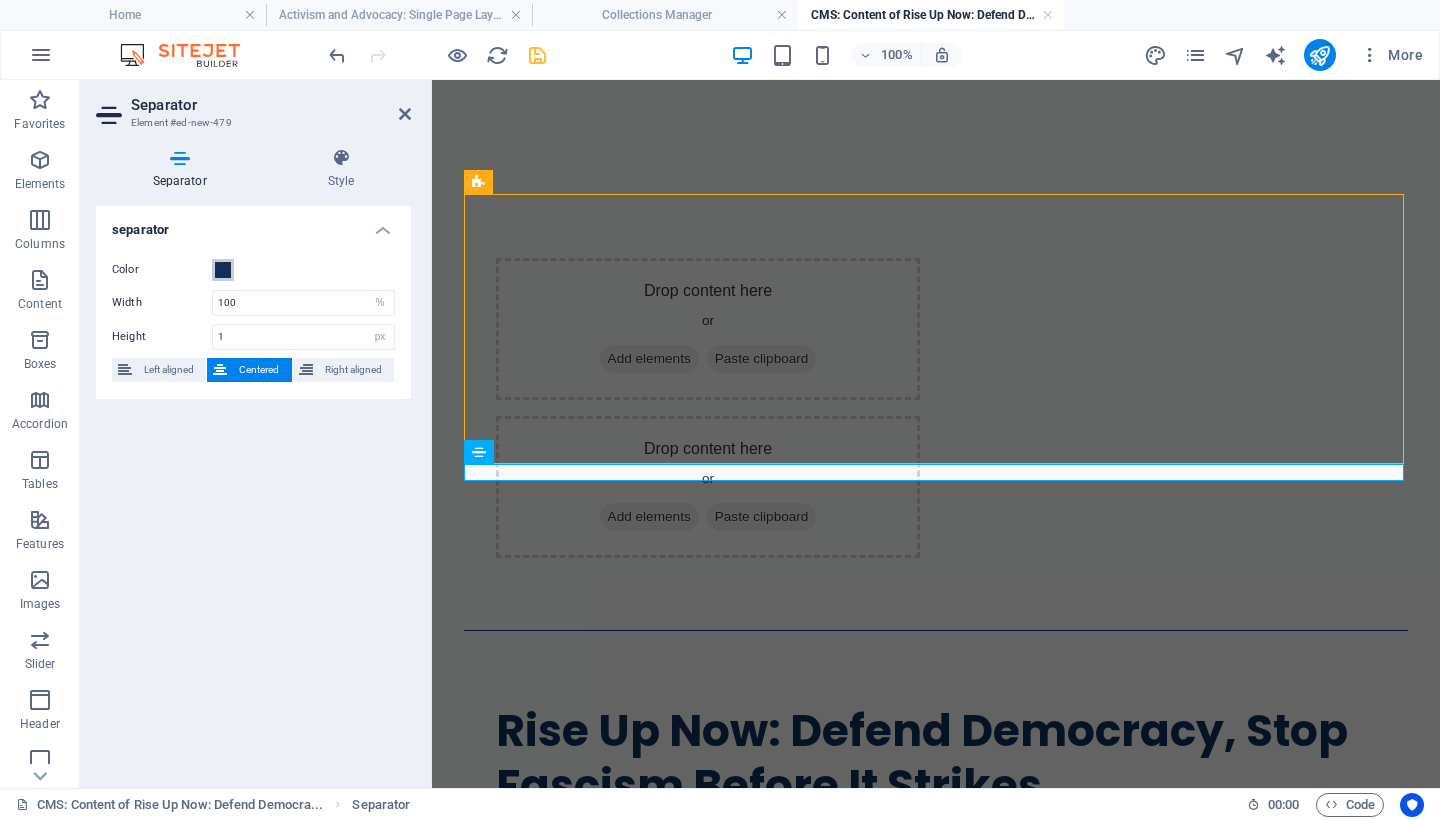 click at bounding box center [223, 270] 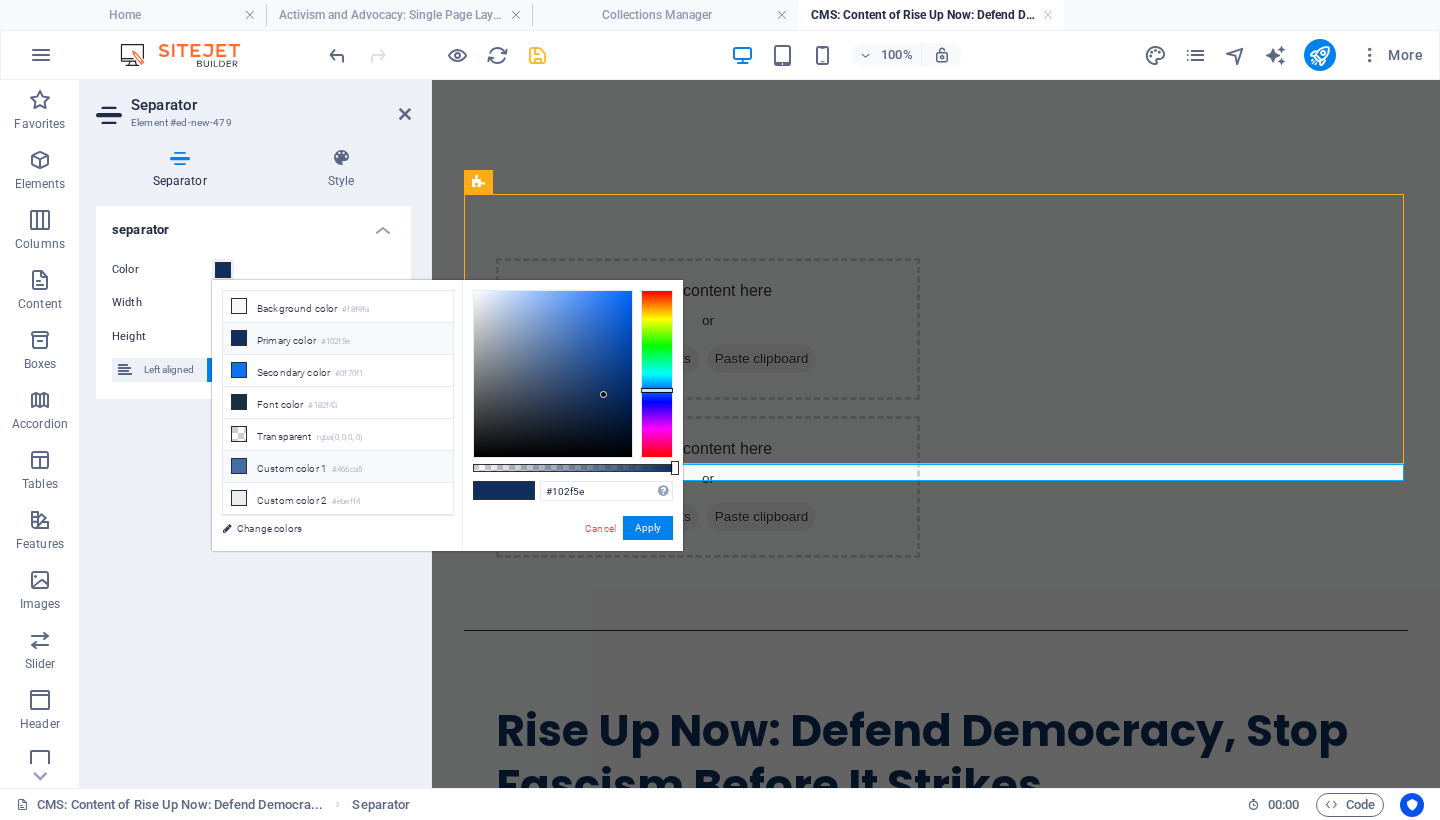 click at bounding box center (239, 466) 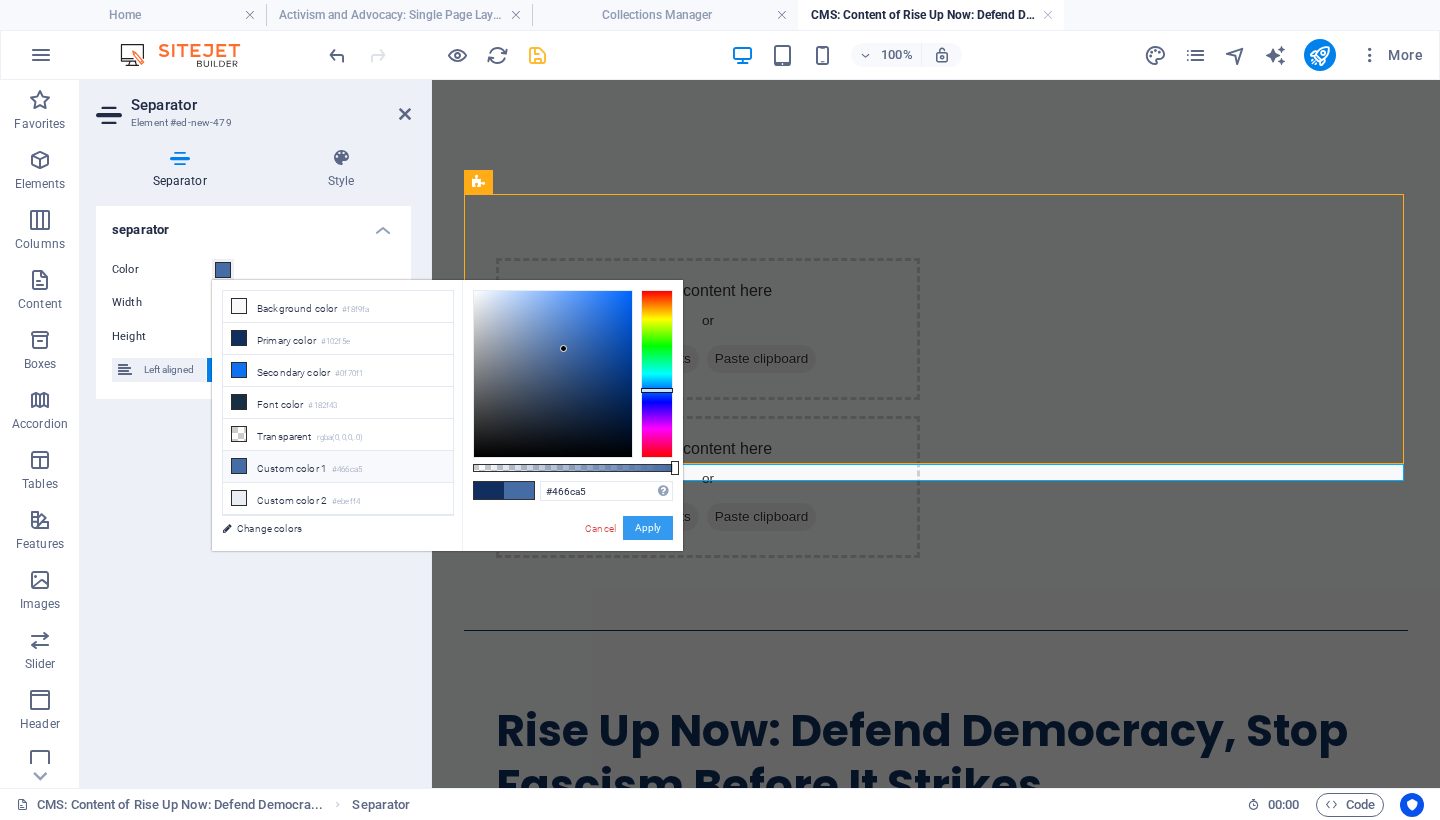 click on "Apply" at bounding box center (648, 528) 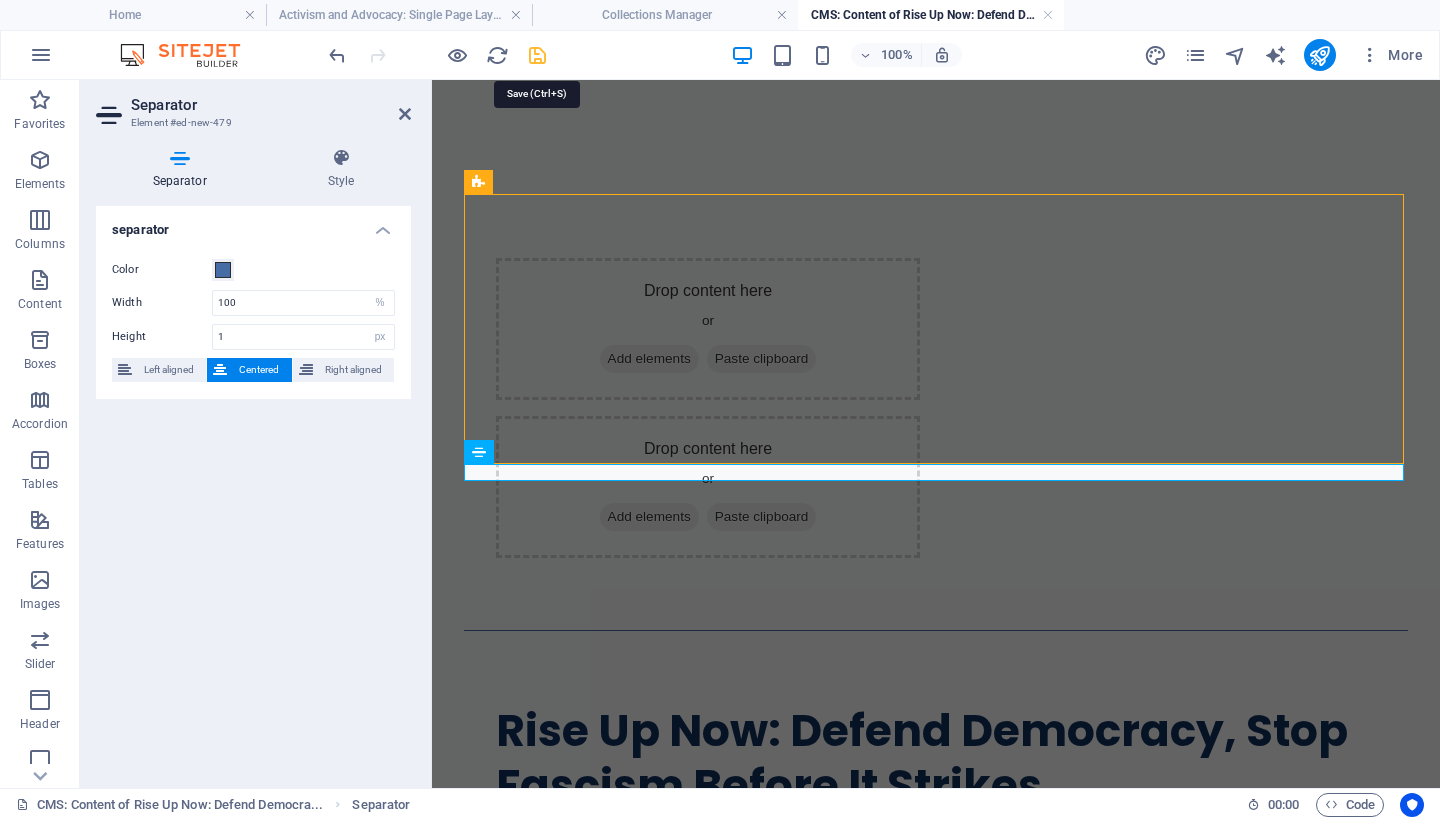 click at bounding box center (537, 55) 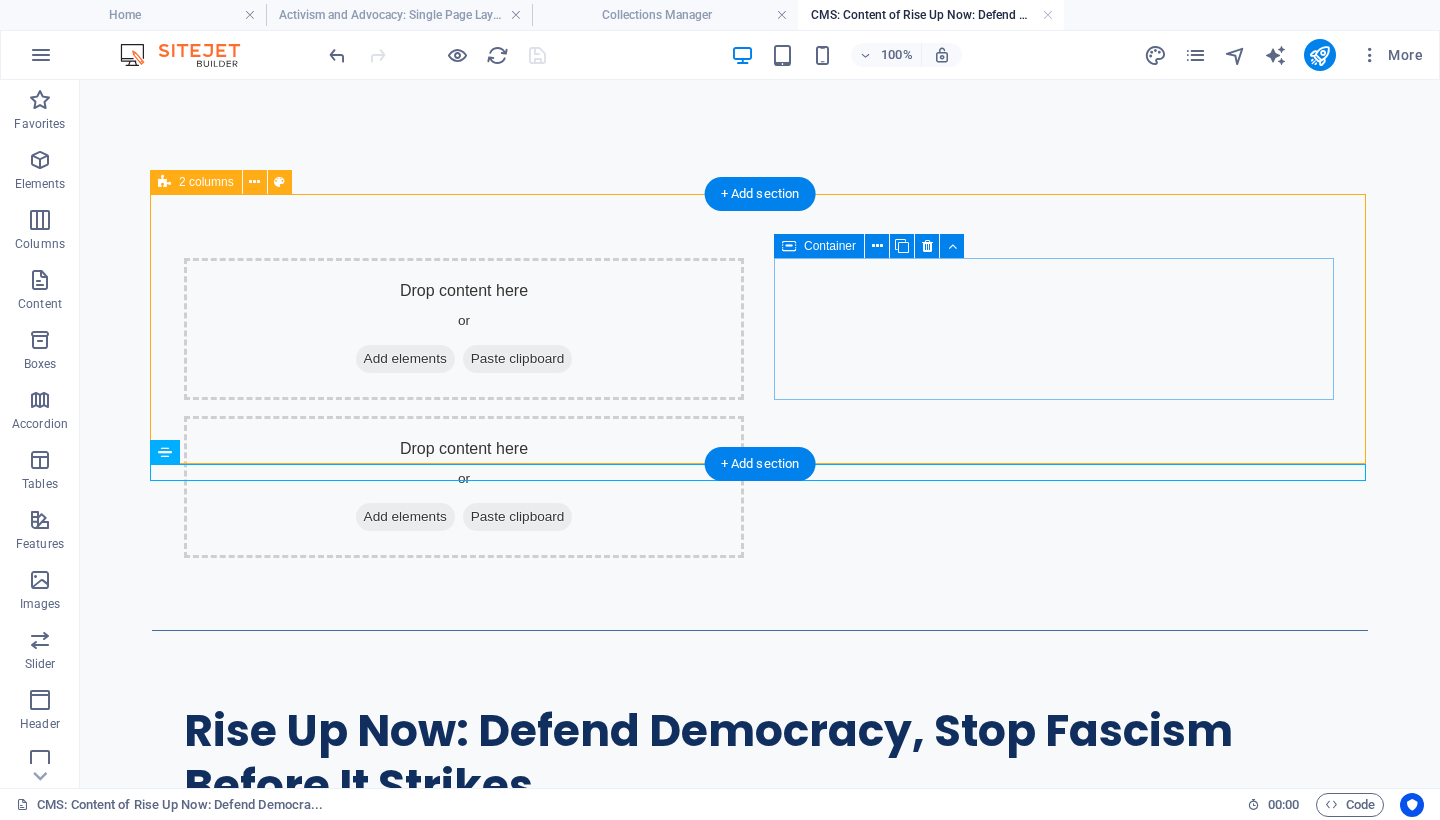 click on "Add elements" at bounding box center (405, 517) 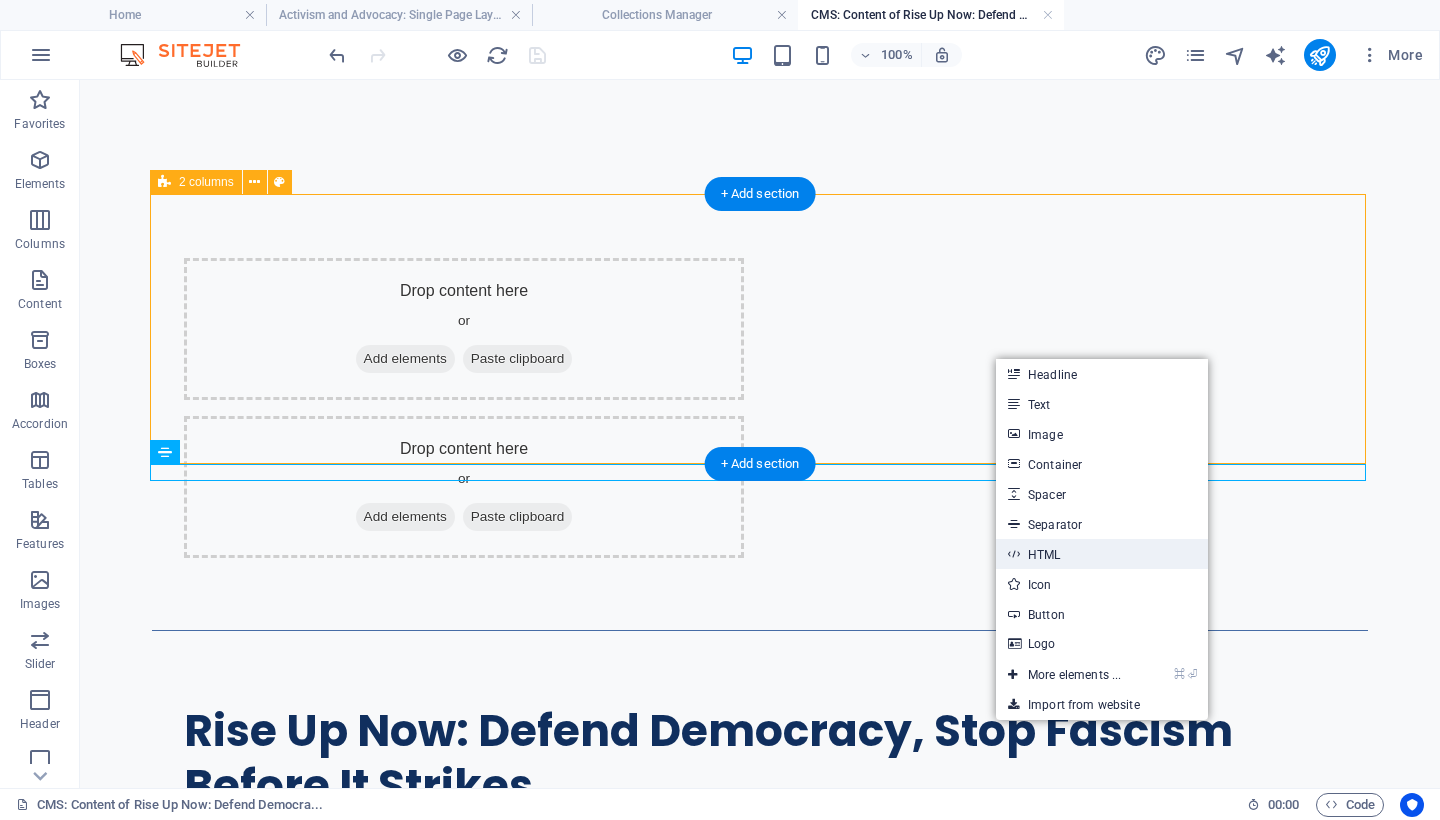 click on "HTML" at bounding box center [1102, 554] 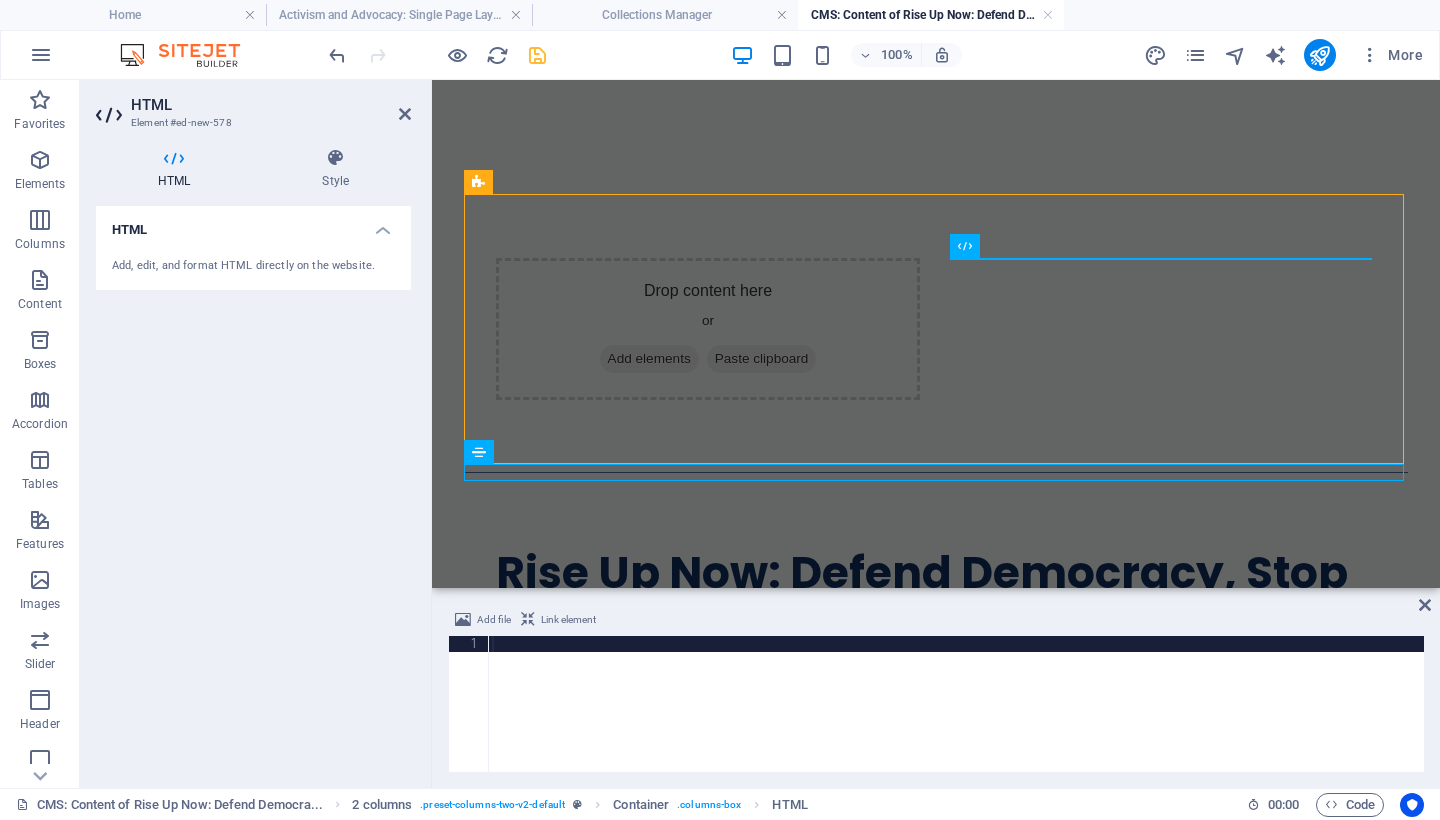 click at bounding box center [956, 720] 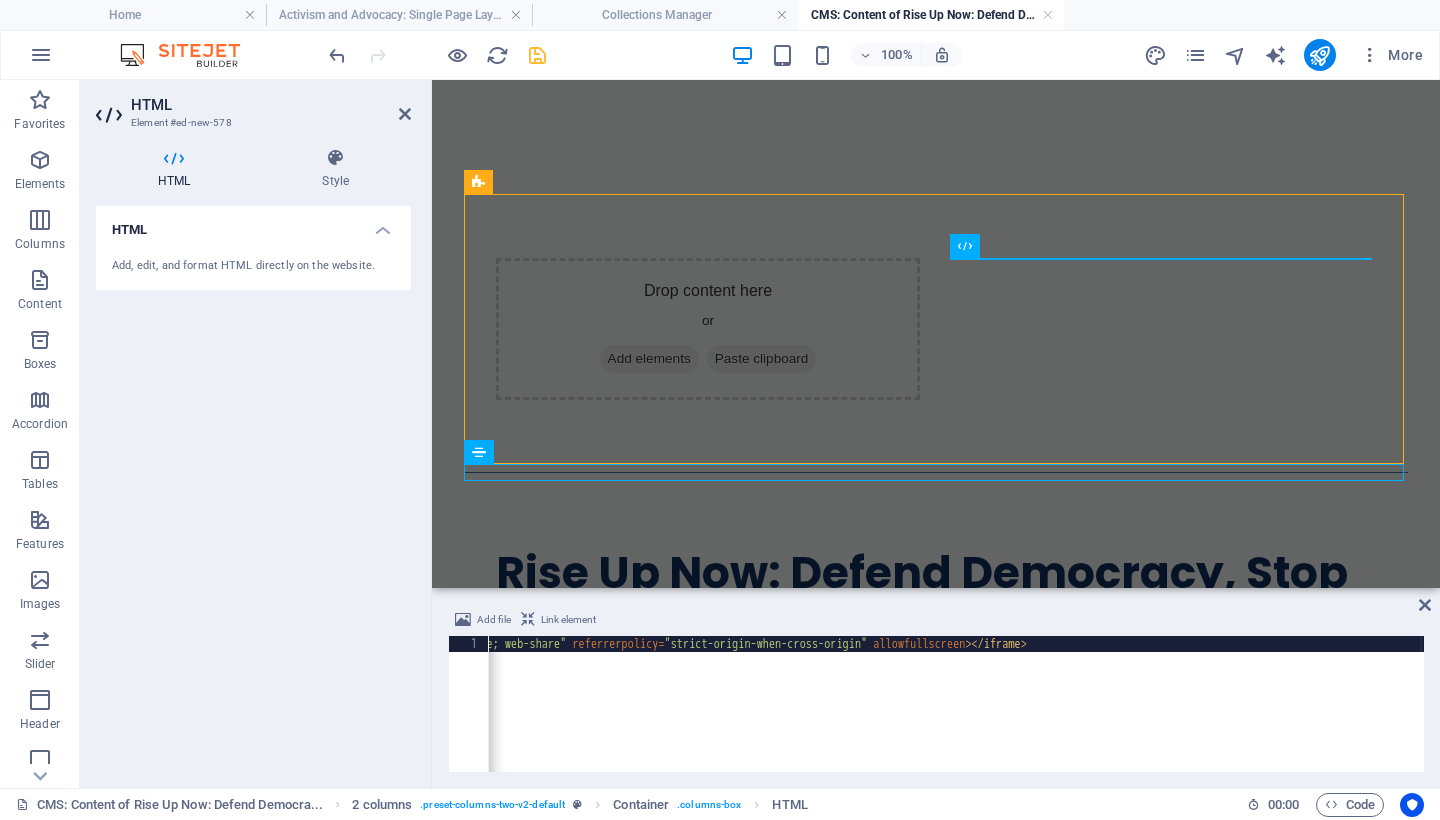 scroll, scrollTop: 0, scrollLeft: 1479, axis: horizontal 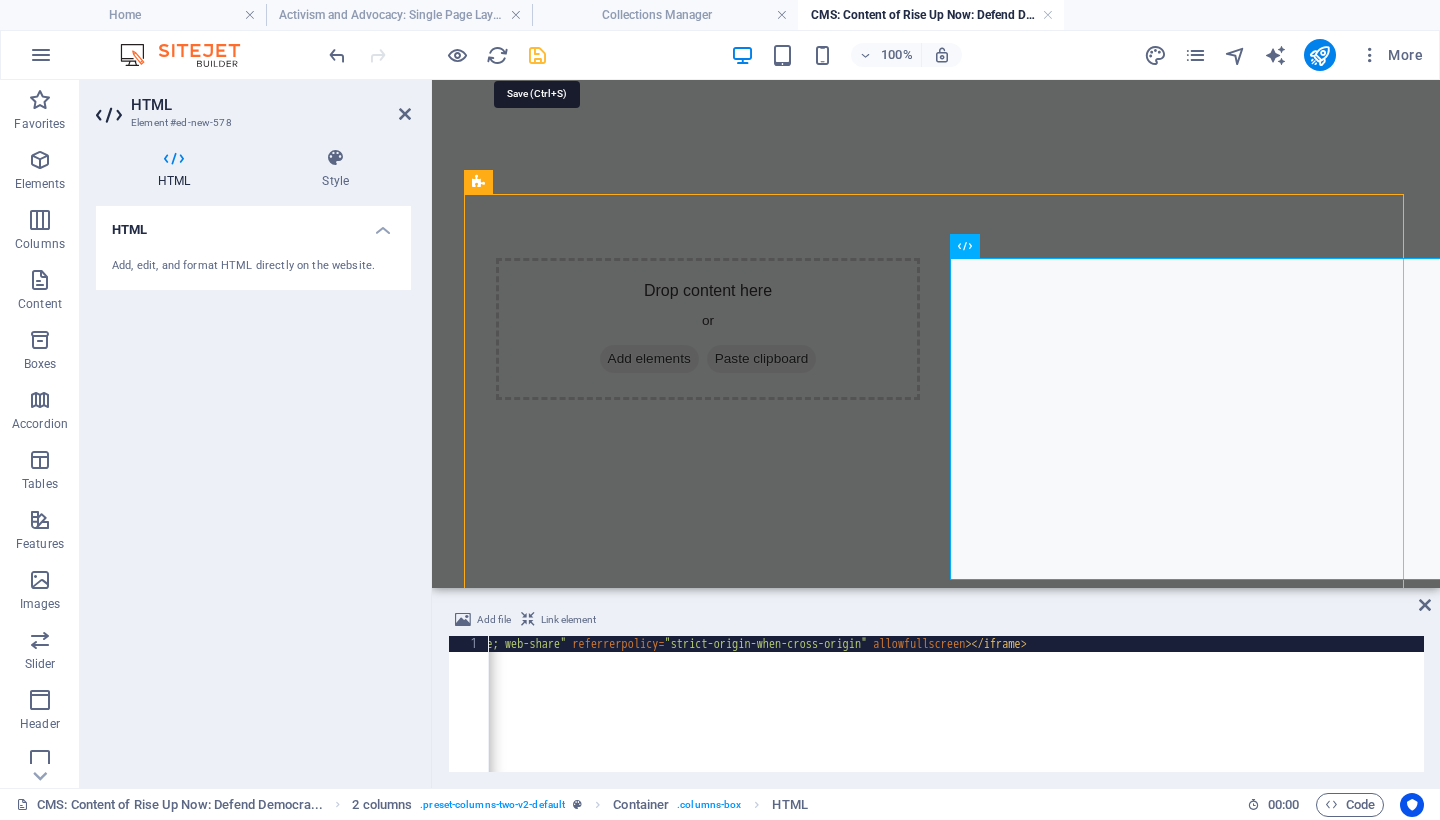 click at bounding box center [537, 55] 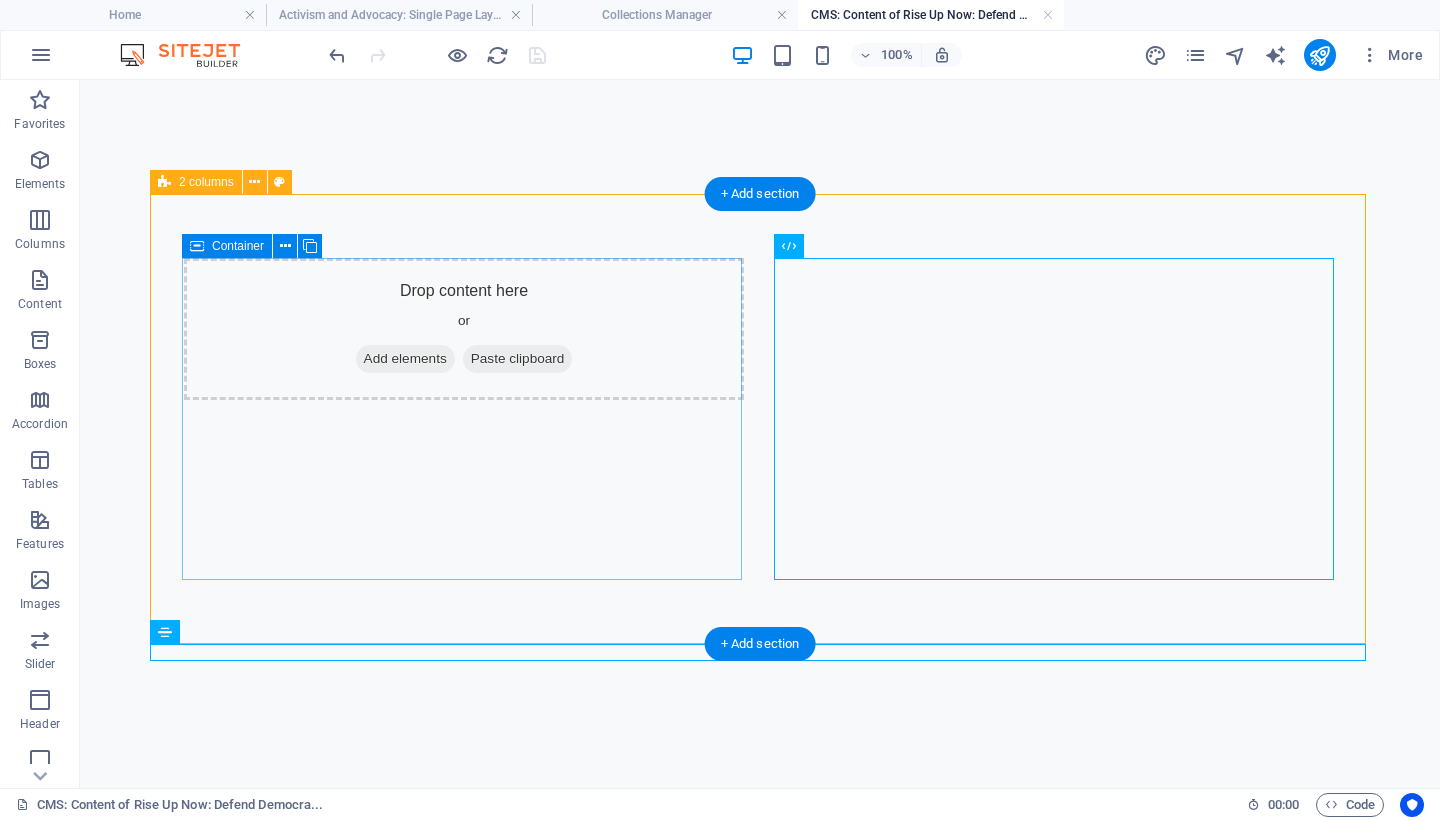 click on "Add elements" at bounding box center [405, 359] 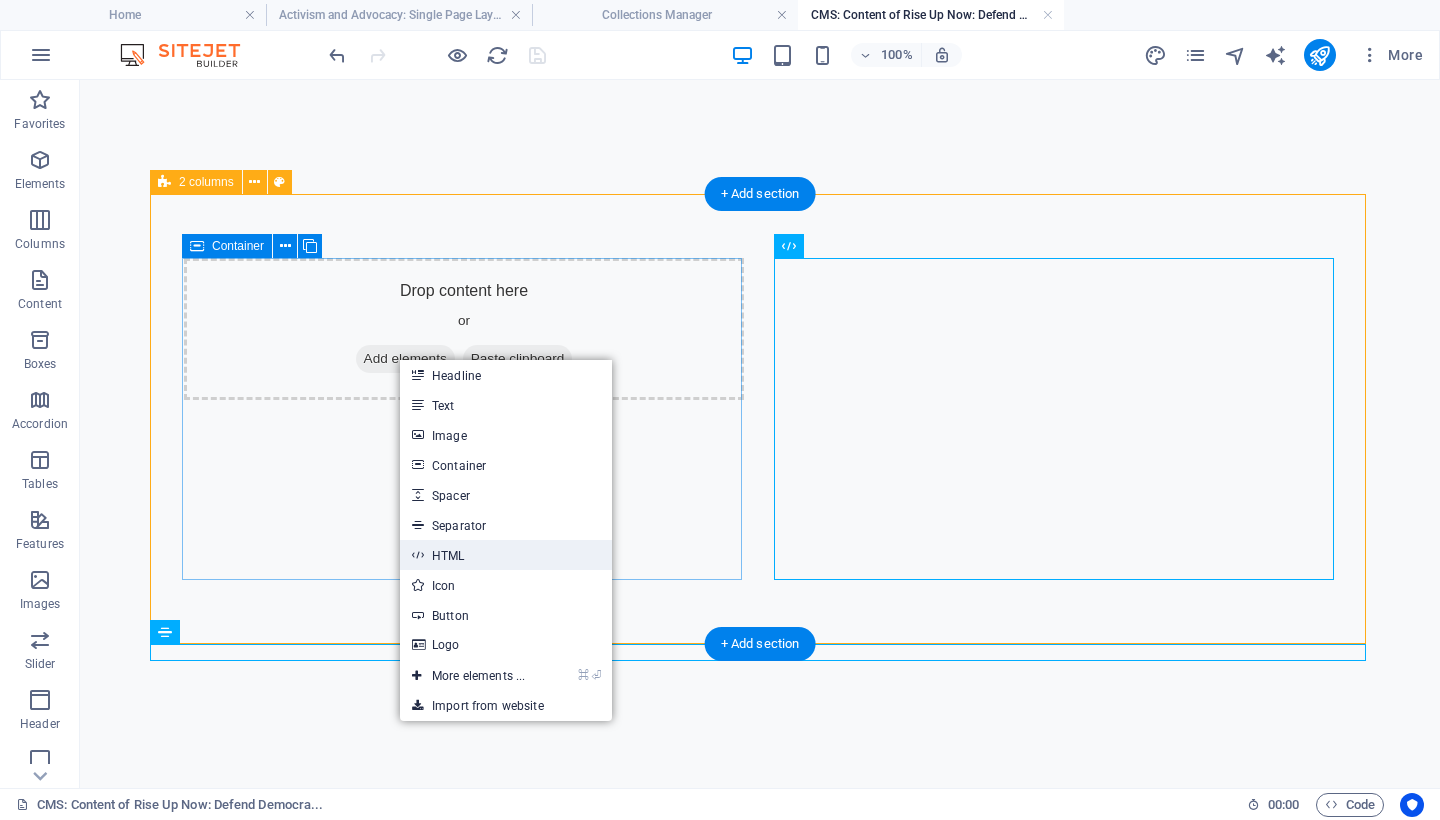 click on "HTML" at bounding box center [506, 555] 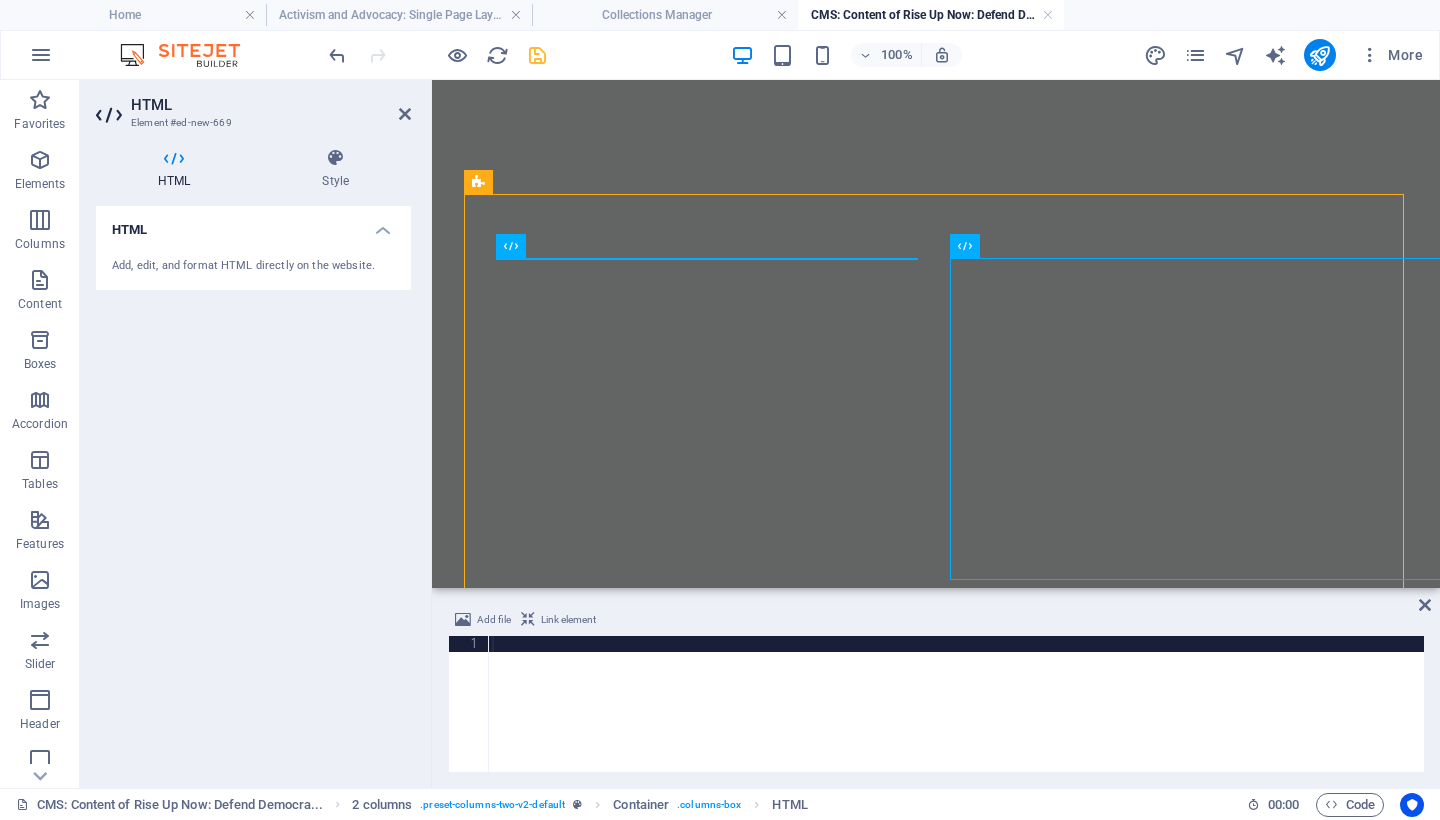 click at bounding box center [956, 720] 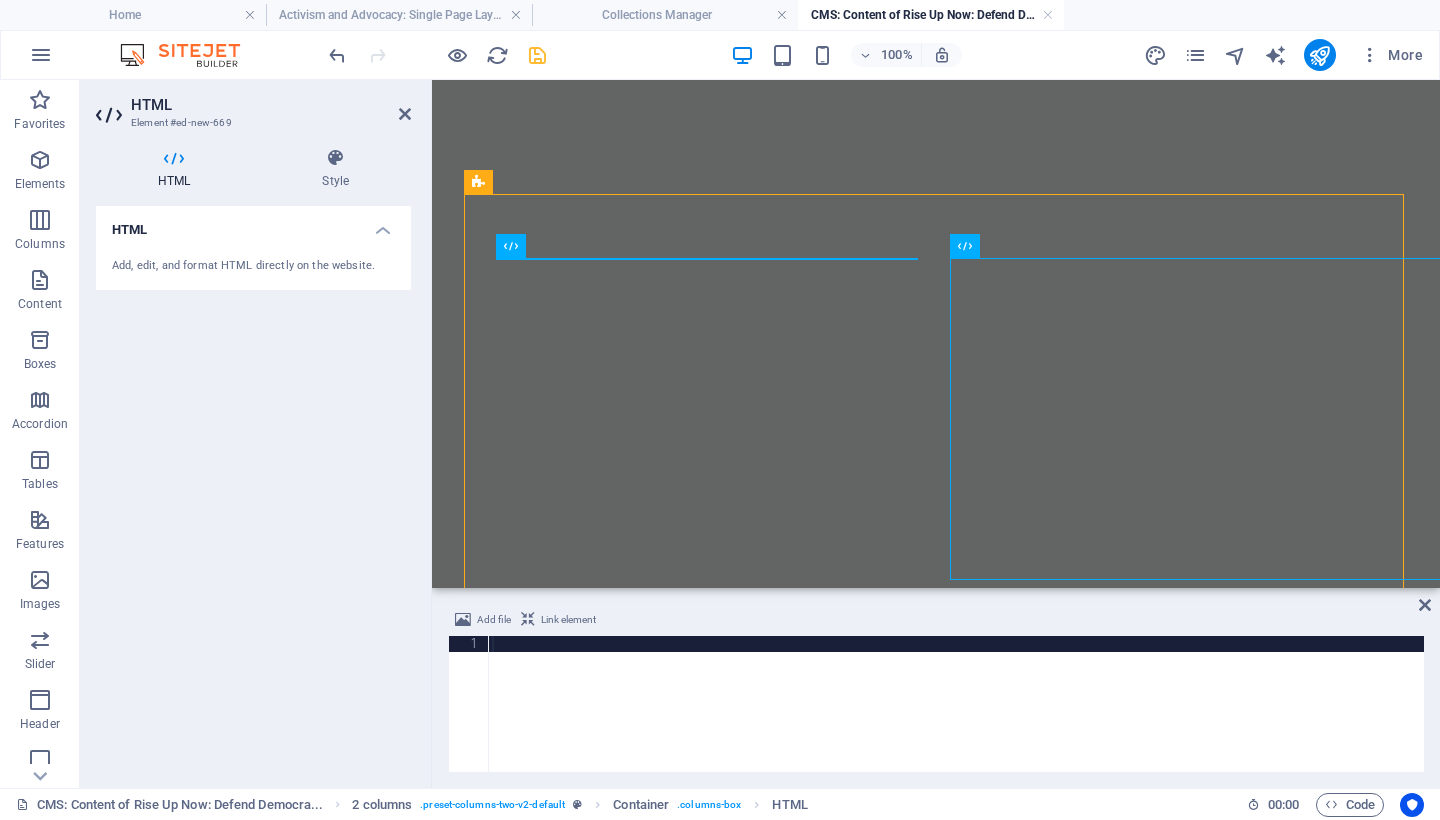 type on "<iframe width="560" height="315" src="https://www.youtube.com/embed/3NIwH4nKaDg?si=81CBFn-xRILAAXf8" title="YouTube video player" frameborder="0" allow="accelerometer; autoplay; clipboard-write; encrypted-media; gyroscope; picture-in-picture; web-share" referrerpolicy="strict-origin-when-cross-origin" allowfullscreen></iframe>" 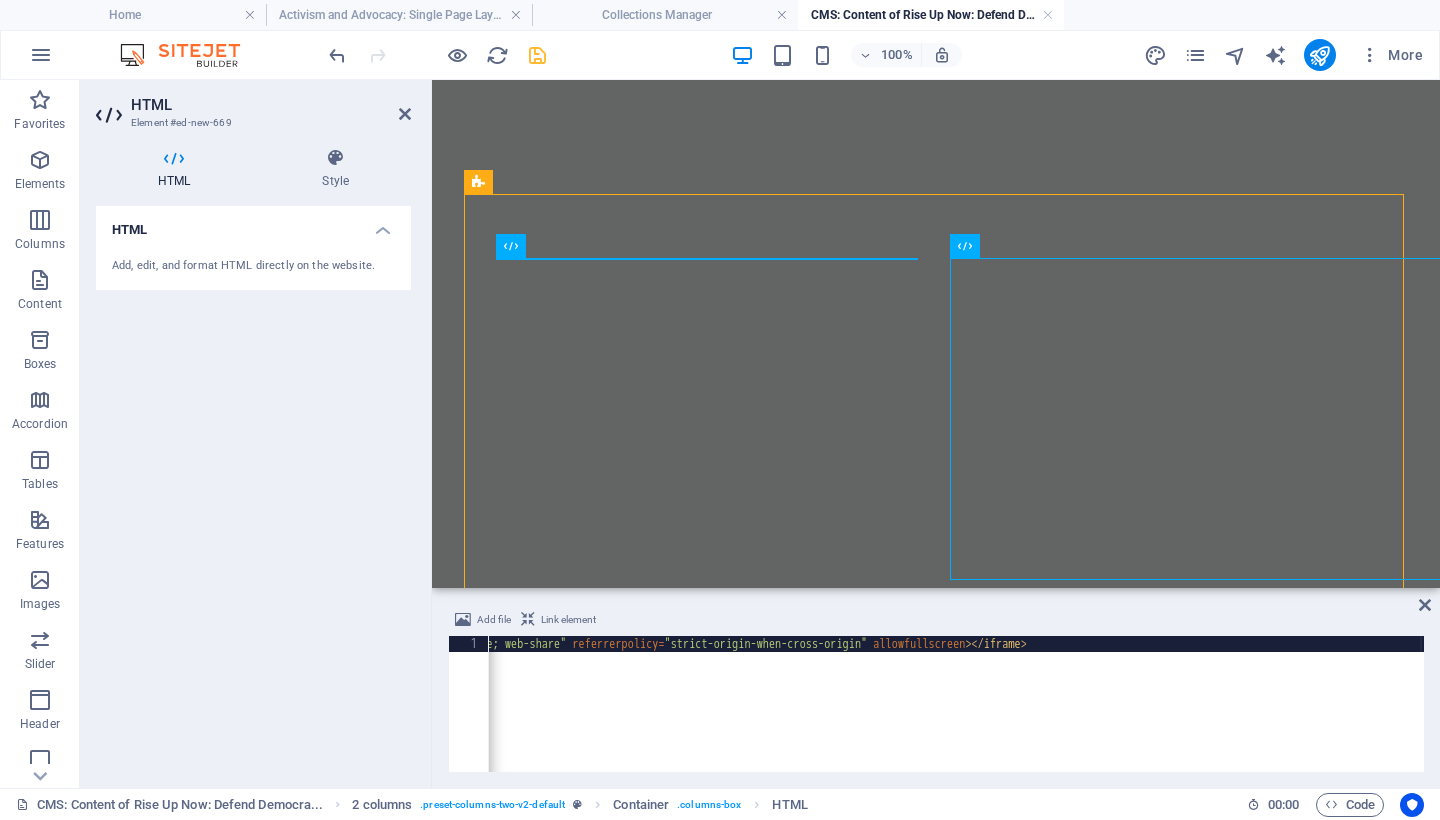 scroll, scrollTop: 0, scrollLeft: 1479, axis: horizontal 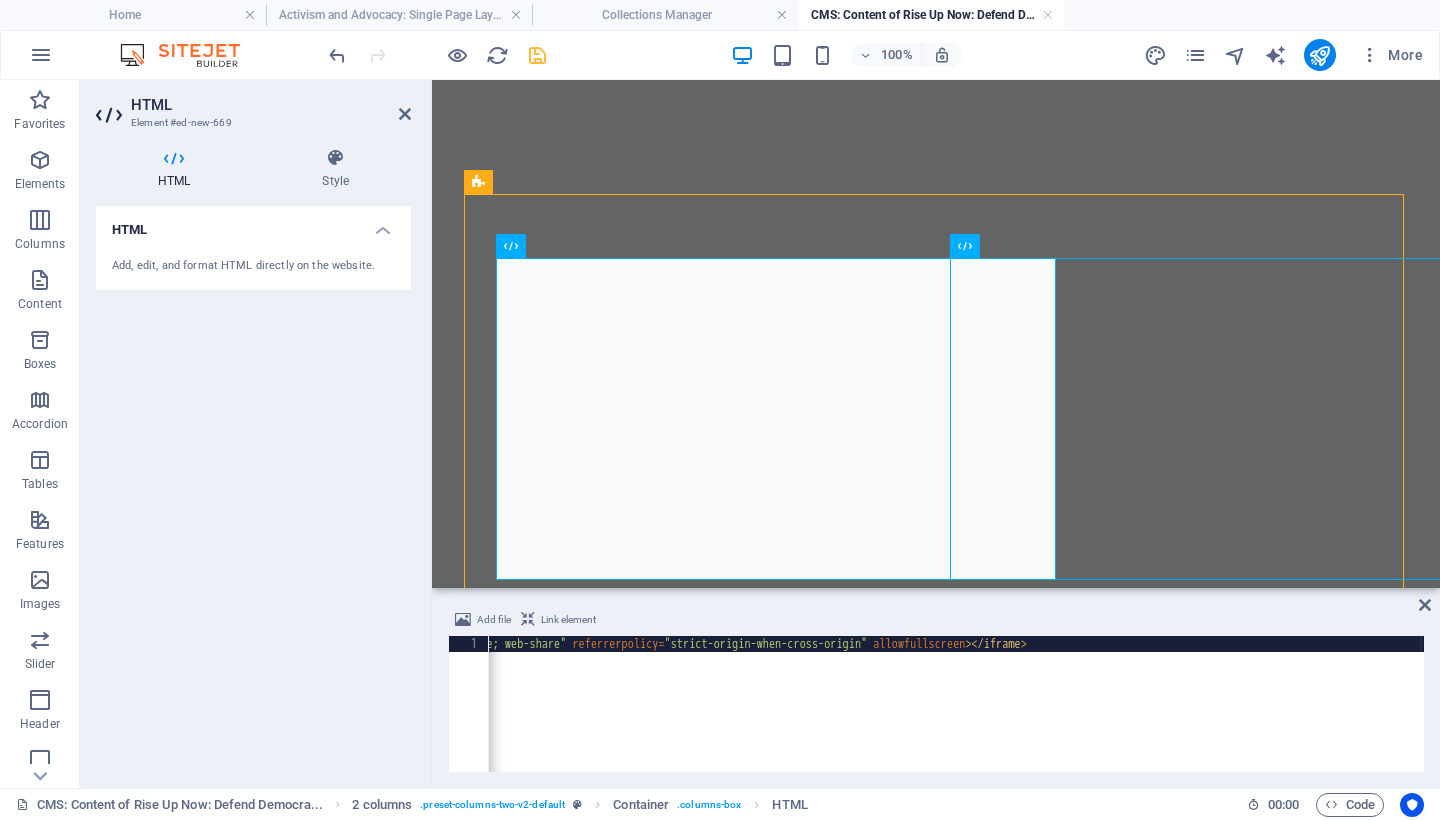 type 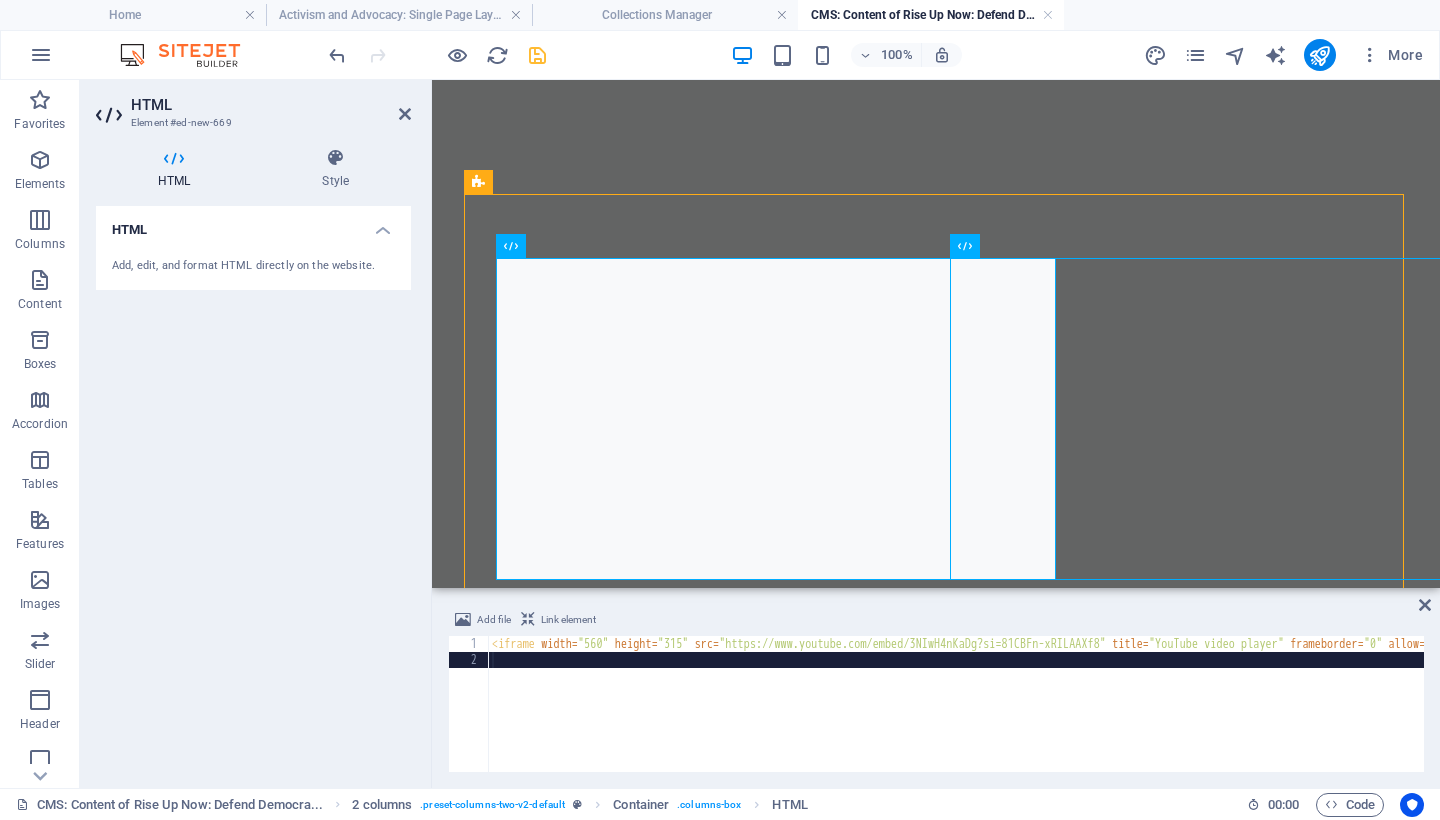 scroll, scrollTop: 0, scrollLeft: 0, axis: both 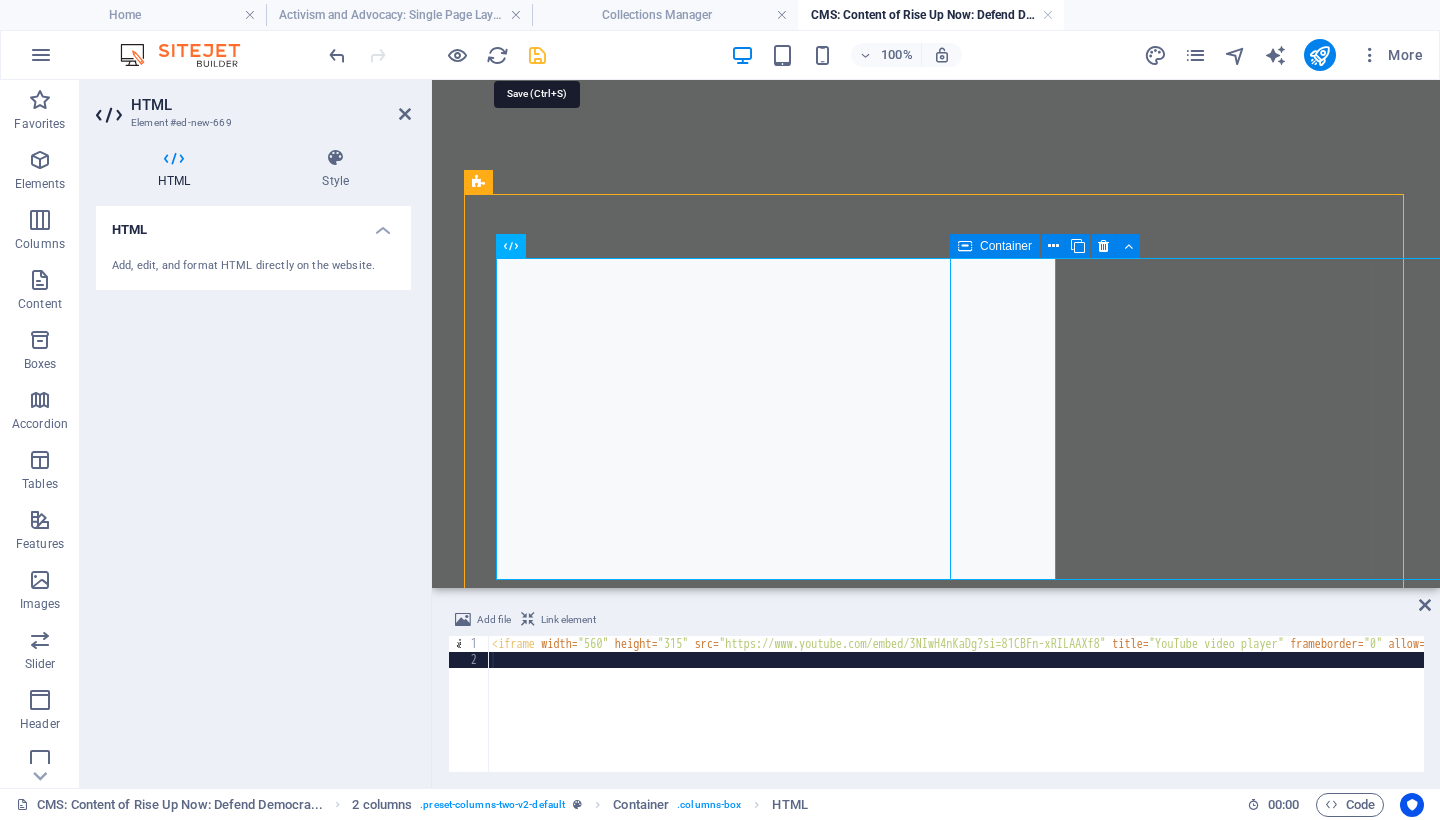 click at bounding box center (537, 55) 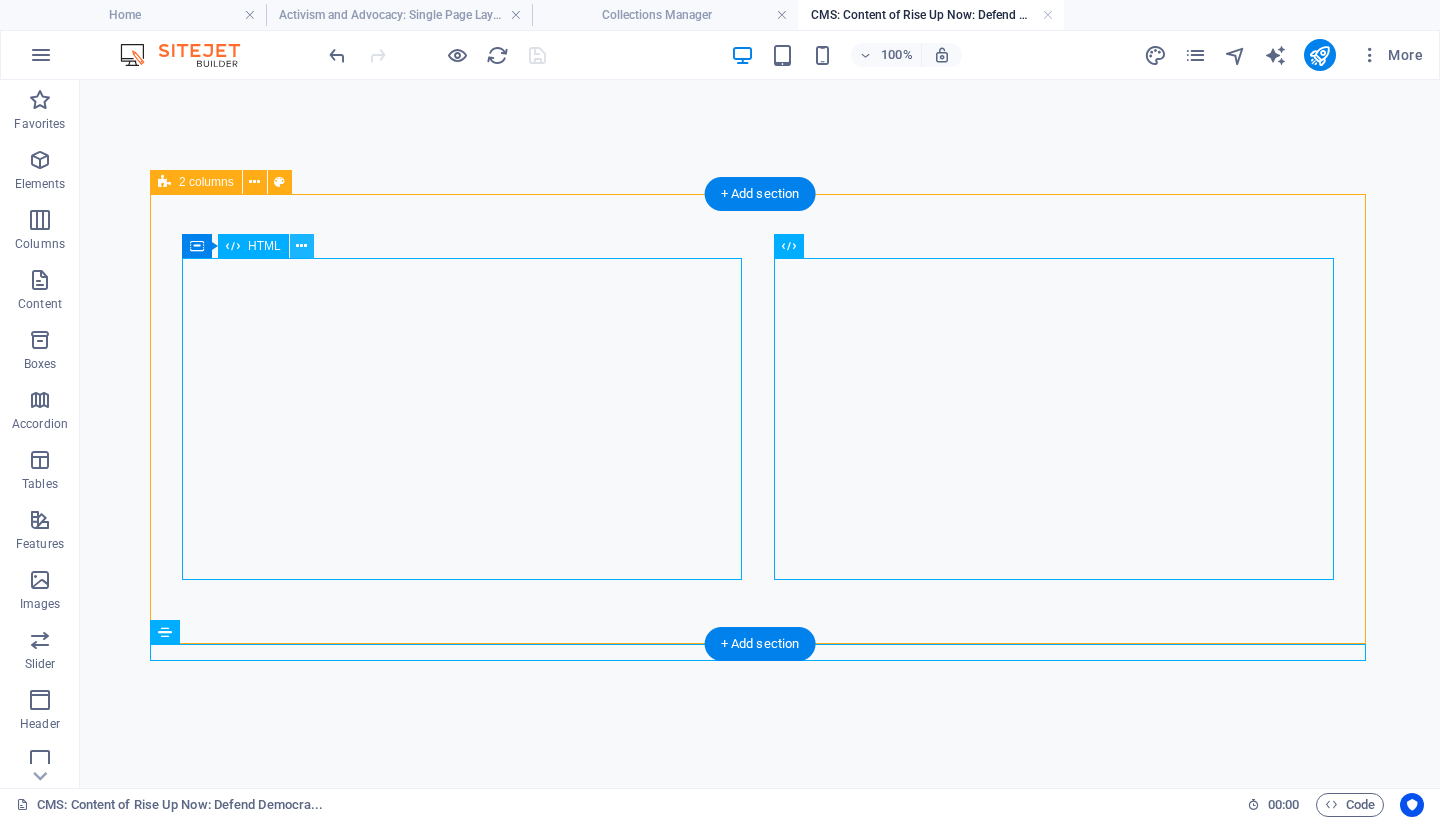 click at bounding box center [301, 246] 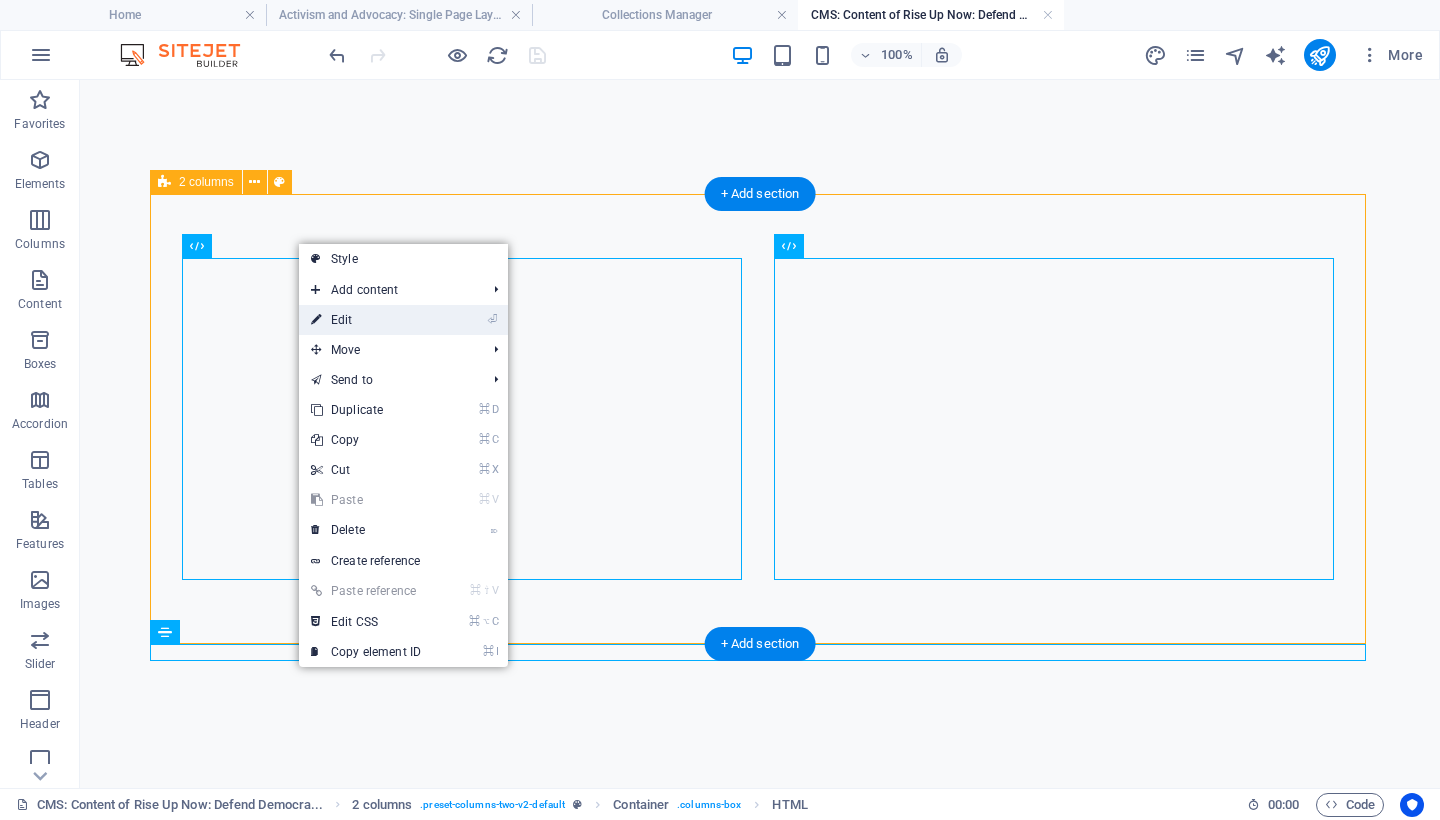 click on "⏎  Edit" at bounding box center [366, 320] 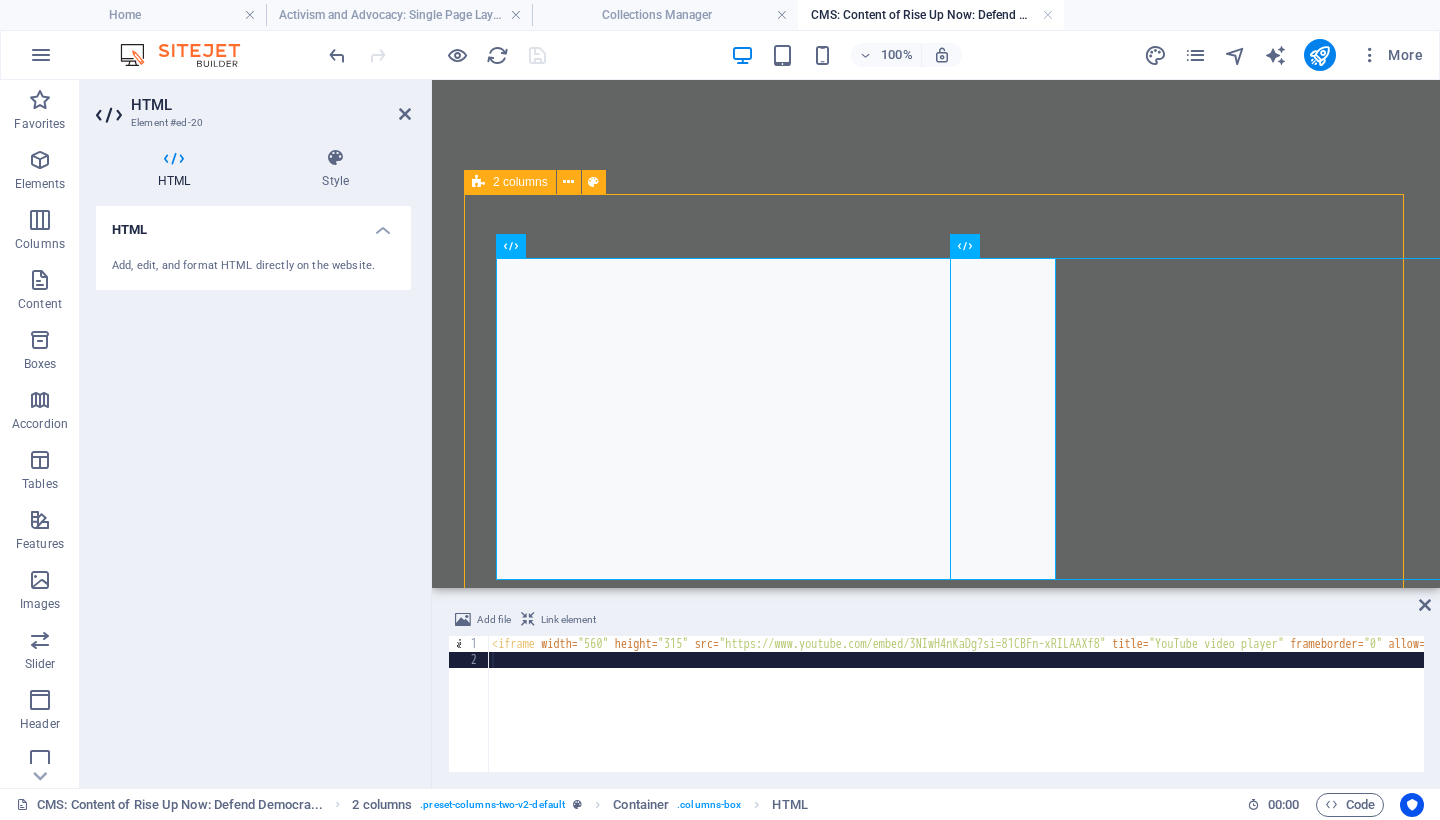 click on "< iframe   width = "560"   height = "315"   src = "https://www.youtube.com/embed/3NIwH4nKaDg?si=81CBFn-xRILAAXf8"   title = "YouTube video player"   frameborder = "0"   allow = "accelerometer; autoplay; clipboard-write; encrypted-media; gyroscope; picture-in-picture; web-share"   referrerpolicy = "strict-origin-when-cross-origin"   allowfullscreen > </ iframe >" at bounding box center [1695, 718] 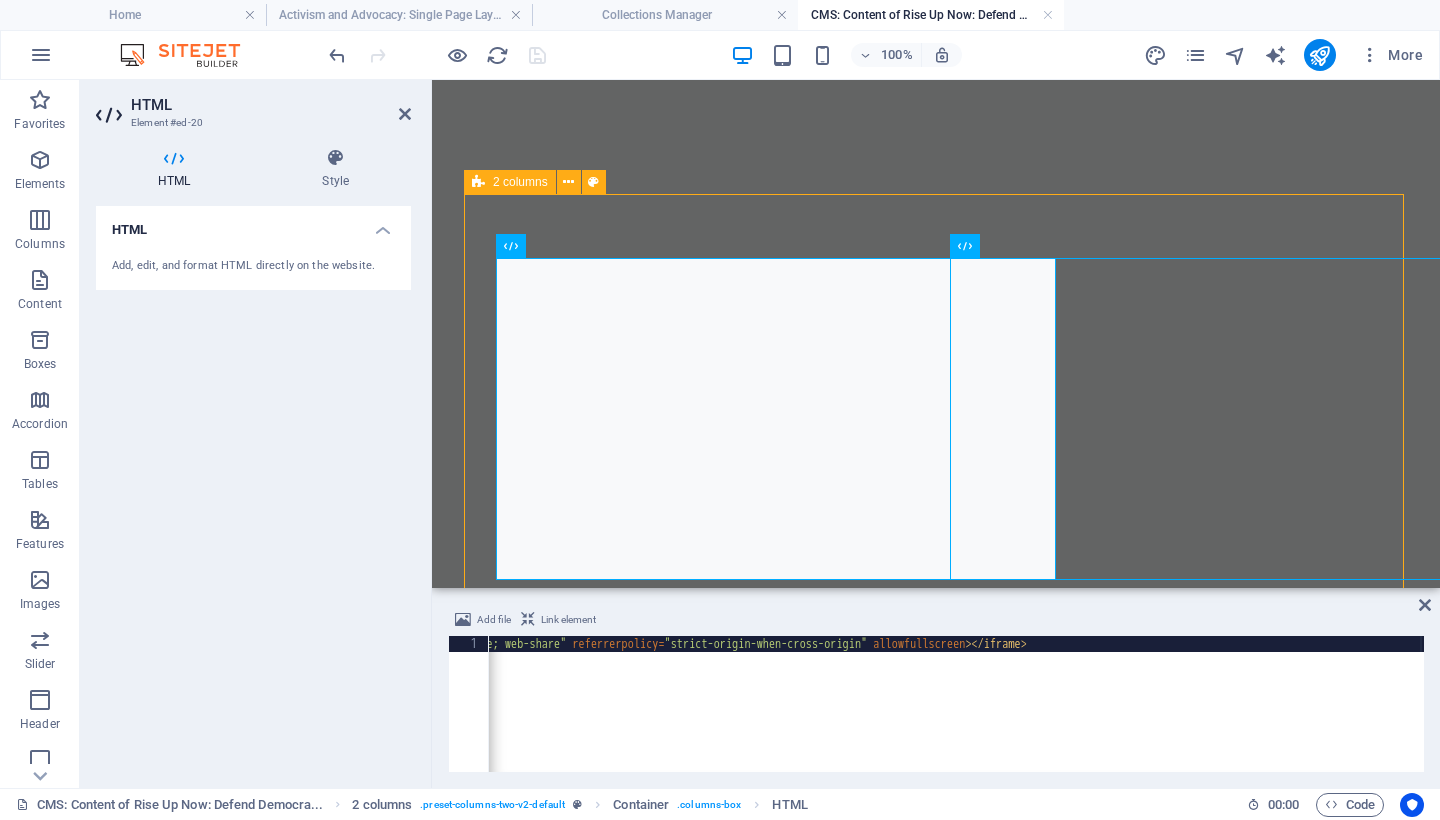 click on "< iframe   width = "560"   height = "315"   src = "https://www.youtube.com/embed/3NIwH4nKaDg?si=81CBFn-xRILAAXf8"   title = "YouTube video player"   frameborder = "0"   allow = "accelerometer; autoplay; clipboard-write; encrypted-media; gyroscope; picture-in-picture; web-share"   referrerpolicy = "strict-origin-when-cross-origin"   allowfullscreen > </ iframe >" at bounding box center (216, 718) 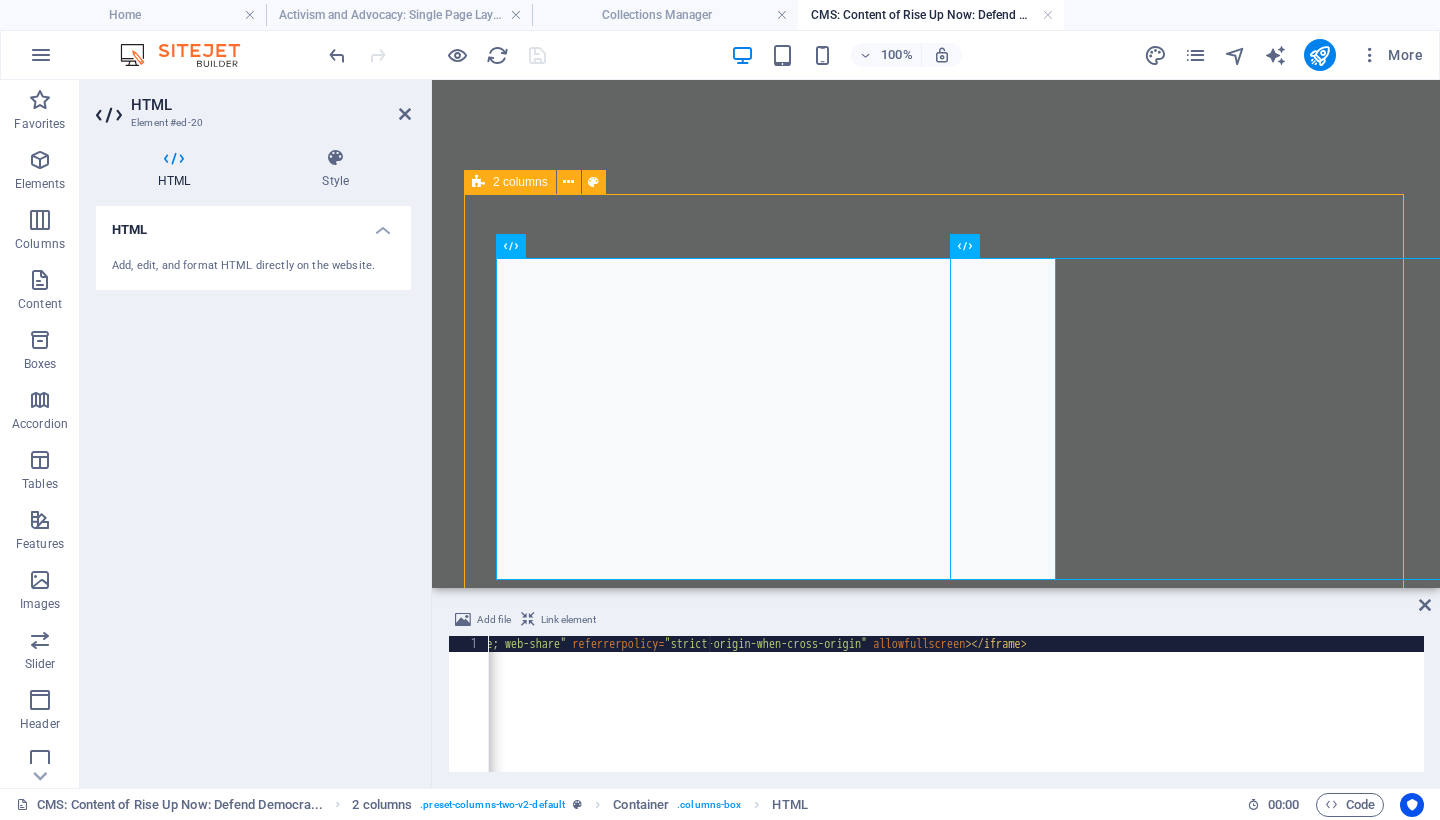 click on "< iframe   width = "560"   height = "315"   src = "https://www.youtube.com/embed/3NIwH4nKaDg?si=81CBFn-xRILAAXf8"   title = "YouTube video player"   frameborder = "0"   allow = "accelerometer; autoplay; clipboard-write; encrypted-media; gyroscope; picture-in-picture; web-share"   referrerpolicy = "strict-origin-when-cross-origin"   allowfullscreen > </ iframe >" at bounding box center (216, 718) 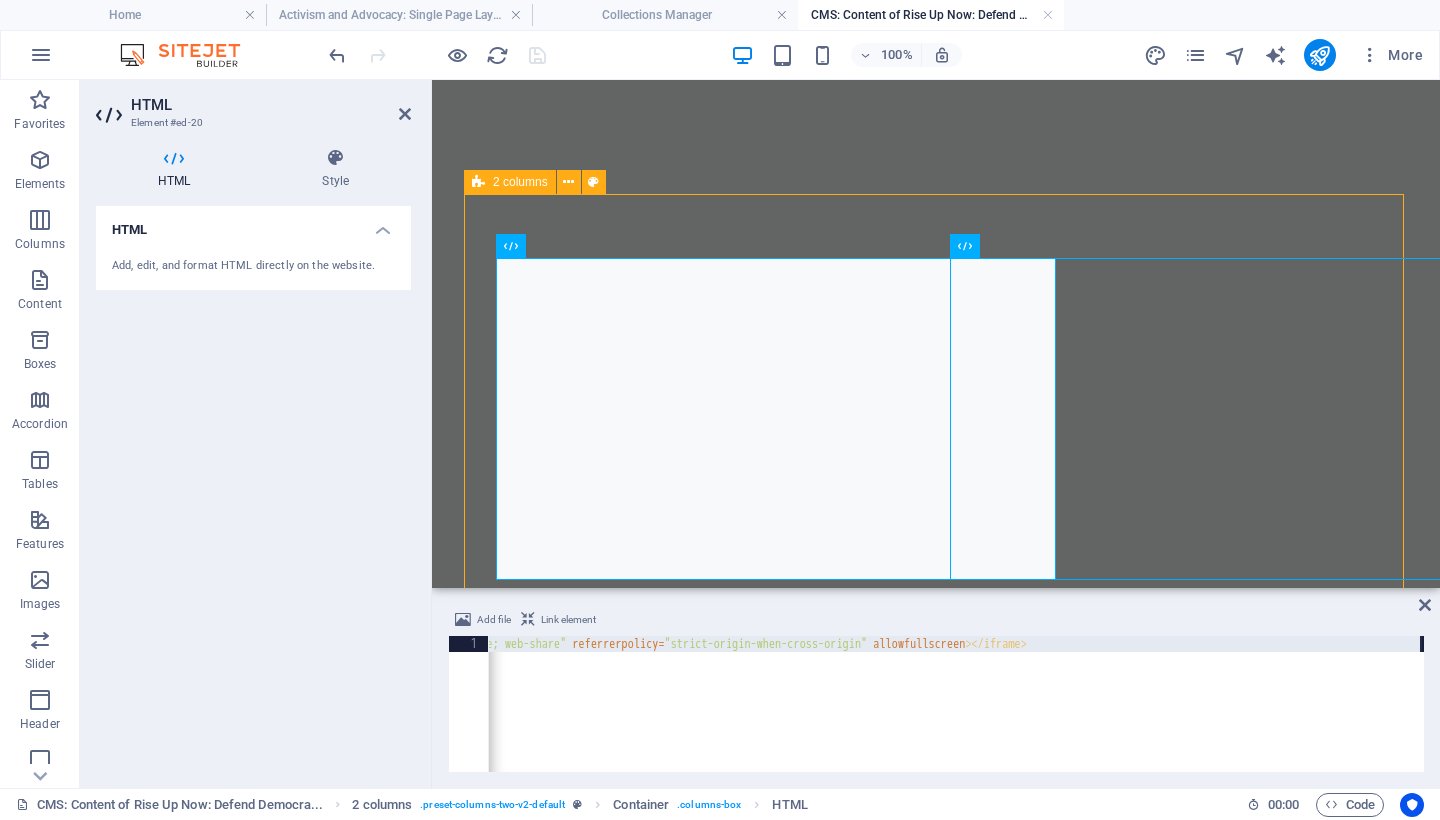 click on "< iframe   width = "560"   height = "315"   src = "https://www.youtube.com/embed/3NIwH4nKaDg?si=81CBFn-xRILAAXf8"   title = "YouTube video player"   frameborder = "0"   allow = "accelerometer; autoplay; clipboard-write; encrypted-media; gyroscope; picture-in-picture; web-share"   referrerpolicy = "strict-origin-when-cross-origin"   allowfullscreen > </ iframe >" at bounding box center (216, 718) 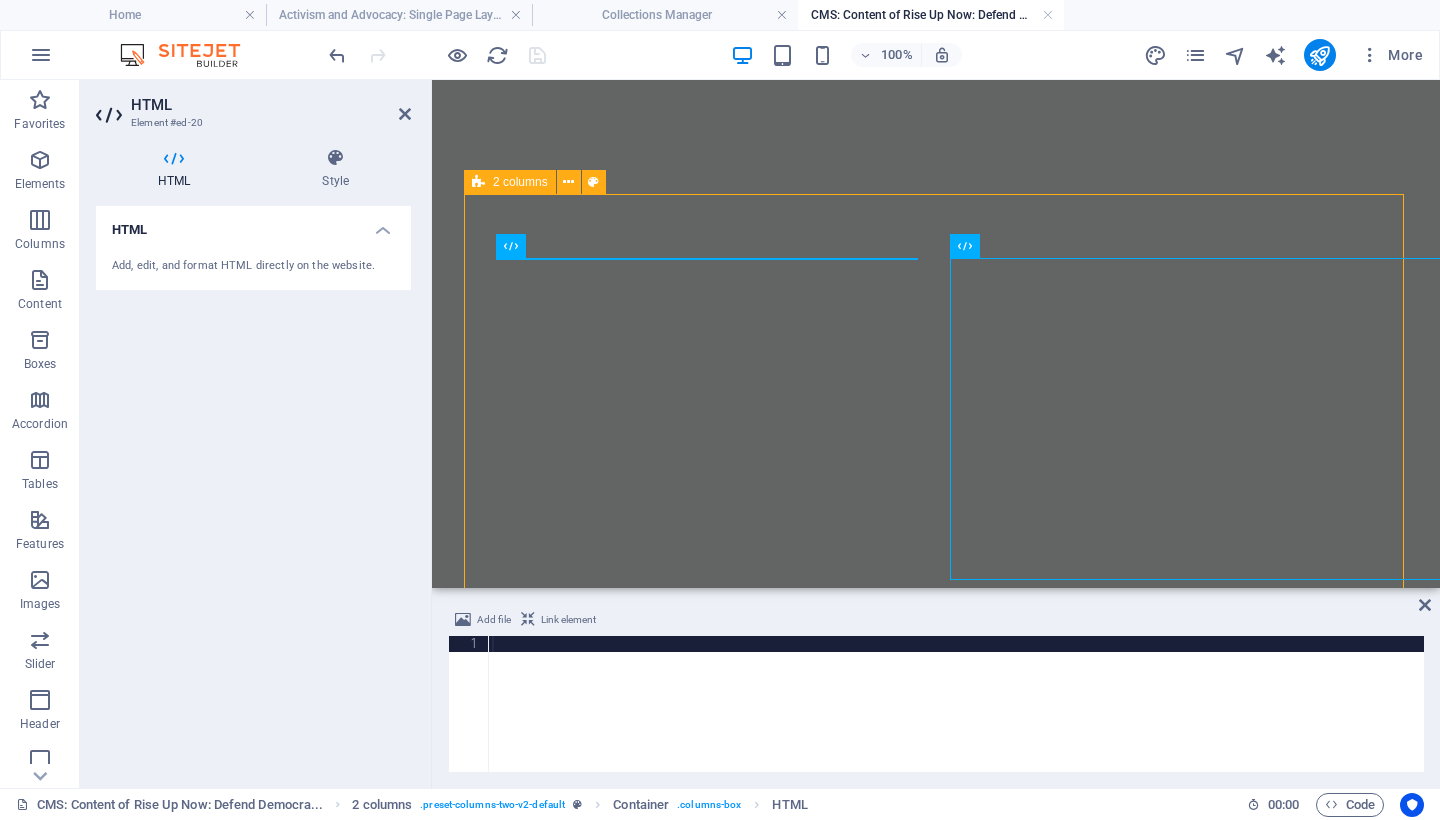 type 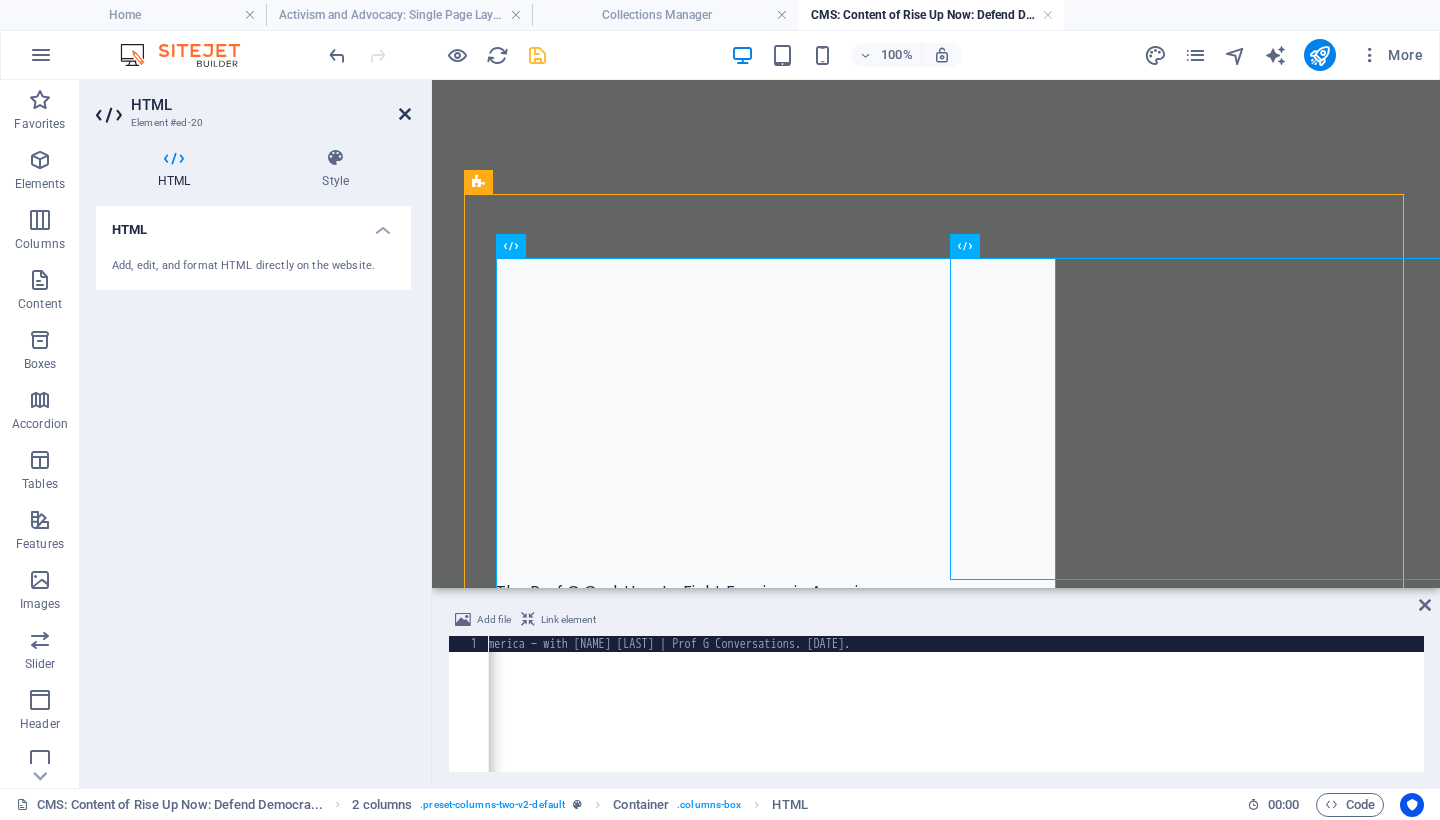 click at bounding box center (405, 114) 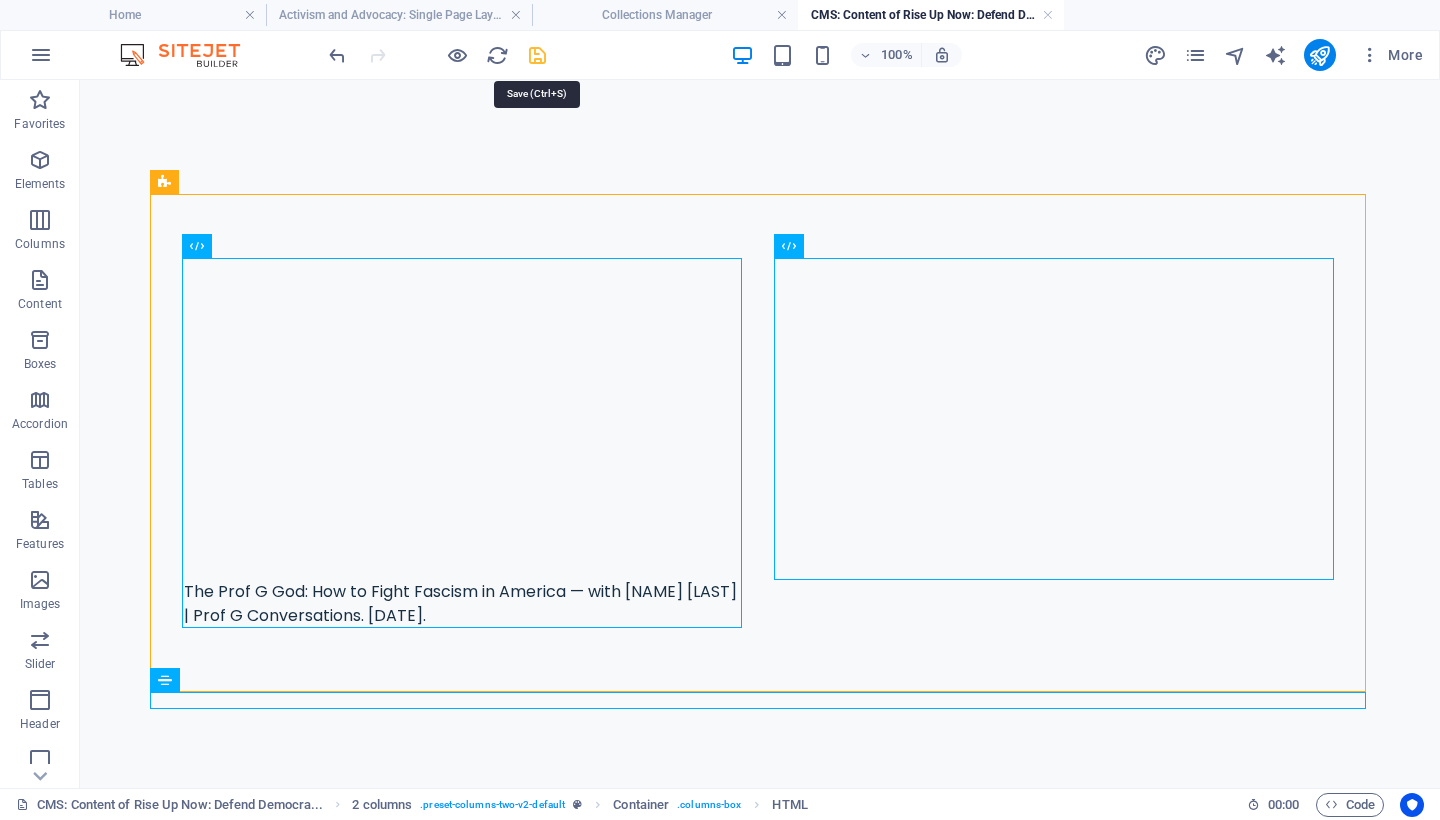 click at bounding box center [537, 55] 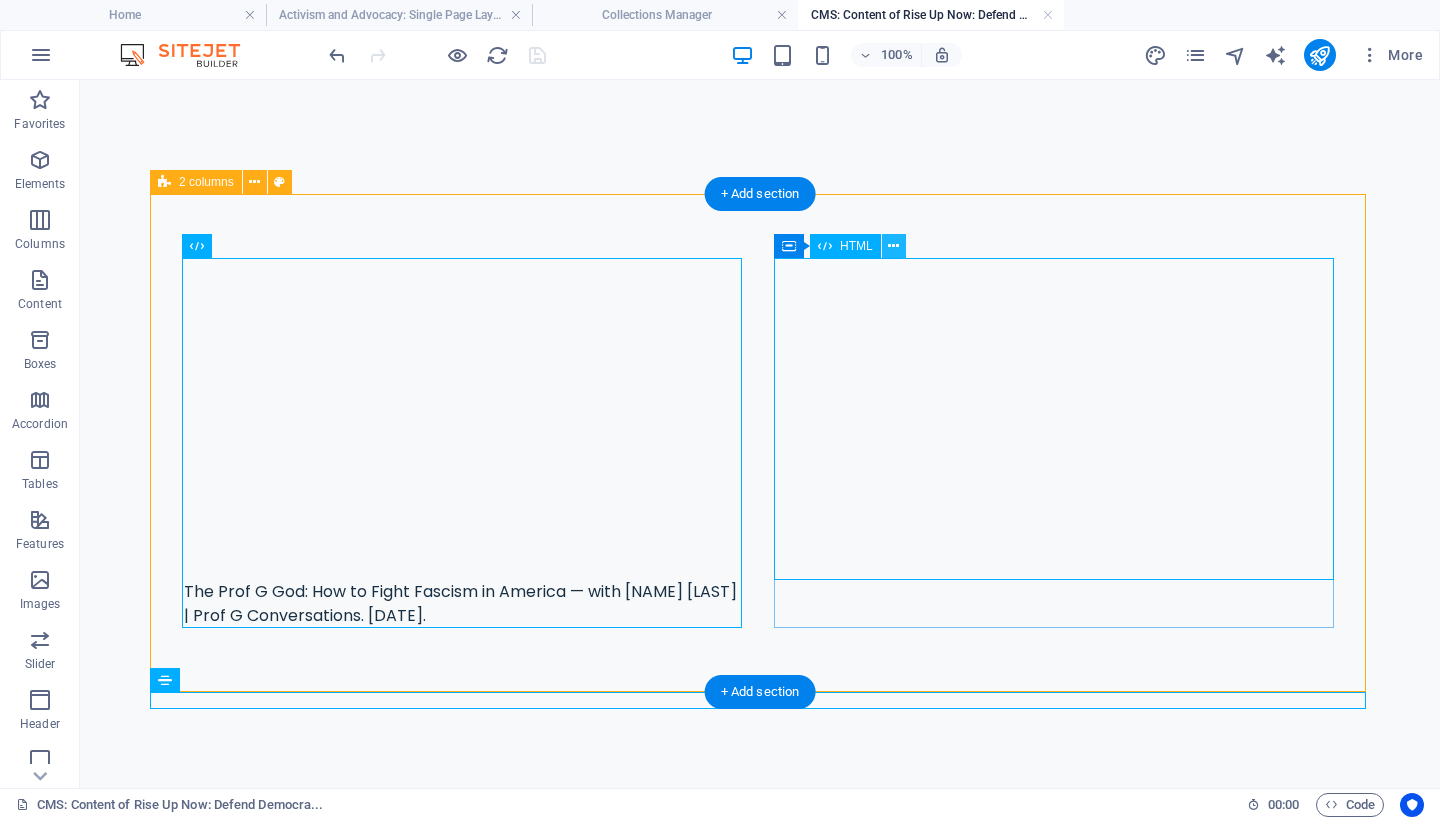 click at bounding box center (893, 246) 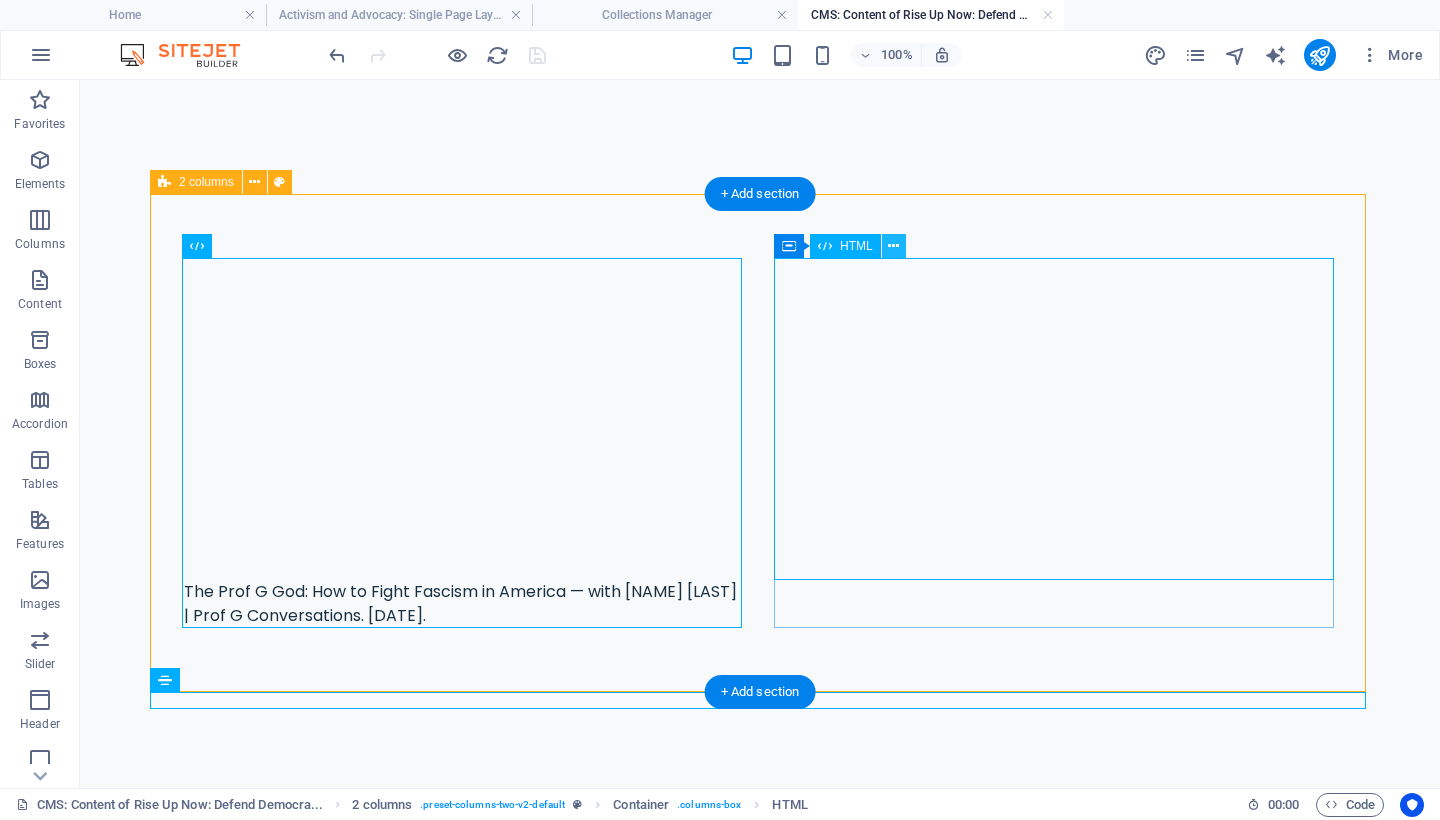 click at bounding box center [893, 246] 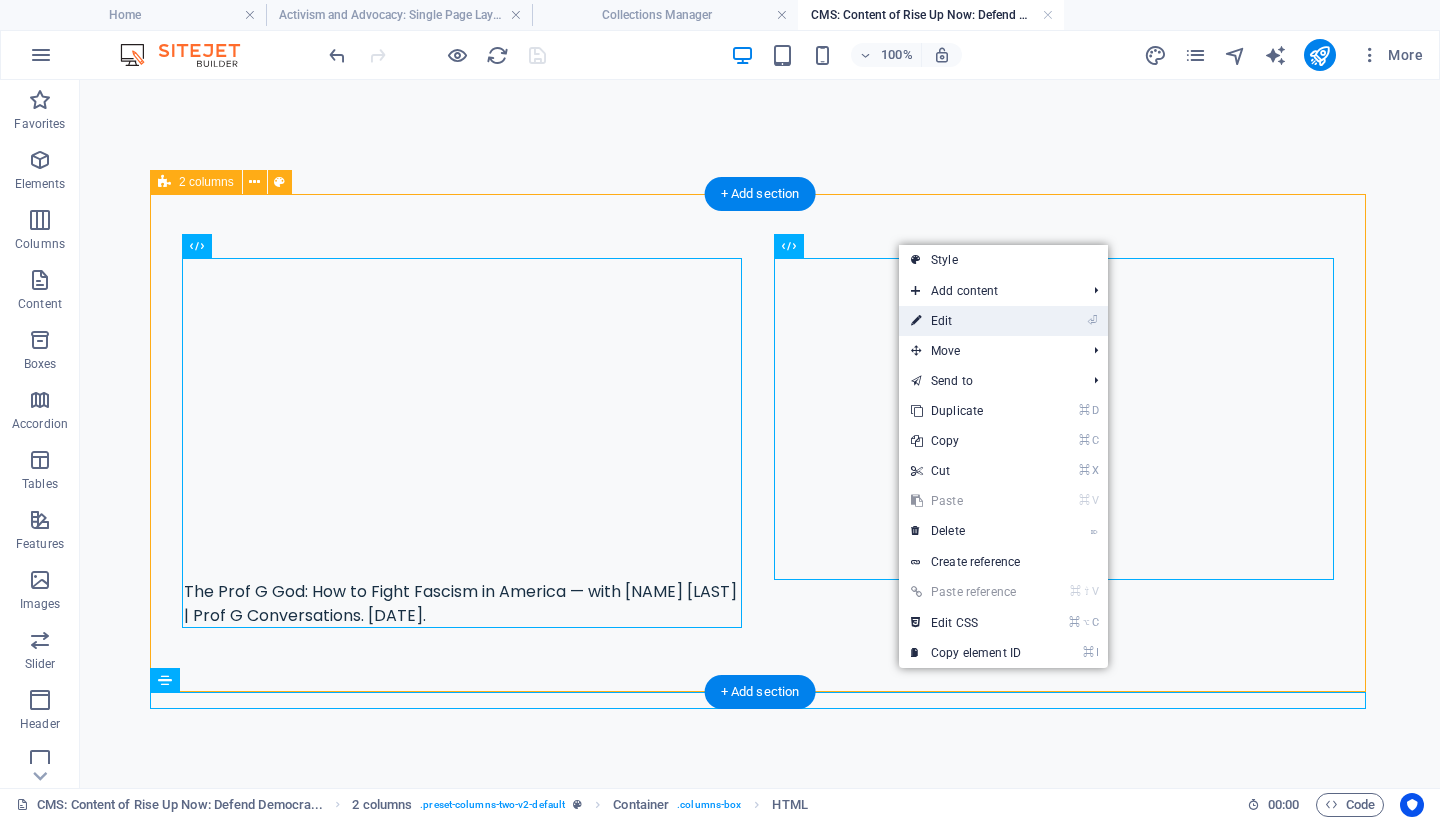 click on "⏎  Edit" at bounding box center [966, 321] 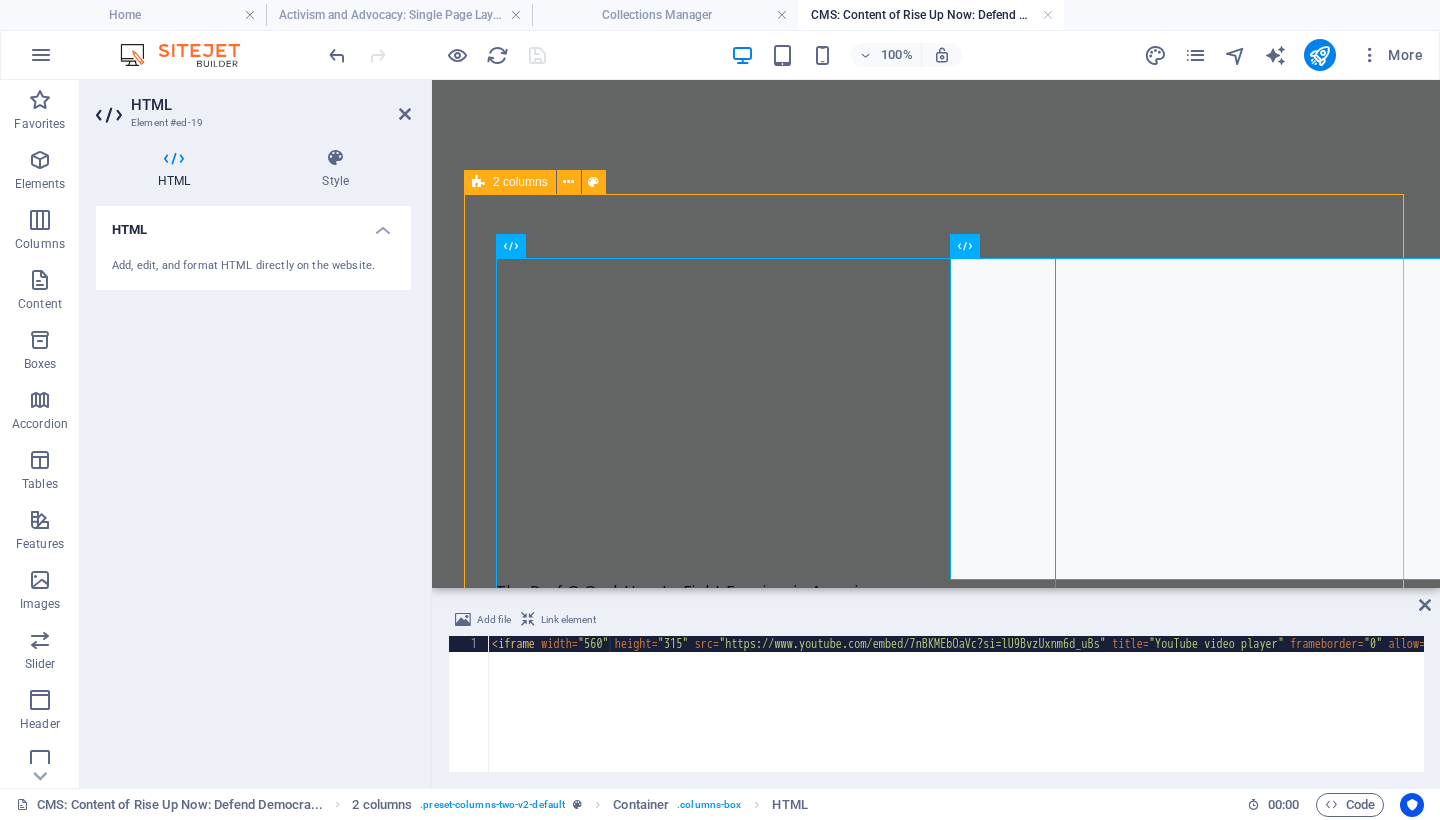 click on "< iframe   width = "560"   height = "315"   src = "https://www.youtube.com/embed/7nBKMEbOaVc?si=lU9BvzUxnm6d_uBs"   title = "YouTube video player"   frameborder = "0"   allow = "accelerometer; autoplay; clipboard-write; encrypted-media; gyroscope; picture-in-picture; web-share"   referrerpolicy = "strict-origin-when-cross-origin"   allowfullscreen > </ iframe >" at bounding box center [1695, 718] 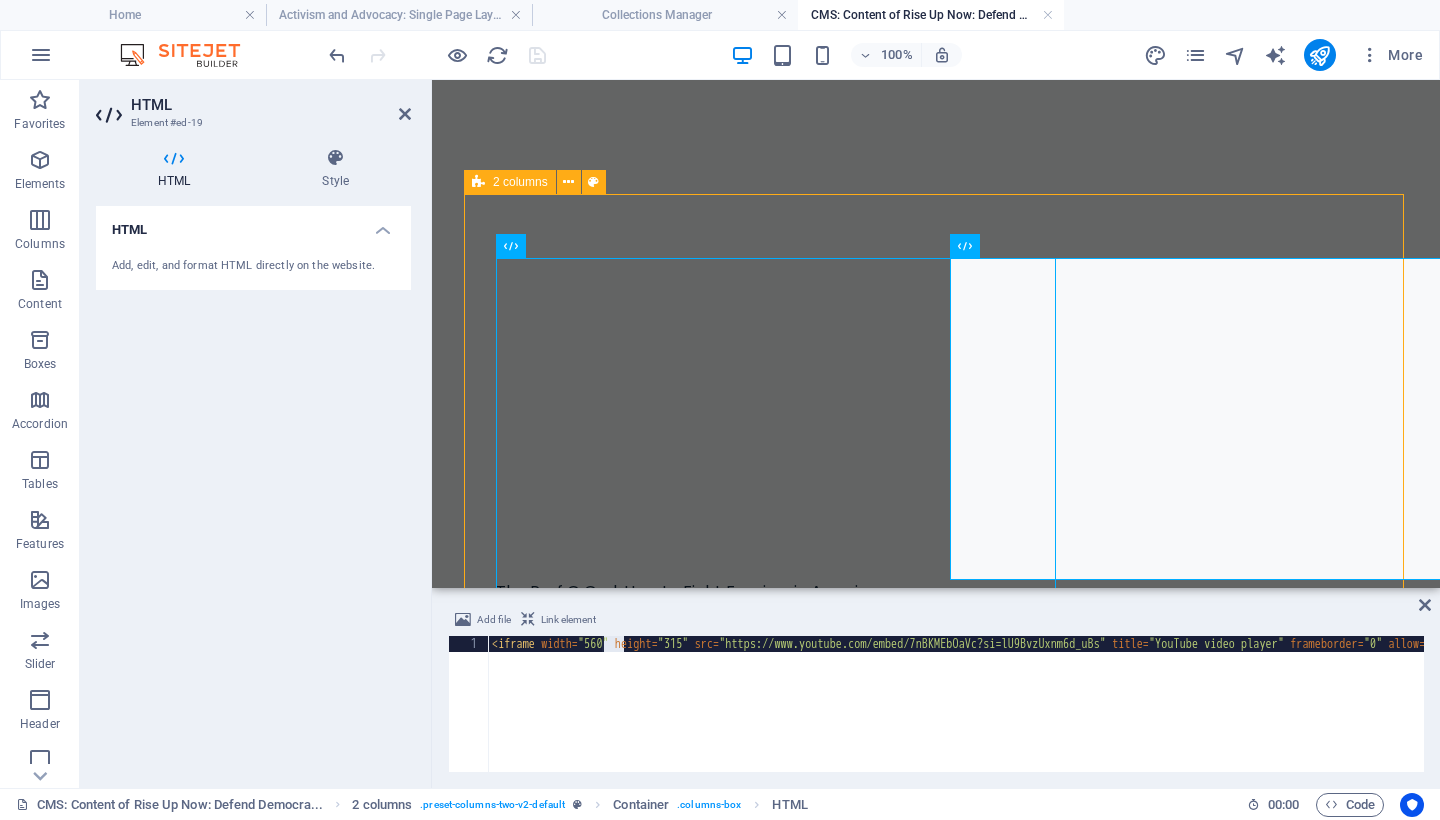 scroll, scrollTop: 0, scrollLeft: 1479, axis: horizontal 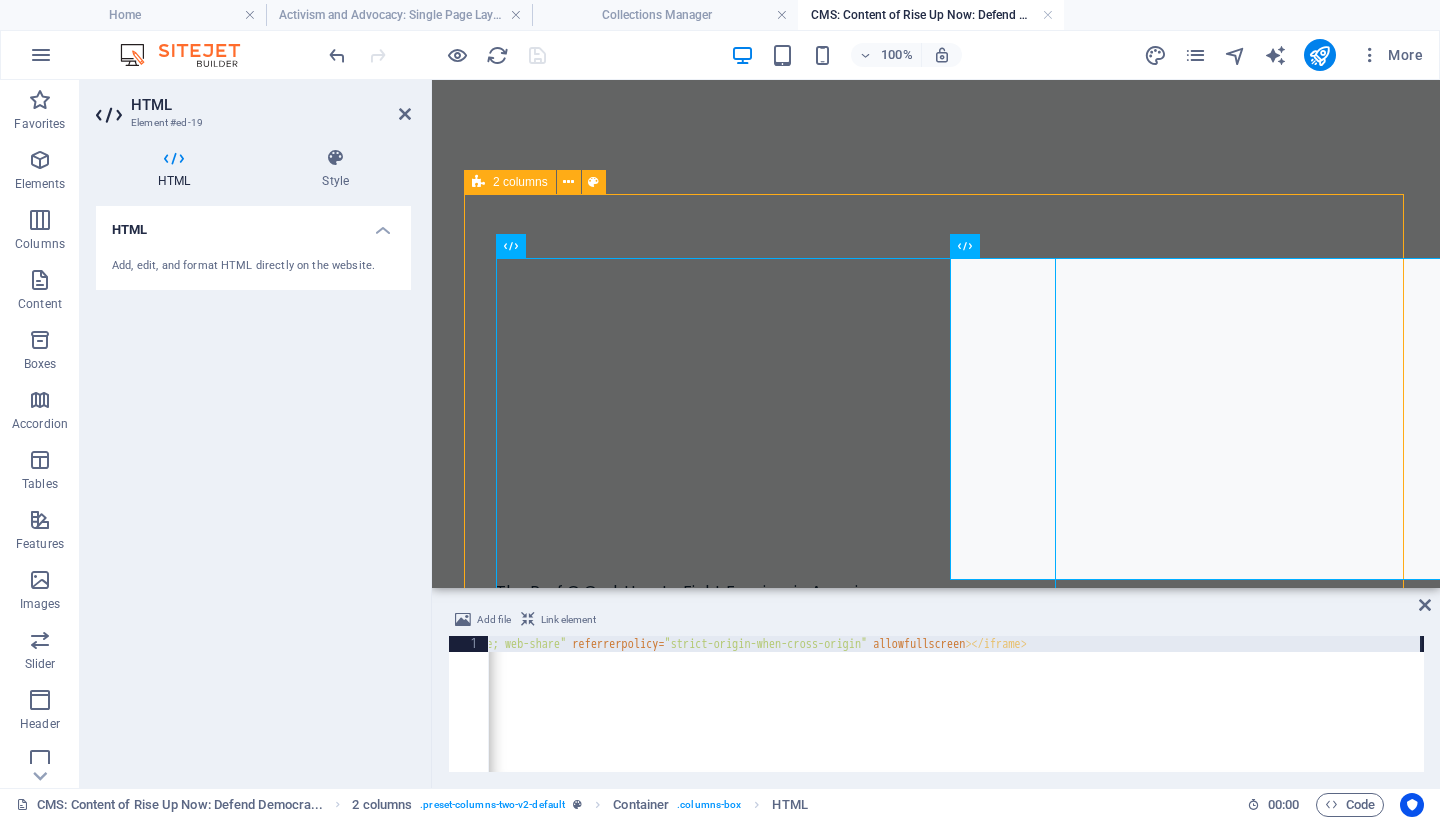 click on "< iframe   width = "560"   height = "315"   src = "https://www.youtube.com/embed/7nBKMEbOaVc?si=lU9BvzUxnm6d_uBs"   title = "YouTube video player"   frameborder = "0"   allow = "accelerometer; autoplay; clipboard-write; encrypted-media; gyroscope; picture-in-picture; web-share"   referrerpolicy = "strict-origin-when-cross-origin"   allowfullscreen > </ iframe >" at bounding box center (216, 718) 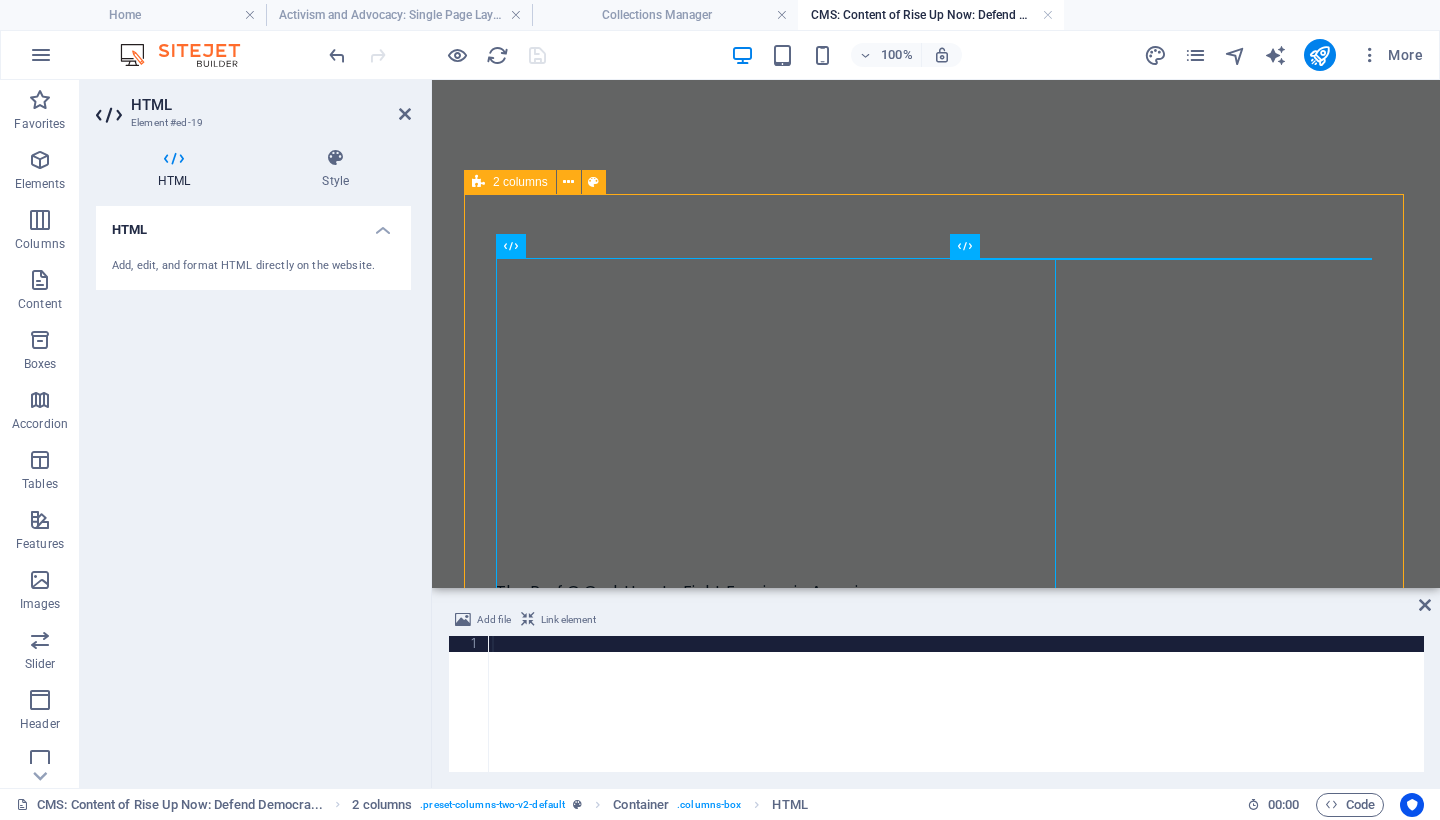 type 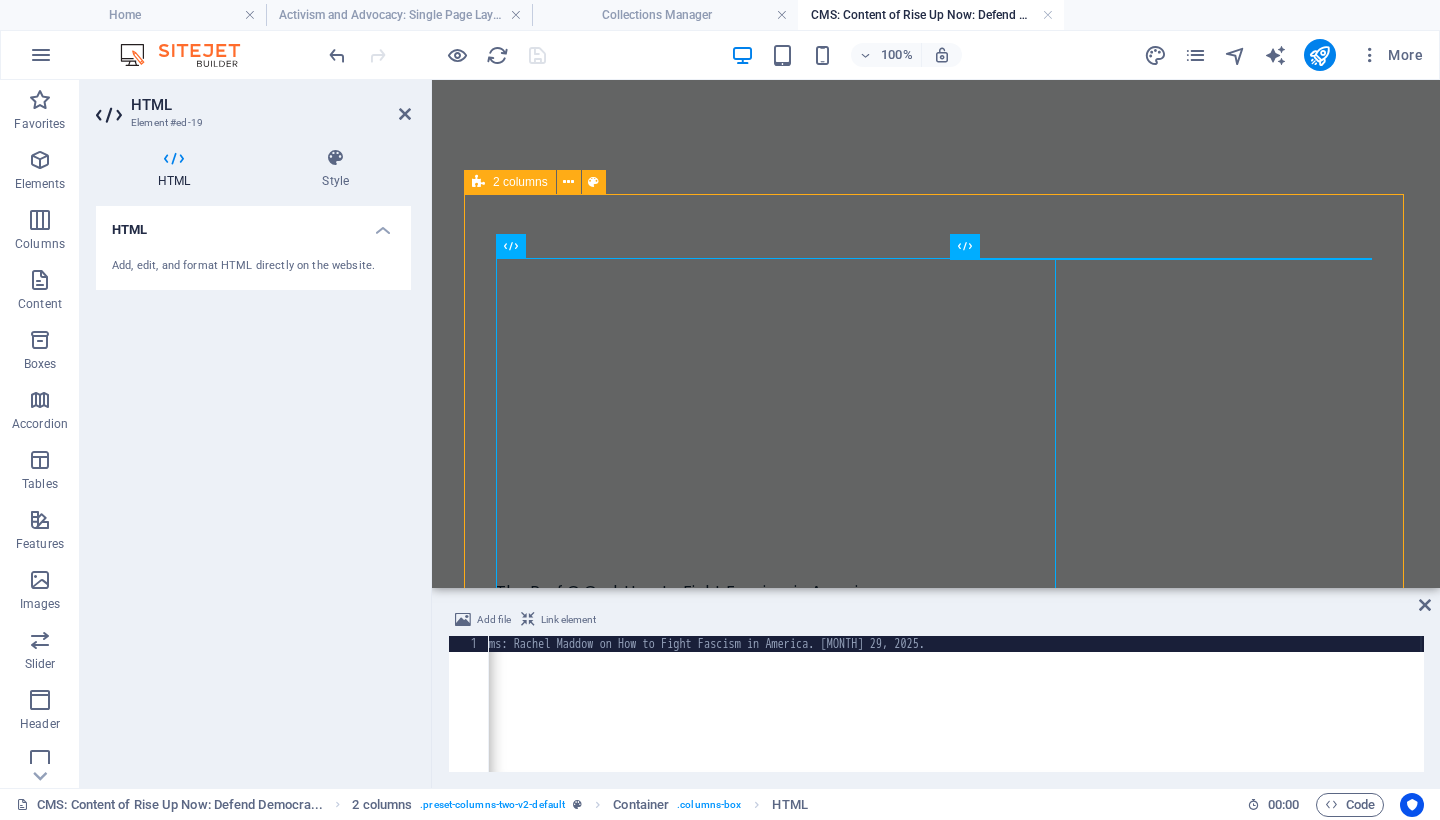 scroll, scrollTop: 0, scrollLeft: 2250, axis: horizontal 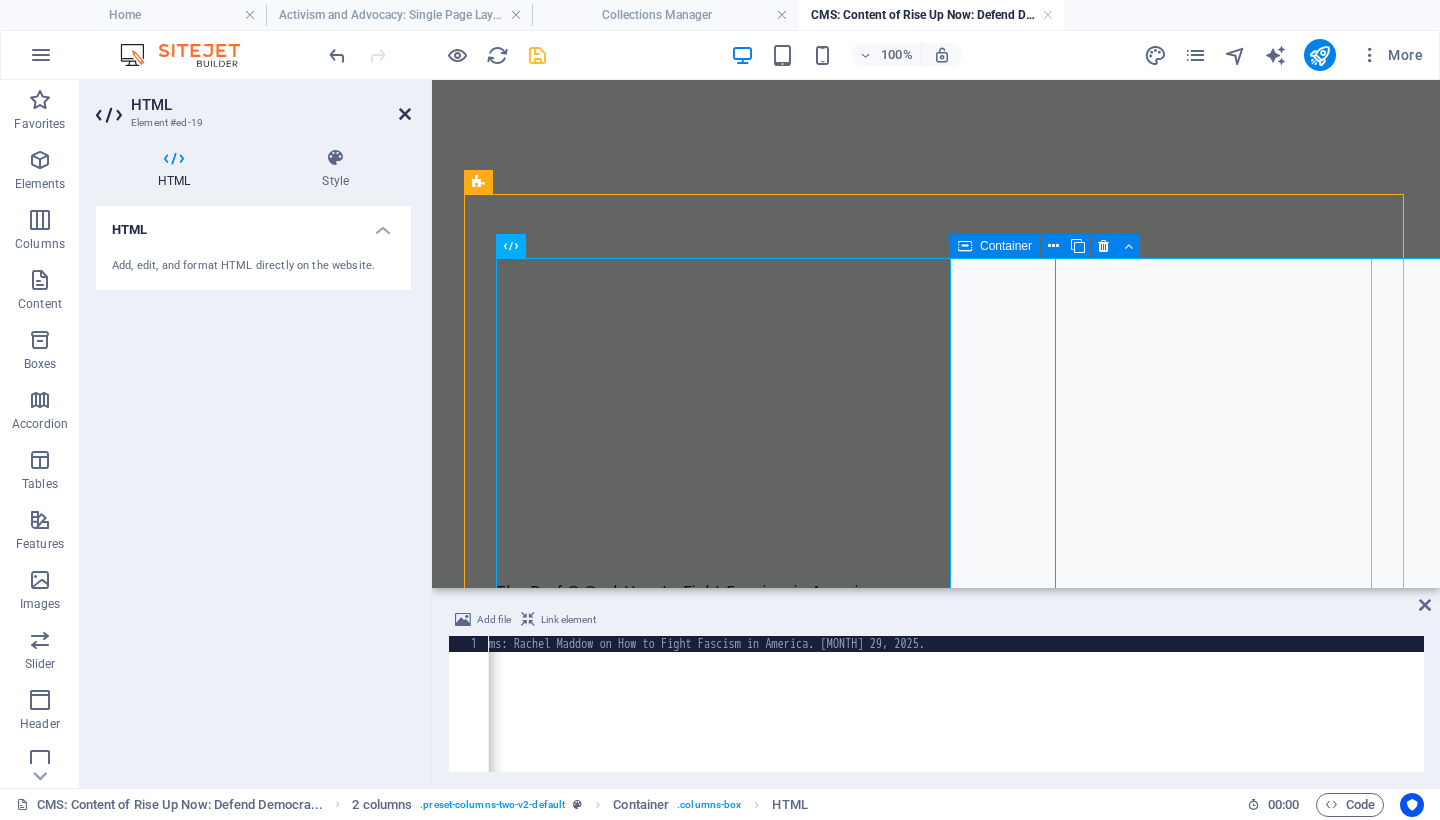 click at bounding box center [405, 114] 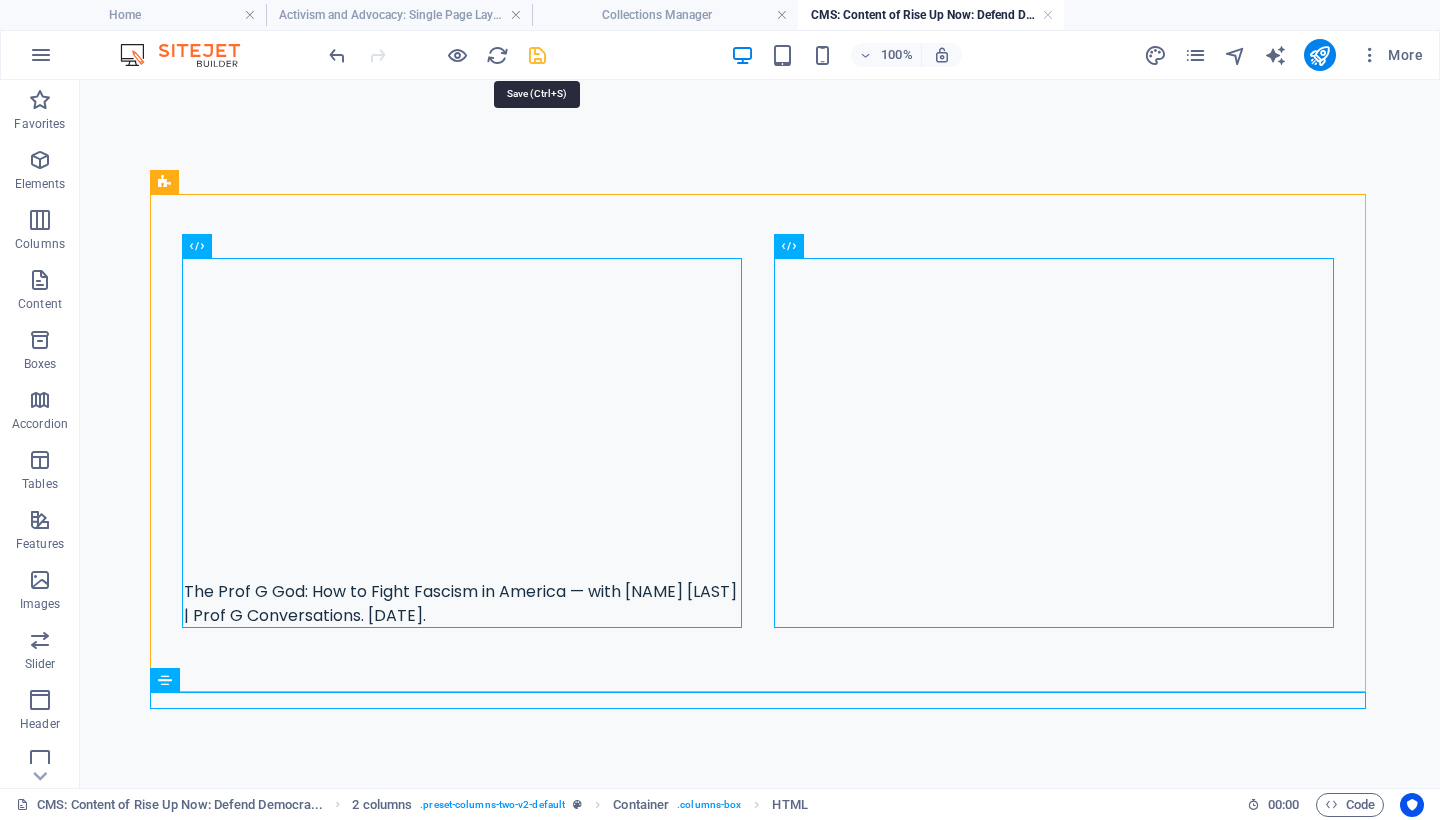 click at bounding box center [537, 55] 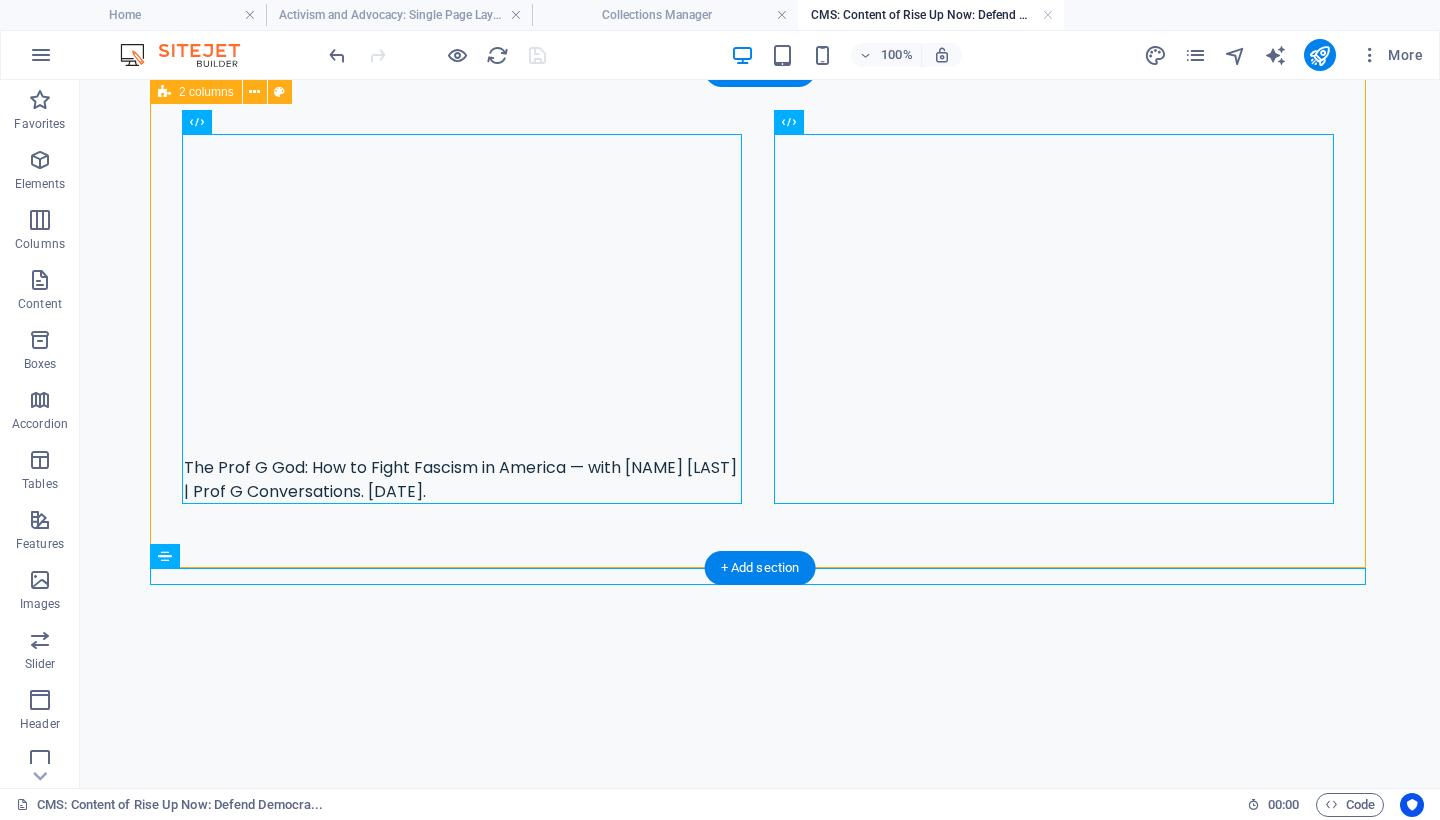 scroll, scrollTop: 98, scrollLeft: 0, axis: vertical 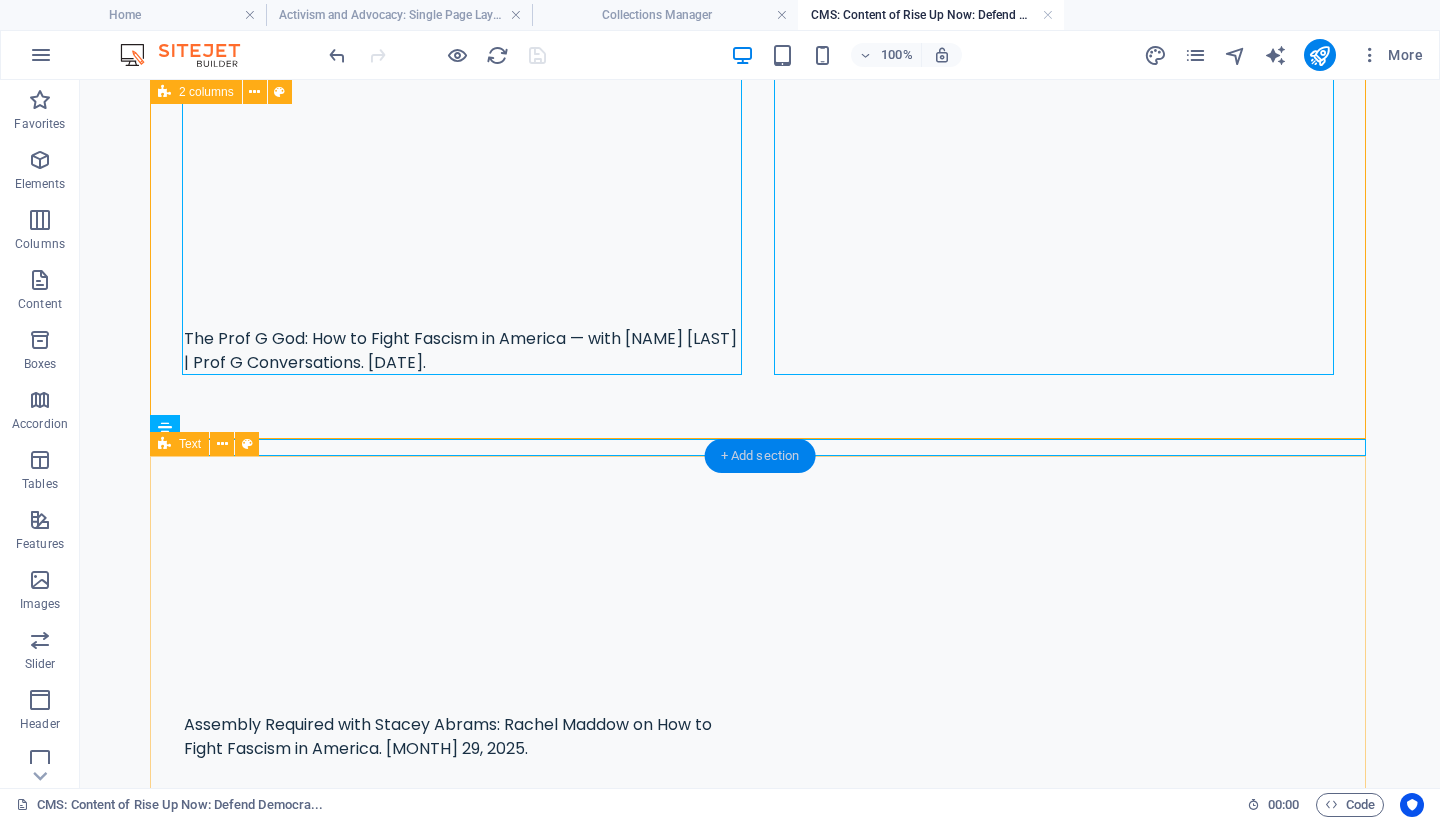 click on "+ Add section" at bounding box center (760, 456) 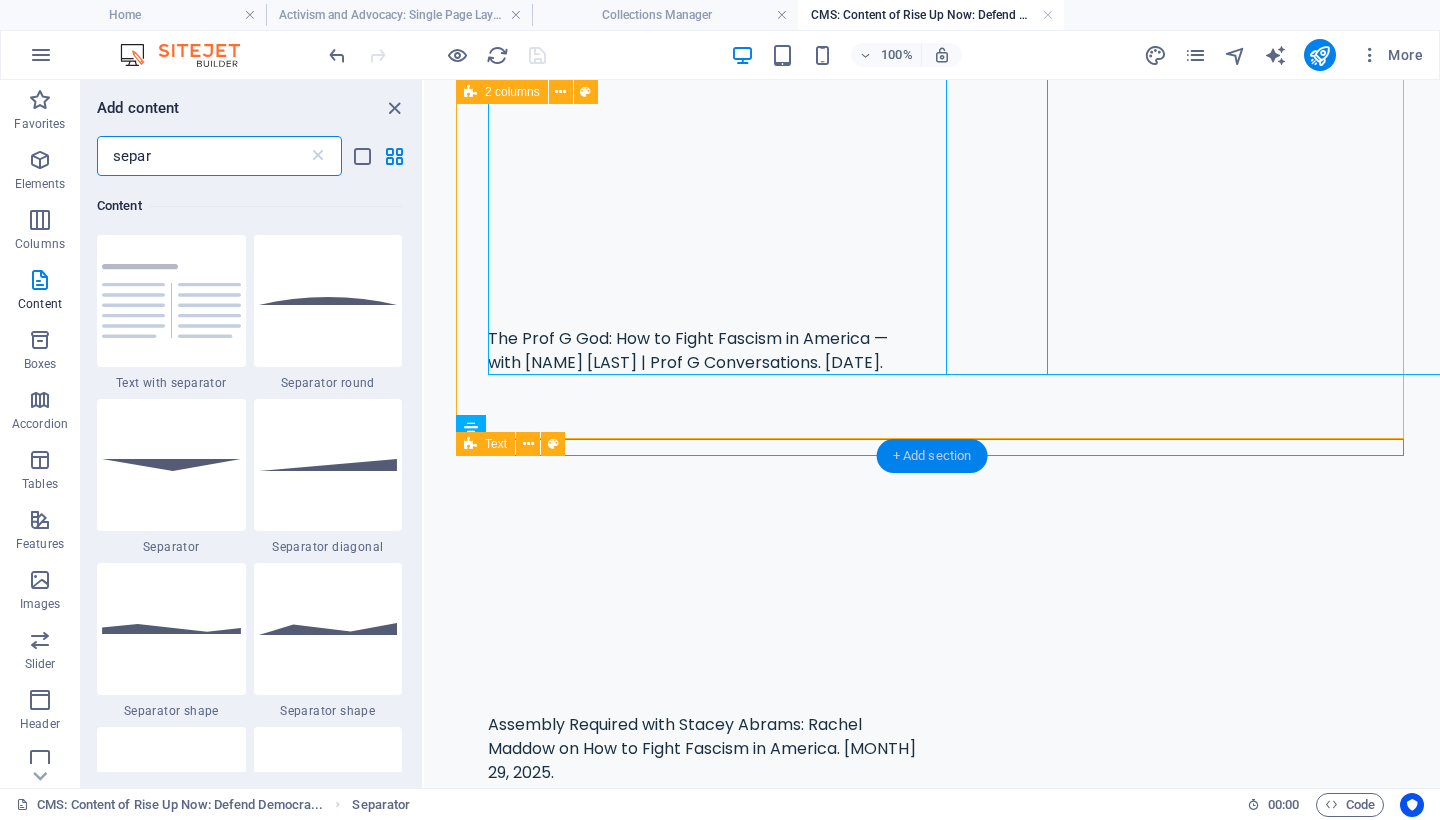 scroll, scrollTop: 153, scrollLeft: 0, axis: vertical 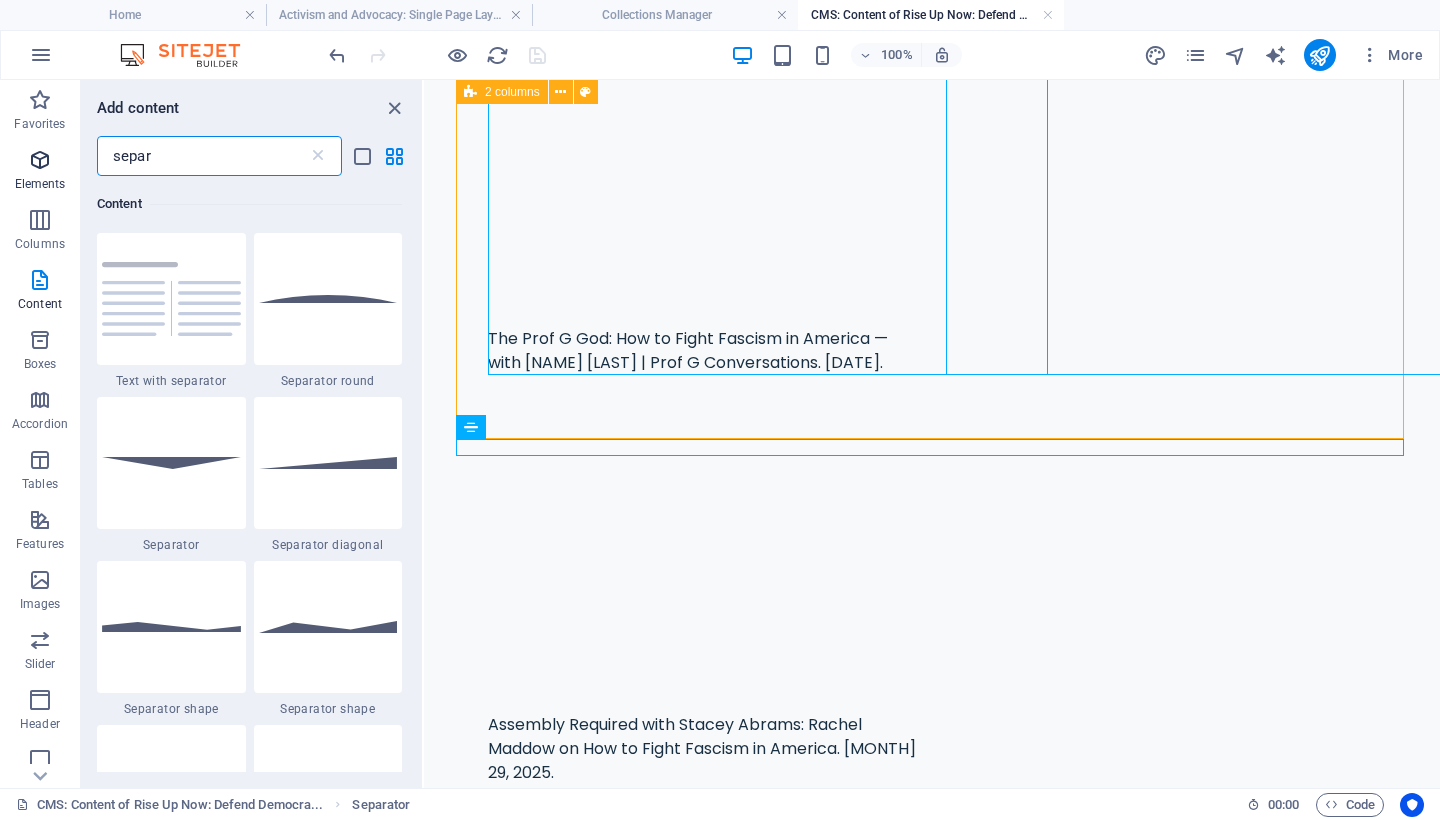 drag, startPoint x: 218, startPoint y: 154, endPoint x: 35, endPoint y: 143, distance: 183.3303 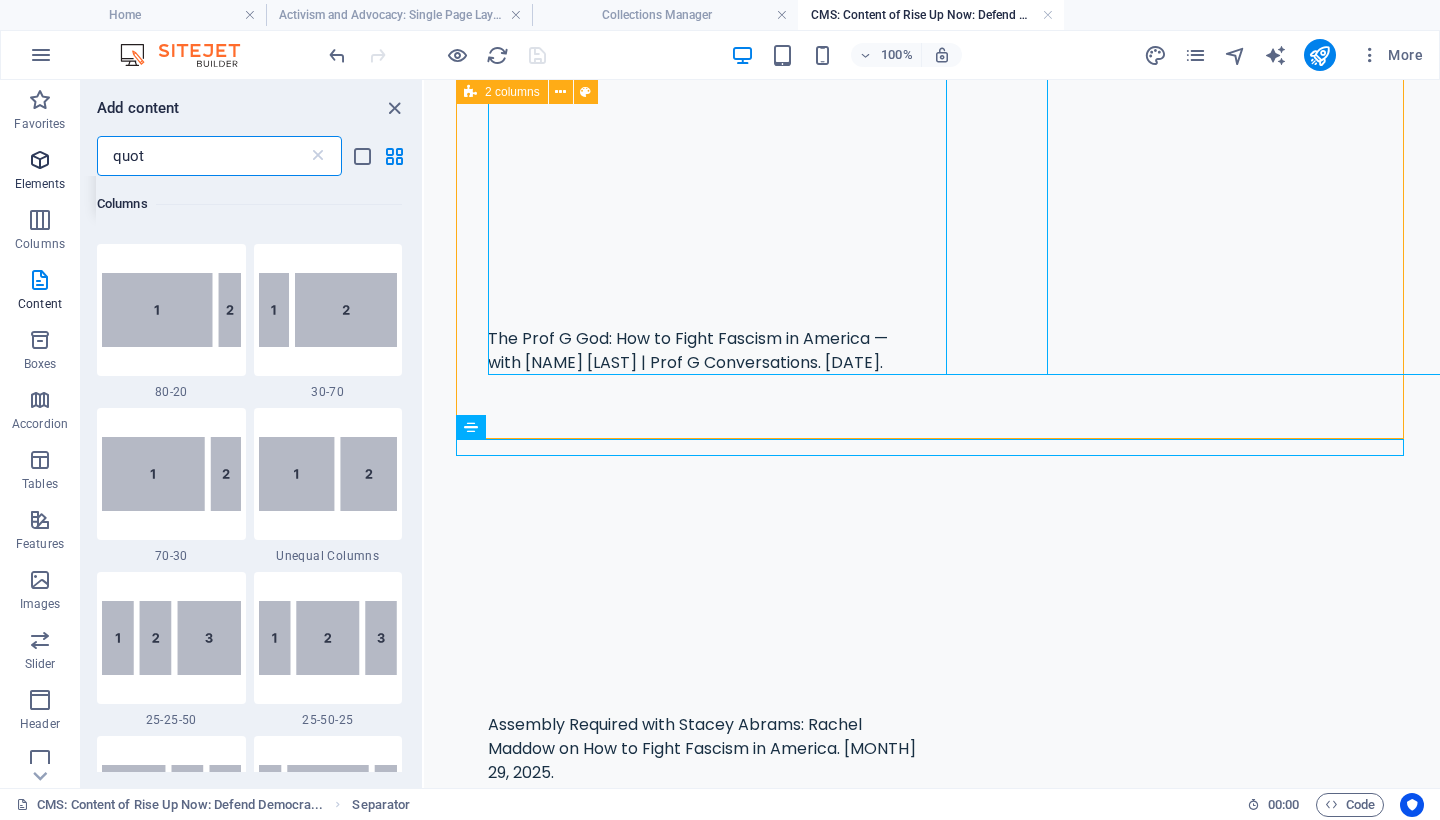 scroll, scrollTop: 0, scrollLeft: 0, axis: both 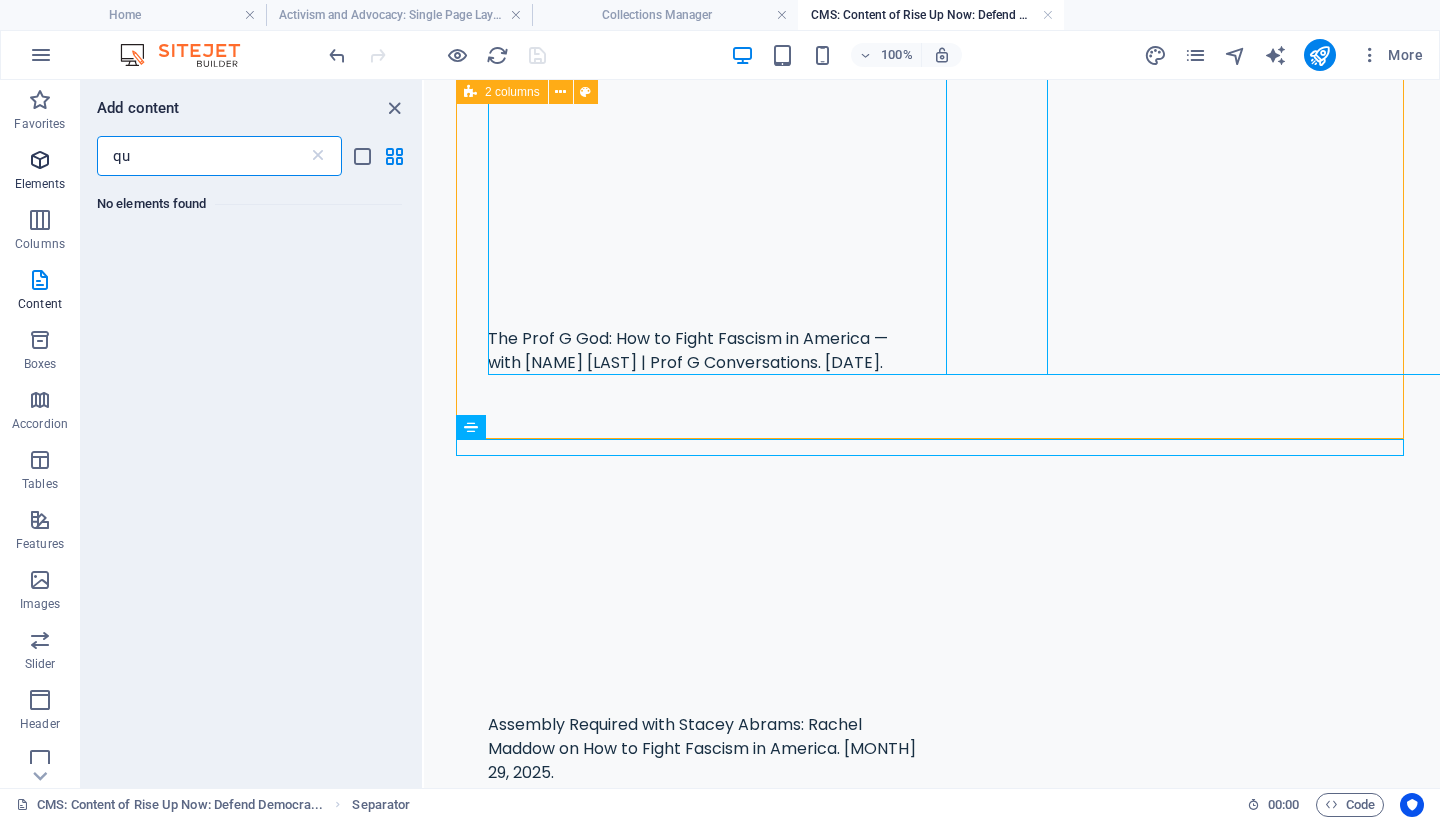 type on "q" 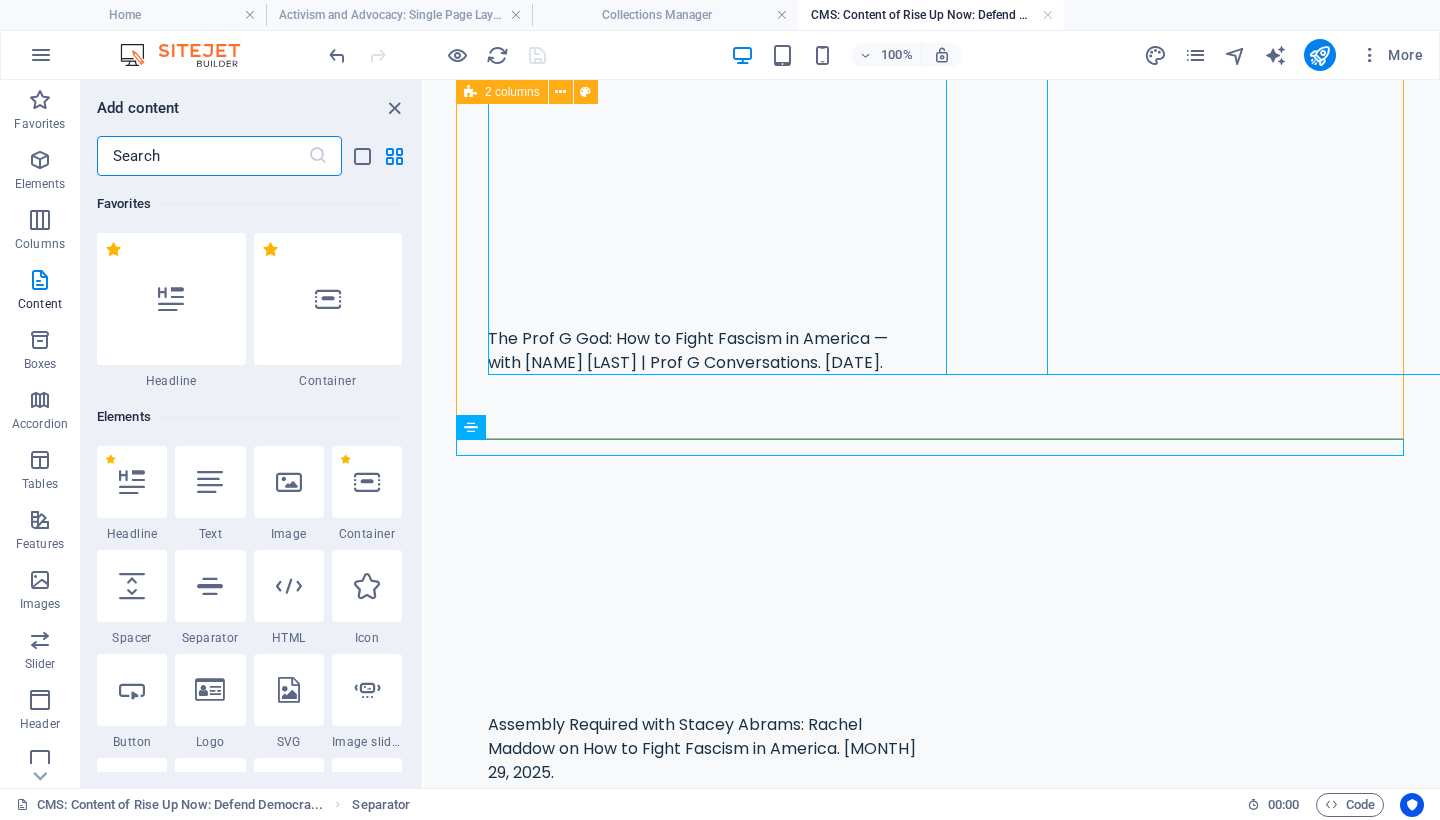type 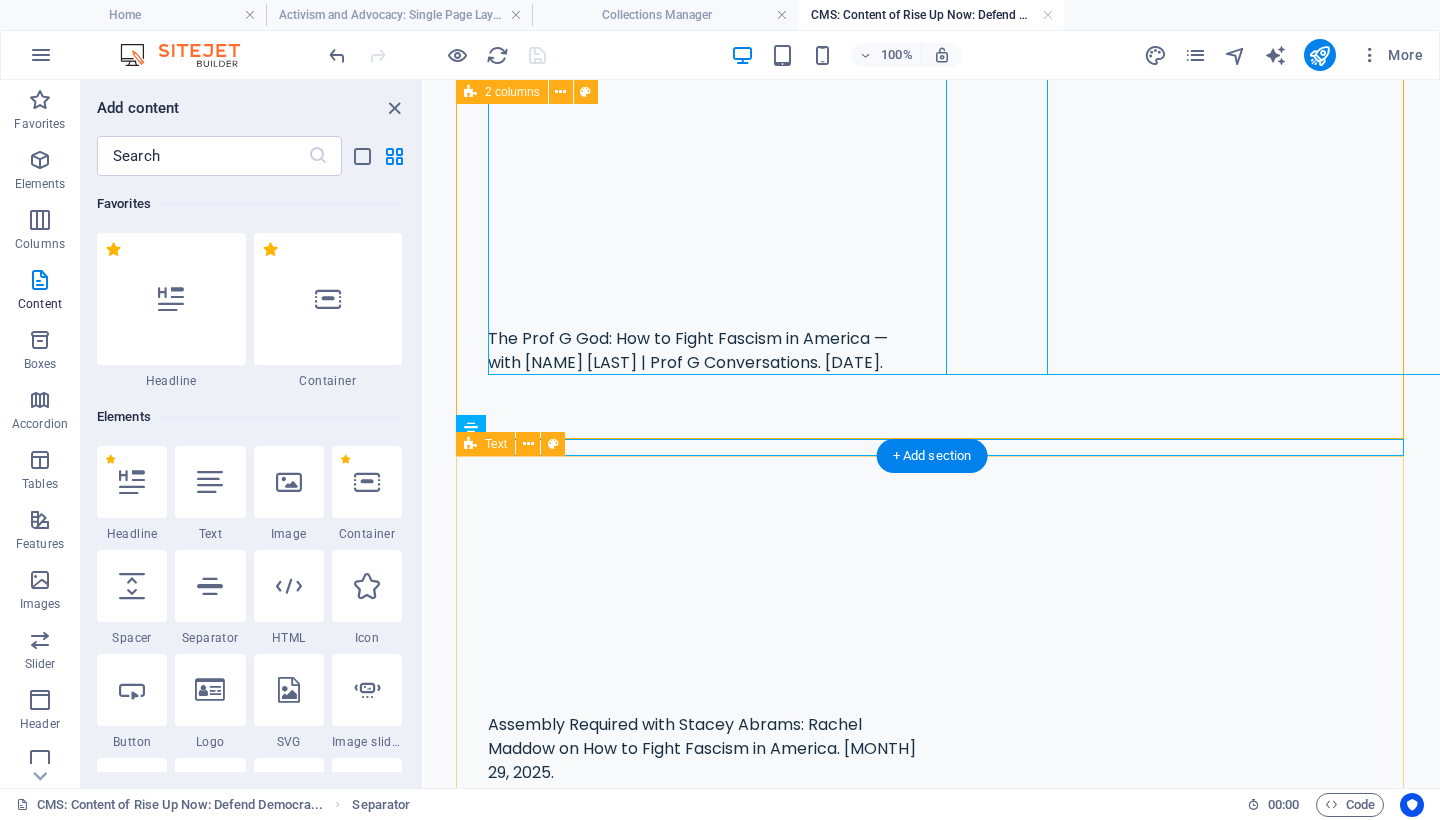click on "Rise Up Now: Defend Democracy, Stop Fascism Before It Strikes By [FIRST] [LAST]. [DATE], [YEAR]. We face a turning point in United States history. Project 2025 represents an authoritarian blueprint. It seeks to dismantle democratic institutions and impose unchecked presidential control. Now is the time to act—and act boldly. Donald Trump and his allies helped create Project 2025 in coordination with The Heritage Foundation. It is a roadmap to rewrite the structure of federal agencies. It would replace merit‑based civil servants with loyalists. It aims to seize direct control over the Department of Justice, the FBI, Homeland Security, and more. It includes deployment of U.S. military forces on domestic soil and mass deportation programs. Experts call it a plan for autocracy masquerading under a neutral name¹ ,  ². Echoes of the Gestapo Why action matters now ,  ⁶. ,  ⁸ ,  ⁹. Mobilize, protest, defend ,  ⁶. We can win ,  ¹³. This is no time for passivity ---------- References" at bounding box center (932, 3062) 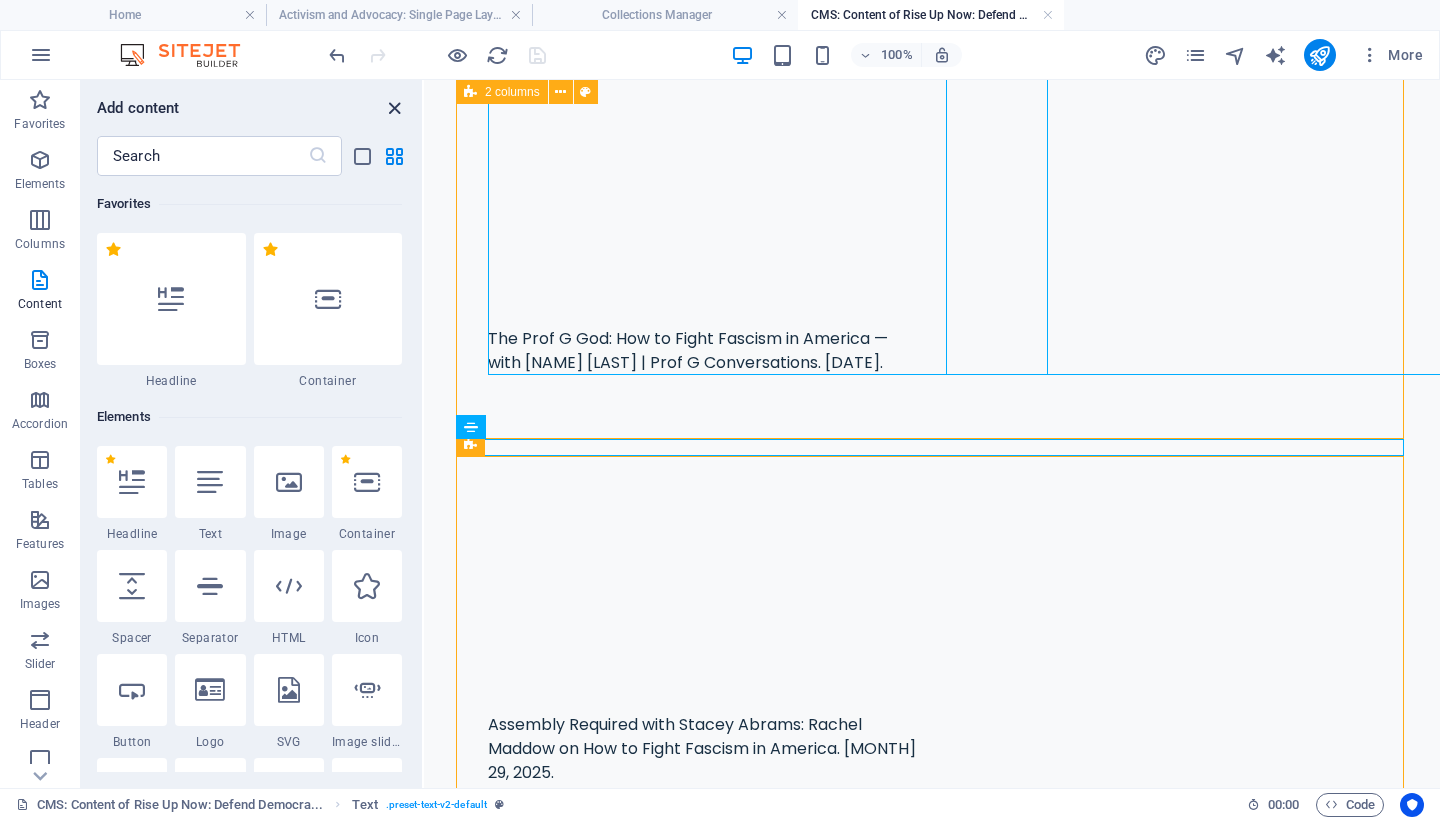 click at bounding box center [394, 108] 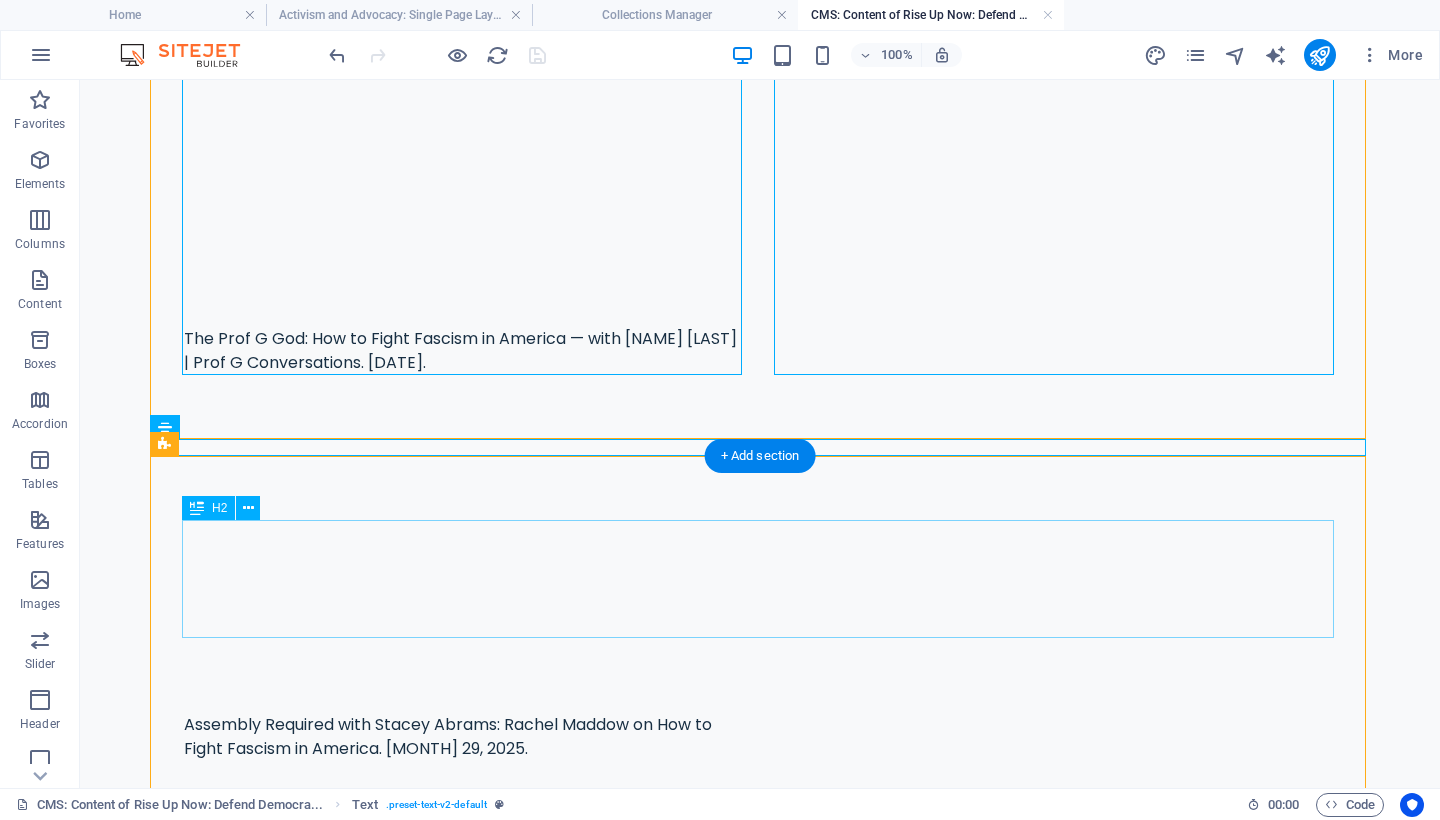 click on "Rise Up Now: Defend Democracy, Stop Fascism Before It Strikes" at bounding box center (760, 961) 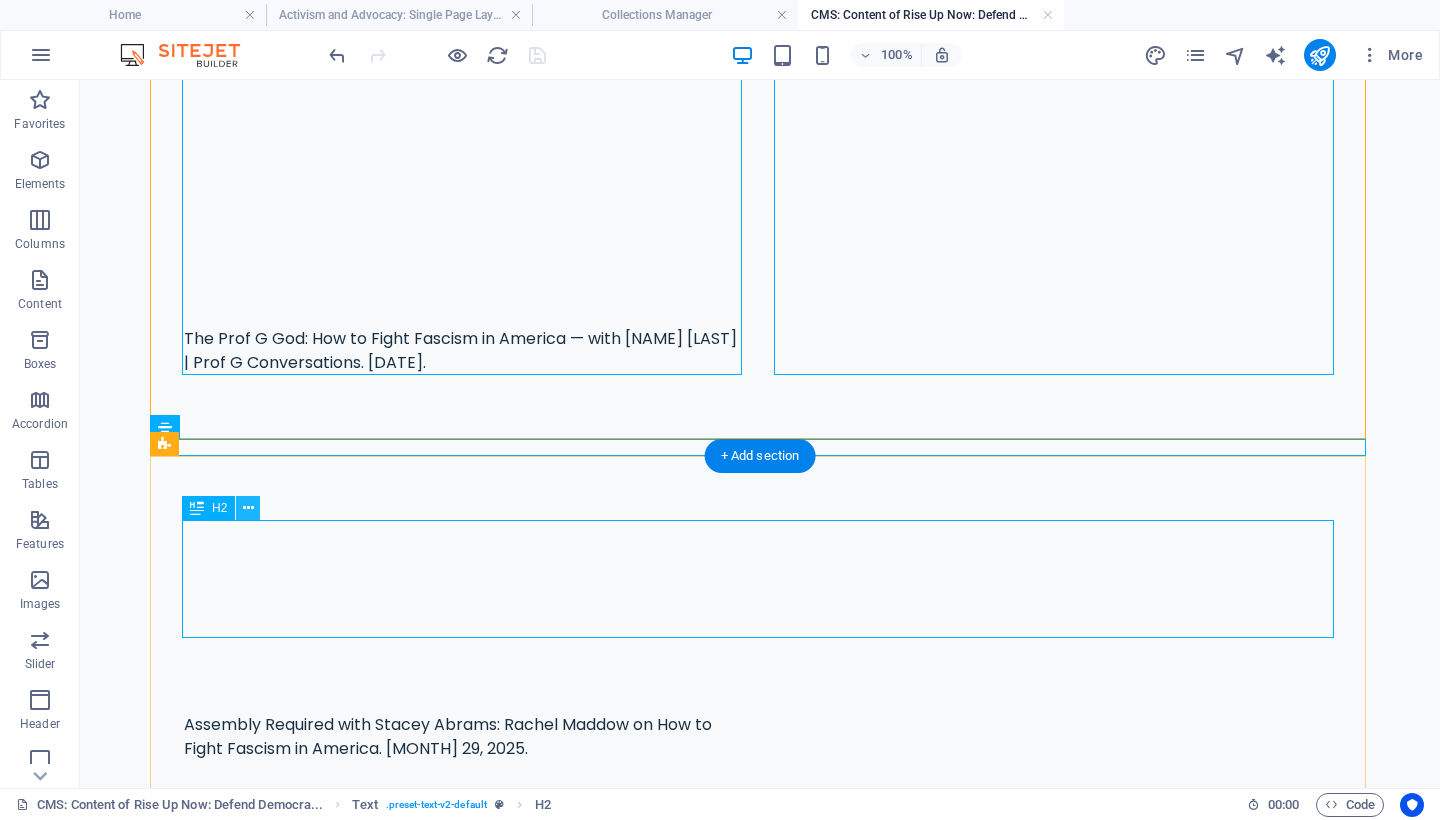 click at bounding box center [248, 508] 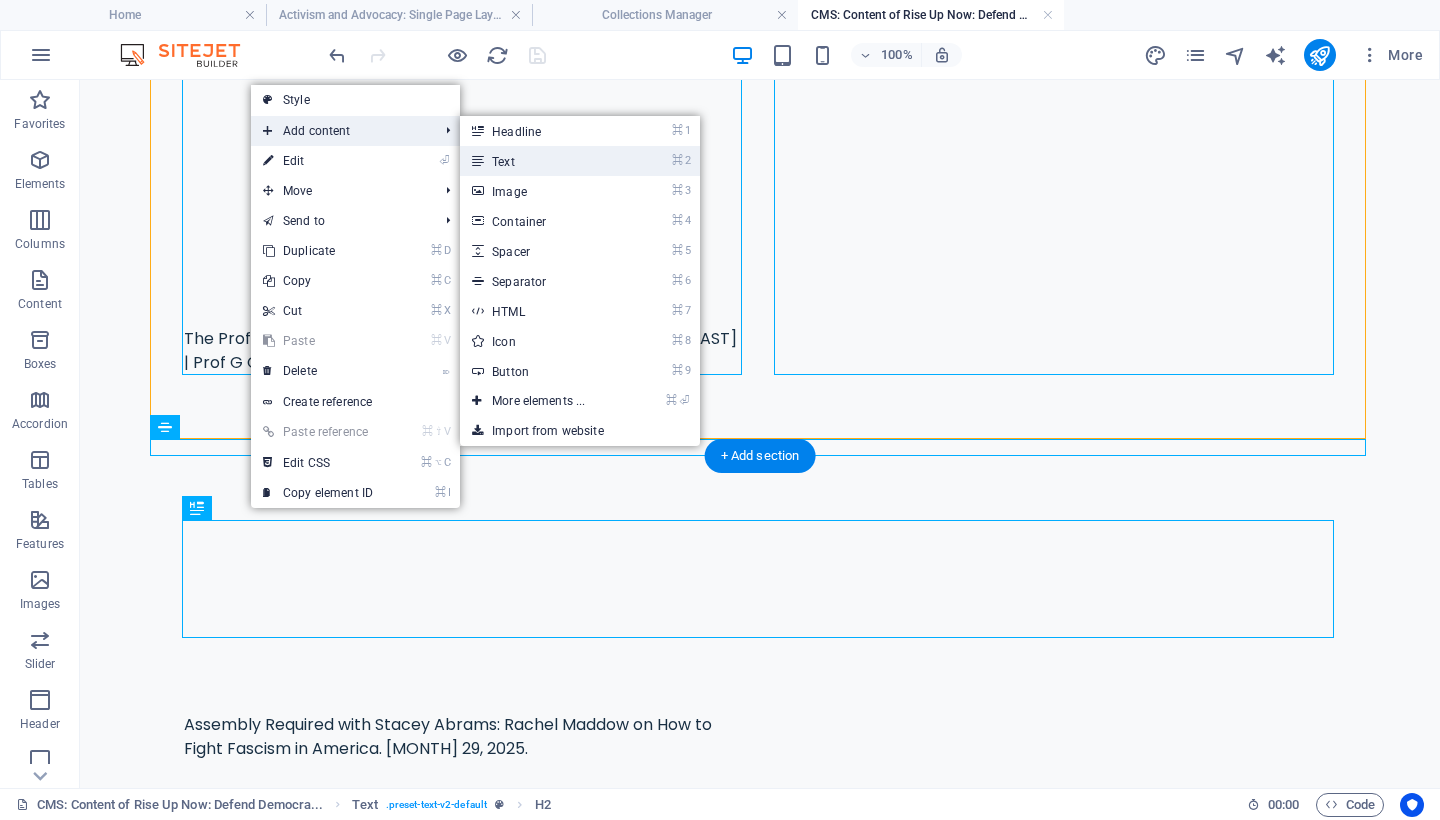 click on "⌘ 2  Text" at bounding box center [542, 161] 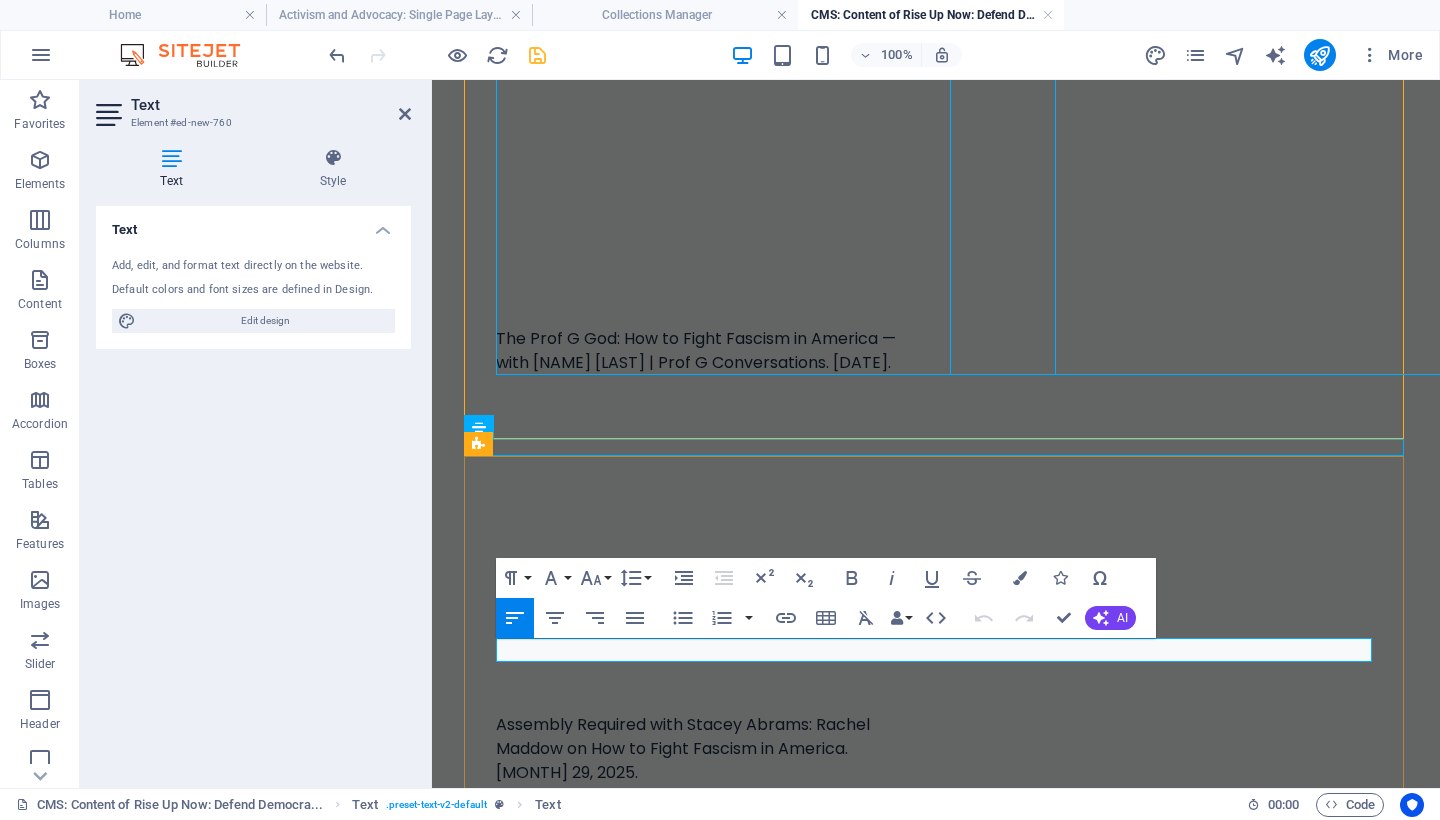 click on "New text element" at bounding box center (936, 1060) 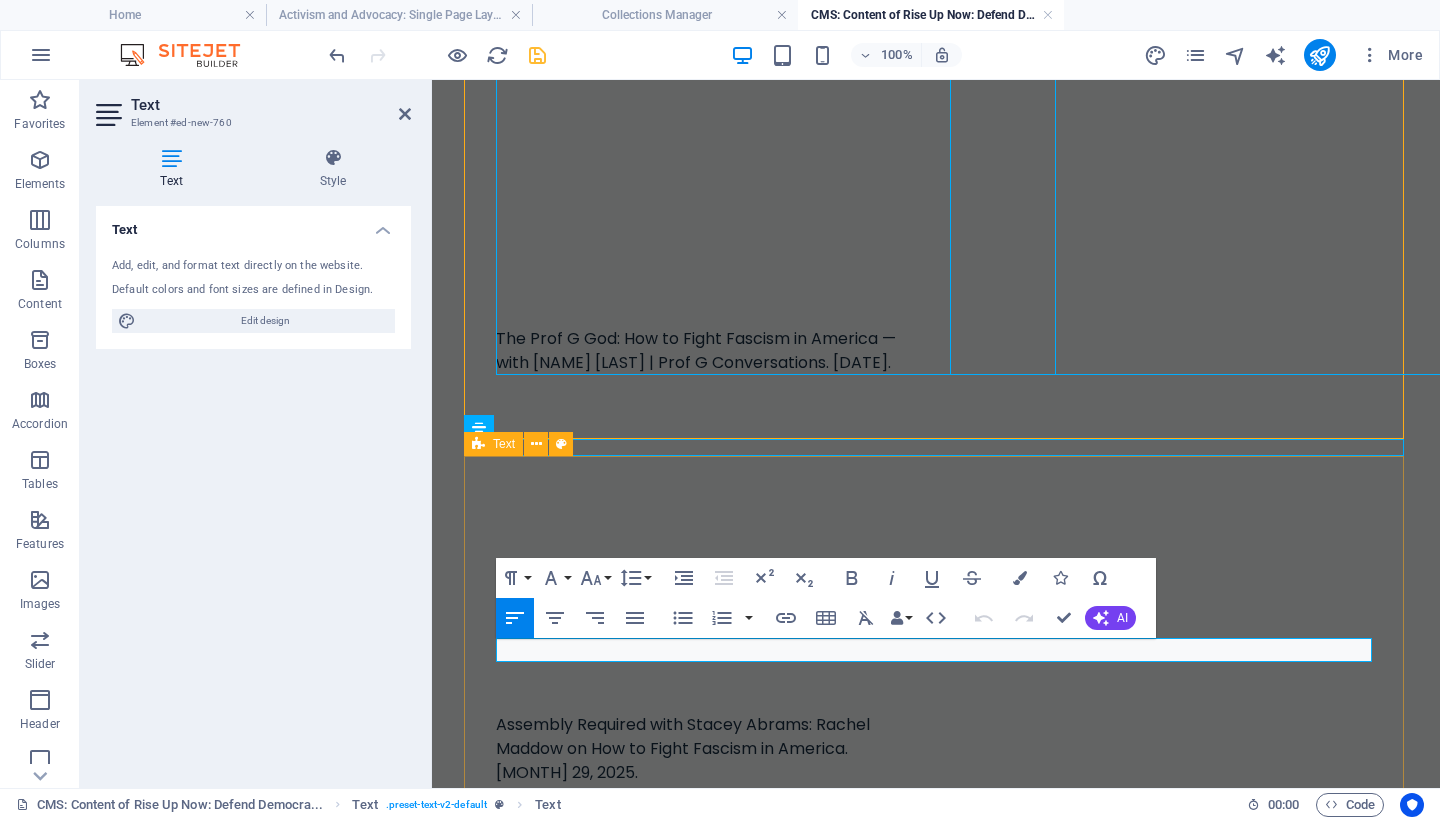 drag, startPoint x: 654, startPoint y: 645, endPoint x: 481, endPoint y: 646, distance: 173.00288 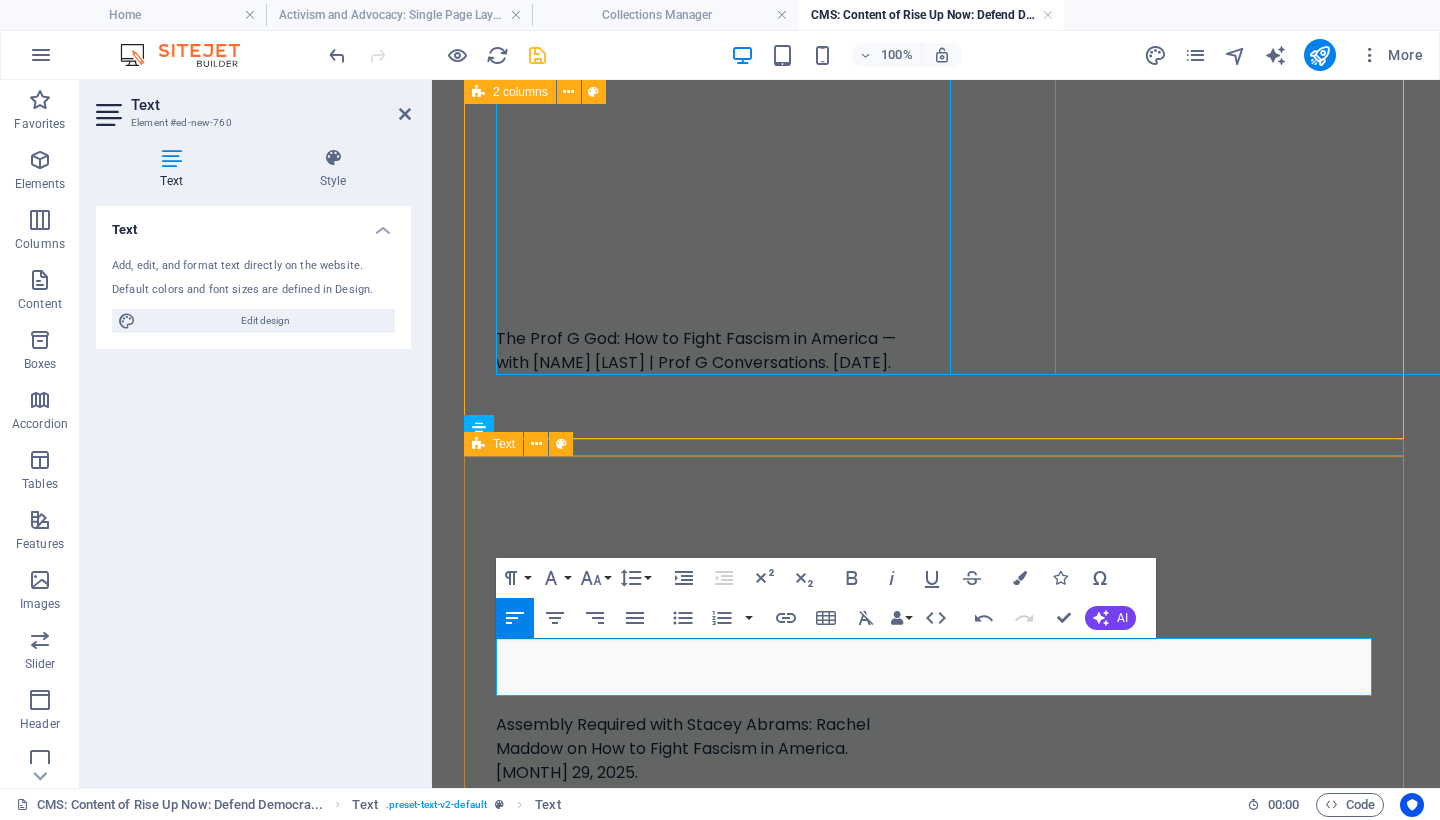 drag, startPoint x: 1022, startPoint y: 673, endPoint x: 467, endPoint y: 661, distance: 555.1297 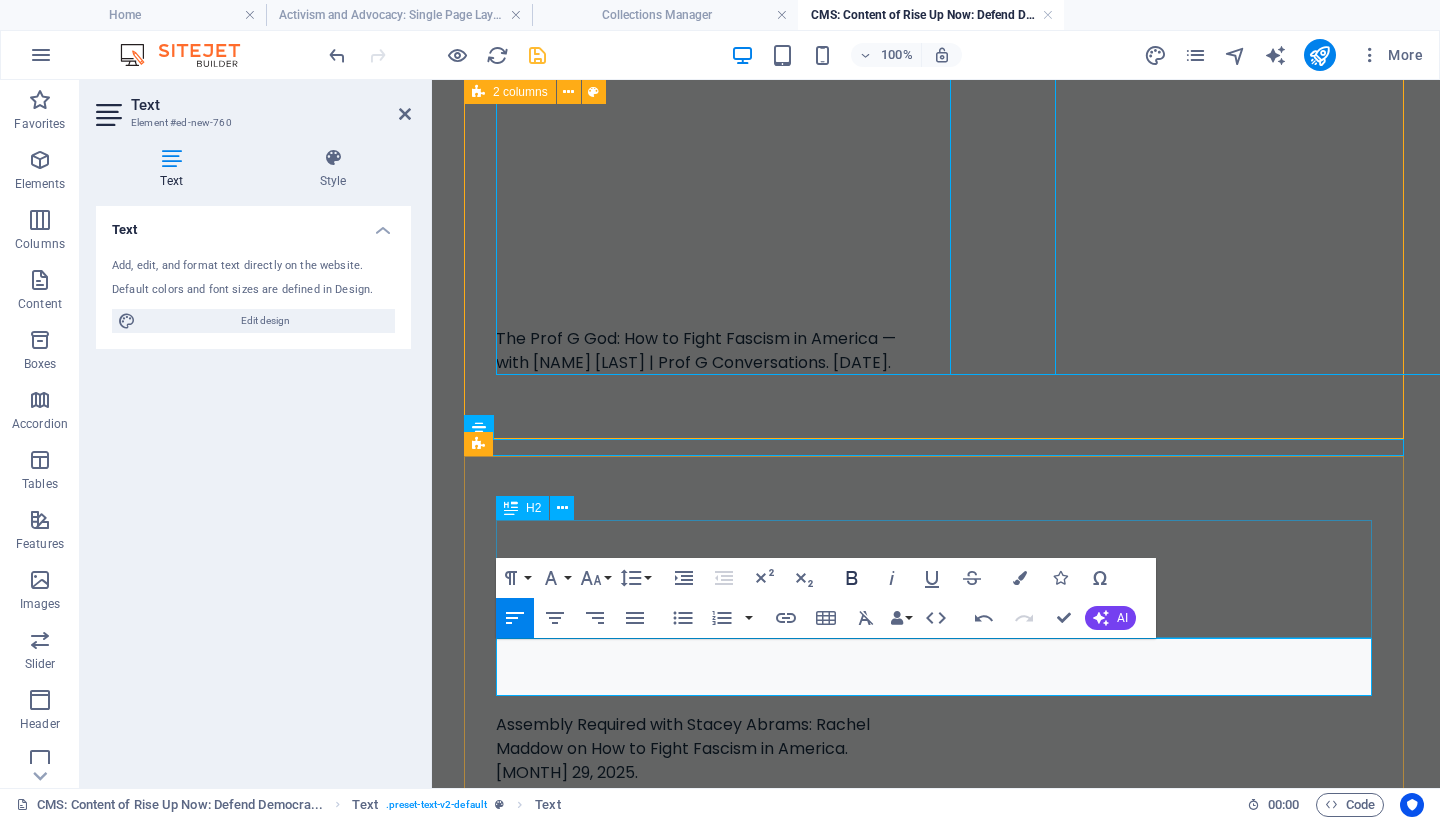 click 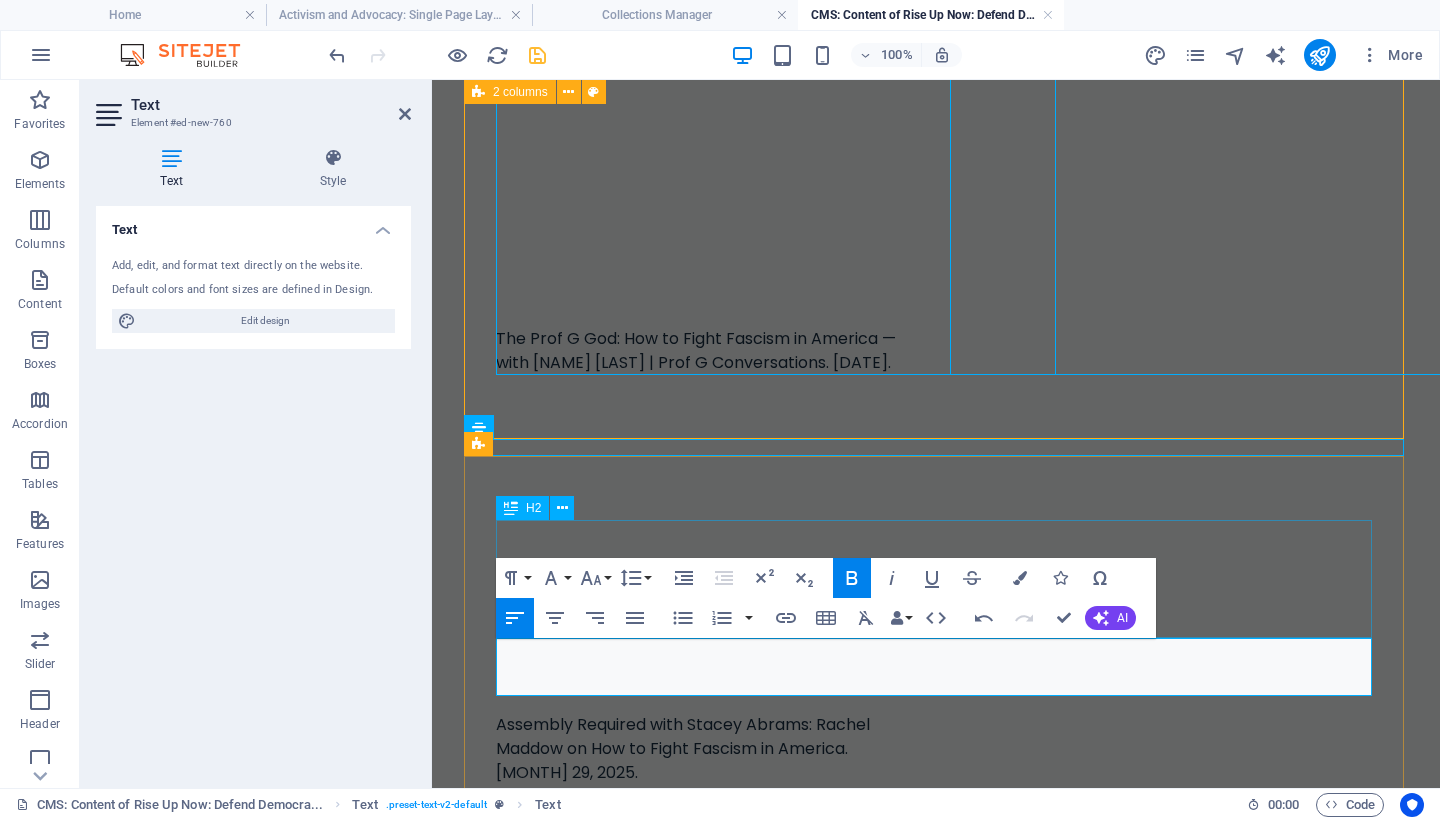 click 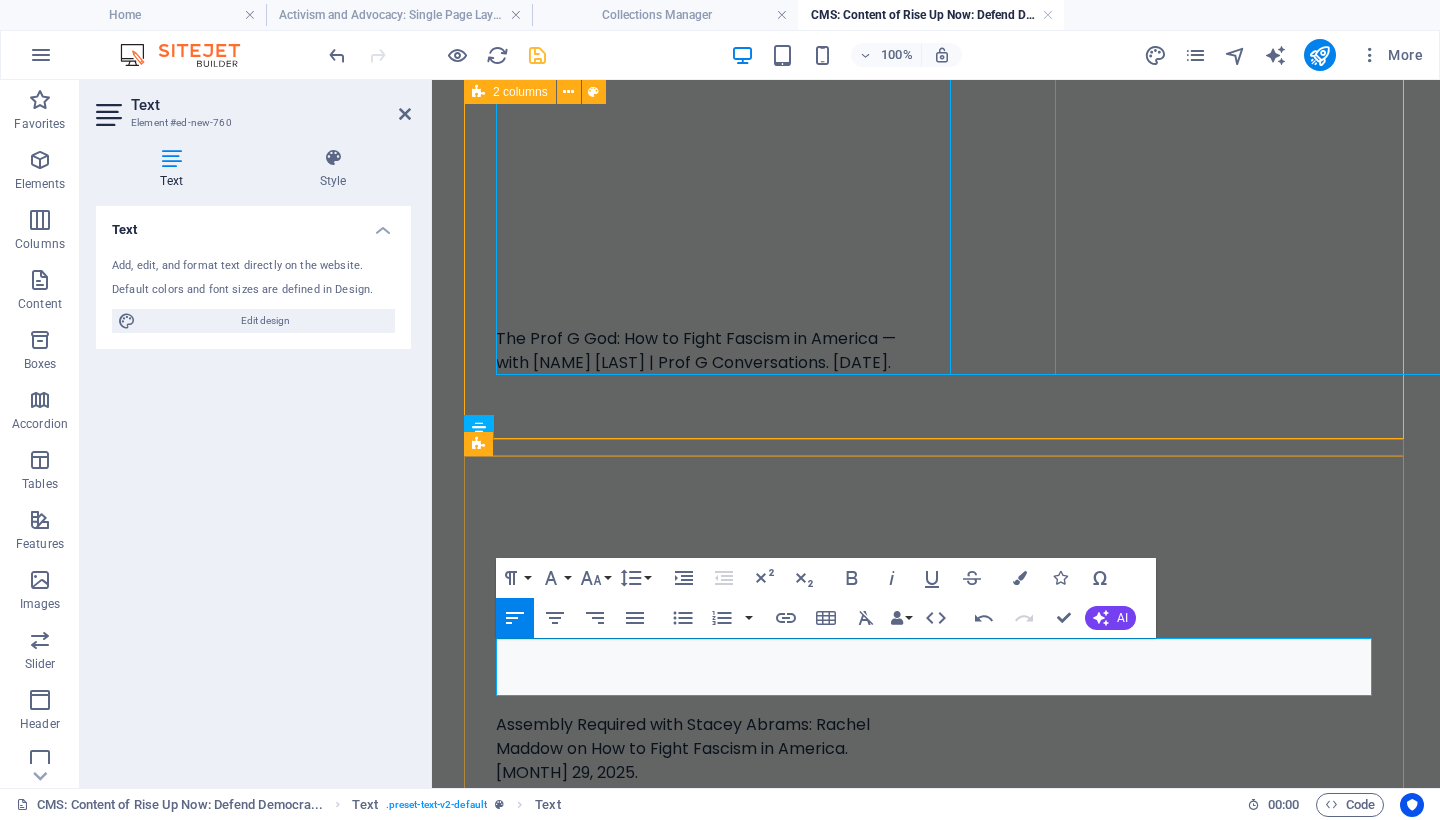 click on "“Be as courageous as you can. If none of us is prepared to die for freedom, then all of us will die under tyranny.” ― [NAME] [LAST], On Tyranny: Twenty Lessons from the Twentieth Century" at bounding box center [936, 1069] 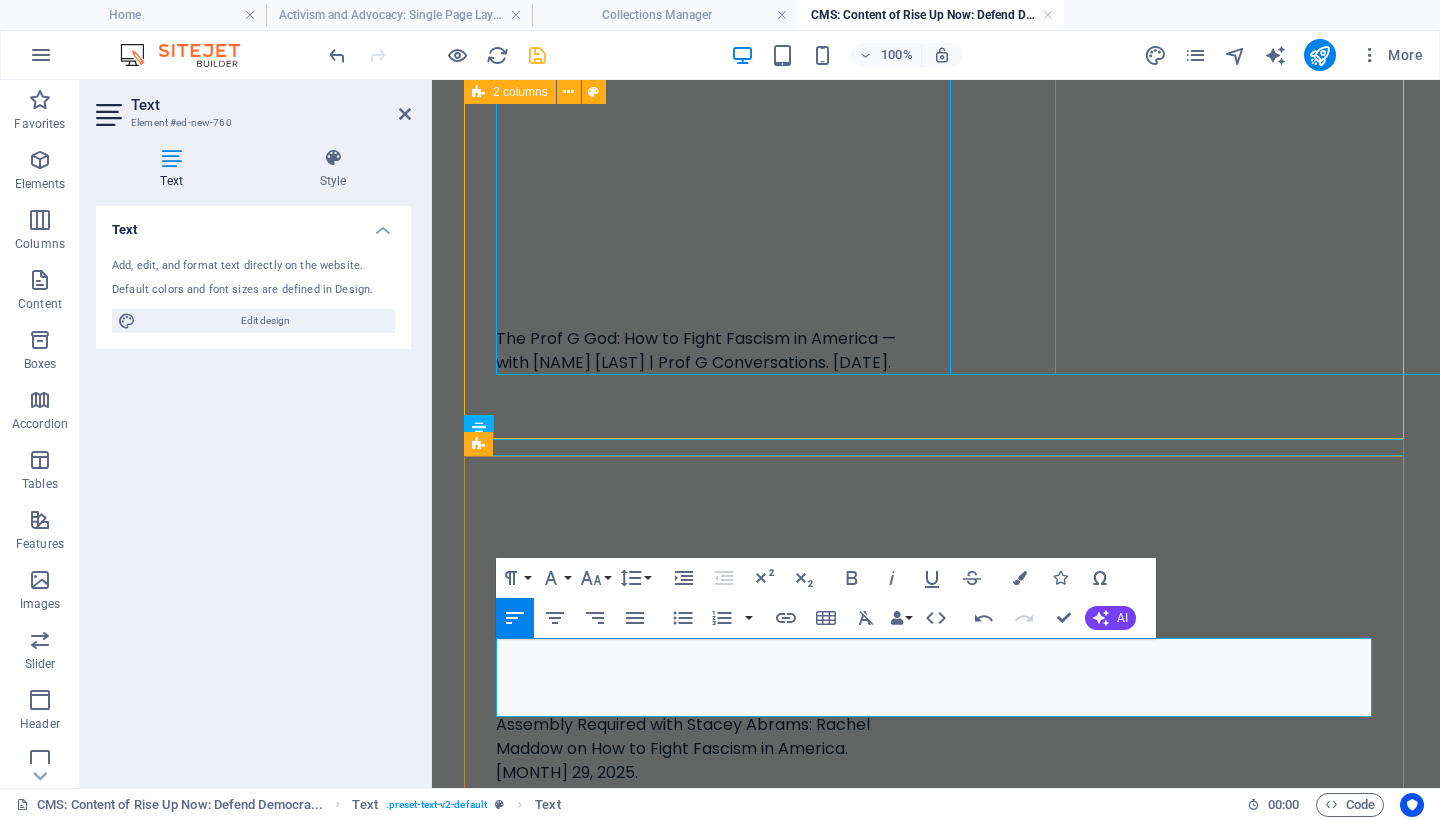 type 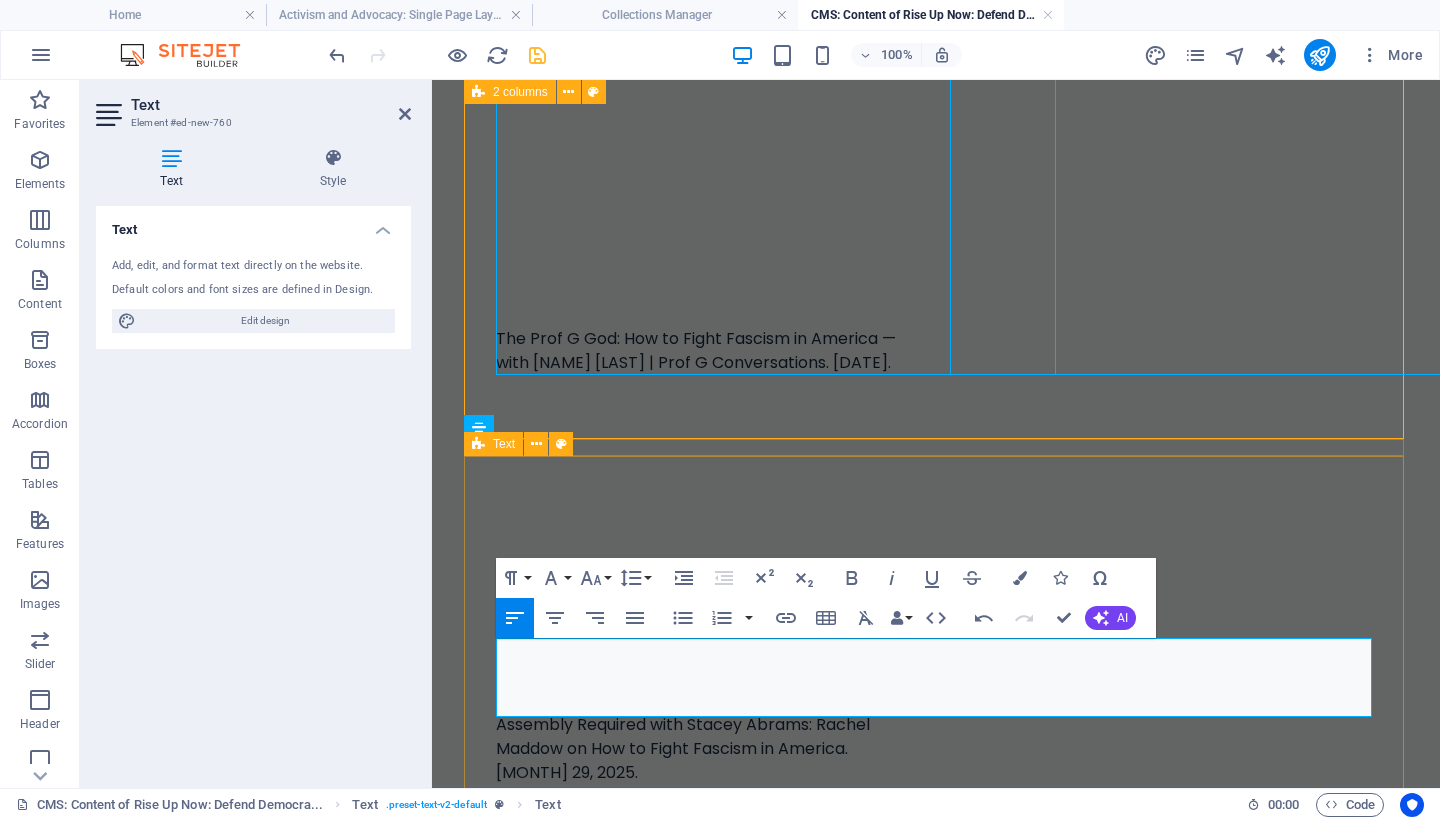 drag, startPoint x: 508, startPoint y: 693, endPoint x: 492, endPoint y: 693, distance: 16 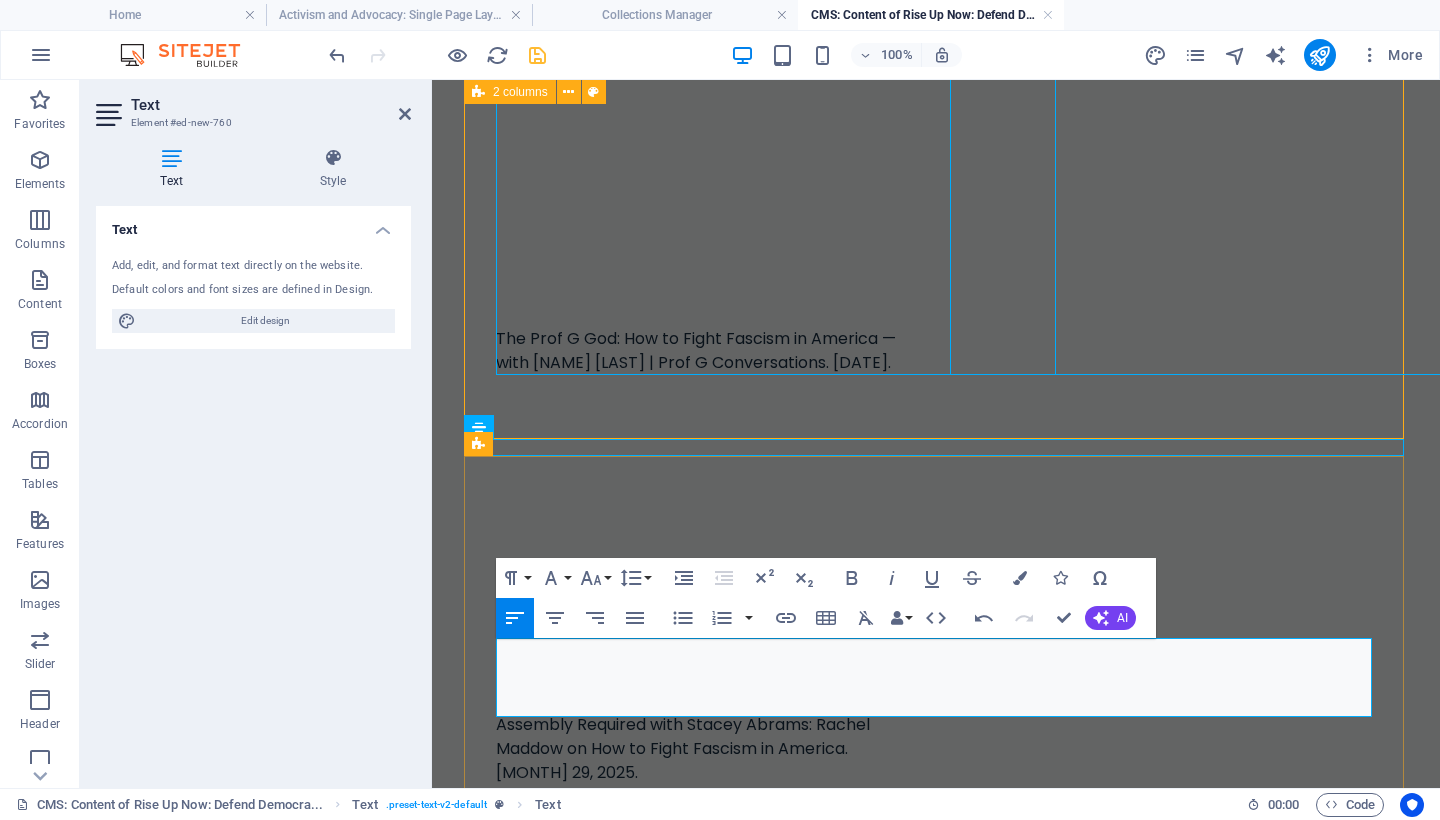 copy on "―" 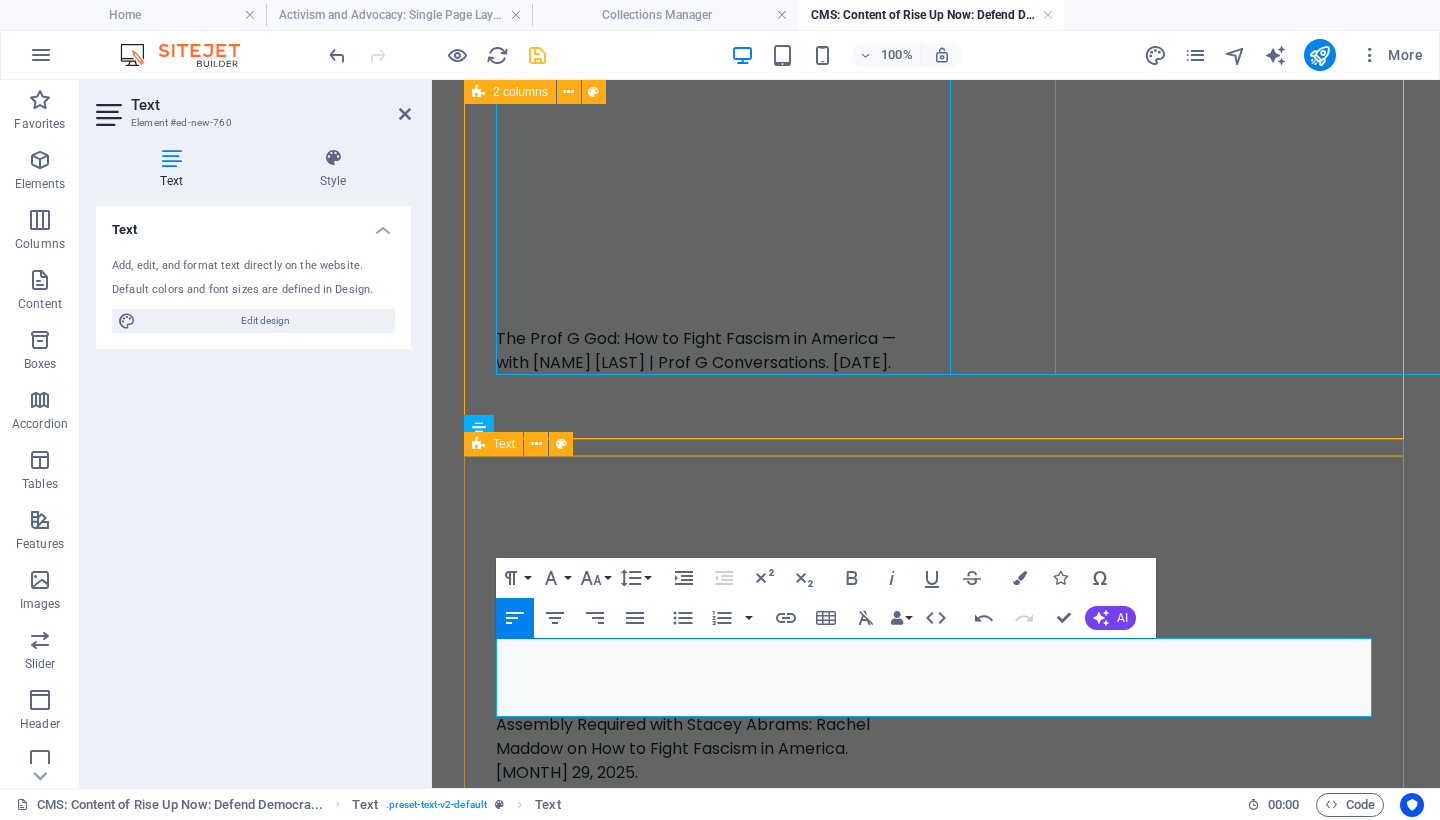 drag, startPoint x: 505, startPoint y: 675, endPoint x: 495, endPoint y: 674, distance: 10.049875 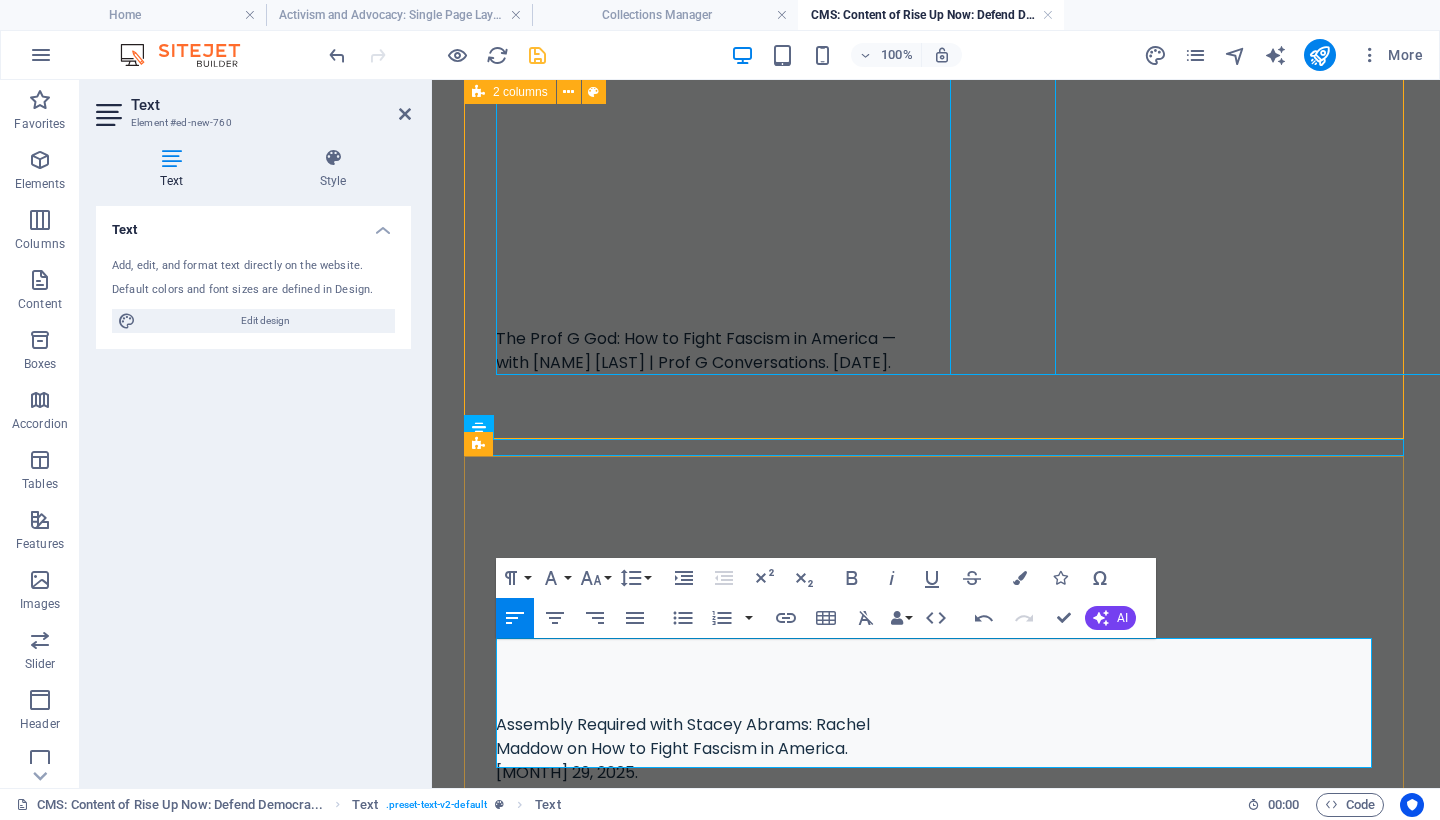 click on "-- [FIRST] [LAST], On Tyranny: Twenty Lessons from the 20th Century ―   [FIRST] [LAST],   On Tyranny: Twenty Lessons from the Twentieth Century" at bounding box center [936, 1141] 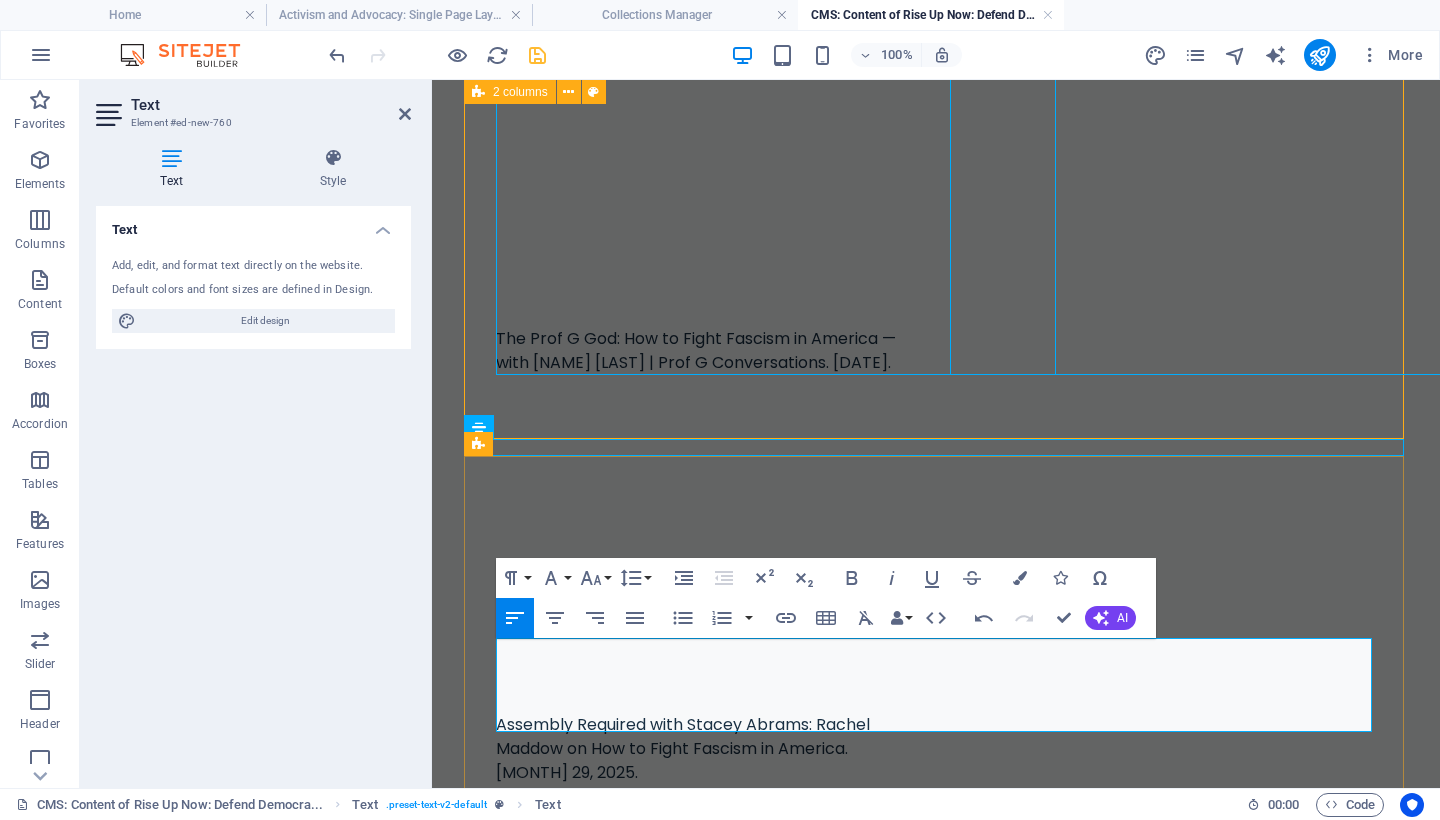 click on "―" at bounding box center (503, 1094) 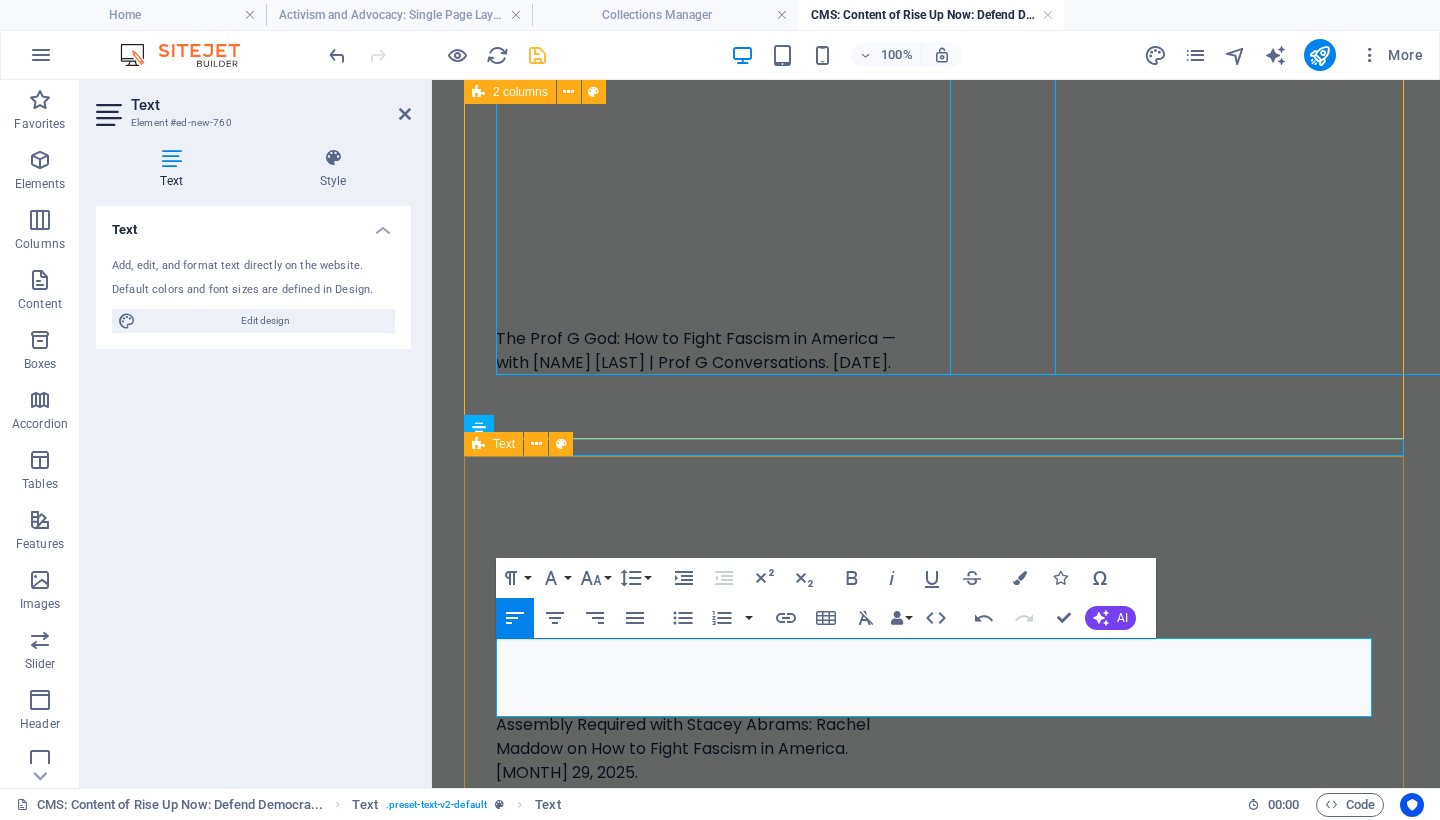 drag, startPoint x: 1045, startPoint y: 683, endPoint x: 476, endPoint y: 689, distance: 569.0316 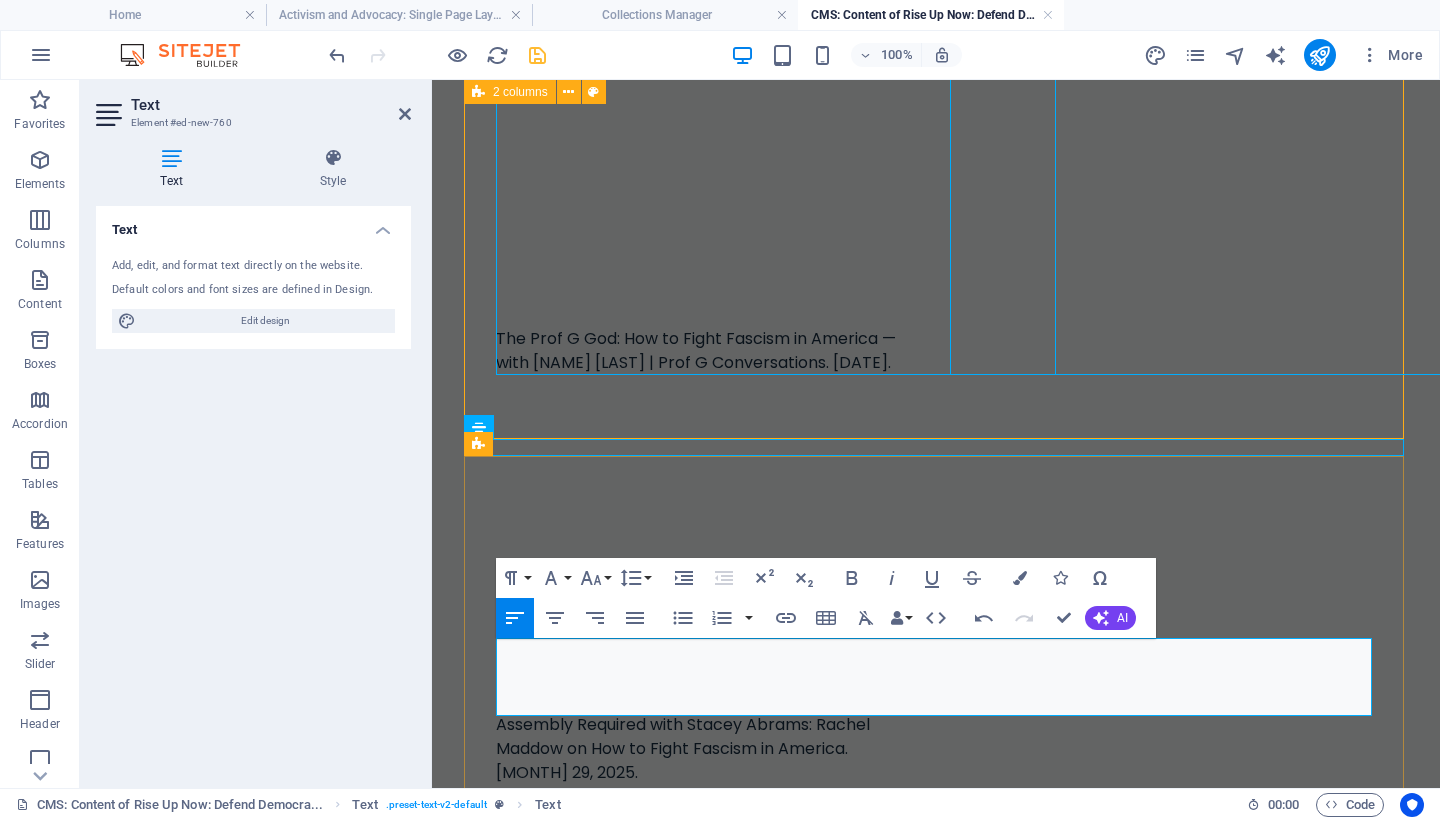 drag, startPoint x: 1184, startPoint y: 652, endPoint x: 1208, endPoint y: 651, distance: 24.020824 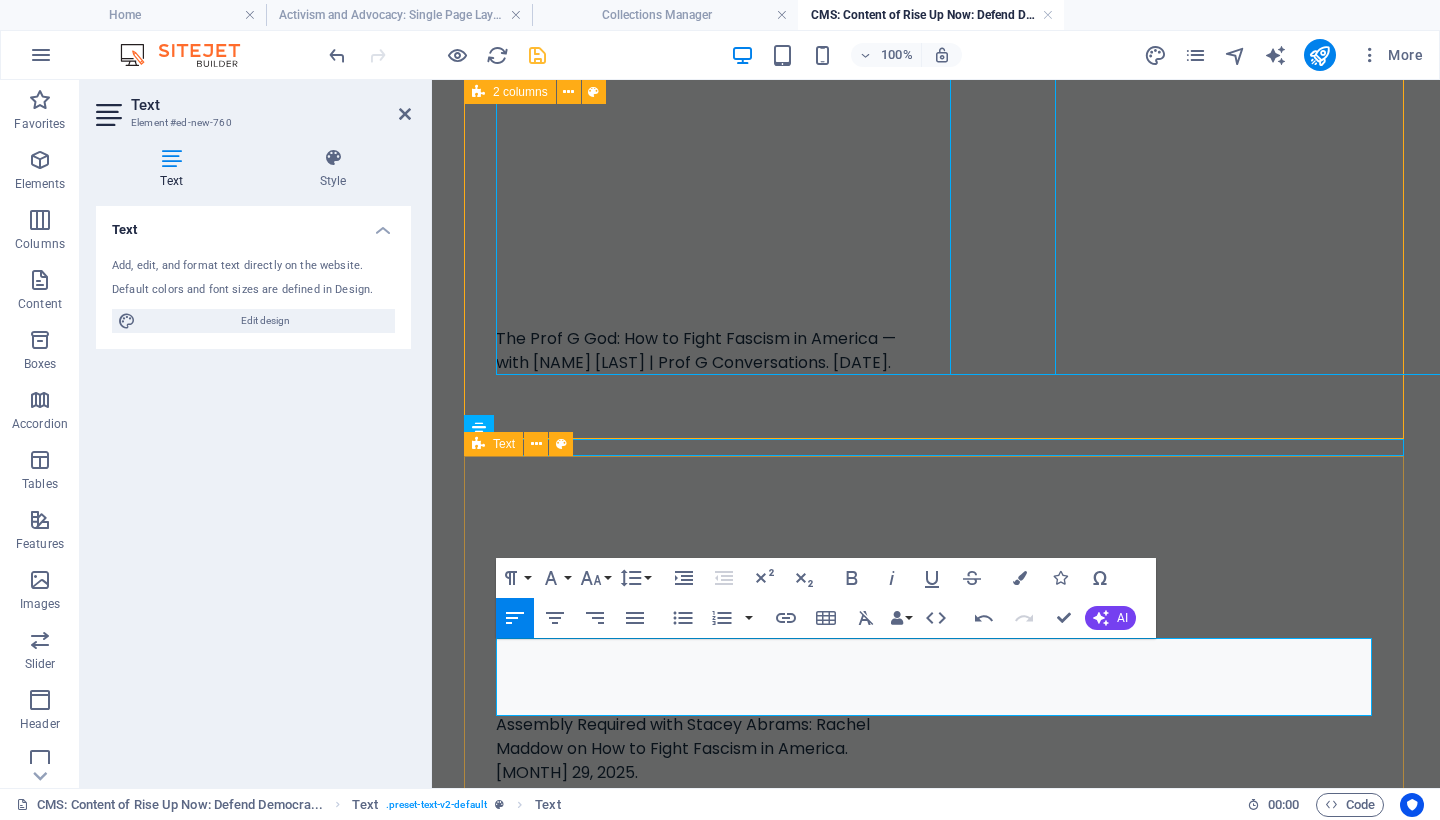 drag, startPoint x: 1213, startPoint y: 648, endPoint x: 481, endPoint y: 648, distance: 732 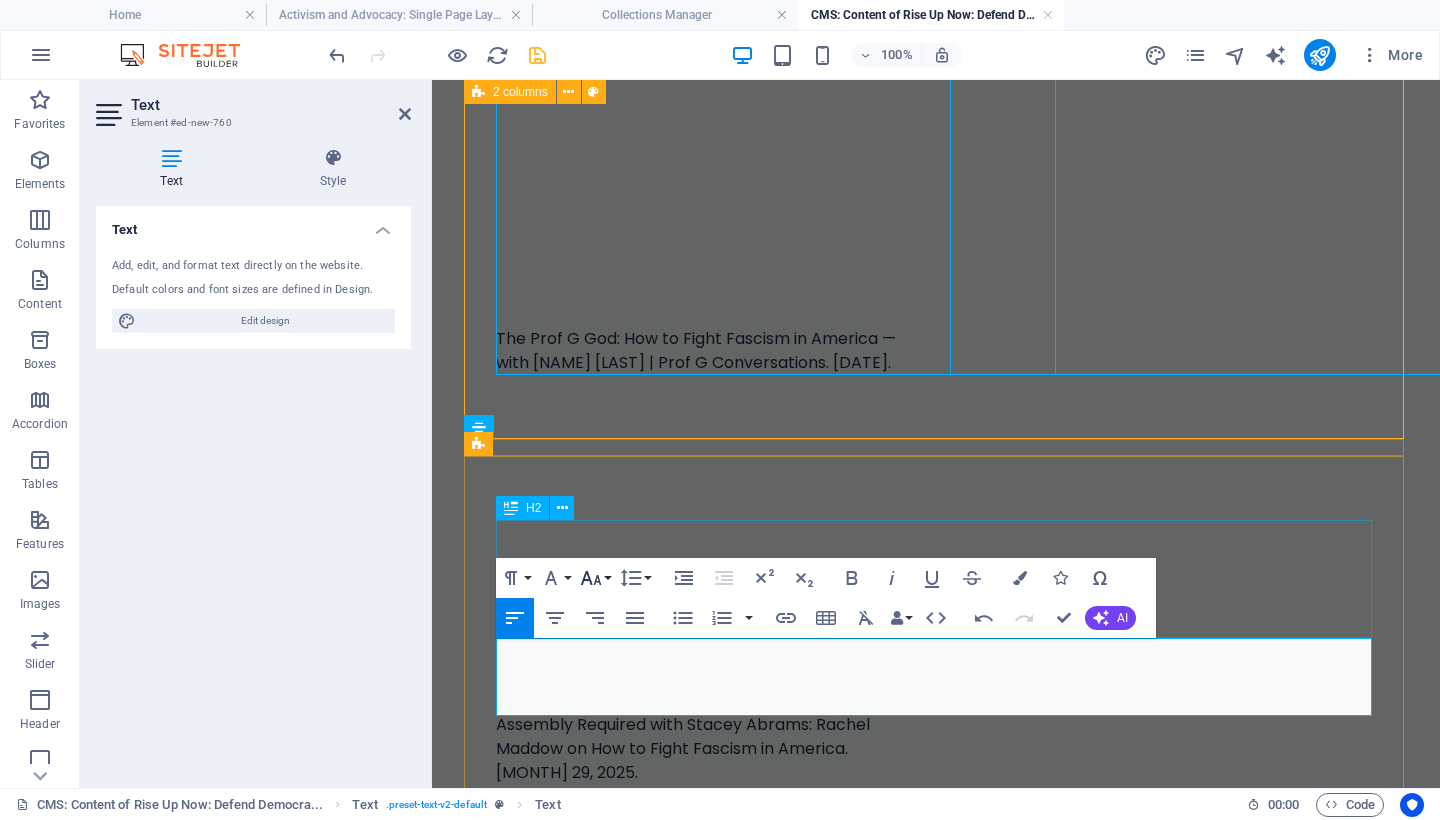 click on "Font Size" at bounding box center (595, 578) 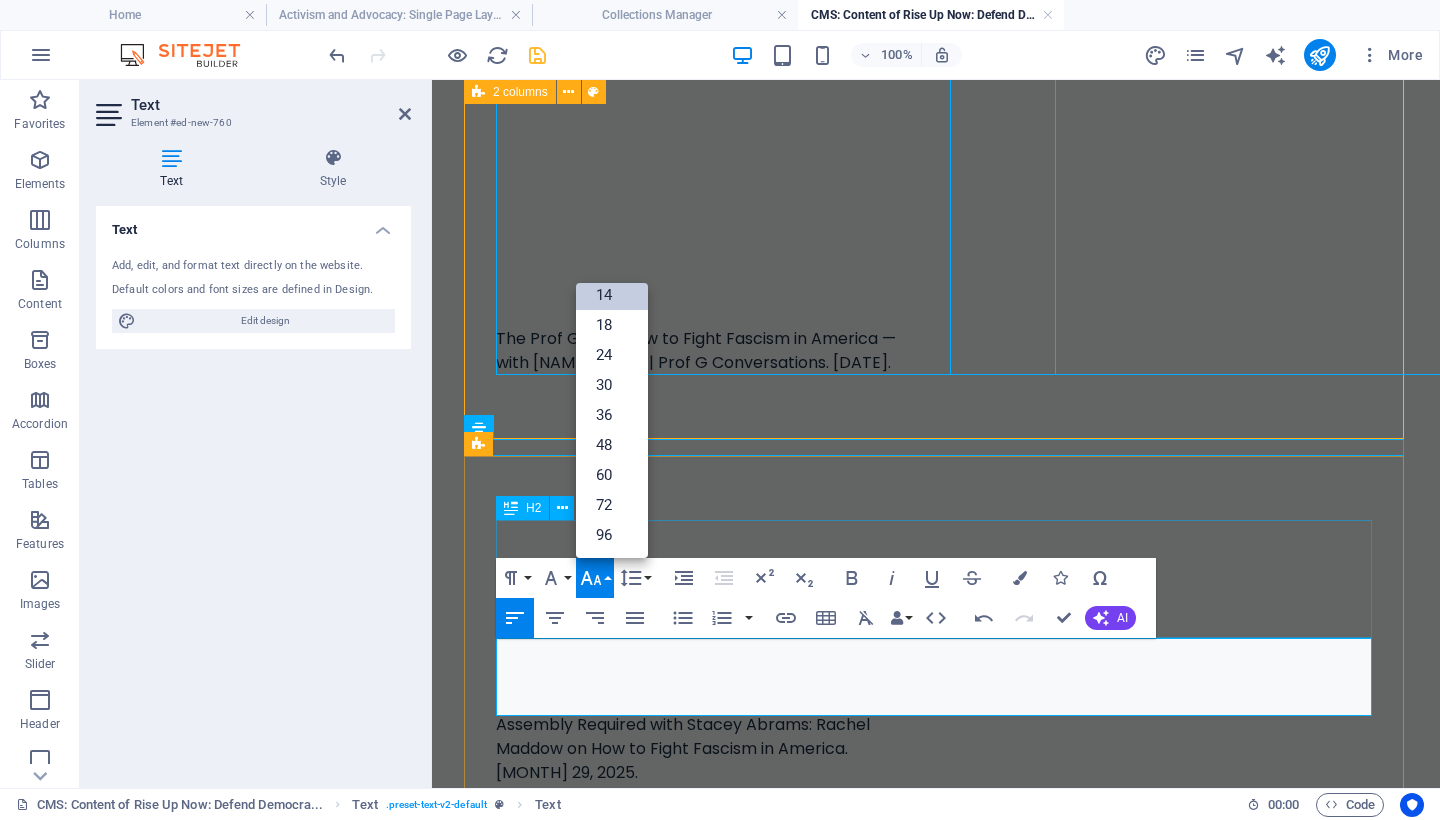 scroll, scrollTop: 161, scrollLeft: 0, axis: vertical 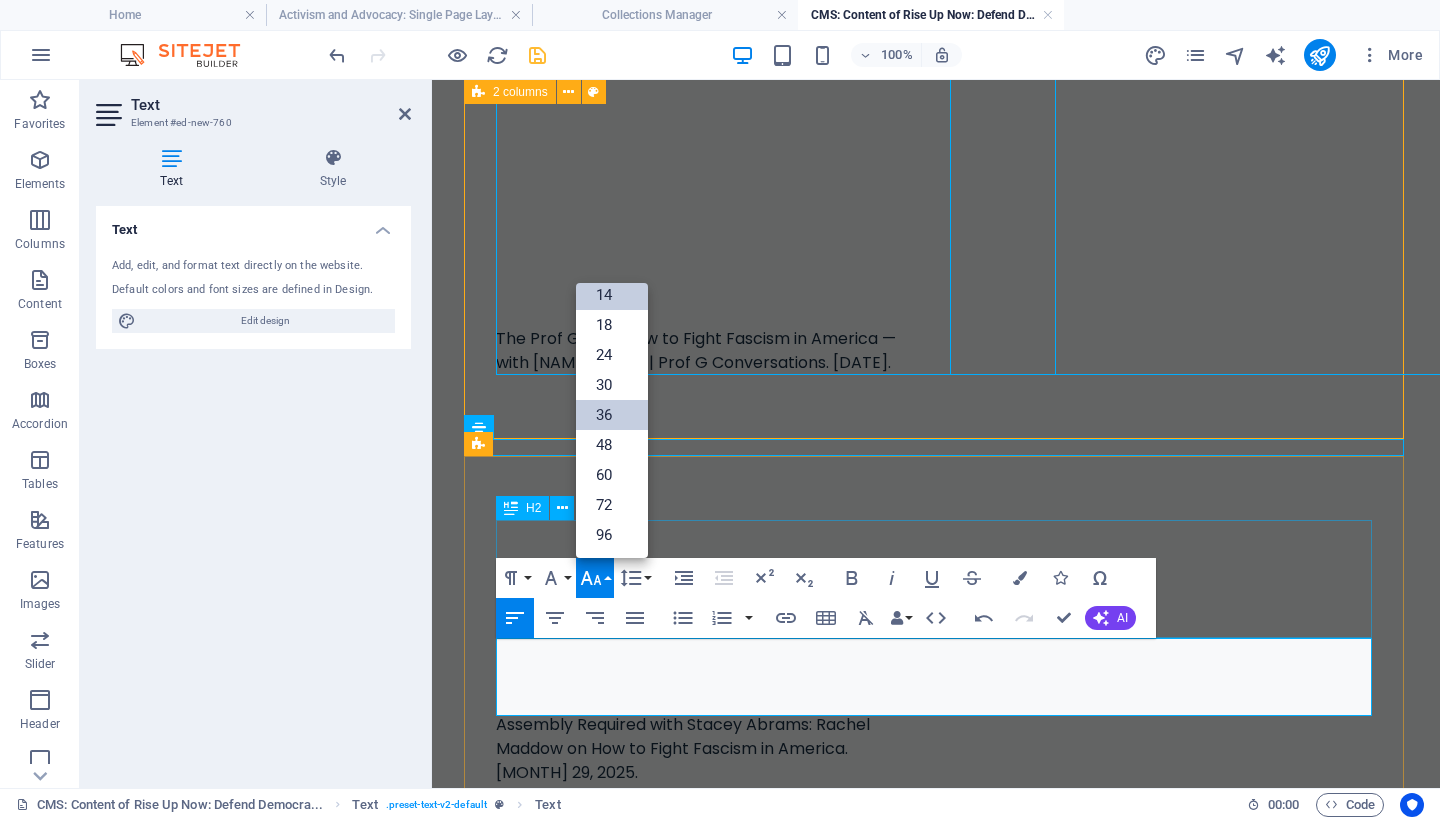 click on "36" at bounding box center (612, 415) 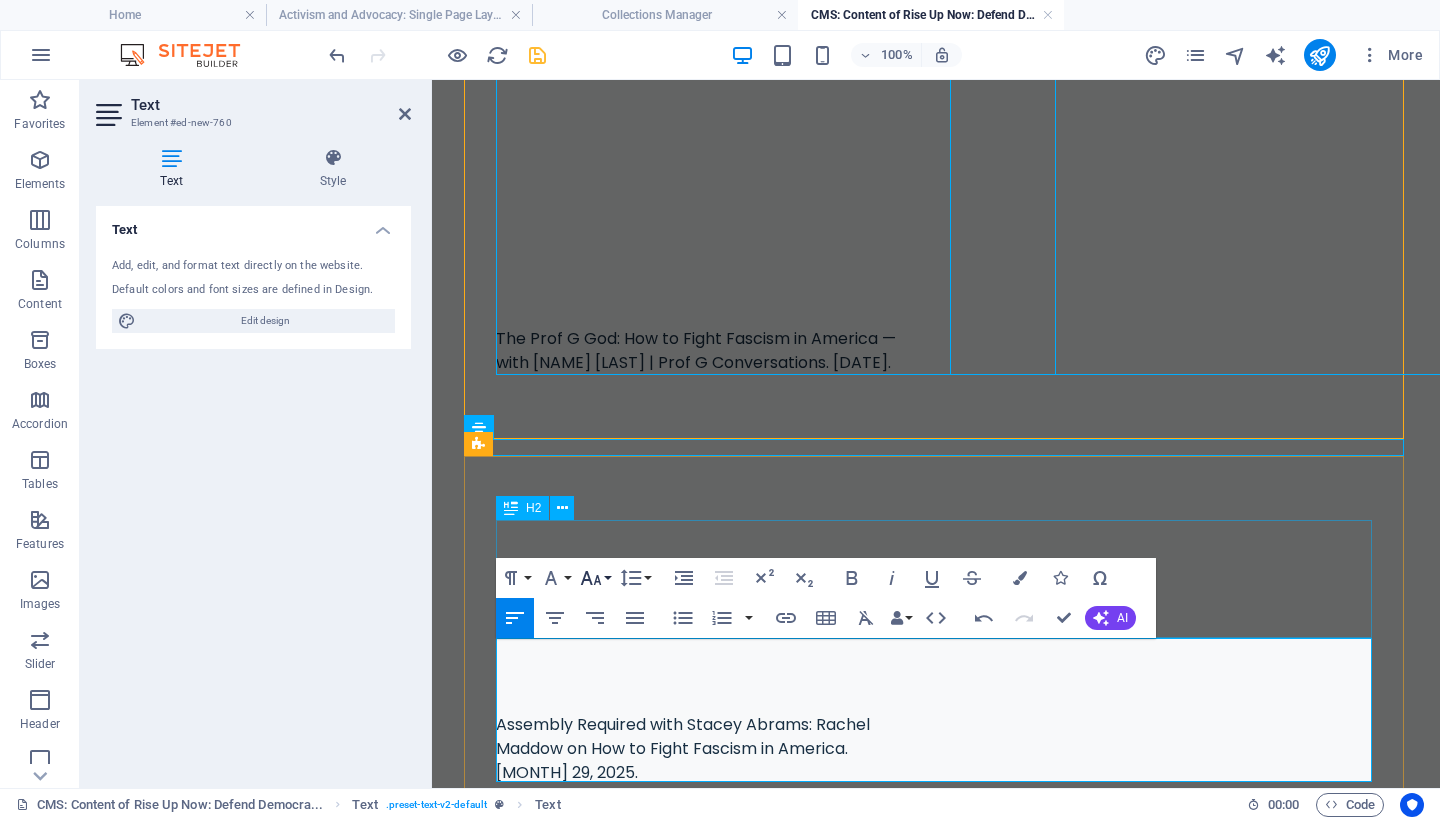click 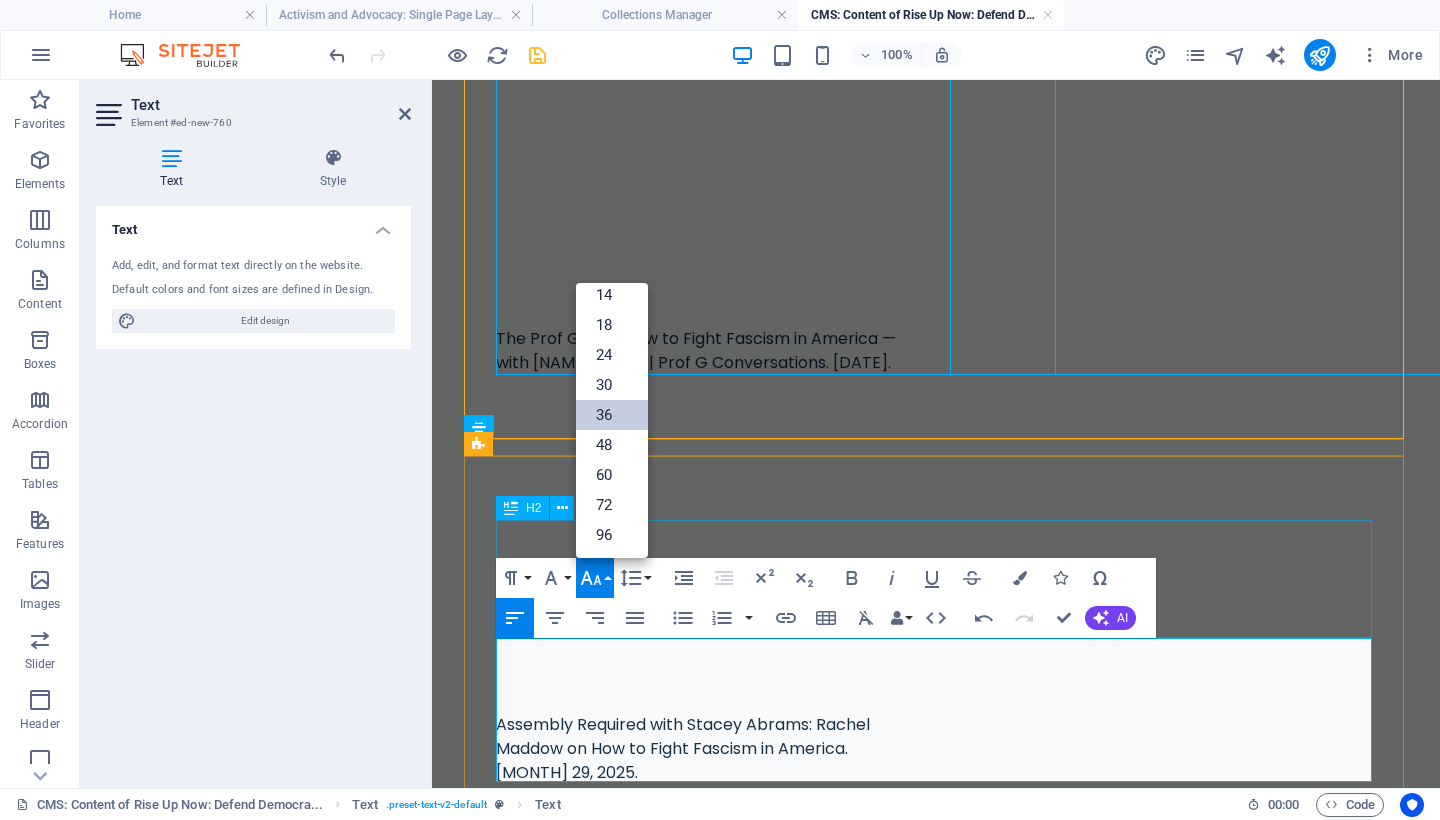 scroll, scrollTop: 161, scrollLeft: 0, axis: vertical 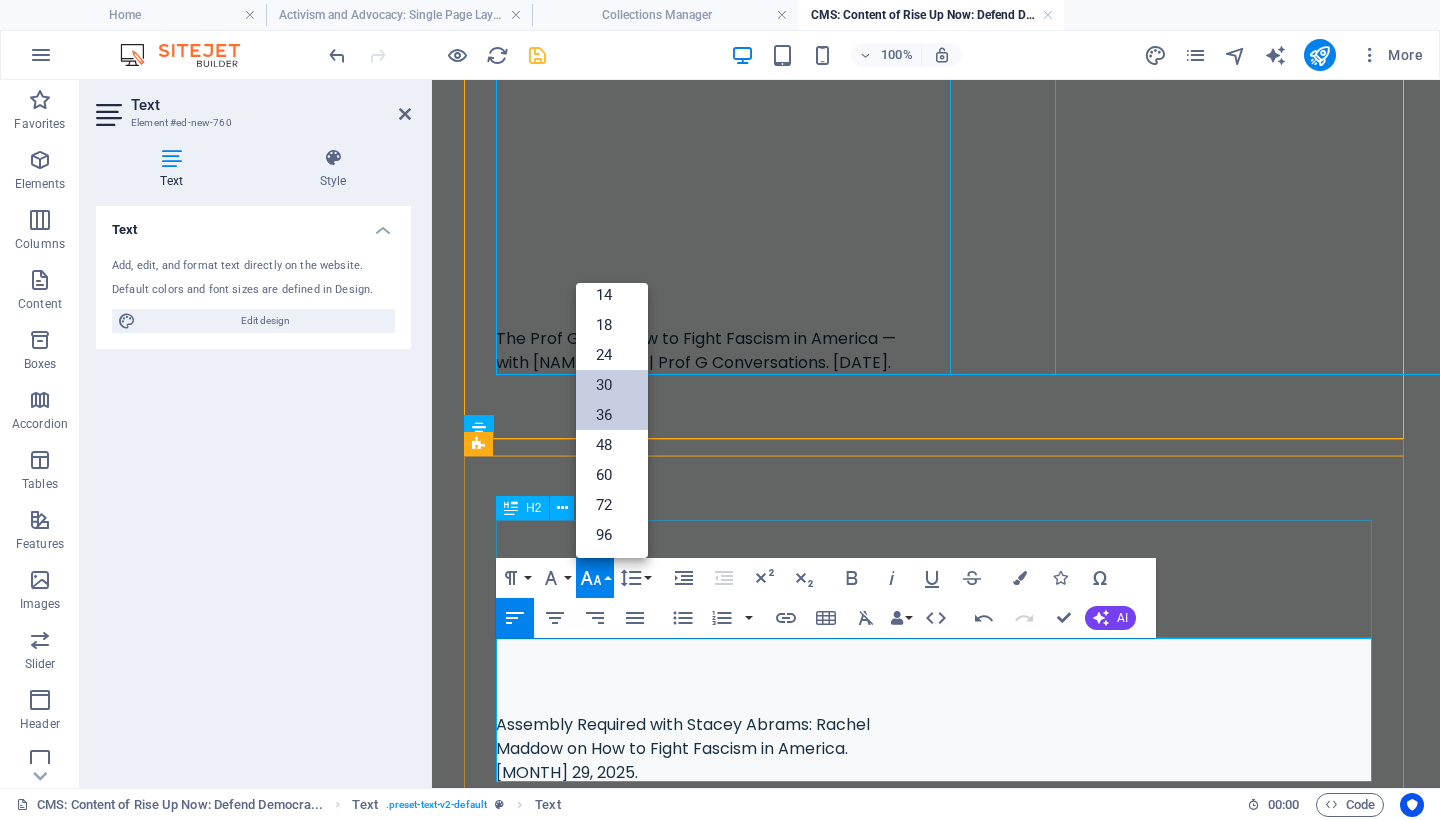 click on "30" at bounding box center [612, 385] 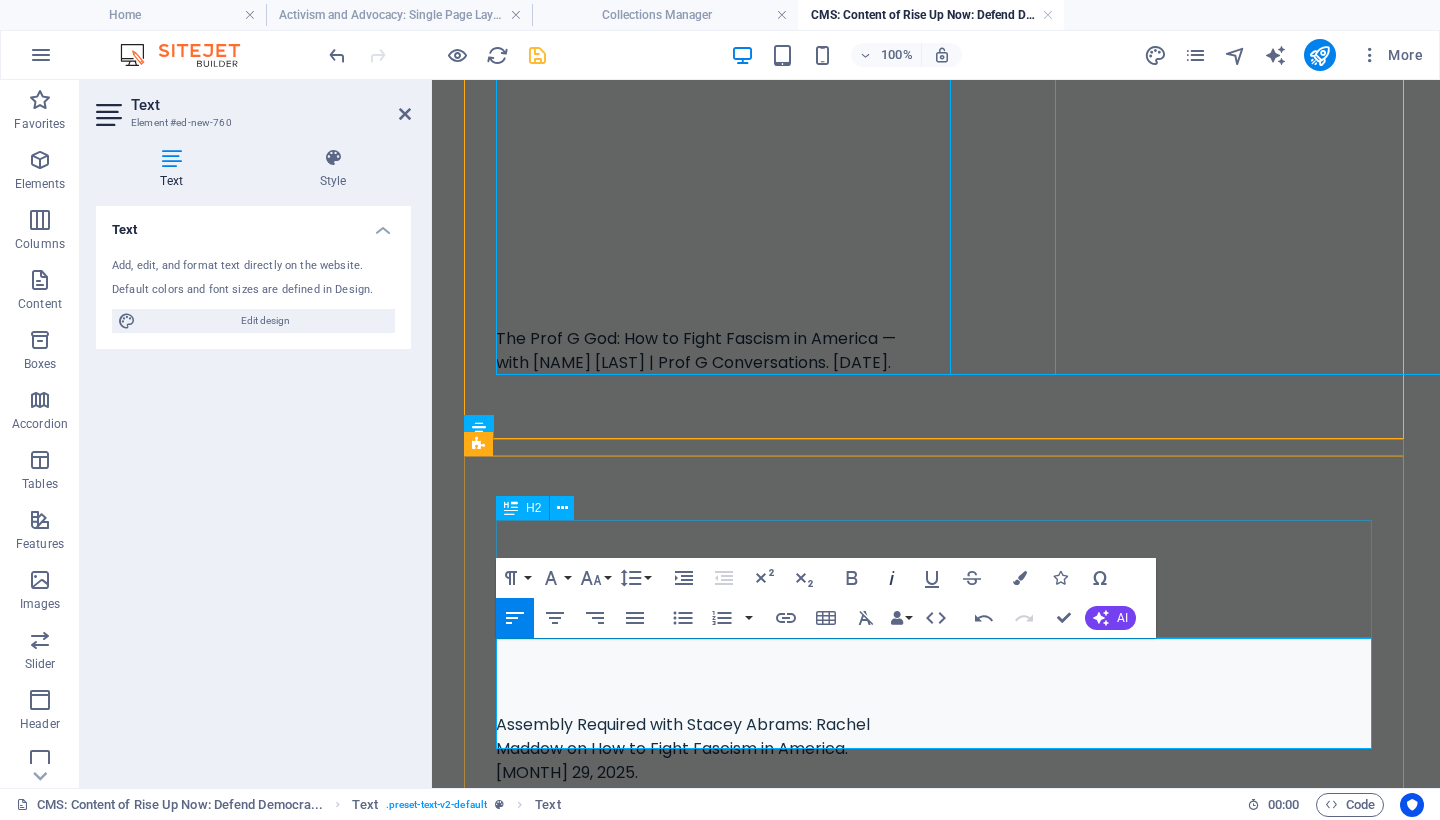 click 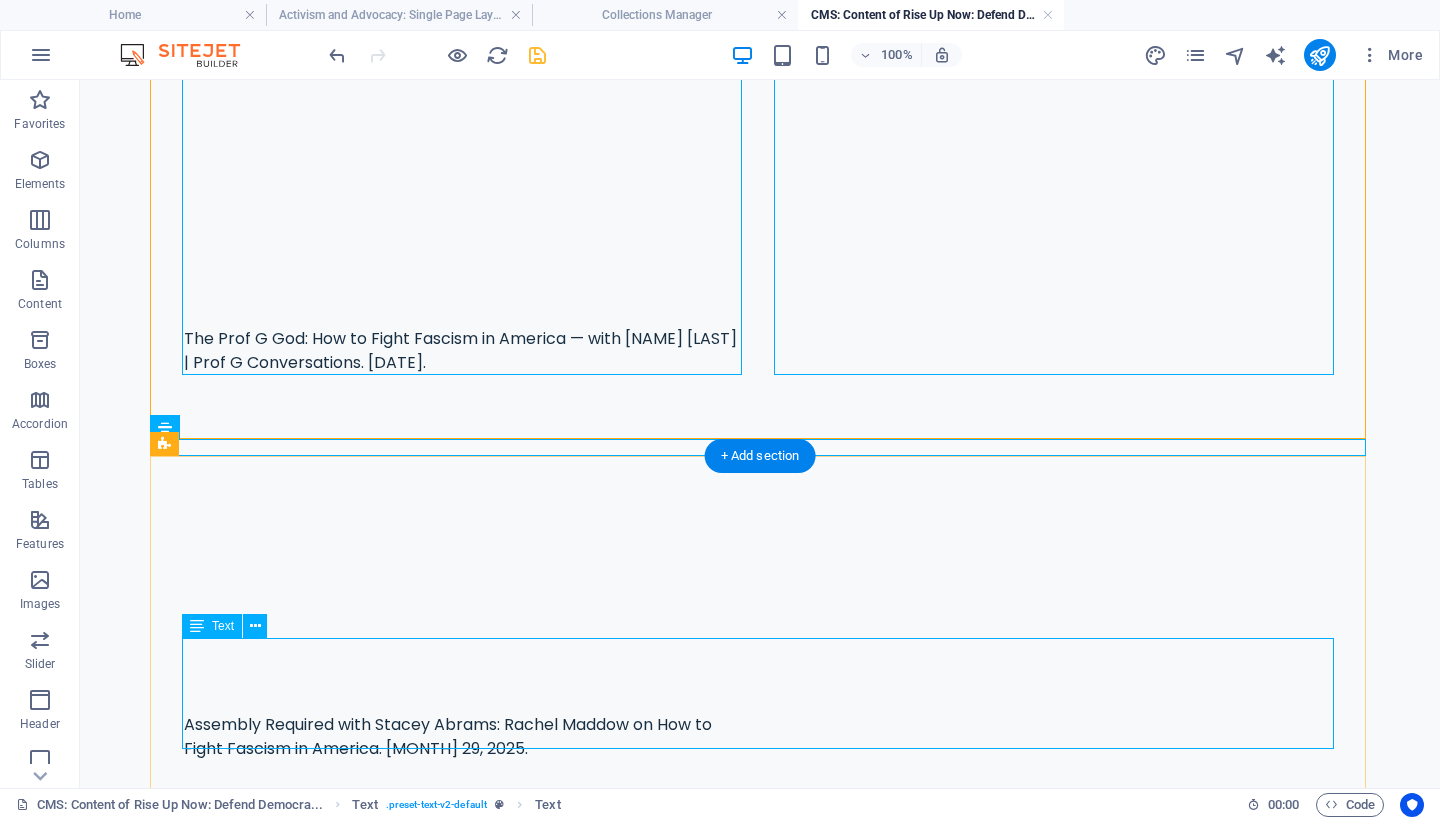 click on "“Be as courageous as you can. If none of us is prepared to die for freedom, then all of us will die under tyranny.” ― [FIRST] [LAST], On Tyranny: Twenty Lessons from the 20th Century" at bounding box center (760, 1072) 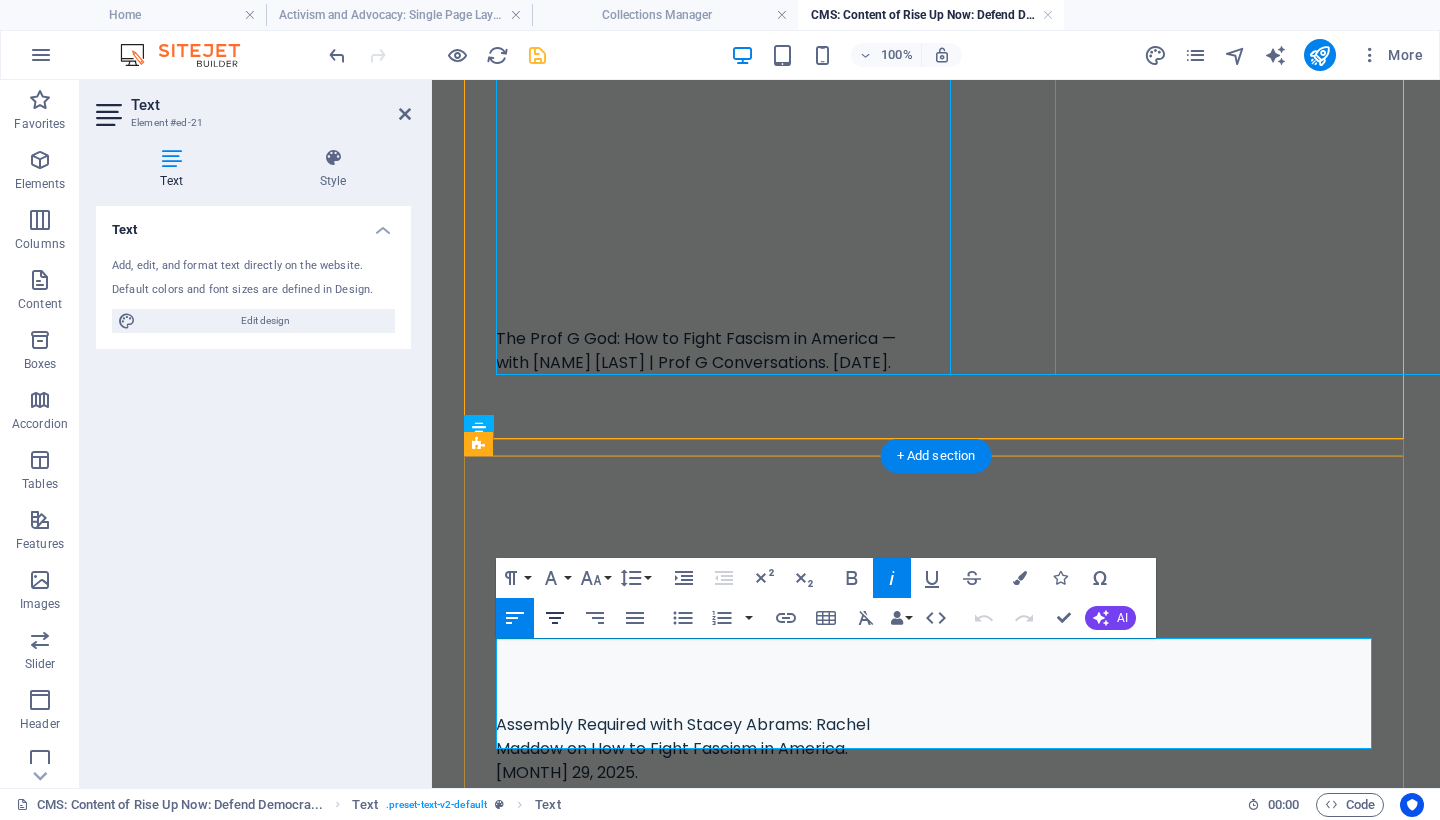 click 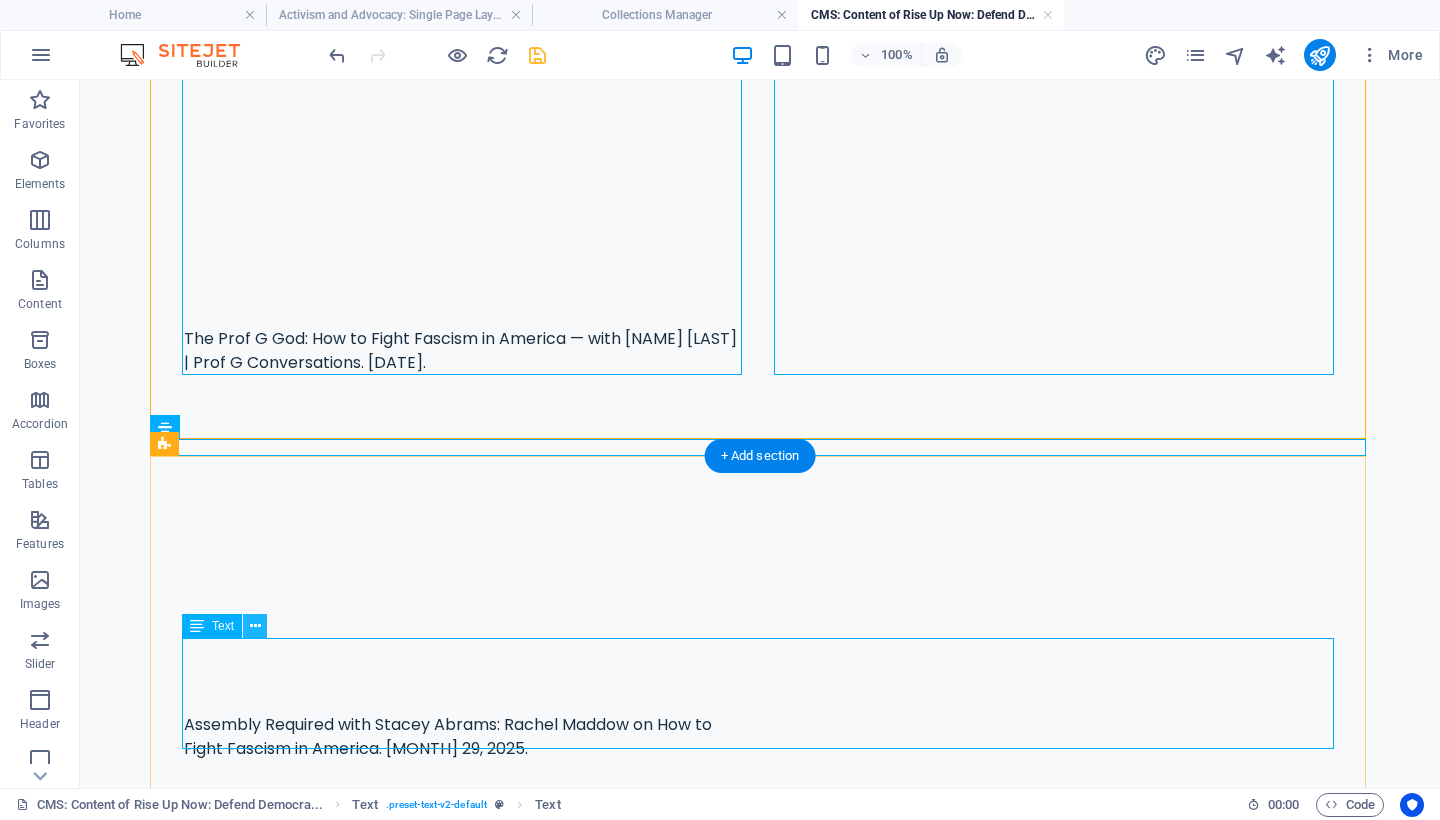 click at bounding box center (255, 626) 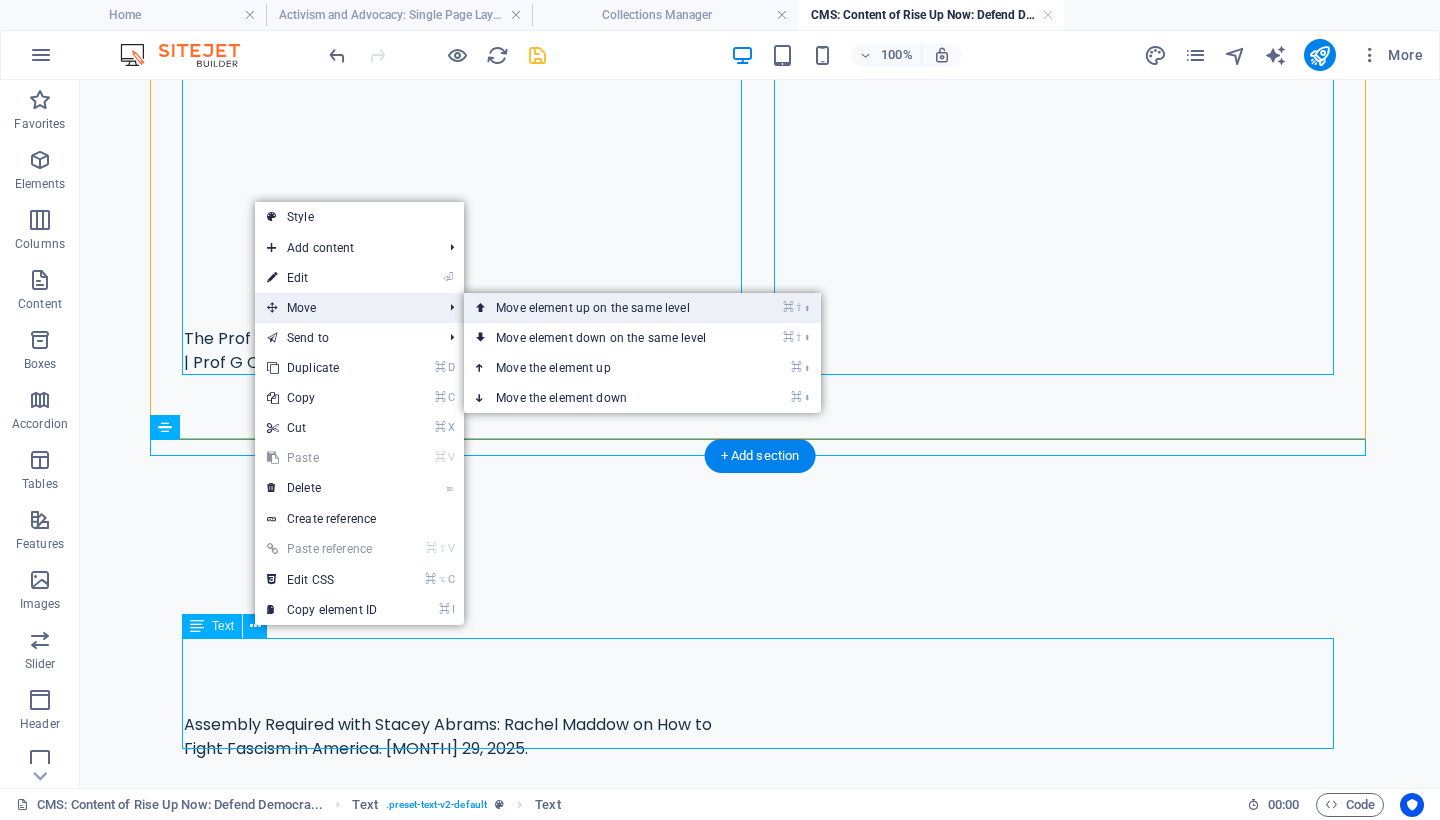click on "⌘ ⇧ ⬆  Move element up on the same level" at bounding box center (605, 308) 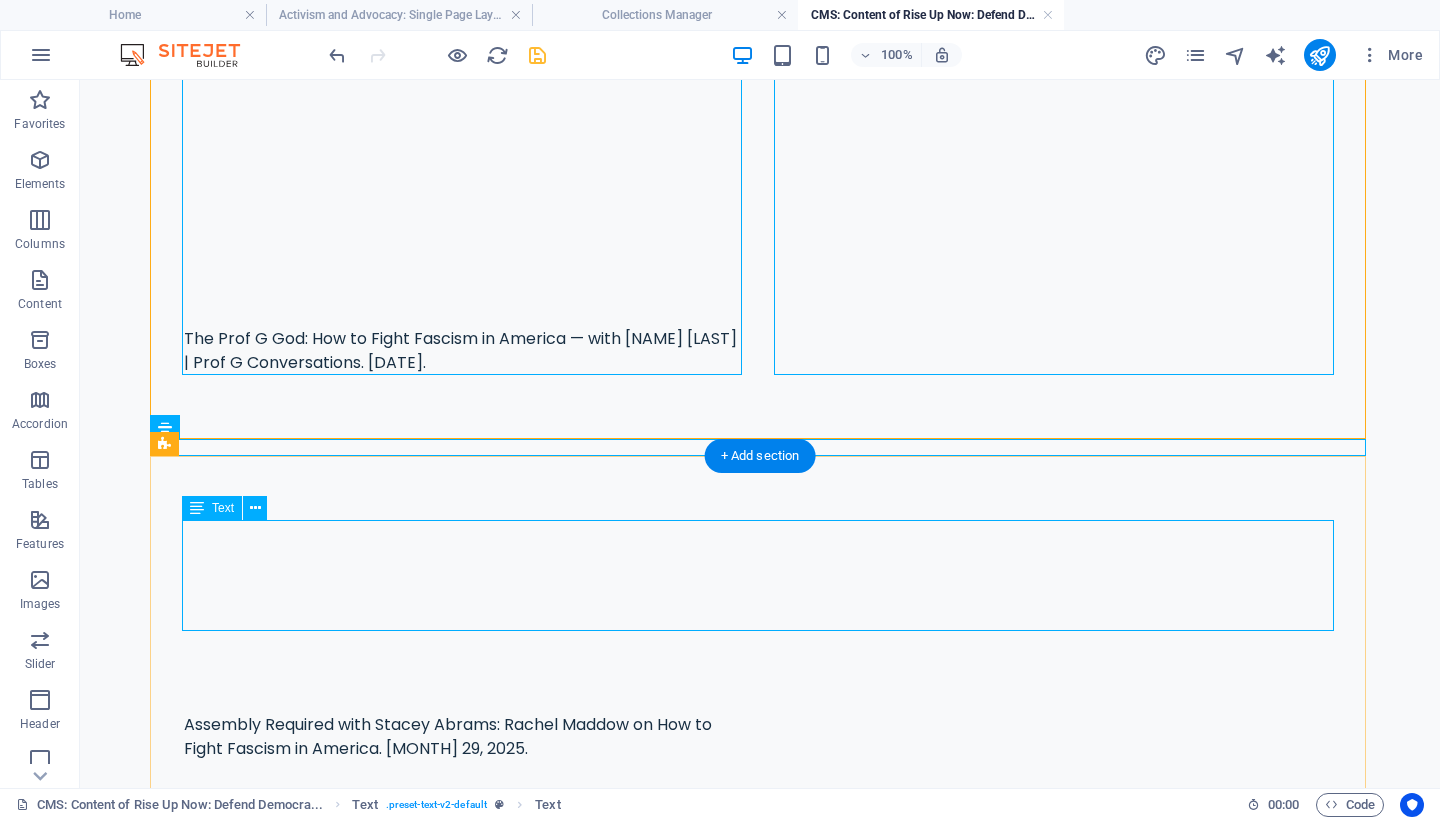click on "“Be as courageous as you can. If none of us is prepared to die for freedom, then all of us will die under tyranny.” ― [FIRST] [LAST], On Tyranny: Twenty Lessons from the 20th Century" at bounding box center (760, 954) 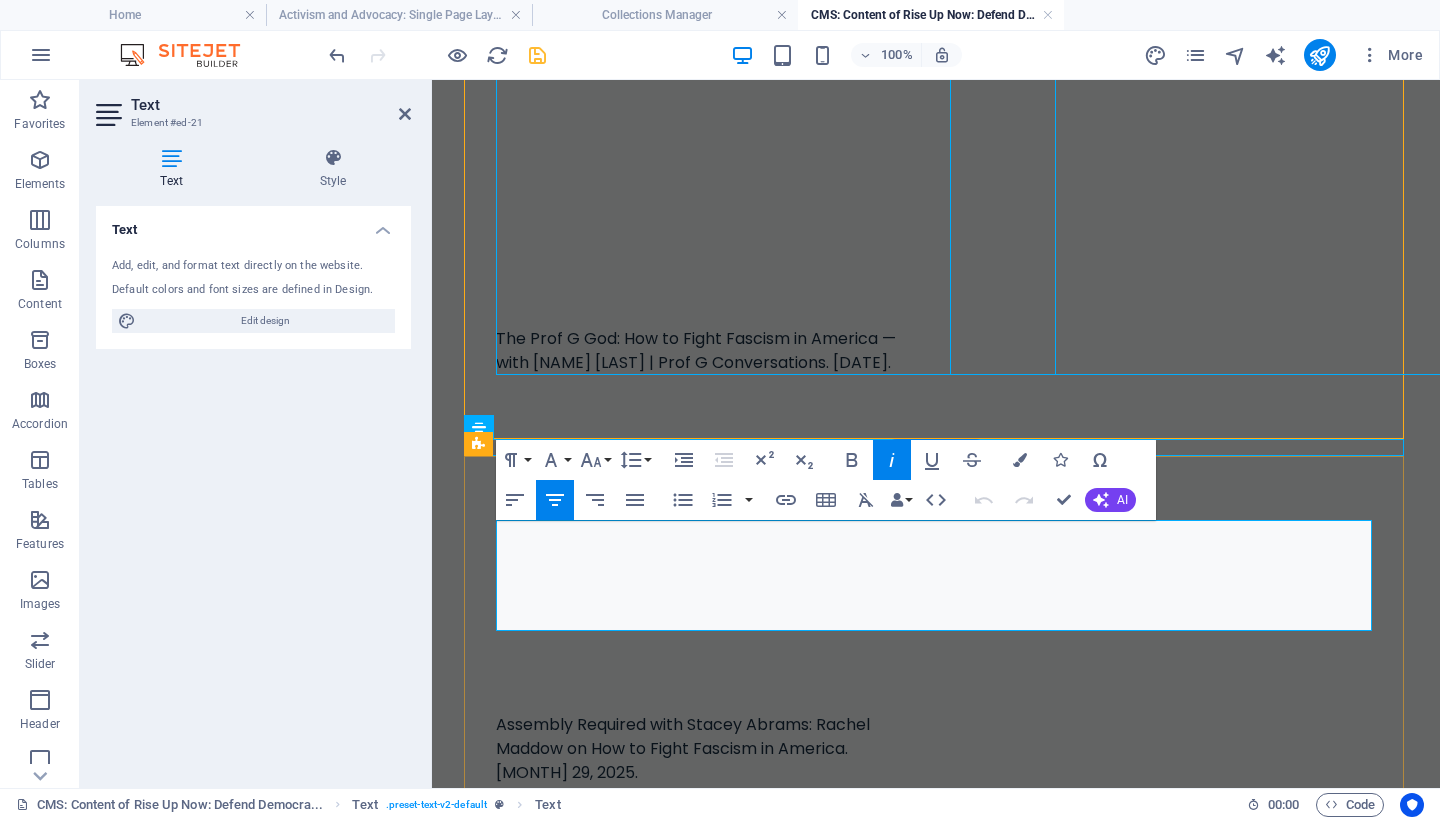 drag, startPoint x: 714, startPoint y: 587, endPoint x: 1186, endPoint y: 579, distance: 472.06778 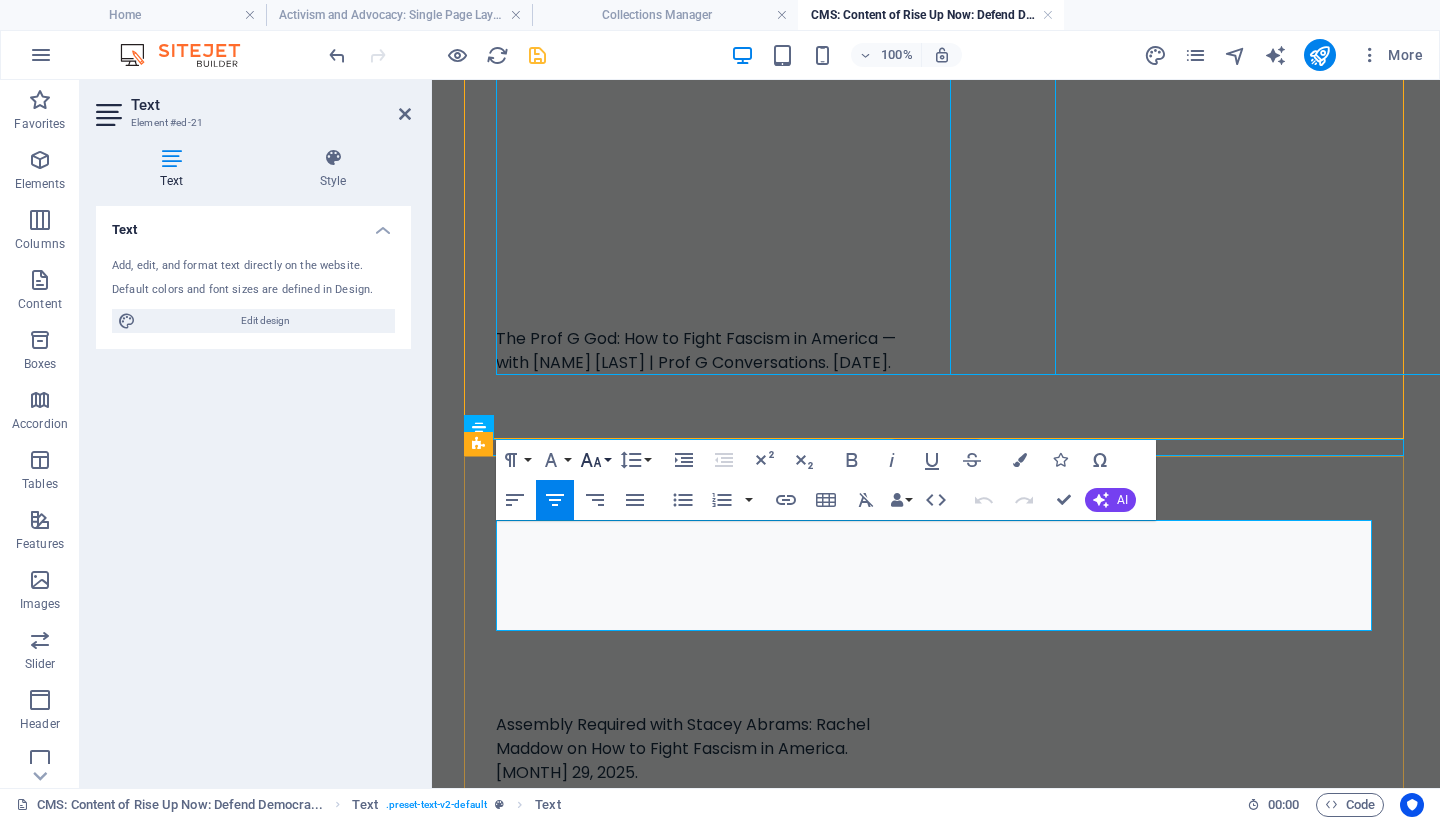 click 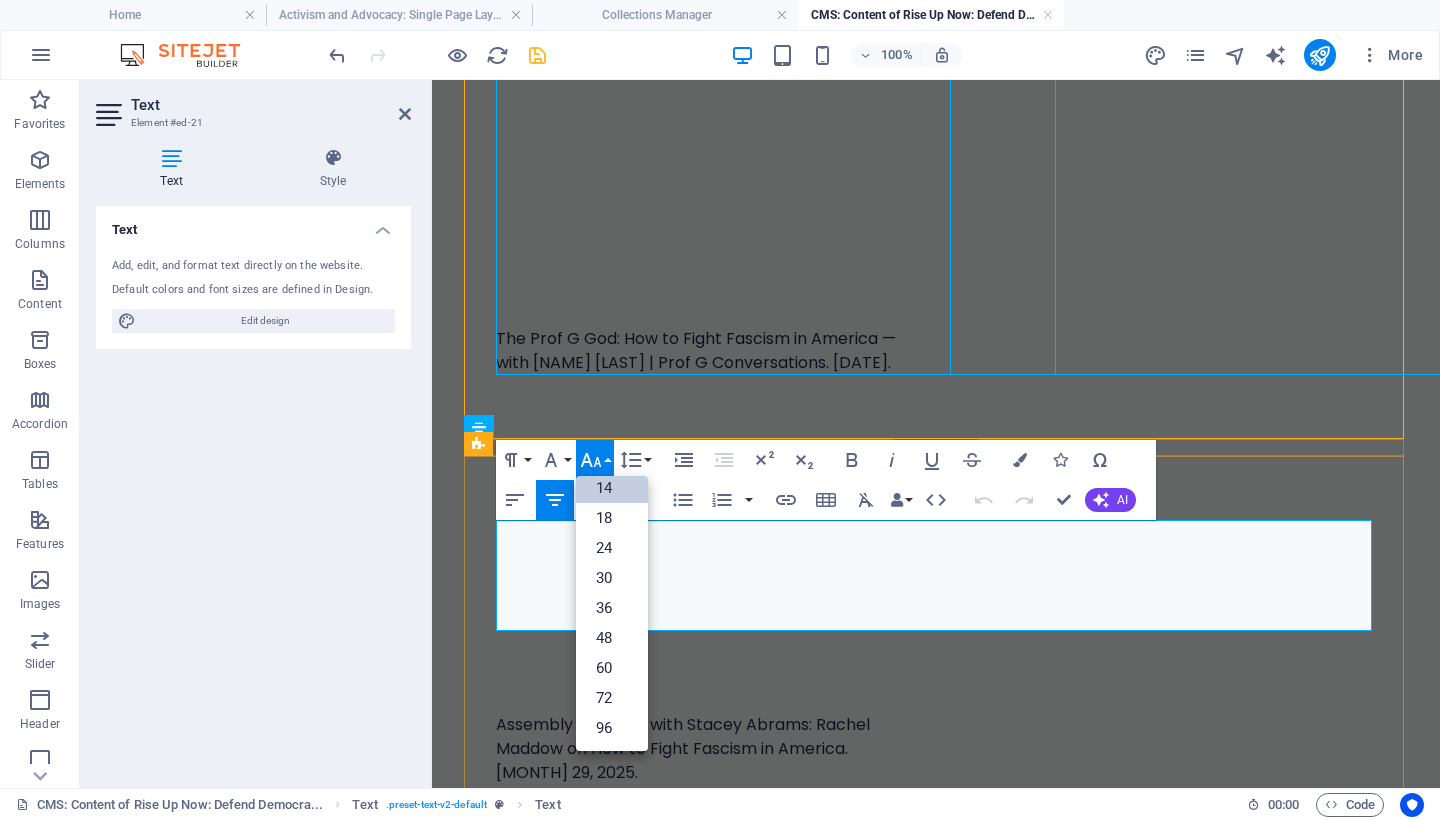 scroll, scrollTop: 161, scrollLeft: 0, axis: vertical 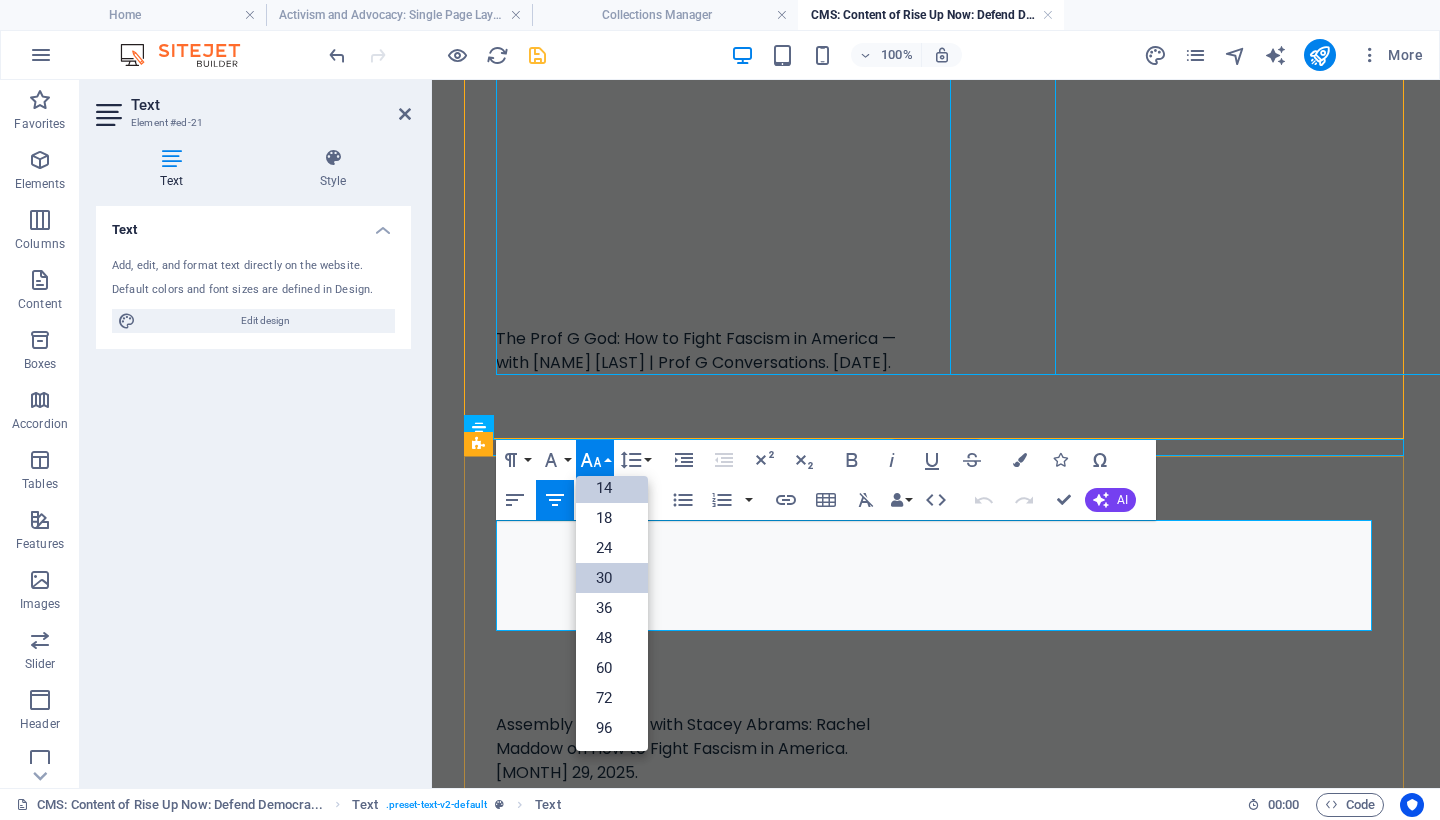 click on "30" at bounding box center (612, 578) 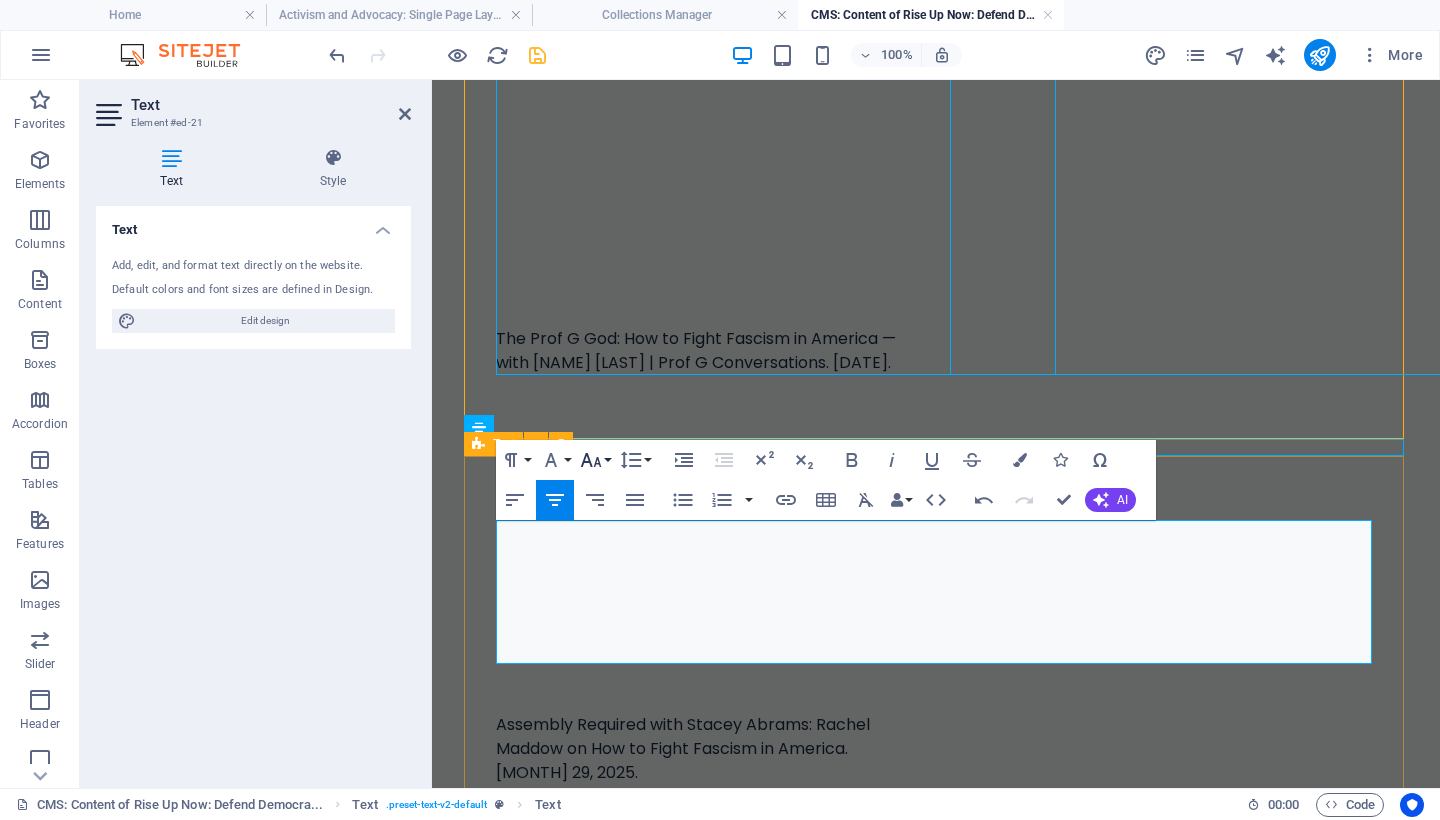 click 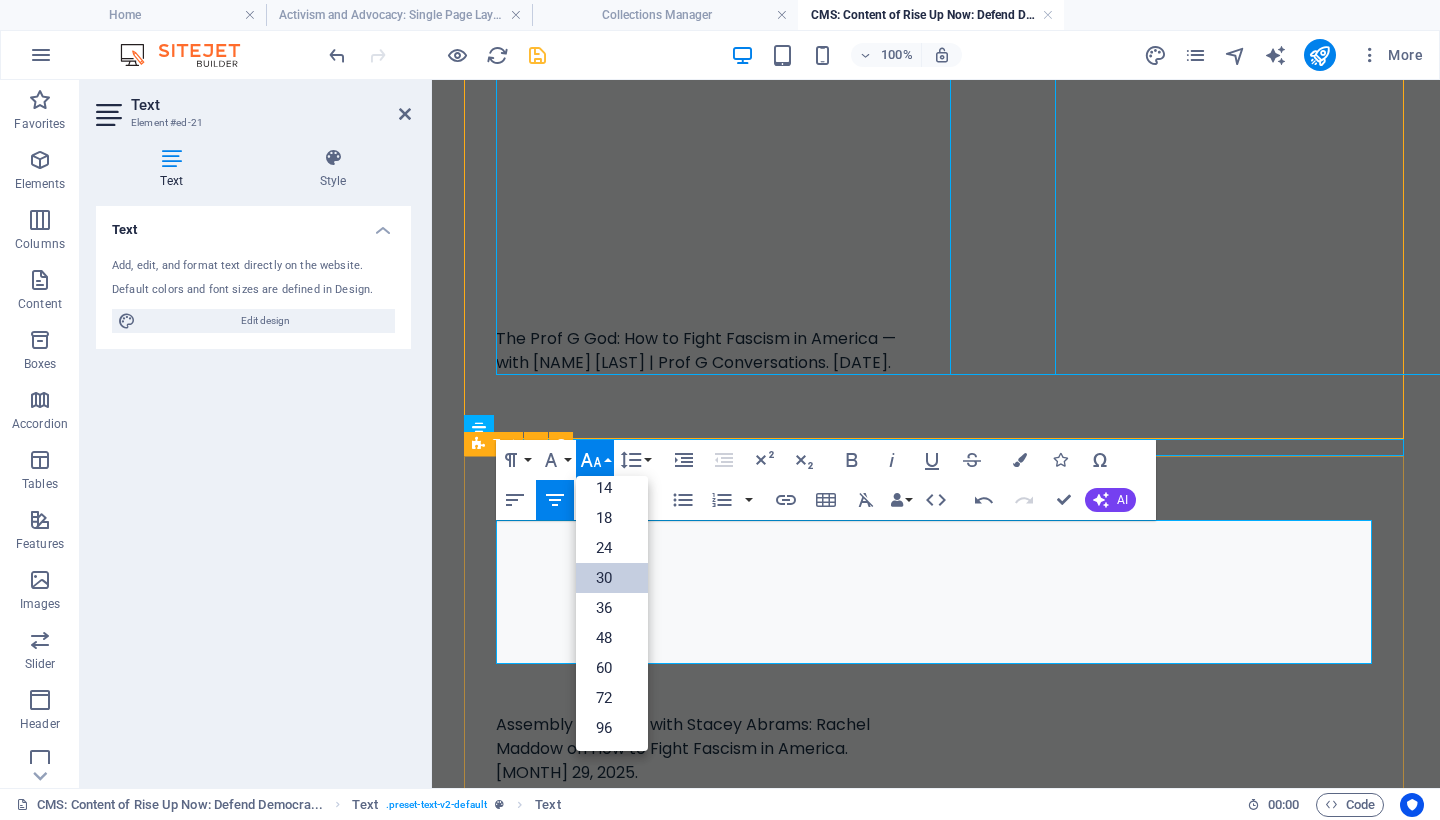 scroll, scrollTop: 161, scrollLeft: 0, axis: vertical 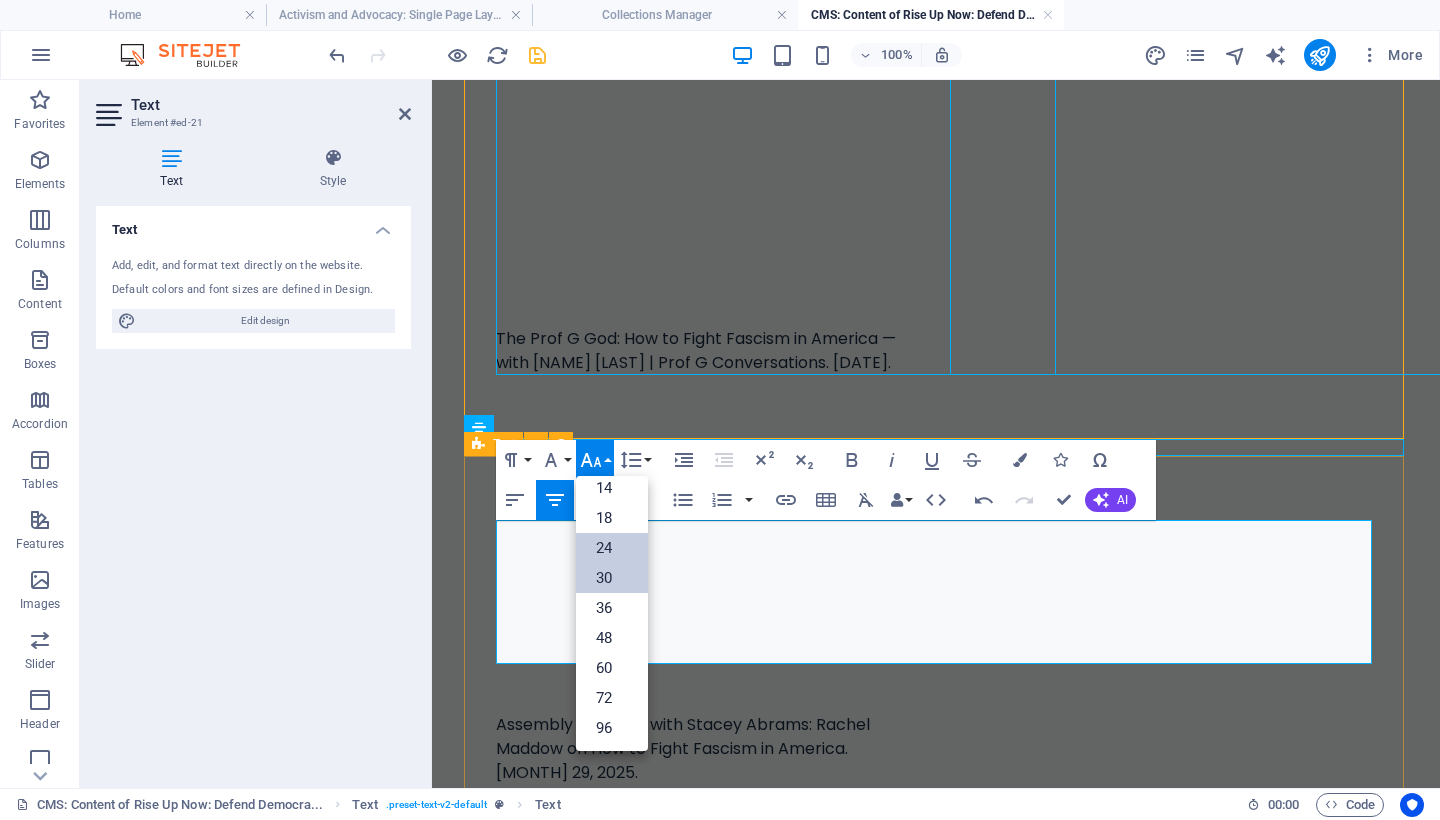 click on "24" at bounding box center (612, 548) 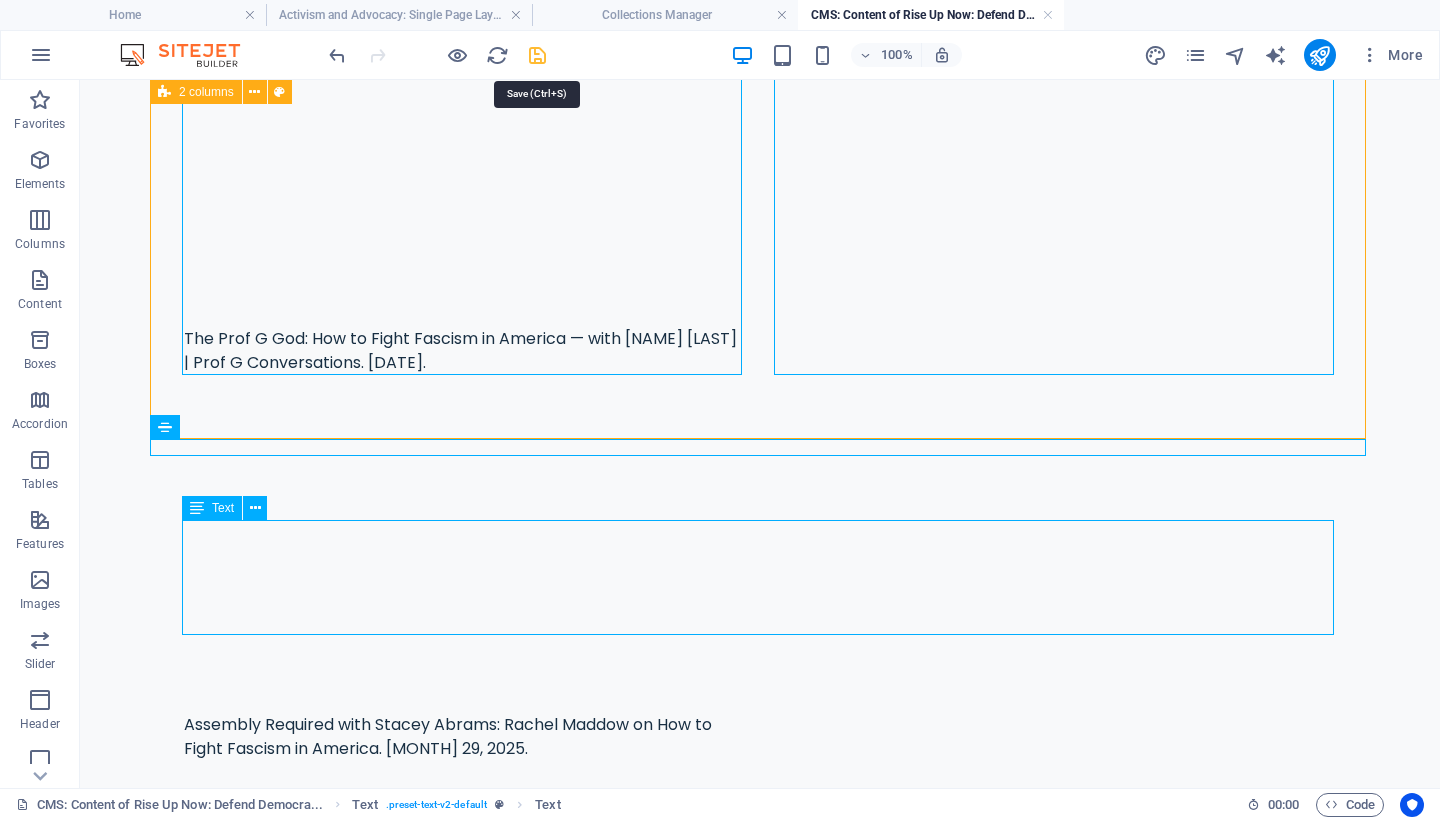 click at bounding box center (537, 55) 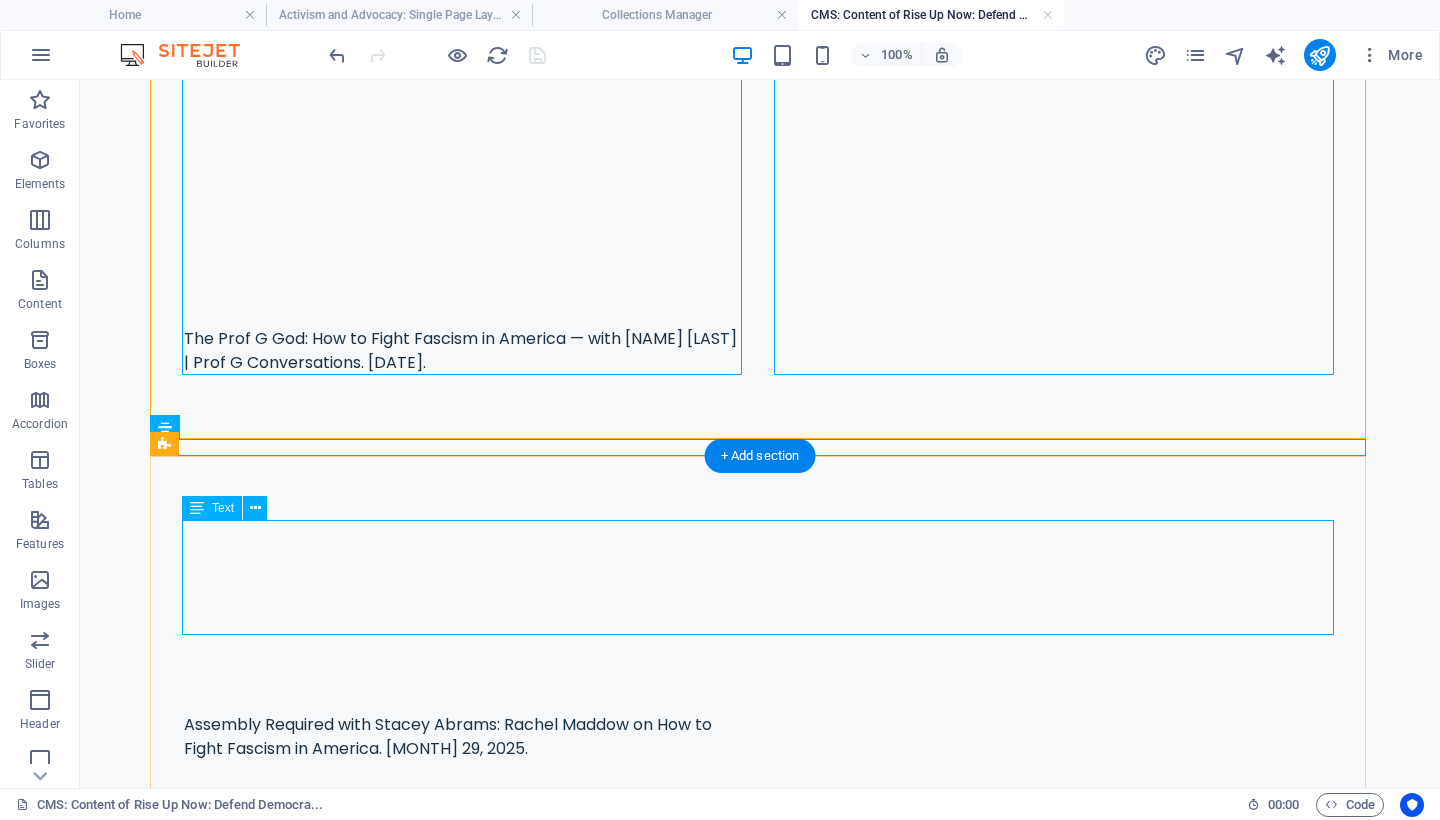 click on "“Be as courageous as you can. If none of us is prepared to die for freedom, then all of us will die under tyranny.” ― [FIRST] [LAST], On Tyranny: Twenty Lessons from the 20th Century" at bounding box center (760, 955) 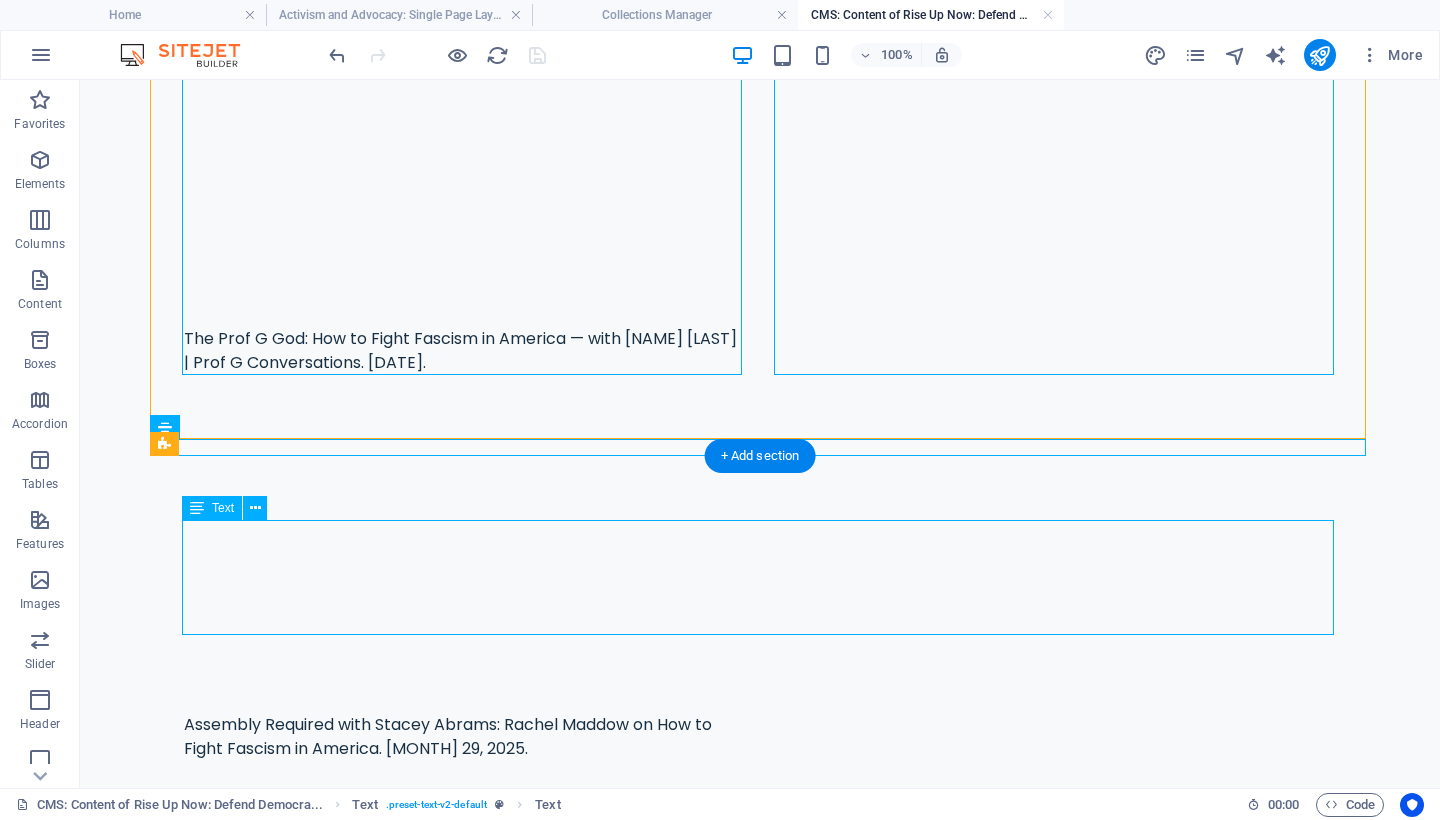 click on "“Be as courageous as you can. If none of us is prepared to die for freedom, then all of us will die under tyranny.” ― [FIRST] [LAST], On Tyranny: Twenty Lessons from the 20th Century" at bounding box center (760, 955) 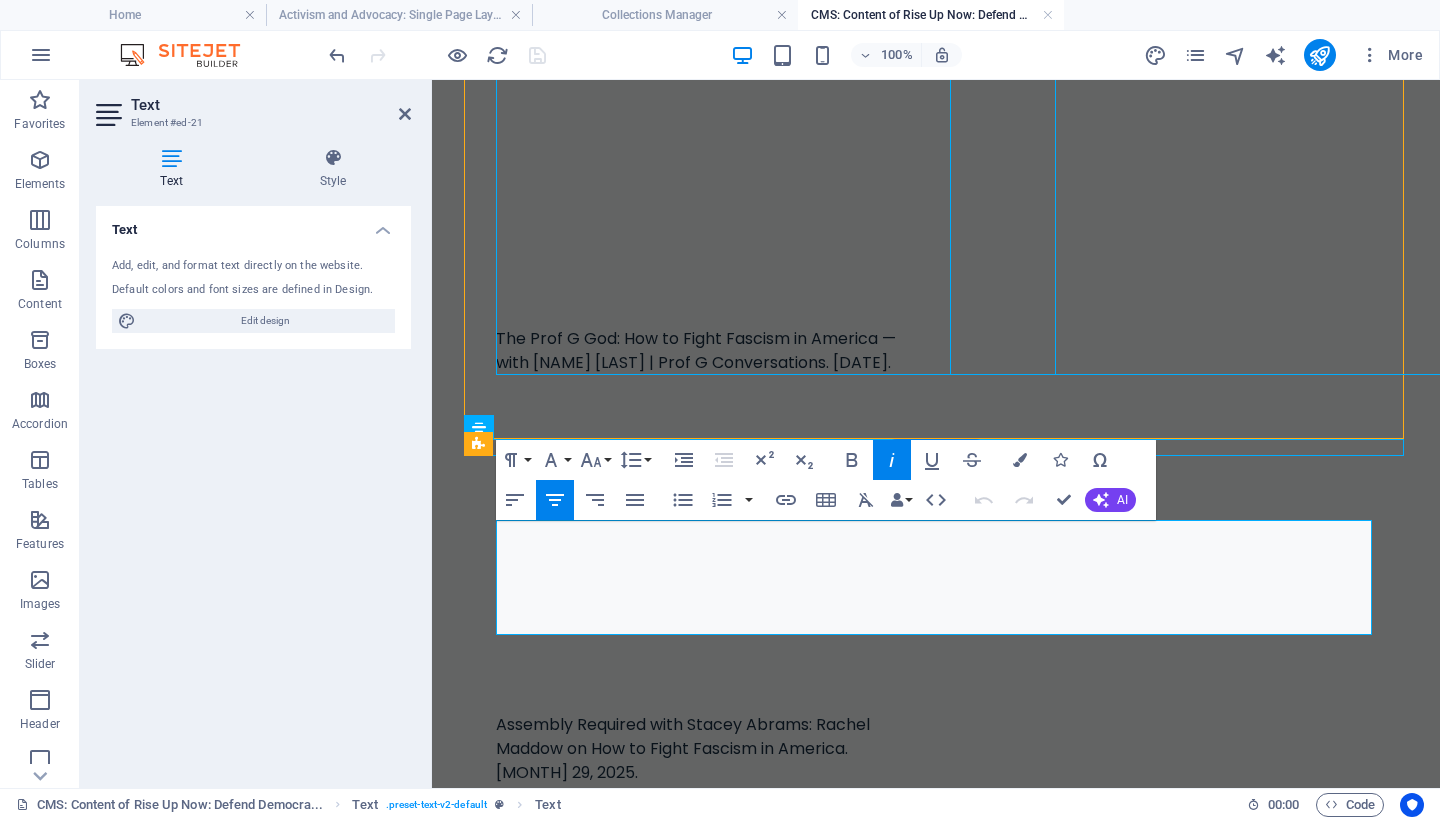 click on "“Be as courageous as you can. If none of us is prepared to die for freedom, then all of us will die under tyranny.”" at bounding box center (936, 954) 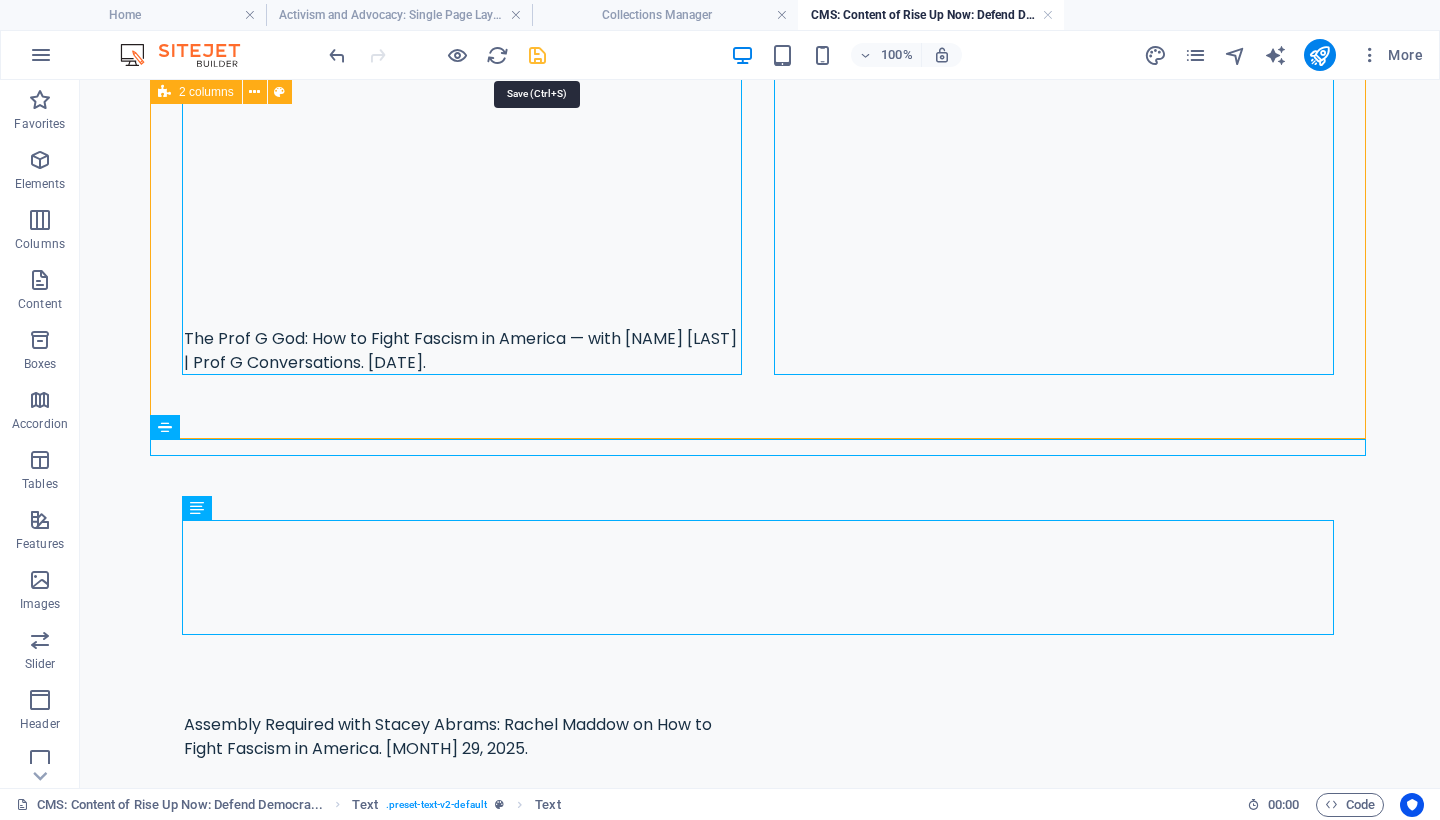 click at bounding box center [537, 55] 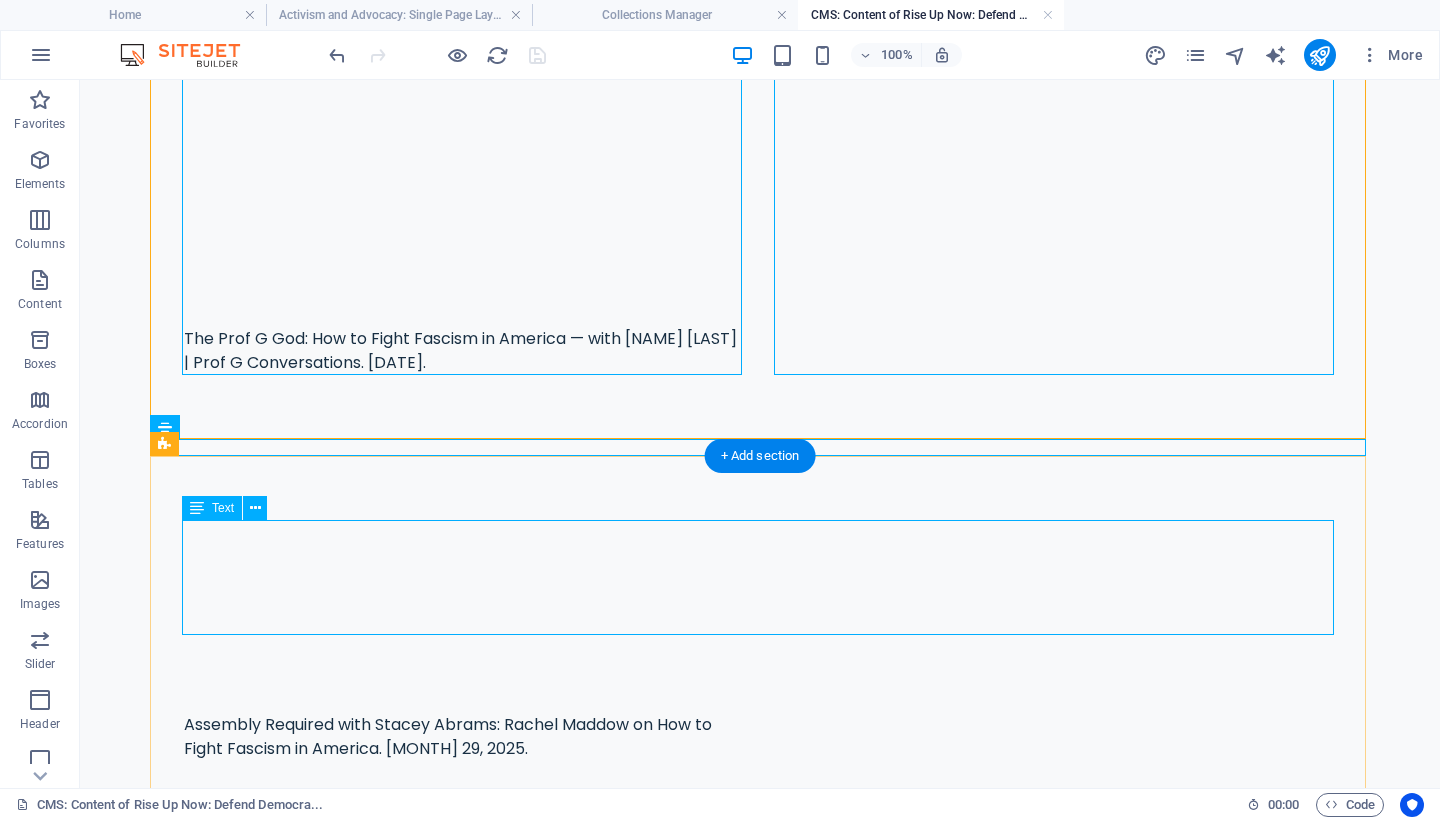 click on "“Be as courageous as you can. If none of us is prepared to die for freedom, then all of us will die under tyranny.” ― [FIRST] [LAST], On Tyranny: Twenty Lessons from the 20th Century" at bounding box center [760, 955] 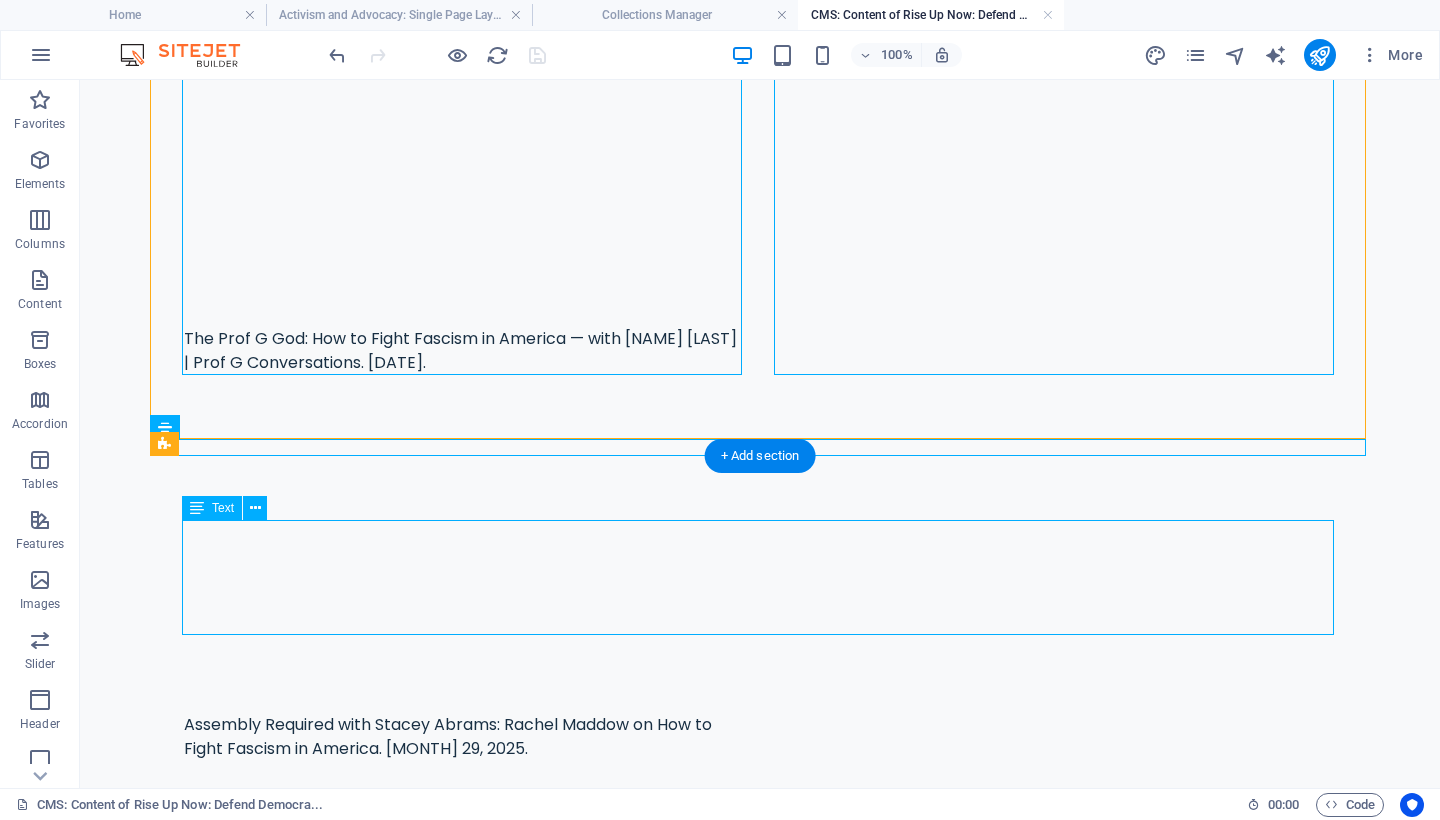 click on "“Be as courageous as you can. If none of us is prepared to die for freedom, then all of us will die under tyranny.” ― [FIRST] [LAST], On Tyranny: Twenty Lessons from the 20th Century" at bounding box center (760, 955) 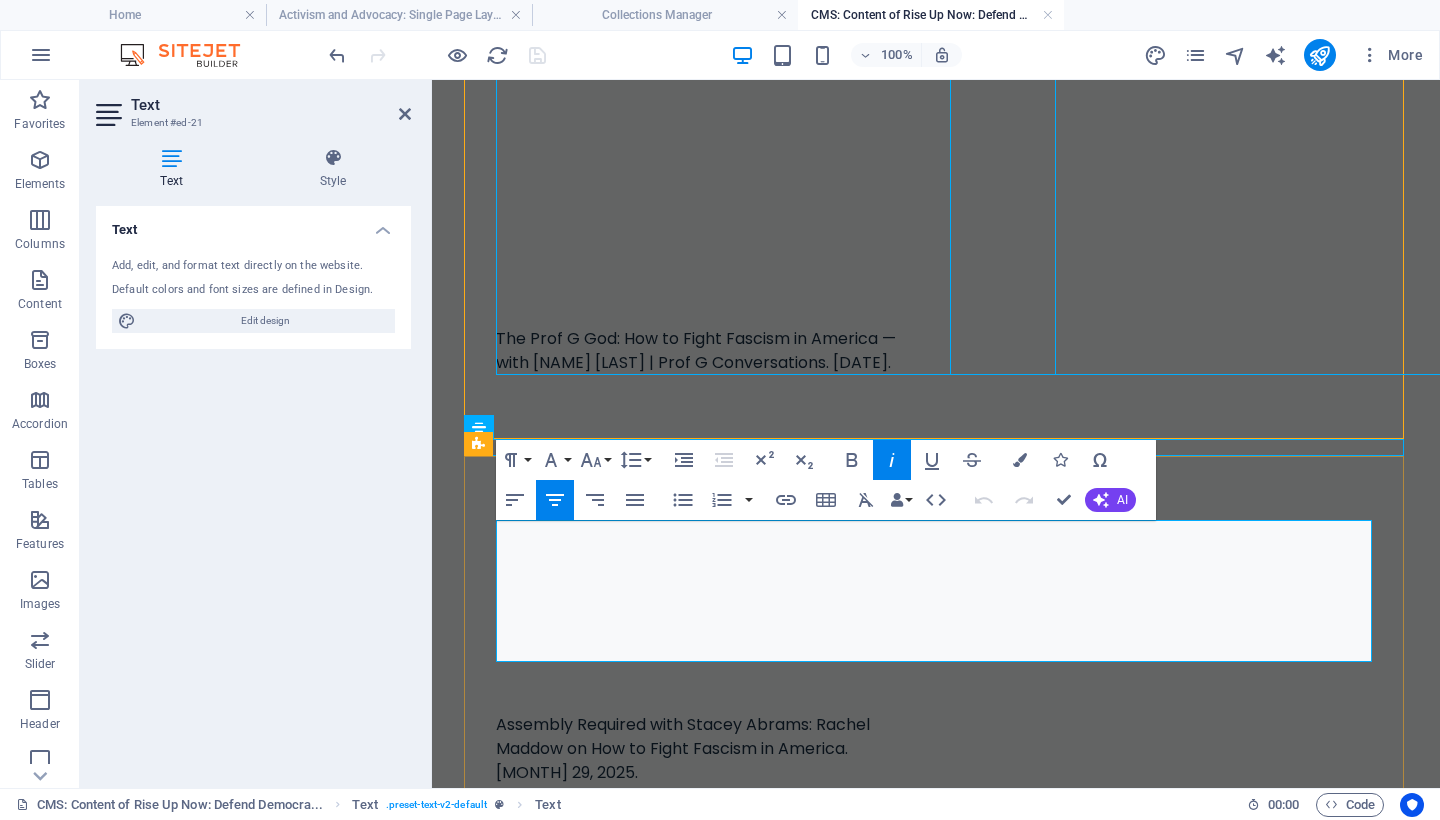 drag, startPoint x: 1332, startPoint y: 612, endPoint x: 943, endPoint y: 594, distance: 389.41623 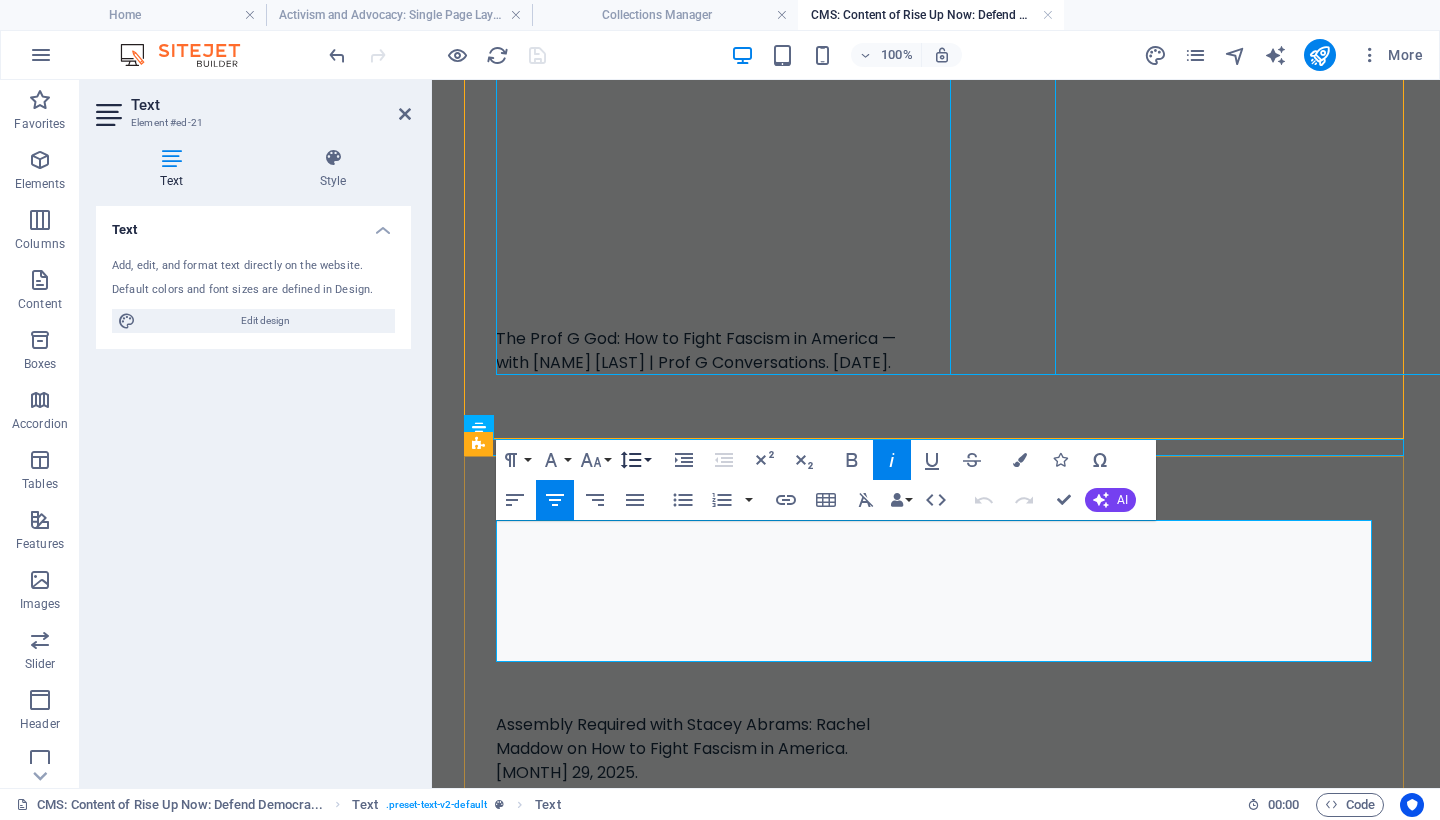 click on "Line Height" at bounding box center (635, 460) 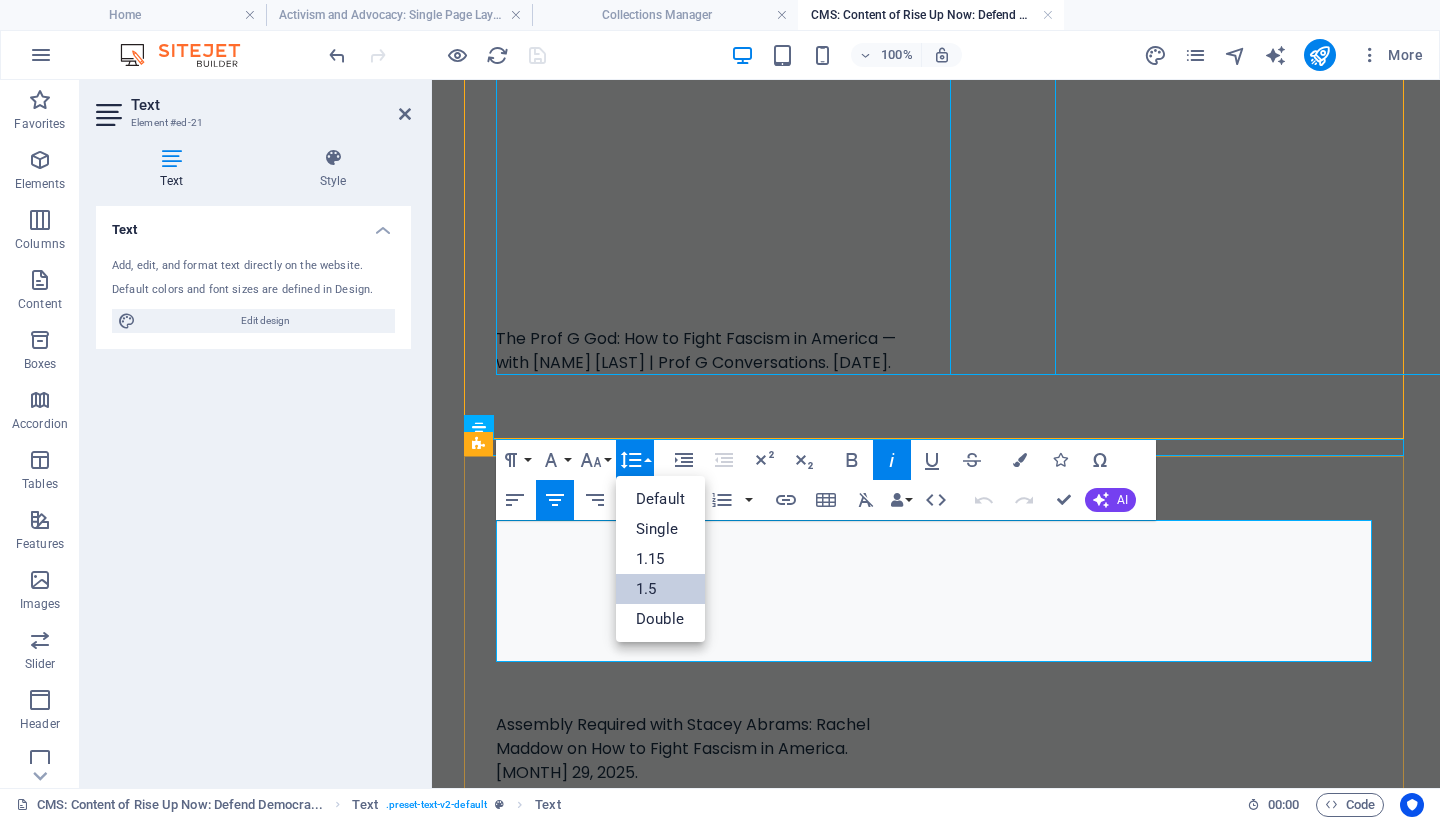click on "1.5" at bounding box center (660, 589) 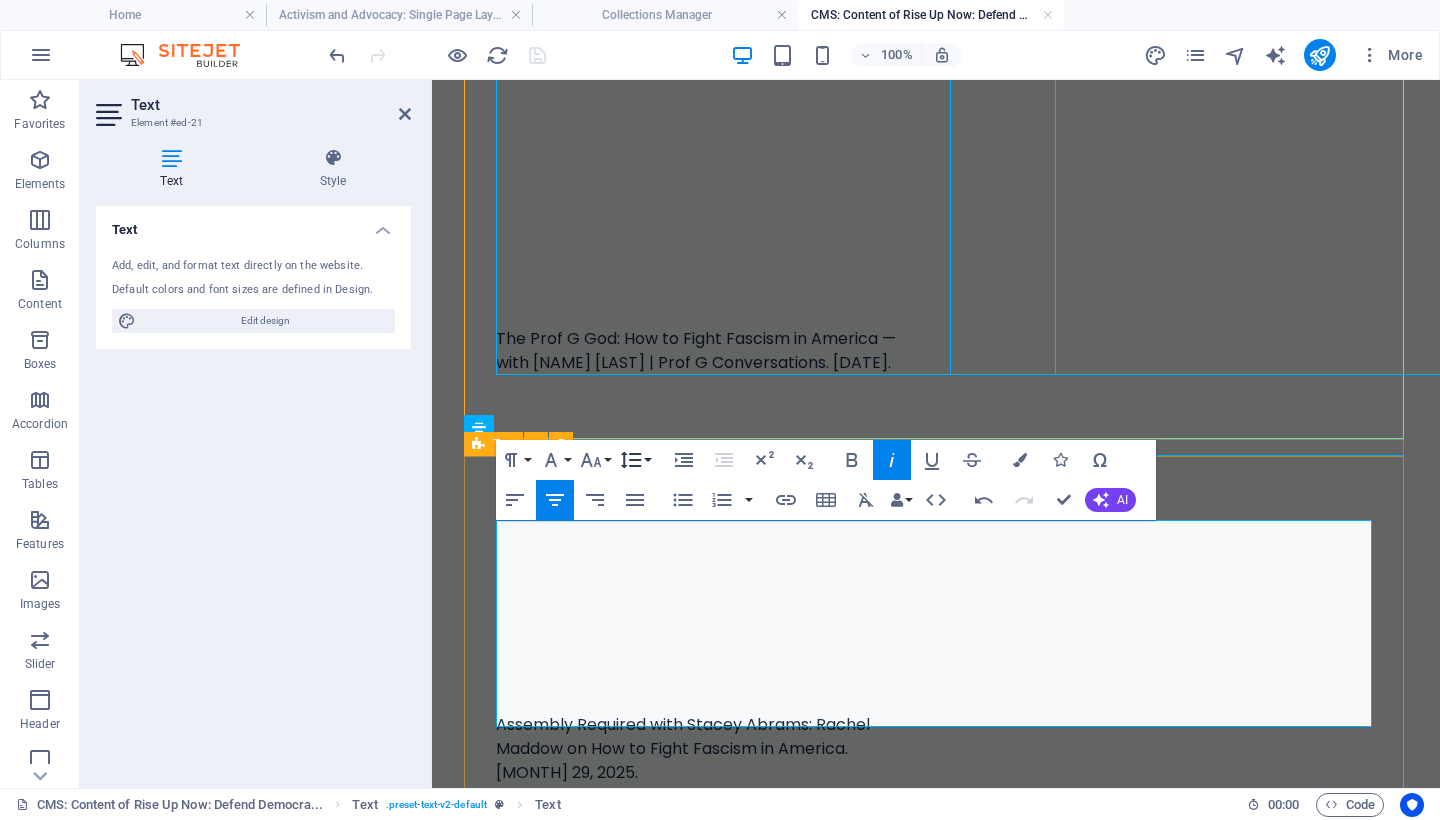 click on "Line Height" at bounding box center [635, 460] 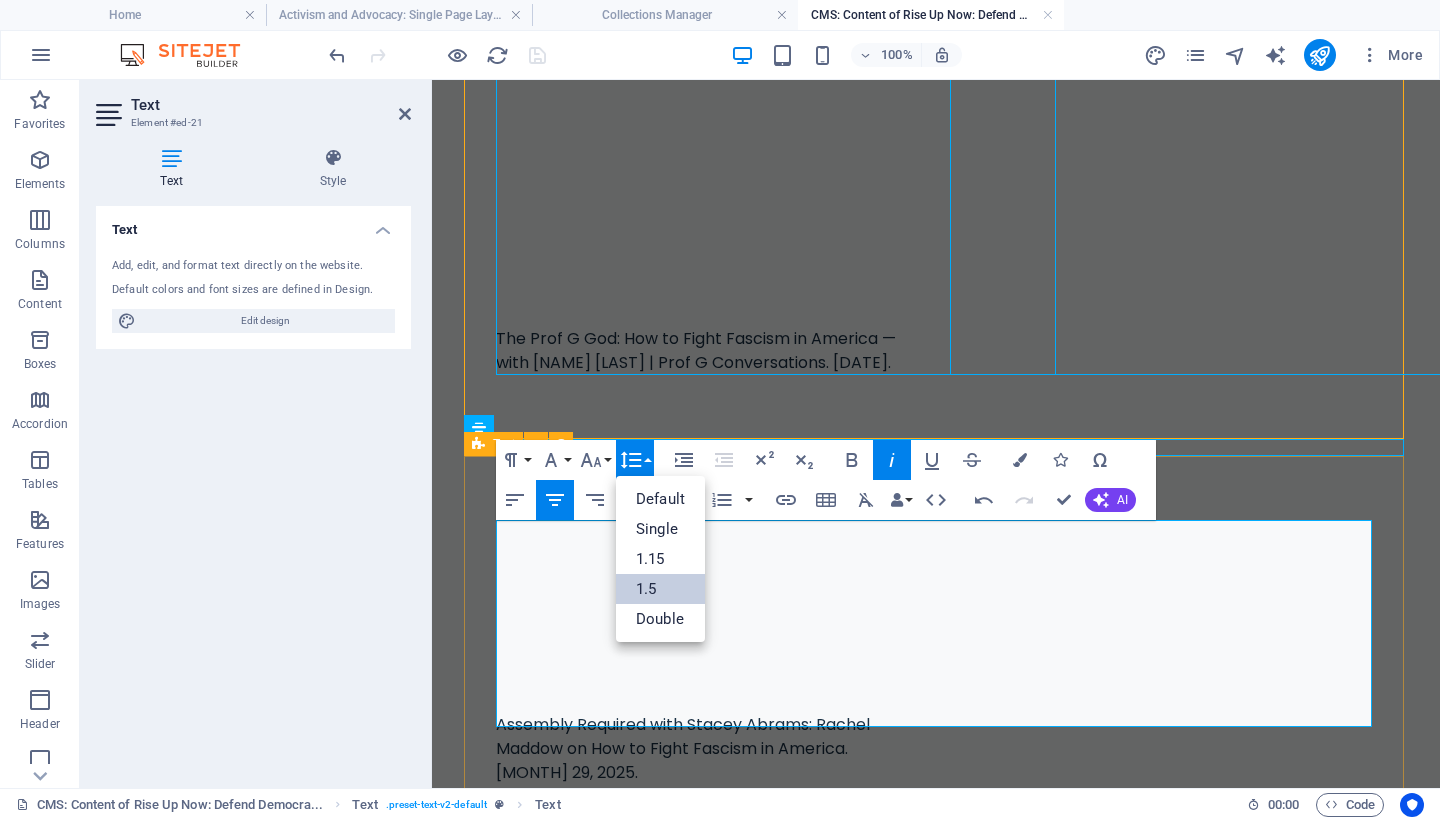 scroll, scrollTop: 0, scrollLeft: 0, axis: both 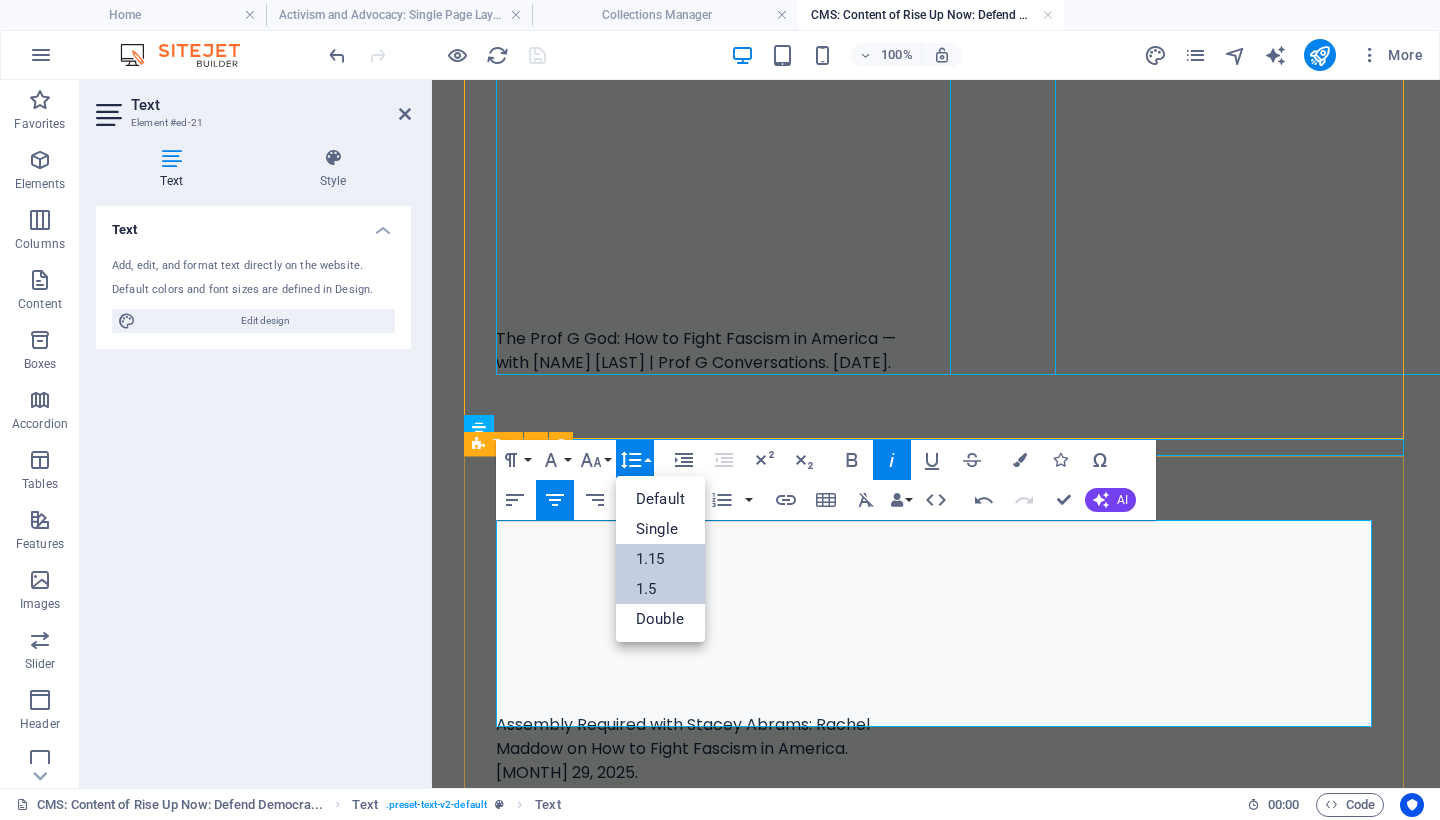 click on "1.15" at bounding box center (660, 559) 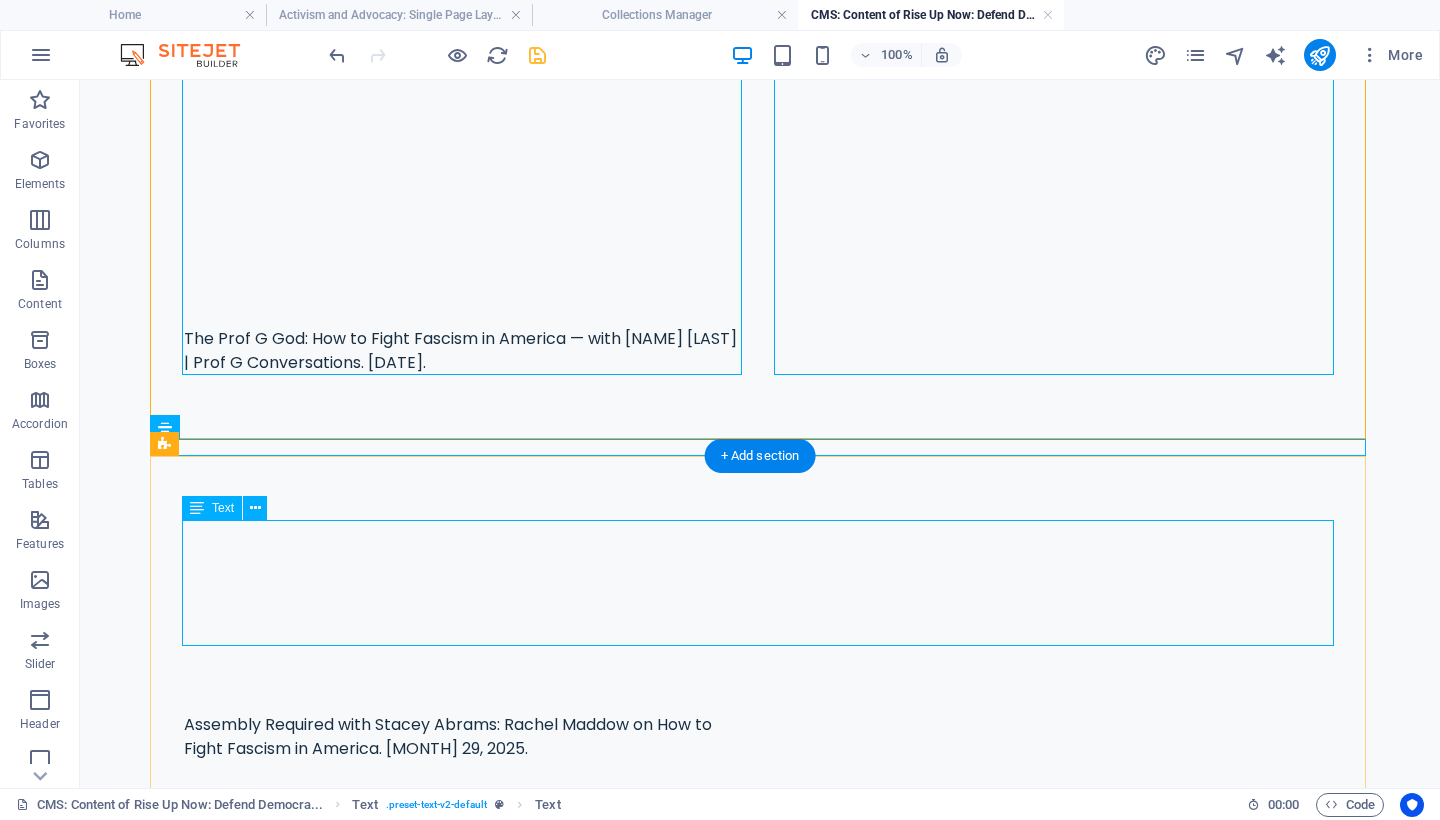 click on "“Be as courageous as you can. If none of us is prepared to die for freedom, then all of us will die under tyranny.” ― [FIRST] [LAST], On Tyranny: Twenty Lessons from the 20th Century" at bounding box center (760, 962) 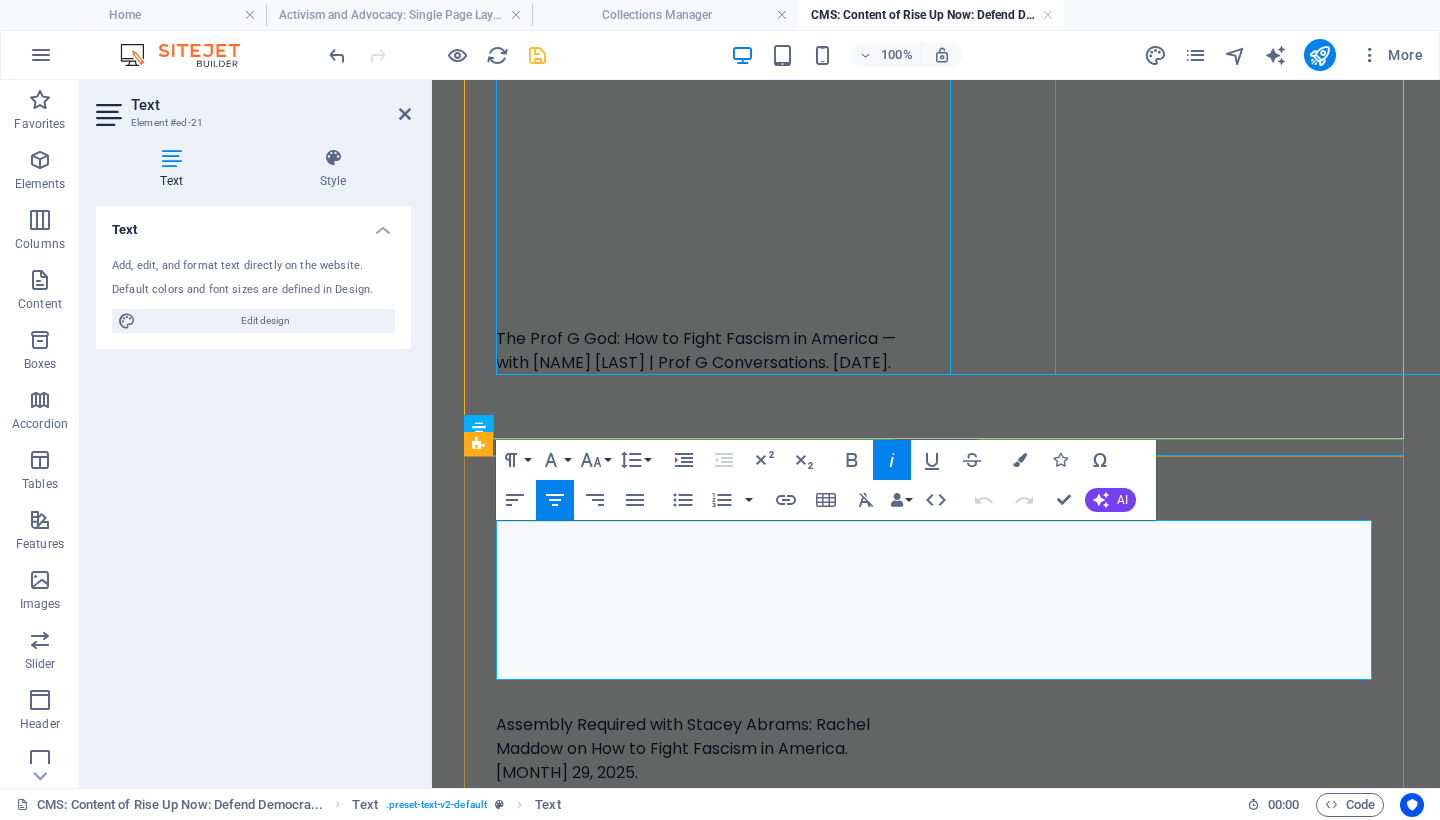 drag, startPoint x: 1324, startPoint y: 637, endPoint x: 553, endPoint y: 622, distance: 771.1459 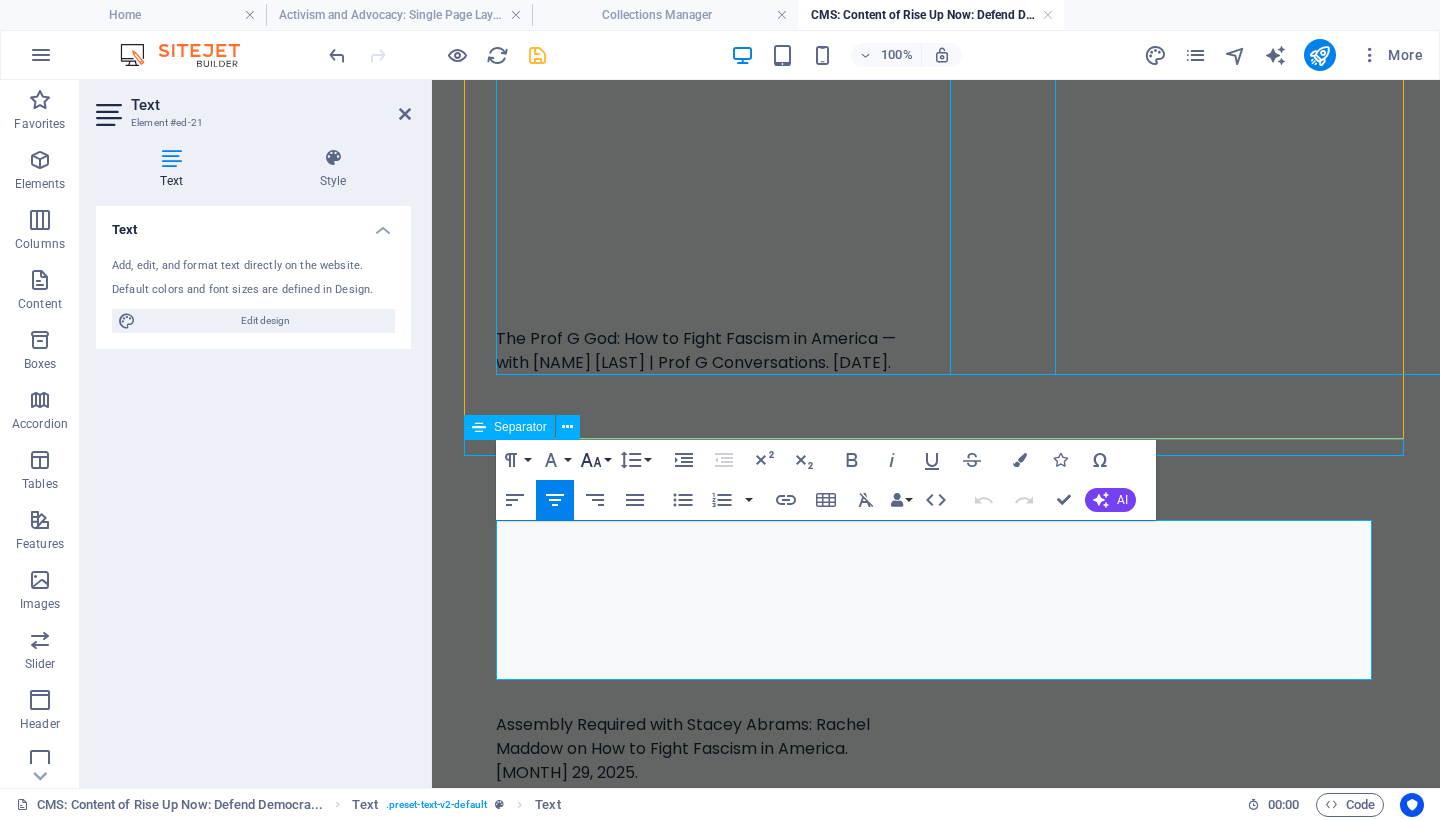 click 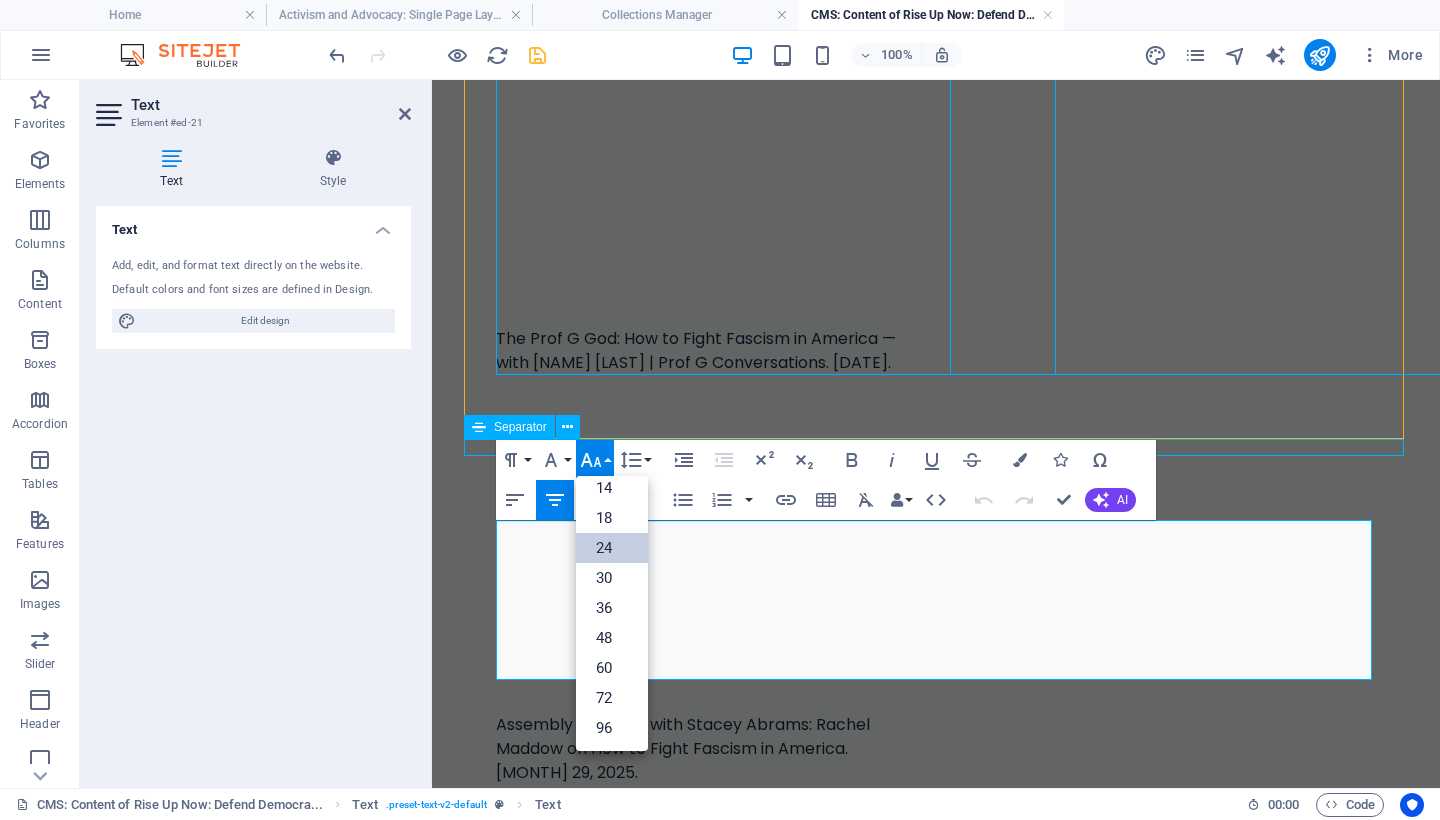 scroll, scrollTop: 161, scrollLeft: 0, axis: vertical 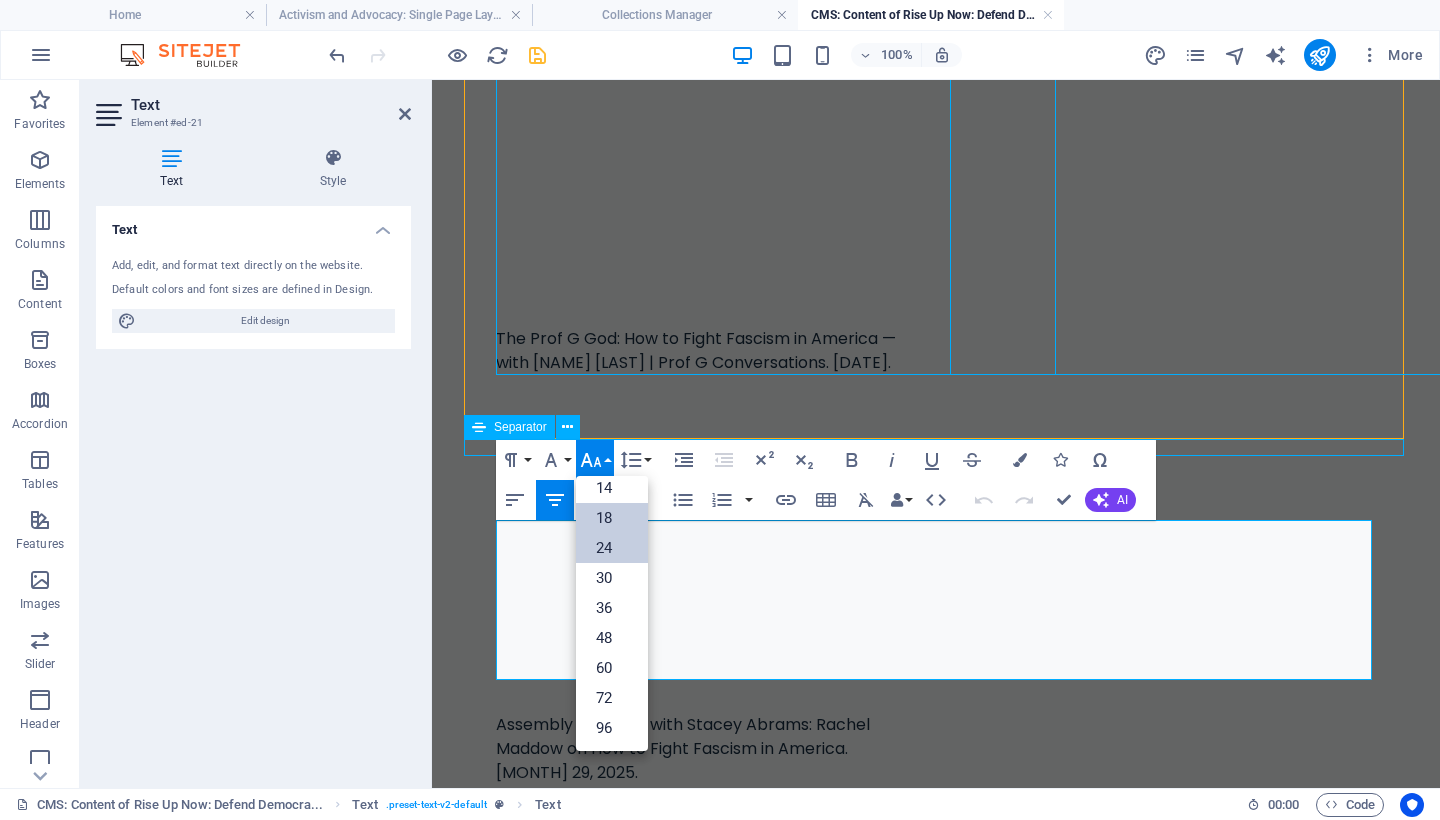 click on "18" at bounding box center (612, 518) 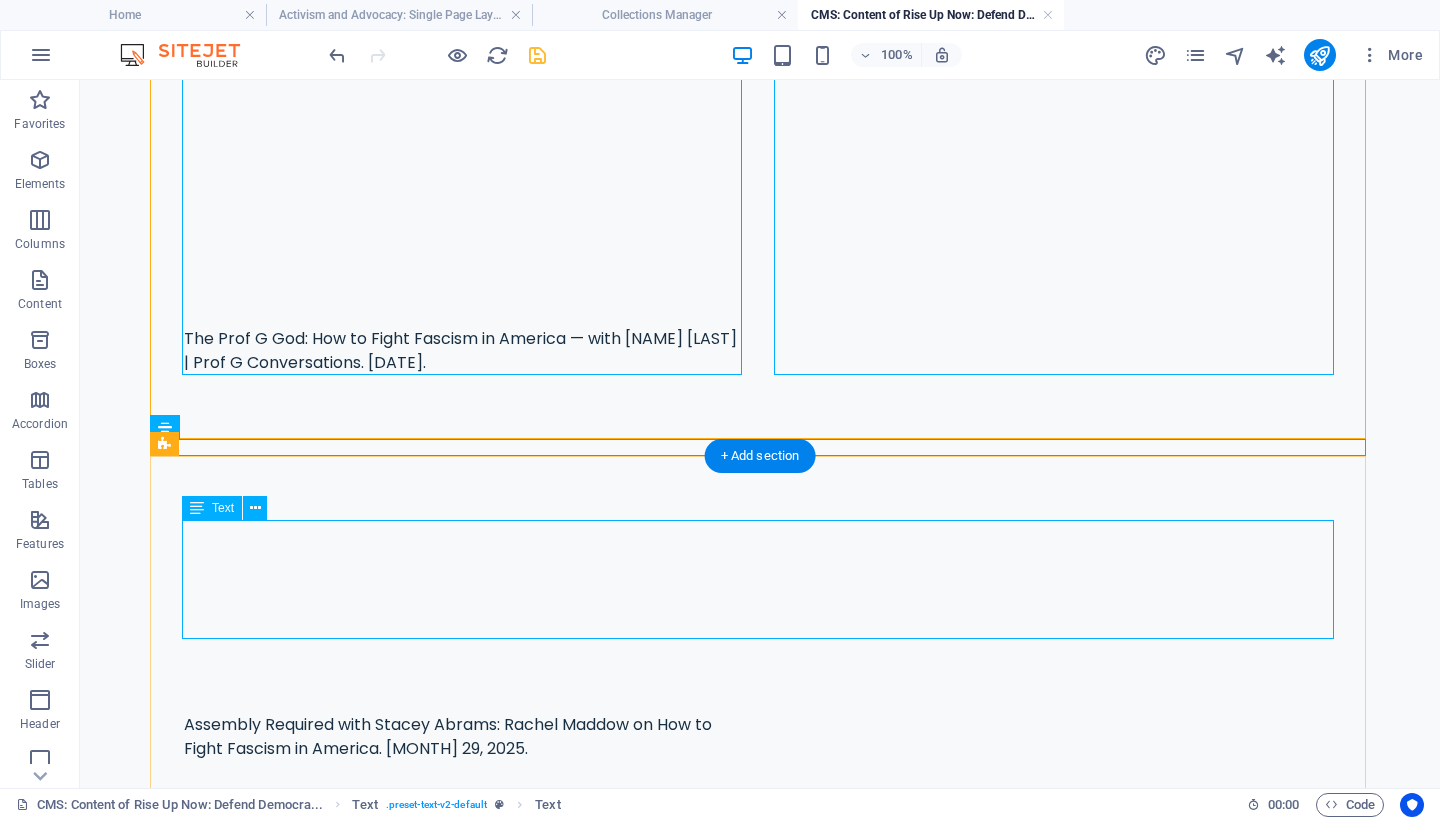 click on "“Be as courageous as you can. If none of us is prepared to die for freedom, then all of us will die under tyranny.” ― [FIRST] [LAST], On Tyranny: Twenty Lessons from the 20th Century" at bounding box center (760, 959) 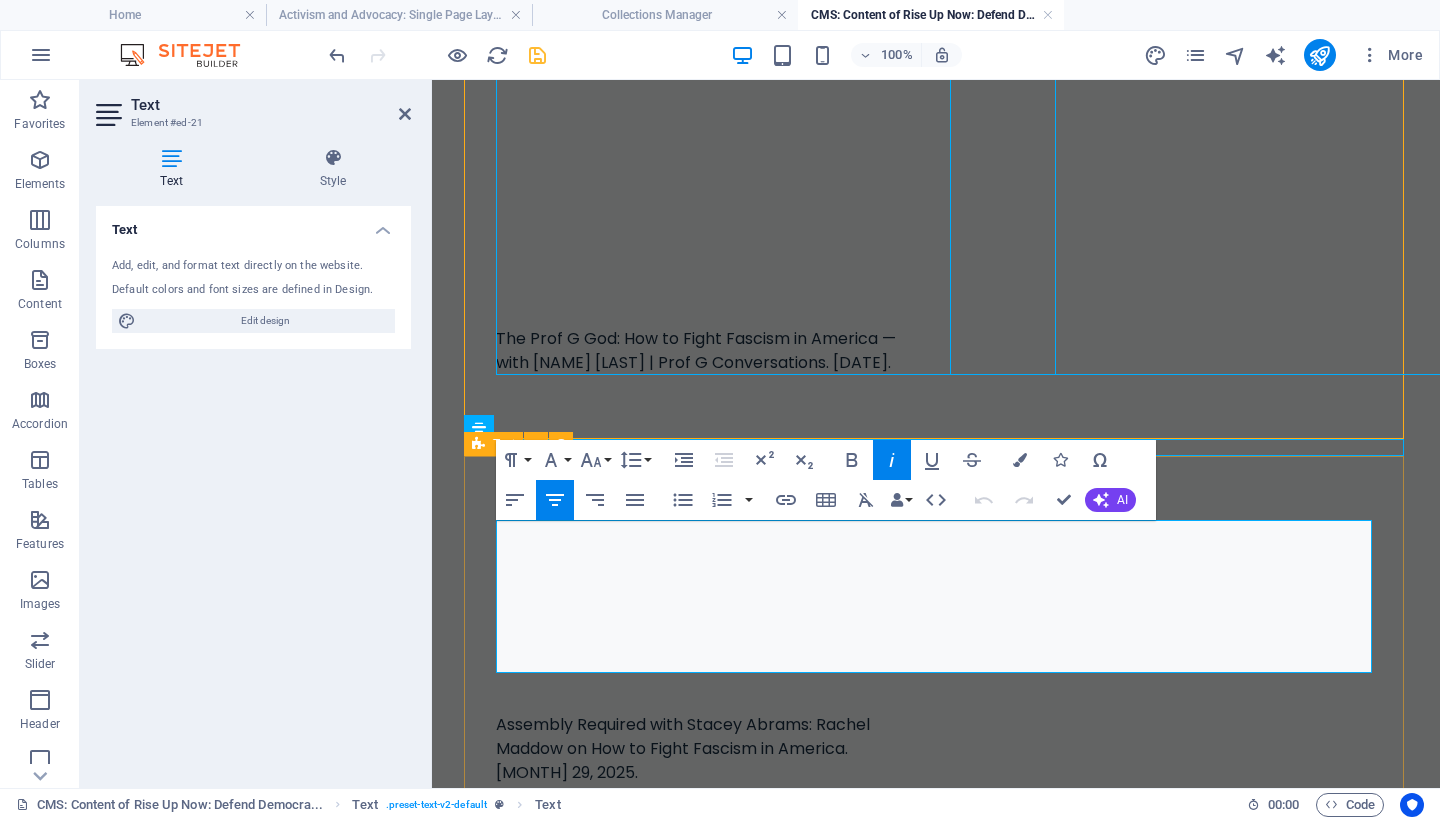 drag, startPoint x: 1226, startPoint y: 631, endPoint x: 467, endPoint y: 517, distance: 767.5135 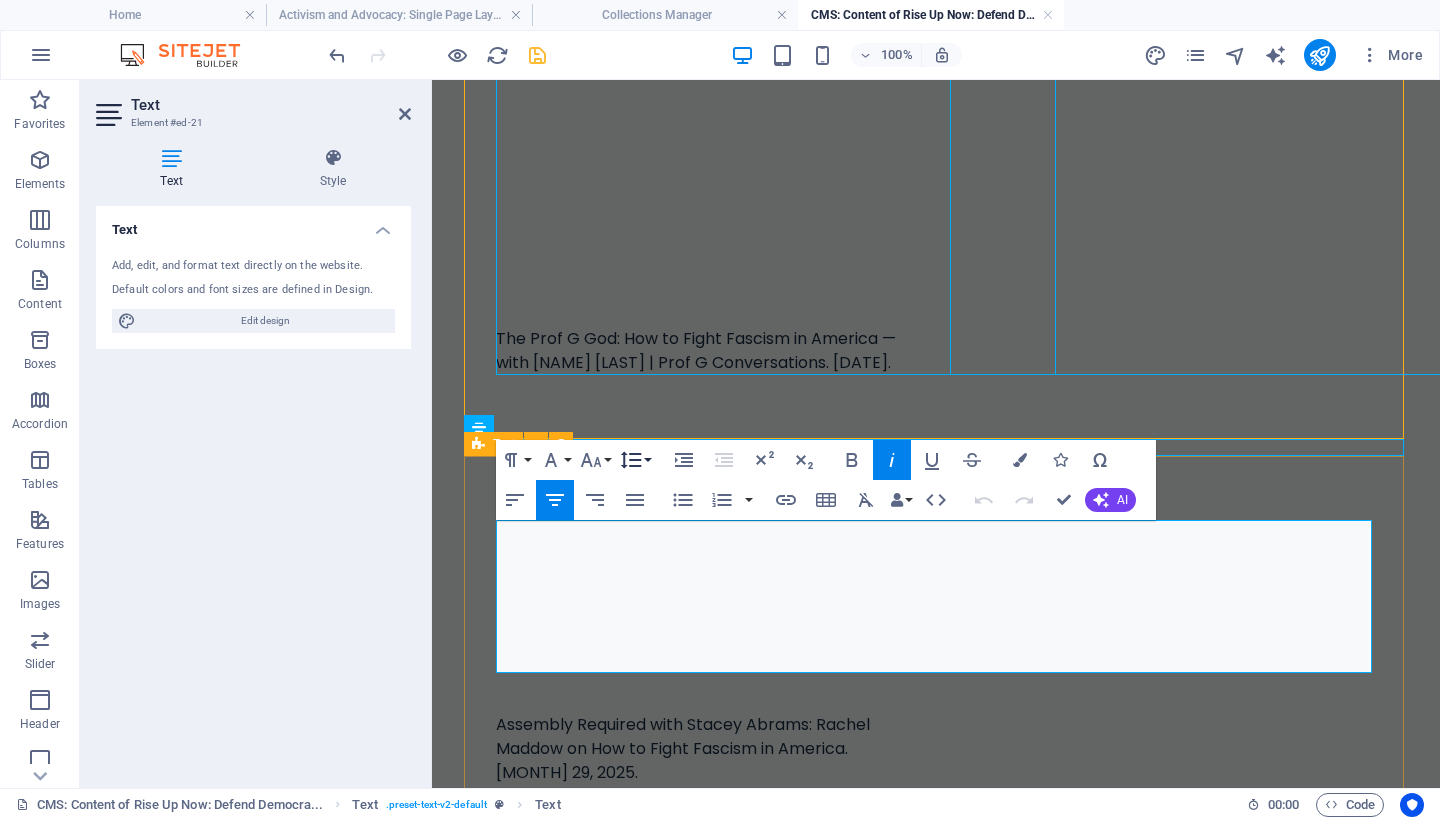 click 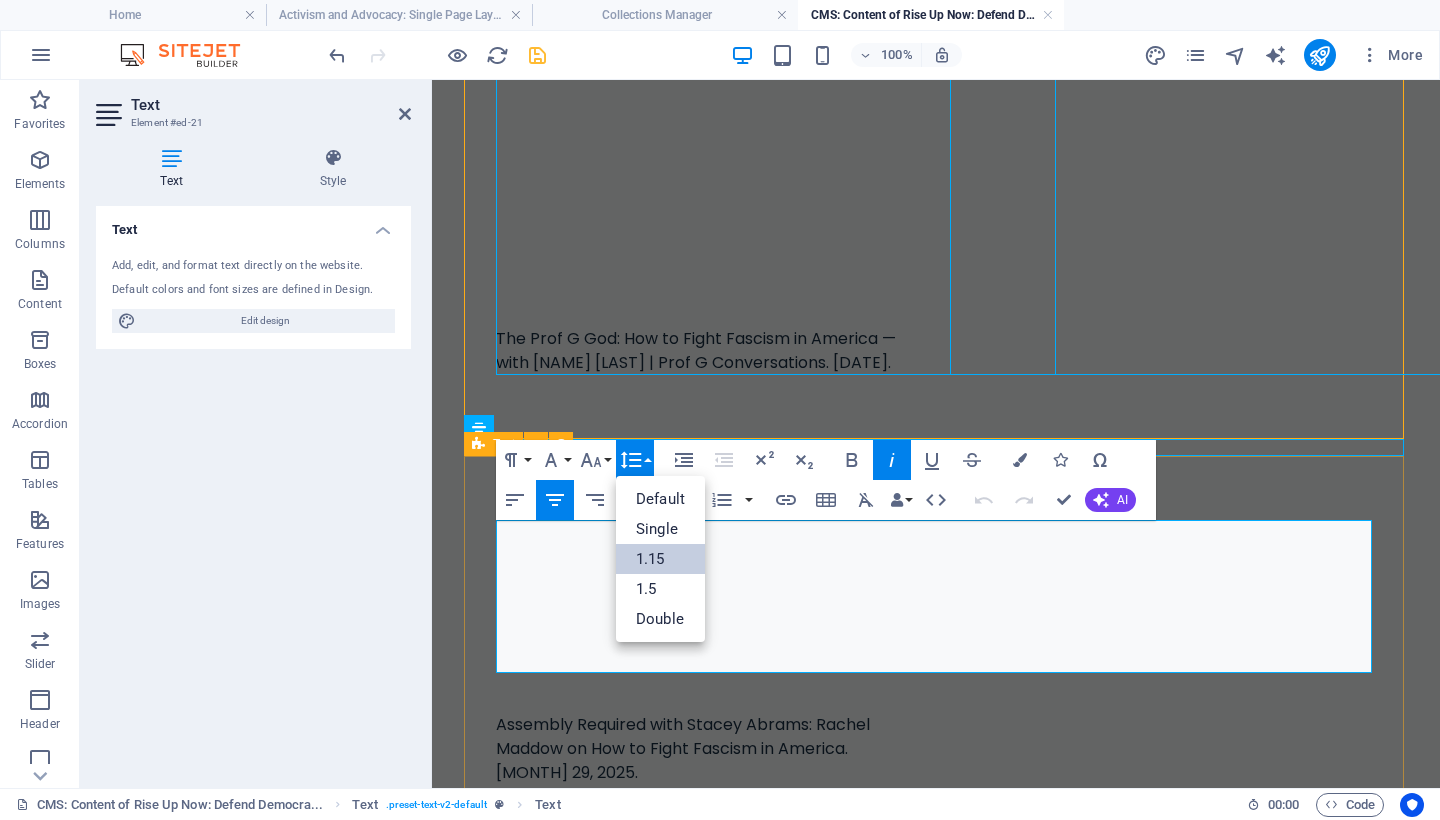 scroll, scrollTop: 0, scrollLeft: 0, axis: both 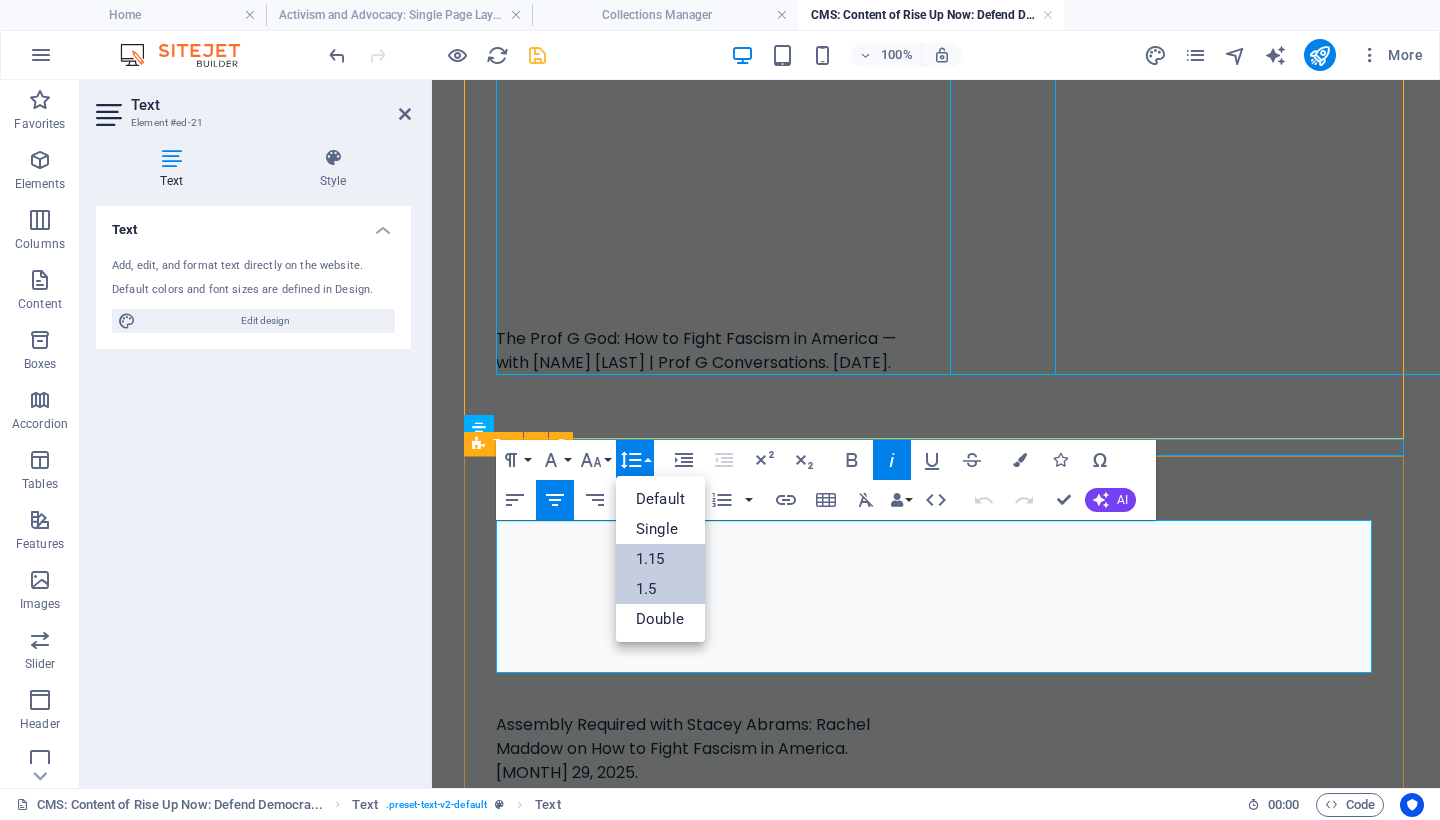 click on "1.5" at bounding box center (660, 589) 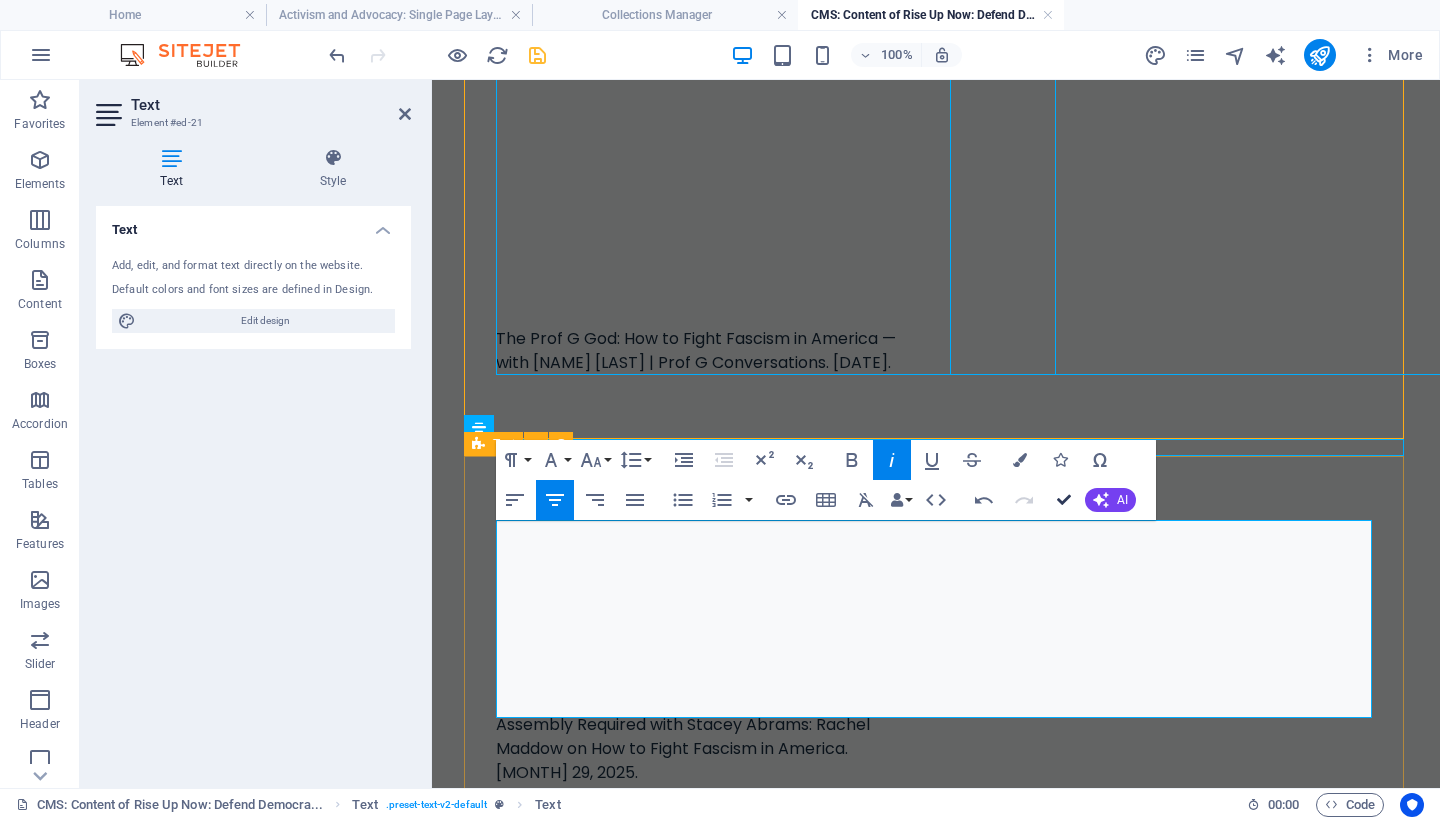 drag, startPoint x: 1059, startPoint y: 495, endPoint x: 979, endPoint y: 412, distance: 115.27792 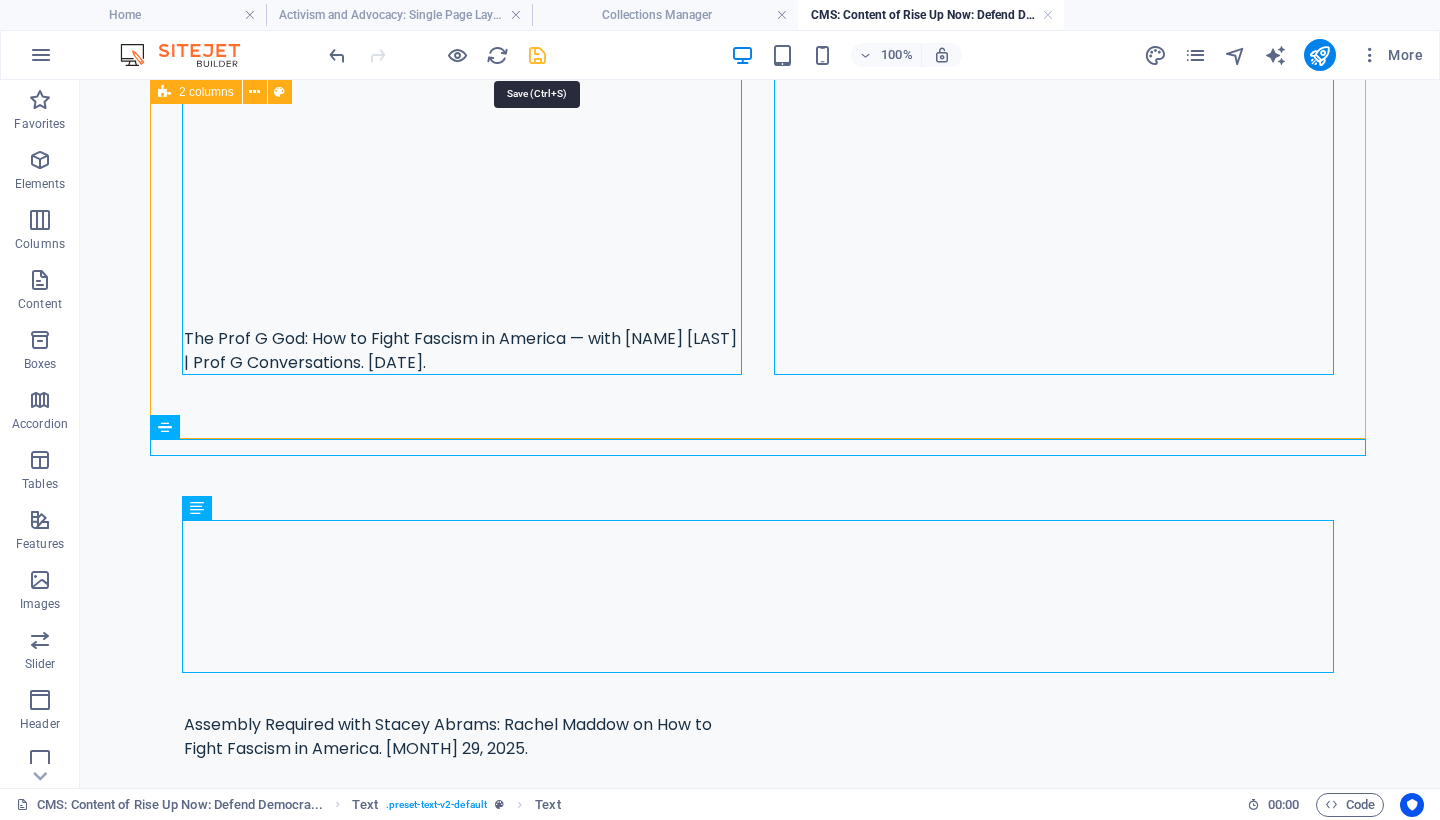 click at bounding box center (537, 55) 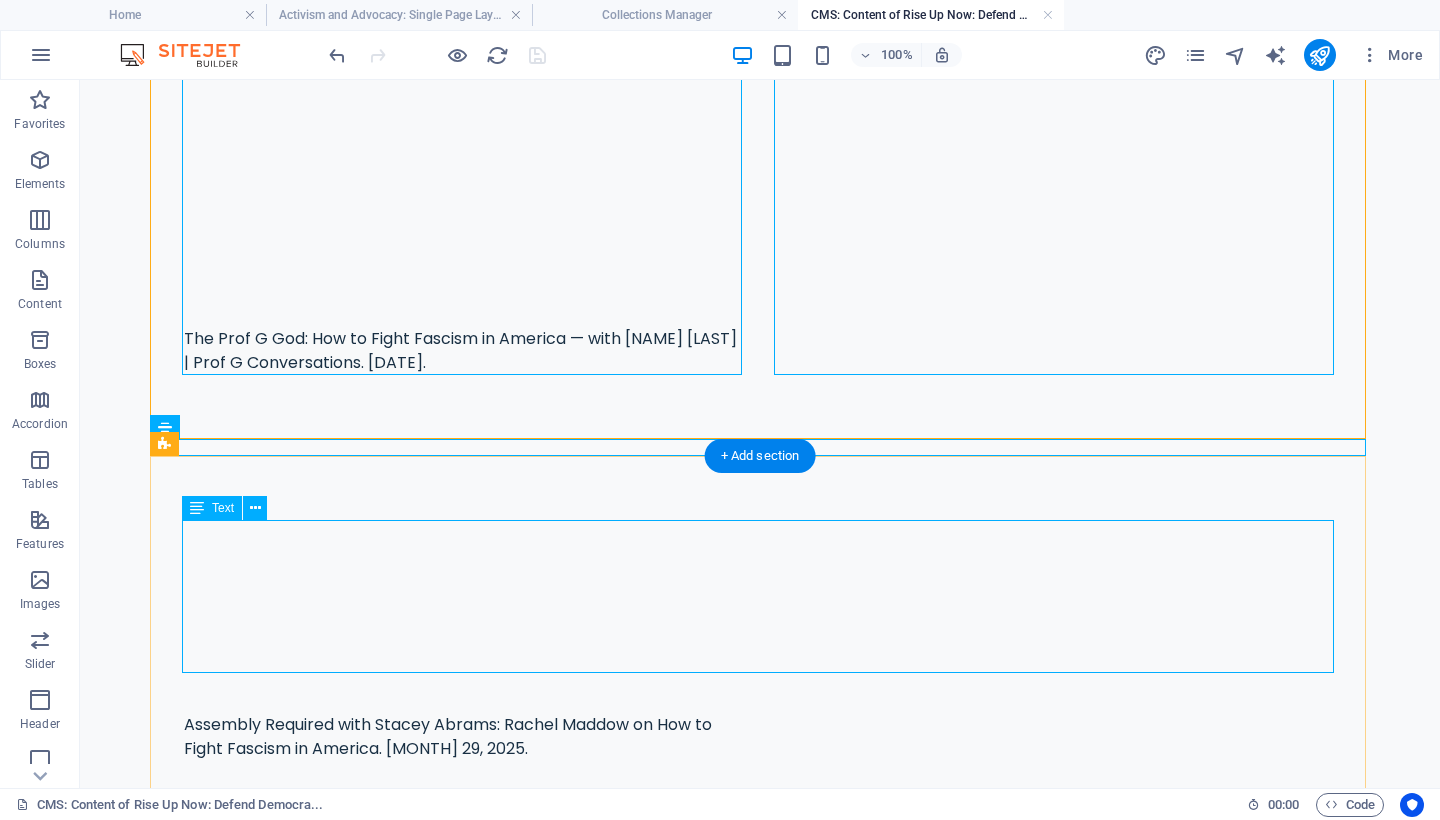 click on "“Be as courageous as you can. If none of us is prepared to die for freedom, then all of us will die under tyranny.” ― [FIRST] [LAST], On Tyranny: Twenty Lessons from the 20th Century" at bounding box center [760, 975] 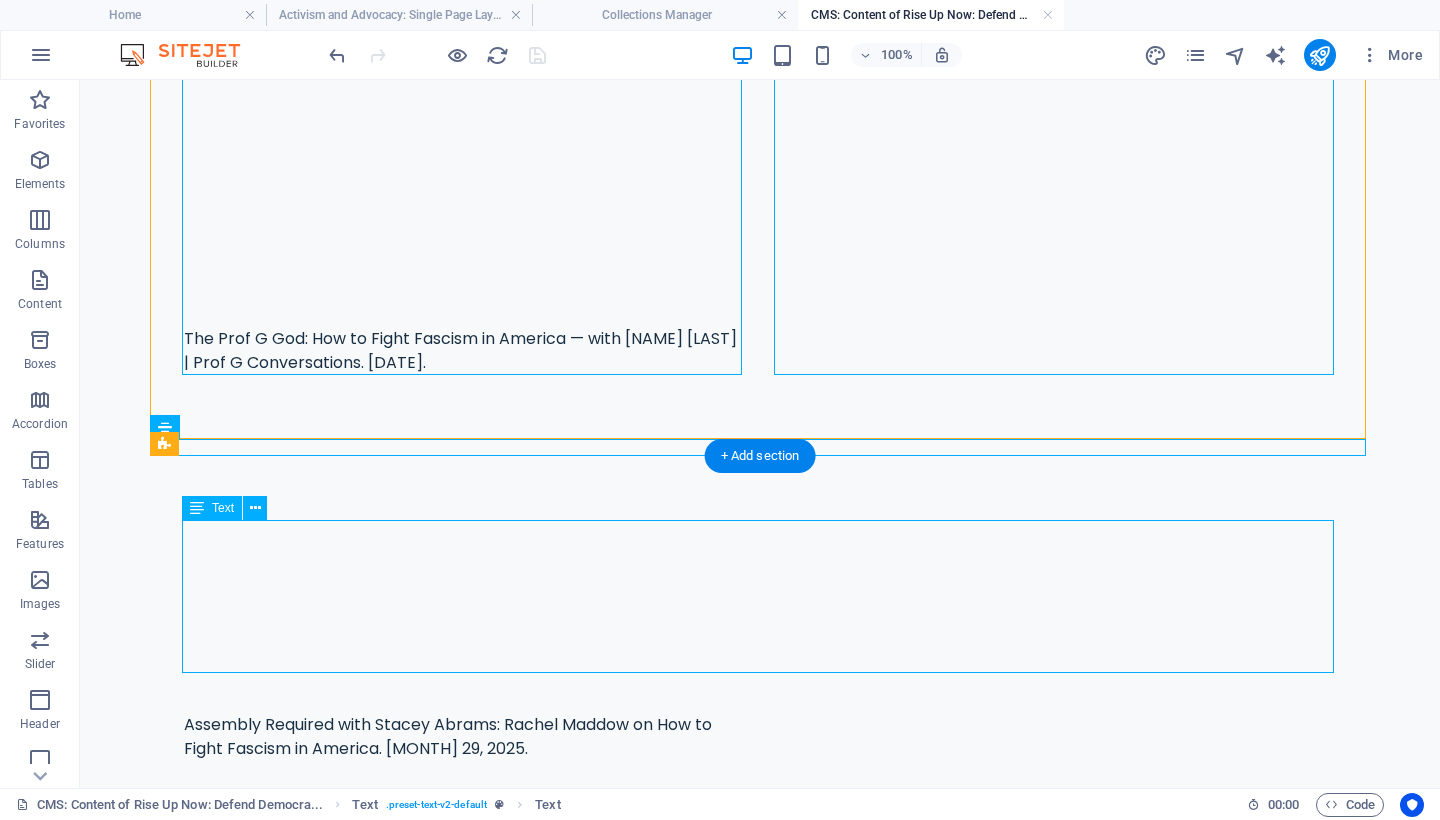 click on "“Be as courageous as you can. If none of us is prepared to die for freedom, then all of us will die under tyranny.” ― [FIRST] [LAST], On Tyranny: Twenty Lessons from the 20th Century" at bounding box center [760, 975] 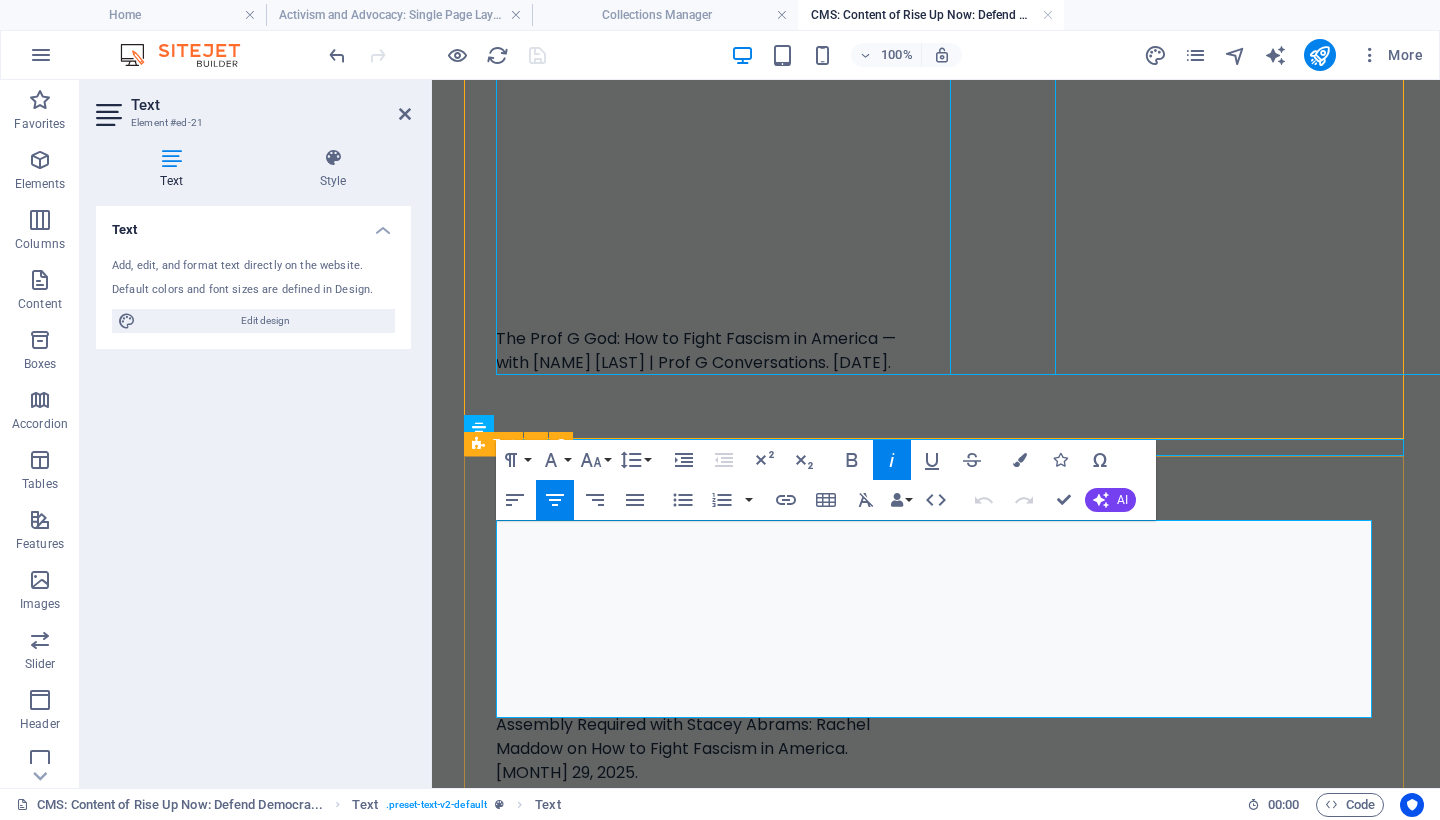 drag, startPoint x: 1231, startPoint y: 669, endPoint x: 492, endPoint y: 543, distance: 749.6646 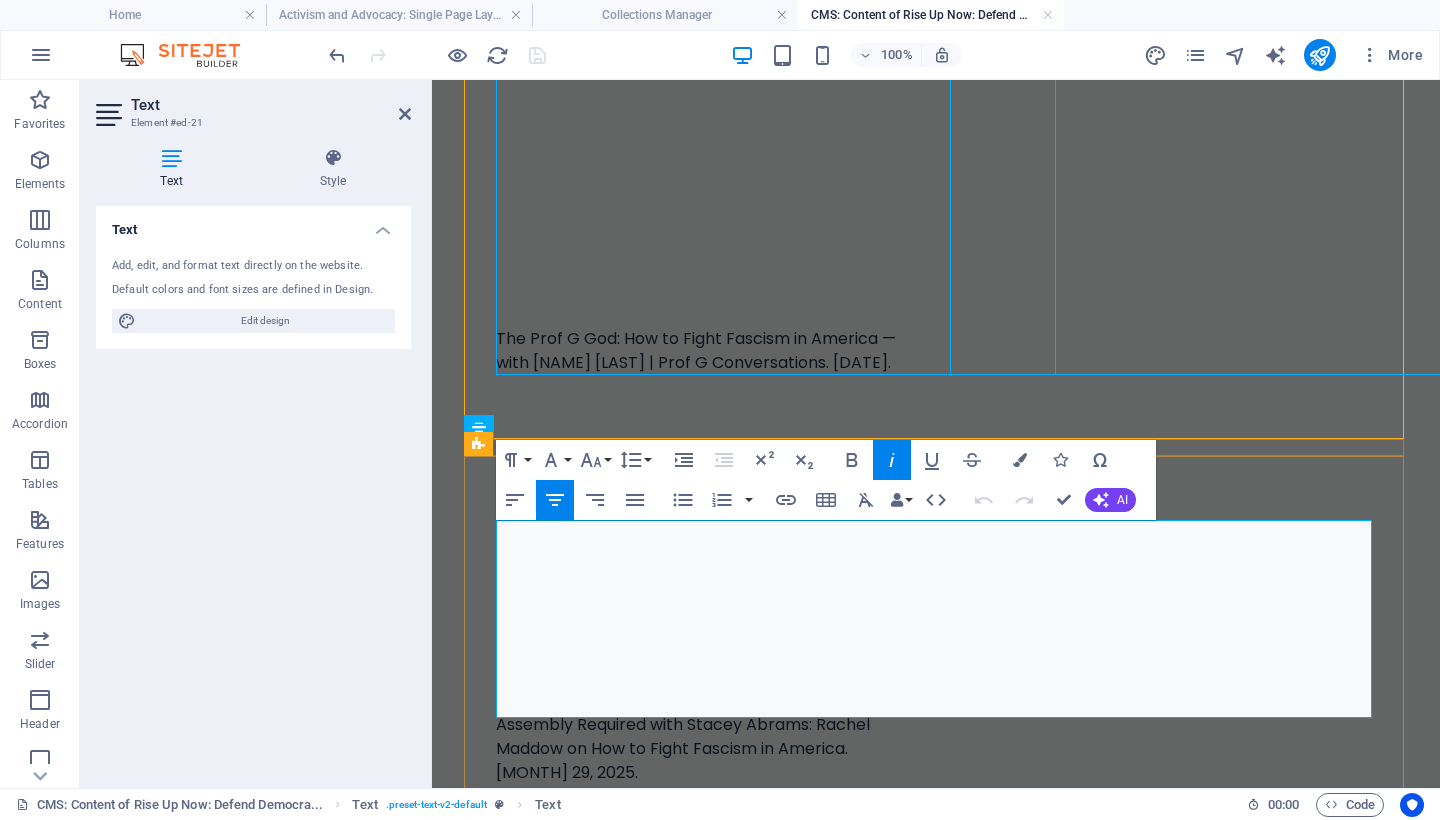 copy on "“Be as courageous as you can. If none of us is prepared to die for freedom, then all of us will die under tyranny.” ― [FIRST] [LAST], On Tyranny: Twenty Lessons from the 20th Century" 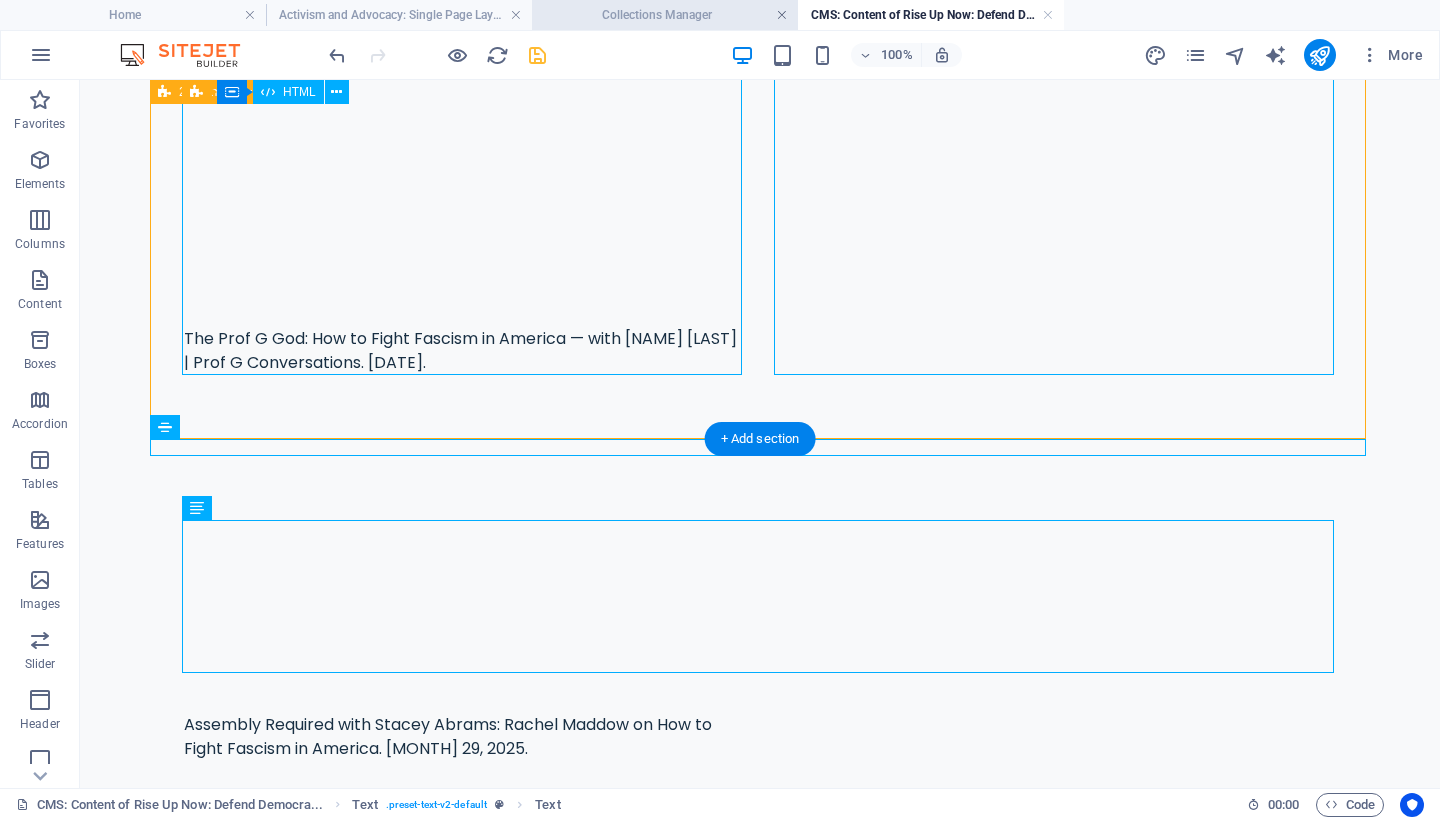 click at bounding box center [782, 15] 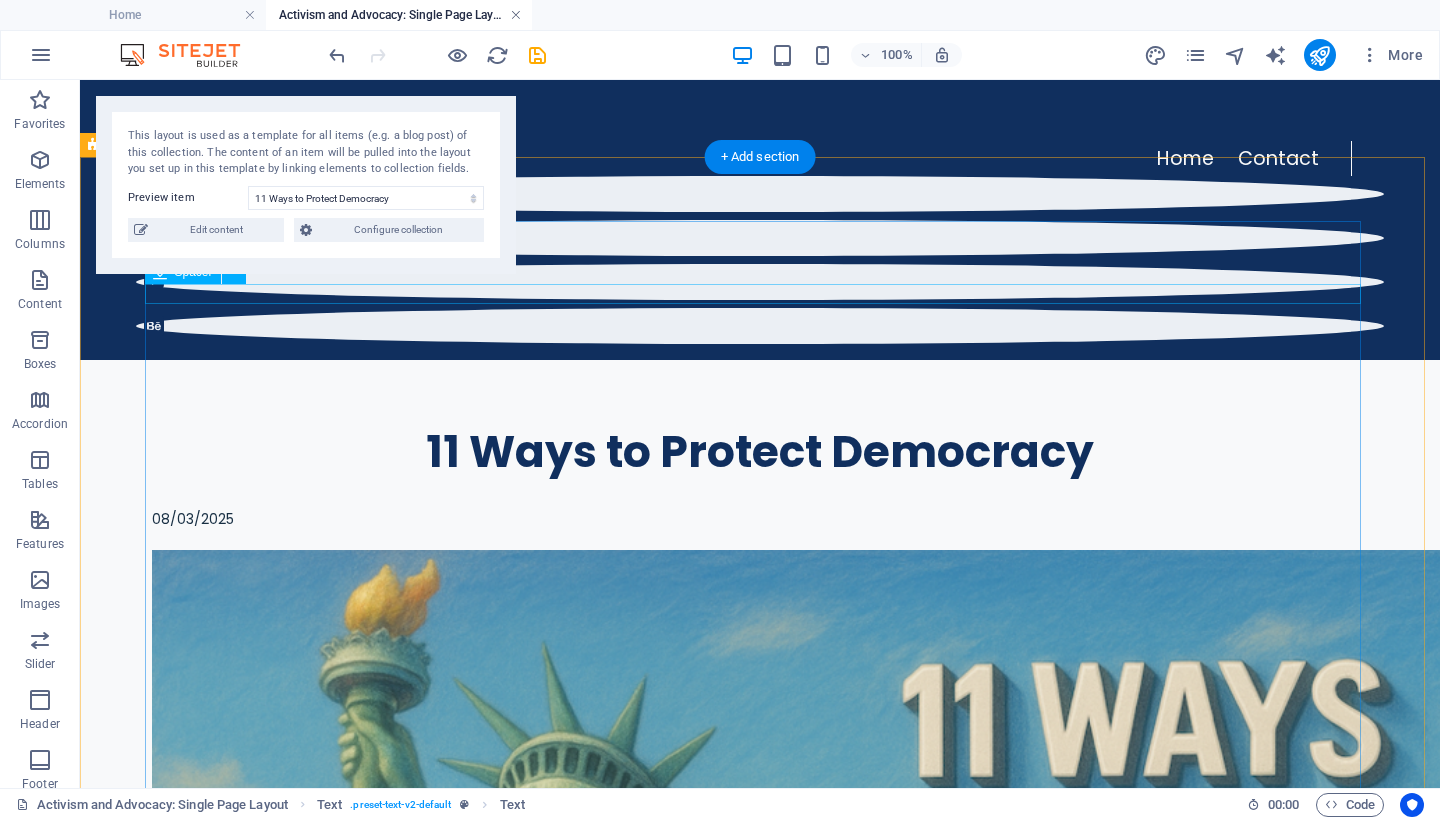click at bounding box center [516, 15] 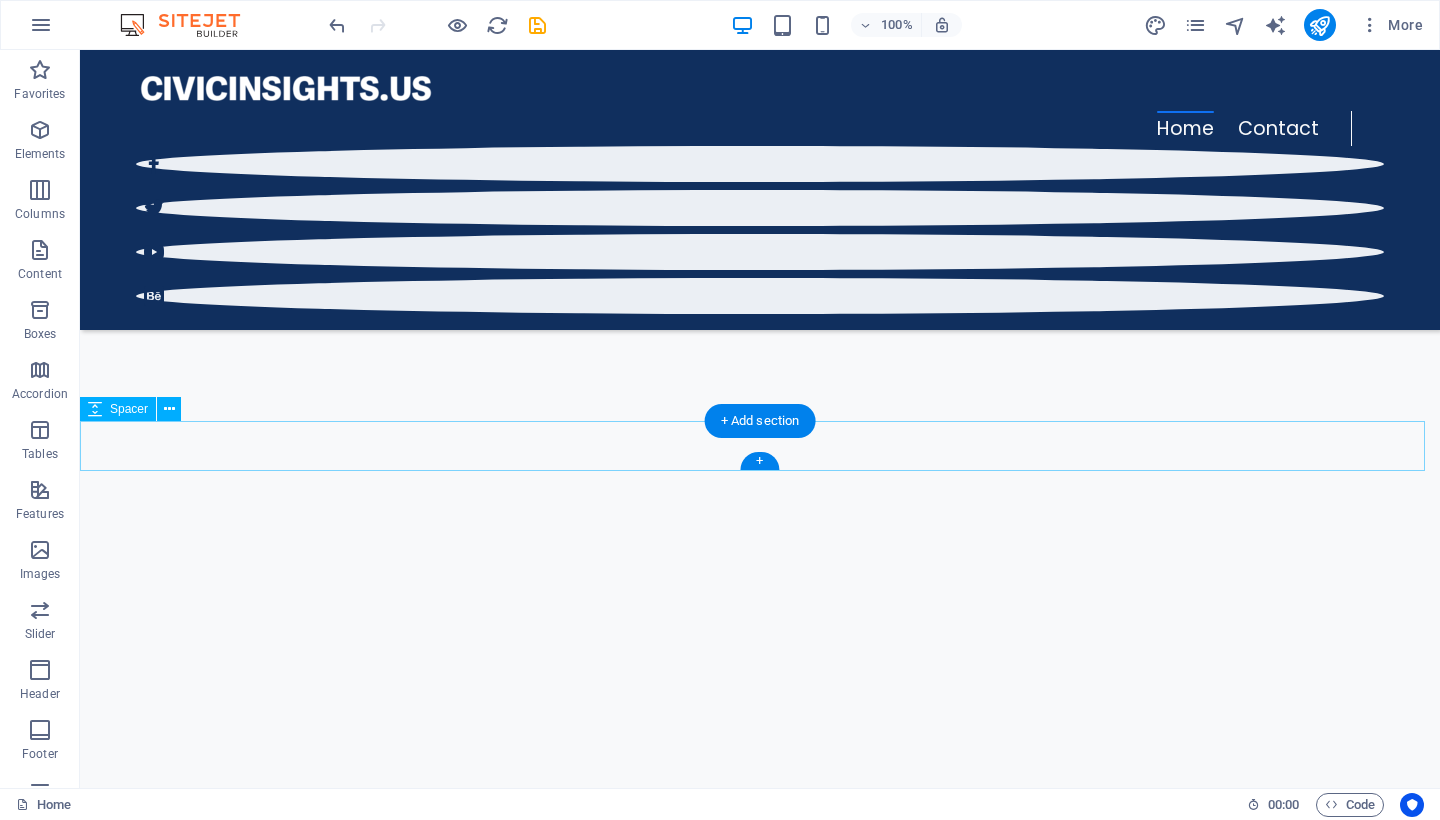 scroll, scrollTop: 420, scrollLeft: 0, axis: vertical 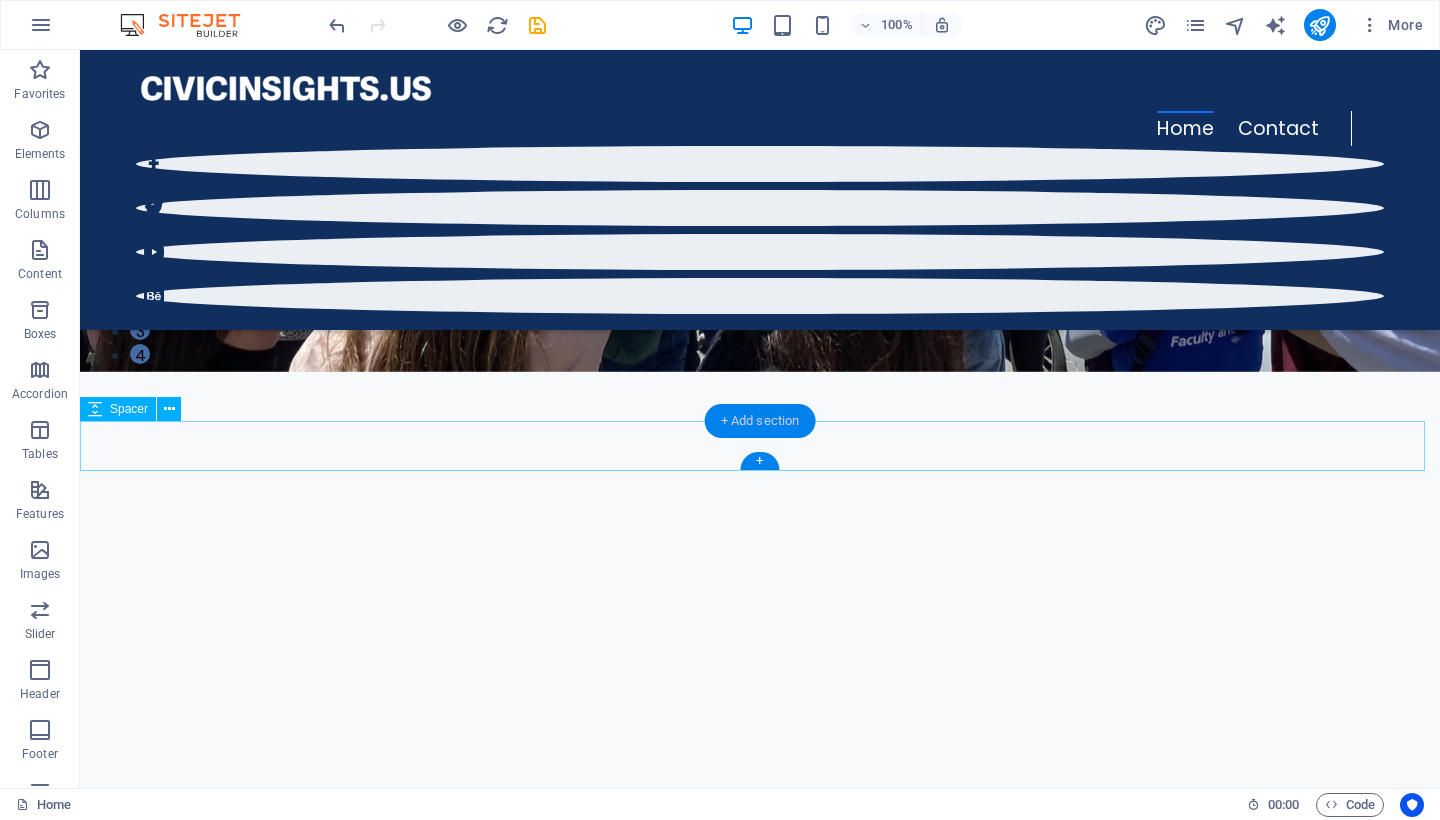 click on "+ Add section" at bounding box center [760, 421] 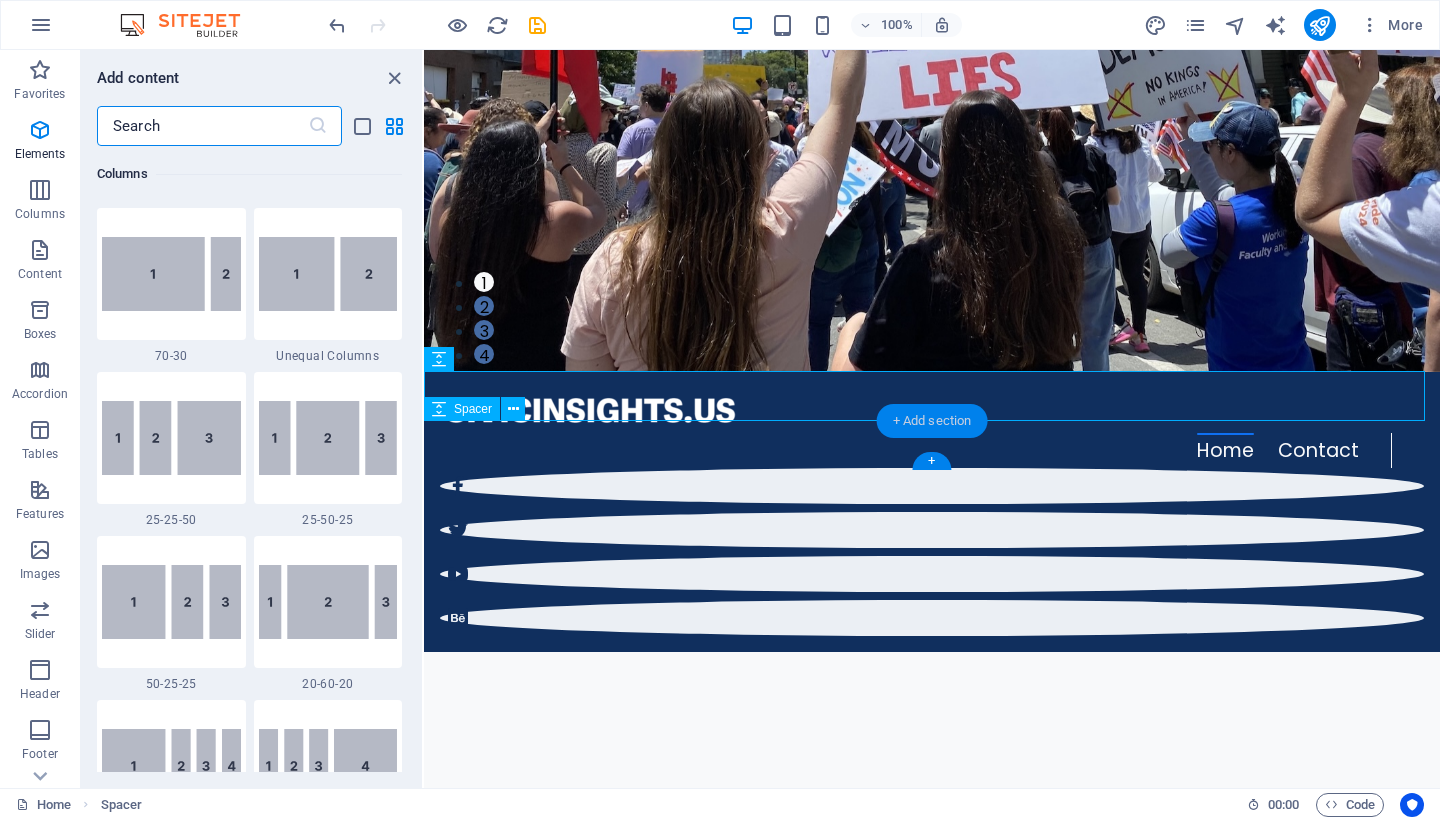 scroll, scrollTop: 3499, scrollLeft: 0, axis: vertical 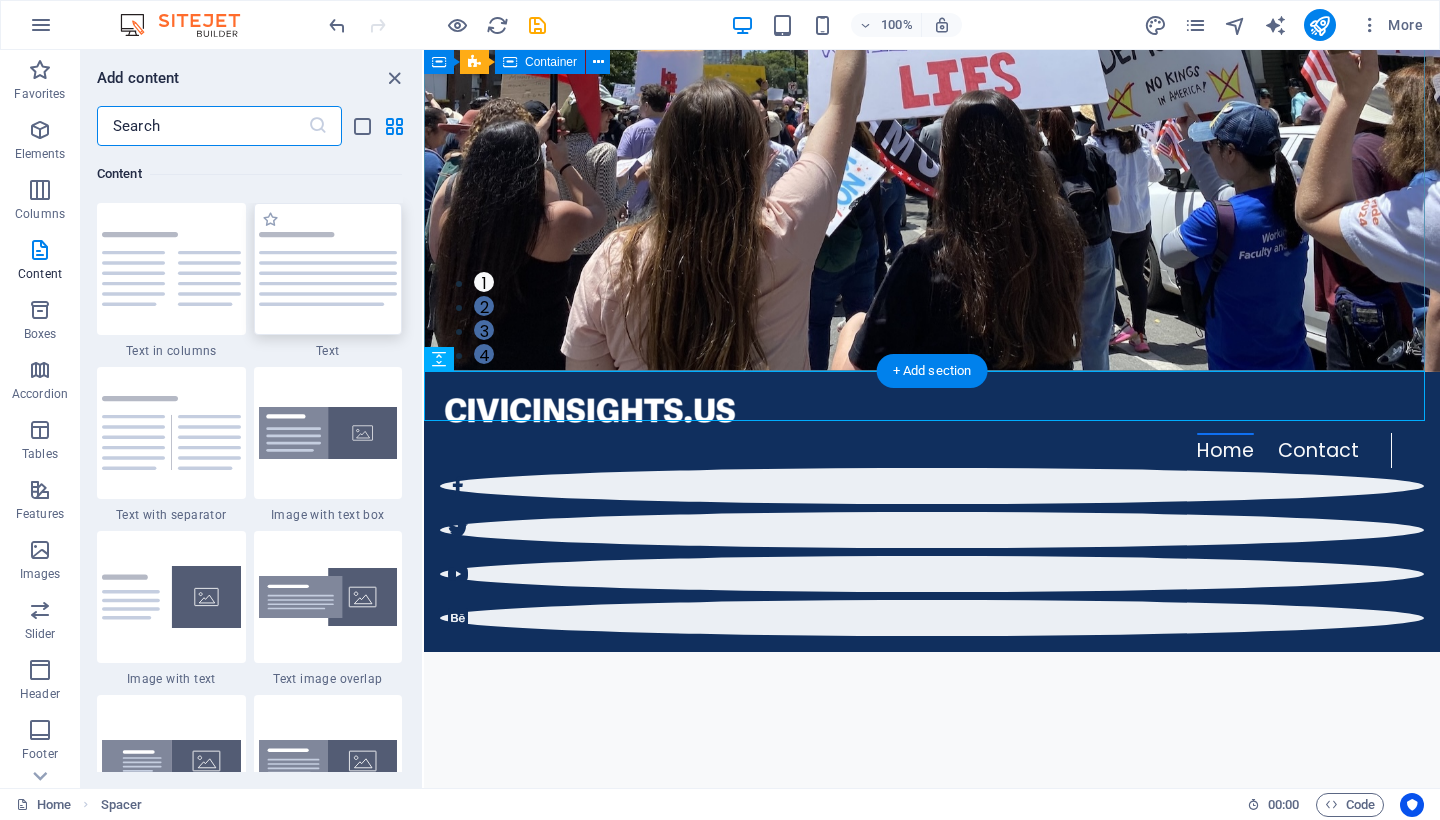 click at bounding box center [328, 269] 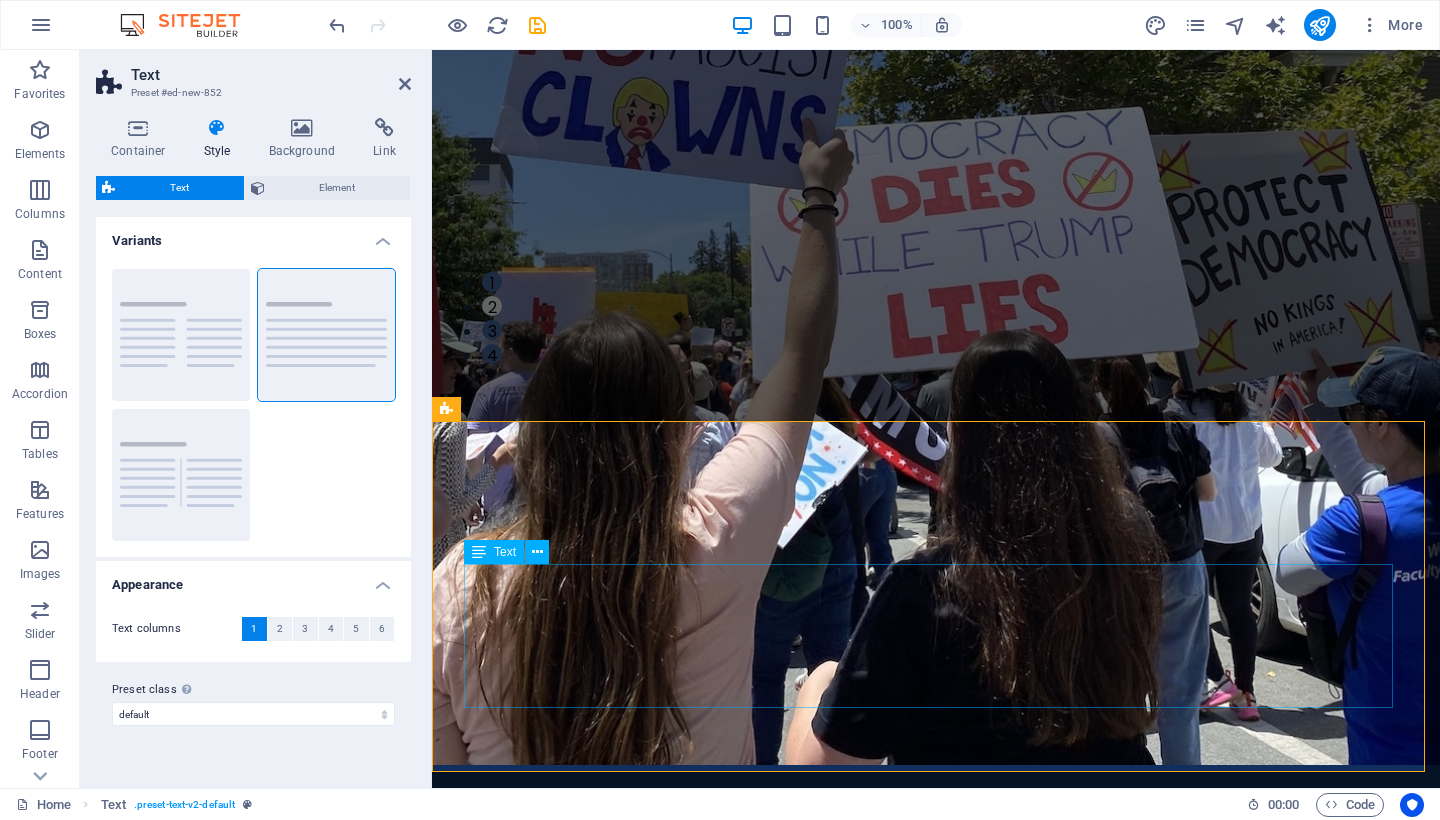 click on "Lorem ipsum dolor sitope amet, consectetur adipisicing elitip. Massumenda, dolore, cum vel modi asperiores consequatur suscipit quidem ducimus eveniet iure expedita consecteture odiogil voluptatum similique fugit voluptates atem accusamus quae quas dolorem tenetur facere tempora maiores adipisci reiciendis accusantium voluptatibus id voluptate tempore dolor harum nisi amet! Nobis, eaque. Aenean commodo ligula eget dolor. Lorem ipsum dolor sit amet, consectetuer adipiscing elit leget odiogil voluptatum similique fugit voluptates dolor. Libero assumenda, dolore, cum vel modi asperiores consequatur." at bounding box center (936, 1974) 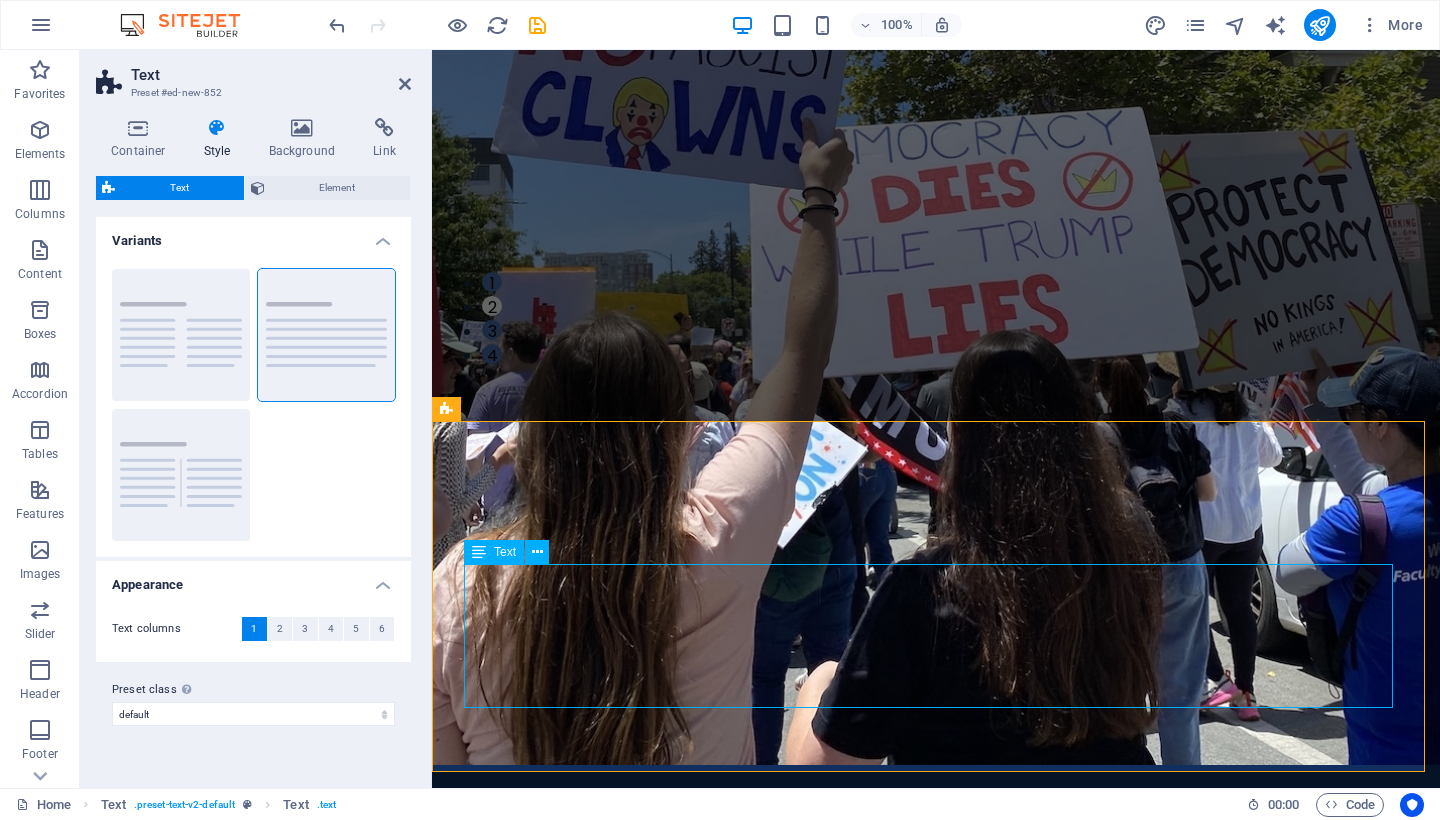 click on "Lorem ipsum dolor sitope amet, consectetur adipisicing elitip. Massumenda, dolore, cum vel modi asperiores consequatur suscipit quidem ducimus eveniet iure expedita consecteture odiogil voluptatum similique fugit voluptates atem accusamus quae quas dolorem tenetur facere tempora maiores adipisci reiciendis accusantium voluptatibus id voluptate tempore dolor harum nisi amet! Nobis, eaque. Aenean commodo ligula eget dolor. Lorem ipsum dolor sit amet, consectetuer adipiscing elit leget odiogil voluptatum similique fugit voluptates dolor. Libero assumenda, dolore, cum vel modi asperiores consequatur." at bounding box center [936, 1974] 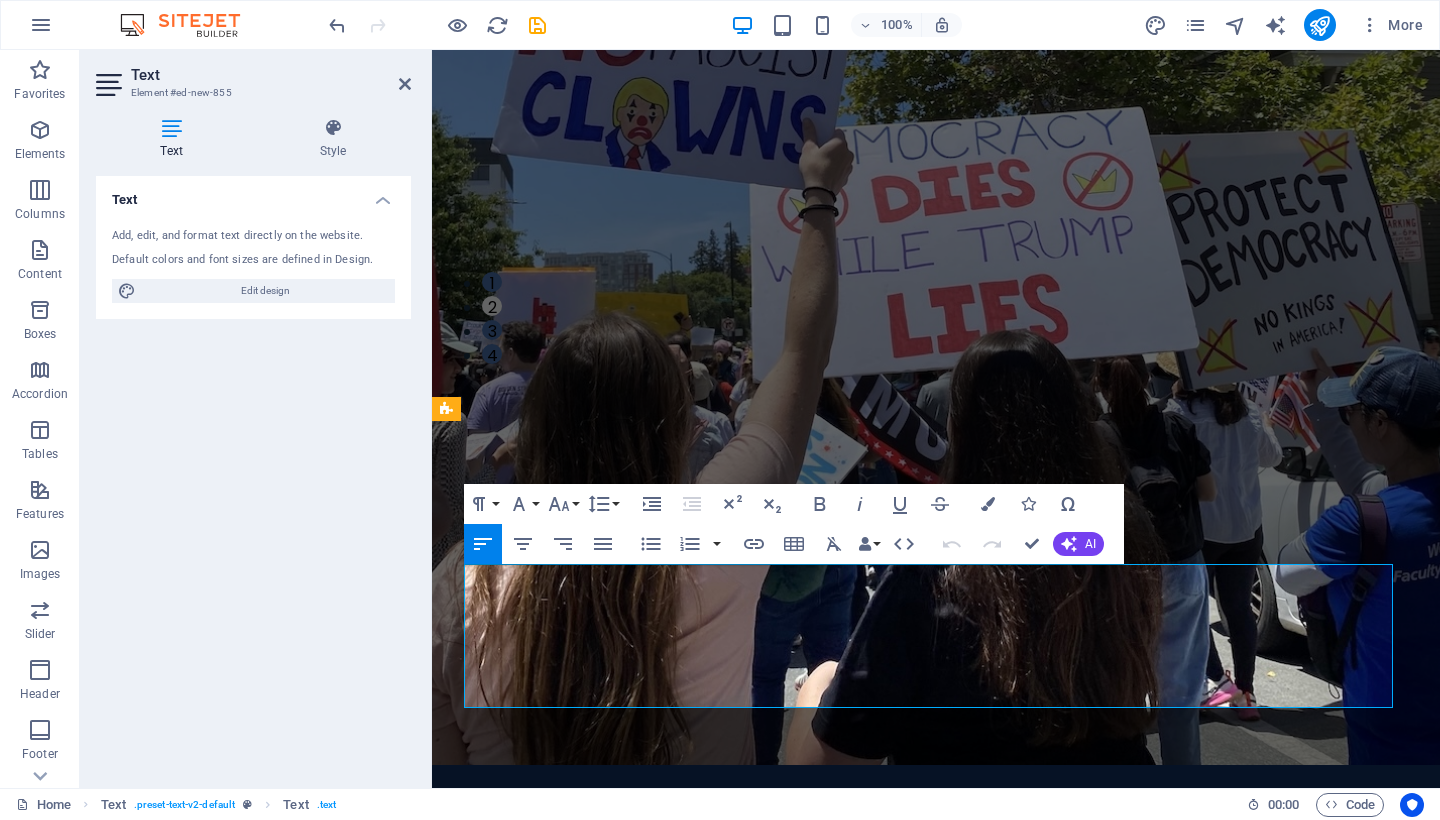 click on "Lorem ipsum dolor sitope amet, consectetur adipisicing elitip. Massumenda, dolore, cum vel modi asperiores consequatur suscipit quidem ducimus eveniet iure expedita consecteture odiogil voluptatum similique fugit voluptates atem accusamus quae quas dolorem tenetur facere tempora maiores adipisci reiciendis accusantium voluptatibus id voluptate tempore dolor harum nisi amet! Nobis, eaque. Aenean commodo ligula eget dolor. Lorem ipsum dolor sit amet, consectetuer adipiscing elit leget odiogil voluptatum similique fugit voluptates dolor. Libero assumenda, dolore, cum vel modi asperiores consequatur." at bounding box center (936, 1974) 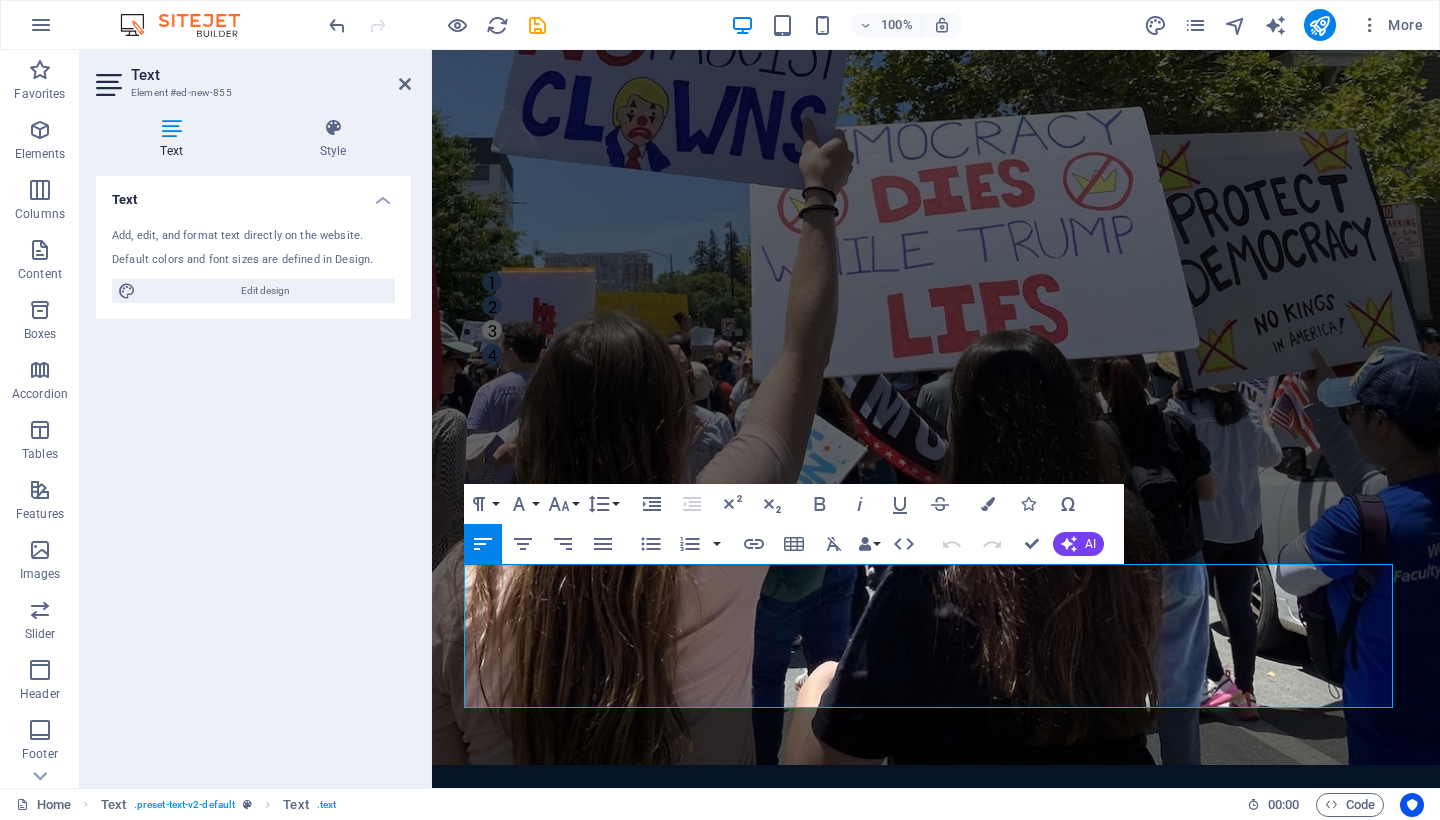 drag, startPoint x: 977, startPoint y: 694, endPoint x: 861, endPoint y: 619, distance: 138.13399 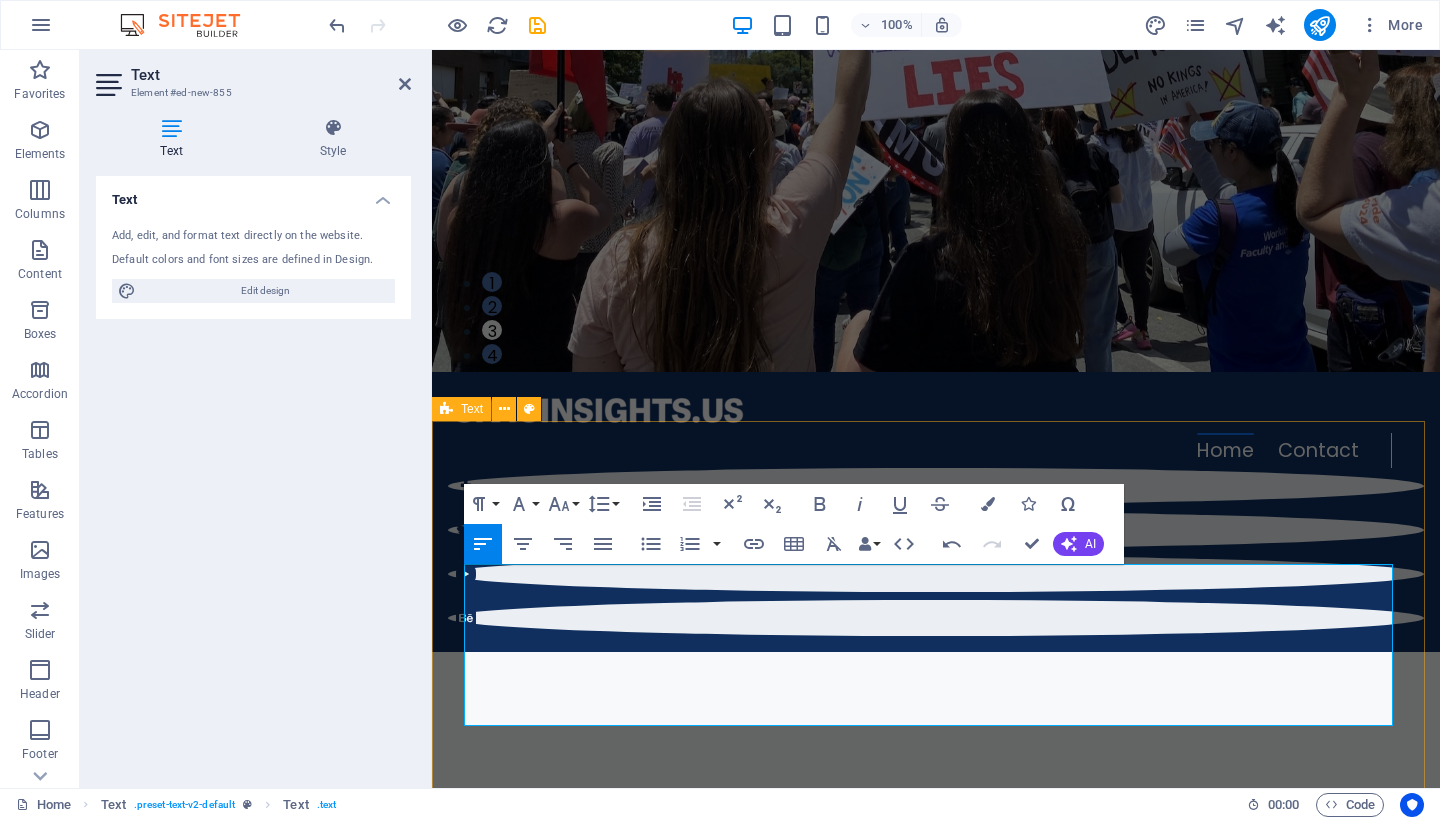 drag, startPoint x: 1095, startPoint y: 712, endPoint x: 445, endPoint y: 581, distance: 663.0694 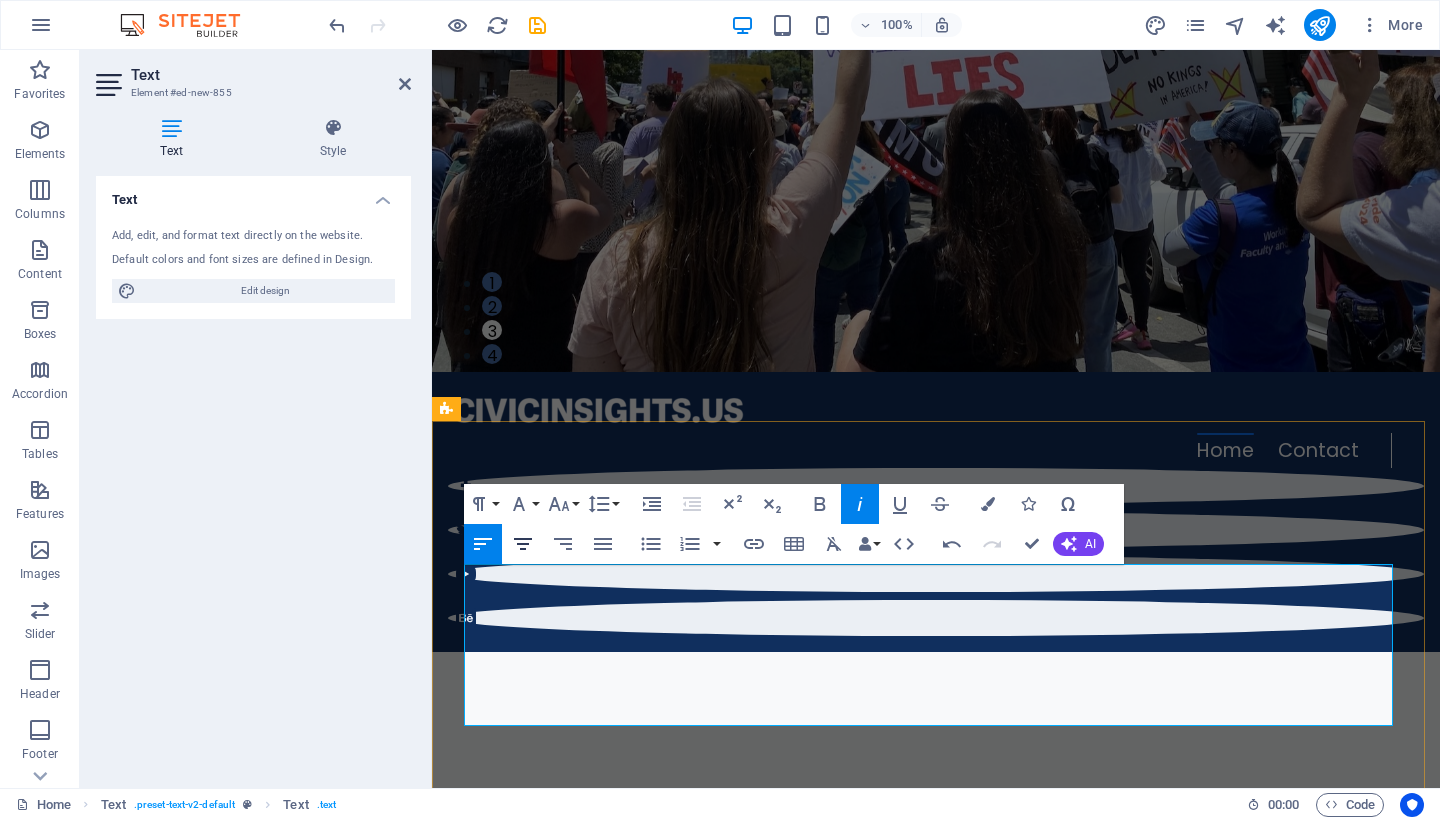 click 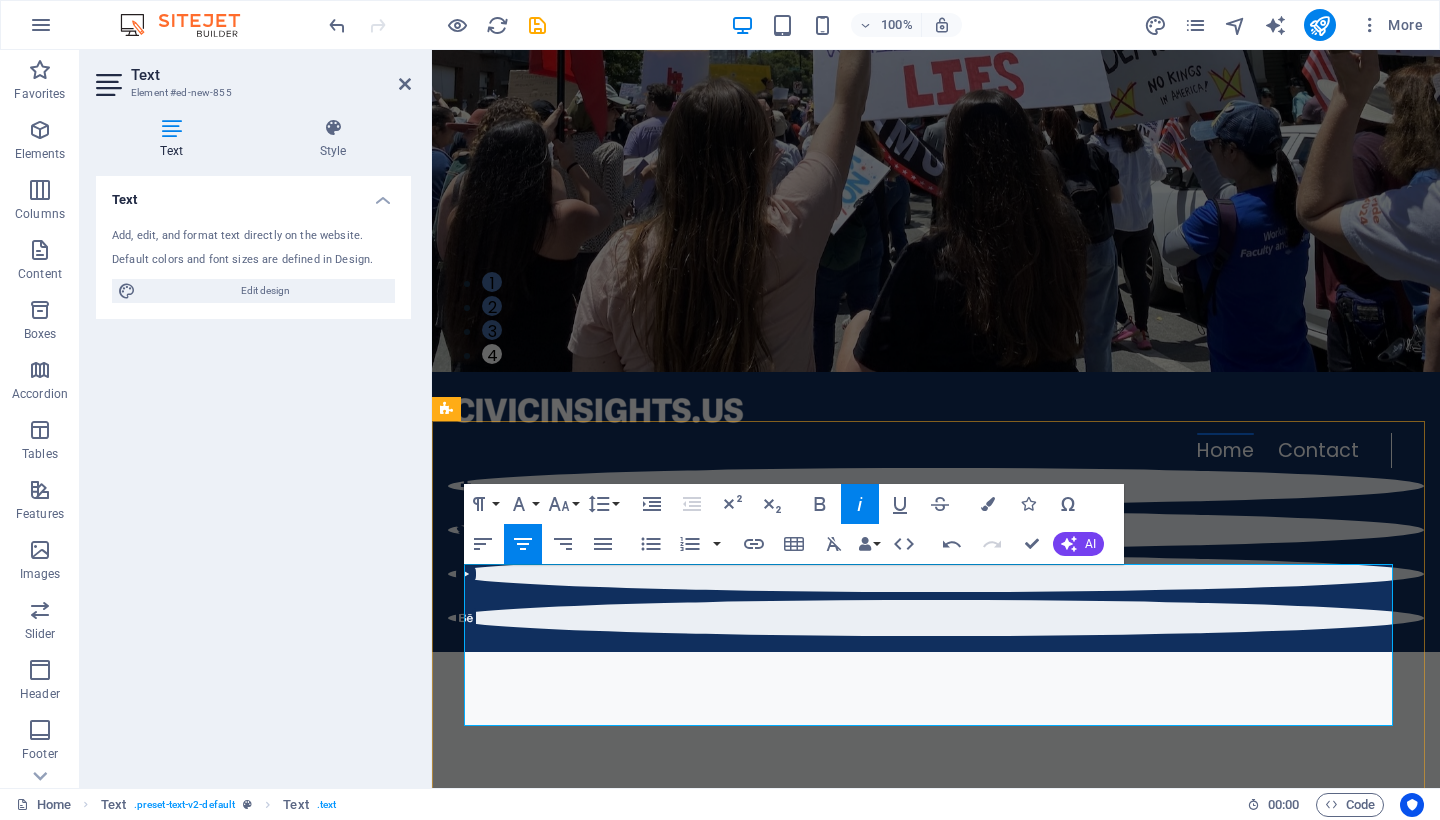 click on "“Be as courageous as you can. If none of us is prepared to die for freedom," at bounding box center (936, 1554) 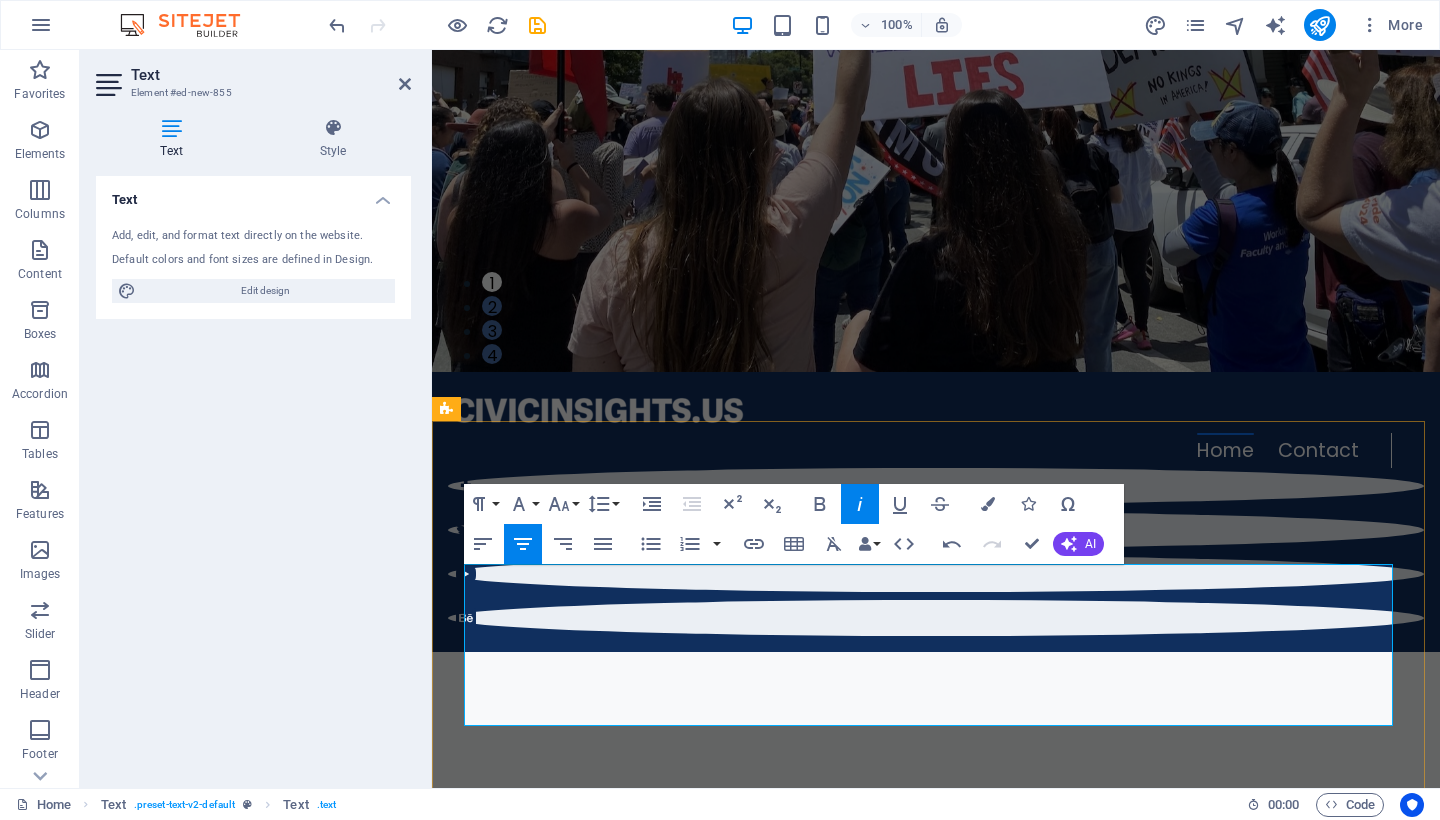 click on "then all of us will die under tyranny.”" at bounding box center (936, 1621) 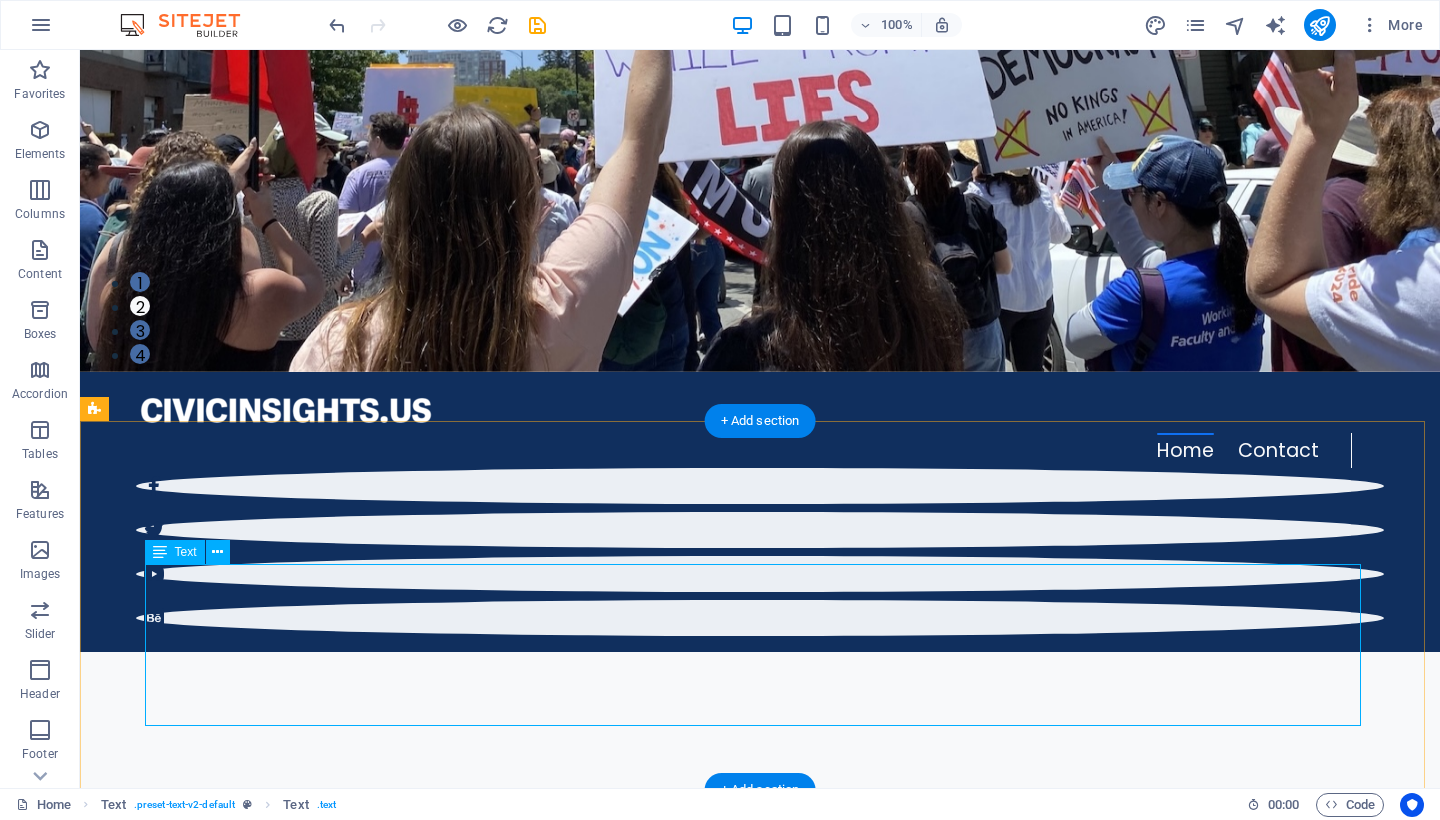 scroll, scrollTop: 452, scrollLeft: 0, axis: vertical 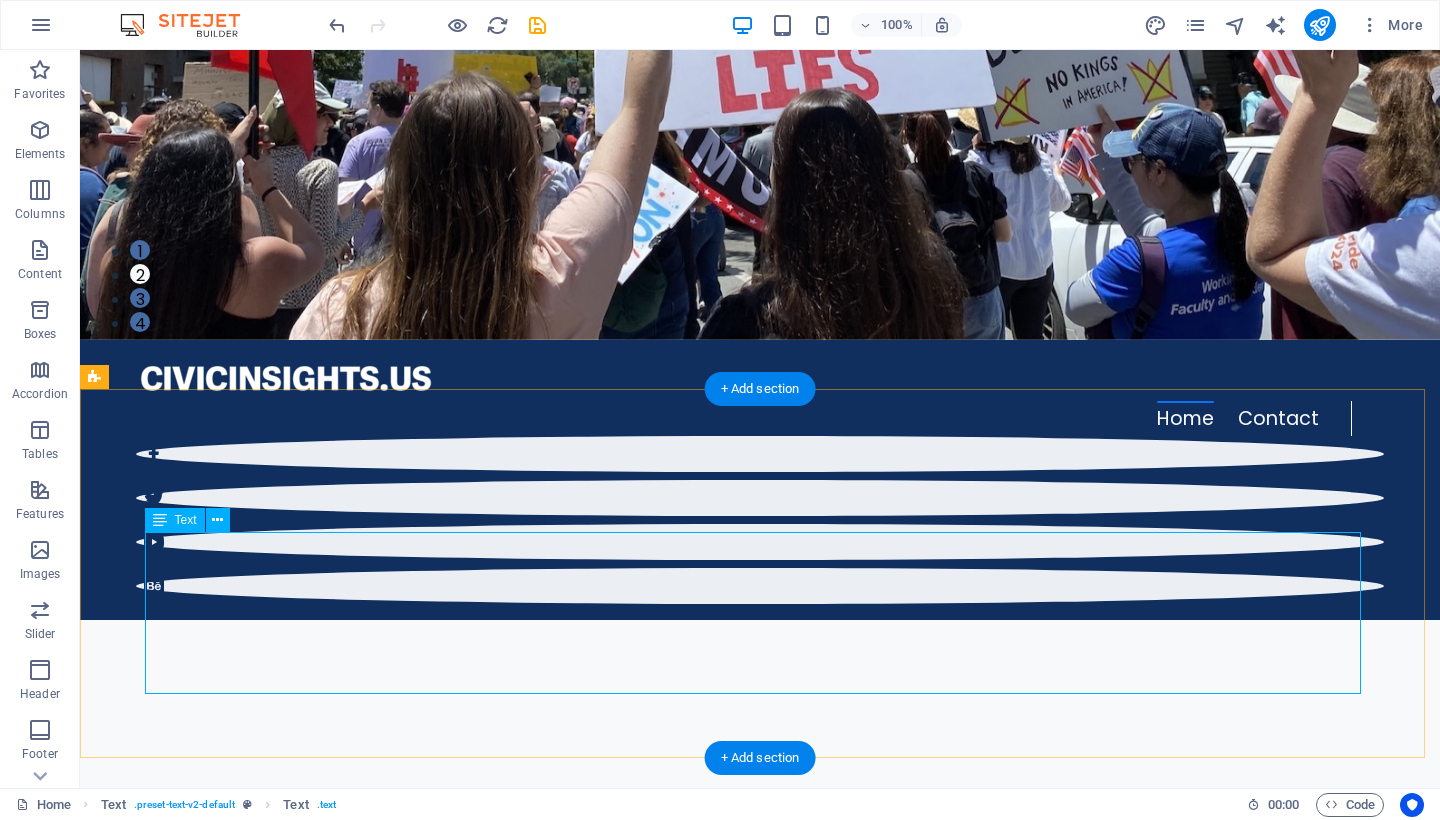 click on "“Be as courageous as you can.  If none of us is prepared to die for freedom, then all of us will die under tyranny.” ―  [FIRST] [LAST], On Tyranny: Twenty Lessons from the 20th Century" at bounding box center [760, 1558] 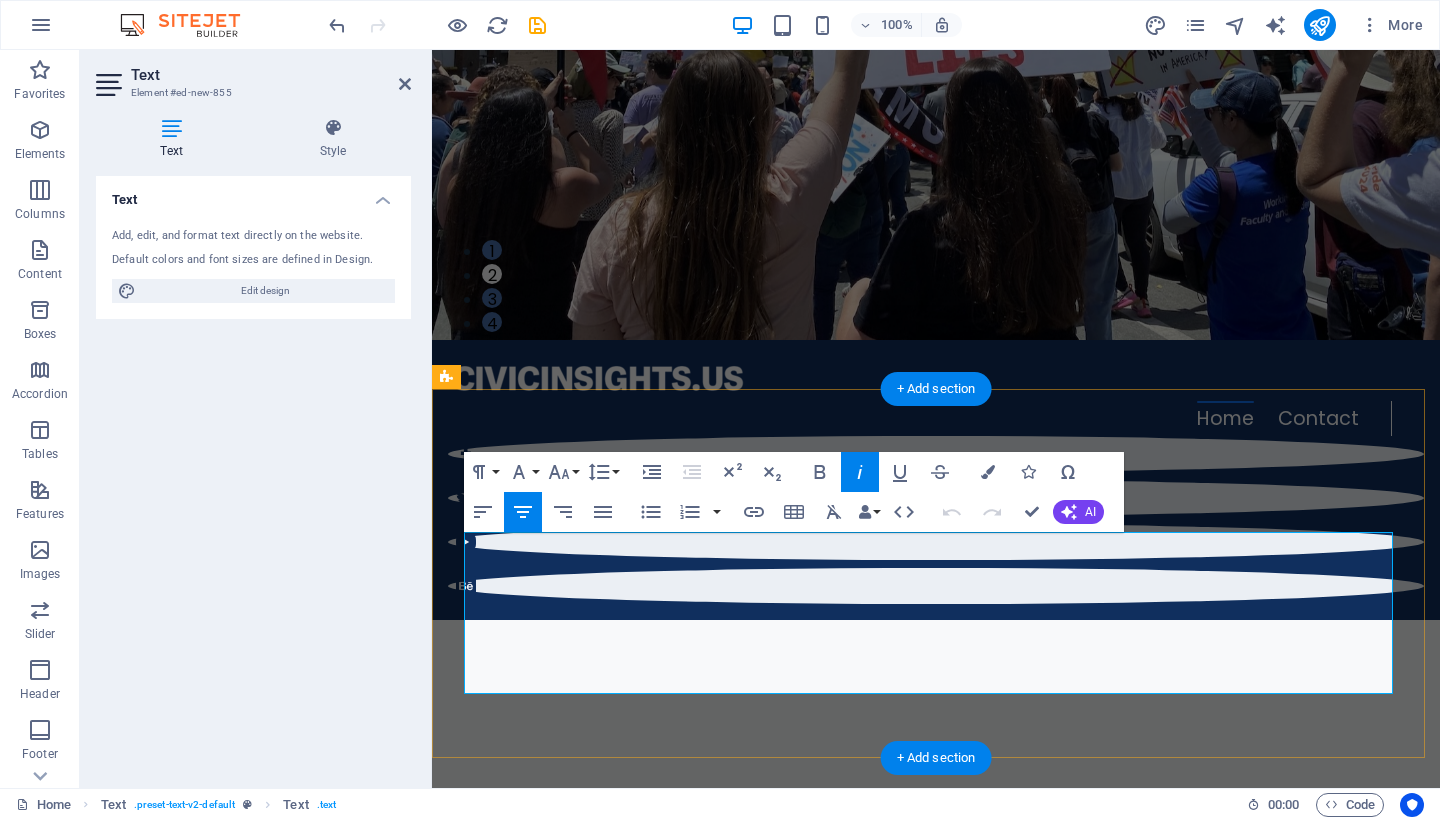 click on "then all of us will die under tyranny.”" at bounding box center (936, 1589) 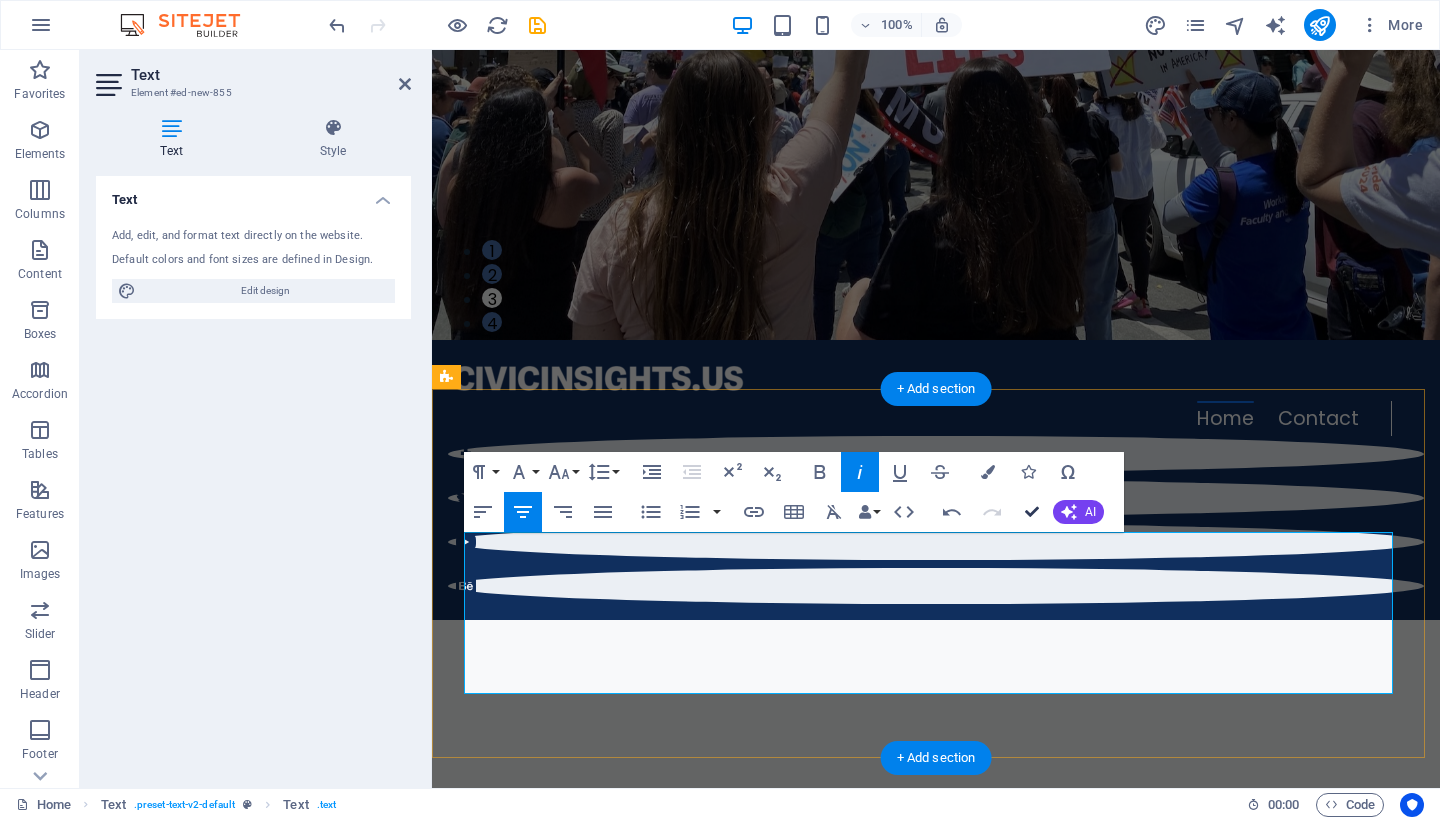 drag, startPoint x: 1036, startPoint y: 510, endPoint x: 956, endPoint y: 460, distance: 94.33981 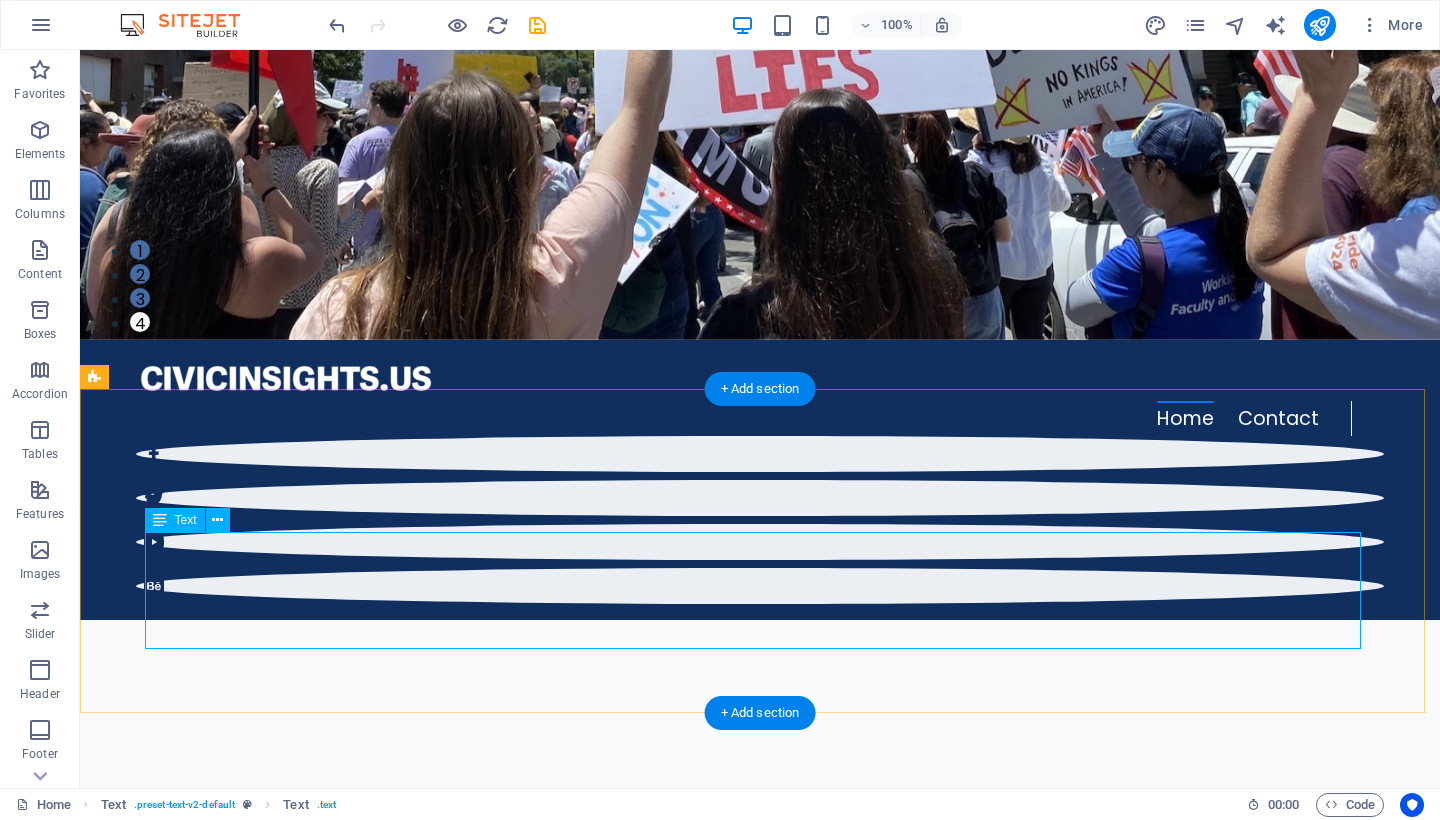 click on "“Be as courageous as you can. If none of us is prepared to die for freedom, then all of us will die under tyranny.” ― [FIRST] [LAST], On Tyranny: Twenty Lessons from the 20th Century" at bounding box center (760, 1536) 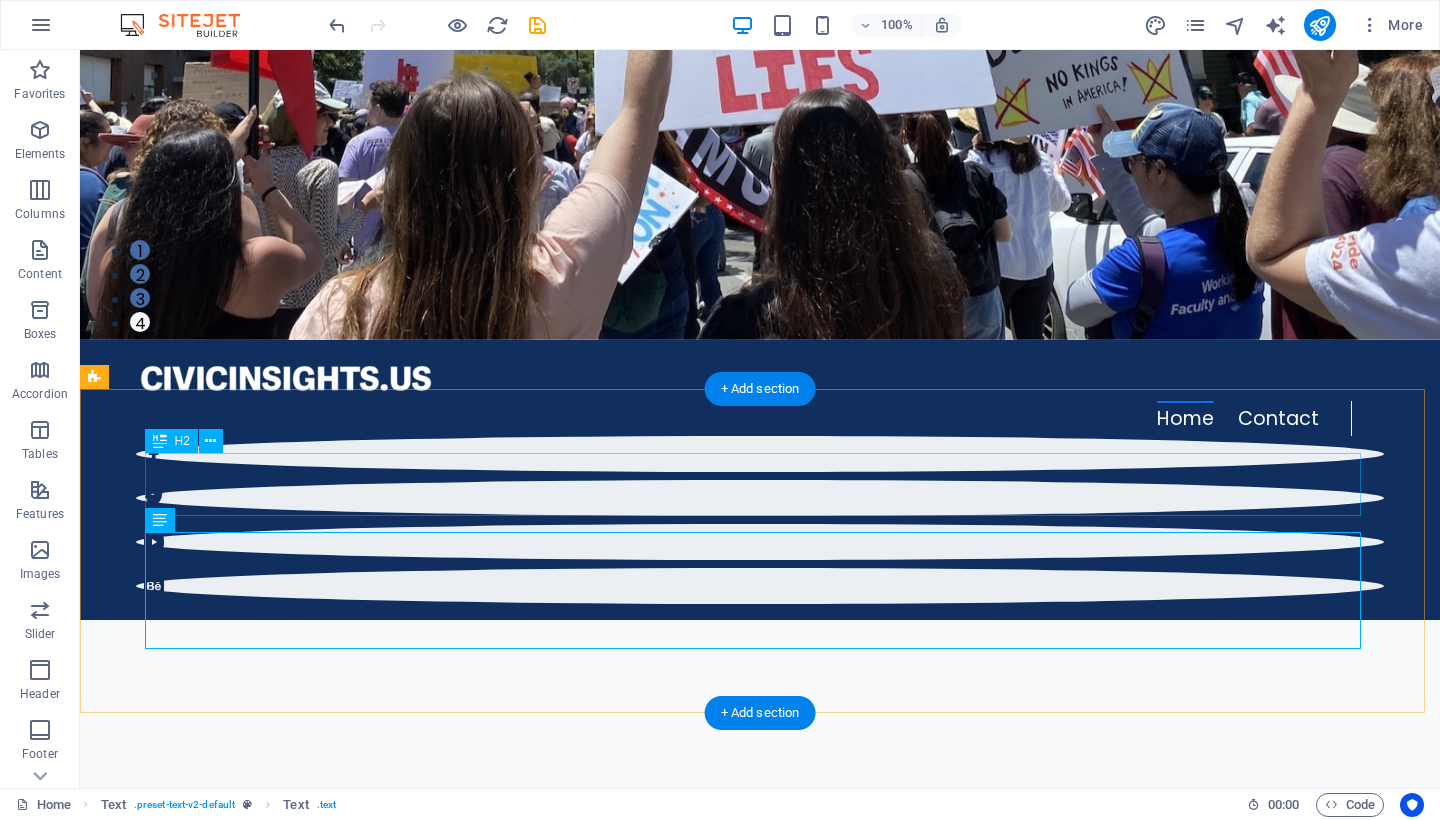 click on "Headline" at bounding box center [760, 1425] 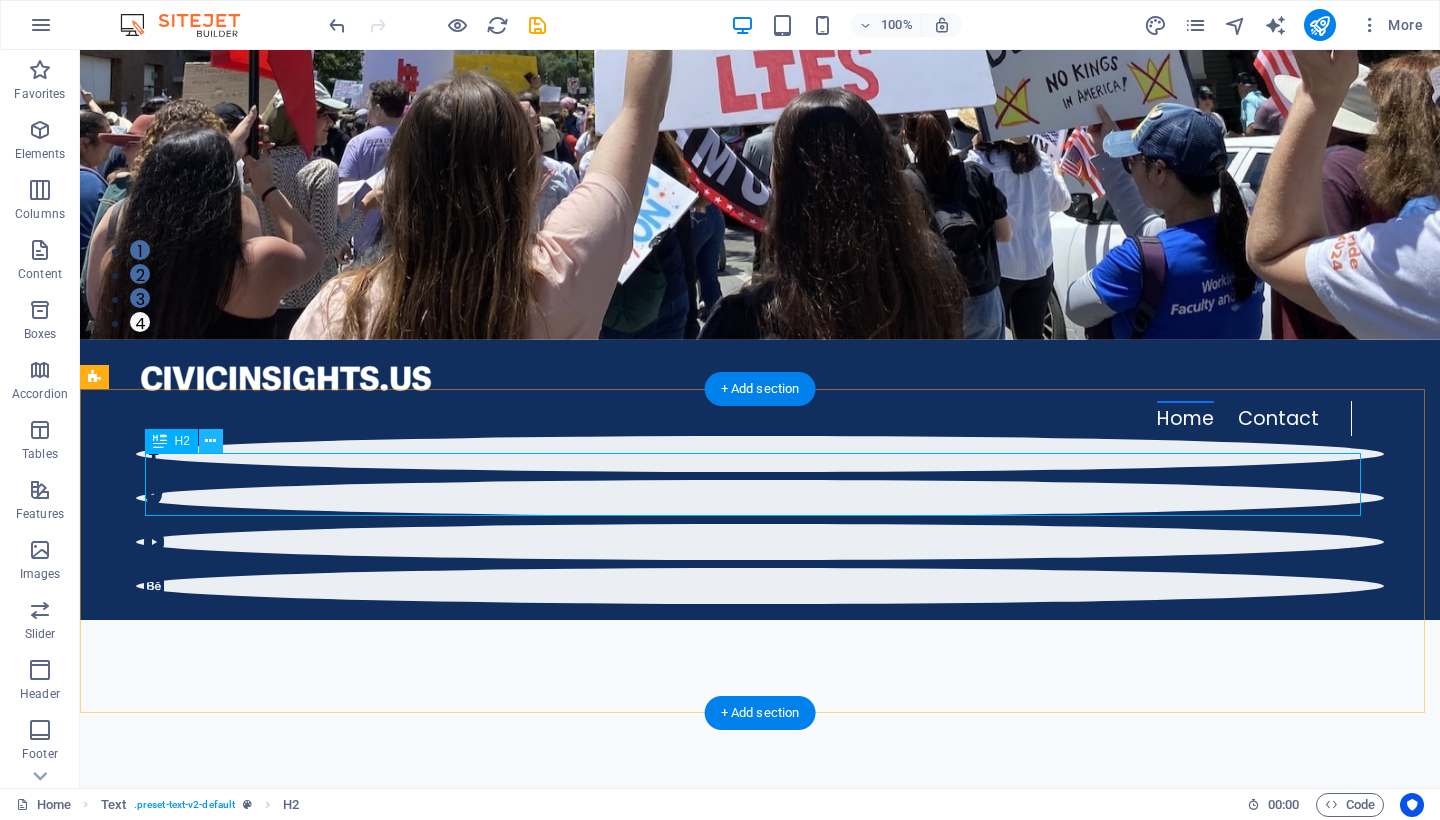 click at bounding box center (210, 441) 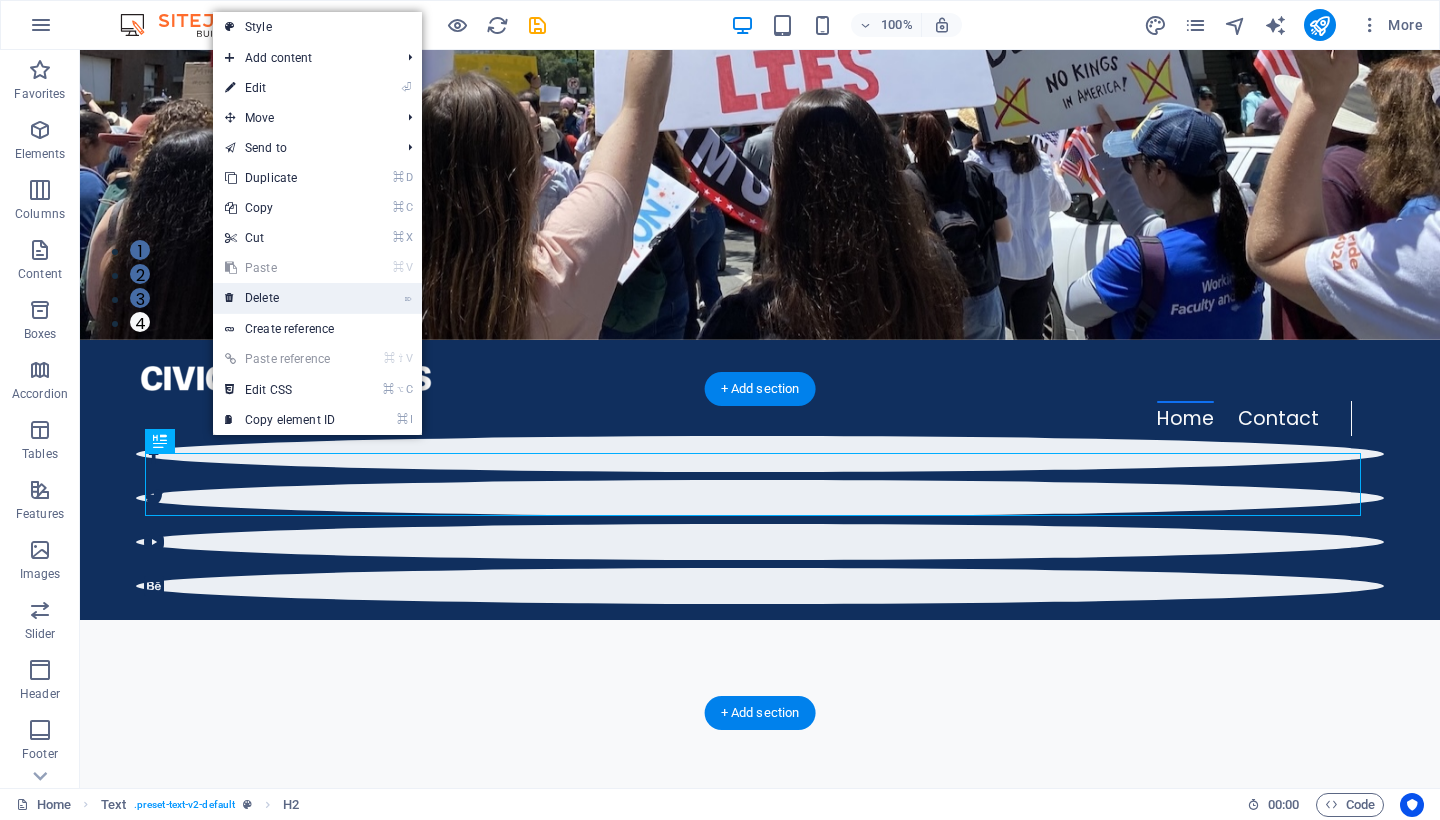 click on "⌦  Delete" at bounding box center (280, 298) 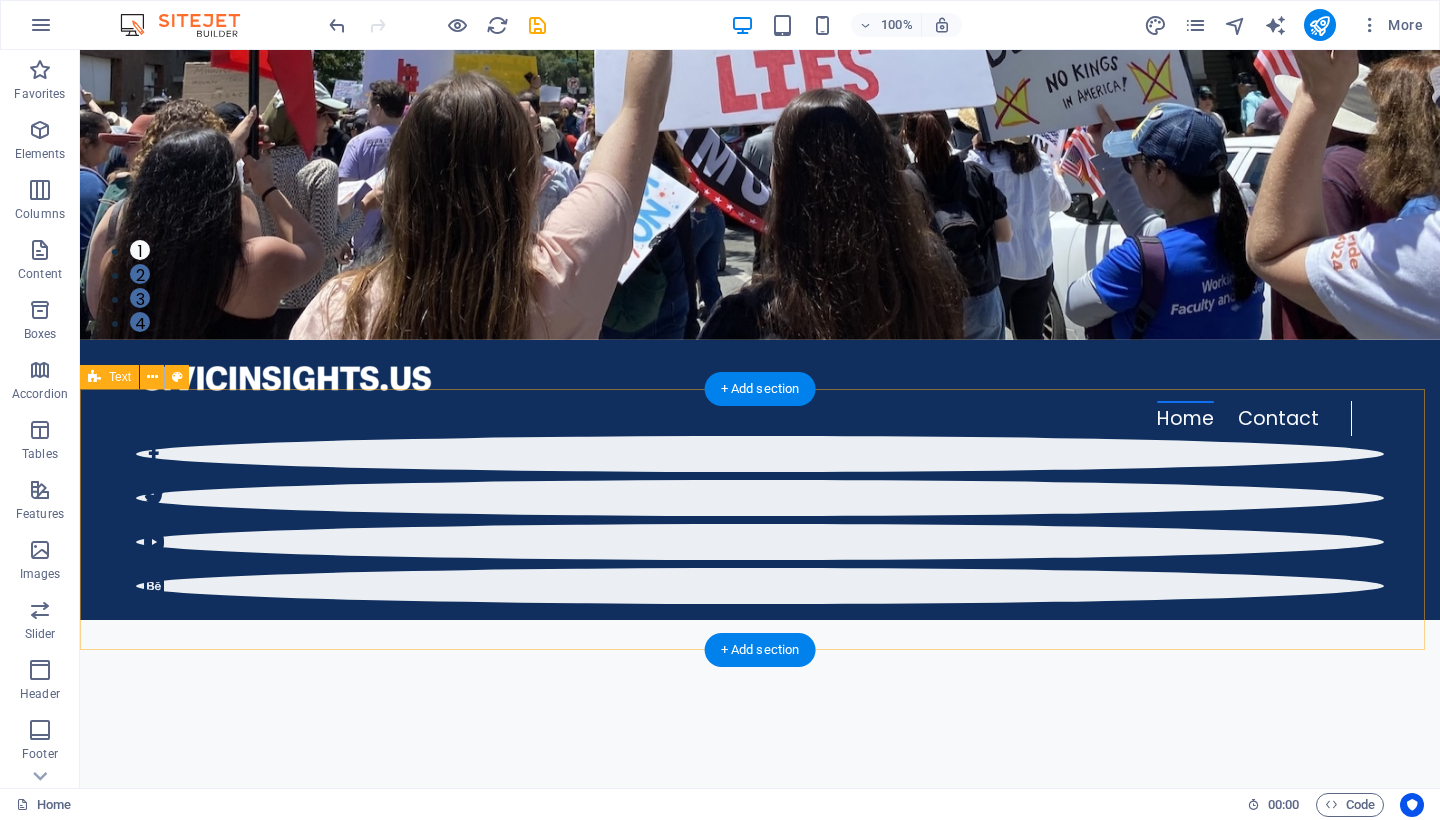 click on "“Be as courageous as you can. If none of us is prepared to die for freedom, then all of us will die under tyranny.” ― [FIRST] [LAST], On Tyranny: Twenty Lessons from the 20th Century" at bounding box center [760, 1465] 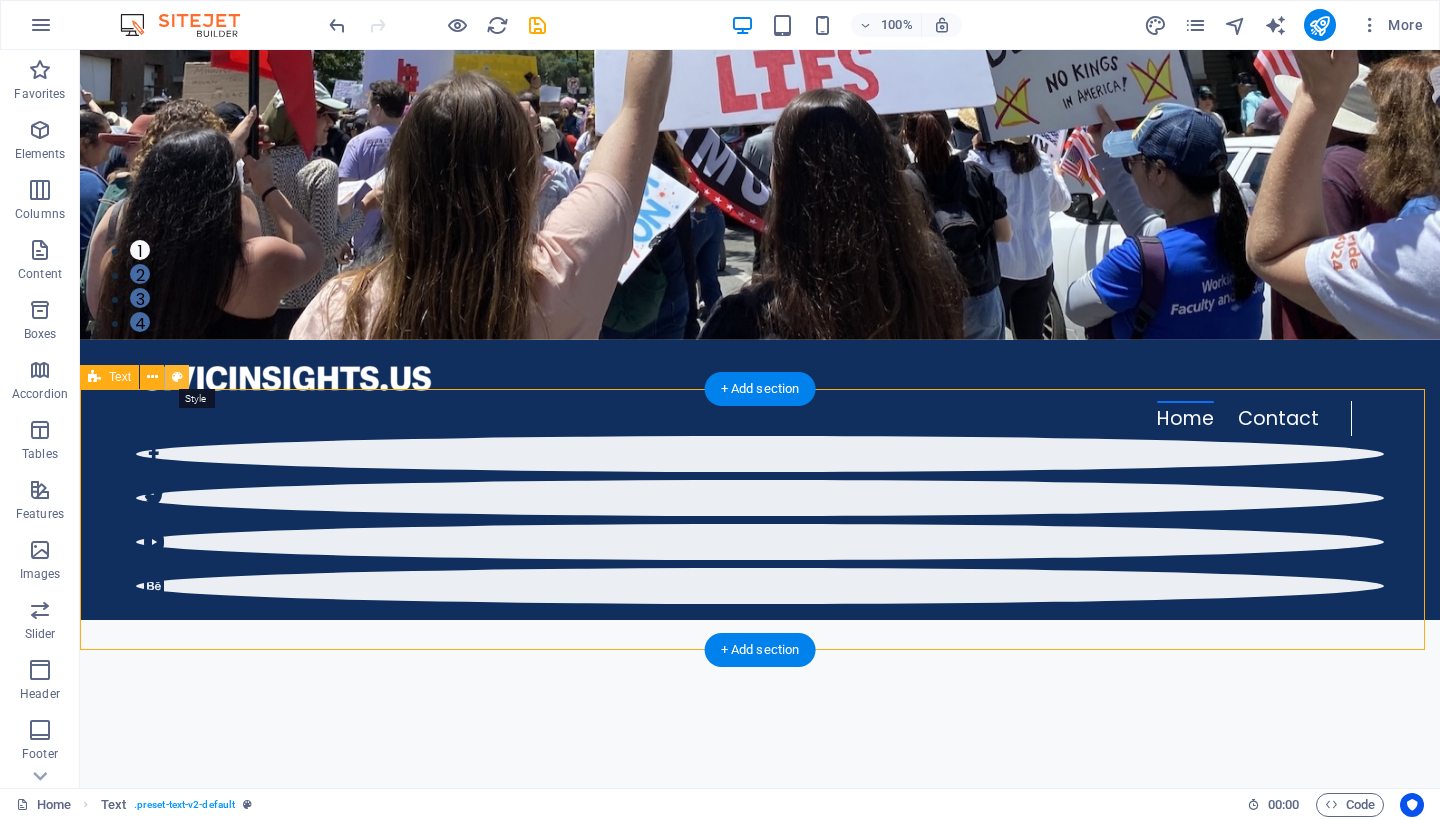 click at bounding box center (177, 377) 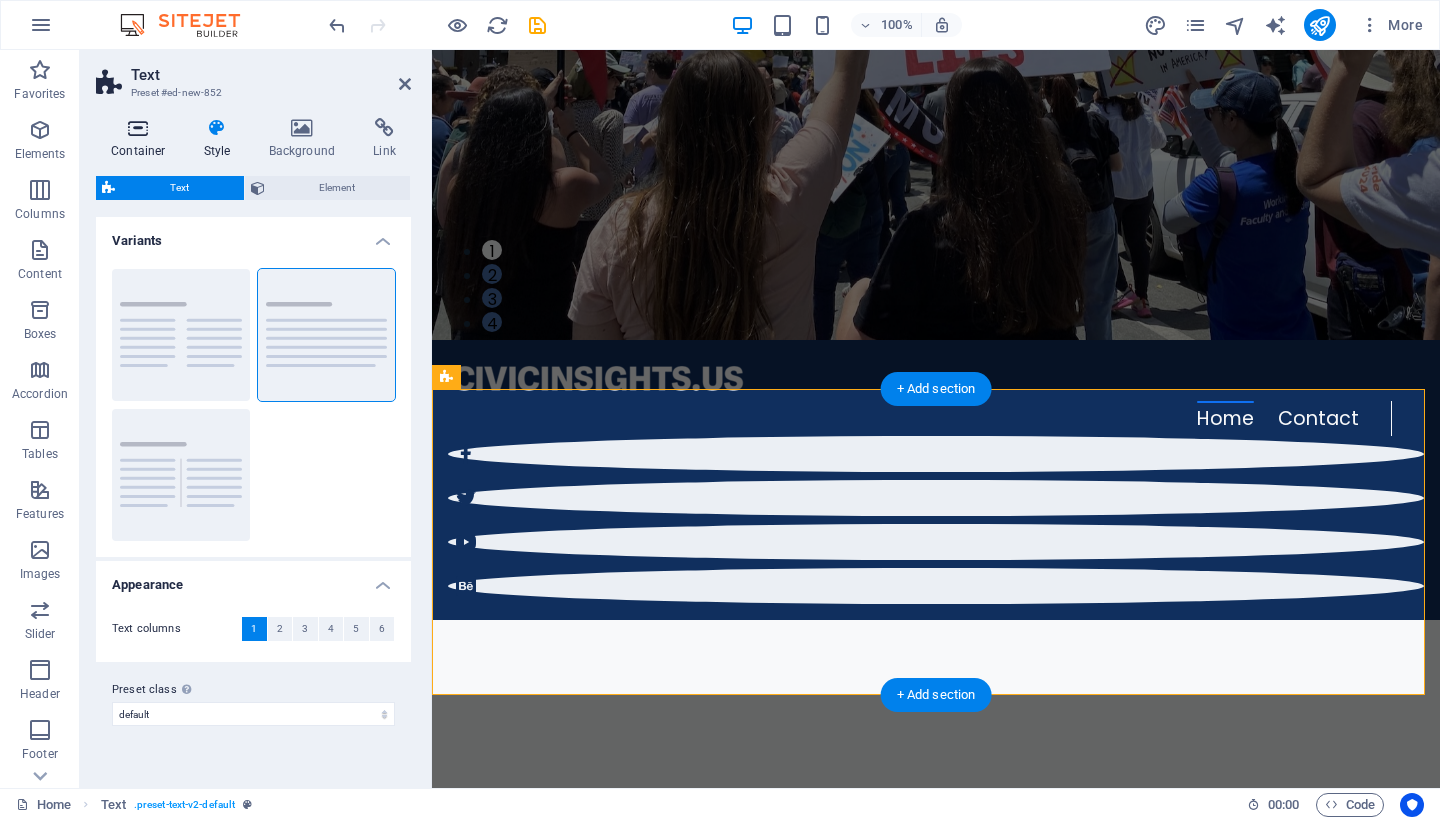 click on "Container" at bounding box center (142, 139) 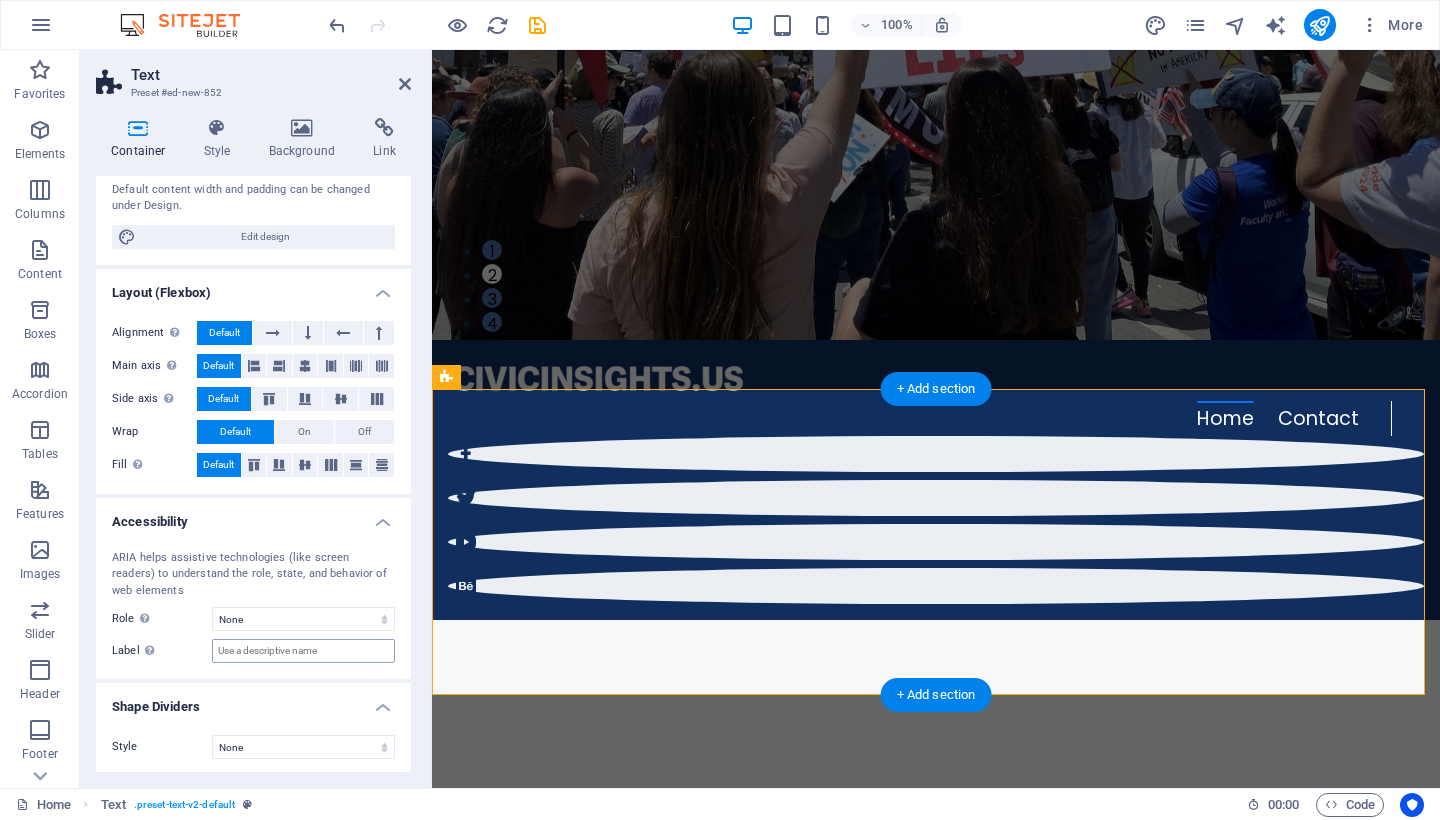 scroll, scrollTop: 0, scrollLeft: 0, axis: both 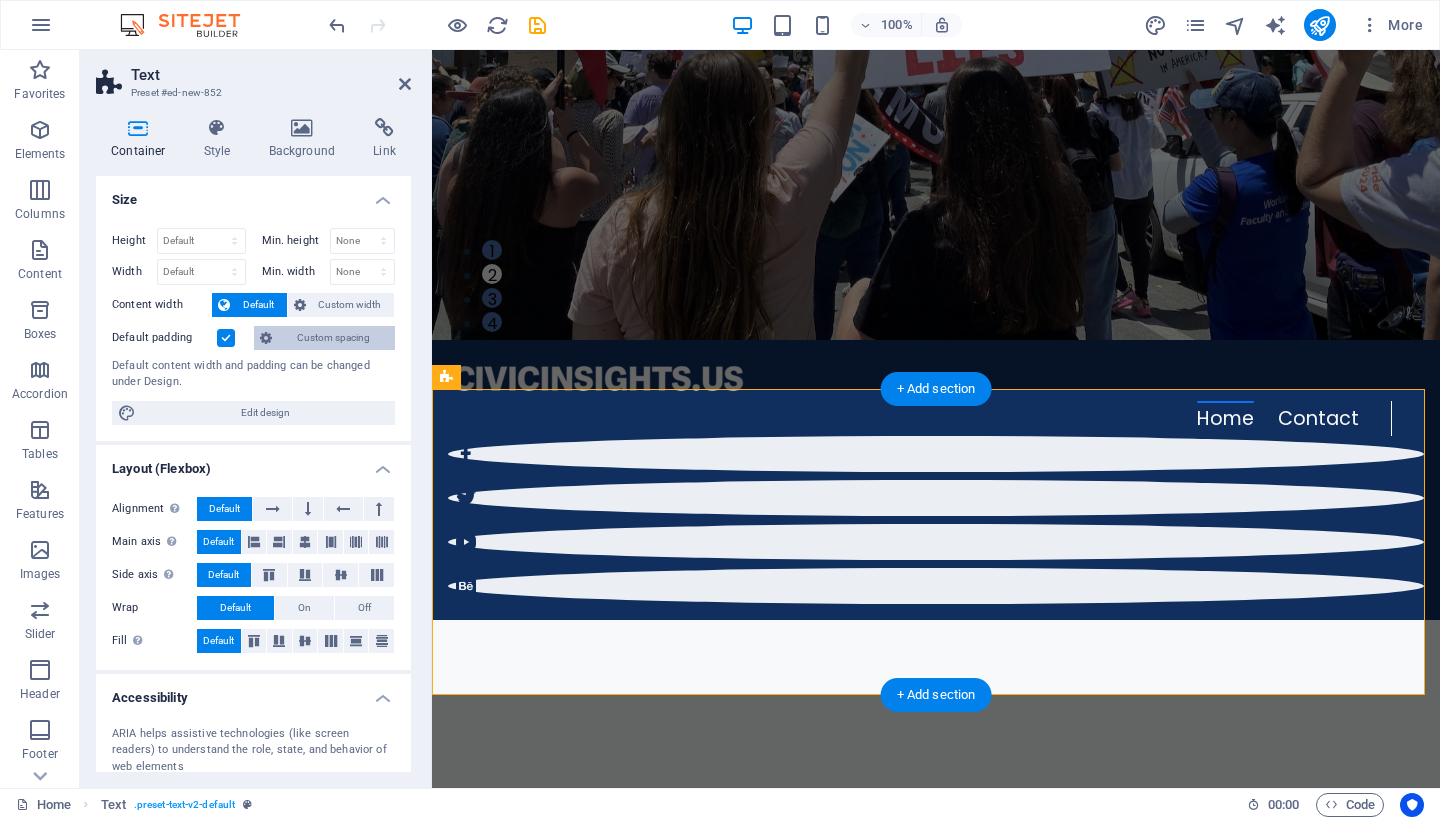 click on "Custom spacing" at bounding box center (333, 338) 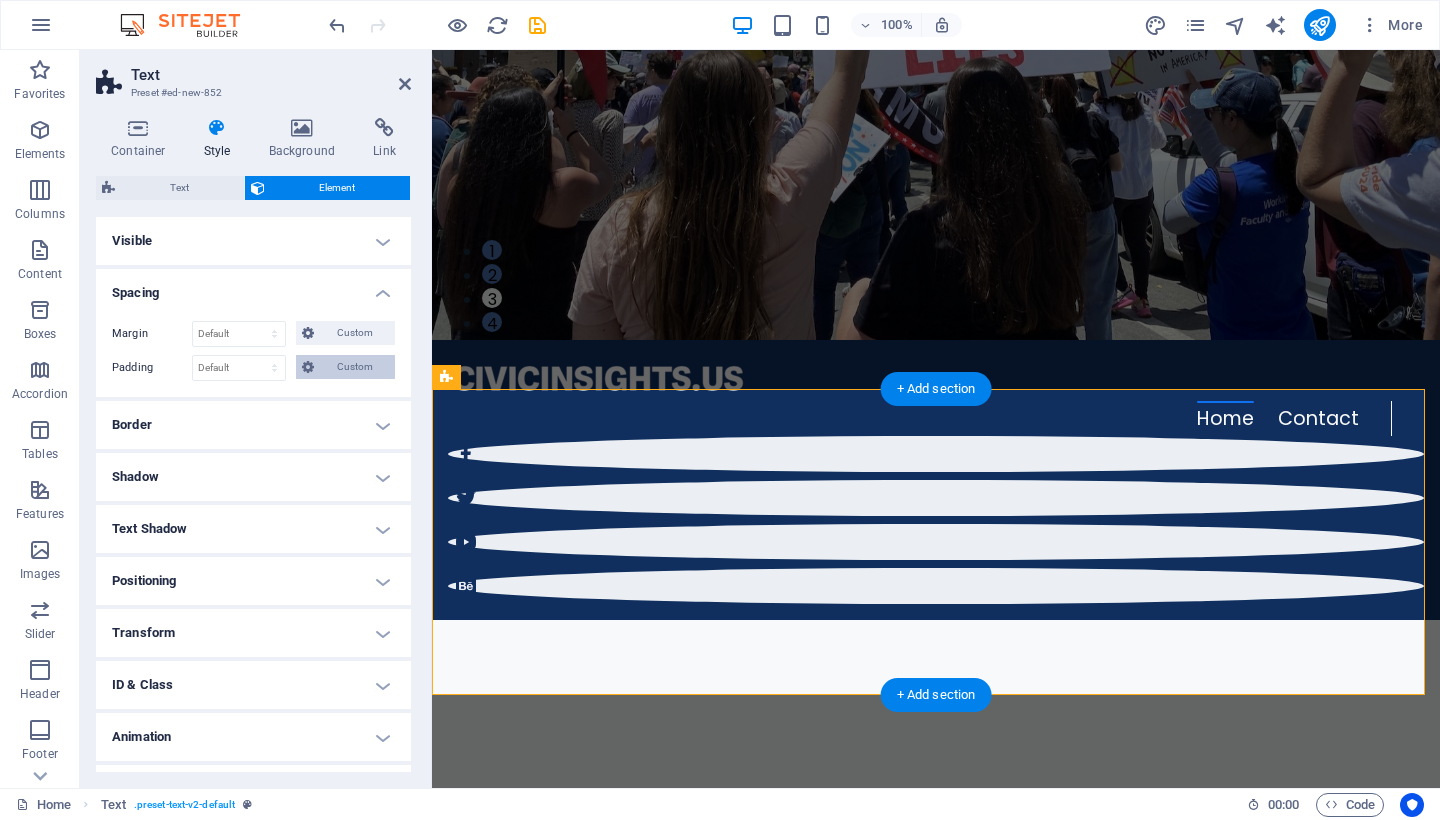 click on "Custom" at bounding box center (354, 367) 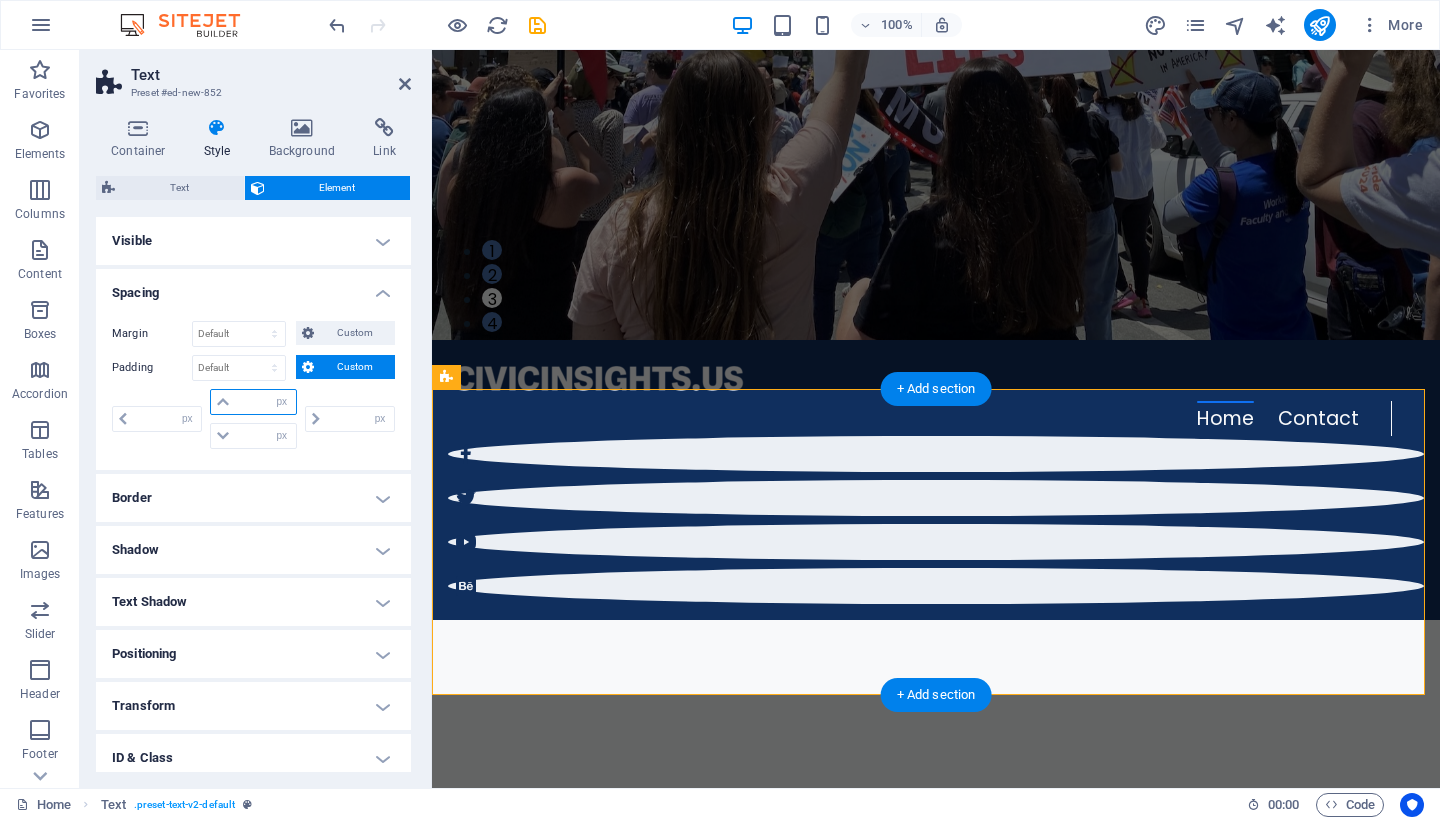 click at bounding box center (265, 402) 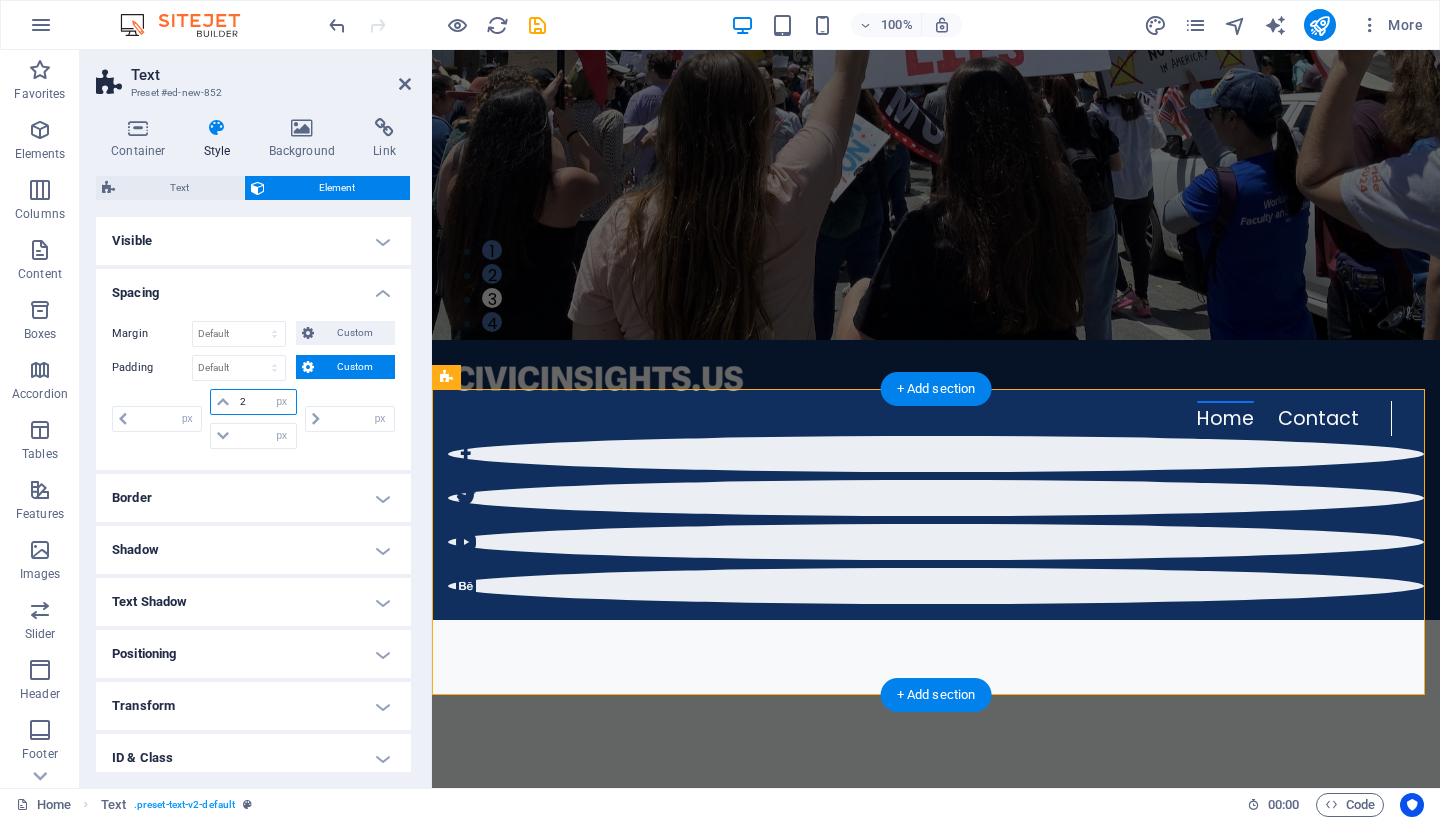type on "20" 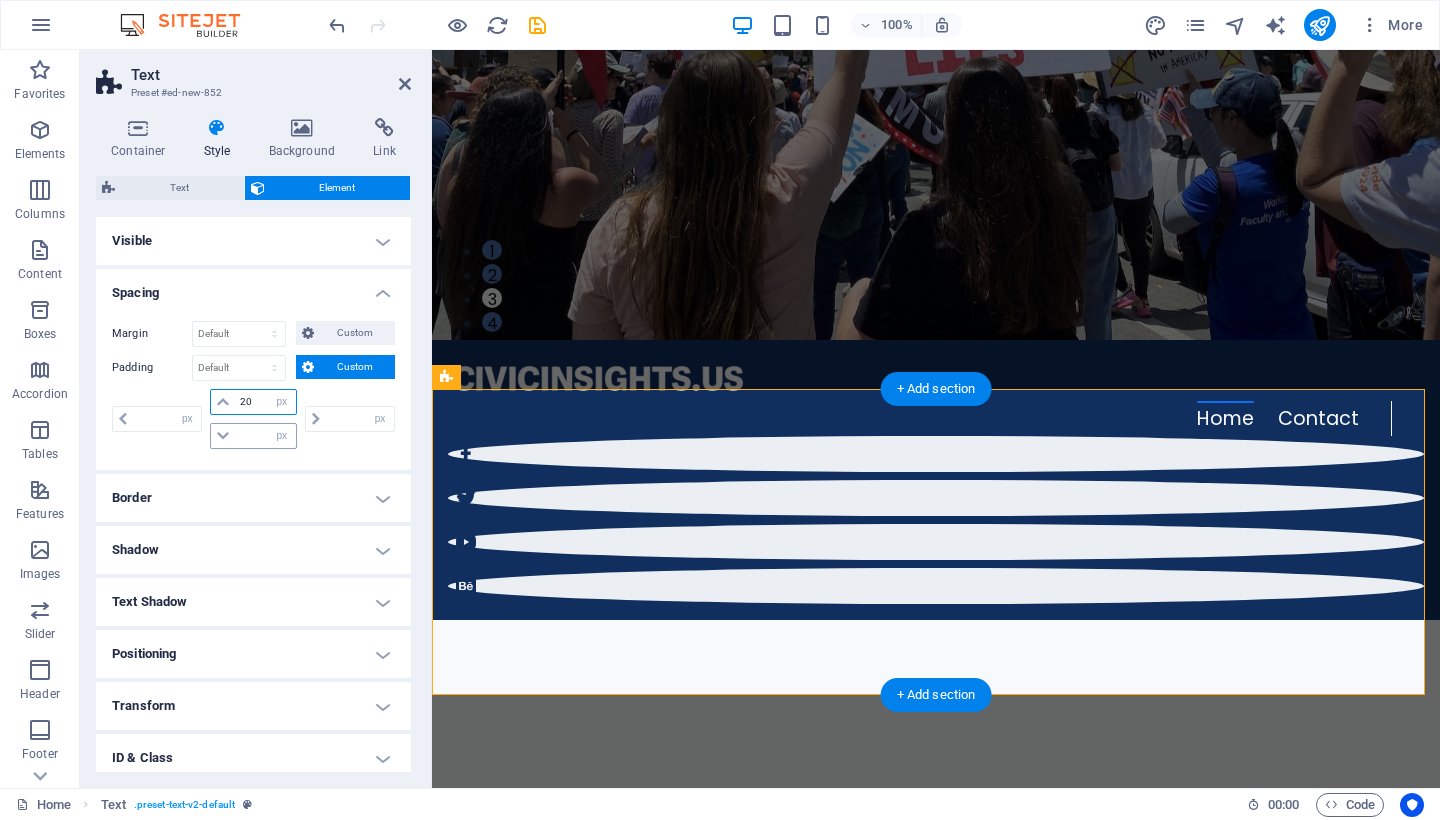 type on "0" 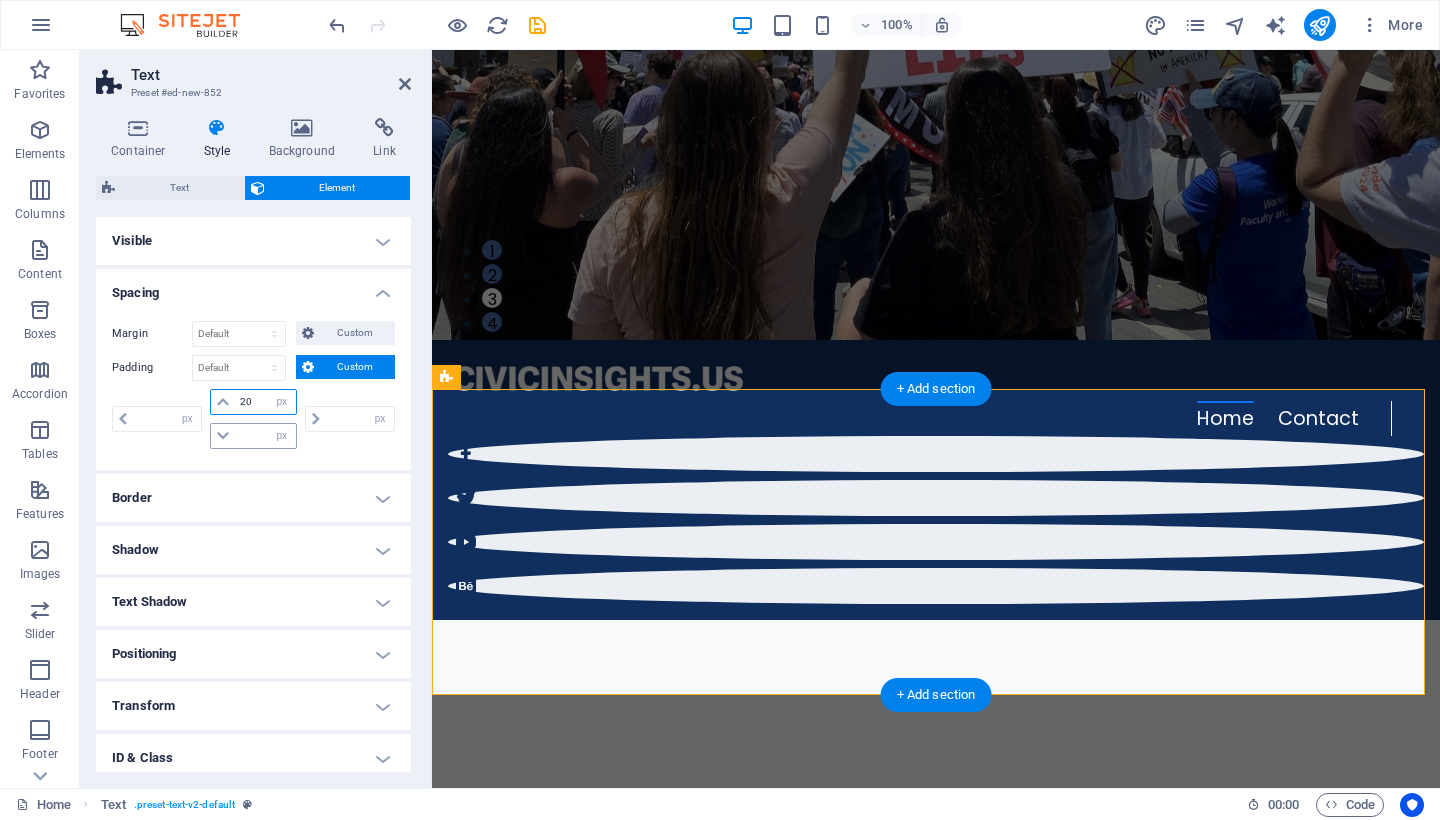 type on "0" 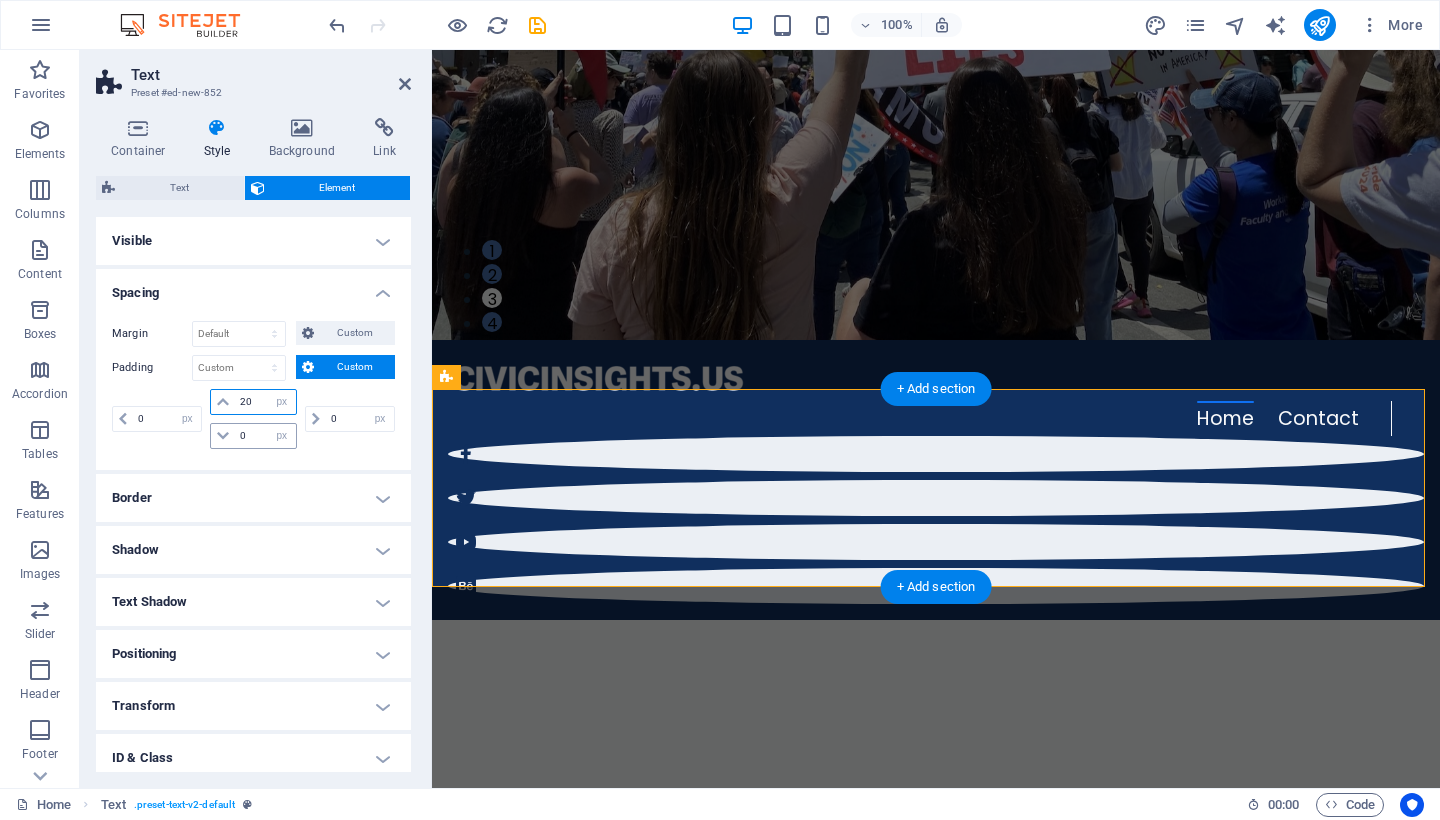 type on "20" 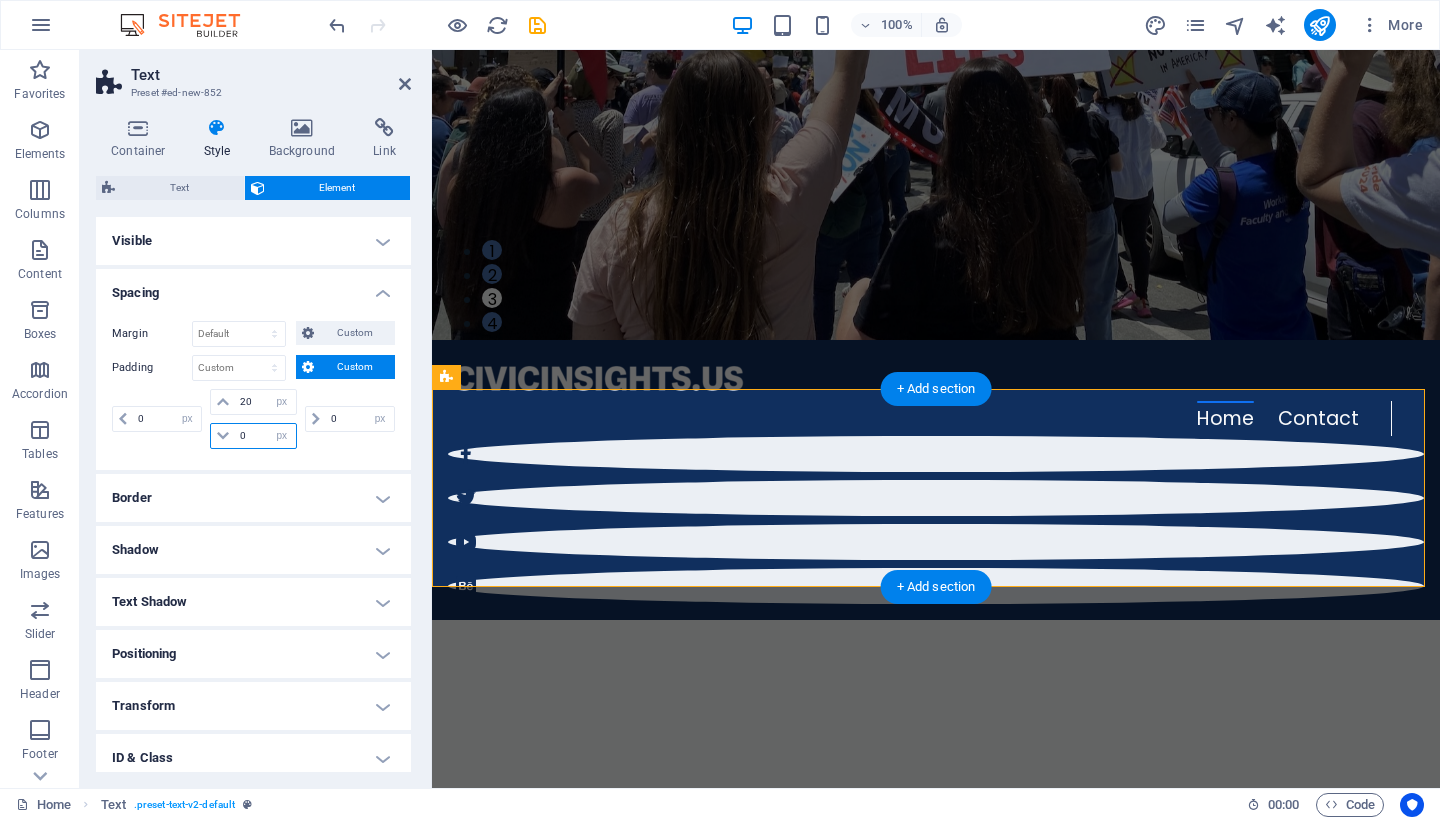 click on "0" at bounding box center [265, 436] 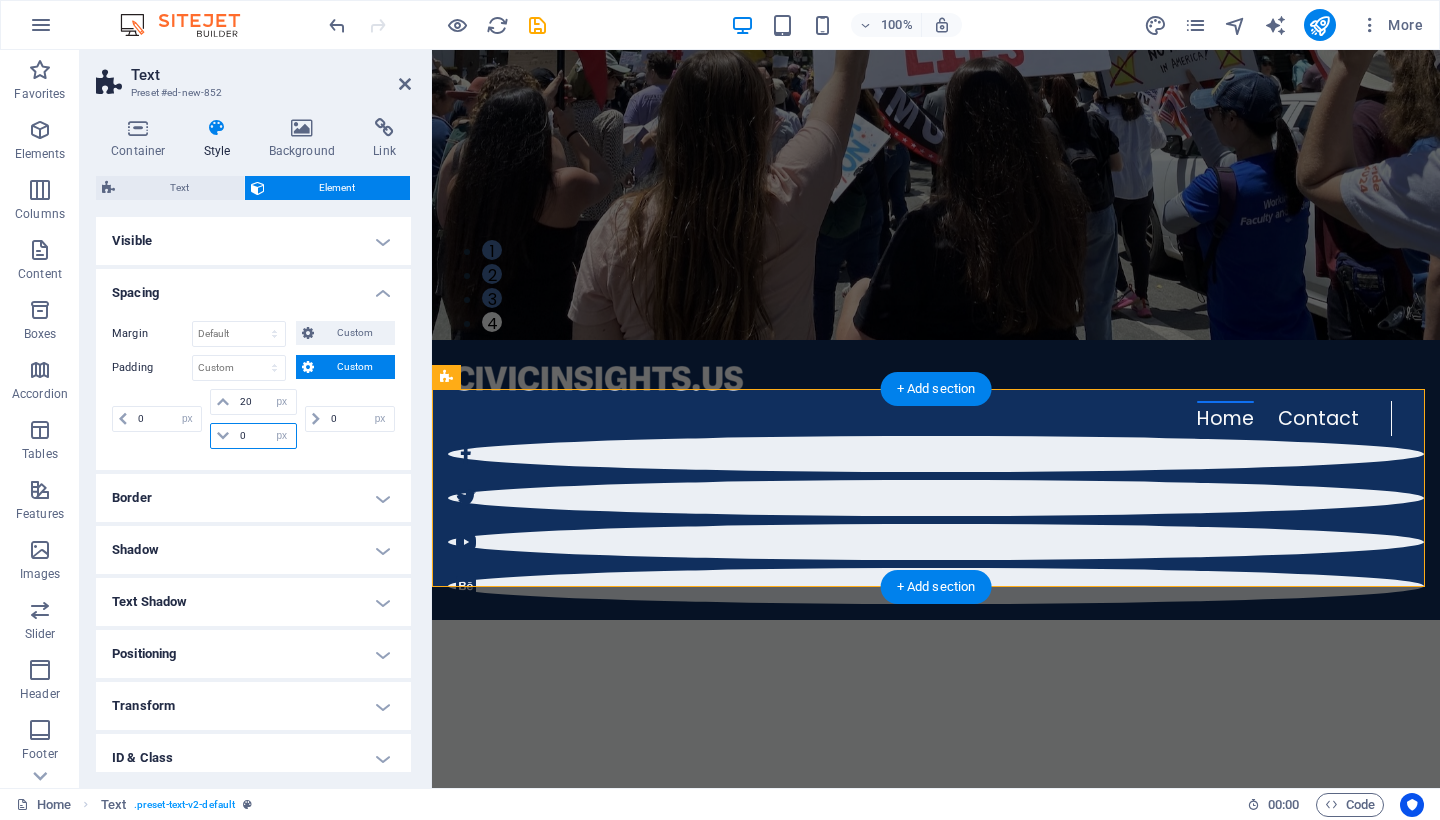drag, startPoint x: 251, startPoint y: 438, endPoint x: 215, endPoint y: 442, distance: 36.221542 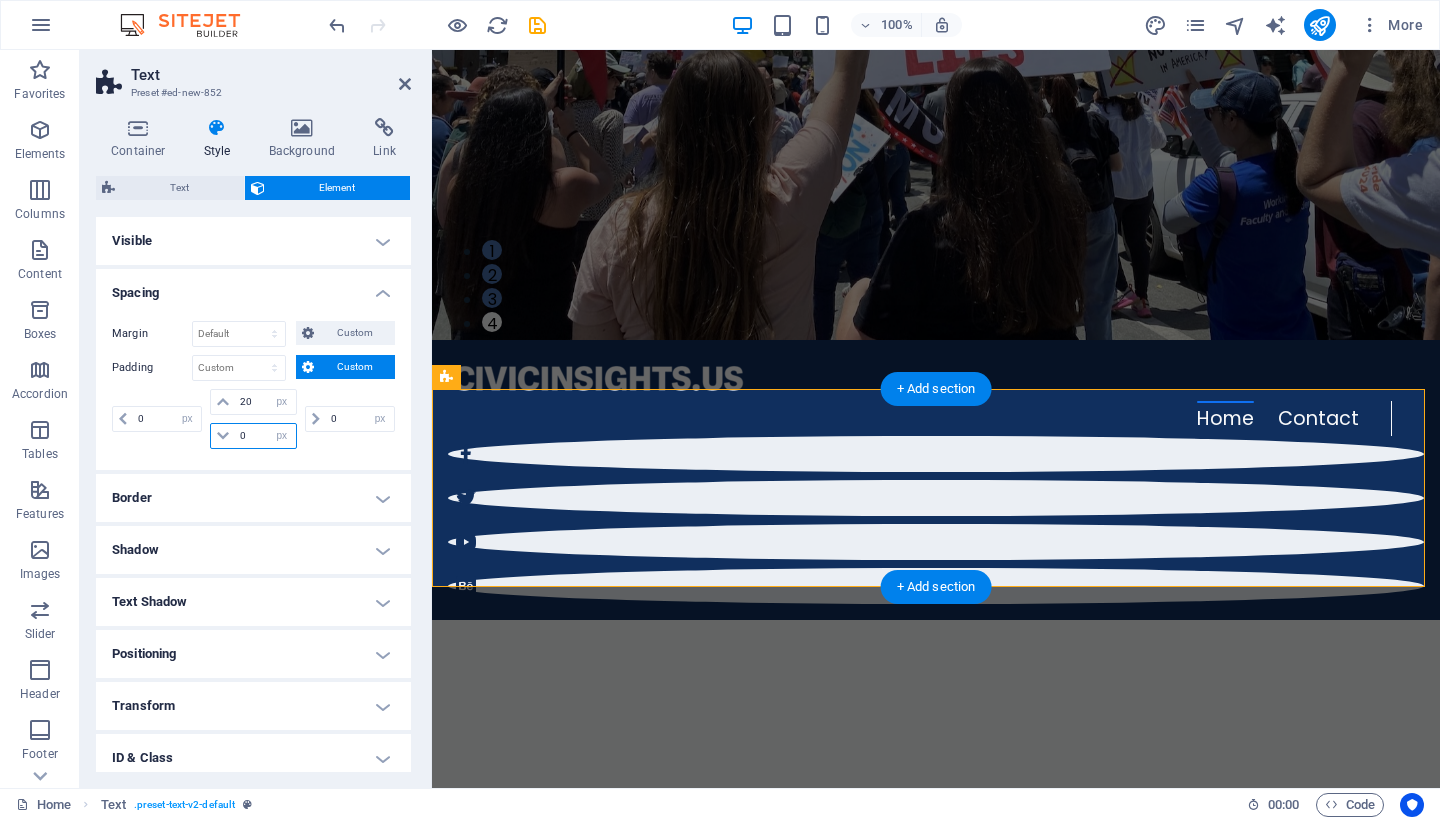 click on "0 px rem % vh vw" at bounding box center [253, 436] 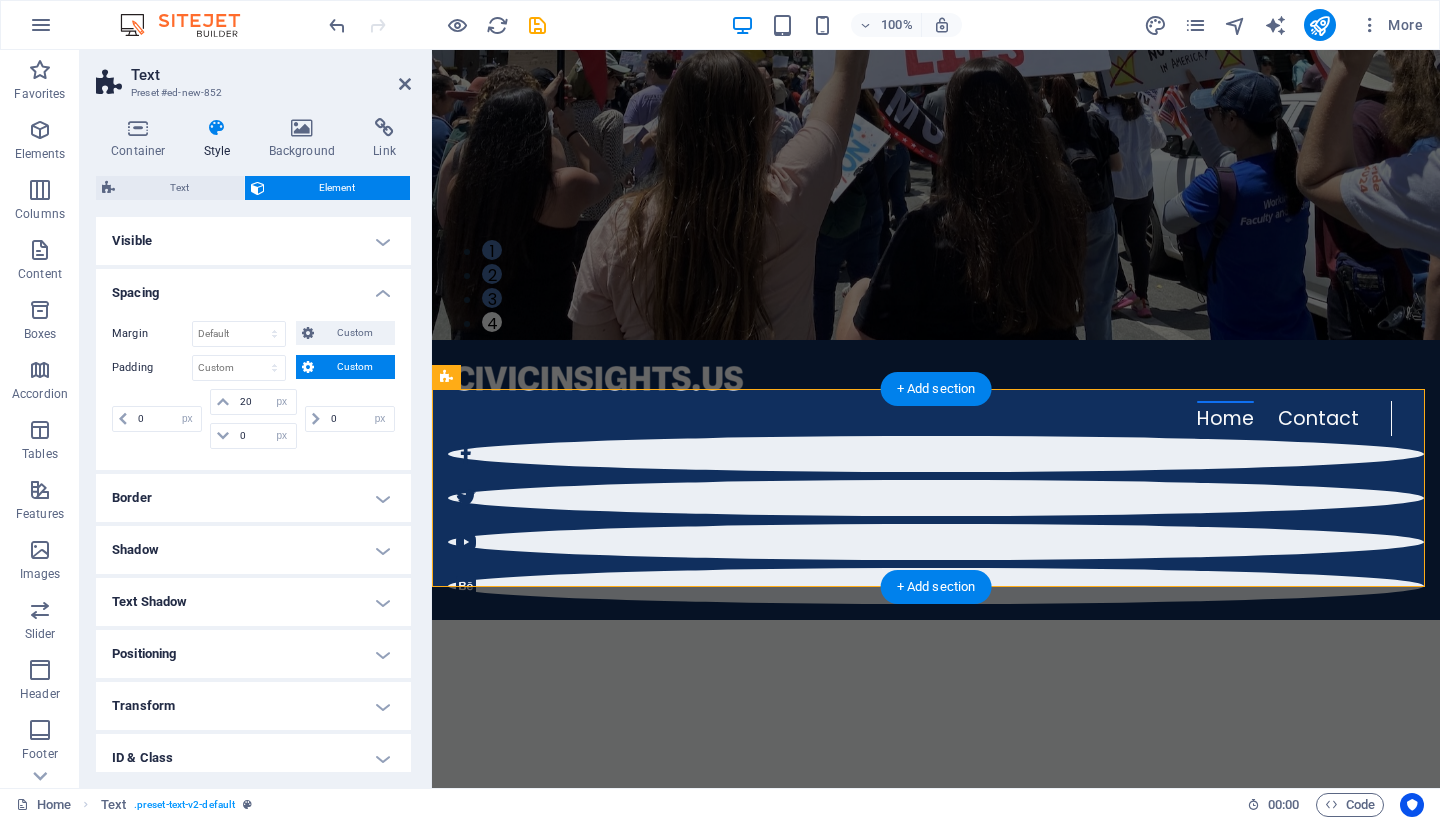 click on "0 px rem % vh vw" at bounding box center (159, 419) 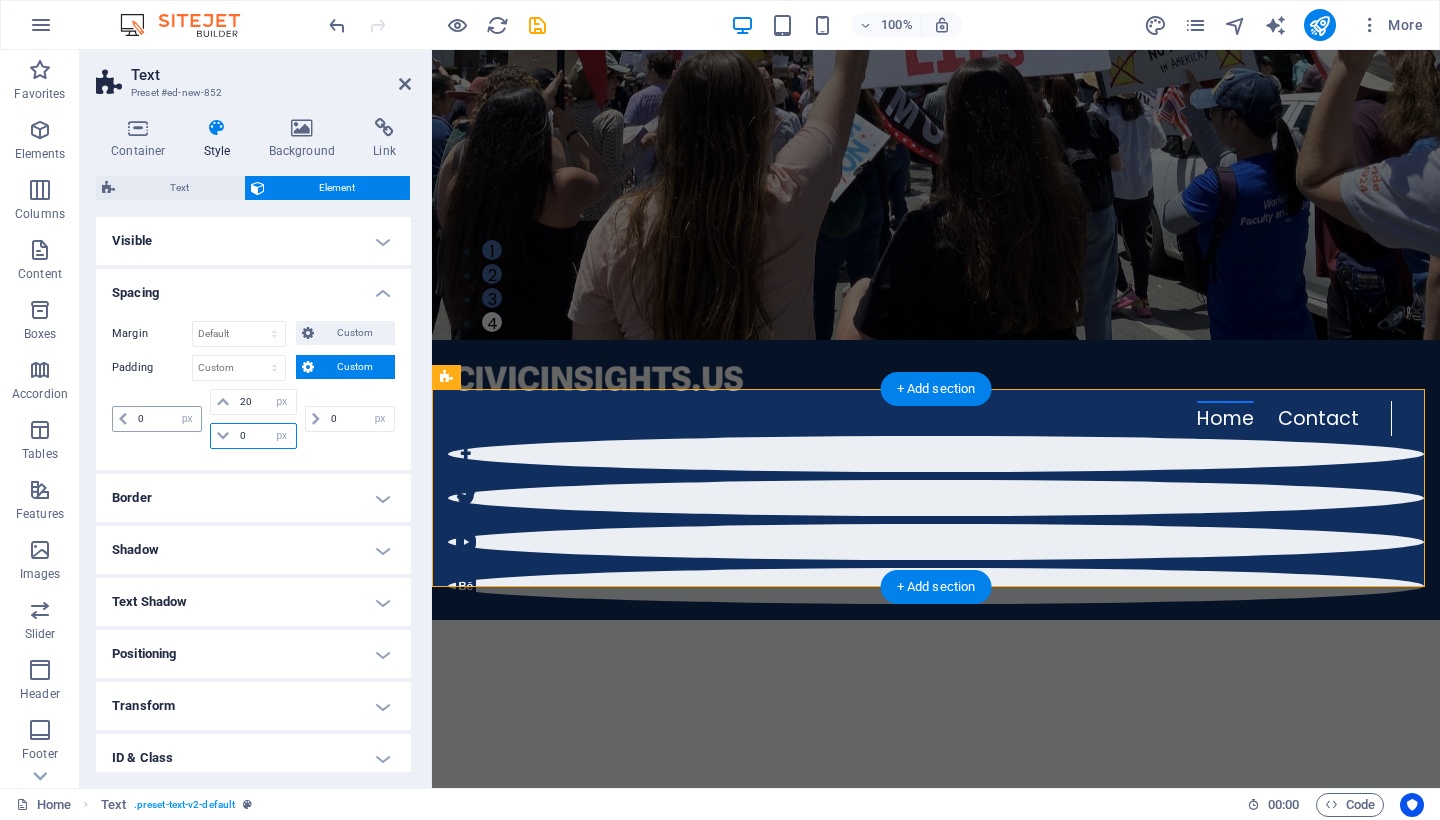 drag, startPoint x: 249, startPoint y: 437, endPoint x: 153, endPoint y: 416, distance: 98.270035 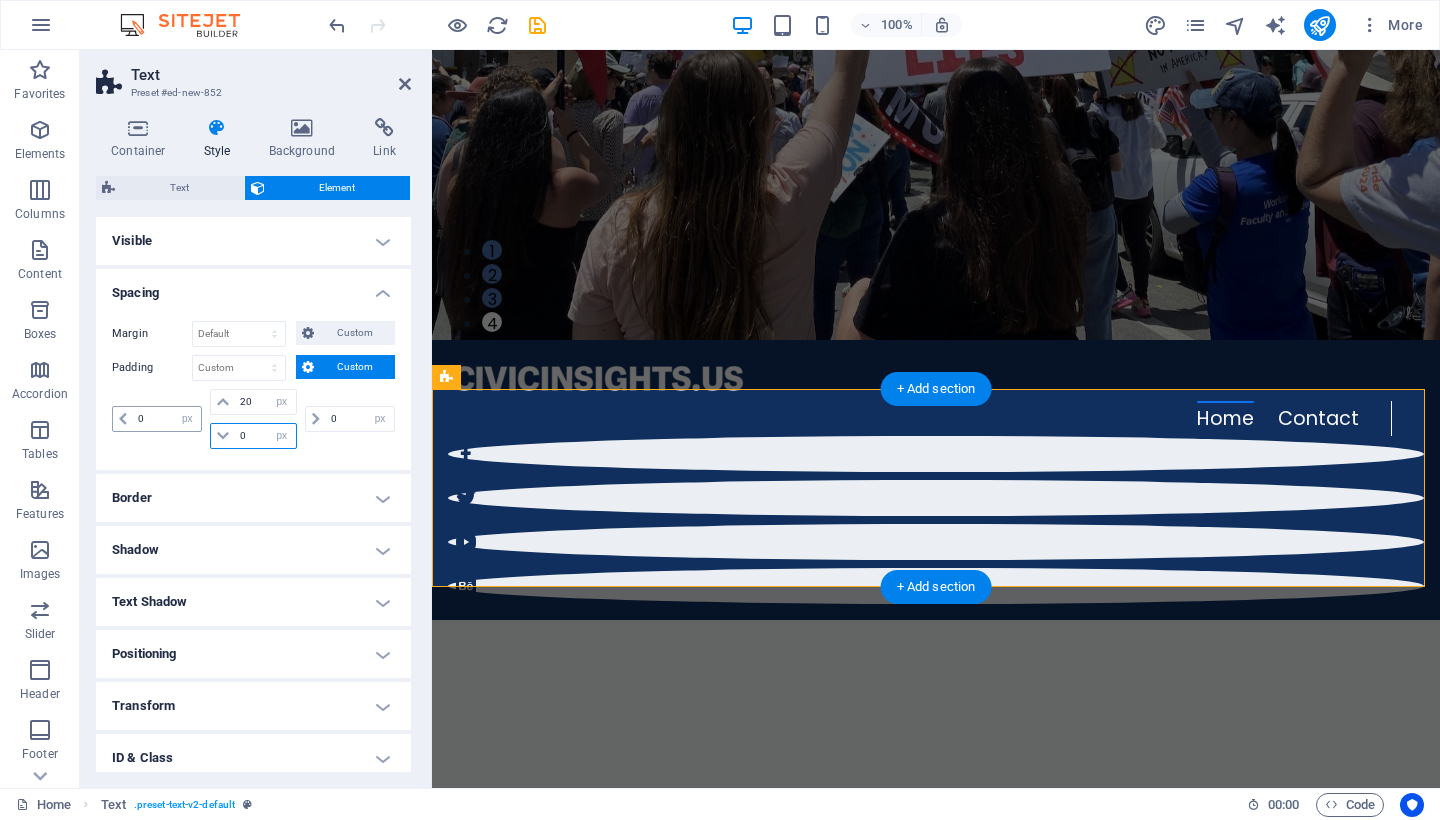 click on "0 px rem % vh vw" at bounding box center [253, 436] 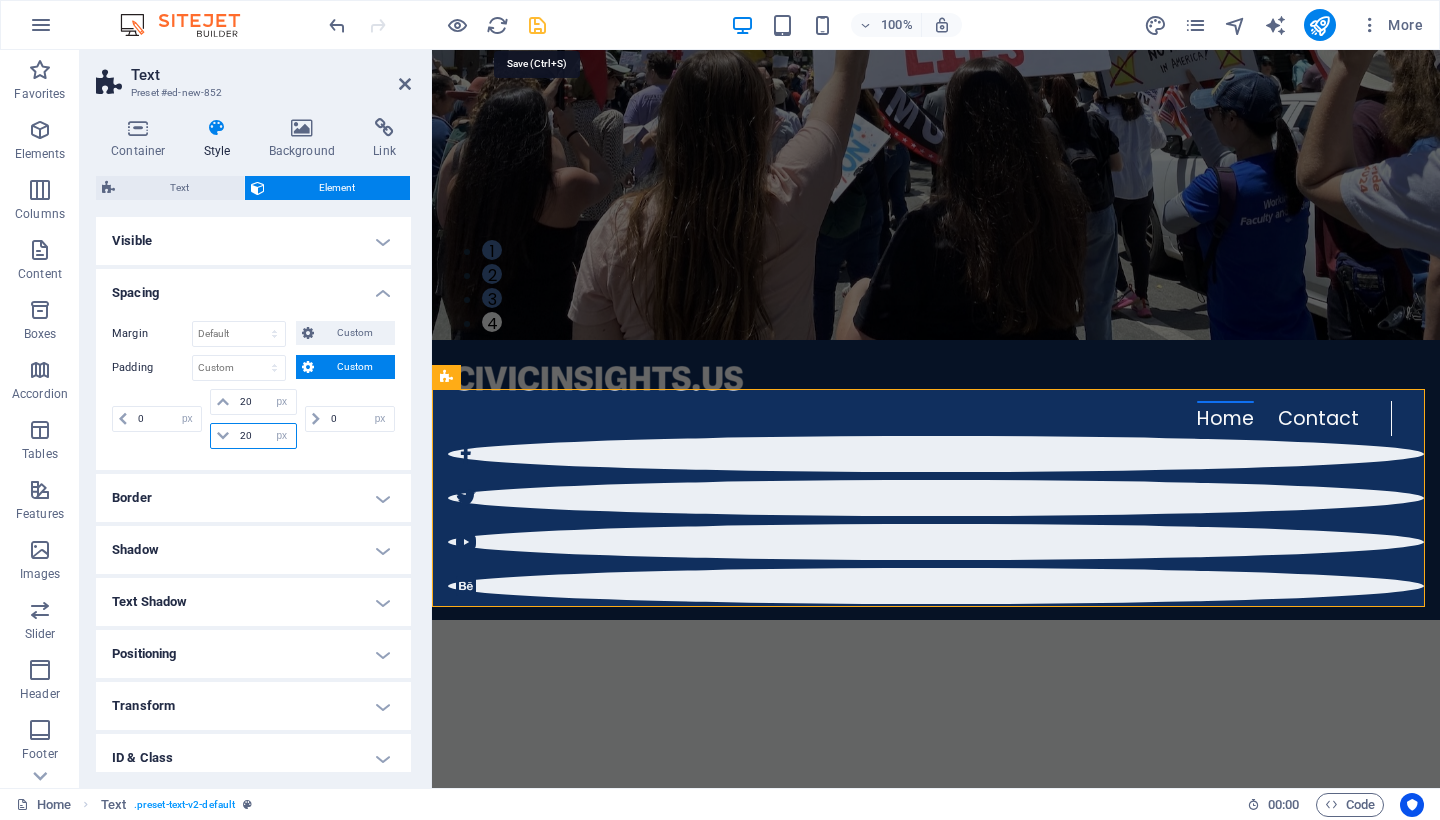 type on "20" 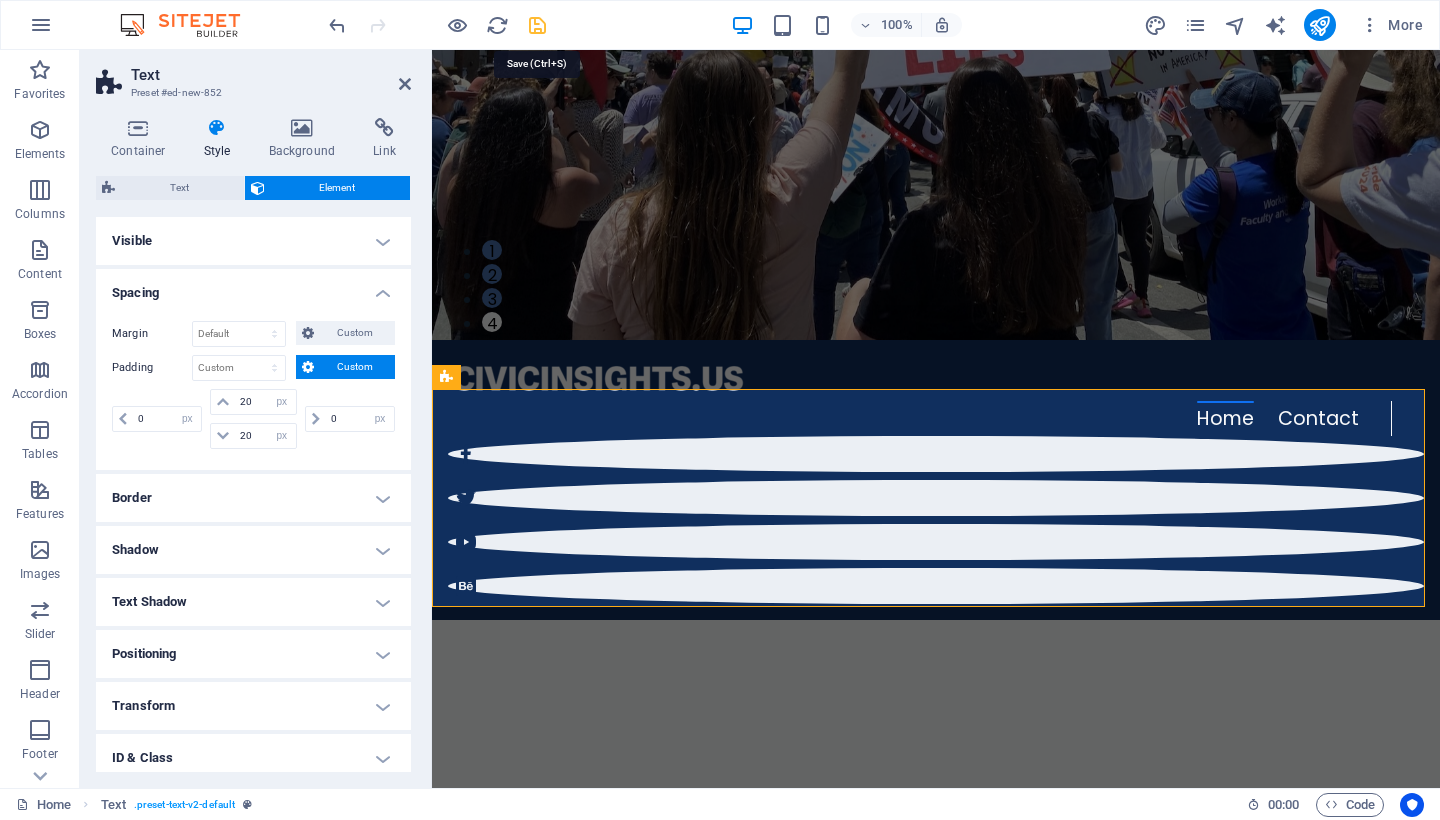 click at bounding box center (537, 25) 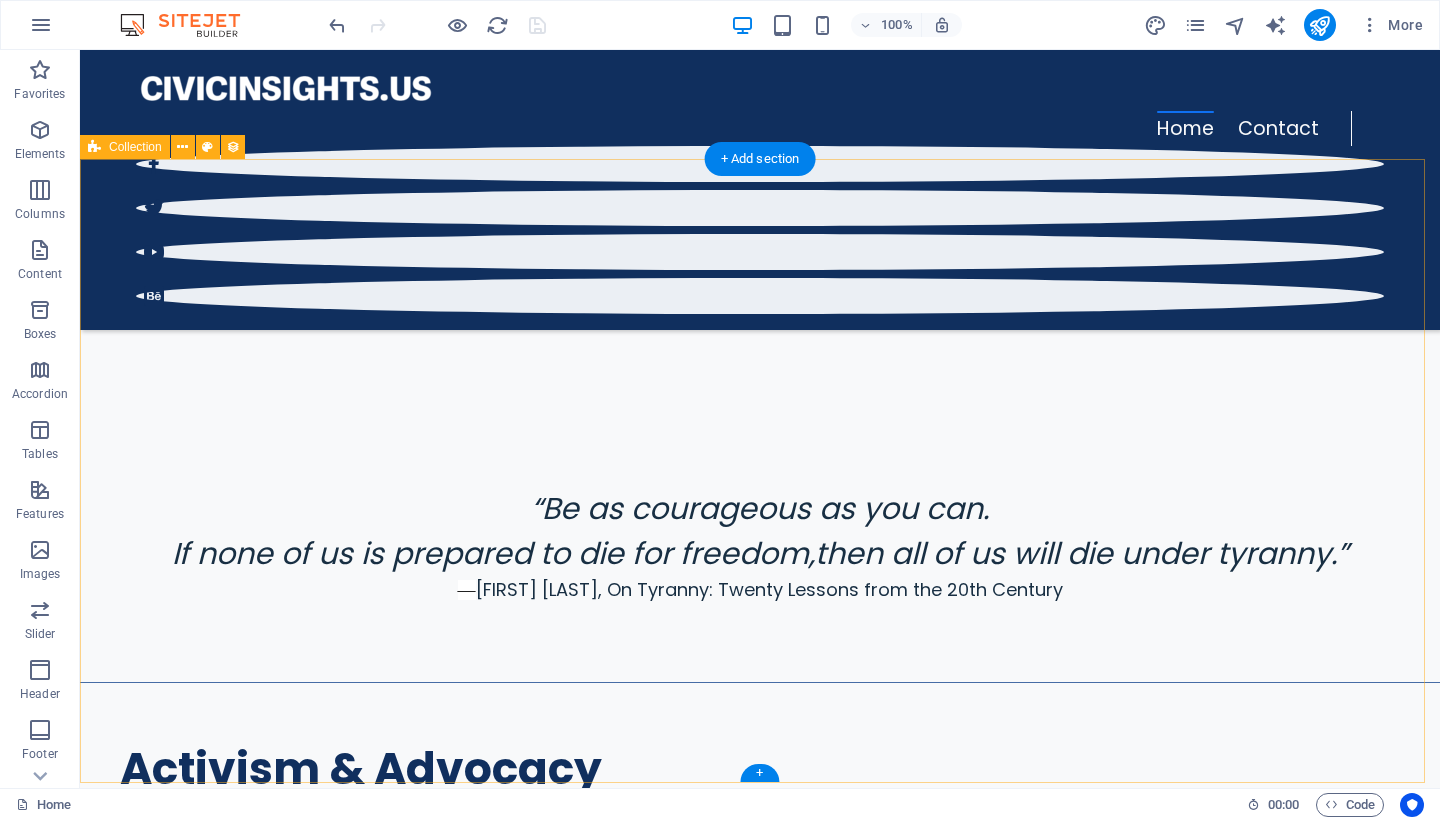 scroll, scrollTop: 1129, scrollLeft: 0, axis: vertical 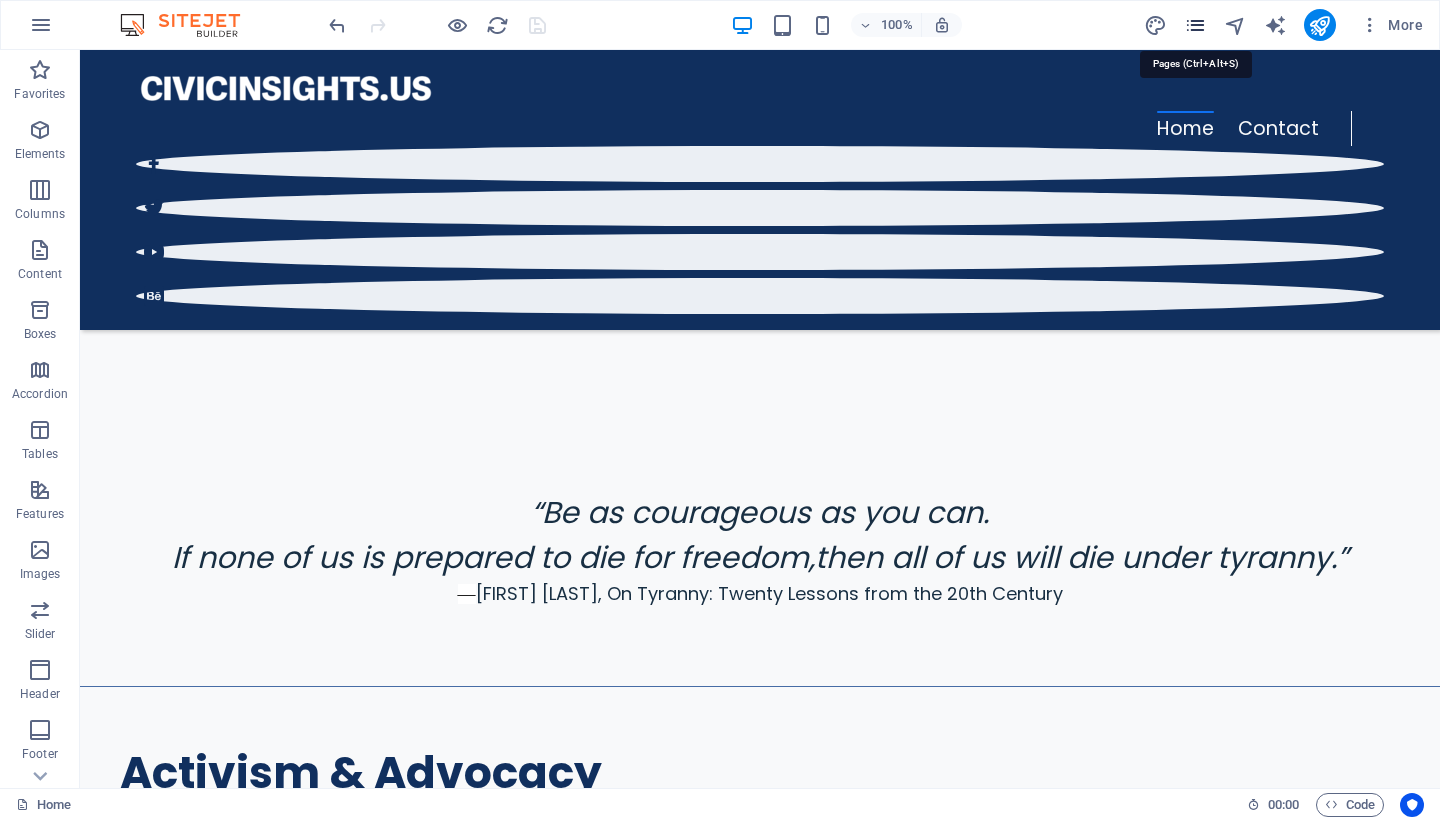 click at bounding box center [1195, 25] 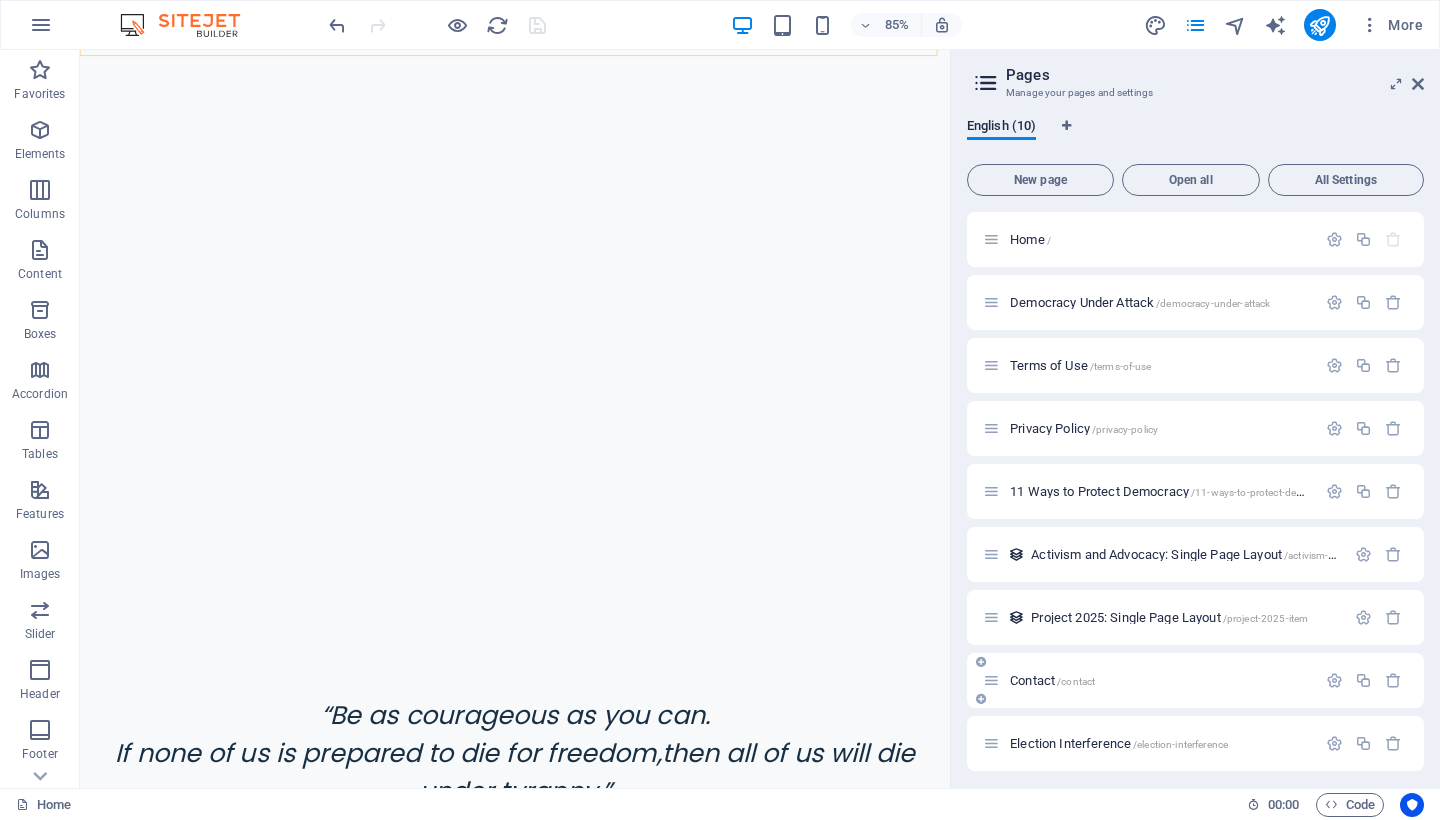 scroll, scrollTop: 70, scrollLeft: 0, axis: vertical 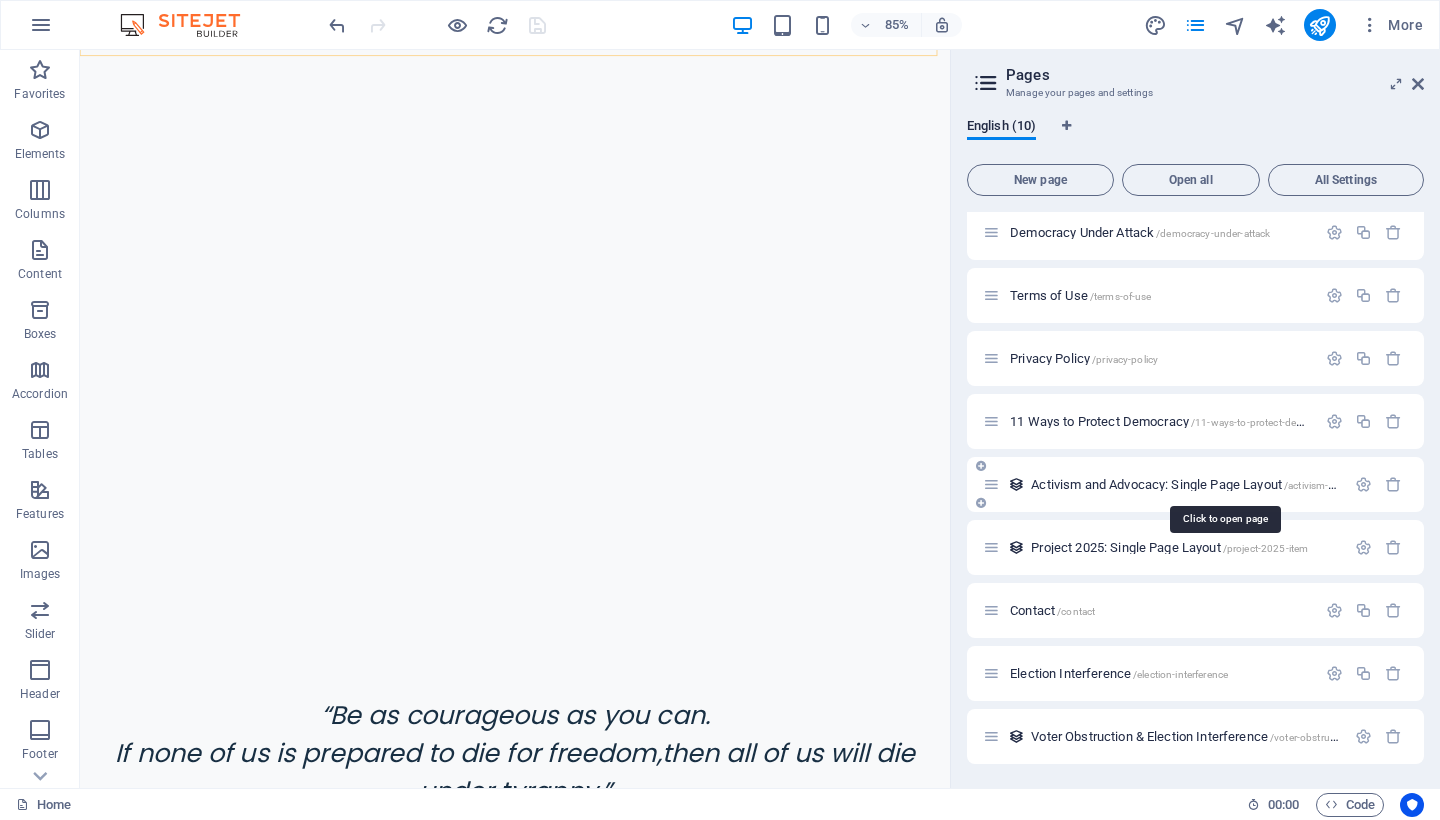 click on "Activism and Advocacy: Single Page Layout /activism-and-advocacy-item" at bounding box center [1222, 484] 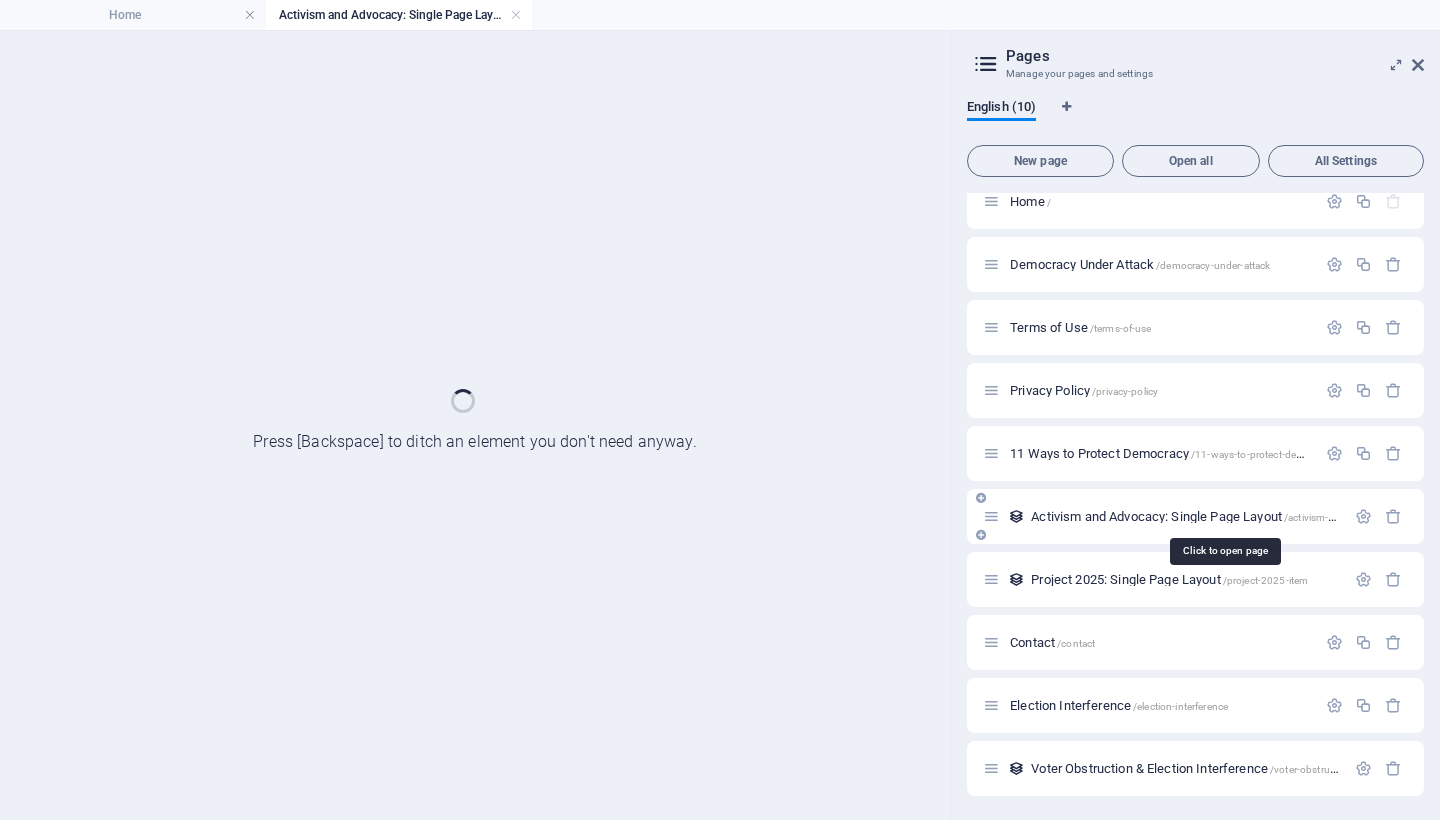 scroll, scrollTop: 19, scrollLeft: 0, axis: vertical 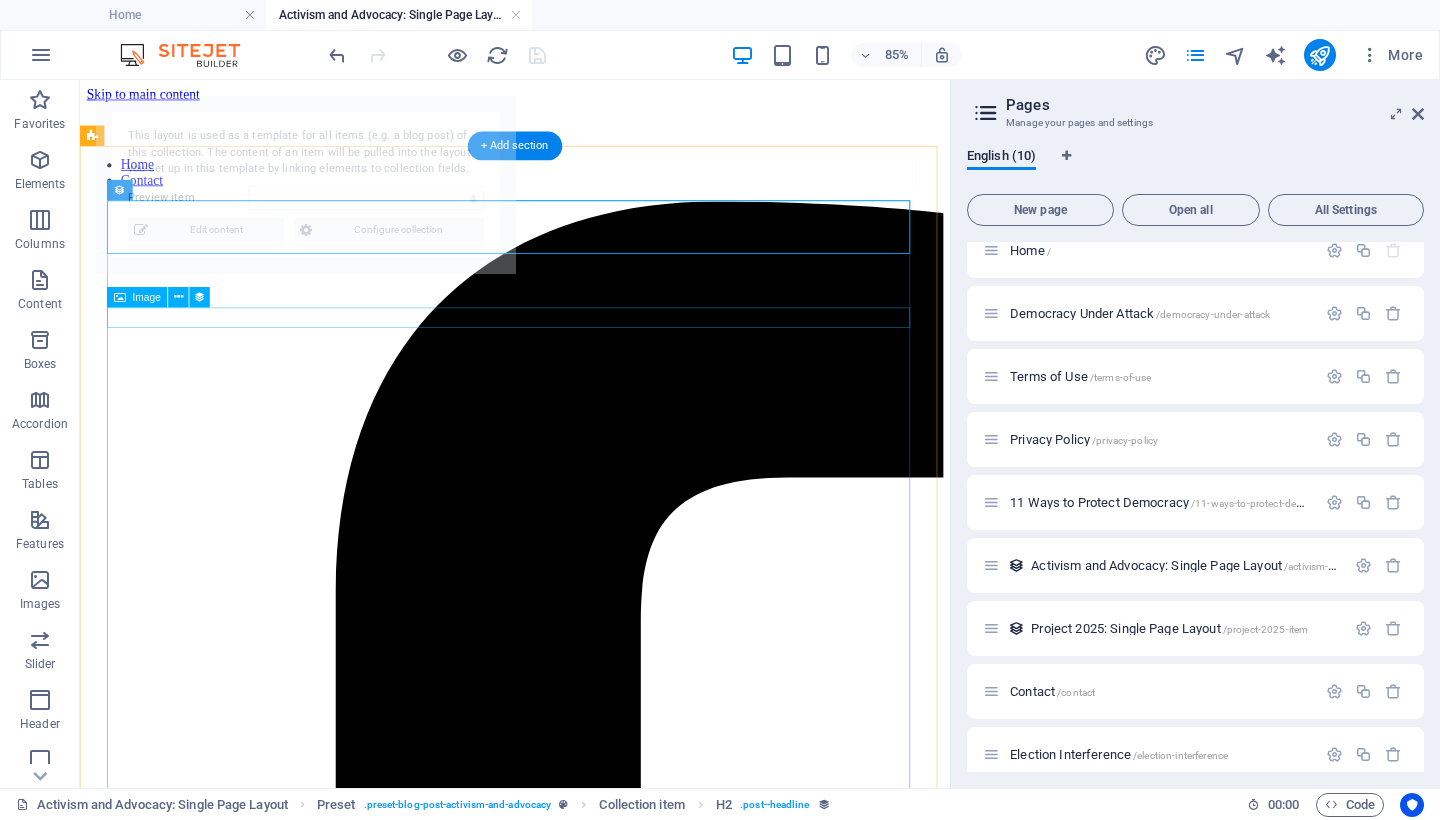 select on "688fa9cda1a905c386069d1c" 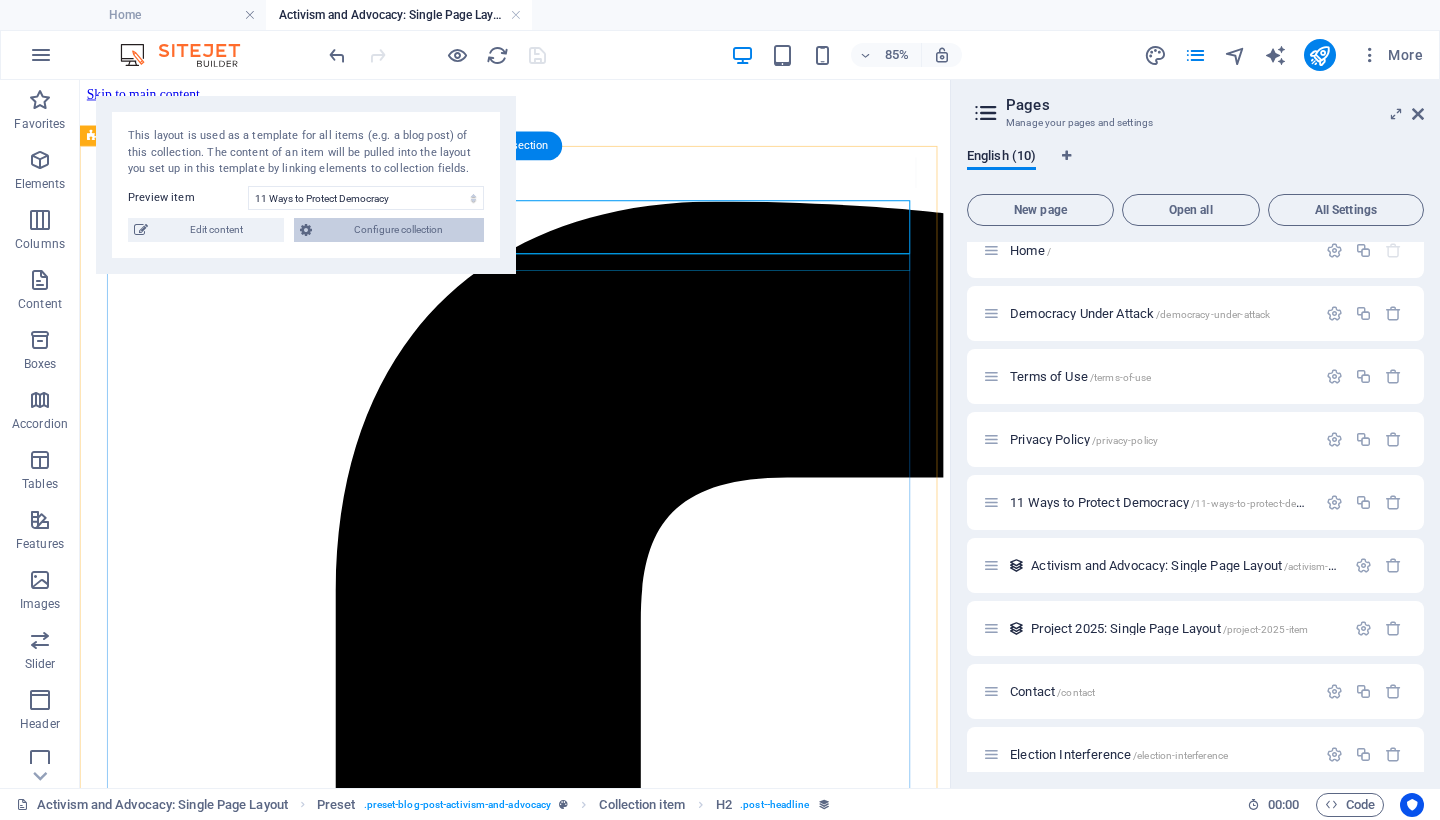 click on "Configure collection" at bounding box center [398, 230] 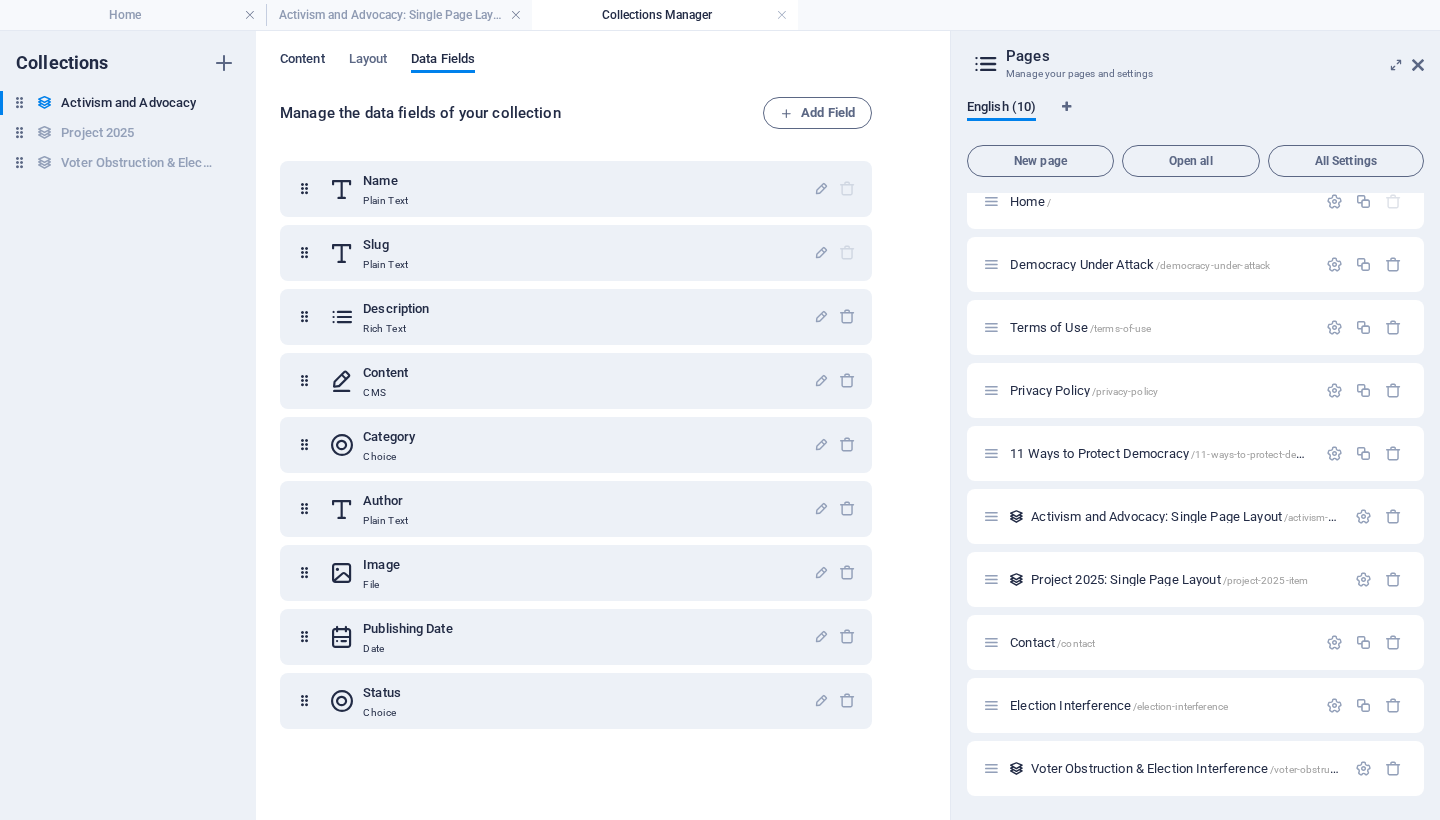 click on "Content" at bounding box center (302, 61) 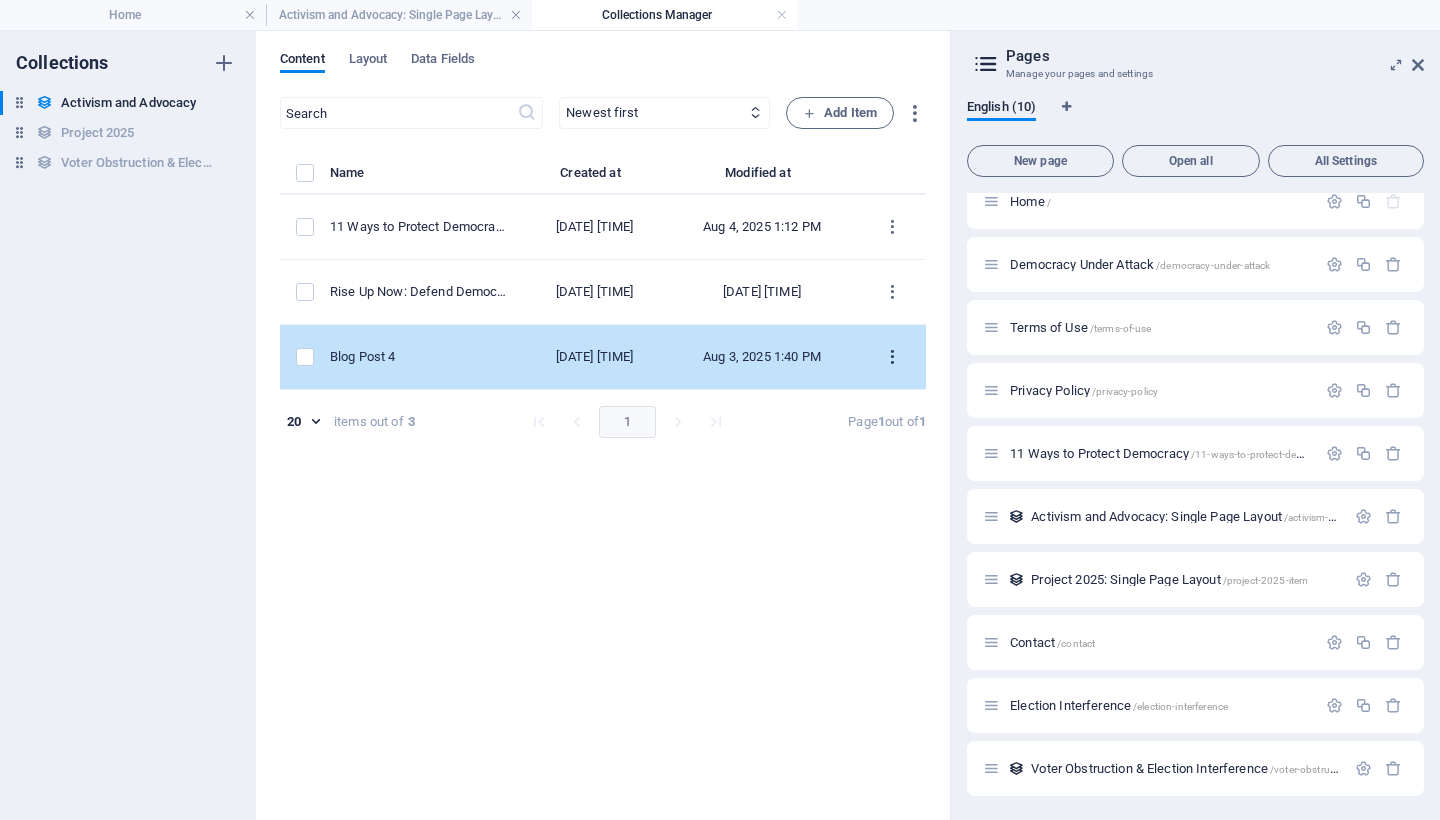 click at bounding box center [892, 357] 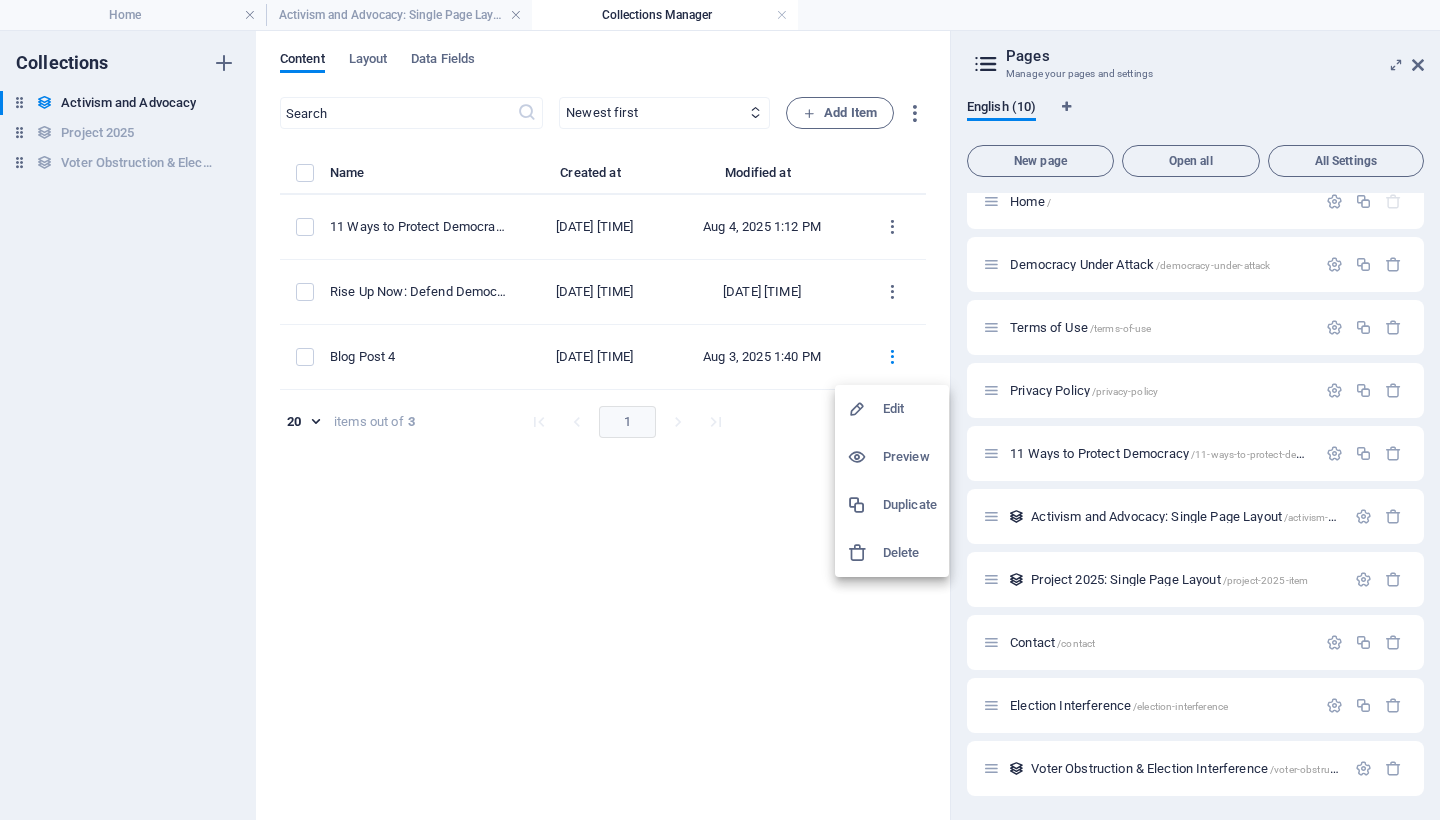 click on "Edit" at bounding box center [910, 409] 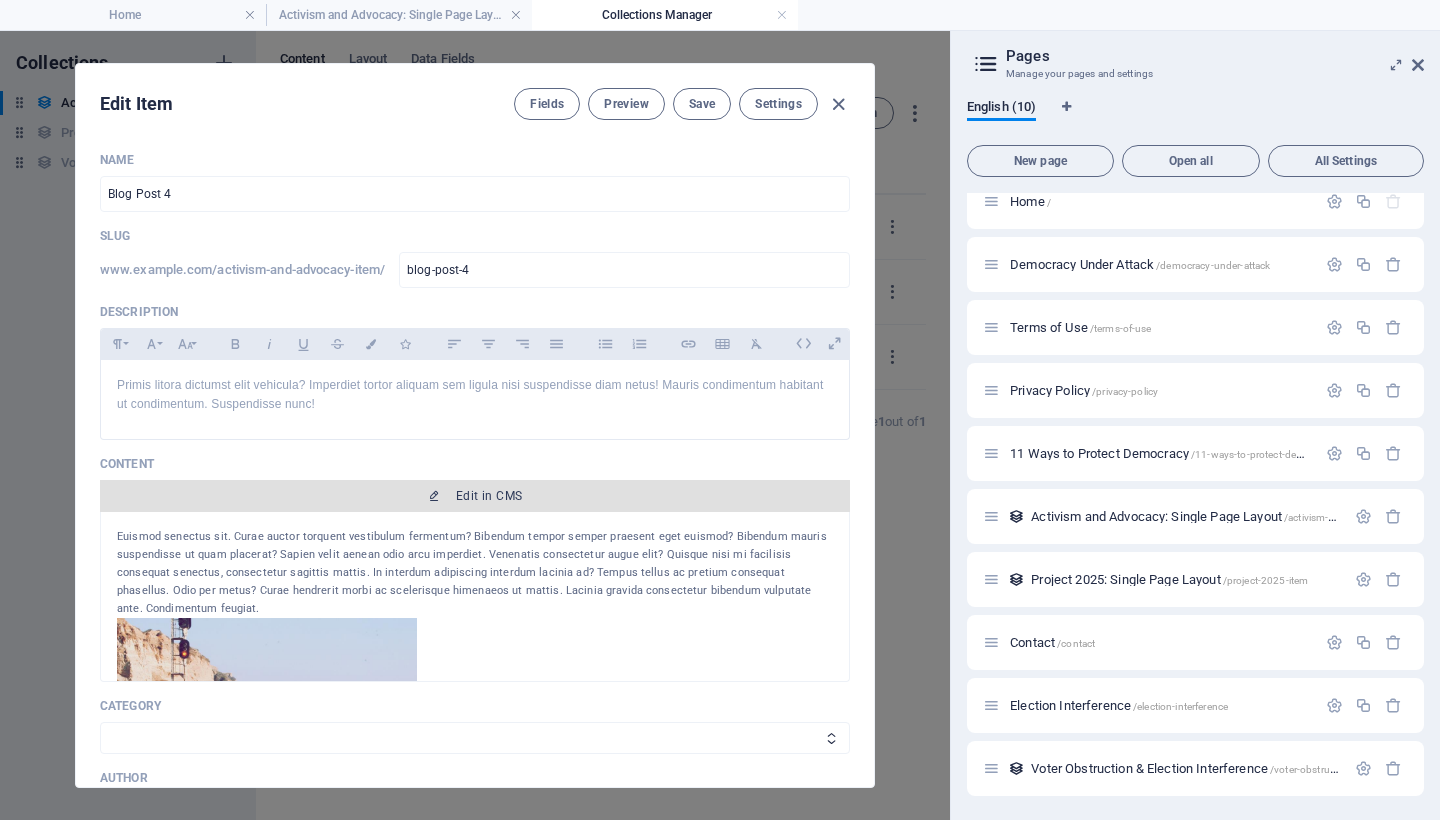 click on "Edit in CMS" at bounding box center (489, 496) 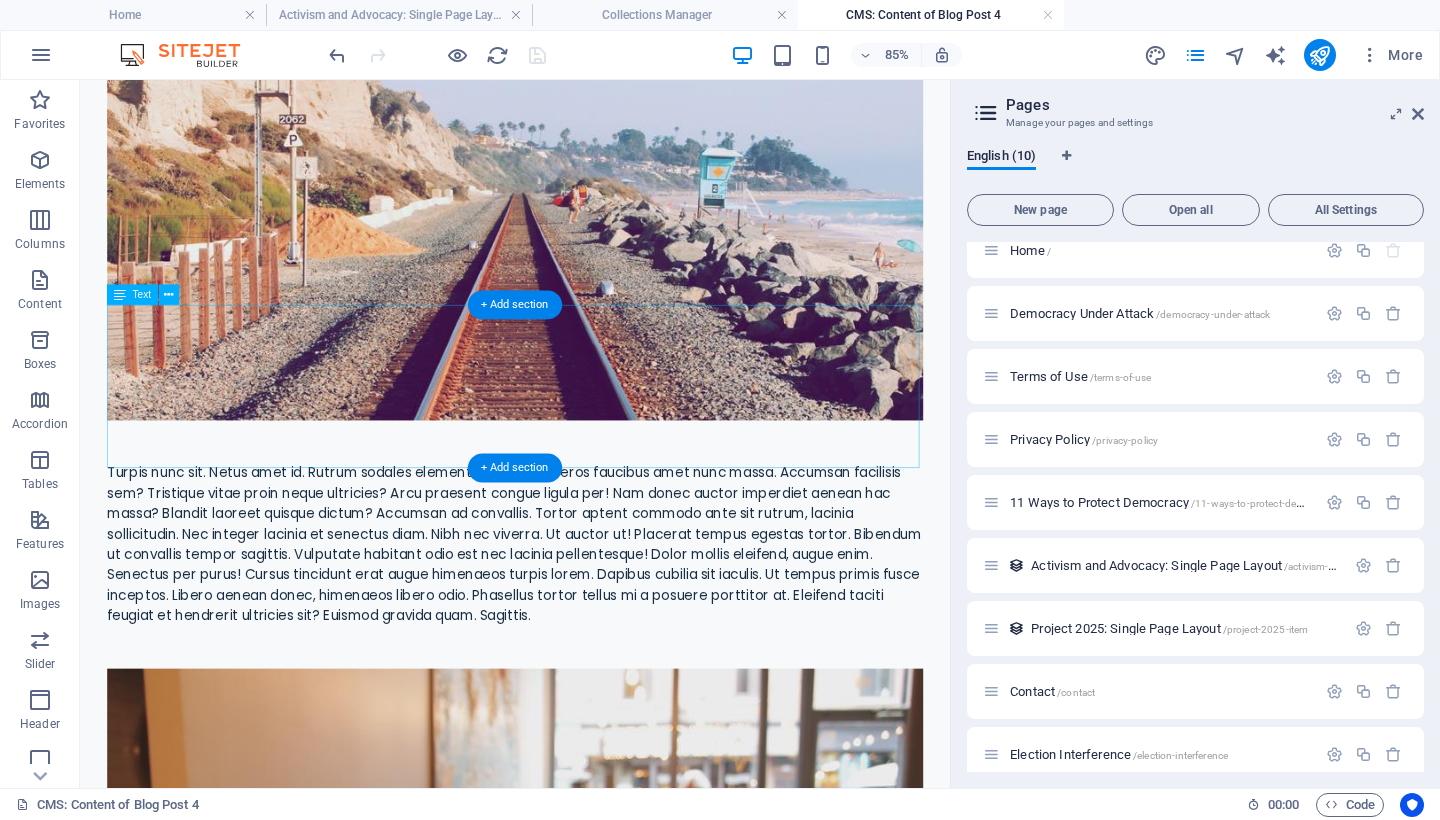 scroll, scrollTop: 581, scrollLeft: 0, axis: vertical 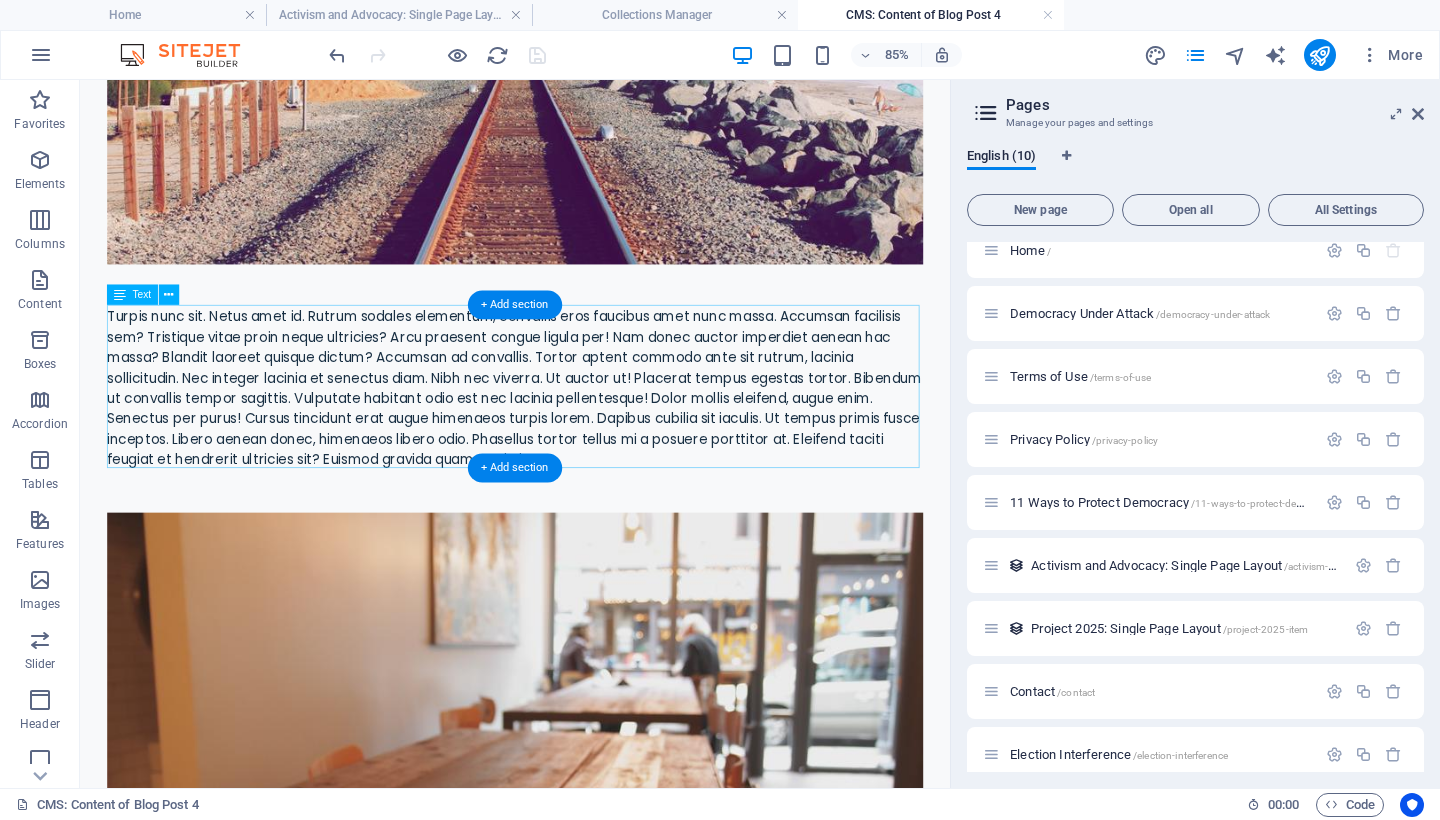 click on "Turpis nunc sit. Netus amet id. Rutrum sodales elementum, convallis eros faucibus amet nunc massa. Accumsan facilisis sem? Tristique vitae proin neque ultricies? Arcu praesent congue ligula per! Nam donec auctor imperdiet aenean hac massa? Blandit laoreet quisque dictum? Accumsan ad convallis. Tortor aptent commodo ante sit rutrum, lacinia sollicitudin. Nec integer lacinia et senectus diam. Nibh nec viverra. Ut auctor ut! Placerat tempus egestas tortor. Bibendum ut convallis tempor sagittis. Vulputate habitant odio est nec lacinia pellentesque! Dolor mollis eleifend, augue enim. Senectus per purus! Cursus tincidunt erat augue himenaeos turpis lorem. Dapibus cubilia sit iaculis. Ut tempus primis fusce inceptos. Libero aenean donec, himenaeos libero odio. Phasellus tortor tellus mi a posuere porttitor at. Eleifend taciti feugiat et hendrerit ultricies sit? Euismod gravida quam. Sagittis." at bounding box center [592, 442] 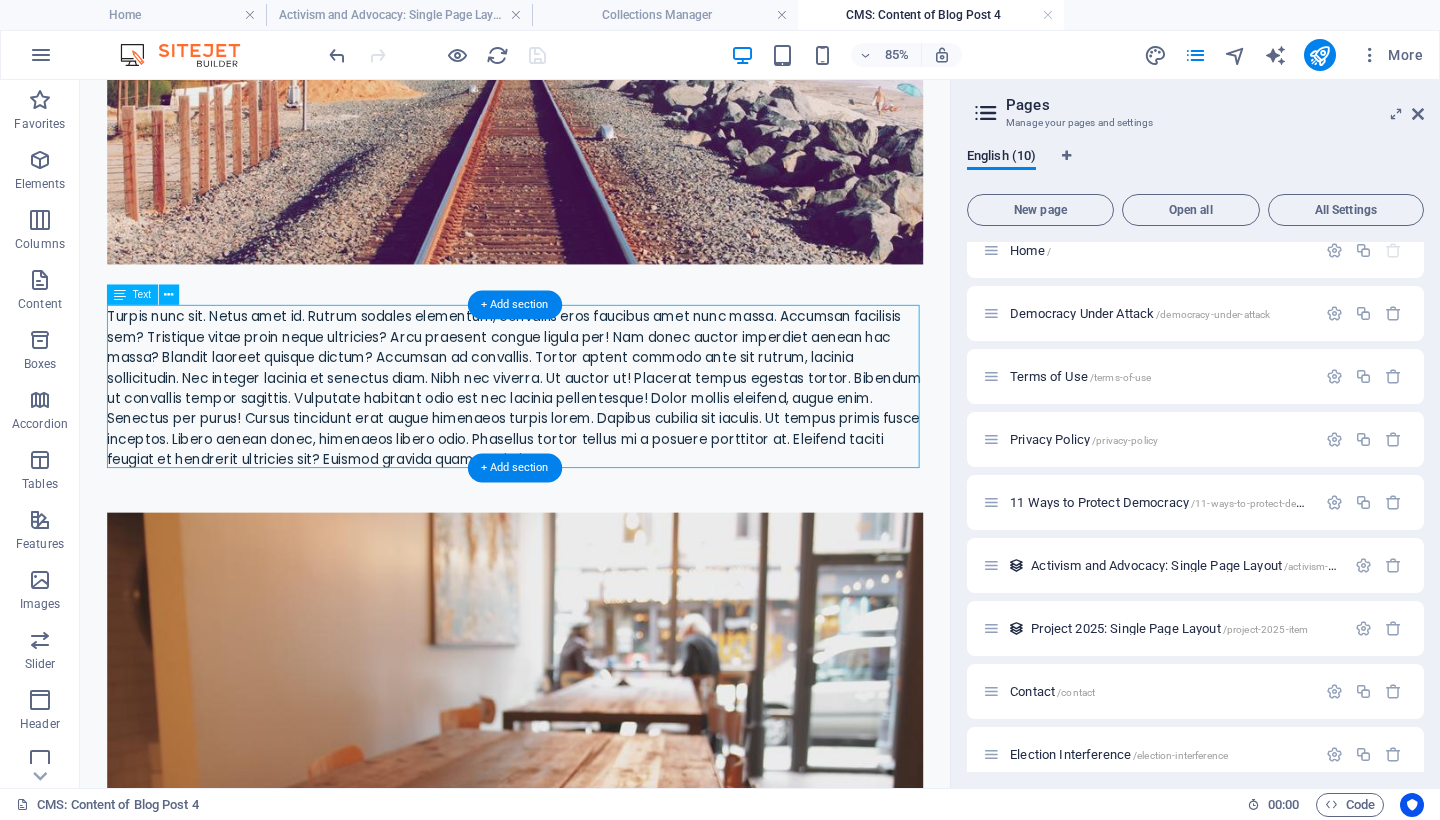 click on "Turpis nunc sit. Netus amet id. Rutrum sodales elementum, convallis eros faucibus amet nunc massa. Accumsan facilisis sem? Tristique vitae proin neque ultricies? Arcu praesent congue ligula per! Nam donec auctor imperdiet aenean hac massa? Blandit laoreet quisque dictum? Accumsan ad convallis. Tortor aptent commodo ante sit rutrum, lacinia sollicitudin. Nec integer lacinia et senectus diam. Nibh nec viverra. Ut auctor ut! Placerat tempus egestas tortor. Bibendum ut convallis tempor sagittis. Vulputate habitant odio est nec lacinia pellentesque! Dolor mollis eleifend, augue enim. Senectus per purus! Cursus tincidunt erat augue himenaeos turpis lorem. Dapibus cubilia sit iaculis. Ut tempus primis fusce inceptos. Libero aenean donec, himenaeos libero odio. Phasellus tortor tellus mi a posuere porttitor at. Eleifend taciti feugiat et hendrerit ultricies sit? Euismod gravida quam. Sagittis." at bounding box center [592, 442] 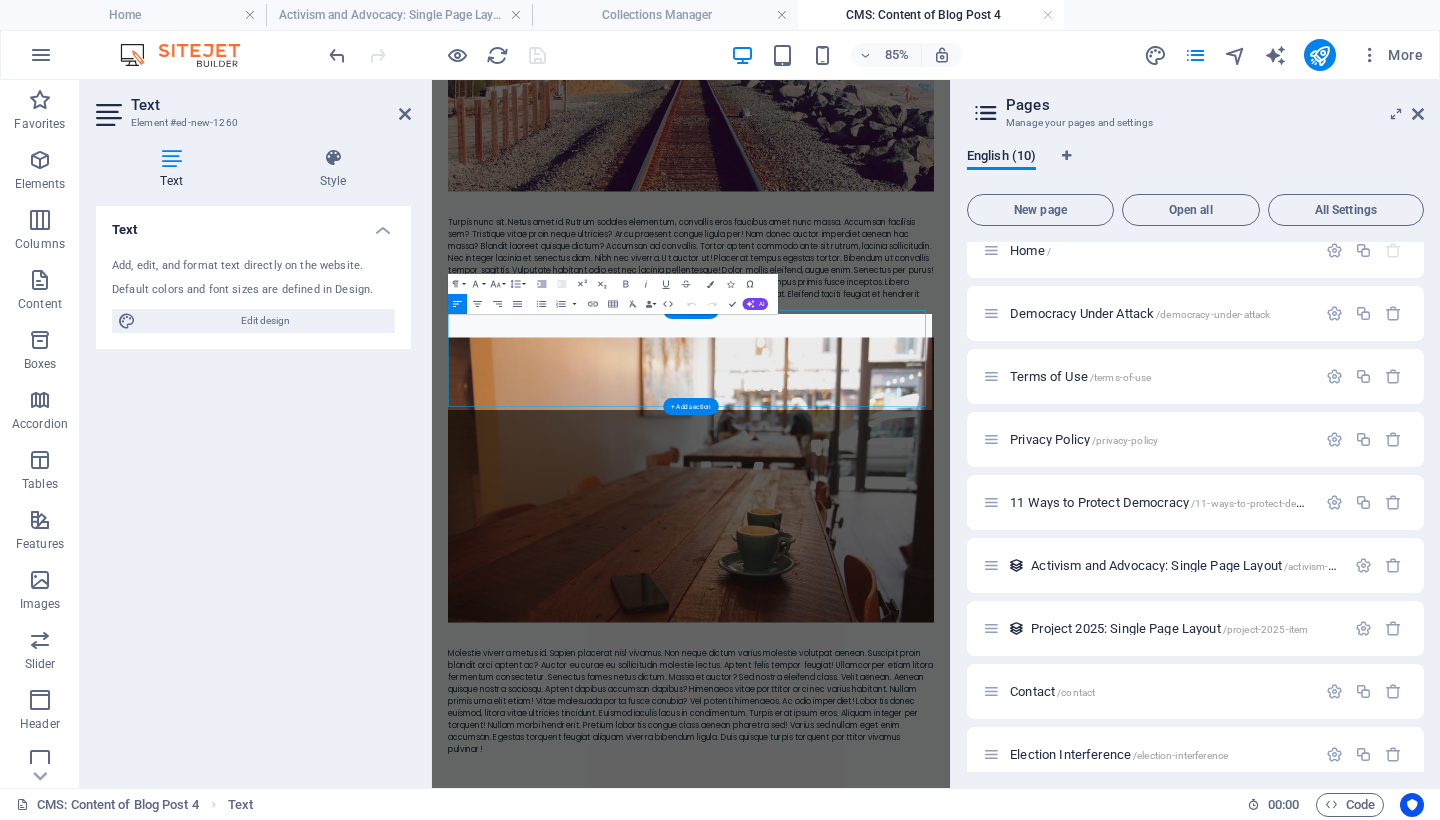 scroll, scrollTop: 384, scrollLeft: 0, axis: vertical 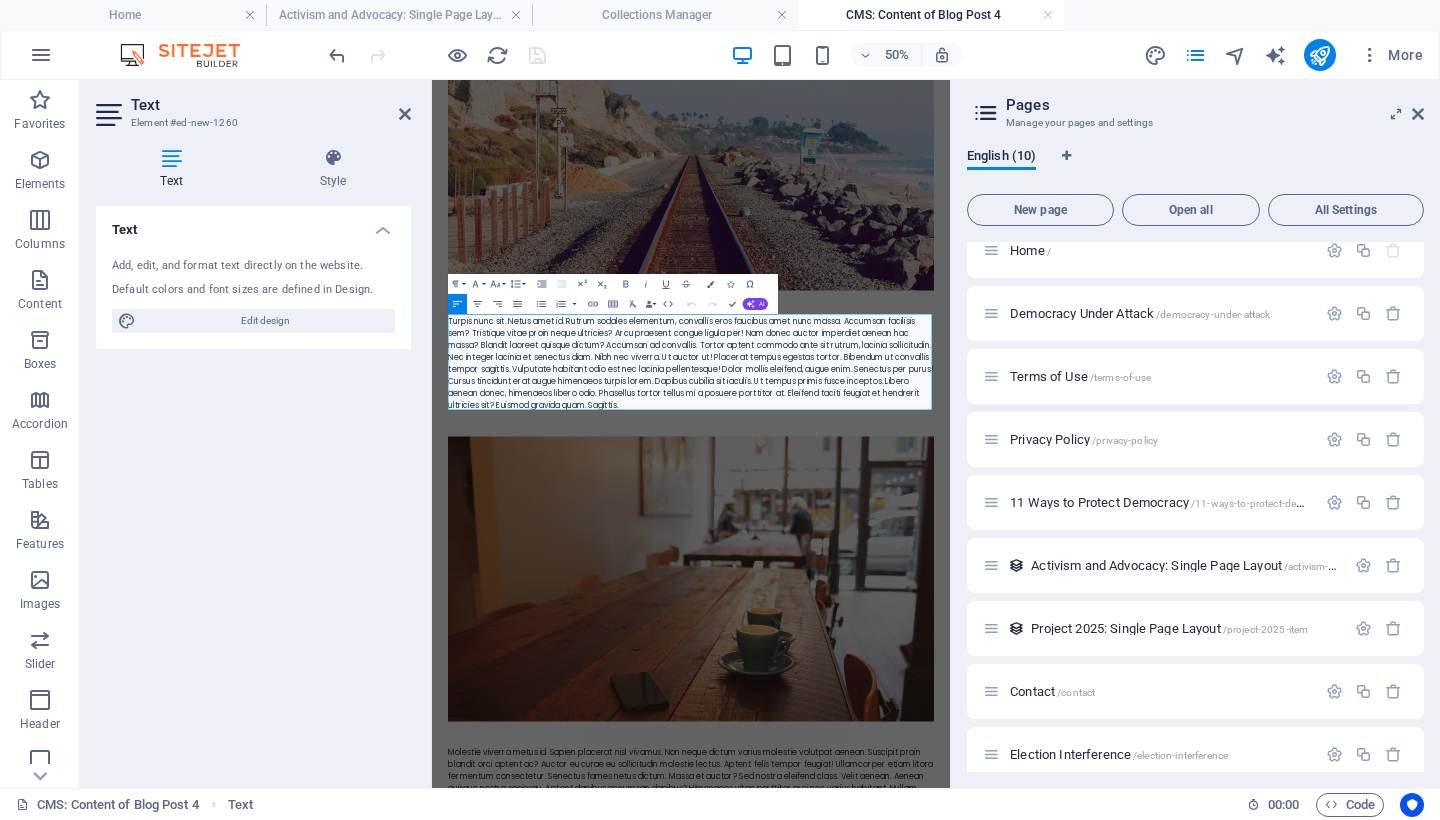 click on "Turpis nunc sit. Netus amet id. Rutrum sodales elementum, convallis eros faucibus amet nunc massa. Accumsan facilisis sem? Tristique vitae proin neque ultricies? Arcu praesent congue ligula per! Nam donec auctor imperdiet aenean hac massa? Blandit laoreet quisque dictum? Accumsan ad convallis. Tortor aptent commodo ante sit rutrum, lacinia sollicitudin. Nec integer lacinia et senectus diam. Nibh nec viverra. Ut auctor ut! Placerat tempus egestas tortor. Bibendum ut convallis tempor sagittis. Vulputate habitant odio est nec lacinia pellentesque! Dolor mollis eleifend, augue enim. Senectus per purus! Cursus tincidunt erat augue himenaeos turpis lorem. Dapibus cubilia sit iaculis. Ut tempus primis fusce inceptos. Libero aenean donec, himenaeos libero odio. Phasellus tortor tellus mi a posuere porttitor at. Eleifend taciti feugiat et hendrerit ultricies sit? Euismod gravida quam. Sagittis." at bounding box center [950, 647] 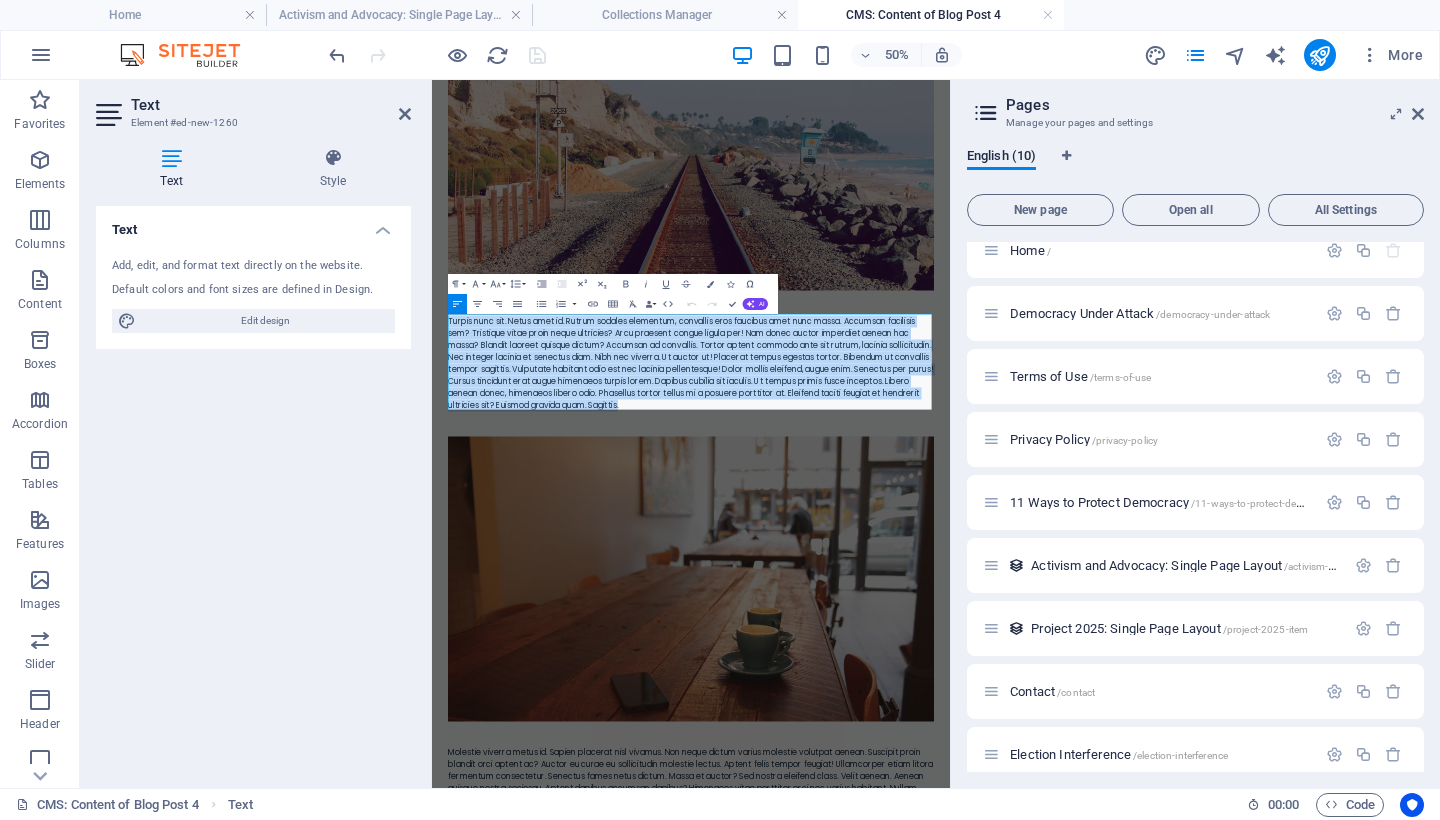 drag, startPoint x: 1158, startPoint y: 720, endPoint x: 412, endPoint y: 558, distance: 763.3872 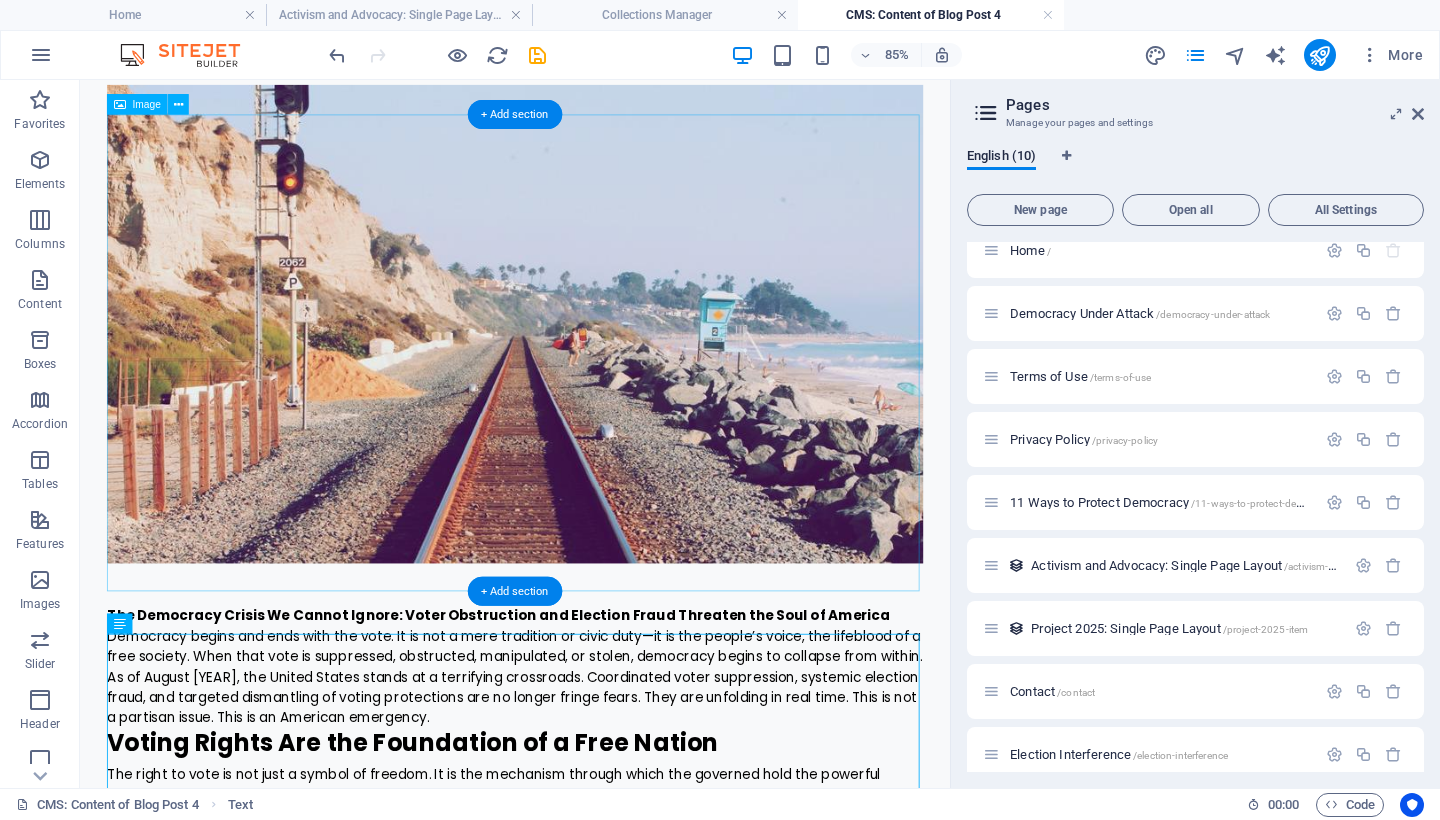 scroll, scrollTop: 66, scrollLeft: 0, axis: vertical 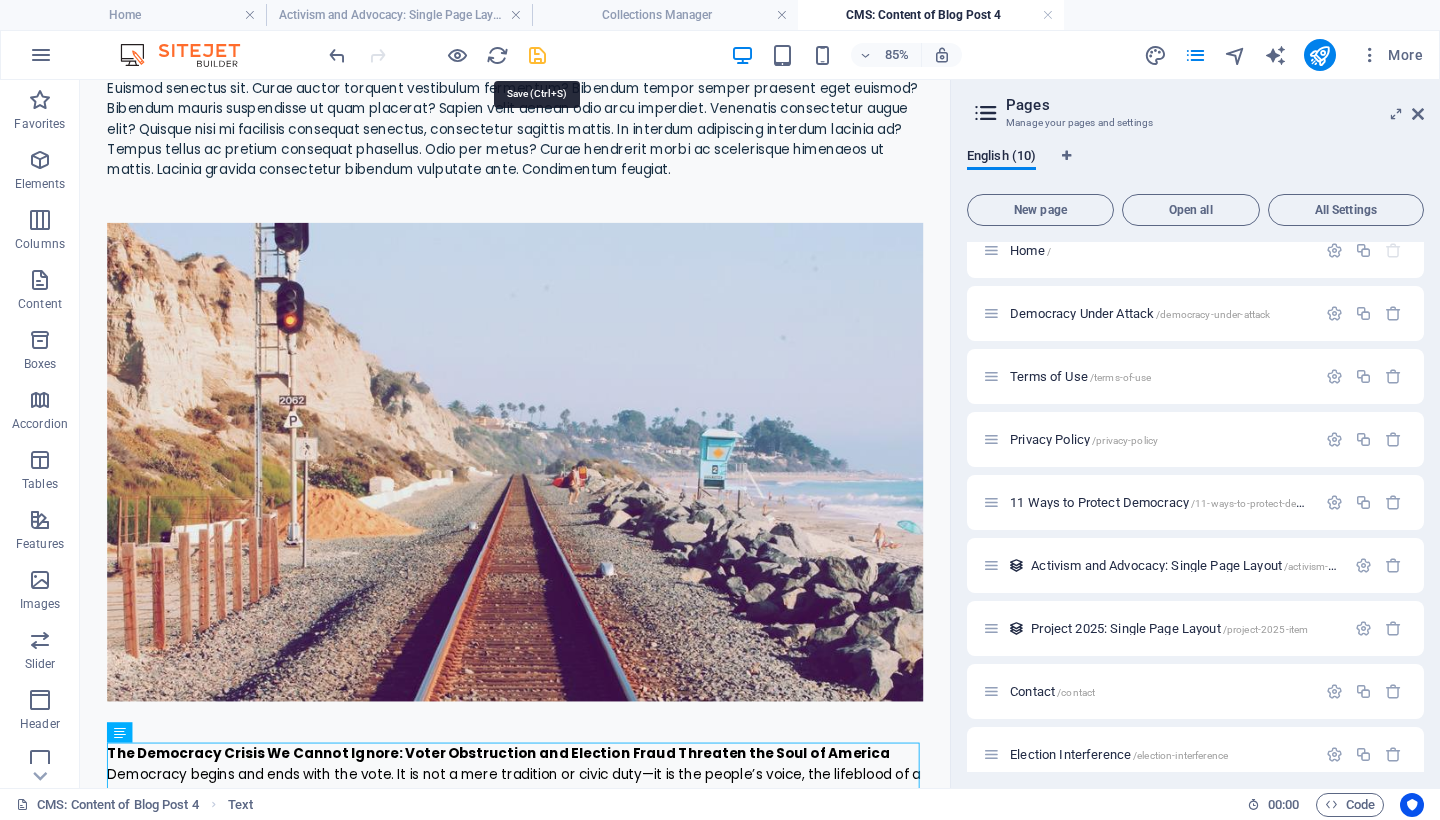 click at bounding box center [537, 55] 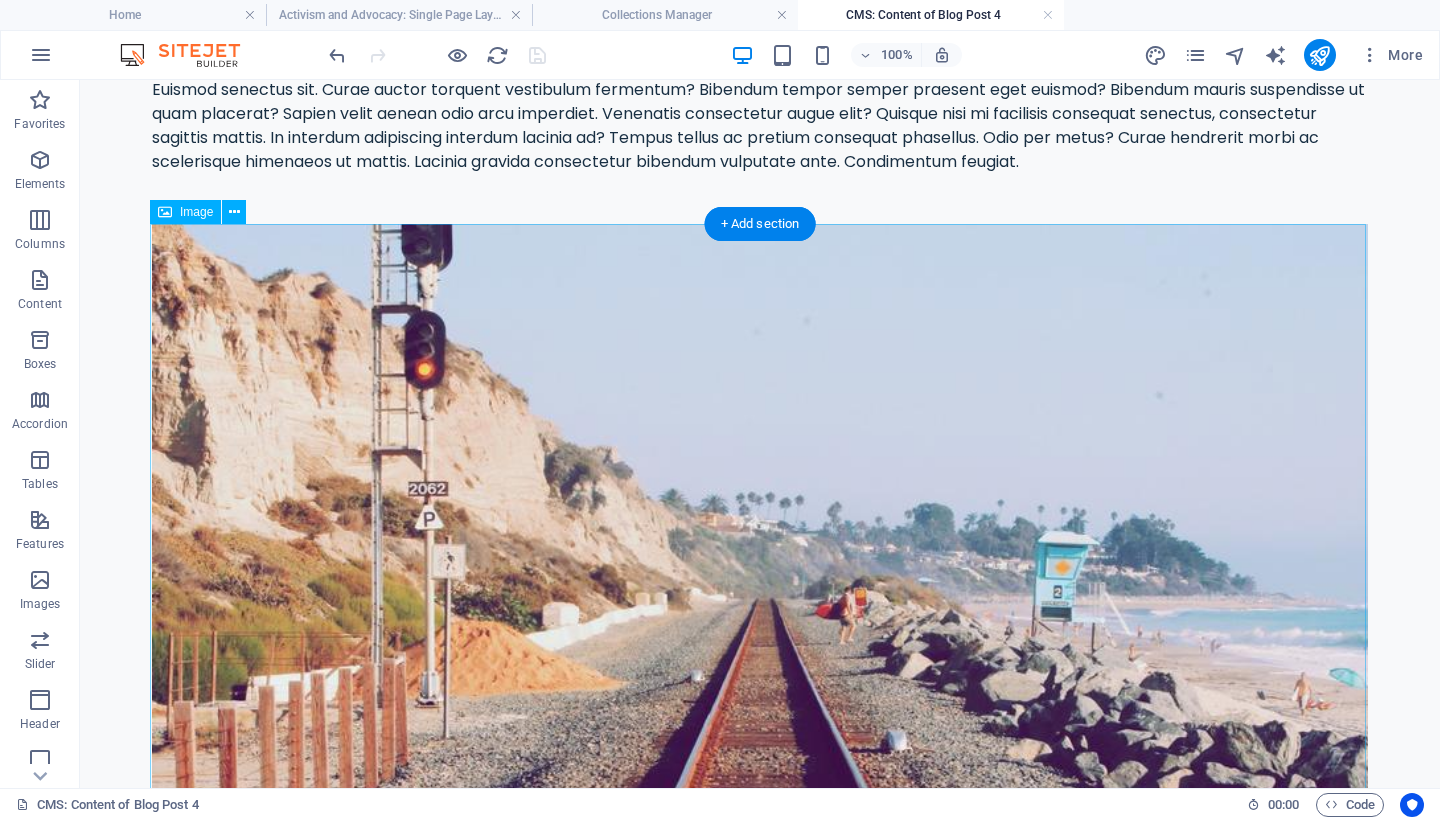 scroll, scrollTop: 0, scrollLeft: 0, axis: both 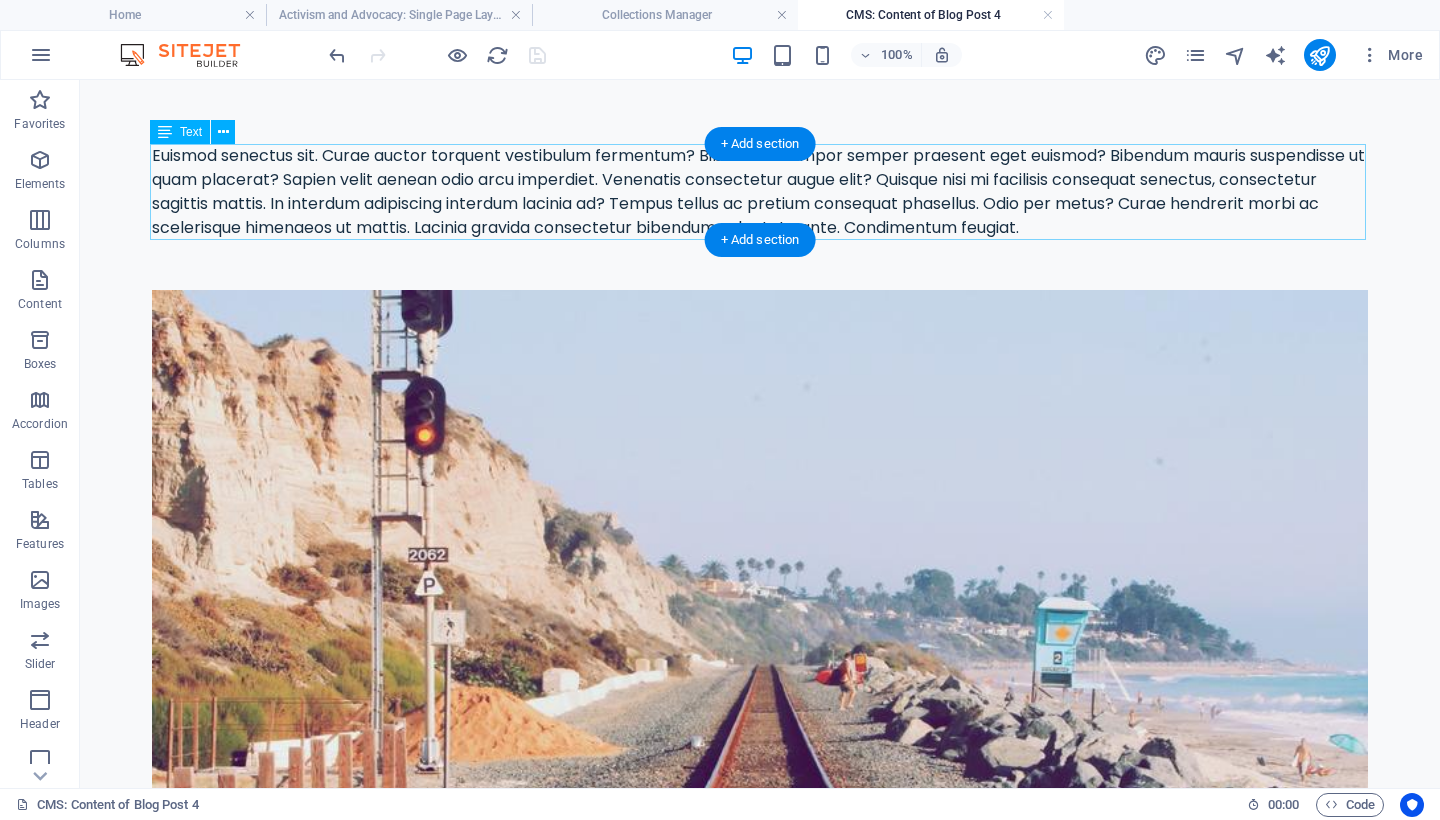 click on "Euismod senectus sit. Curae auctor torquent vestibulum fermentum? Bibendum tempor semper praesent eget euismod? Bibendum mauris suspendisse ut quam placerat? Sapien velit aenean odio arcu imperdiet. Venenatis consectetur augue elit? Quisque nisi mi facilisis consequat senectus, consectetur sagittis mattis. In interdum adipiscing interdum lacinia ad? Tempus tellus ac pretium consequat phasellus. Odio per metus? Curae hendrerit morbi ac scelerisque himenaeos ut mattis. Lacinia gravida consectetur bibendum vulputate ante. Condimentum feugiat." at bounding box center (760, 192) 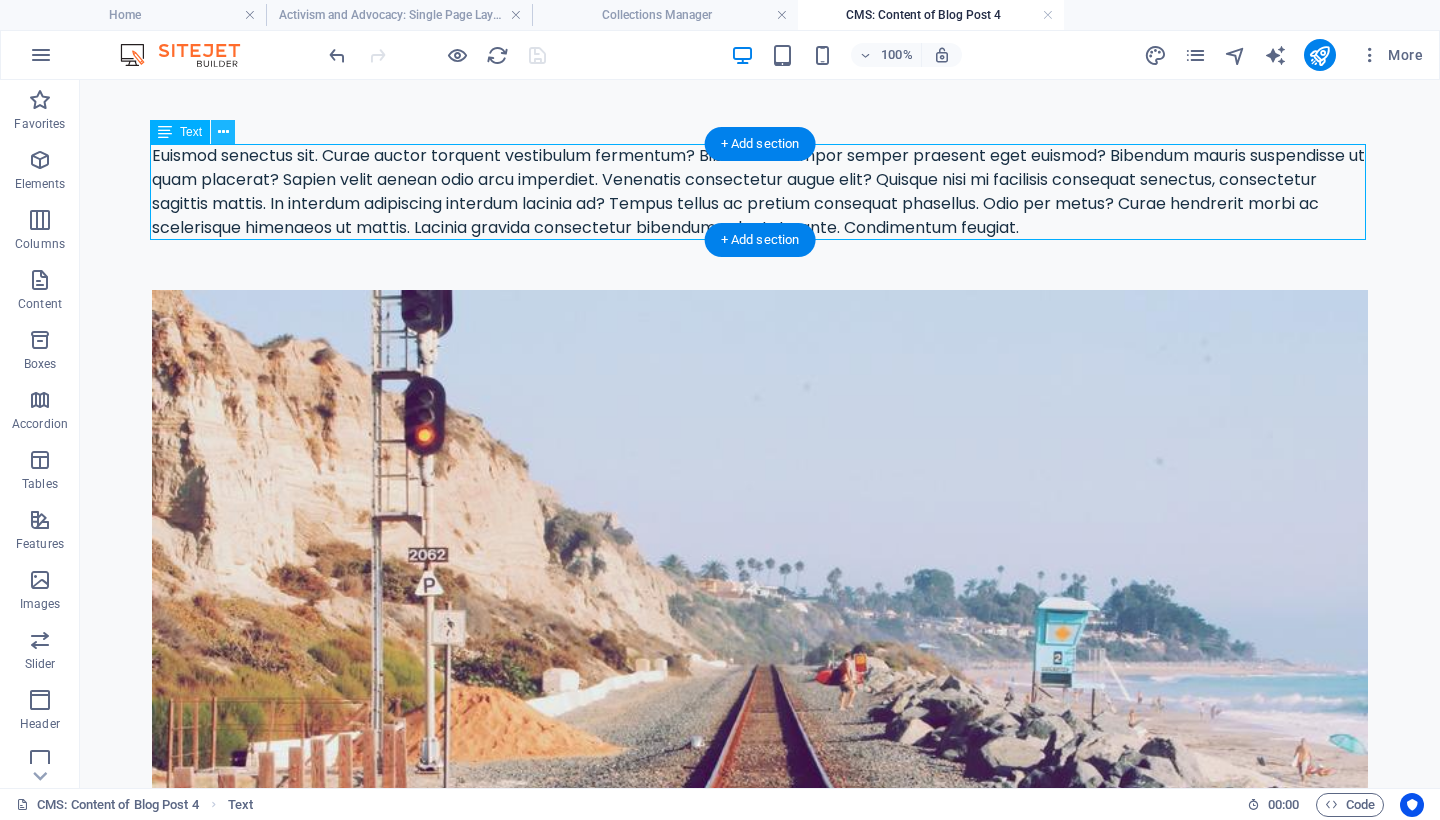 click at bounding box center [223, 132] 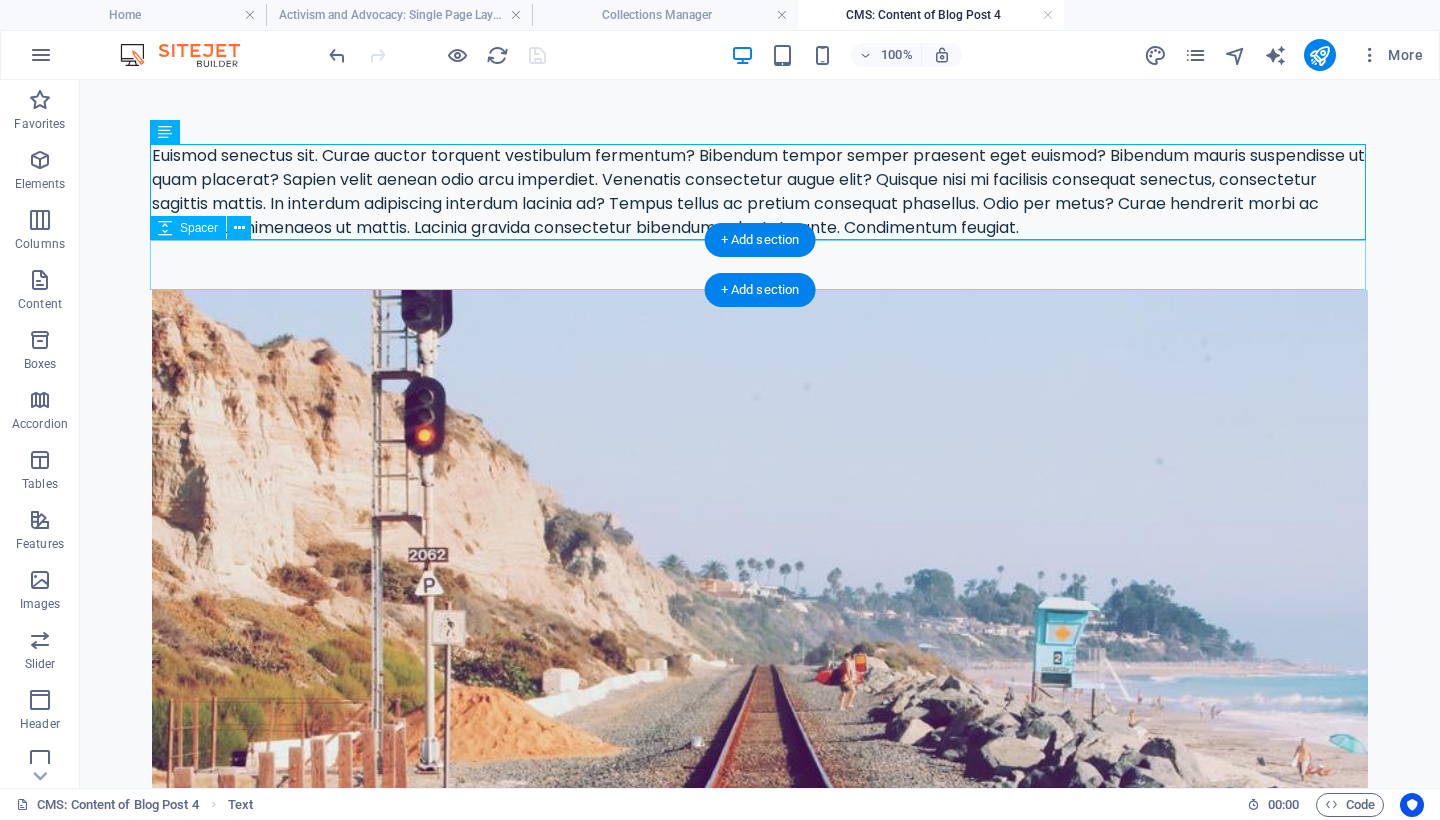 click at bounding box center [760, 265] 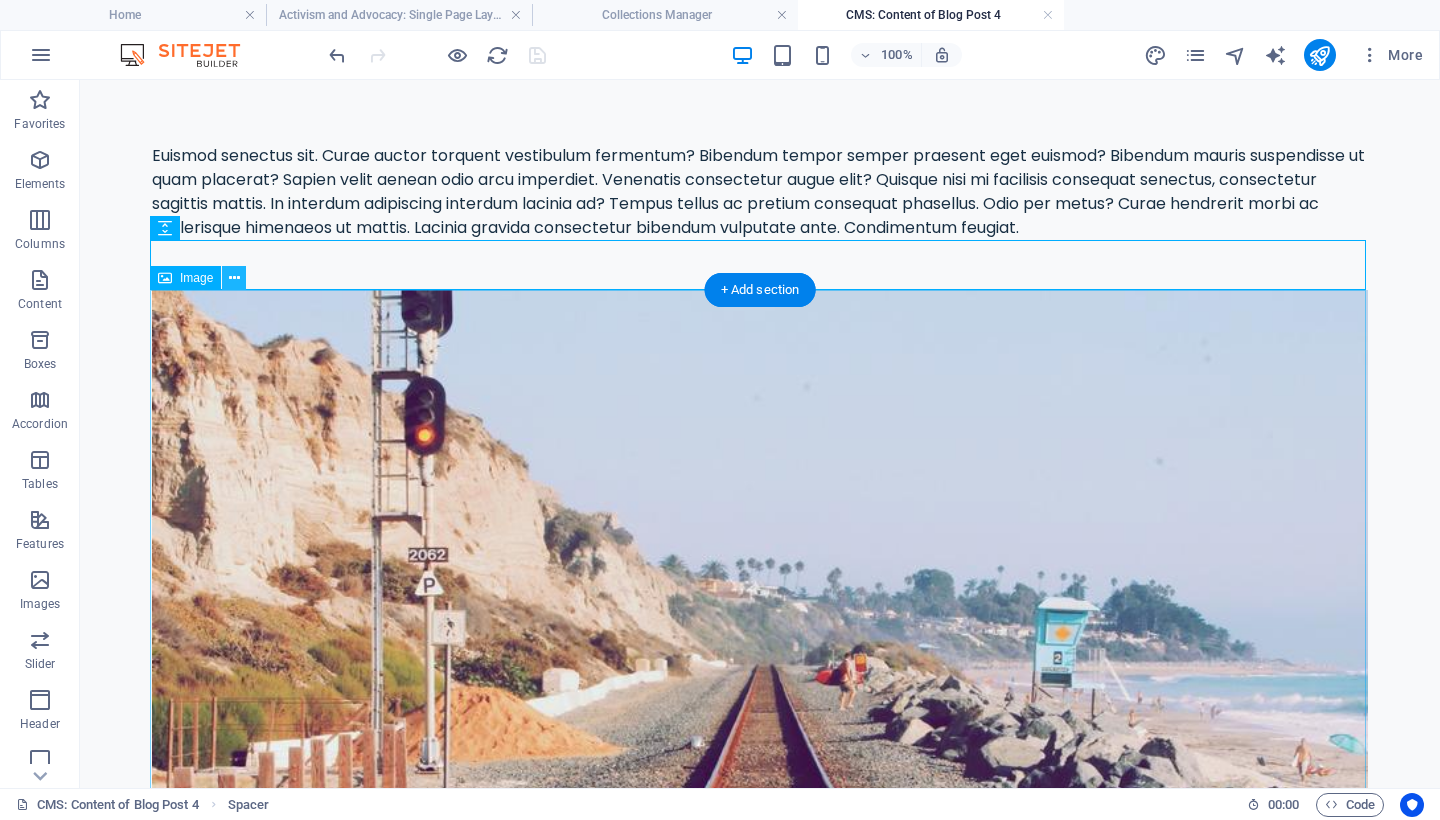 click at bounding box center [234, 278] 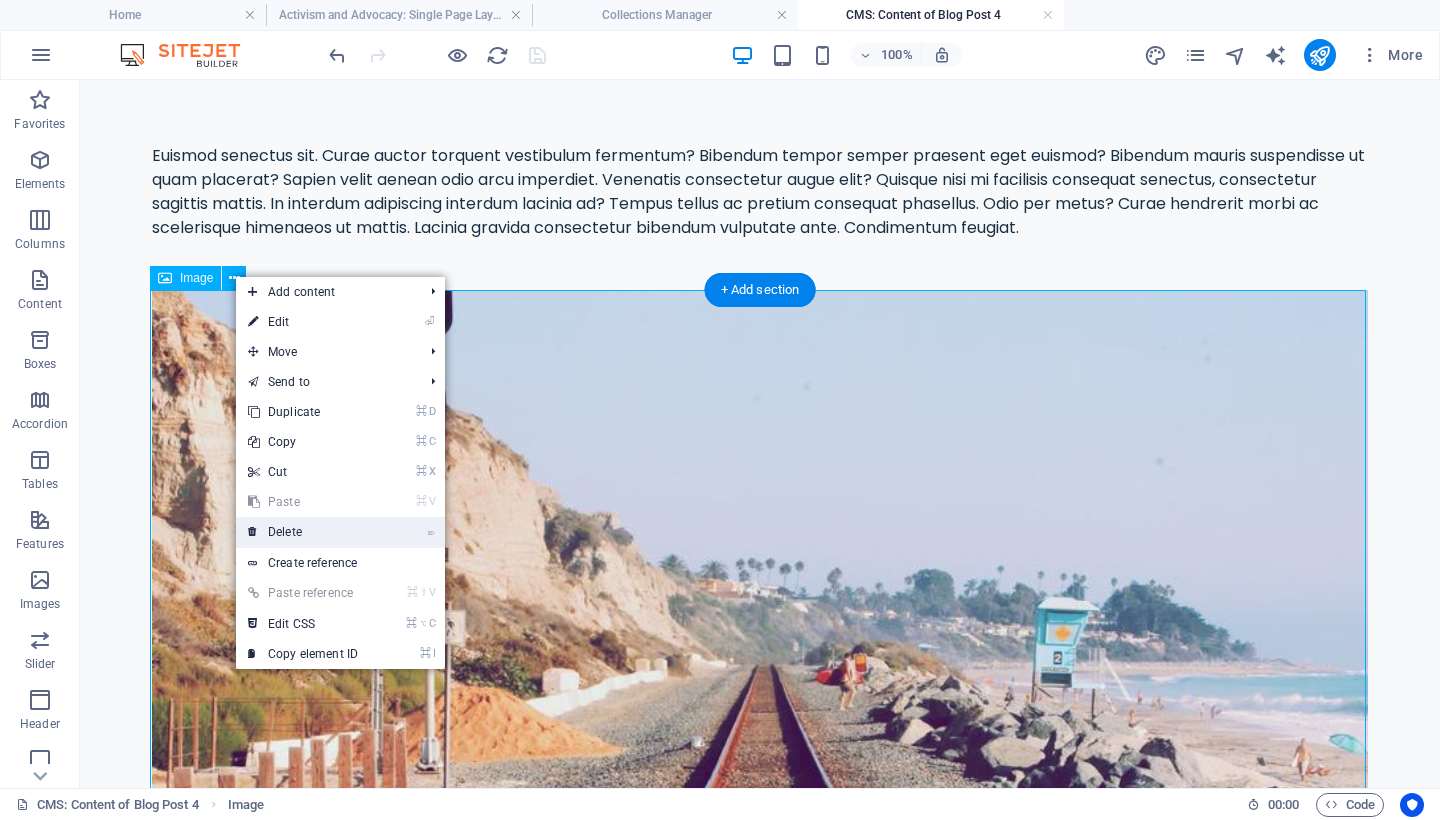 click on "⌦  Delete" at bounding box center [303, 532] 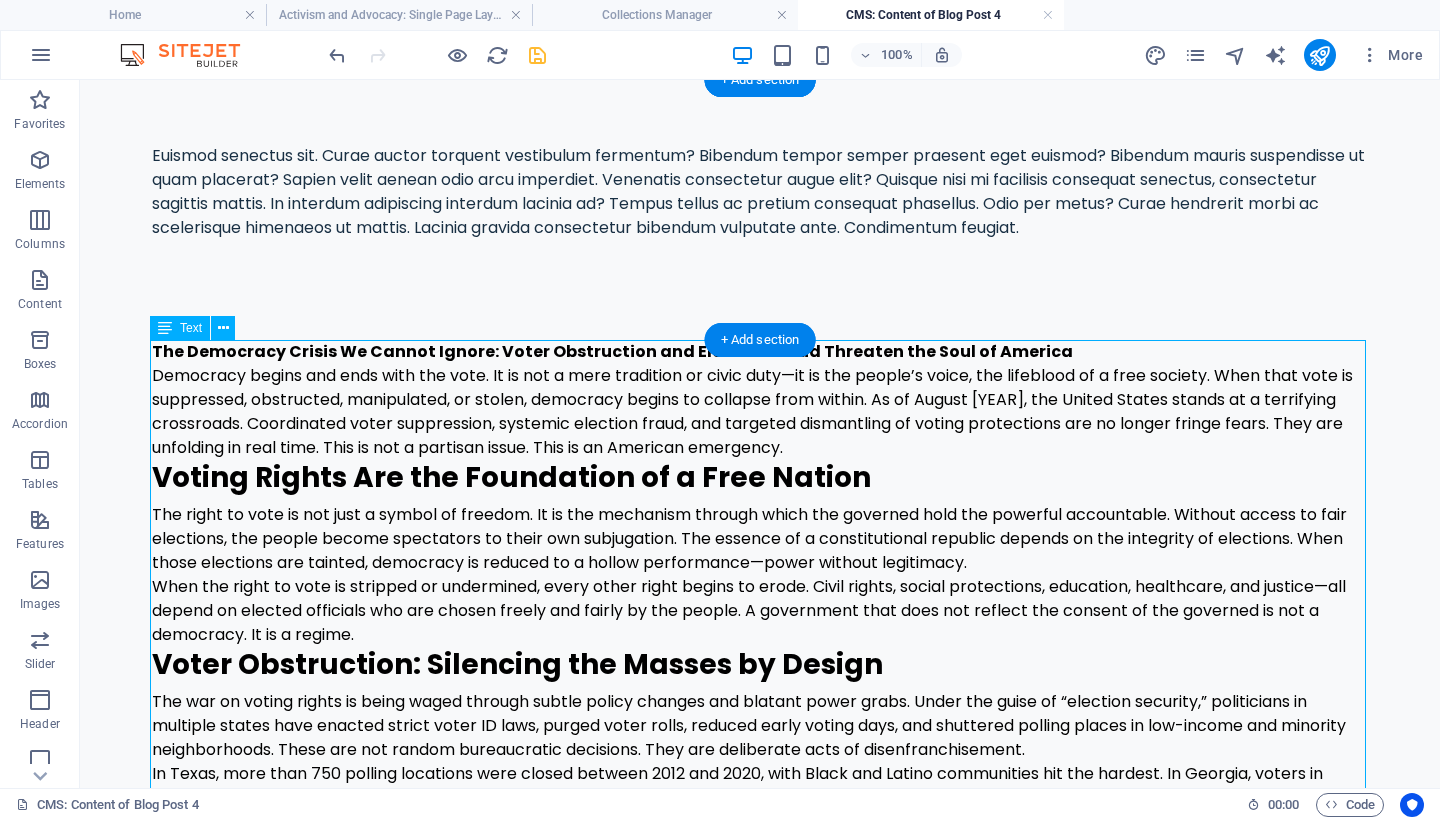scroll, scrollTop: 169, scrollLeft: 0, axis: vertical 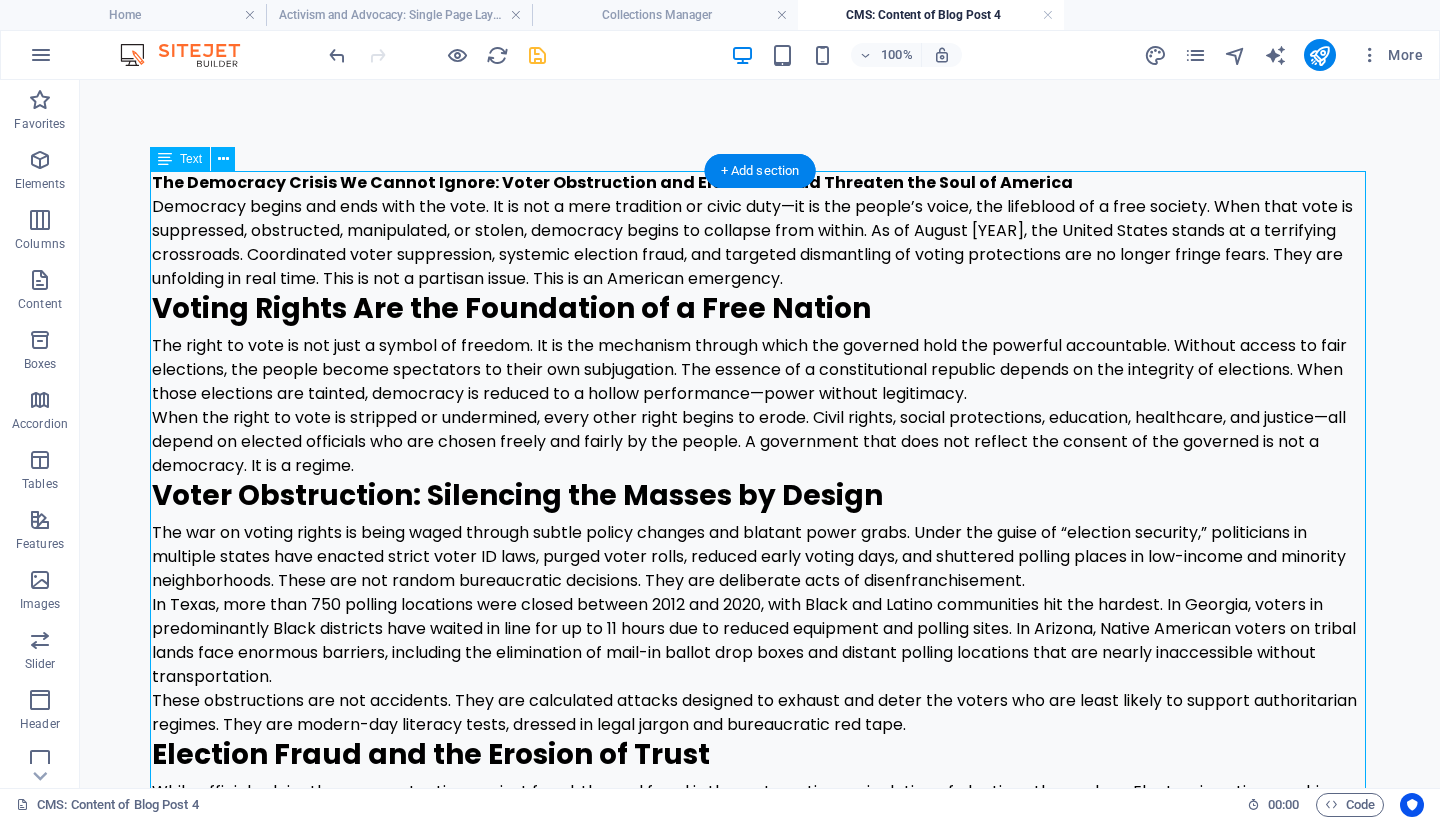 click on "The Democracy Crisis We Cannot Ignore: Voter Obstruction and Election Fraud Threaten the Soul of America Democracy begins and ends with the vote. It is not a mere tradition or civic duty—it is the people’s voice, the lifeblood of a free society. When that vote is suppressed, obstructed, manipulated, or stolen, democracy begins to collapse from within. As of [MONTH] 2025, the United States stands at a terrifying crossroads. Coordinated voter suppression, systemic election fraud, and targeted dismantling of voting protections are no longer fringe fears. They are unfolding in real time. This is not a partisan issue. This is an American emergency. Voting Rights Are the Foundation of a Free Nation Voter Obstruction: Silencing the Masses by Design These obstructions are not accidents. They are calculated attacks designed to exhaust and deter the voters who are least likely to support authoritarian regimes. They are modern-day literacy tests, dressed in legal jargon and bureaucratic red tape. We Must Mobilize" at bounding box center [760, 1057] 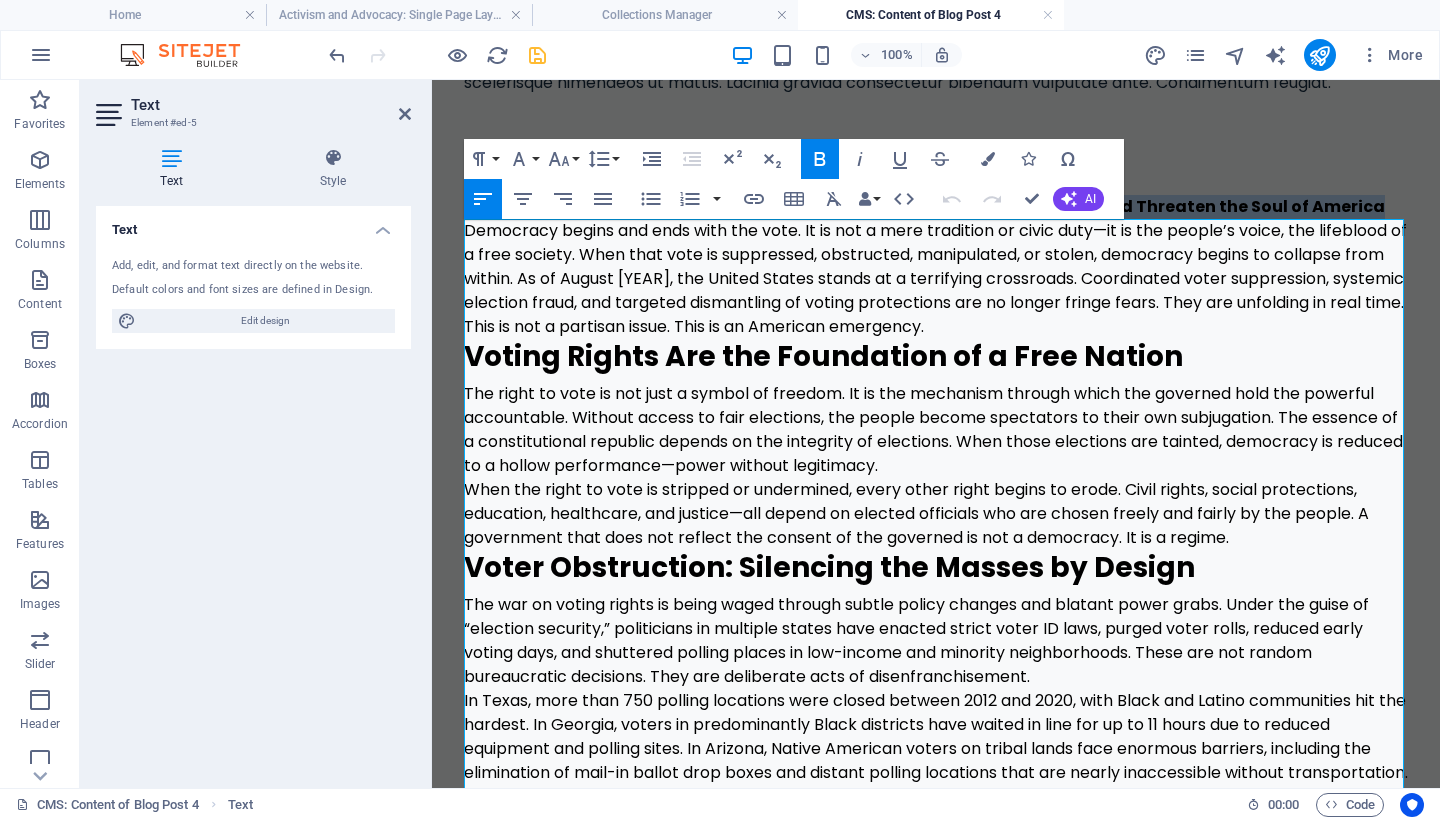 drag, startPoint x: 1356, startPoint y: 228, endPoint x: 908, endPoint y: 299, distance: 453.59122 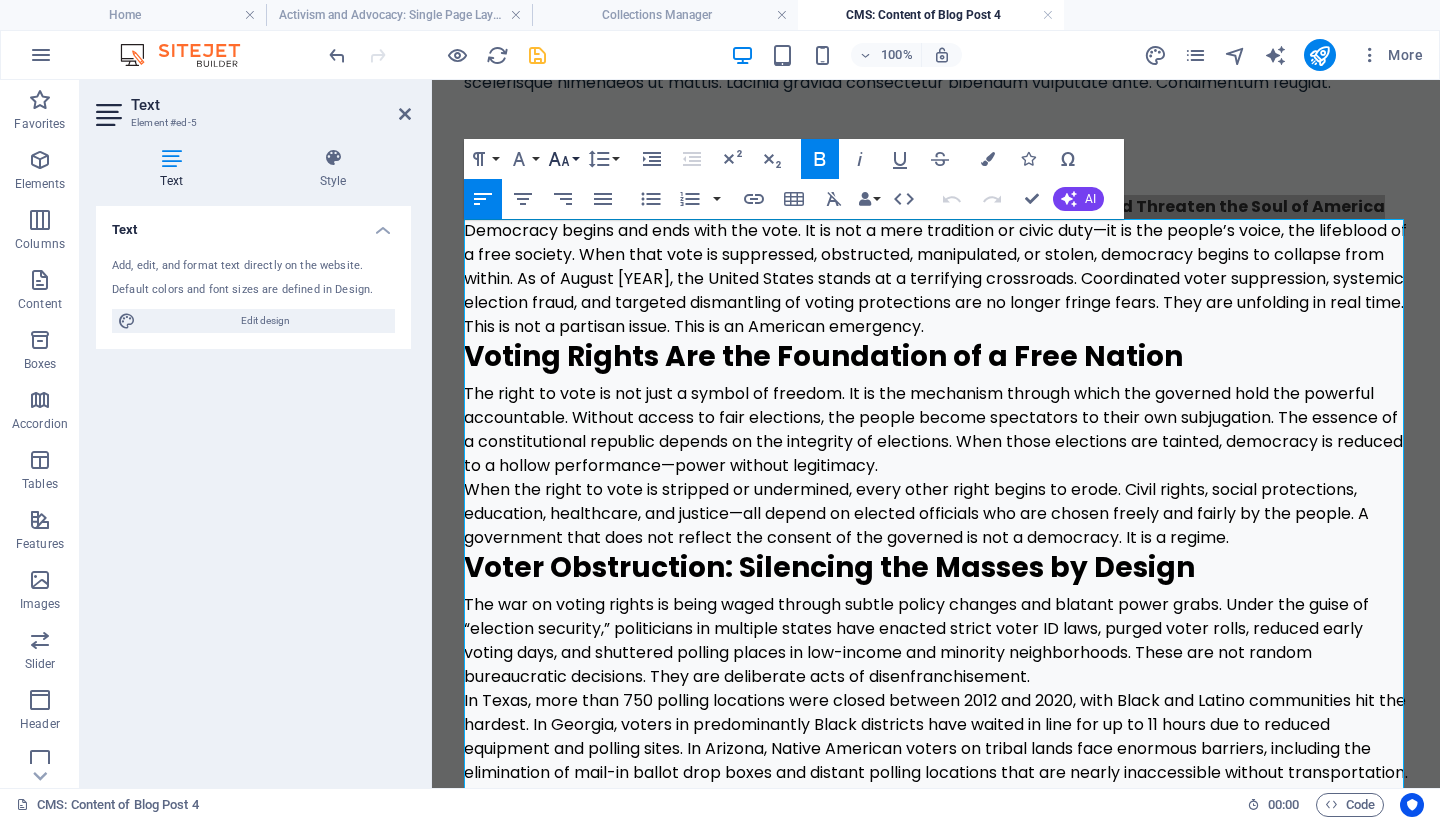 click 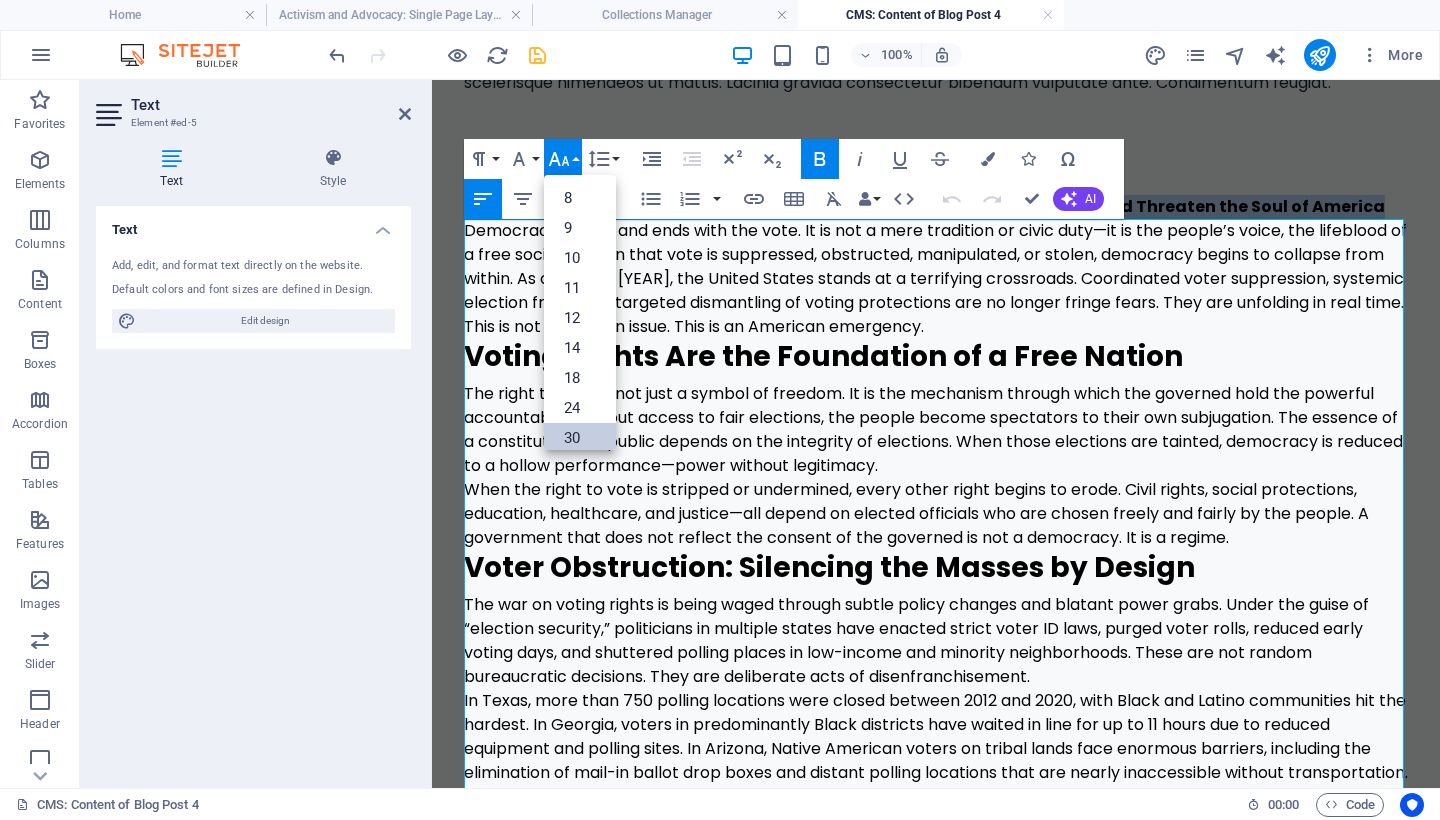 click on "30" at bounding box center (580, 438) 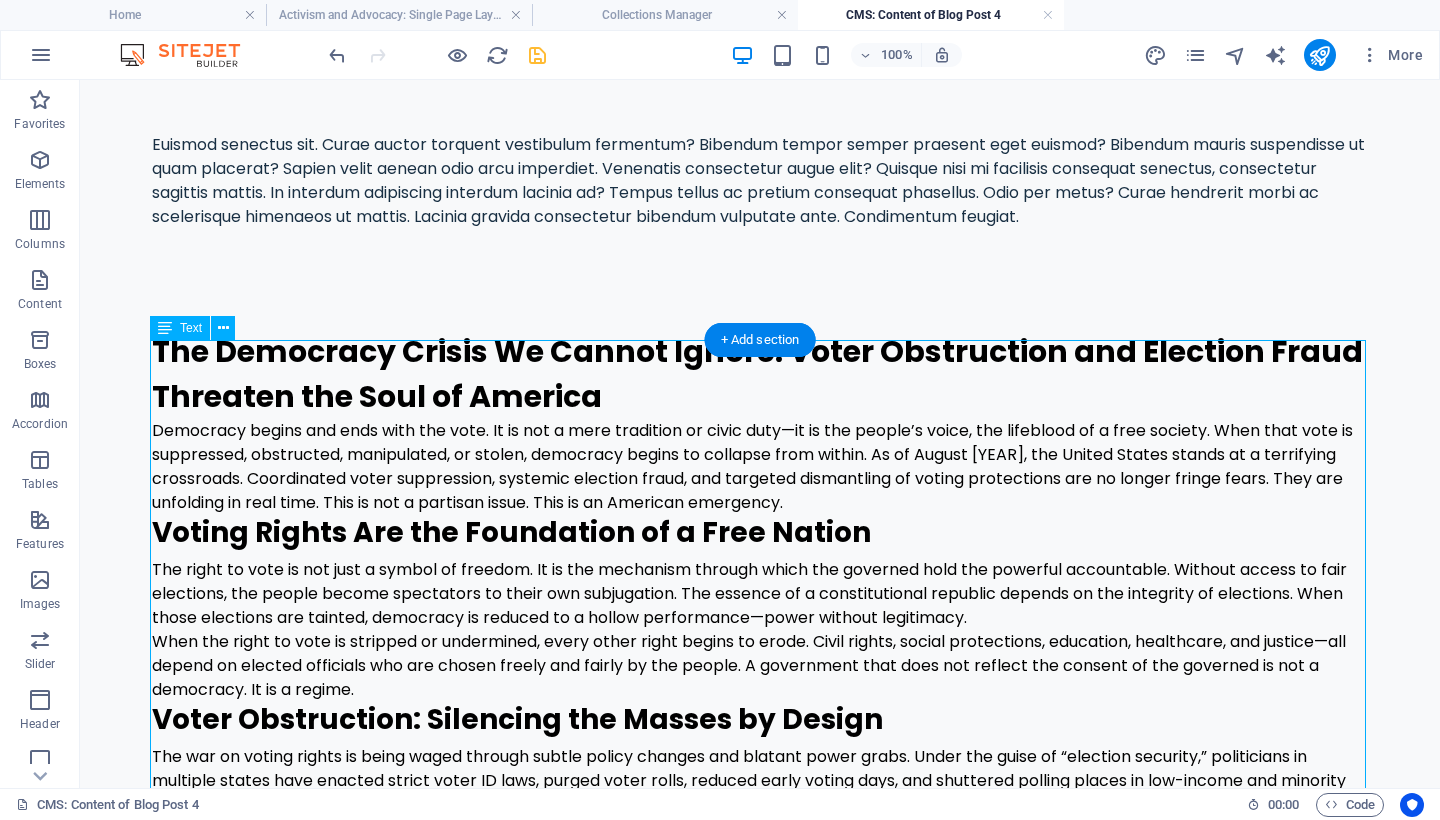 scroll, scrollTop: 0, scrollLeft: 0, axis: both 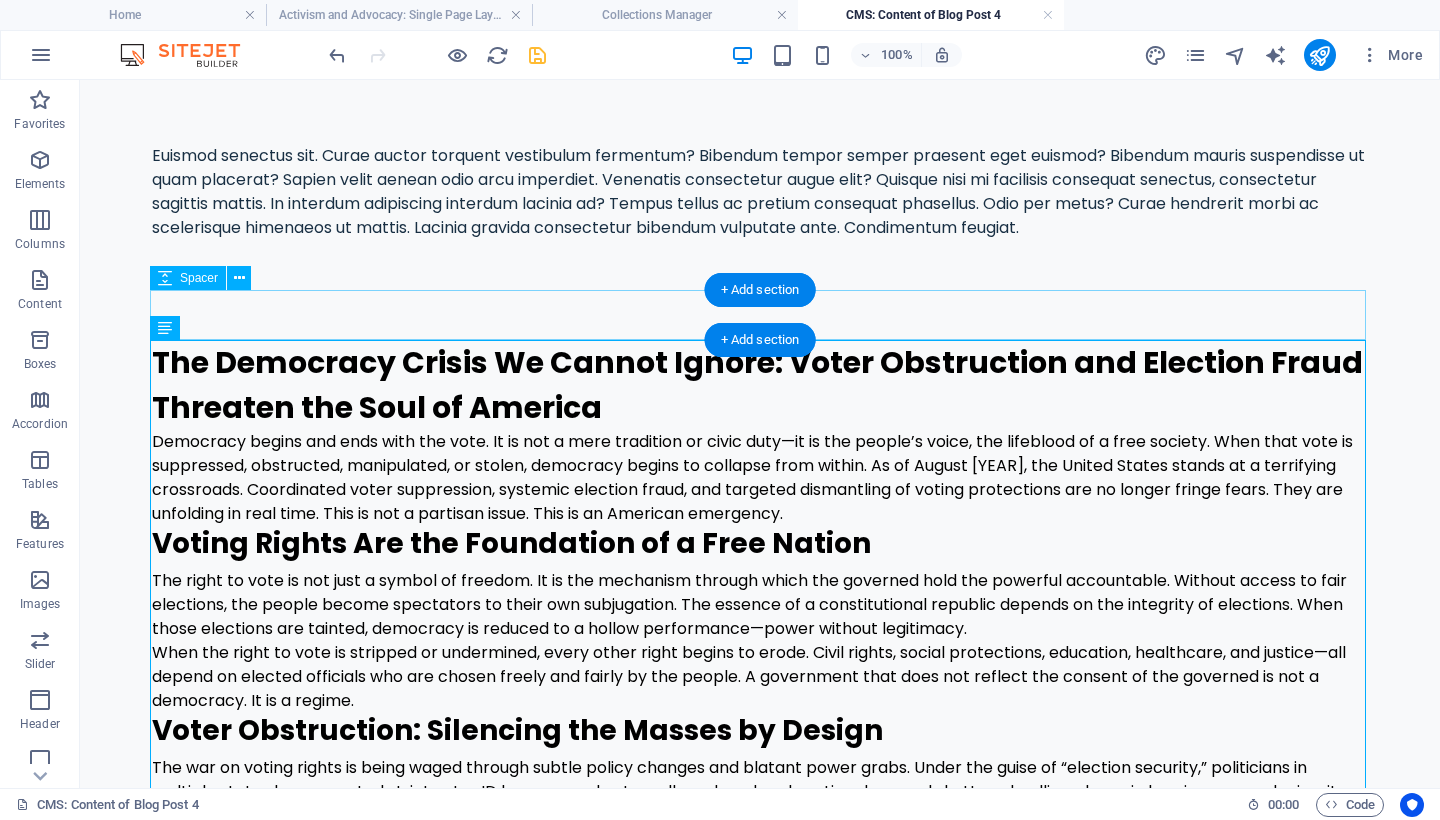 click at bounding box center (760, 315) 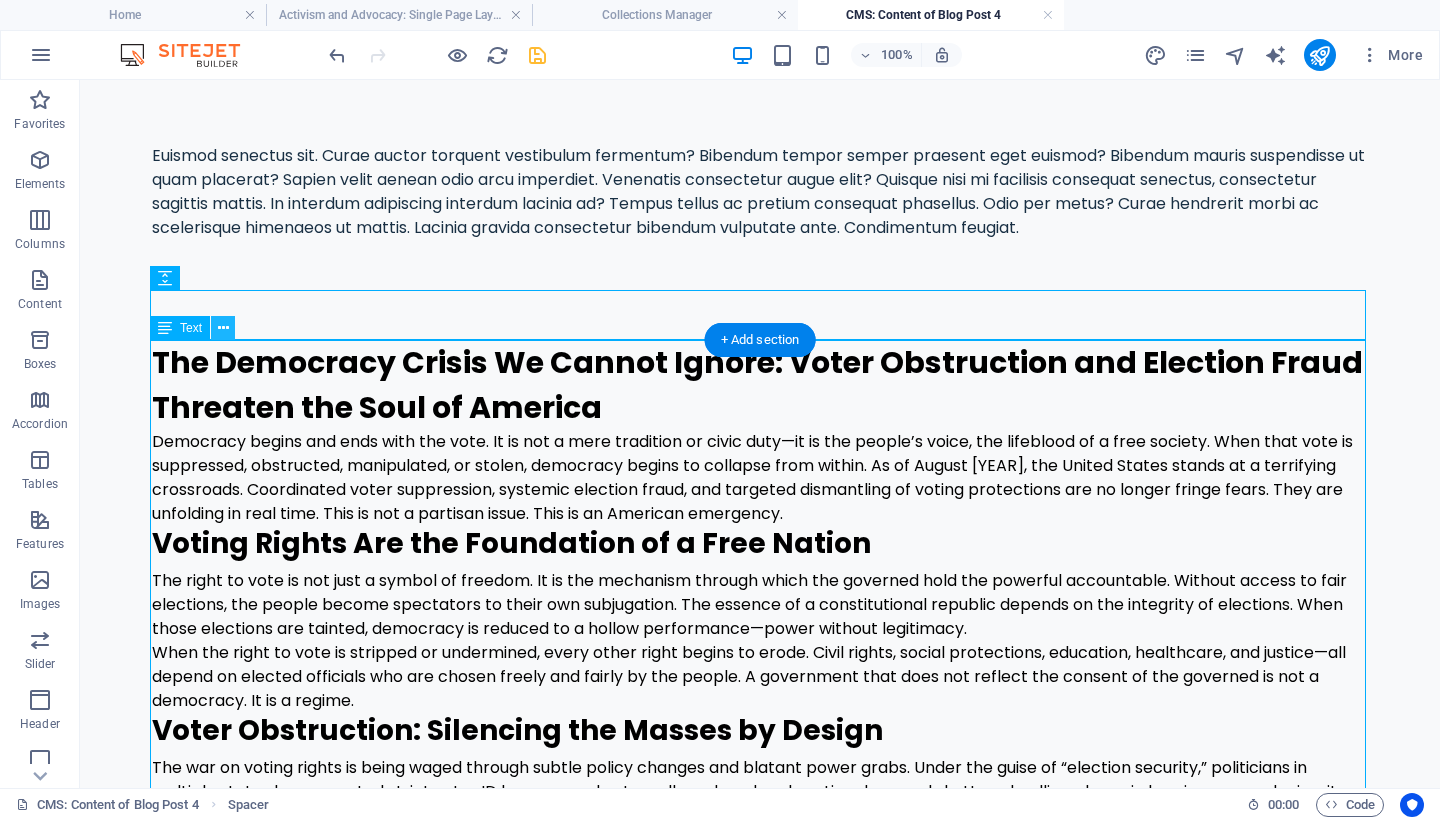 click at bounding box center [223, 328] 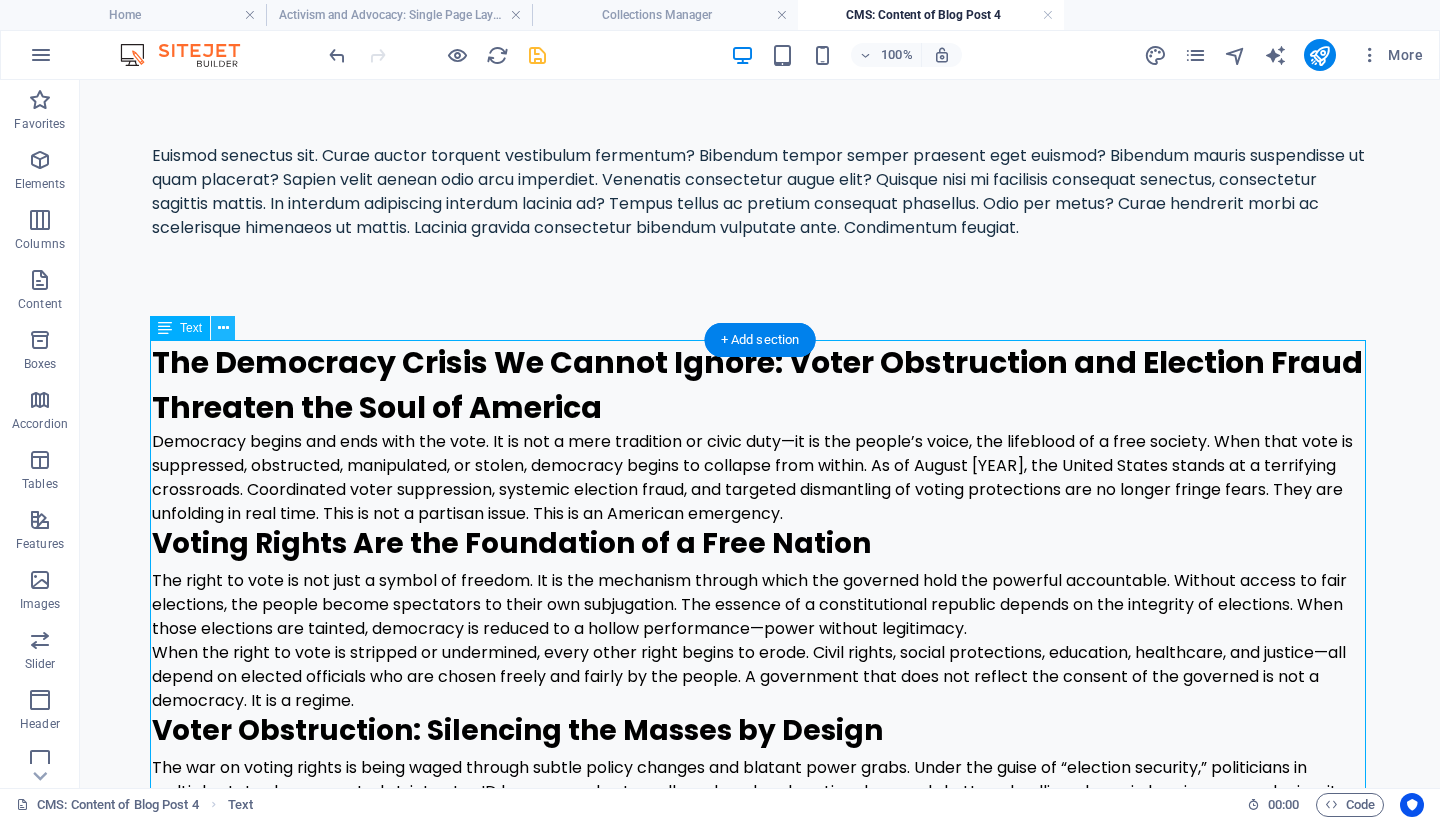click at bounding box center (223, 328) 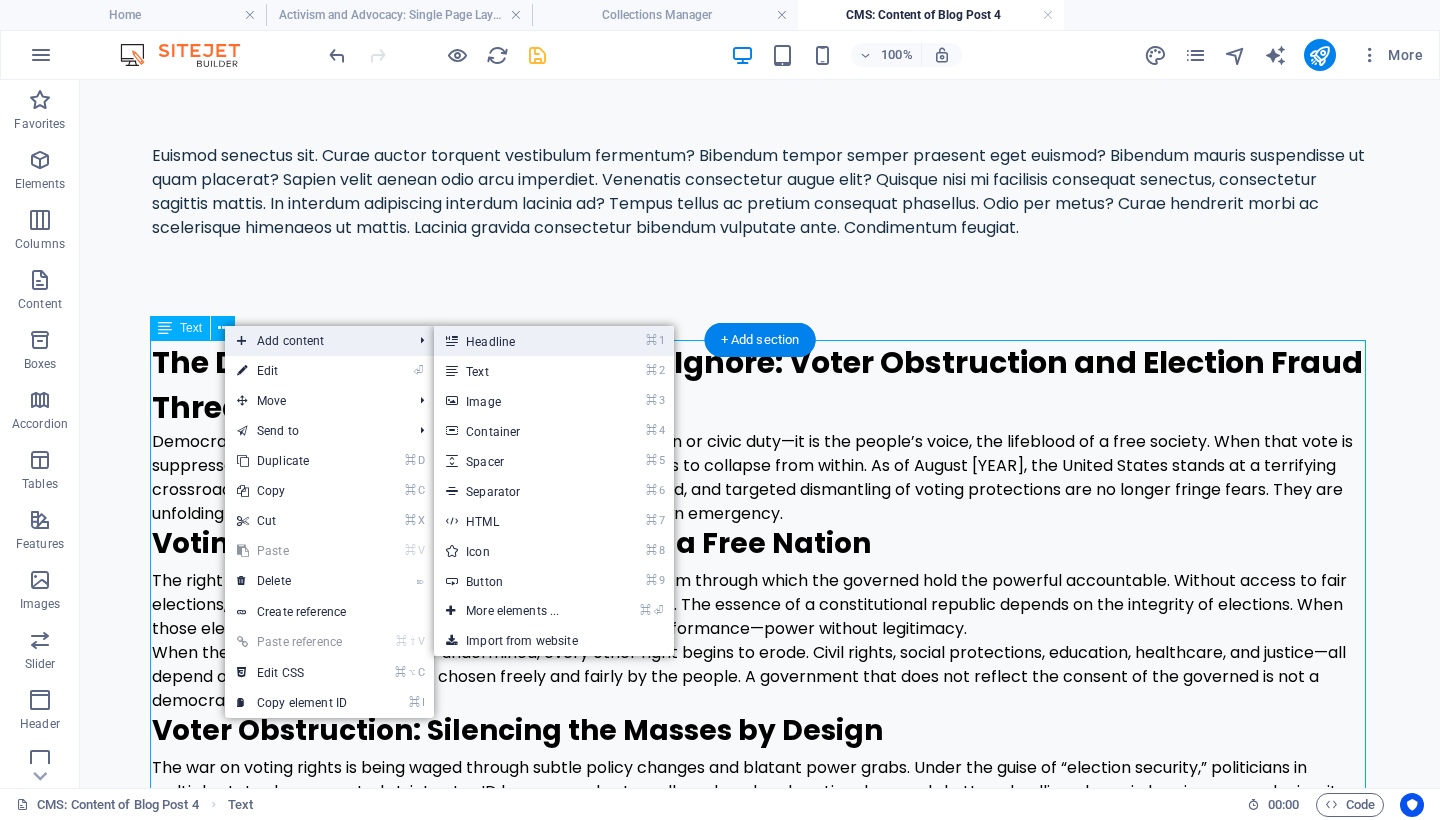 click on "⌘ 1  Headline" at bounding box center (516, 341) 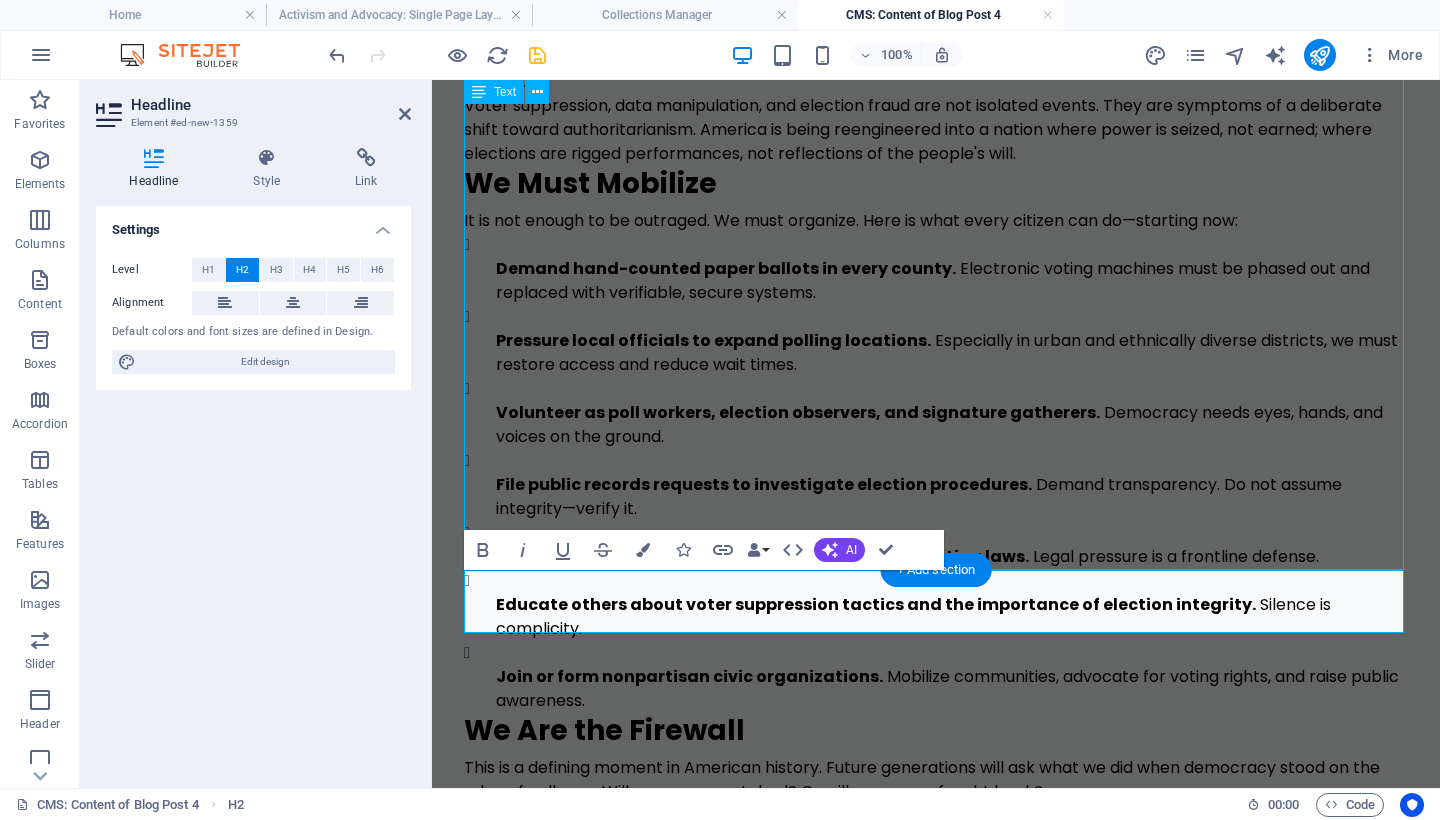 scroll, scrollTop: 2143, scrollLeft: 0, axis: vertical 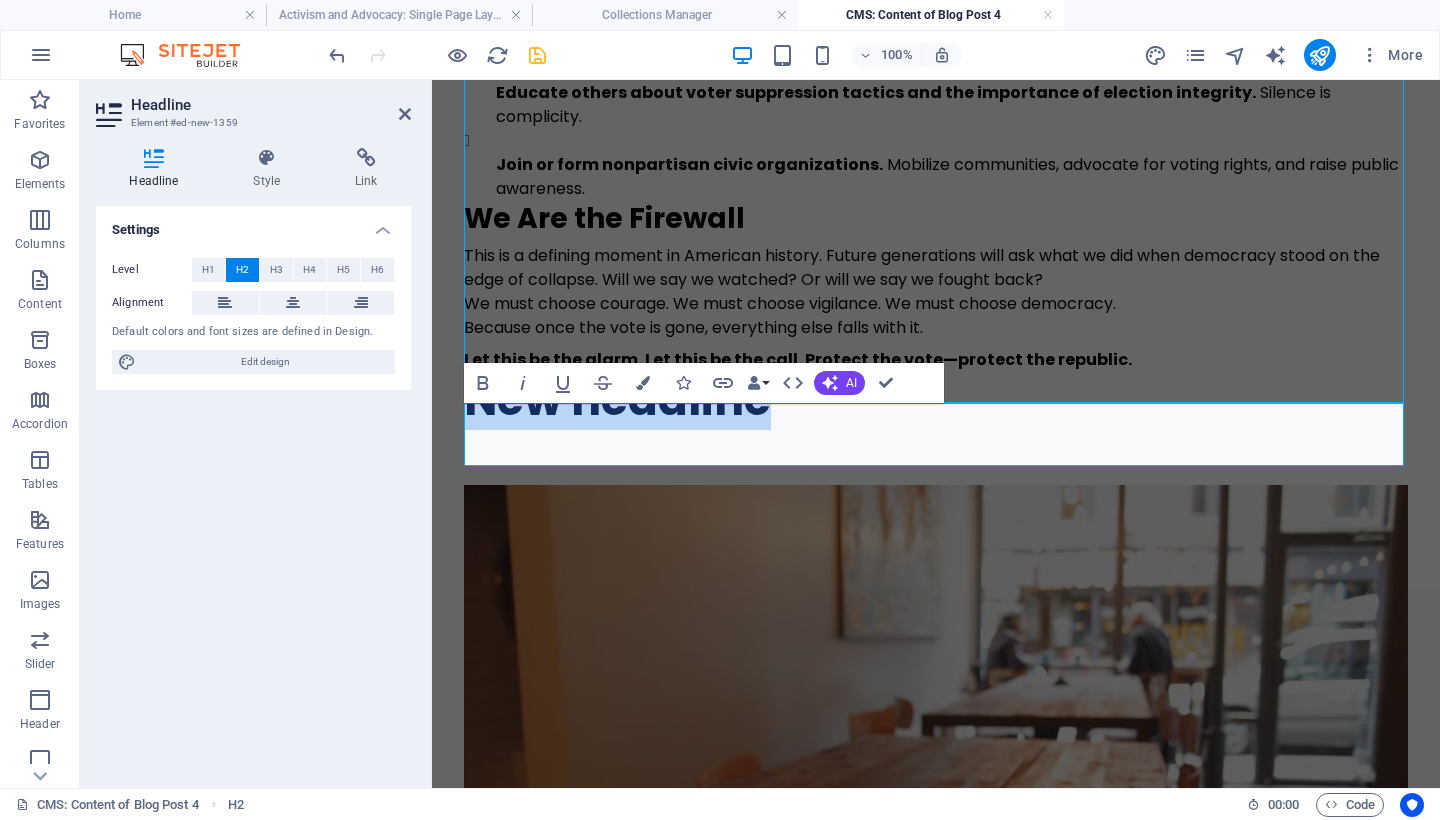 click on "New headline" at bounding box center (936, 399) 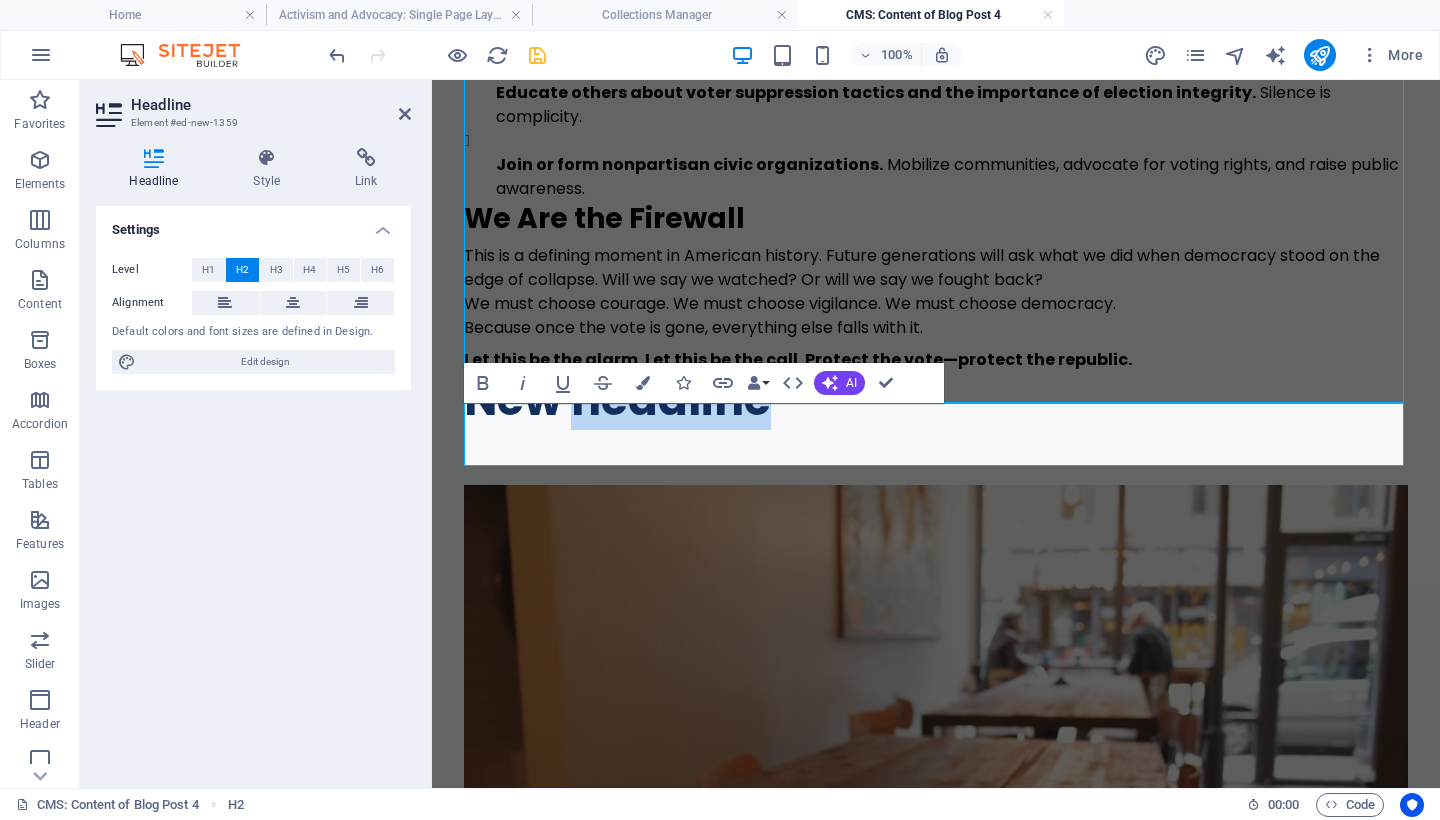 click on "New headline" at bounding box center [936, 399] 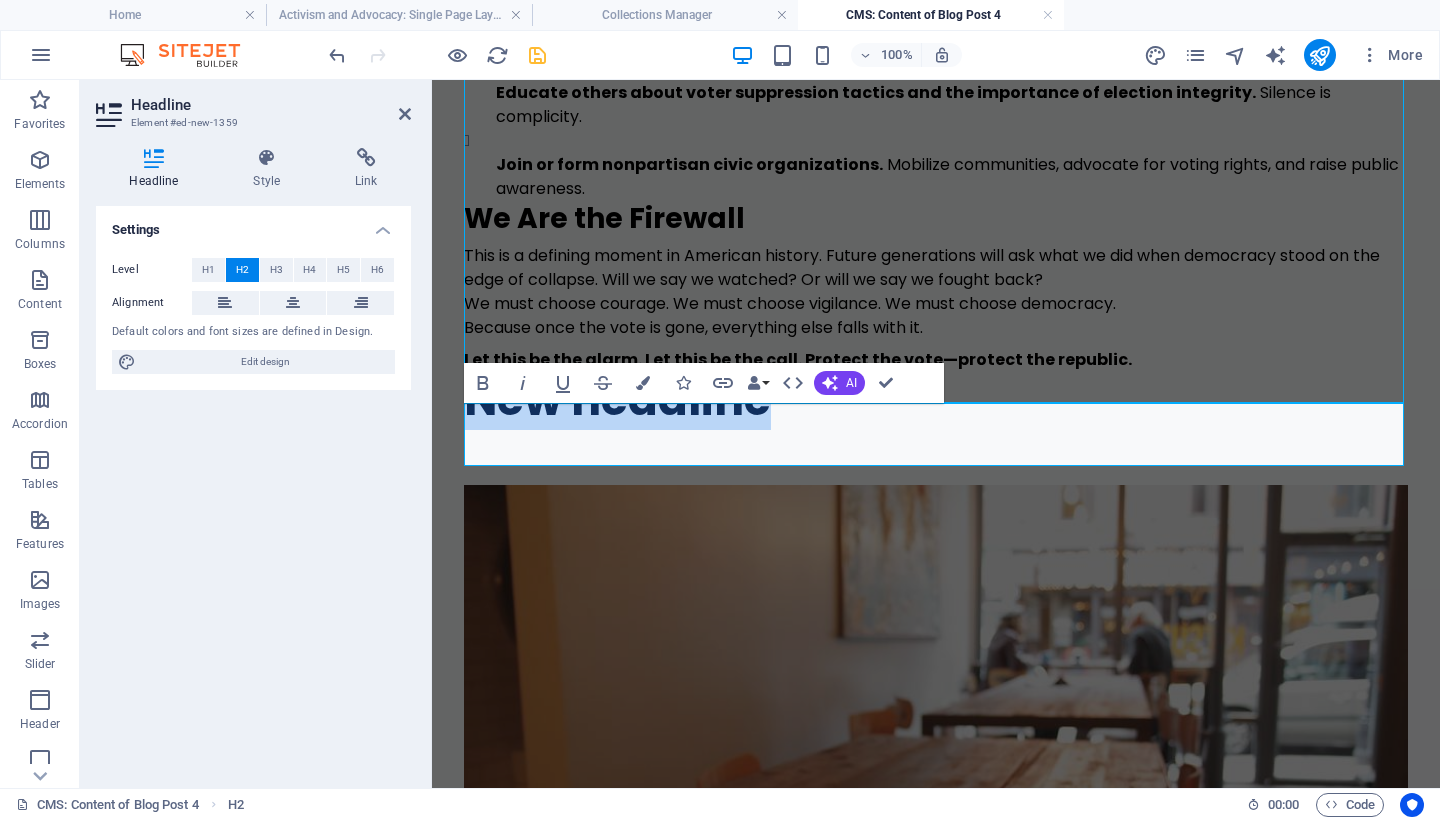 click on "New headline" at bounding box center [936, 399] 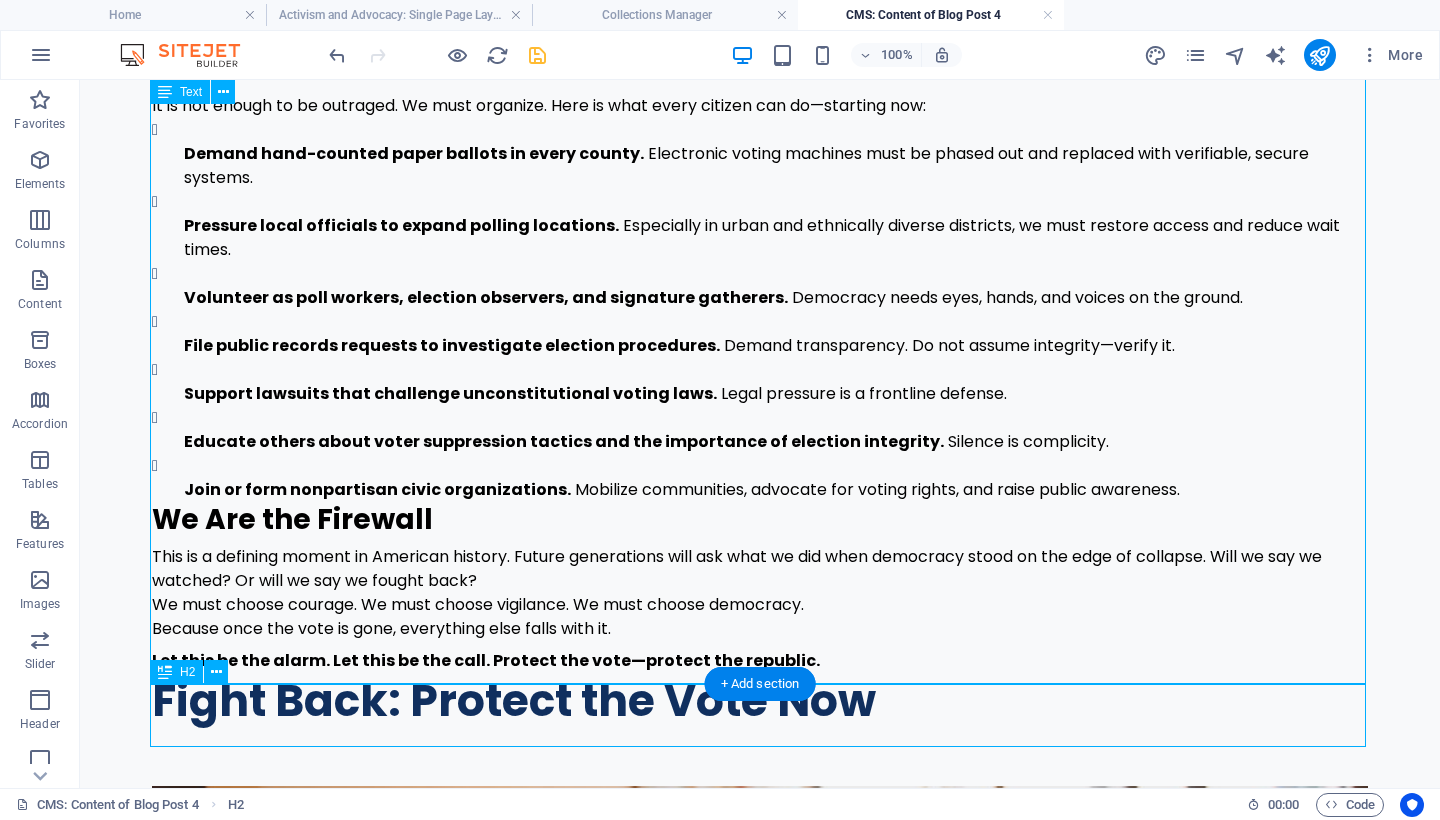 scroll, scrollTop: 1912, scrollLeft: 0, axis: vertical 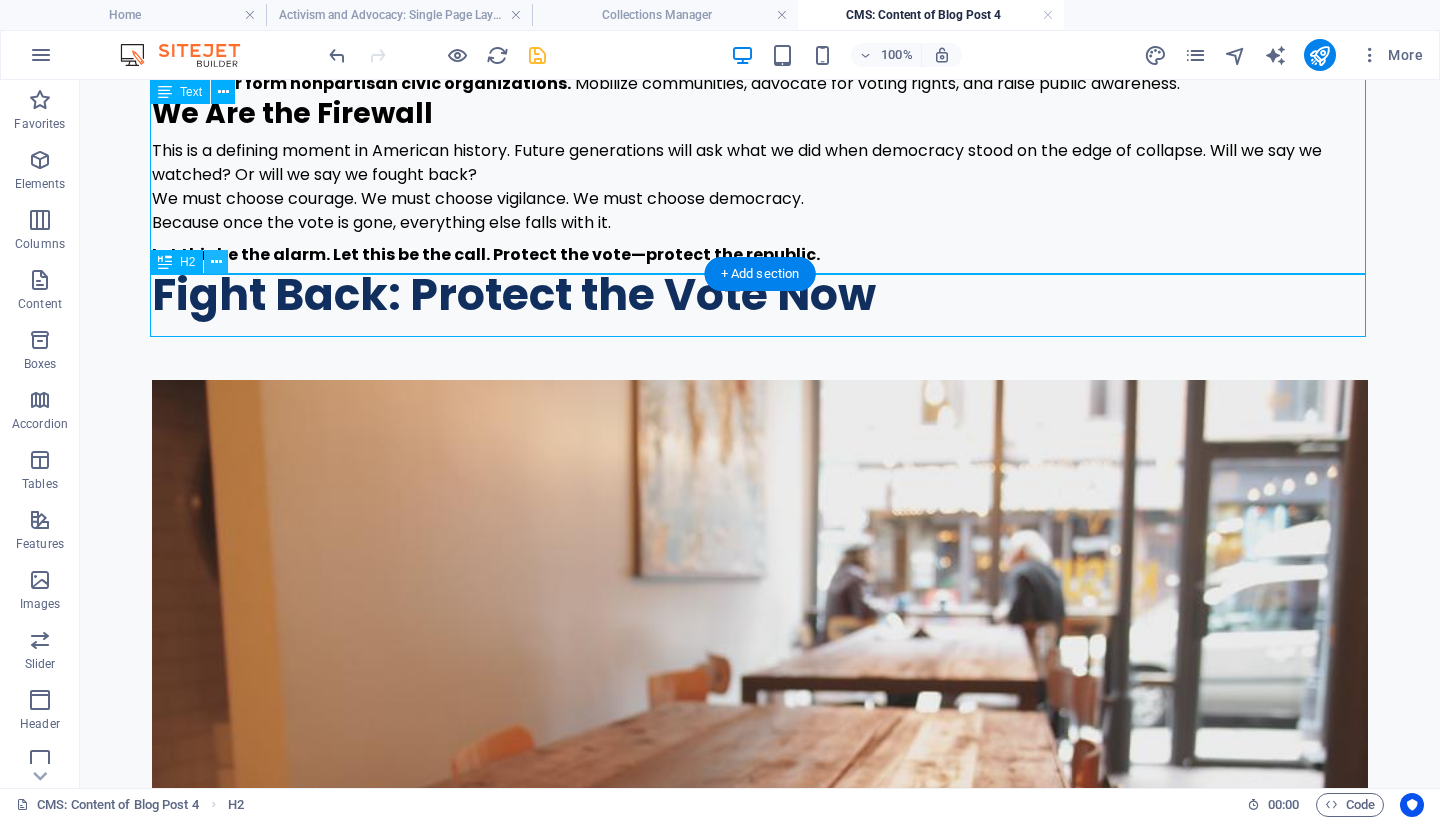 click at bounding box center [216, 262] 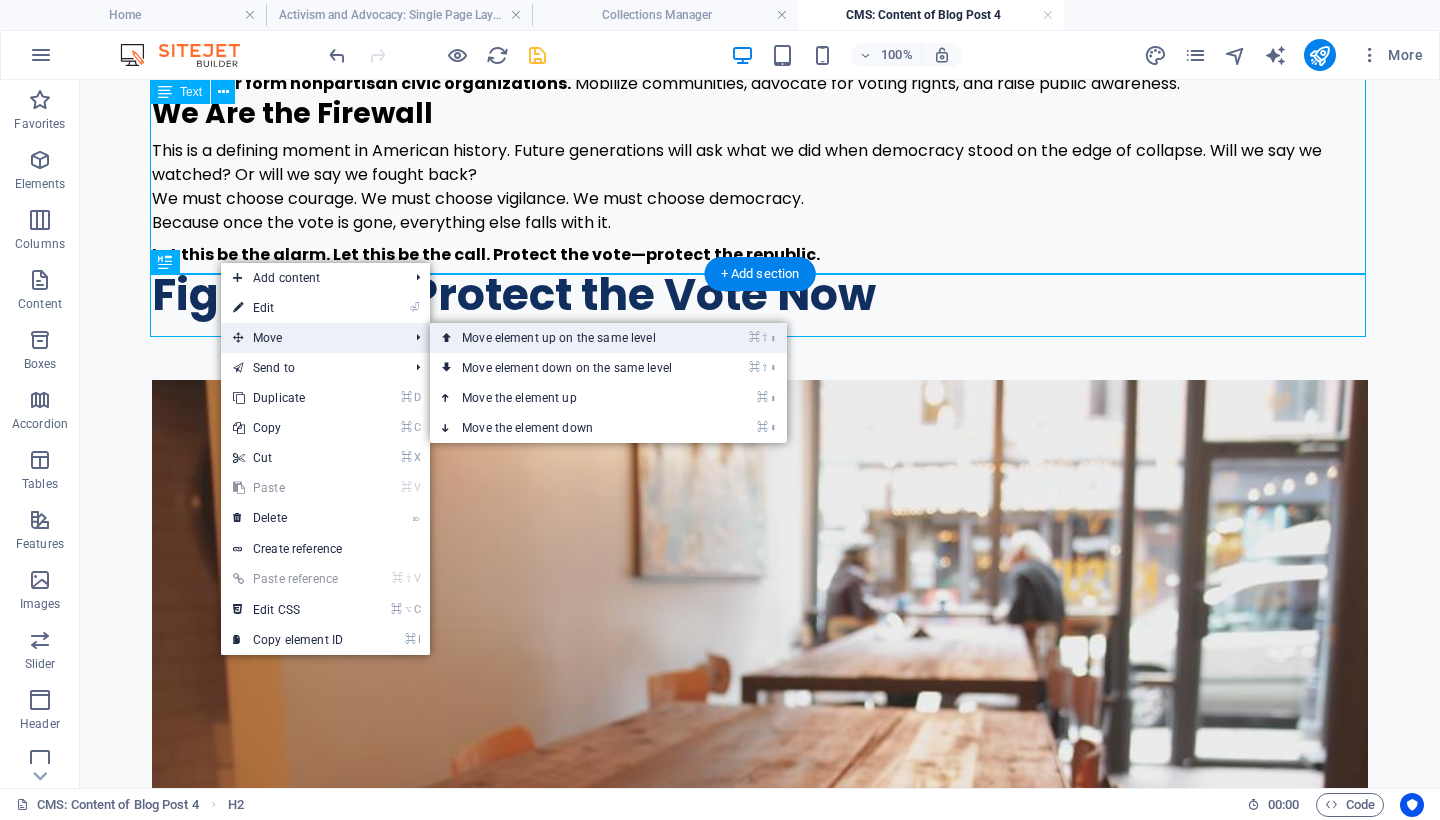 click on "⌘ ⇧ ⬆  Move element up on the same level" at bounding box center [571, 338] 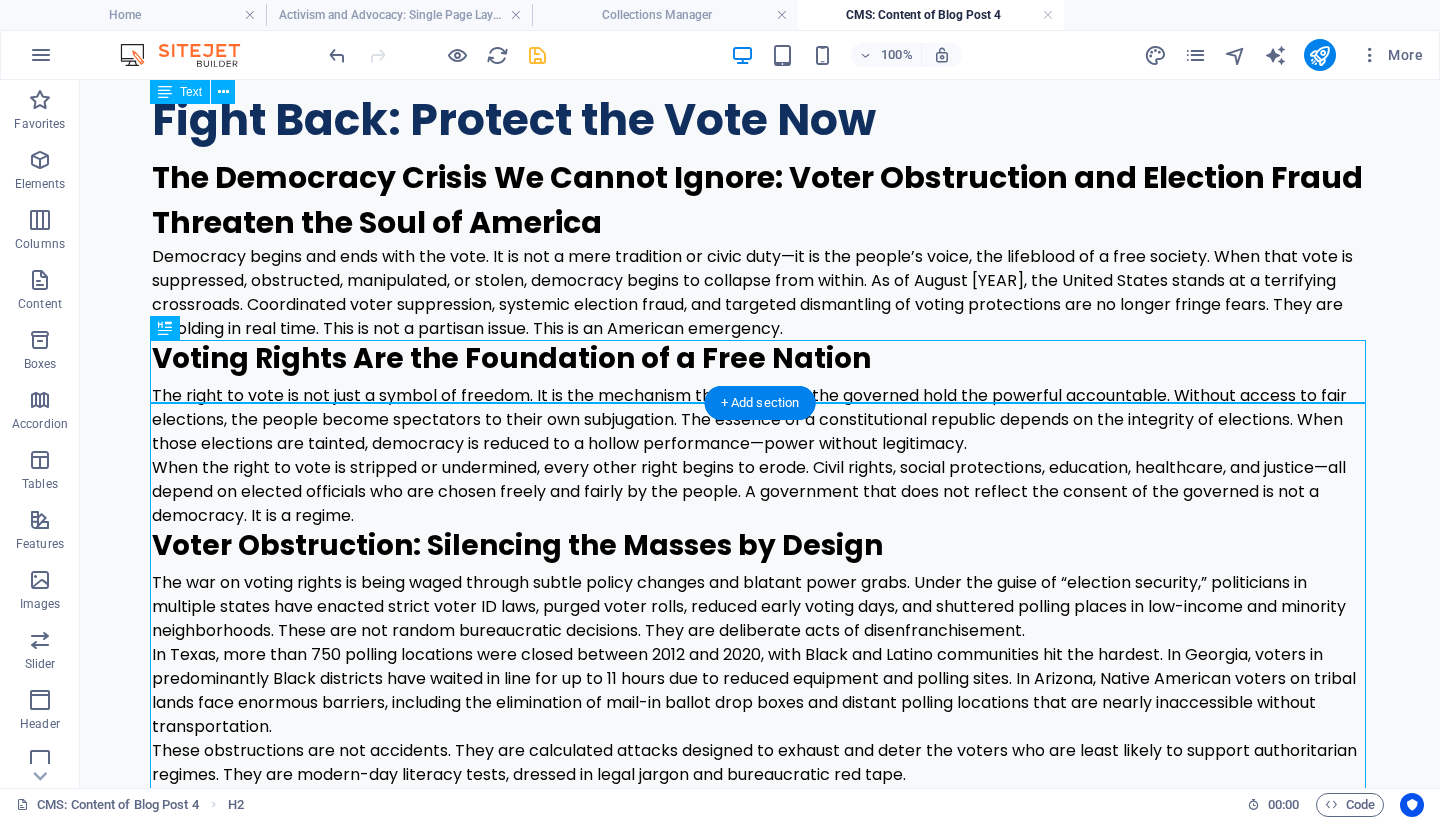 scroll, scrollTop: 0, scrollLeft: 0, axis: both 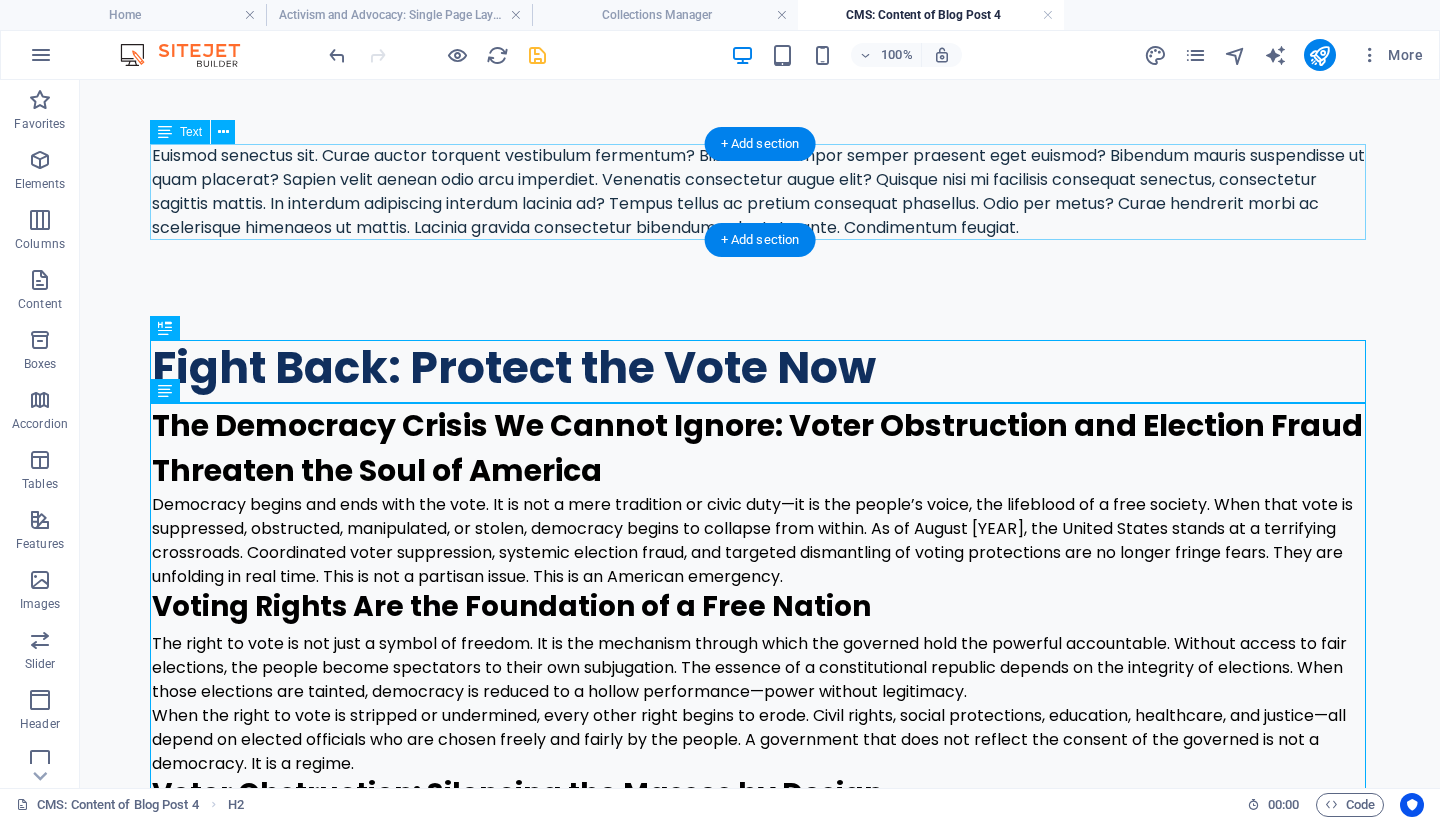 click on "Euismod senectus sit. Curae auctor torquent vestibulum fermentum? Bibendum tempor semper praesent eget euismod? Bibendum mauris suspendisse ut quam placerat? Sapien velit aenean odio arcu imperdiet. Venenatis consectetur augue elit? Quisque nisi mi facilisis consequat senectus, consectetur sagittis mattis. In interdum adipiscing interdum lacinia ad? Tempus tellus ac pretium consequat phasellus. Odio per metus? Curae hendrerit morbi ac scelerisque himenaeos ut mattis. Lacinia gravida consectetur bibendum vulputate ante. Condimentum feugiat." at bounding box center (760, 192) 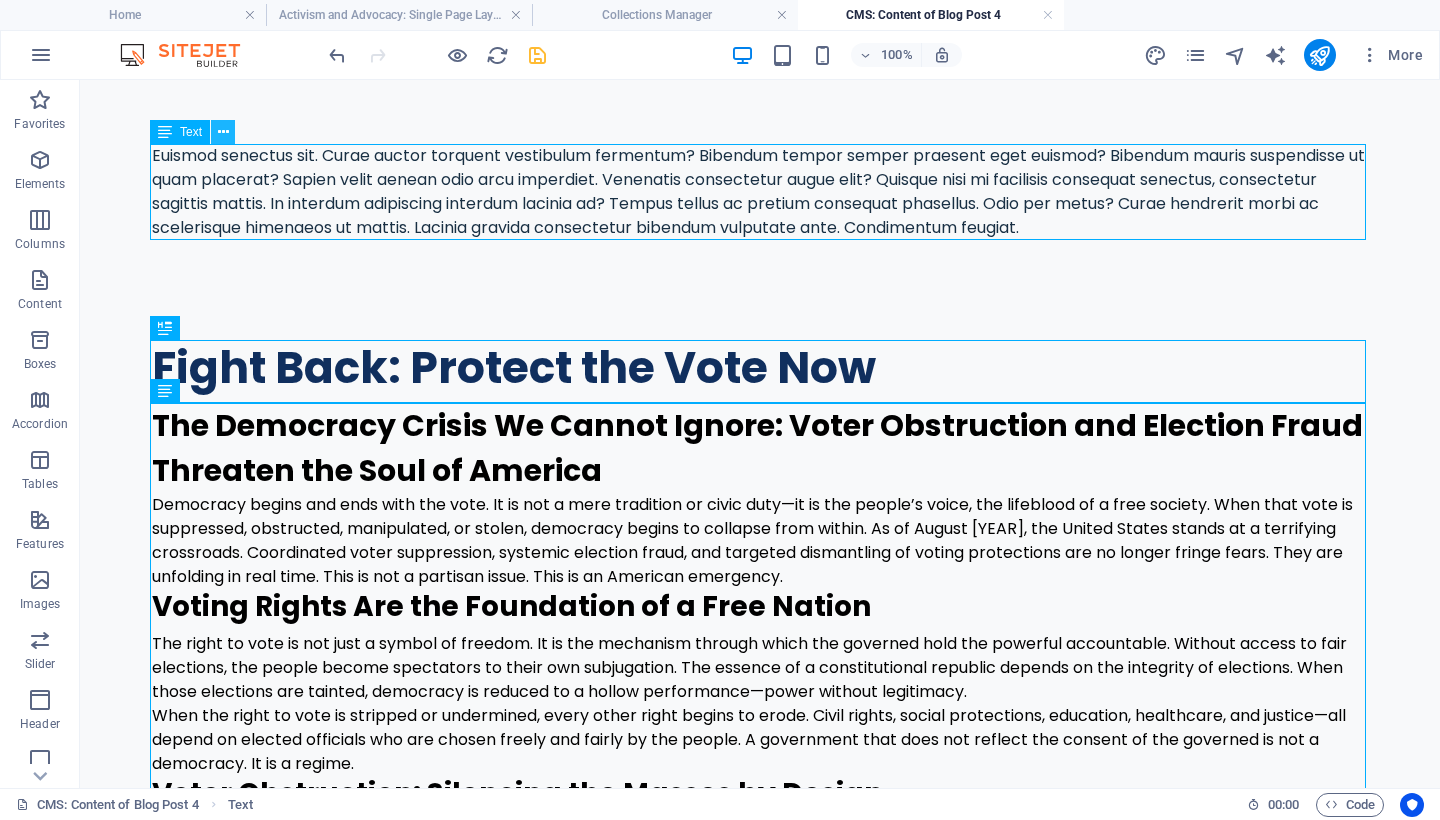 click at bounding box center [223, 132] 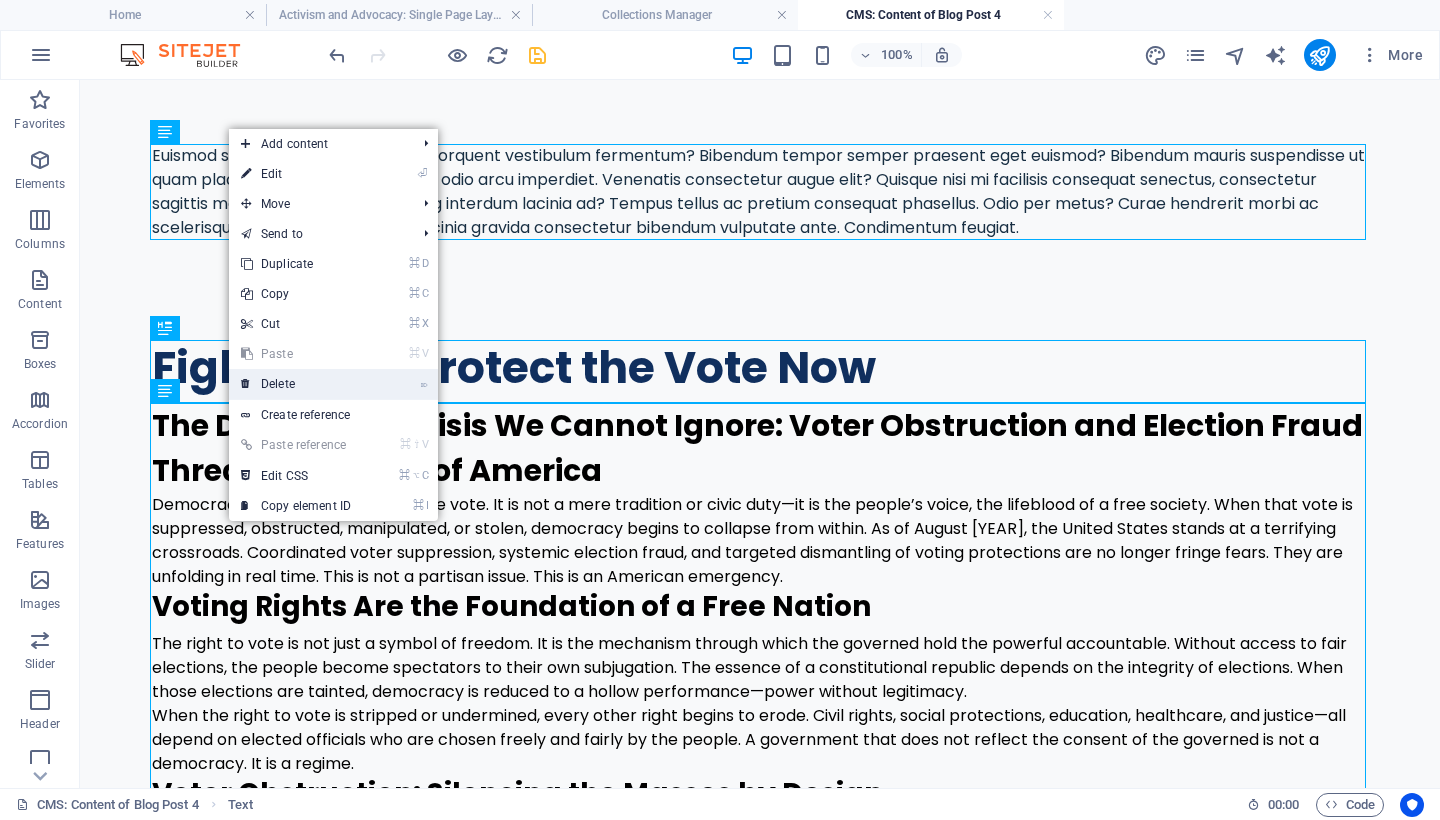 click on "⌦  Delete" at bounding box center [296, 384] 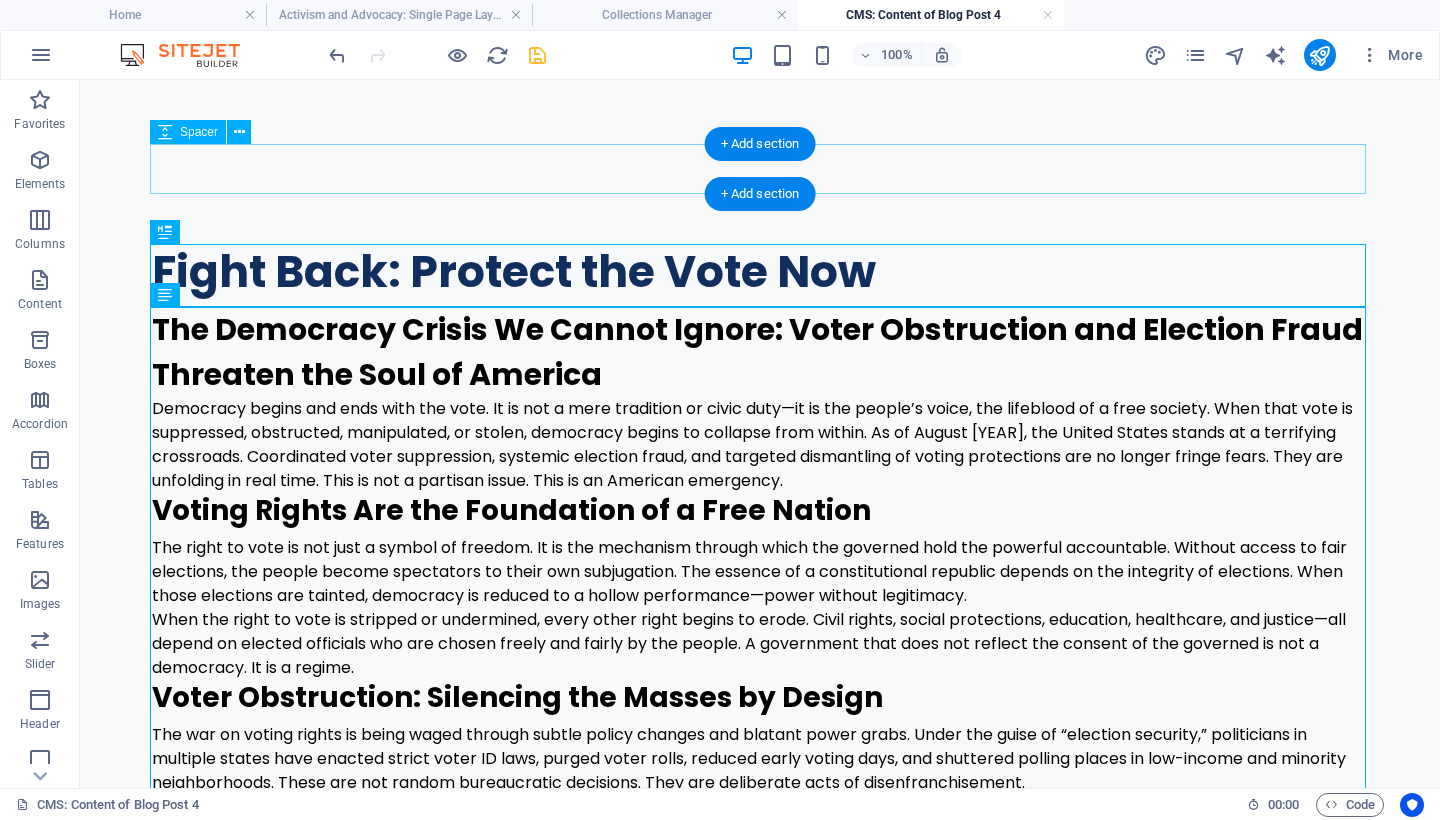 click at bounding box center (760, 169) 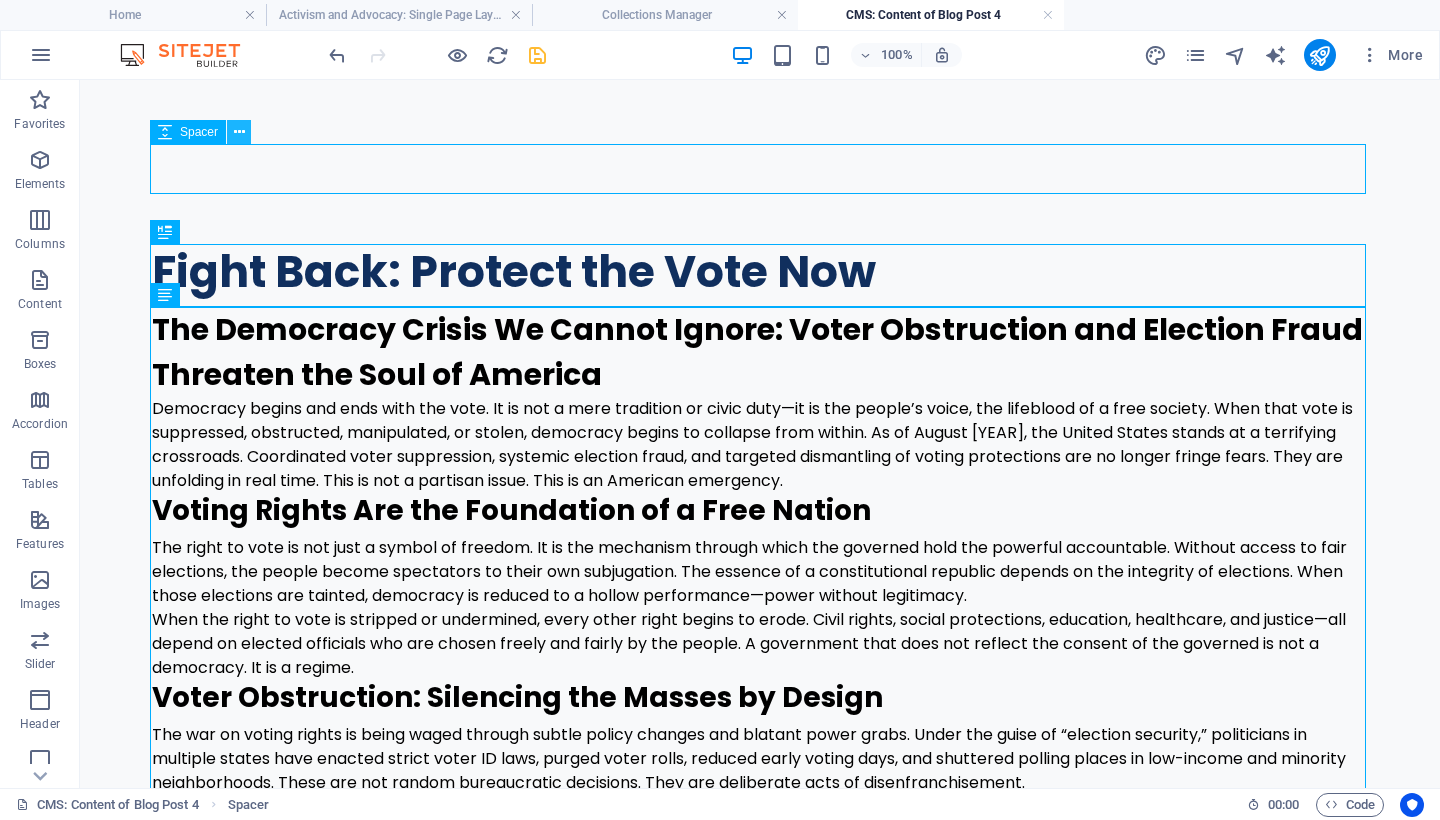 click at bounding box center [239, 132] 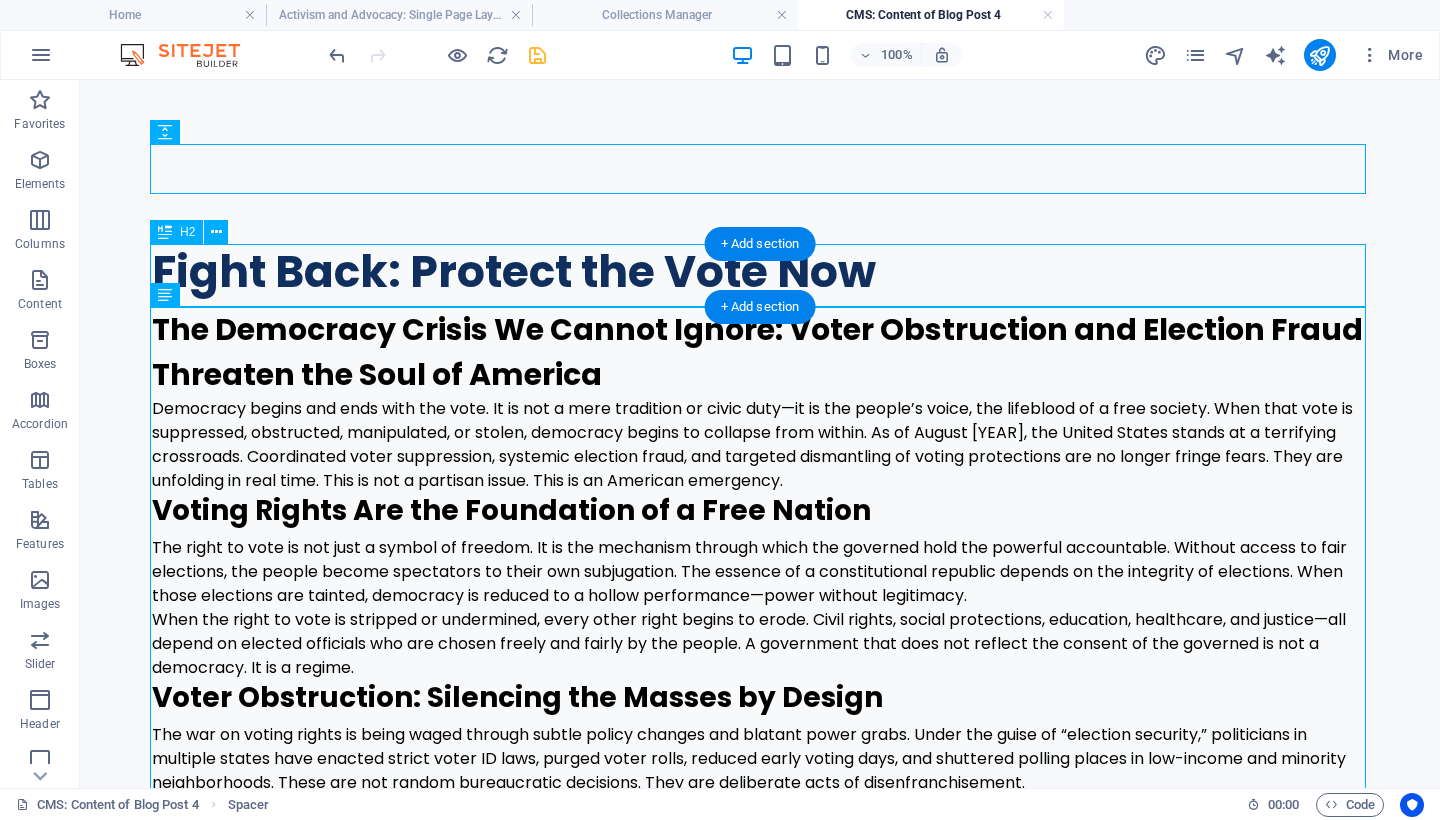click on "Fight Back: Protect the Vote Now" at bounding box center (760, 275) 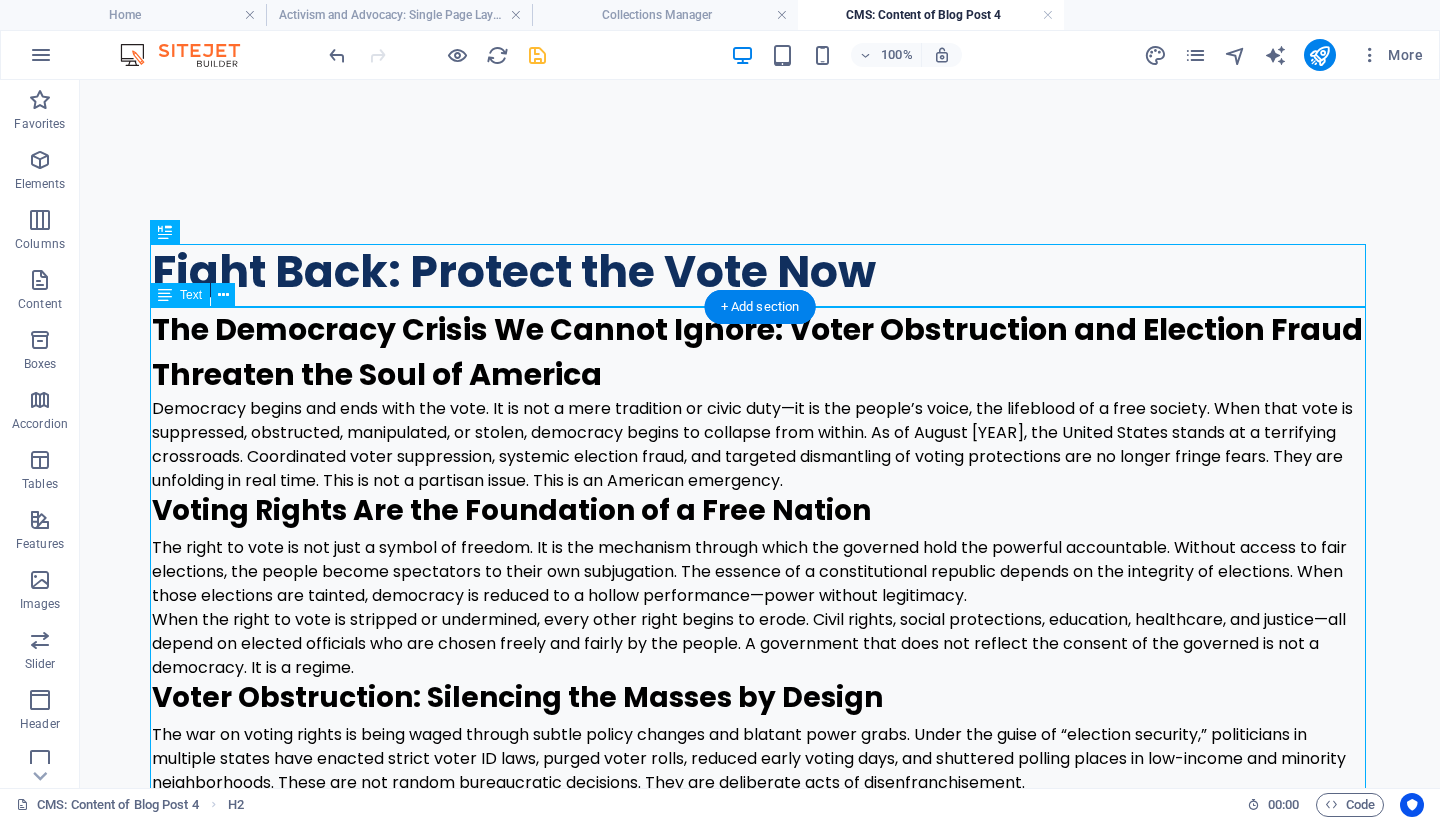 click on "The Democracy Crisis We Cannot Ignore: Voter Obstruction and Election Fraud Threaten the Soul of America Democracy begins and ends with the vote. It is not a mere tradition or civic duty—it is the people’s voice, the lifeblood of a free society. When that vote is suppressed, obstructed, manipulated, or stolen, democracy begins to collapse from within. As of [MONTH] 2025, the United States stands at a terrifying crossroads. Coordinated voter suppression, systemic election fraud, and targeted dismantling of voting protections are no longer fringe fears. They are unfolding in real time. This is not a partisan issue. This is an American emergency. Voting Rights Are the Foundation of a Free Nation Voter Obstruction: Silencing the Masses by Design These obstructions are not accidents. They are calculated attacks designed to exhaust and deter the voters who are least likely to support authoritarian regimes. They are modern-day literacy tests, dressed in legal jargon and bureaucratic red tape. We Must Mobilize" at bounding box center [760, 1226] 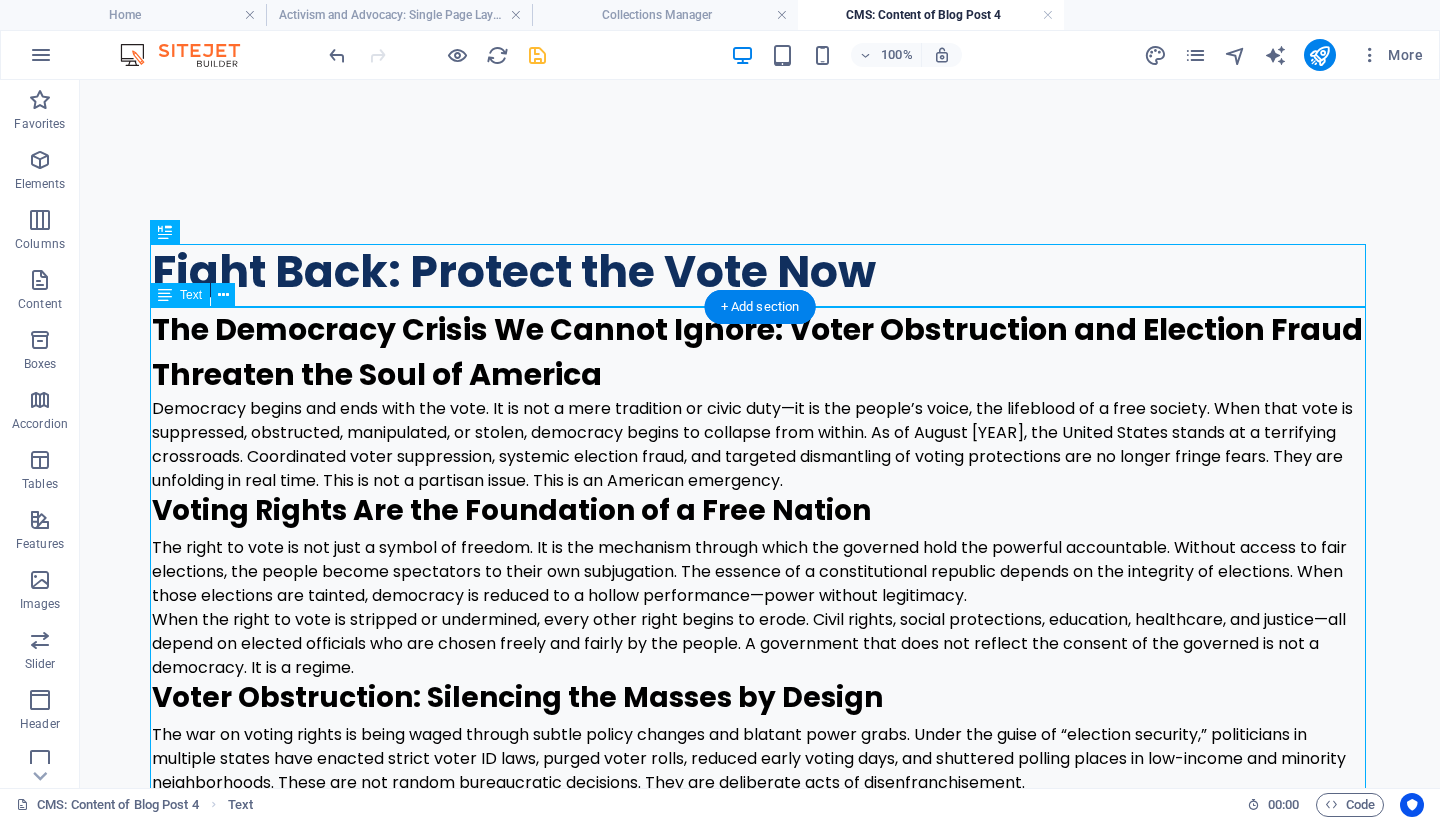 click on "The Democracy Crisis We Cannot Ignore: Voter Obstruction and Election Fraud Threaten the Soul of America Democracy begins and ends with the vote. It is not a mere tradition or civic duty—it is the people’s voice, the lifeblood of a free society. When that vote is suppressed, obstructed, manipulated, or stolen, democracy begins to collapse from within. As of [MONTH] 2025, the United States stands at a terrifying crossroads. Coordinated voter suppression, systemic election fraud, and targeted dismantling of voting protections are no longer fringe fears. They are unfolding in real time. This is not a partisan issue. This is an American emergency. Voting Rights Are the Foundation of a Free Nation Voter Obstruction: Silencing the Masses by Design These obstructions are not accidents. They are calculated attacks designed to exhaust and deter the voters who are least likely to support authoritarian regimes. They are modern-day literacy tests, dressed in legal jargon and bureaucratic red tape. We Must Mobilize" at bounding box center (760, 1226) 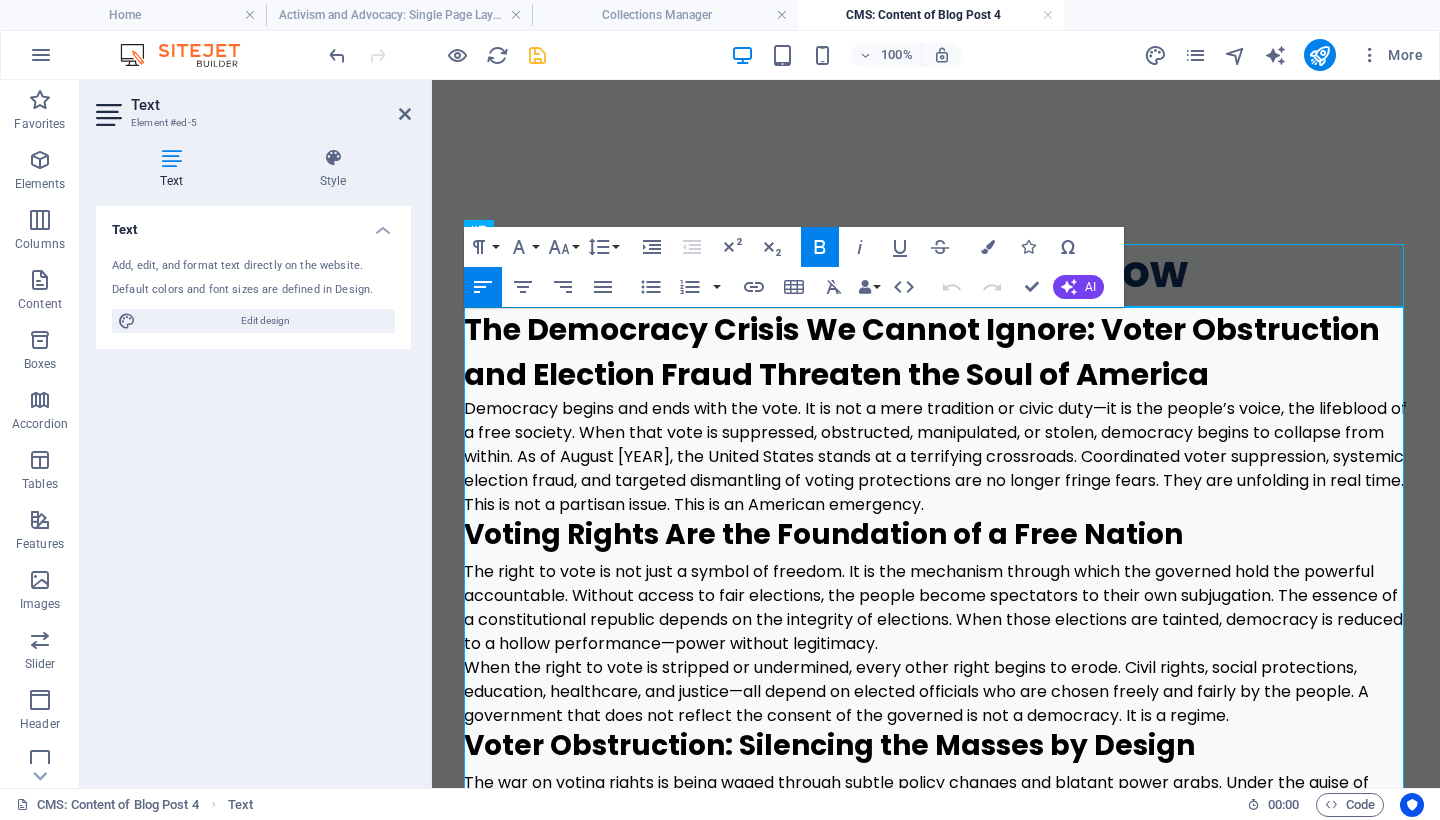 click on "The Democracy Crisis We Cannot Ignore: Voter Obstruction and Election Fraud Threaten the Soul of America" at bounding box center [922, 352] 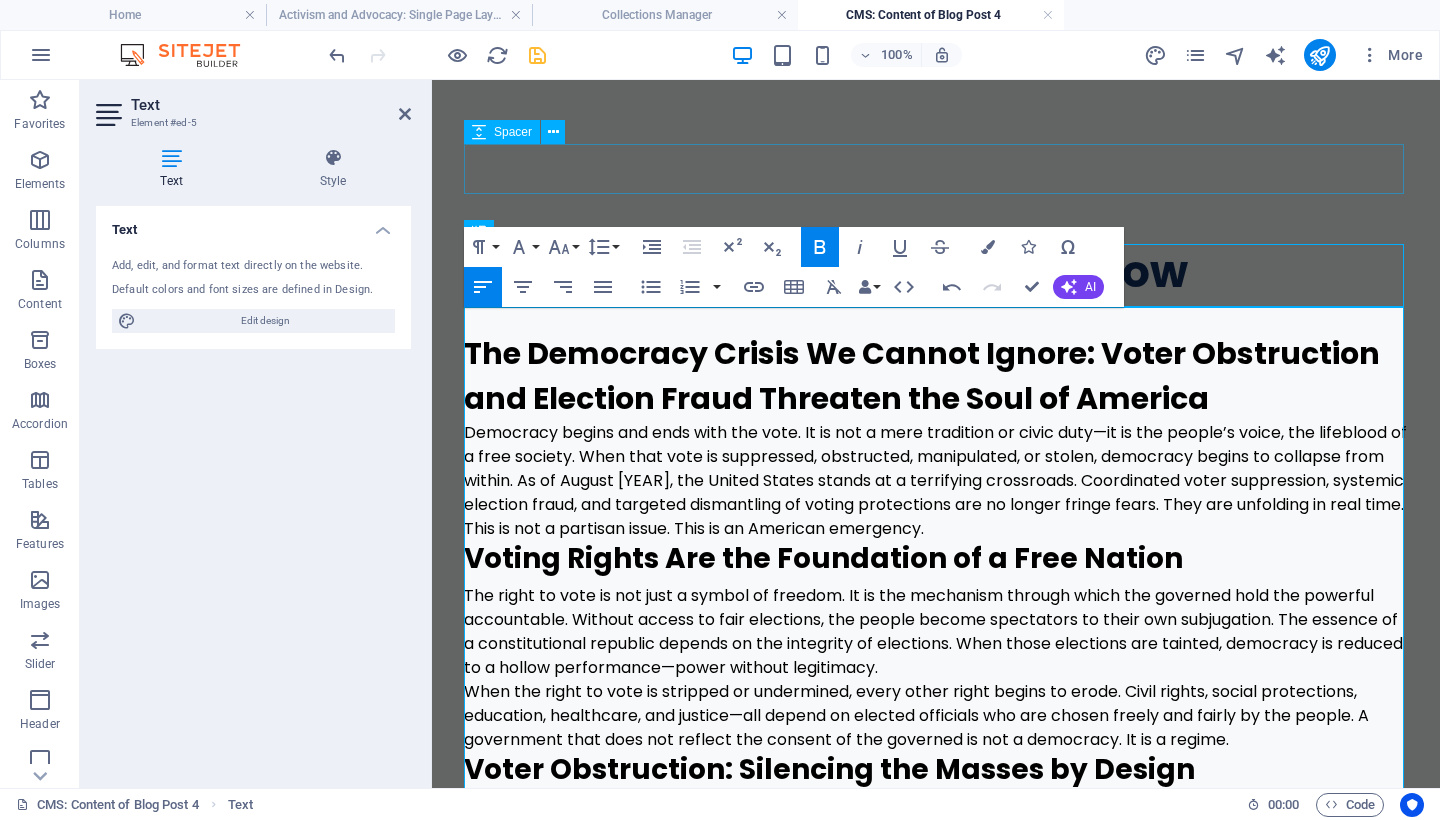 click at bounding box center [936, 169] 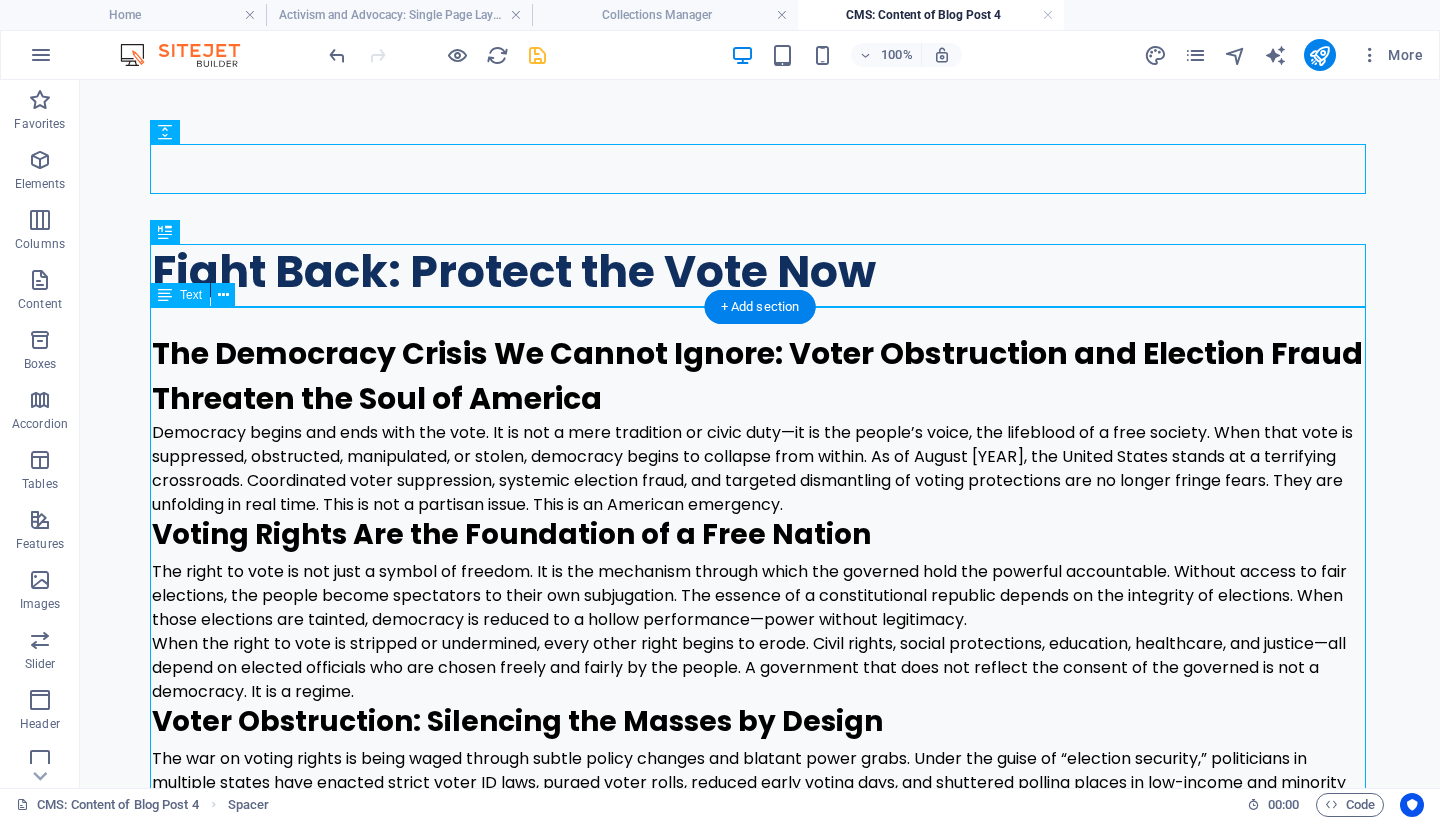 click on "The Democracy Crisis We Cannot Ignore: Voter Obstruction and Election Fraud Threaten the Soul of America Democracy begins and ends with the vote. It is not a mere tradition or civic duty—it is the people’s voice, the lifeblood of a free society. When that vote is suppressed, obstructed, manipulated, or stolen, democracy begins to collapse from within. As of [MONTH] 2025, the United States stands at a terrifying crossroads. Coordinated voter suppression, systemic election fraud, and targeted dismantling of voting protections are no longer fringe fears. They are unfolding in real time. This is not a partisan issue. This is an American emergency. Voting Rights Are the Foundation of a Free Nation Voter Obstruction: Silencing the Masses by Design These obstructions are not accidents. They are calculated attacks designed to exhaust and deter the voters who are least likely to support authoritarian regimes. They are modern-day literacy tests, dressed in legal jargon and bureaucratic red tape. We Must Mobilize" at bounding box center (760, 1238) 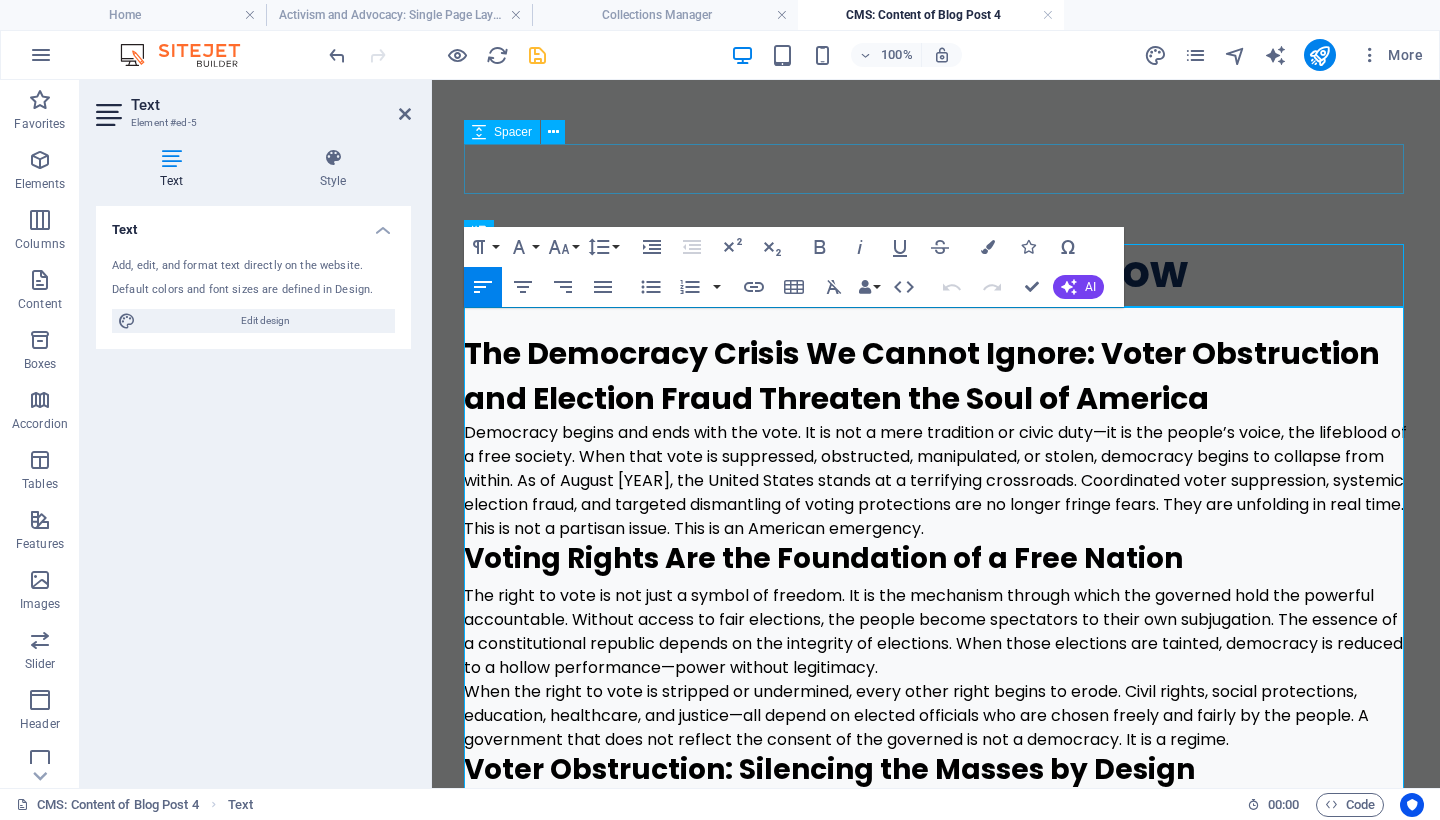 type 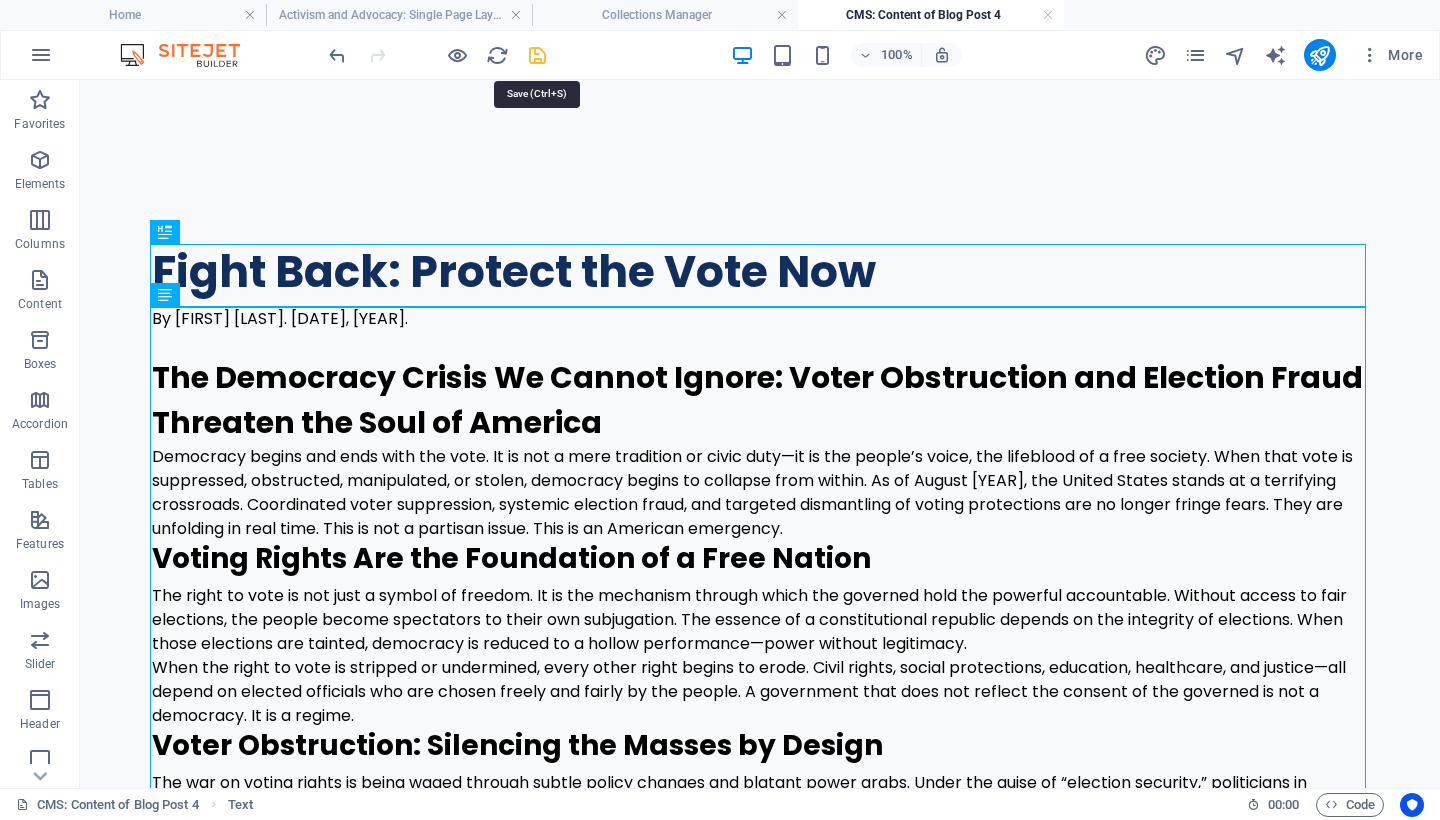 click at bounding box center [537, 55] 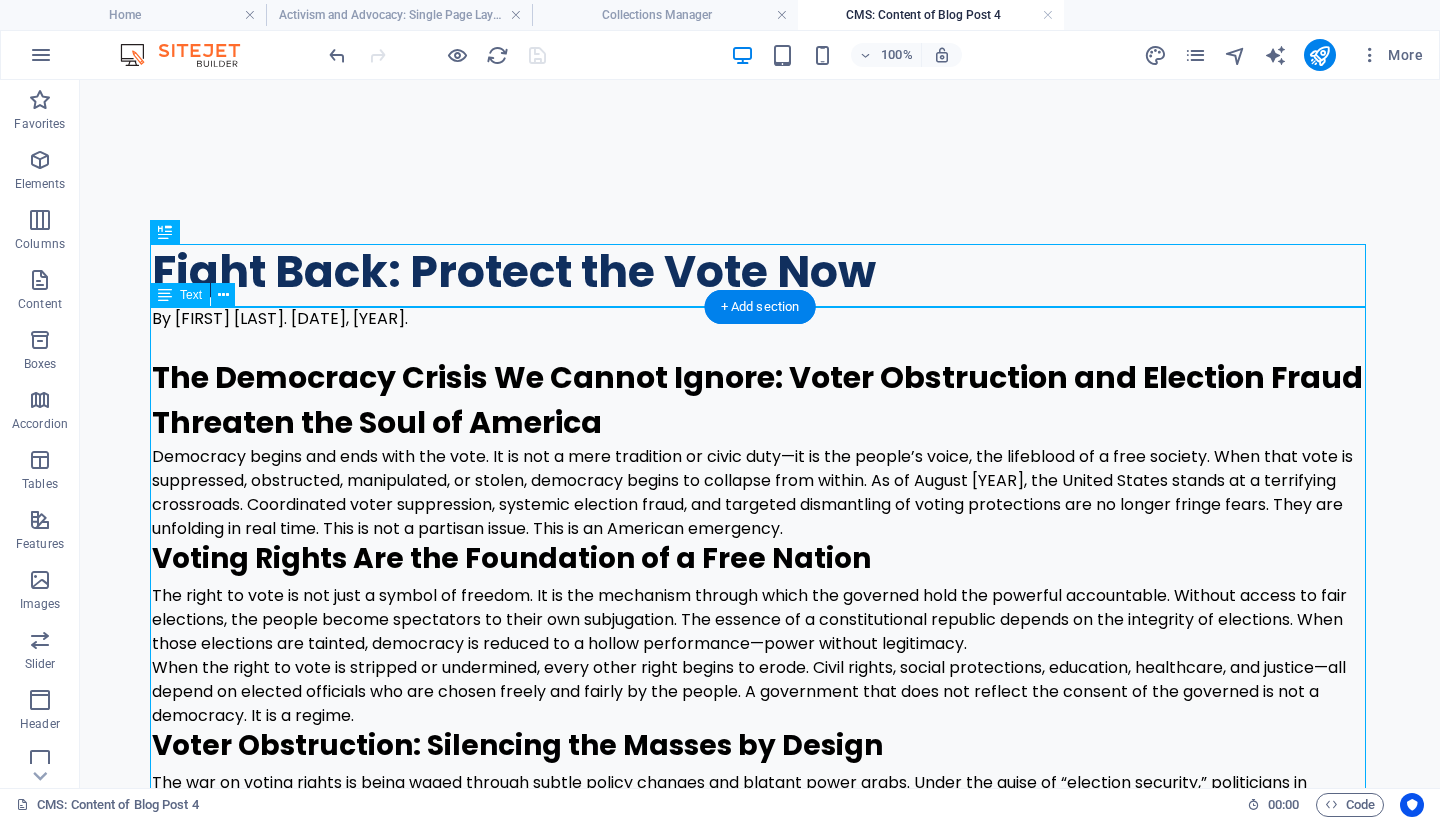 click on "By [FIRST] [LAST]. August 5, 2027. The Democracy Crisis We Cannot Ignore: Voter Obstruction and Election Fraud Threaten the Soul of America Democracy begins and ends with the vote. It is not a mere tradition or civic duty—it is the people’s voice, the lifeblood of a free society. When that vote is suppressed, obstructed, manipulated, or stolen, democracy begins to collapse from within. As of August 2025, the United States stands at a terrifying crossroads. Coordinated voter suppression, systemic election fraud, and targeted dismantling of voting protections are no longer fringe fears. They are unfolding in real time. This is not a partisan issue. This is an American emergency. Voting Rights Are the Foundation of a Free Nation Voter Obstruction: Silencing the Masses by Design Election Fraud and the Erosion of Trust The Coordinated Dismantling of Democracy A Nation on the Brink We Must Mobilize It is not enough to be outraged. We must organize. Here is what every citizen can do—starting now:" at bounding box center [760, 1250] 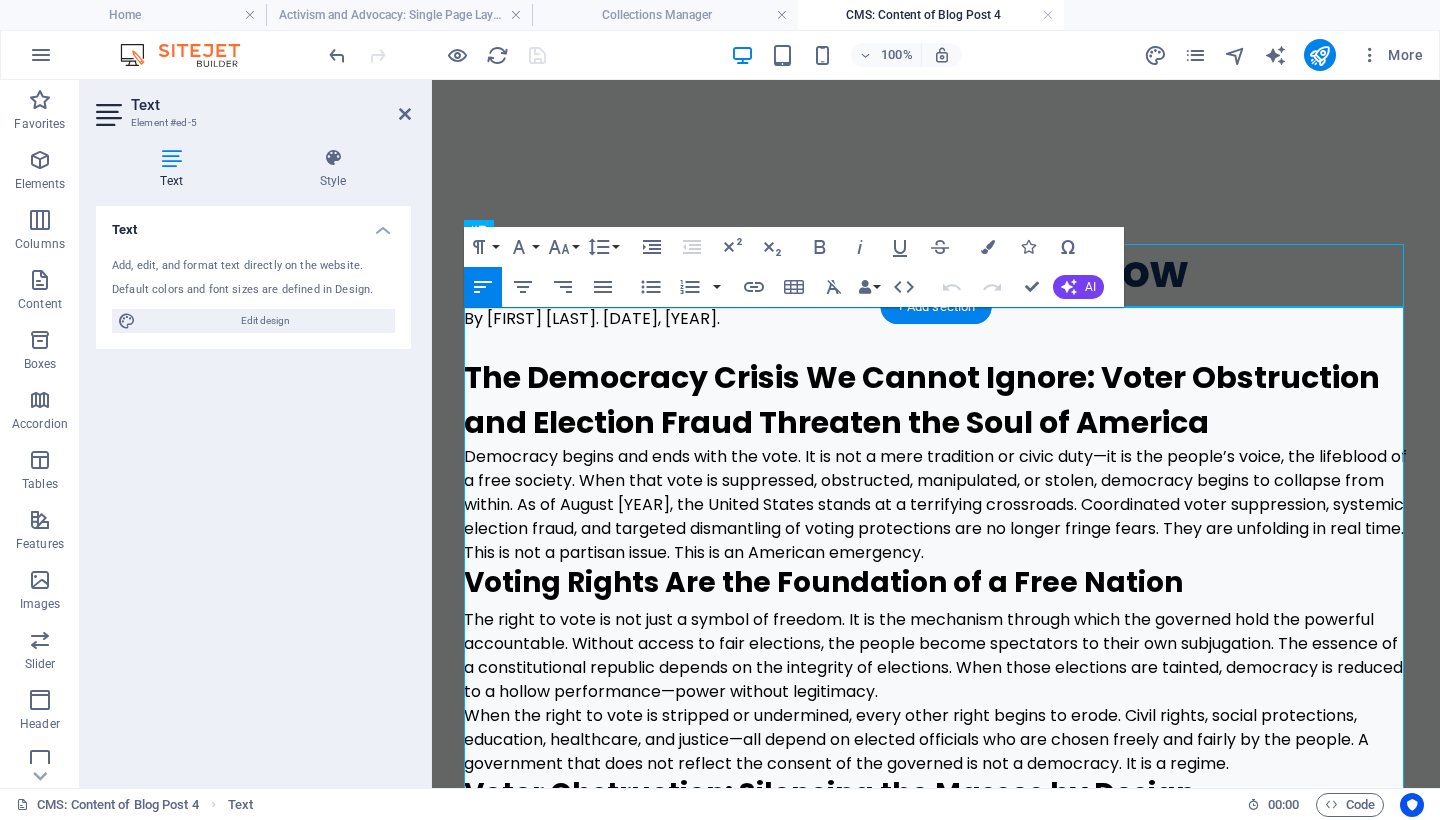 scroll, scrollTop: 38, scrollLeft: 0, axis: vertical 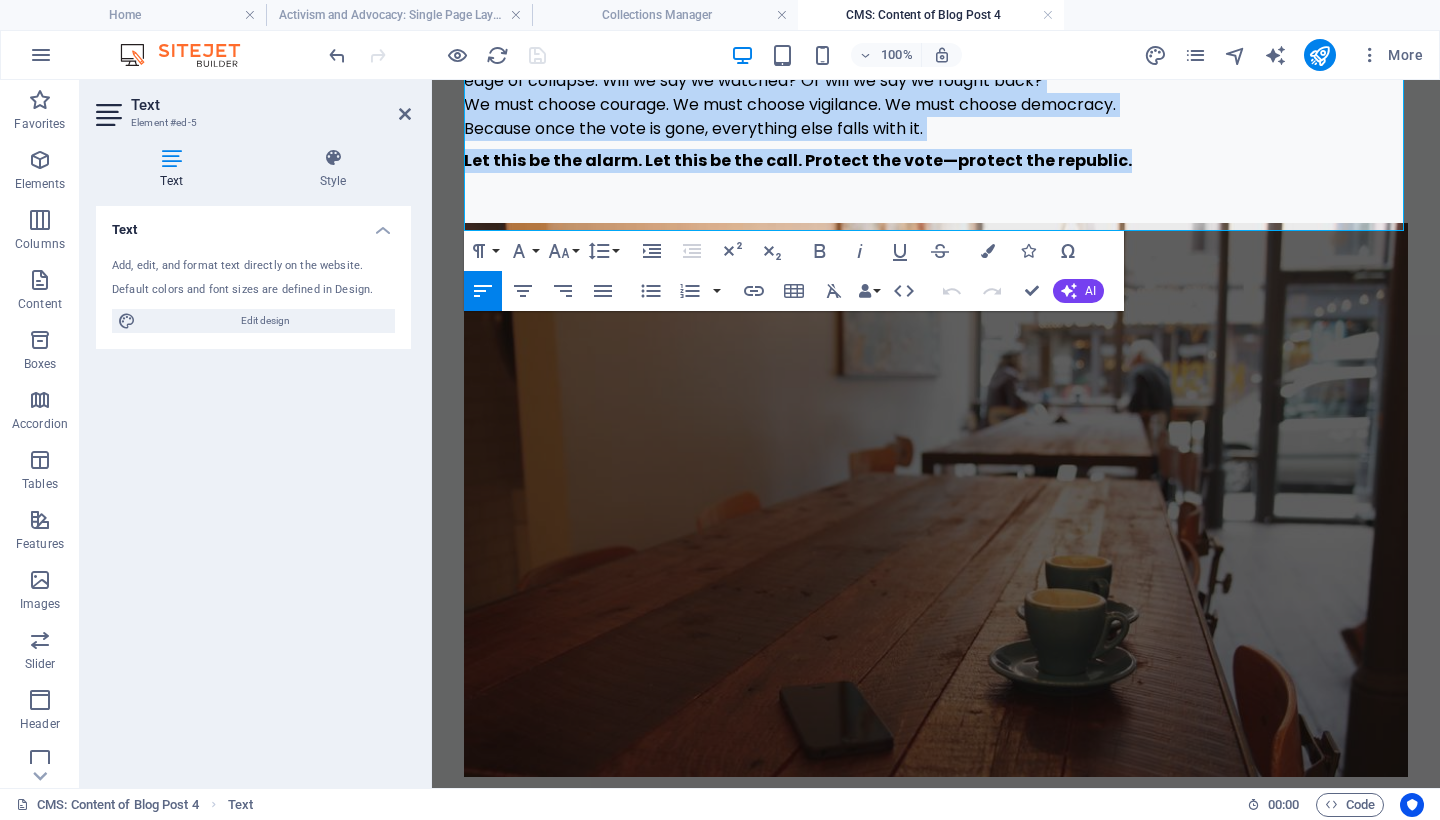 drag, startPoint x: 471, startPoint y: 335, endPoint x: 791, endPoint y: 759, distance: 531.2024 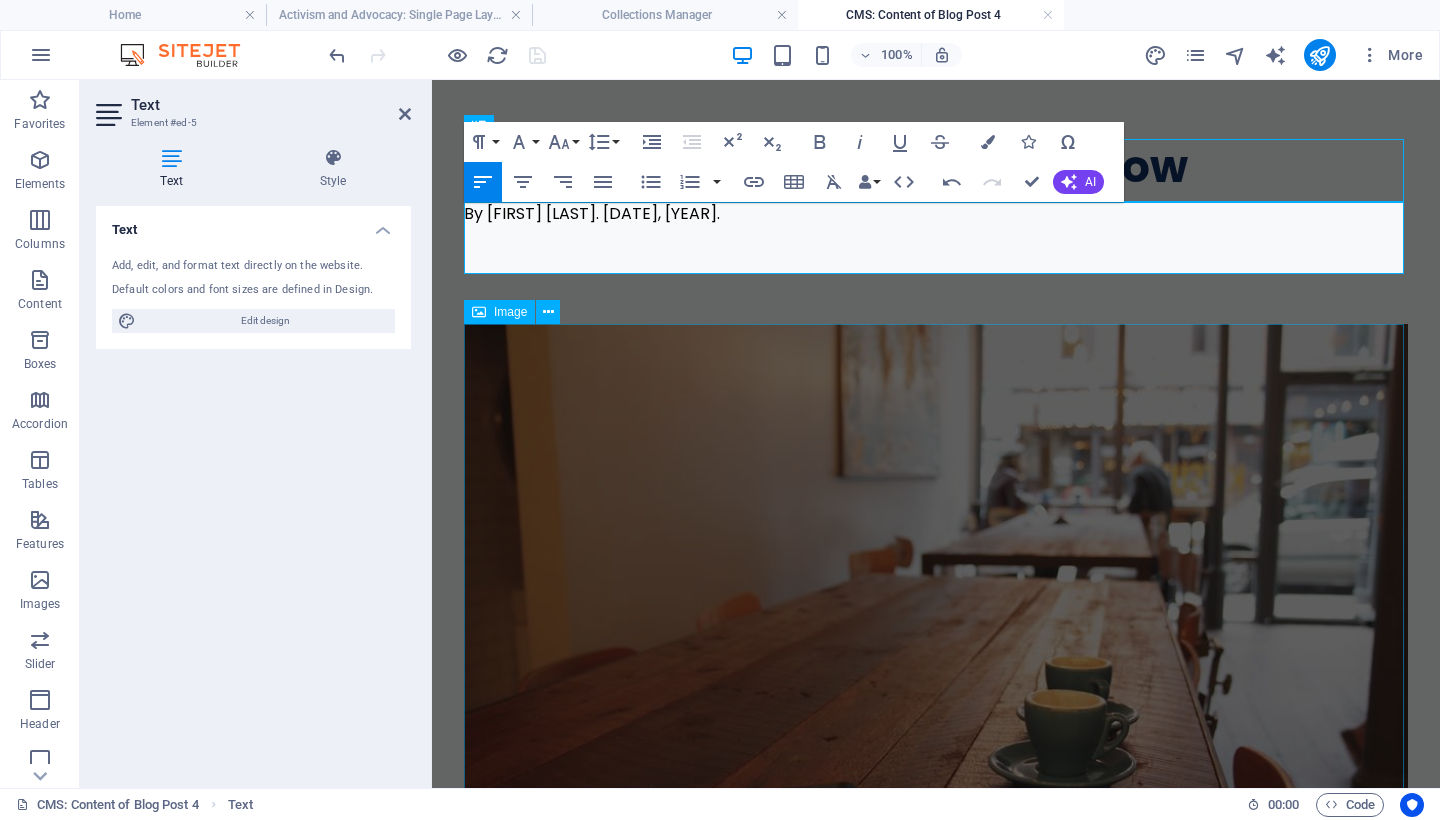 scroll, scrollTop: 0, scrollLeft: 0, axis: both 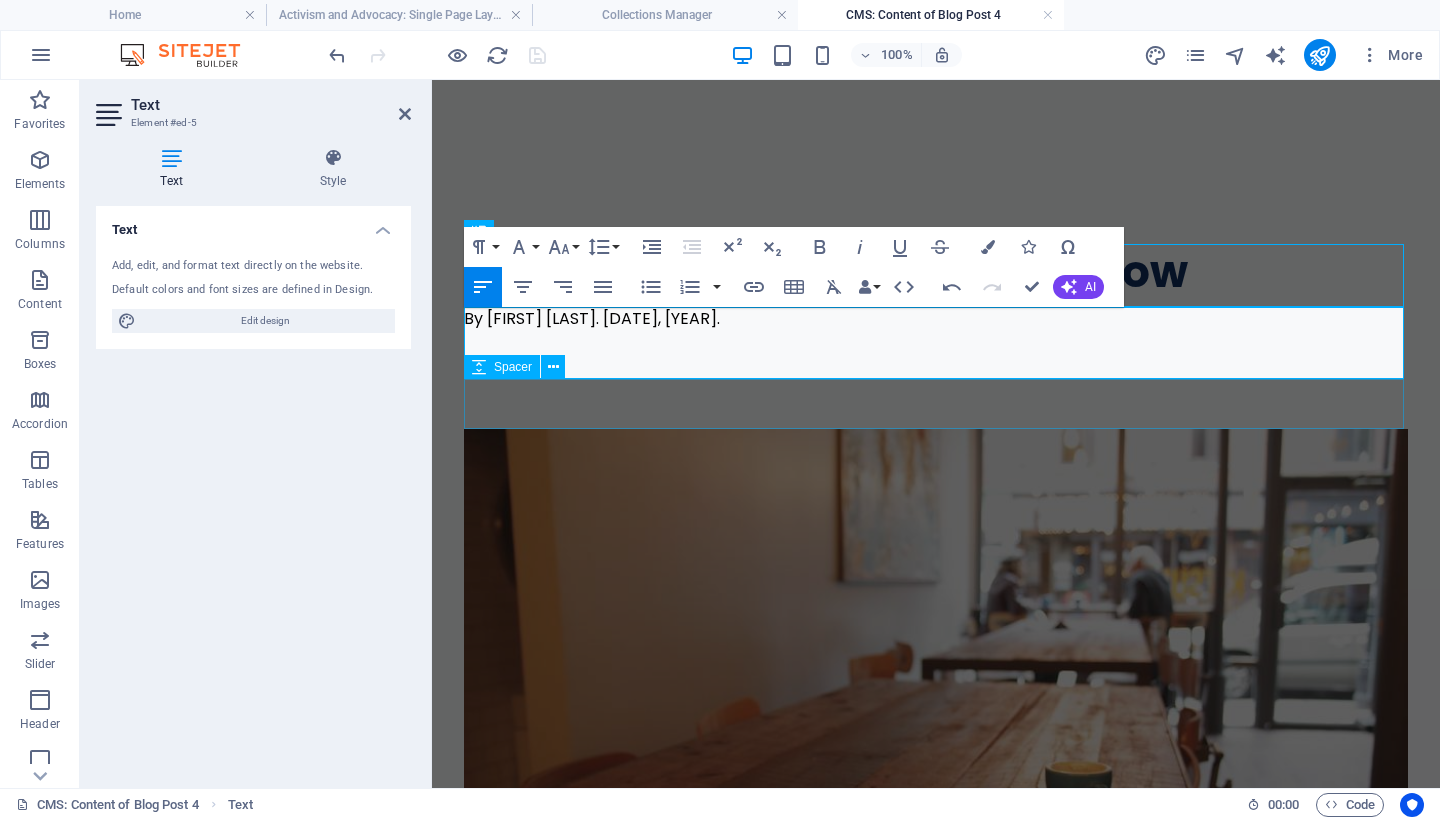 click at bounding box center (936, 404) 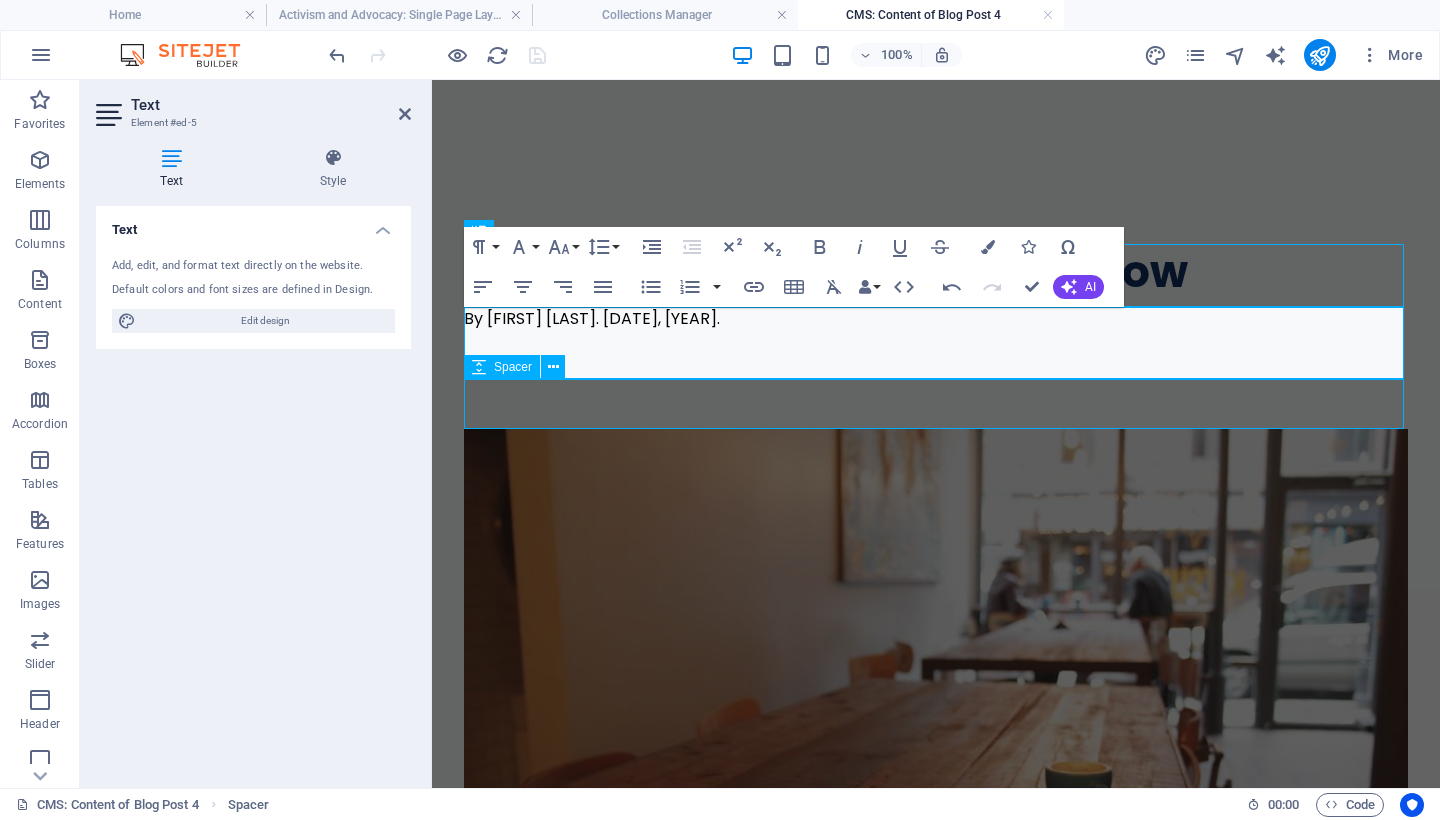 click at bounding box center [936, 404] 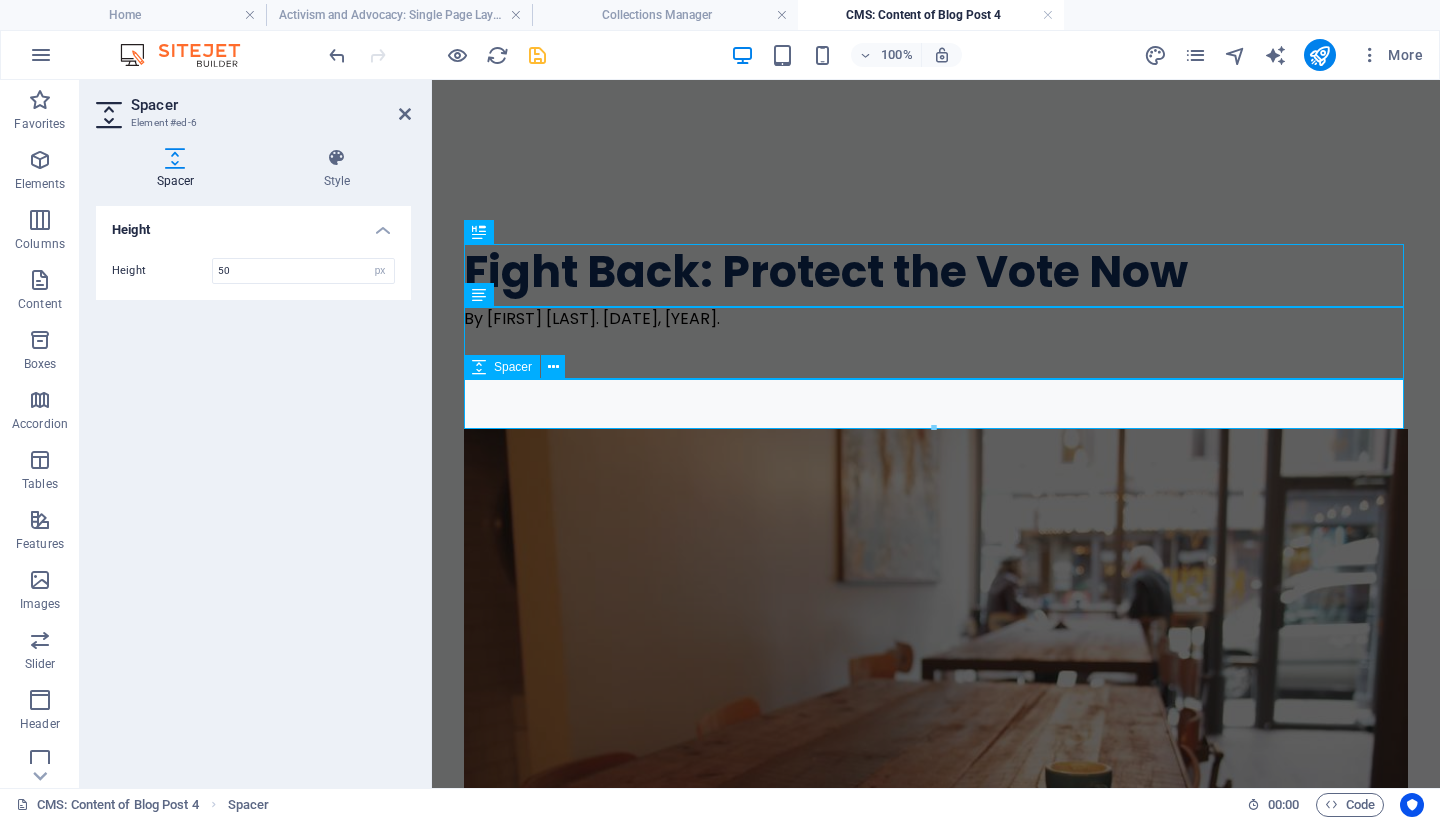 click at bounding box center [936, 404] 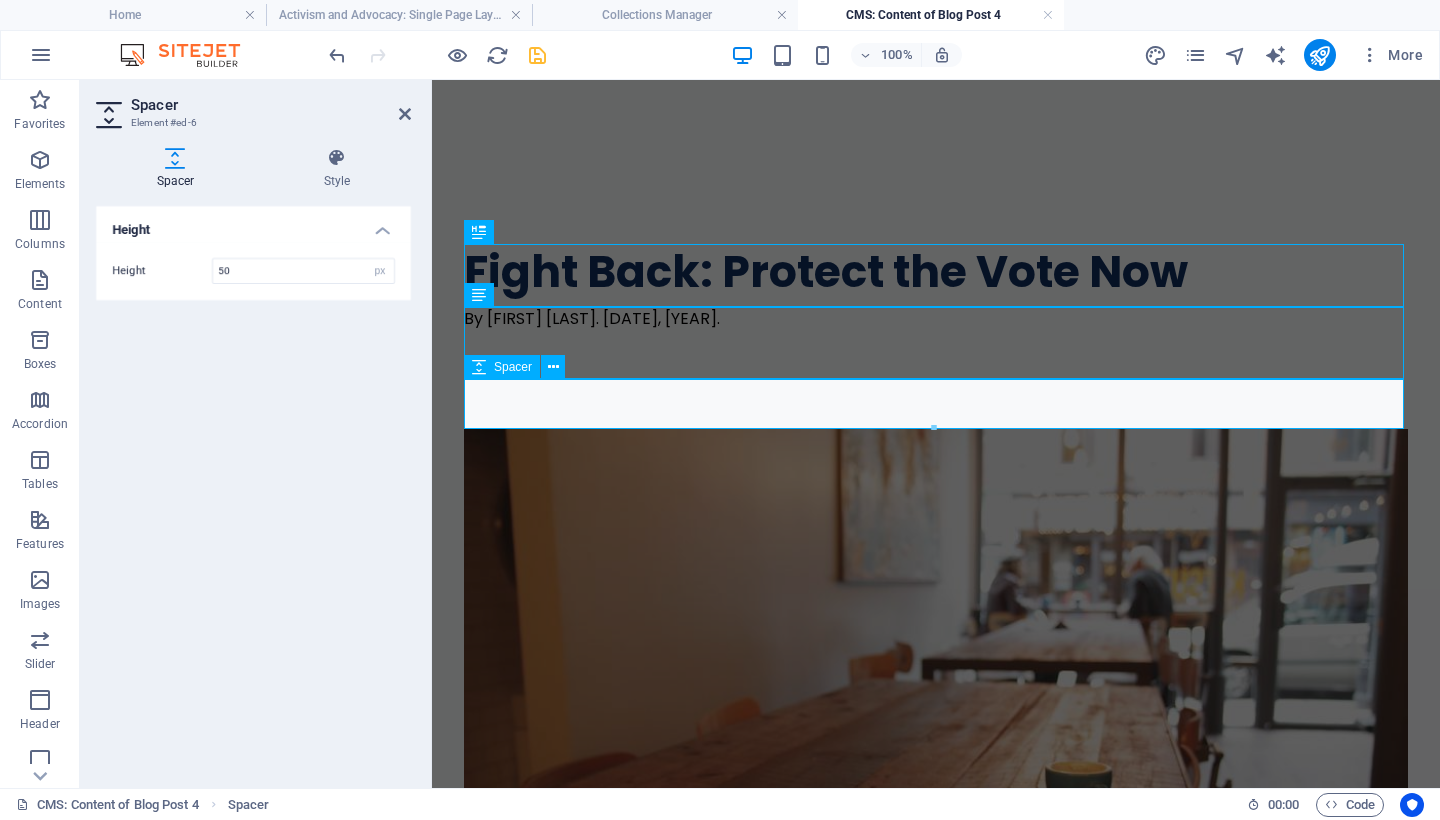 click at bounding box center (936, 404) 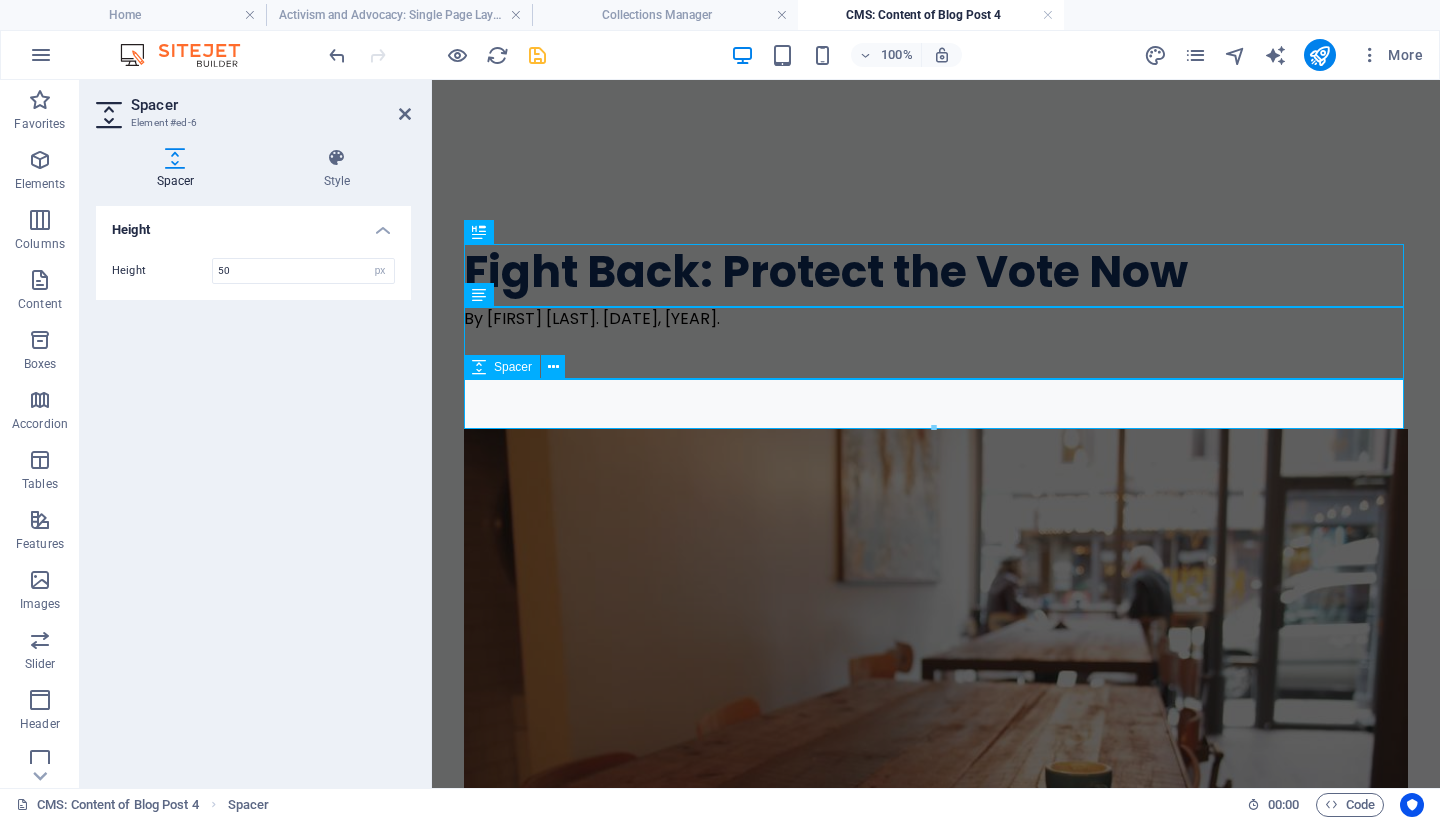 click at bounding box center [936, 404] 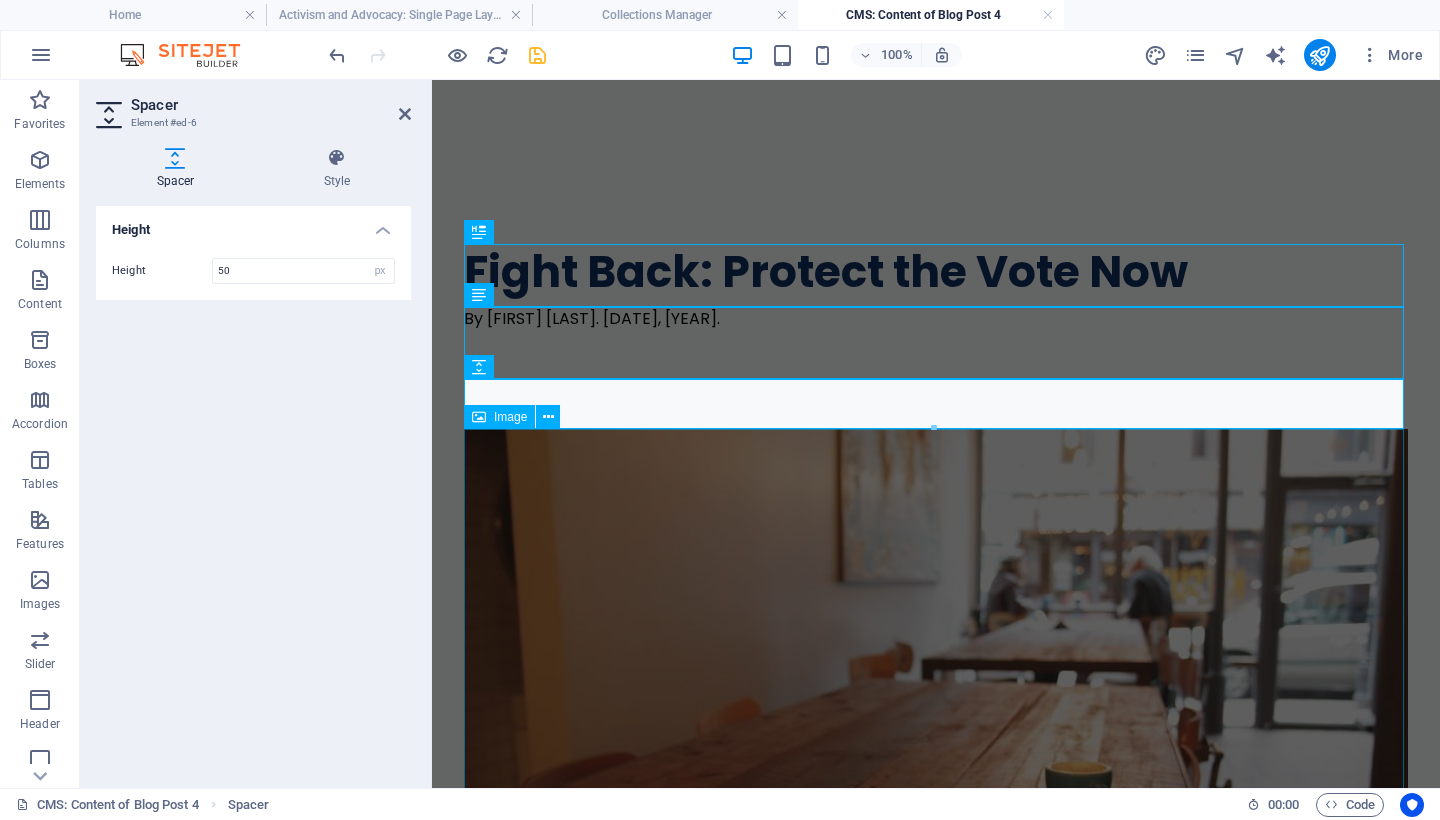 click at bounding box center [936, 706] 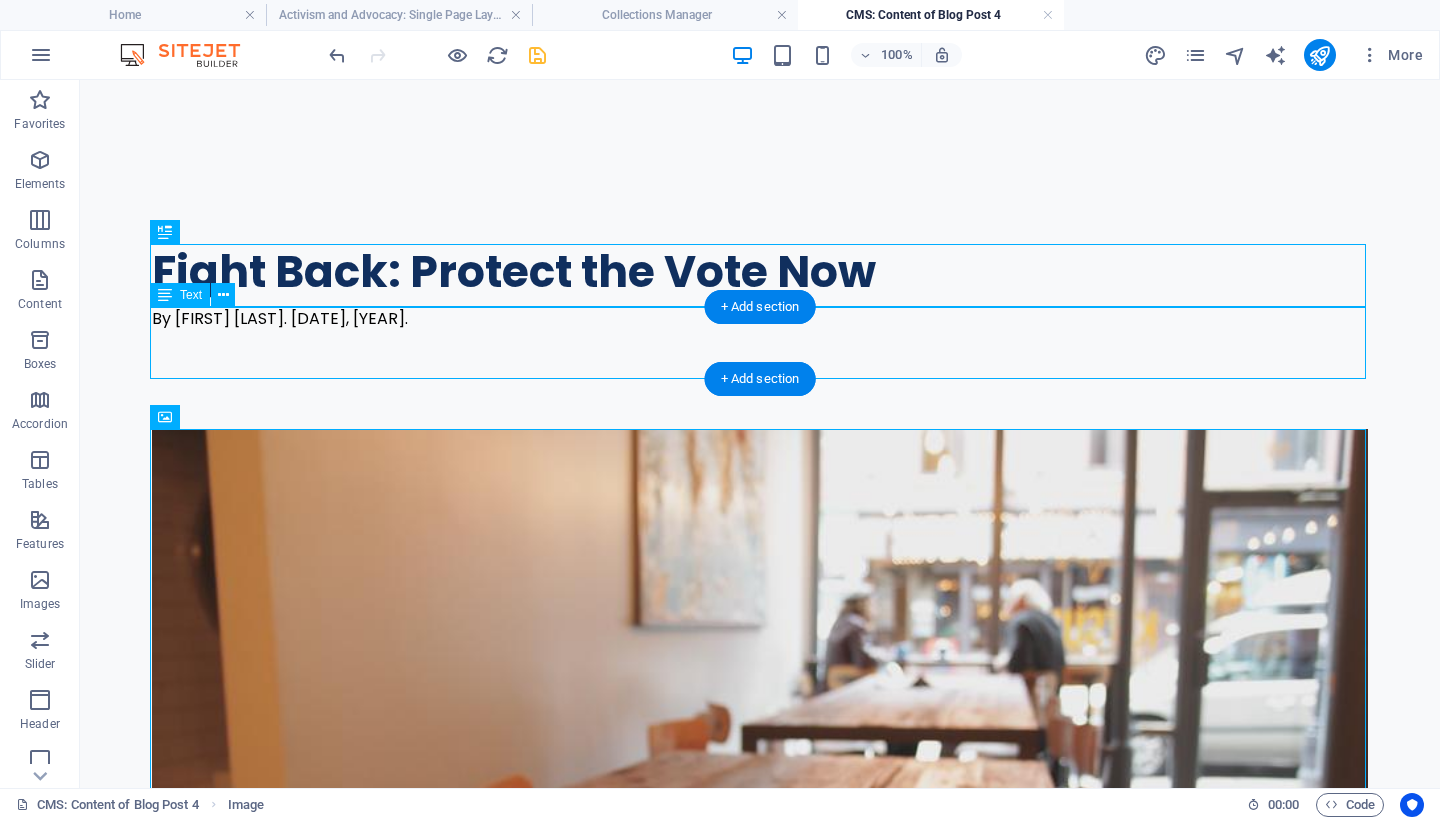 click on "By [FIRST] [LAST]. [DATE], [YEAR]." at bounding box center (760, 343) 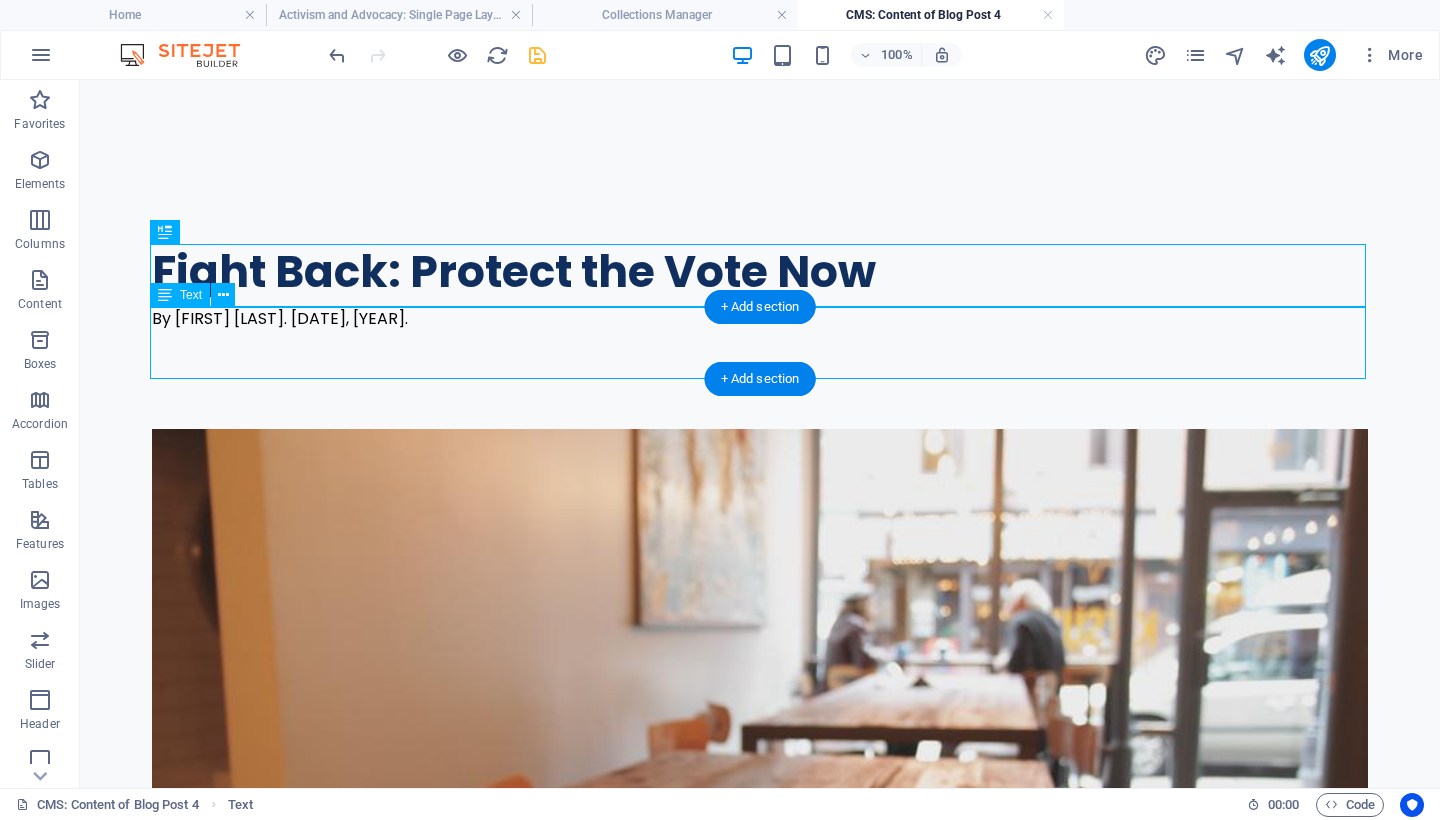 click on "By [FIRST] [LAST]. [DATE], [YEAR]." at bounding box center [760, 343] 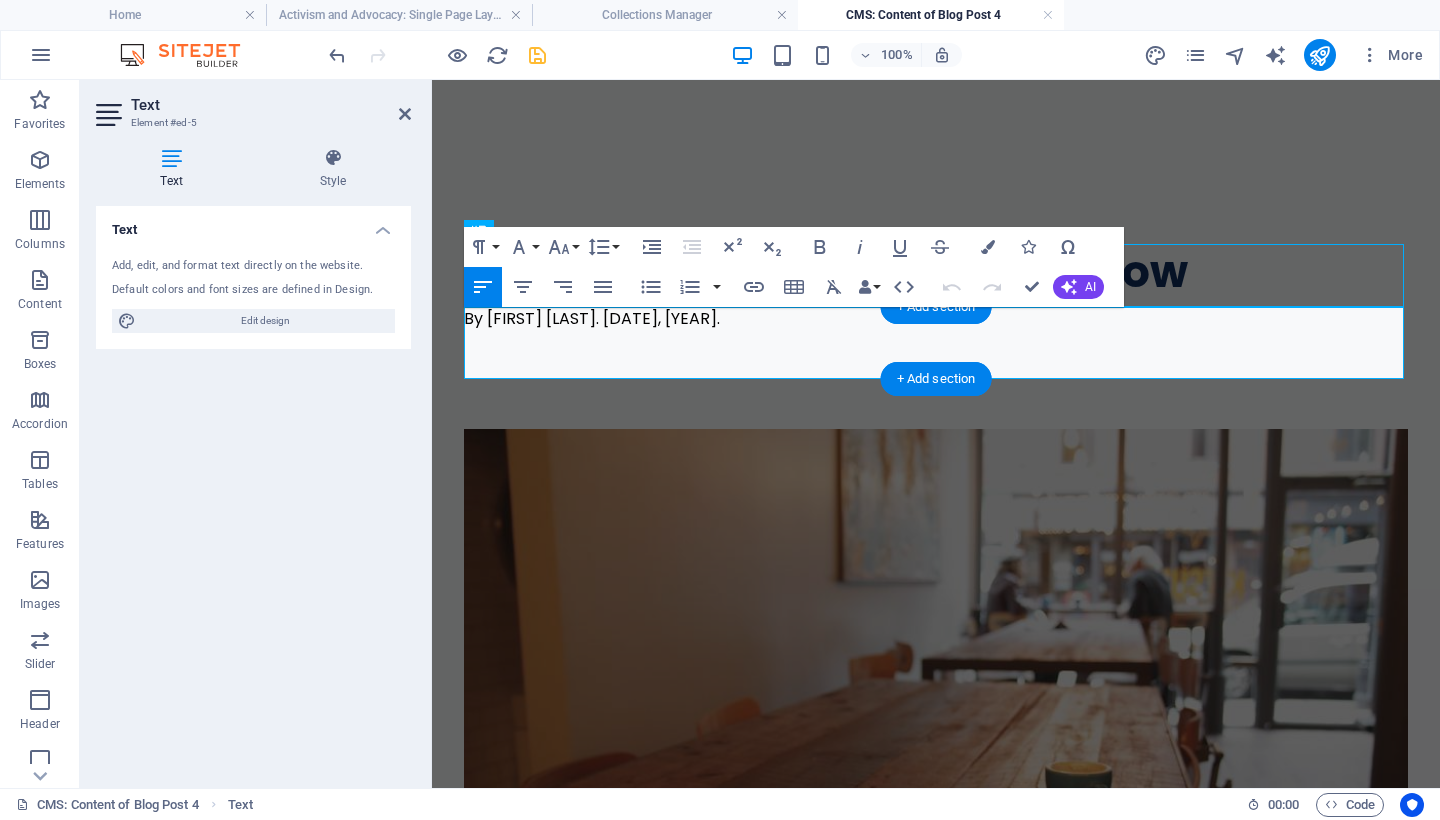 click on "By [FIRST] [LAST]. [DATE], [YEAR]." at bounding box center [936, 319] 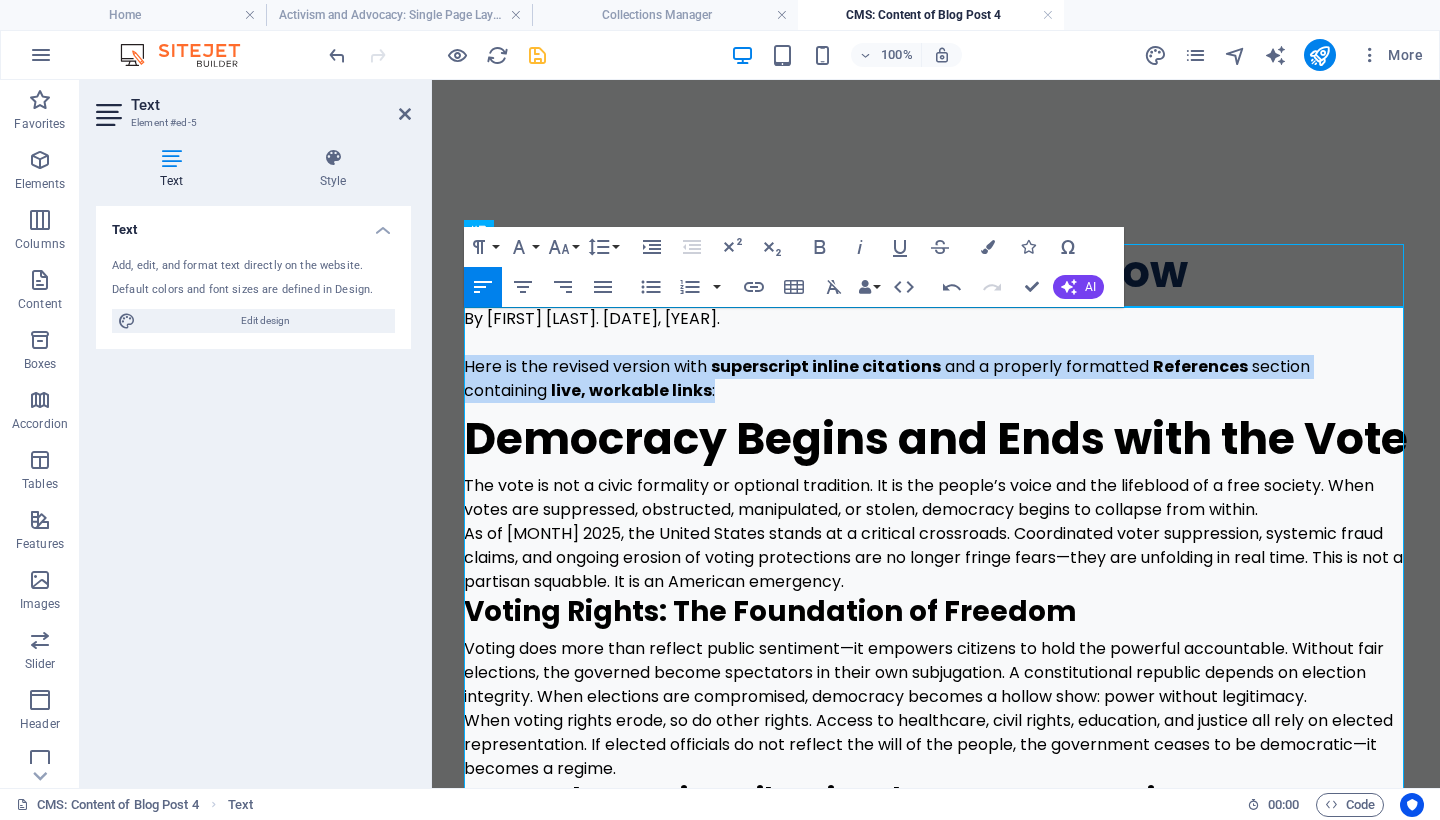 drag, startPoint x: 653, startPoint y: 391, endPoint x: 440, endPoint y: 361, distance: 215.1023 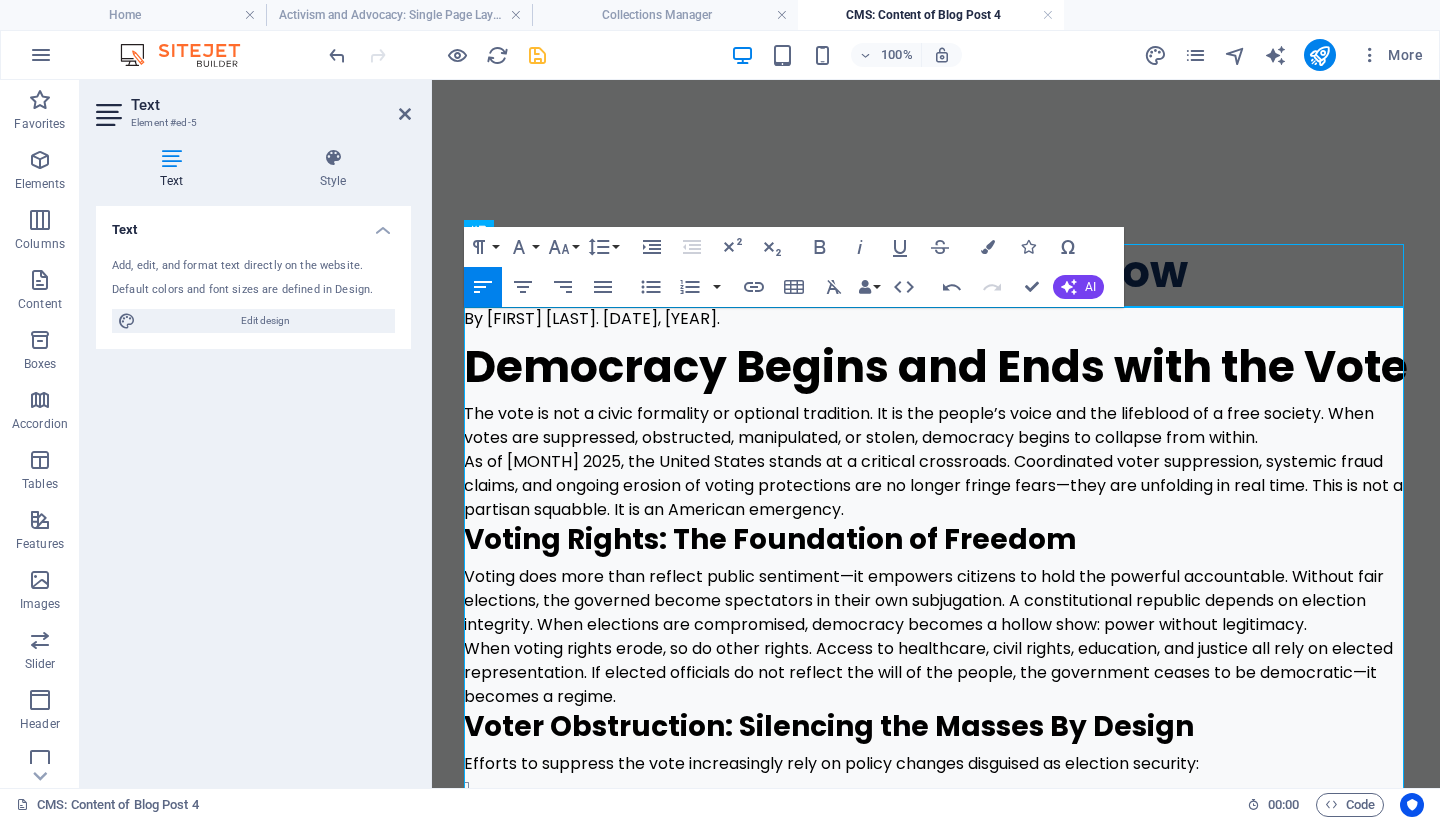 click on "As of [MONTH] 2025, the United States stands at a critical crossroads. Coordinated voter suppression, systemic fraud claims, and ongoing erosion of voting protections are no longer fringe fears—they are unfolding in real time. This is not a partisan squabble. It is an American emergency." at bounding box center (936, 486) 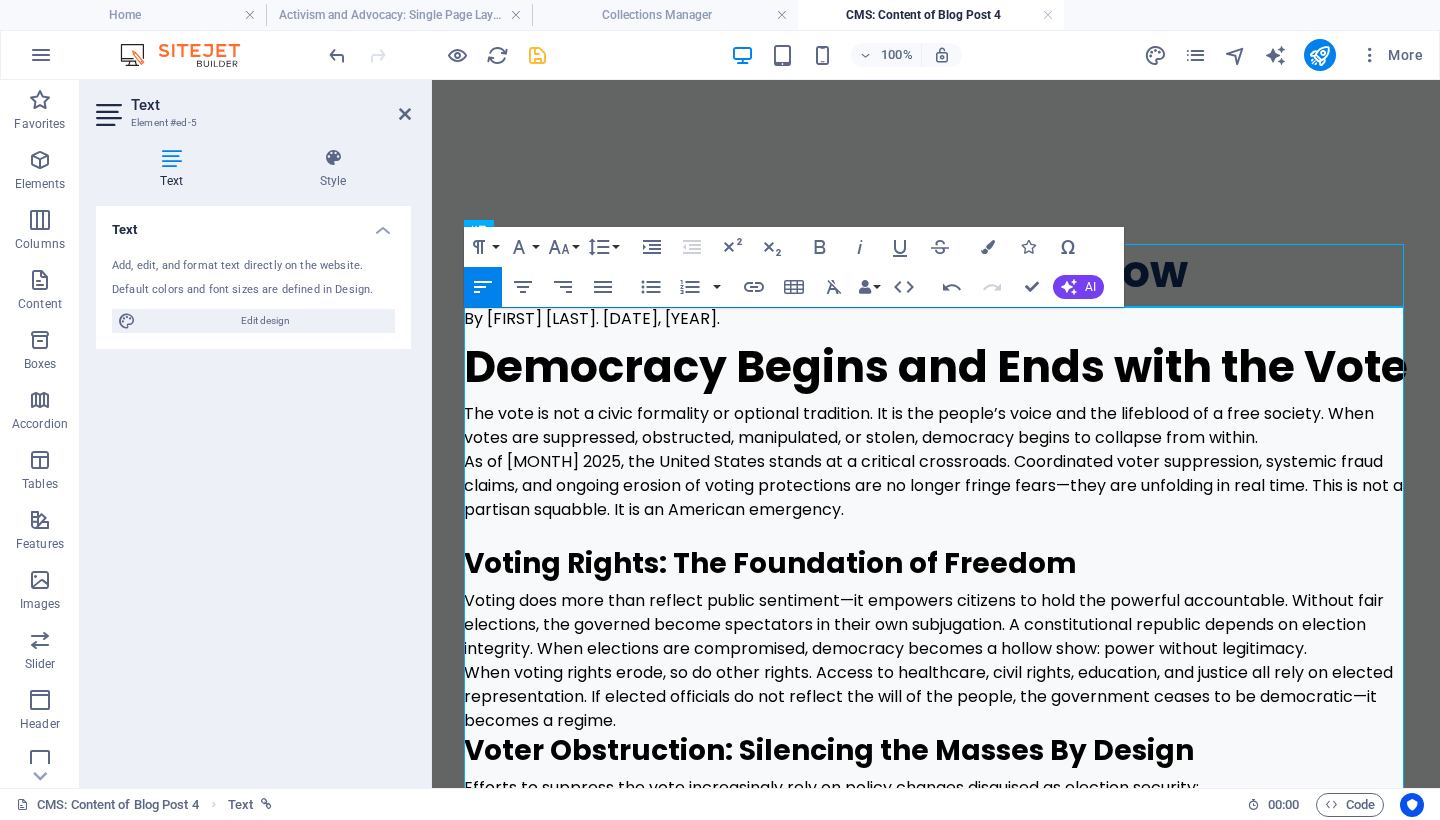 scroll, scrollTop: 38, scrollLeft: 0, axis: vertical 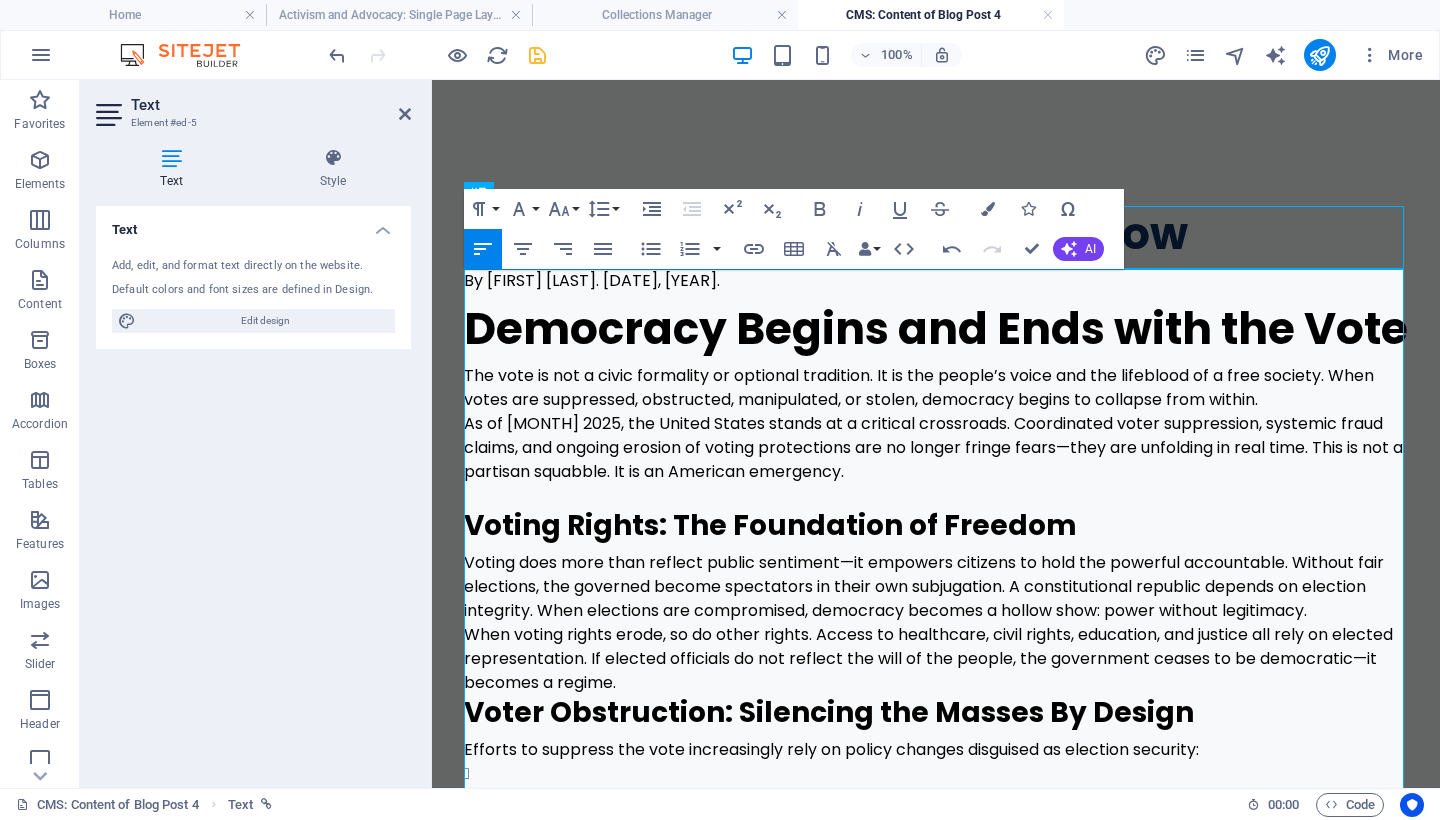 click on "As of [MONTH] 2025, the United States stands at a critical crossroads. Coordinated voter suppression, systemic fraud claims, and ongoing erosion of voting protections are no longer fringe fears—they are unfolding in real time. This is not a partisan squabble. It is an American emergency." at bounding box center [936, 448] 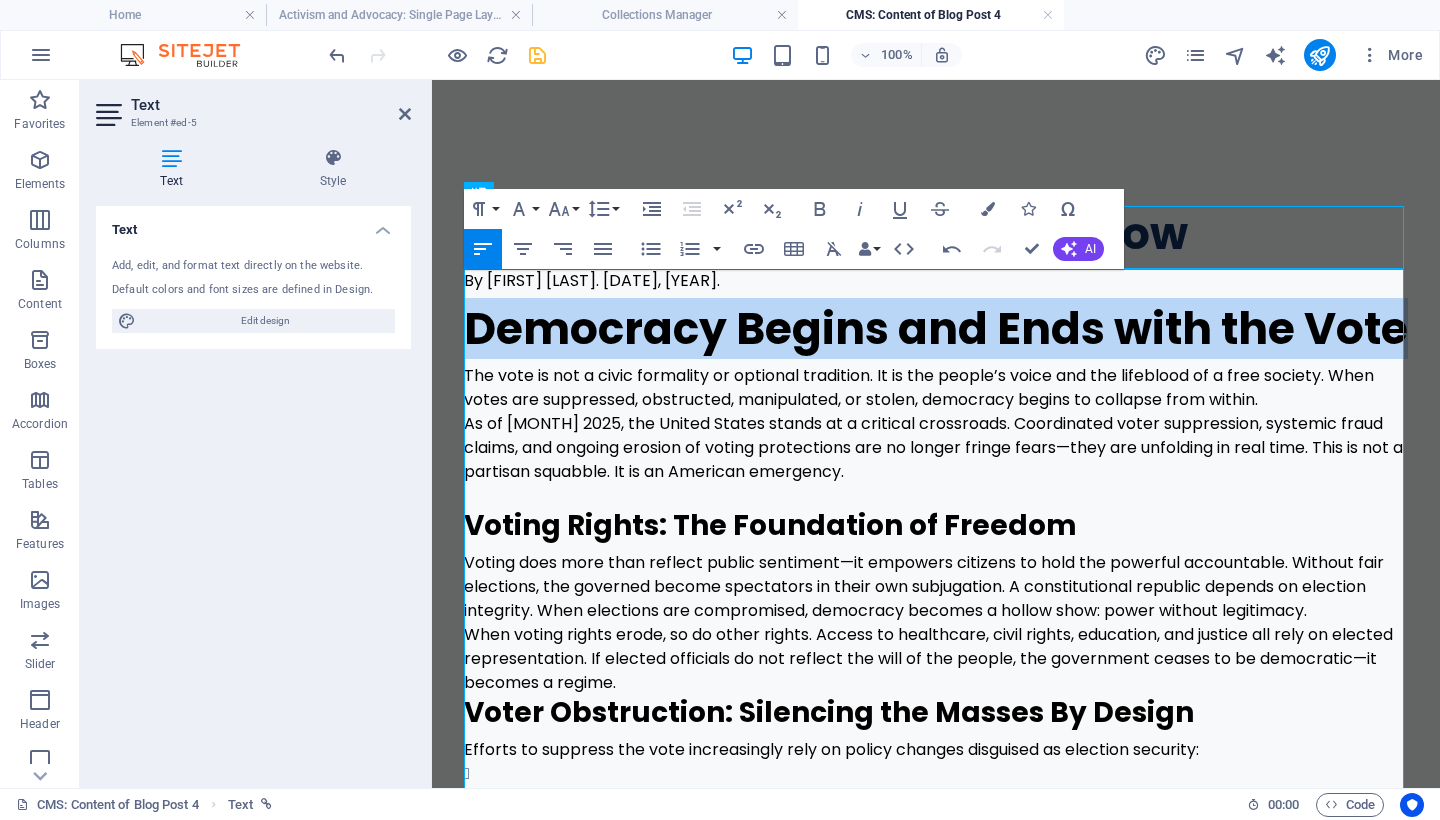 drag, startPoint x: 577, startPoint y: 392, endPoint x: 446, endPoint y: 328, distance: 145.7978 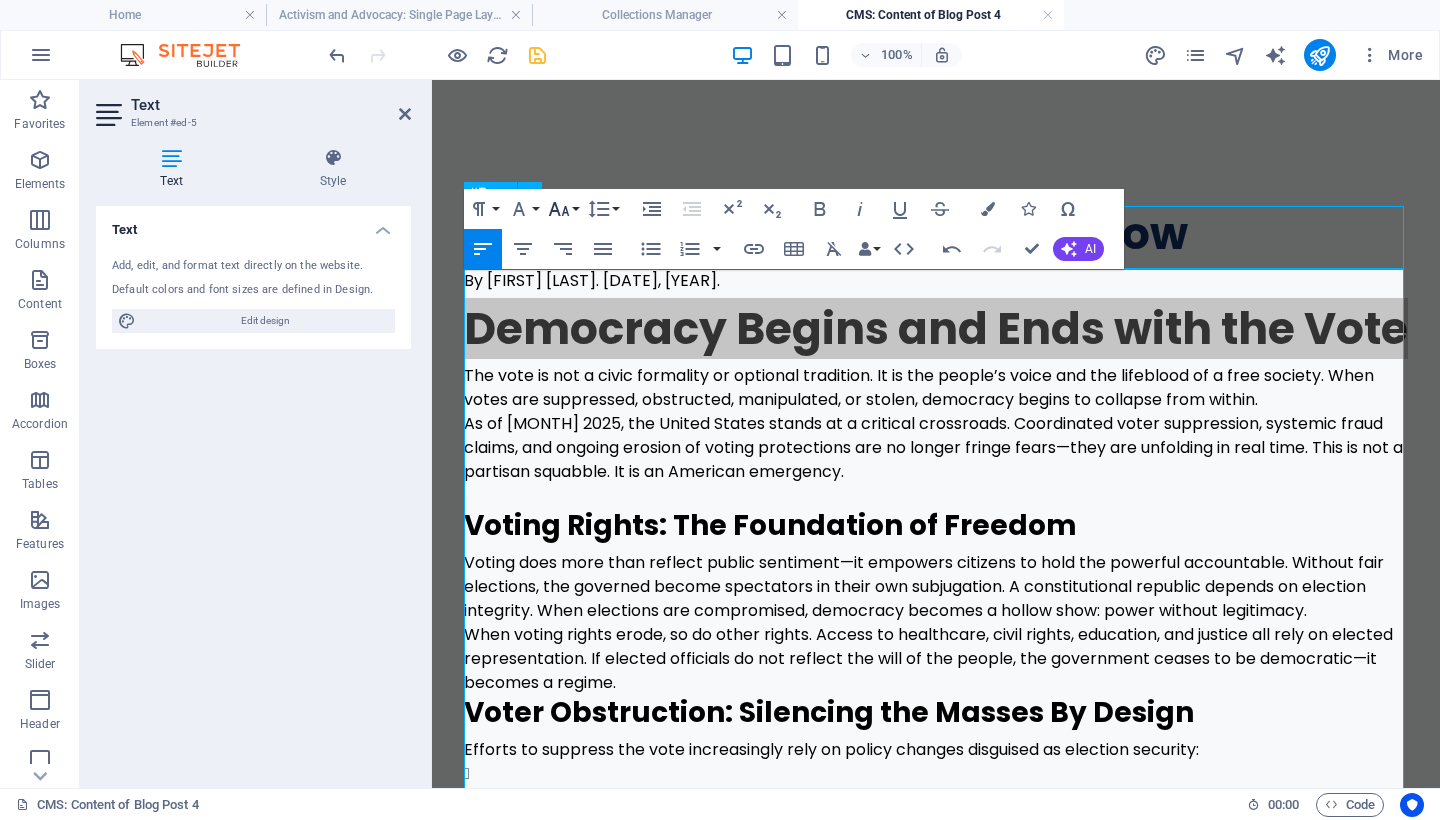 click 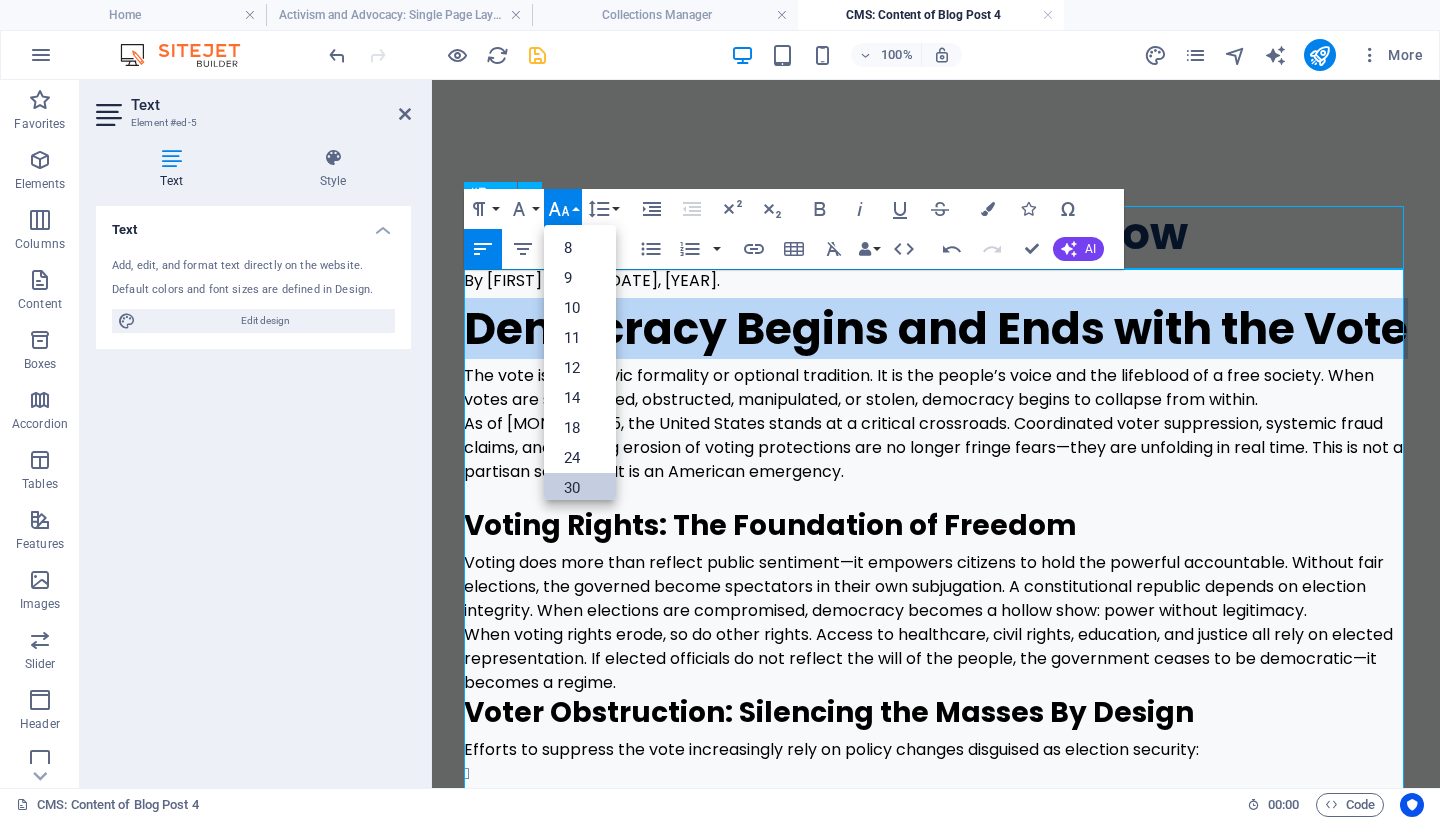 click on "30" at bounding box center (580, 488) 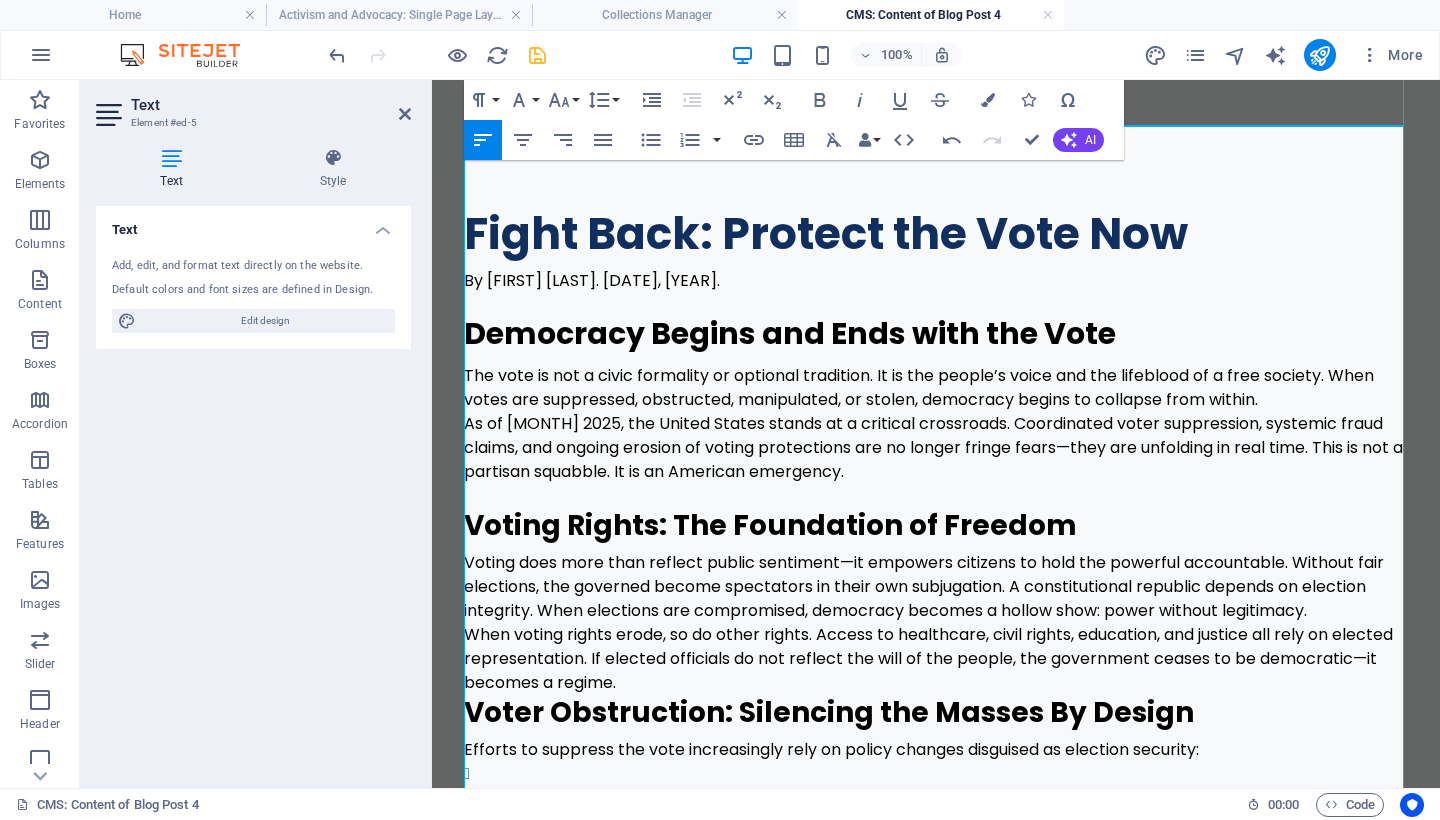 scroll, scrollTop: 181, scrollLeft: 0, axis: vertical 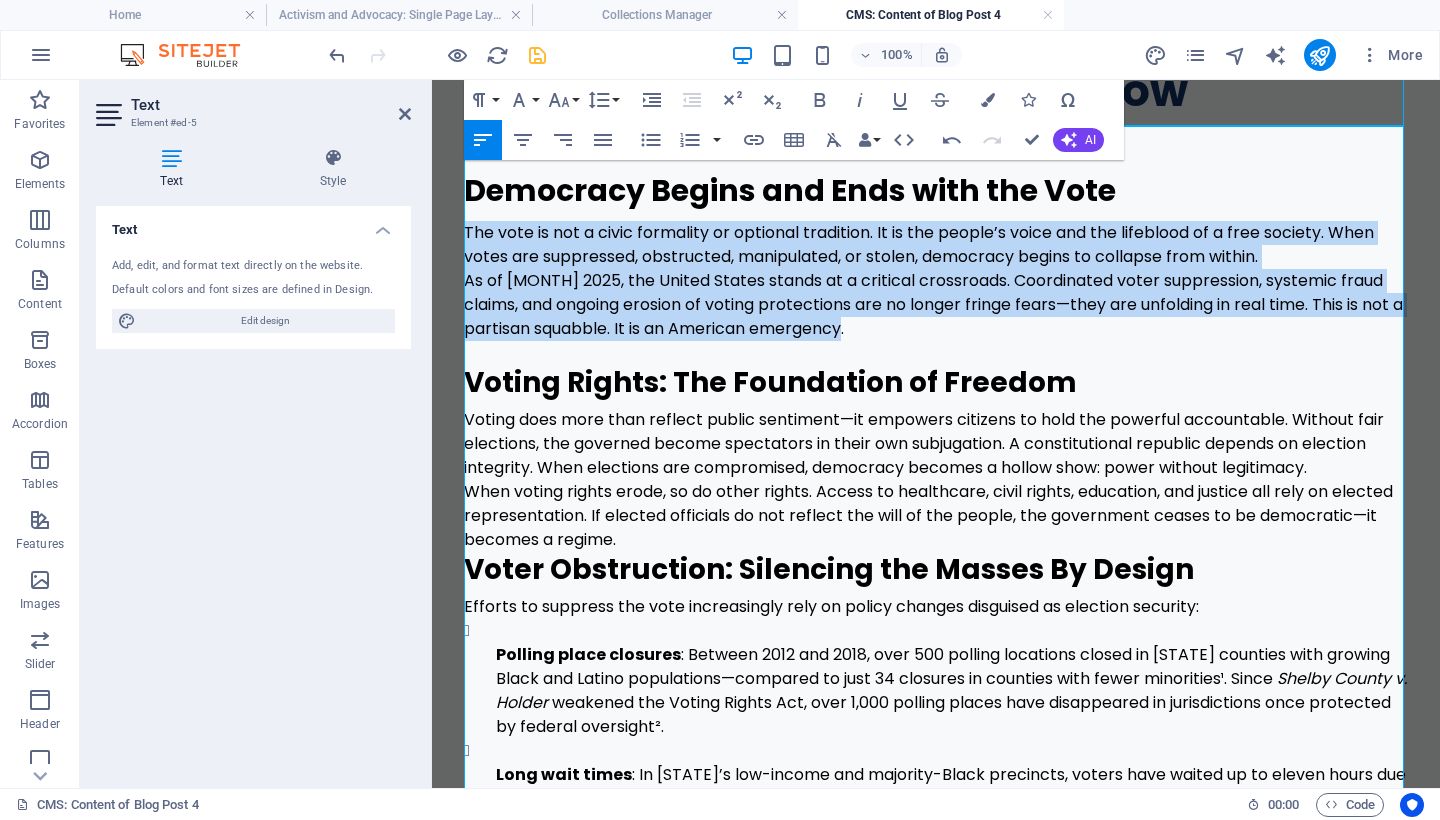 drag, startPoint x: 944, startPoint y: 332, endPoint x: 433, endPoint y: 222, distance: 522.70544 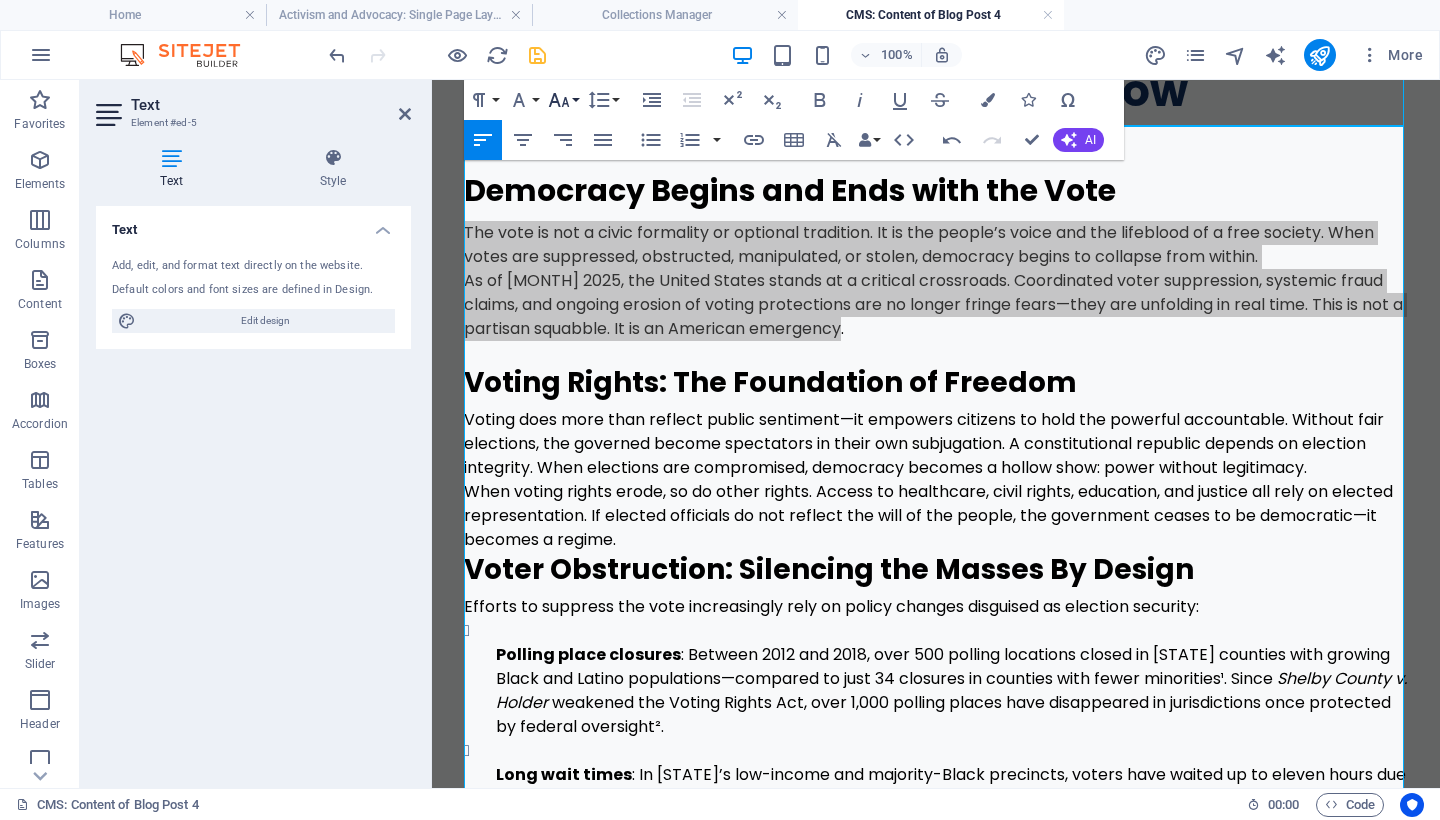 click 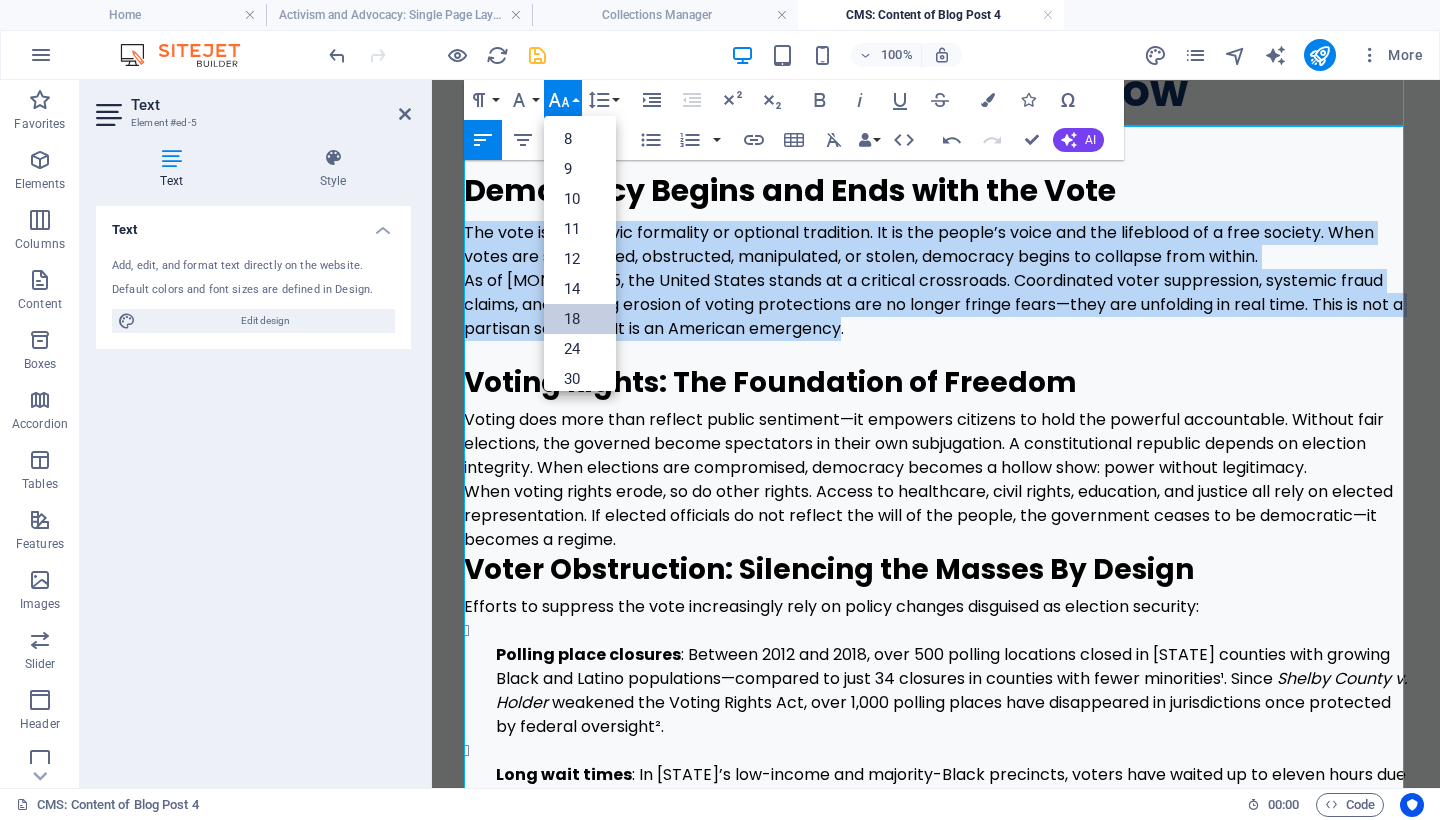 click on "18" at bounding box center (580, 319) 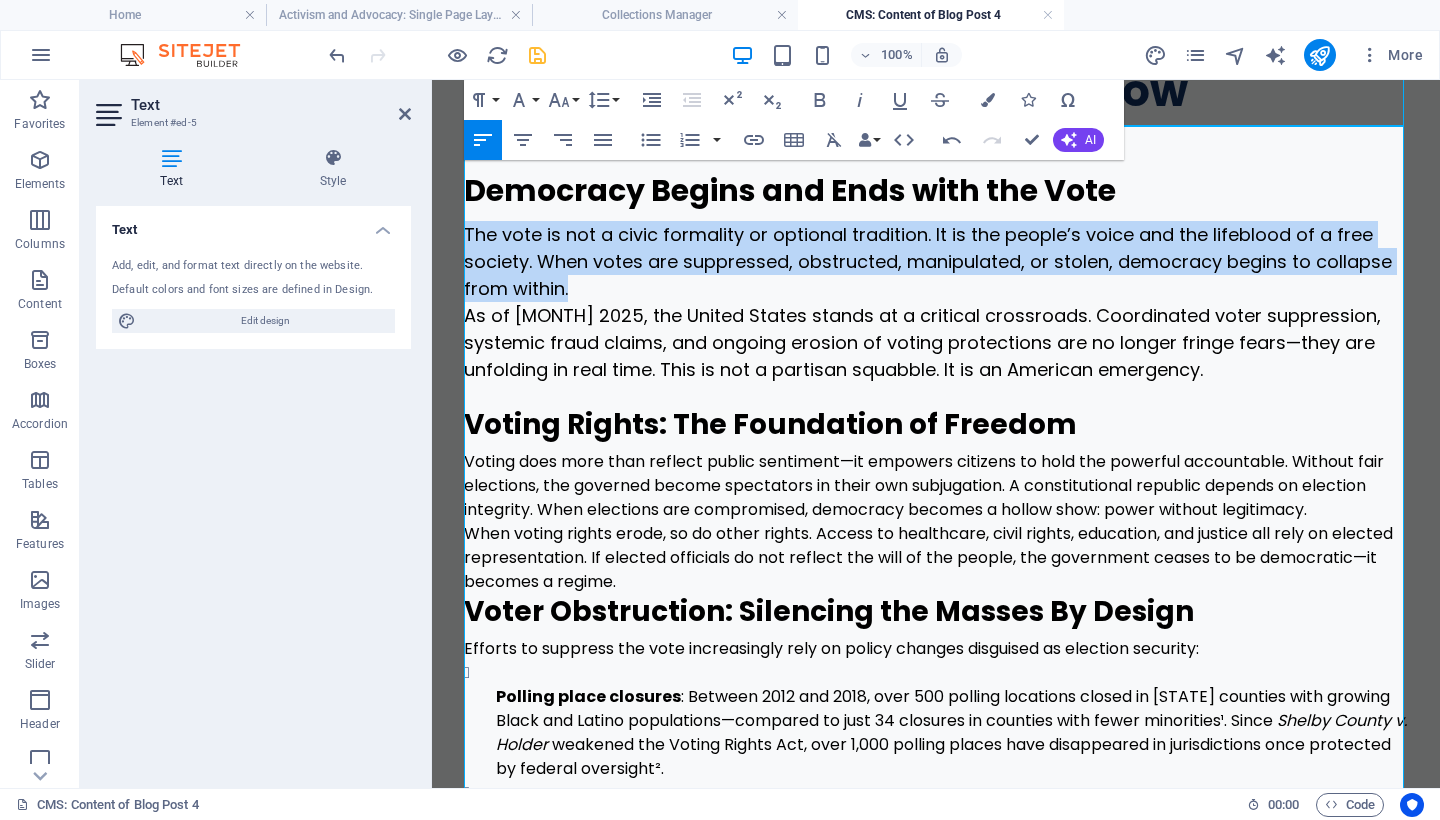 click on "The vote is not a civic formality or optional tradition. It is the people’s voice and the lifeblood of a free society. When votes are suppressed, obstructed, manipulated, or stolen, democracy begins to collapse from within." at bounding box center (936, 261) 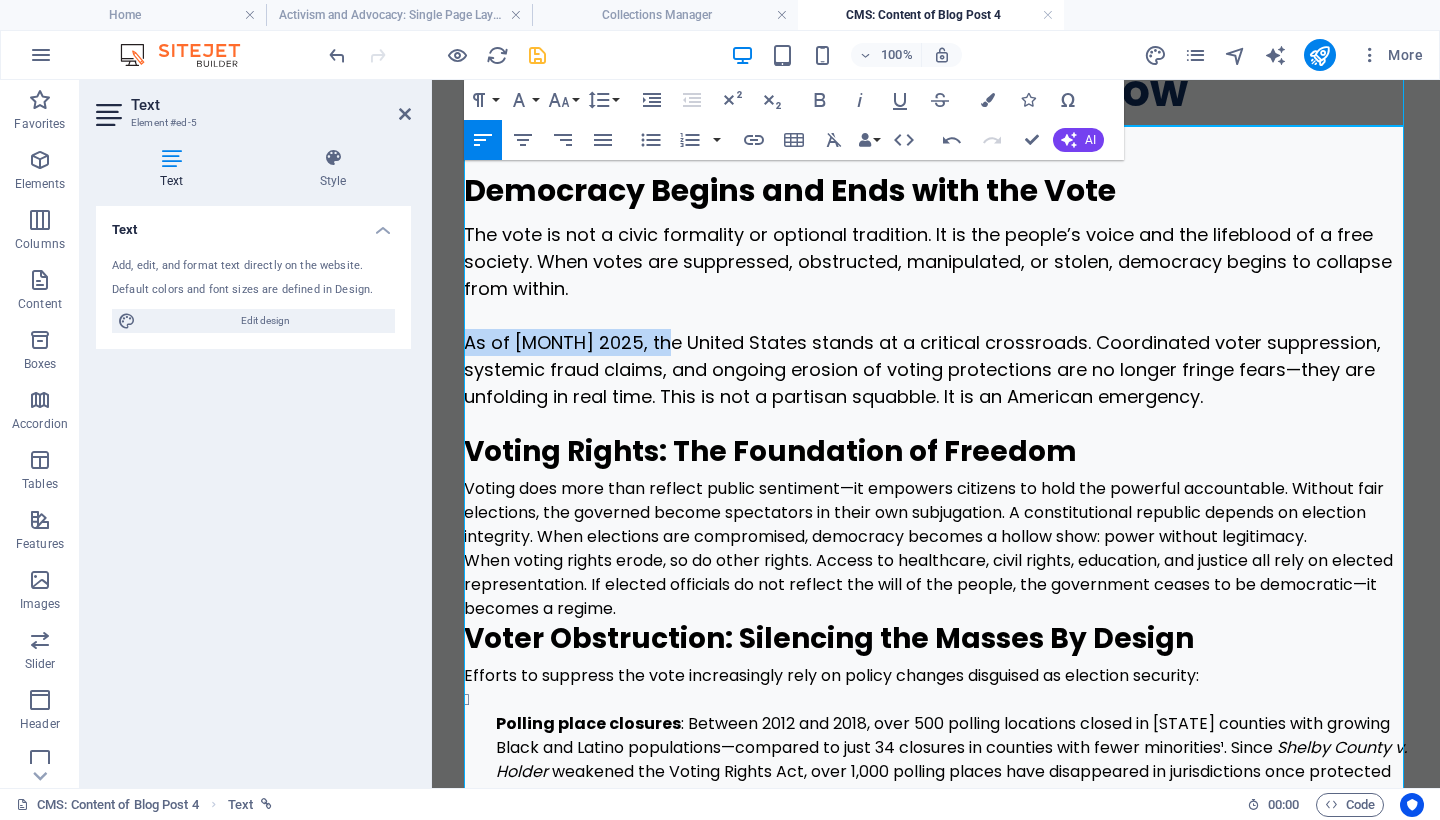 drag, startPoint x: 662, startPoint y: 343, endPoint x: 439, endPoint y: 337, distance: 223.0807 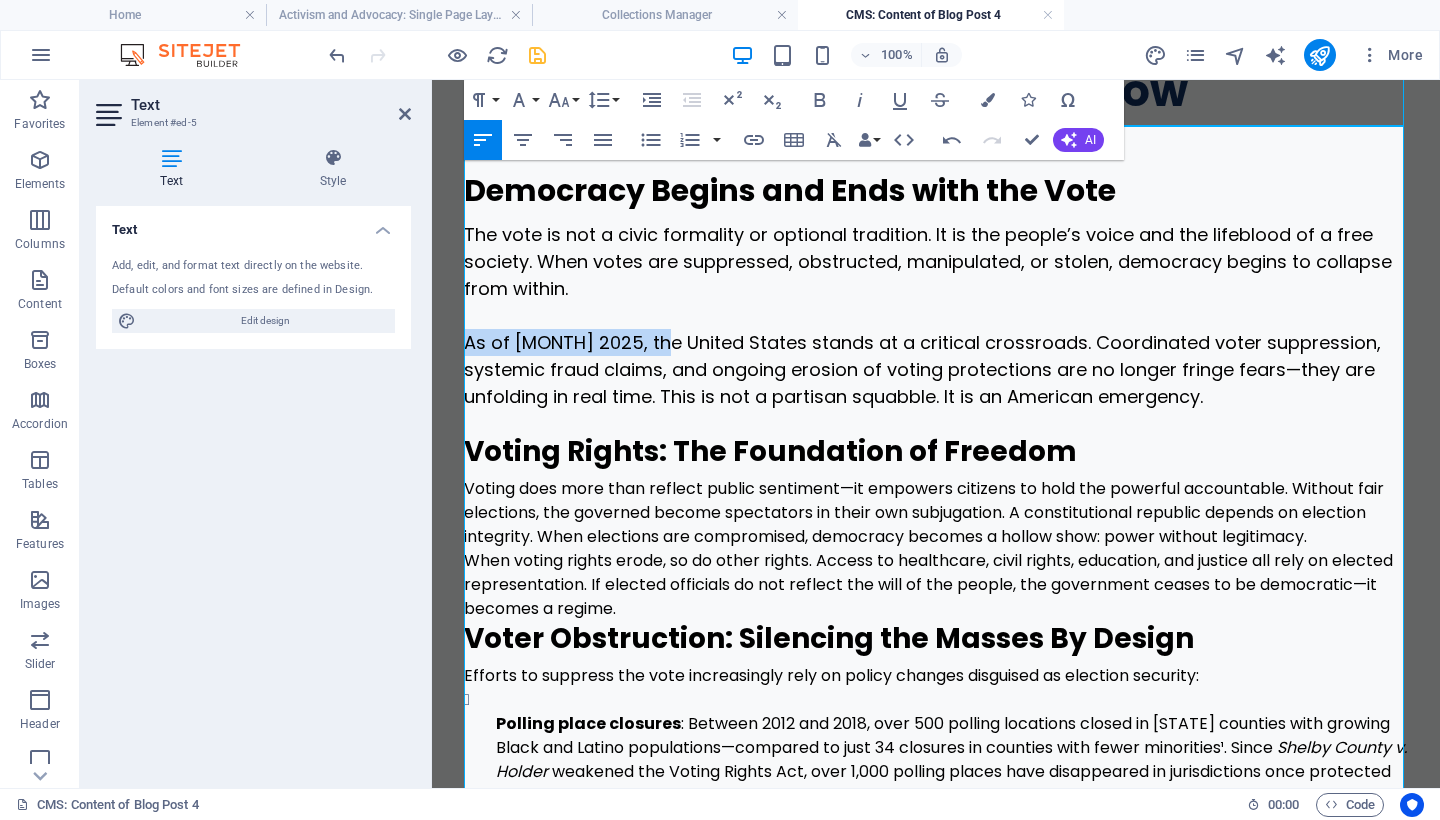type 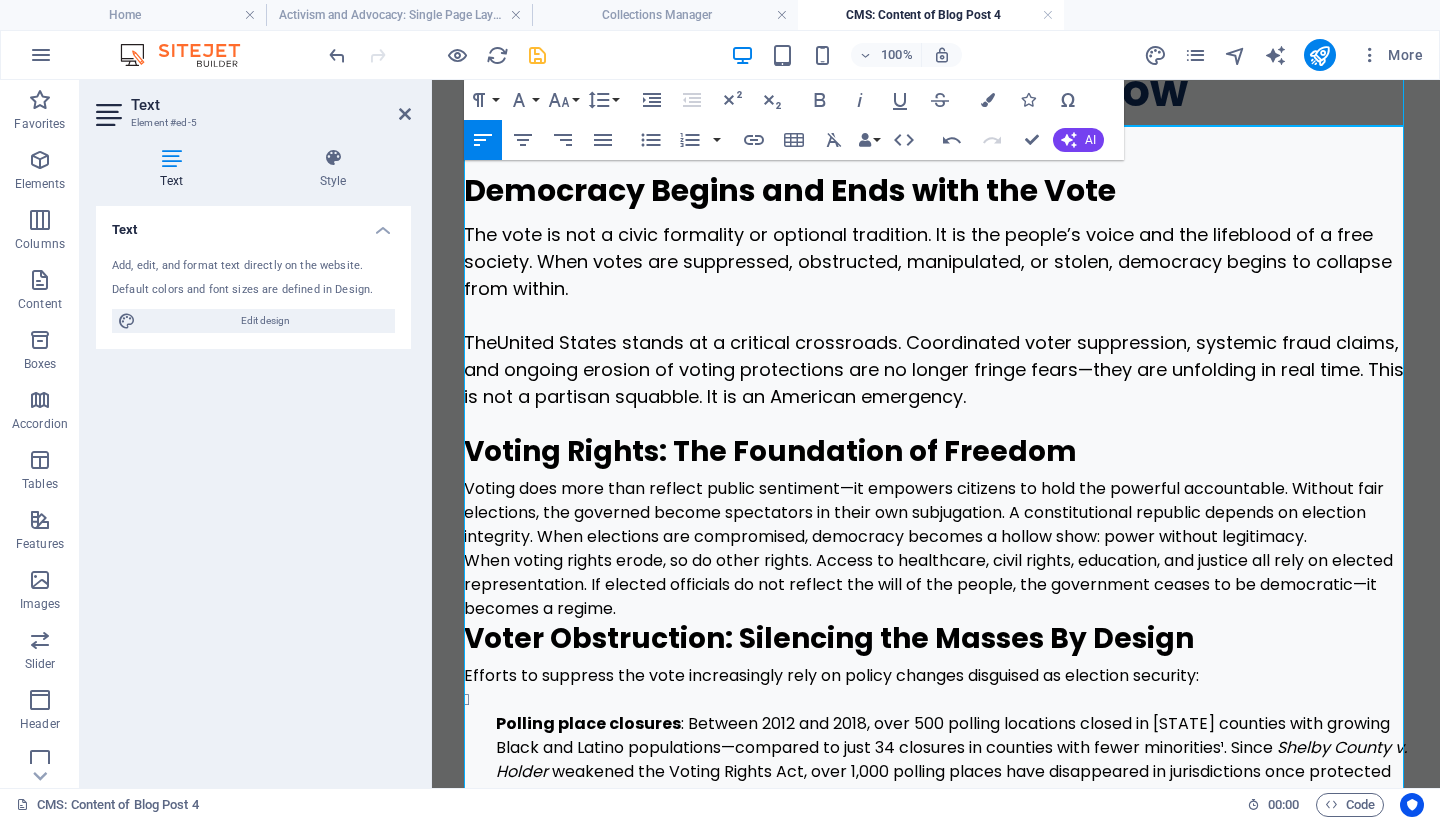 click on "The  United States stands at a critical crossroads. Coordinated voter suppression, systemic fraud claims, and ongoing erosion of voting protections are no longer fringe fears—they are unfolding in real time. This is not a partisan squabble. It is an American emergency." at bounding box center (936, 369) 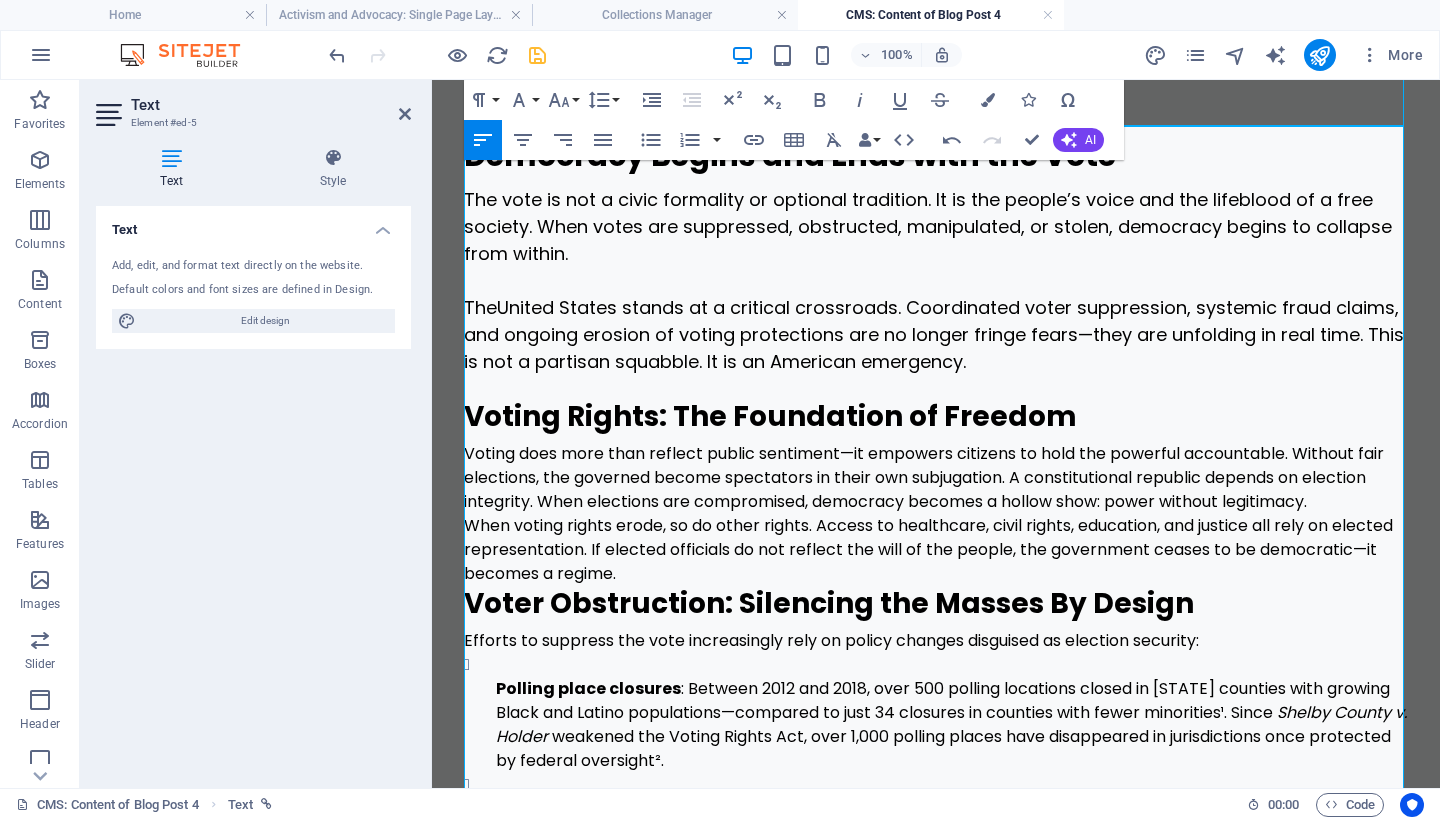 scroll, scrollTop: 292, scrollLeft: 0, axis: vertical 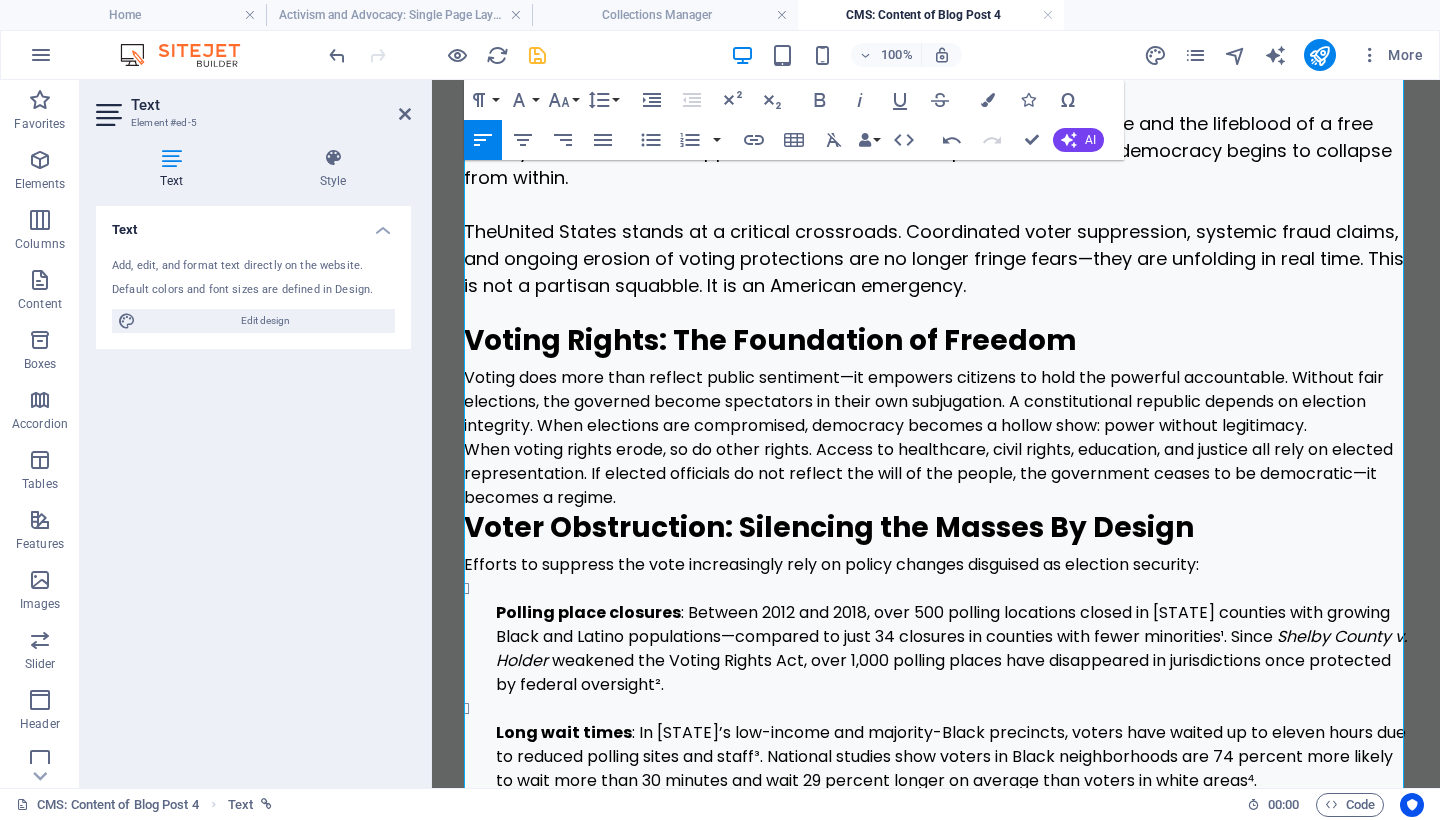 click on "When voting rights erode, so do other rights. Access to healthcare, civil rights, education, and justice all rely on elected representation. If elected officials do not reflect the will of the people, the government ceases to be democratic—it becomes a regime." at bounding box center (936, 474) 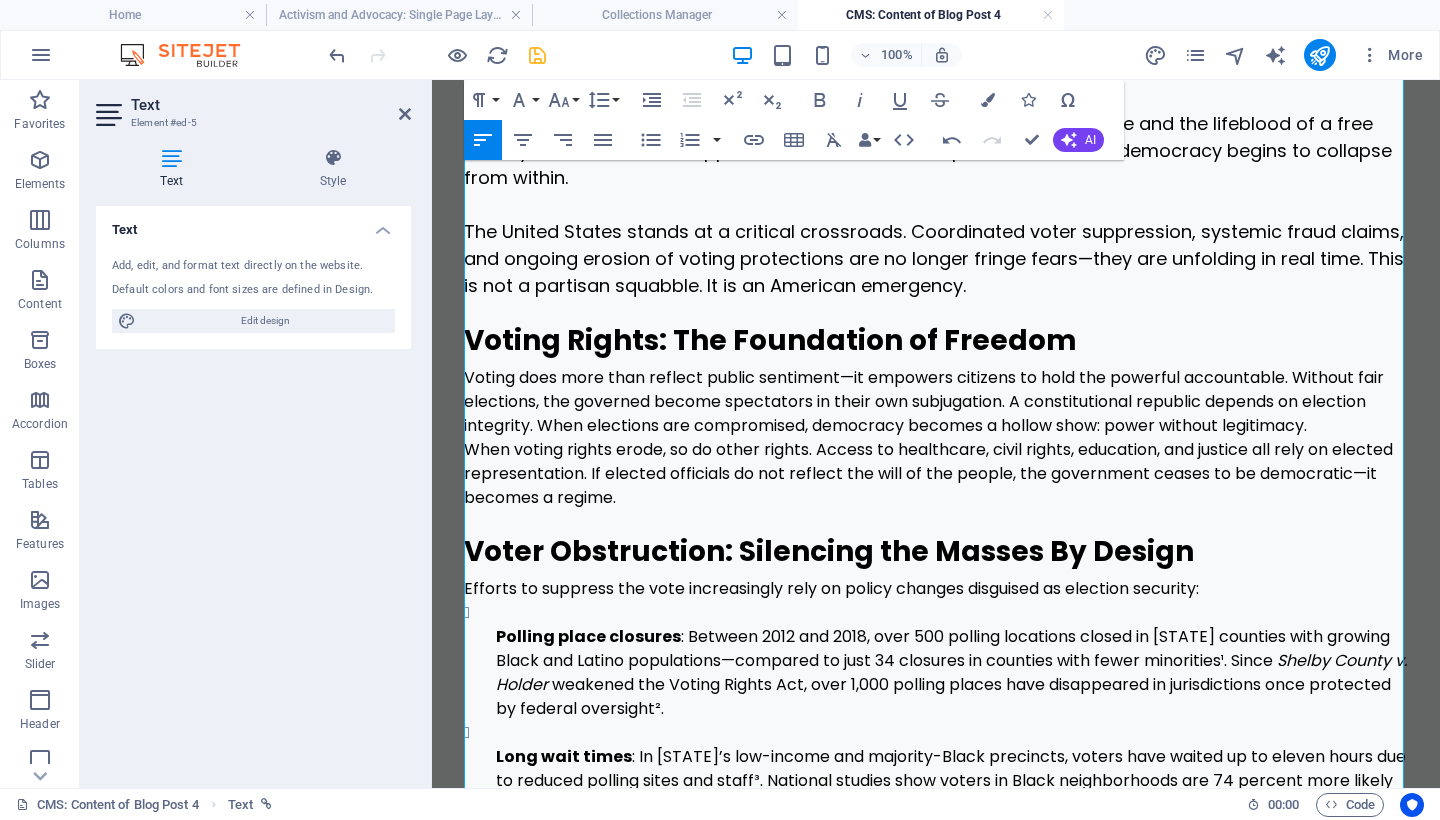 click on "Voting does more than reflect public sentiment—it empowers citizens to hold the powerful accountable. Without fair elections, the governed become spectators in their own subjugation. A constitutional republic depends on election integrity. When elections are compromised, democracy becomes a hollow show: power without legitimacy." at bounding box center [936, 402] 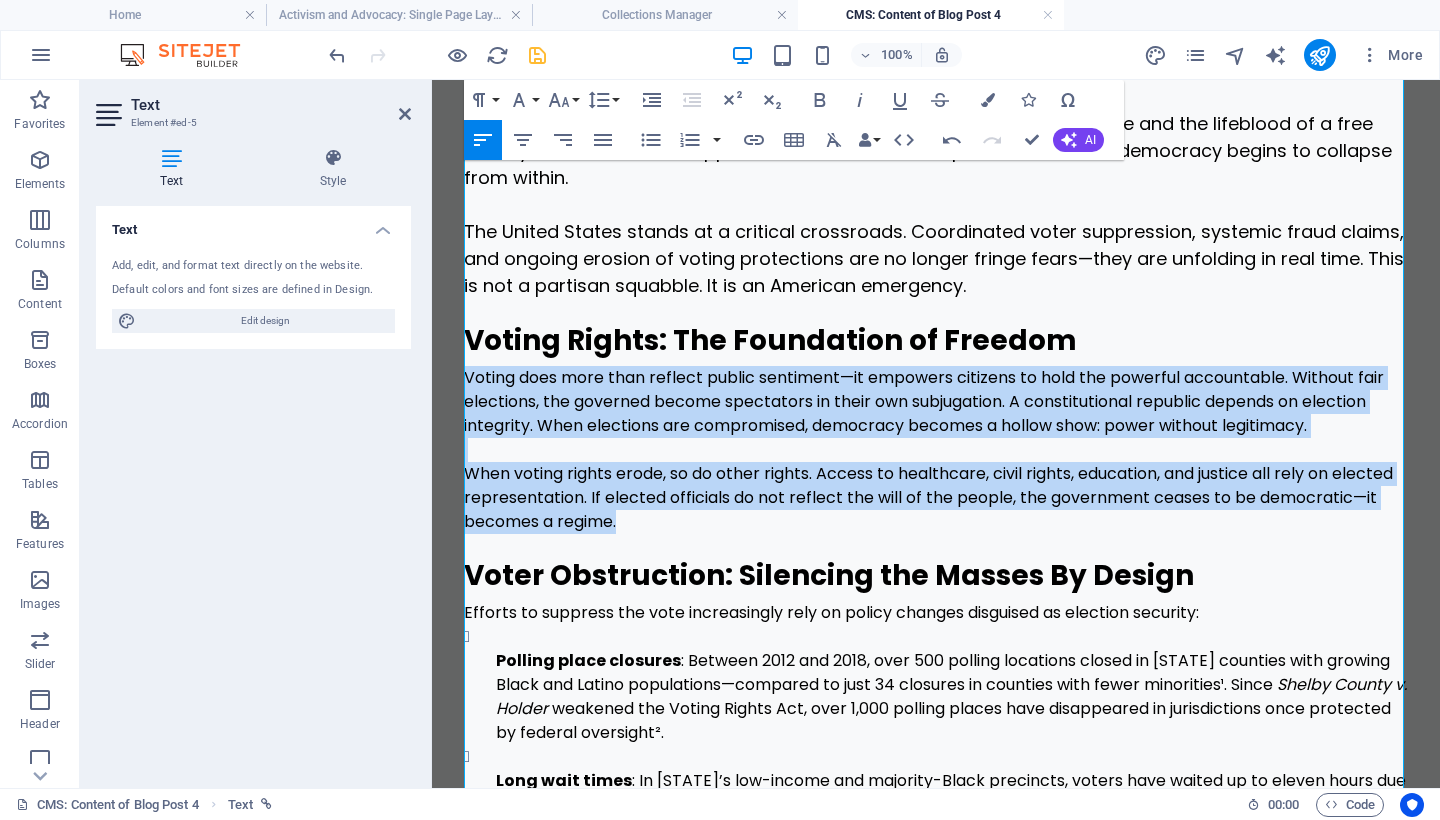 drag, startPoint x: 692, startPoint y: 498, endPoint x: 443, endPoint y: 369, distance: 280.43182 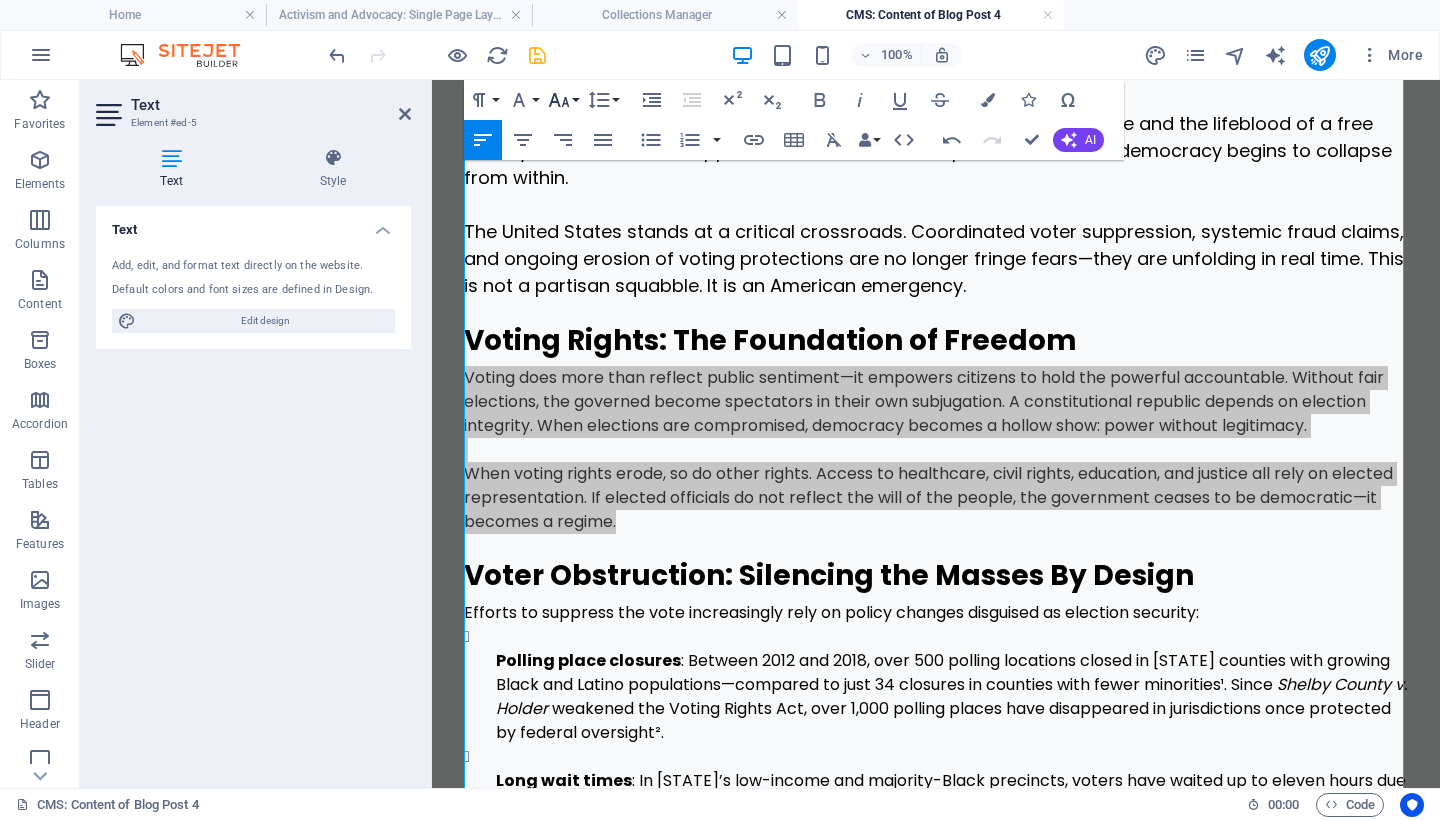 click 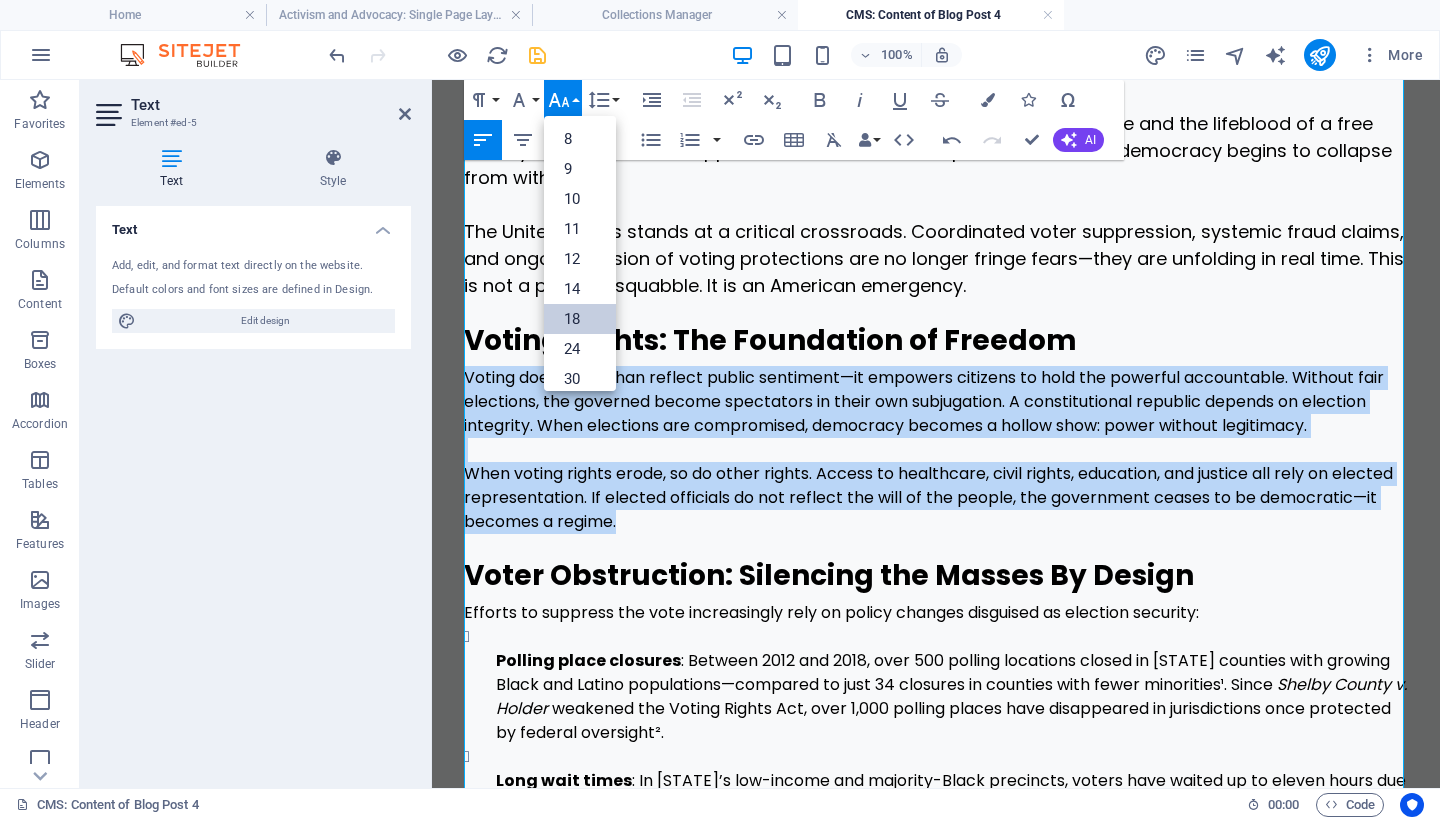 click on "18" at bounding box center [580, 319] 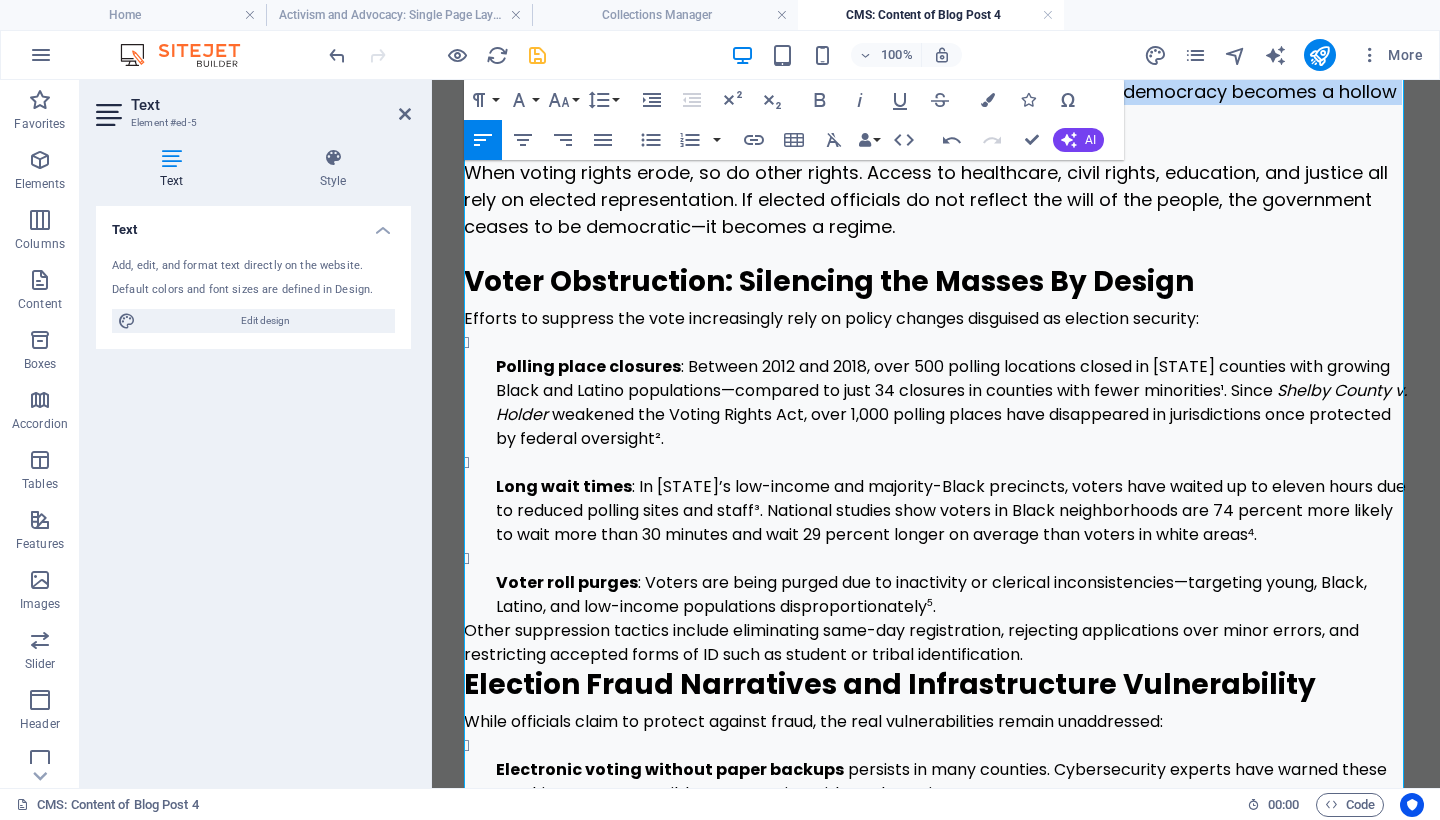 scroll, scrollTop: 672, scrollLeft: 0, axis: vertical 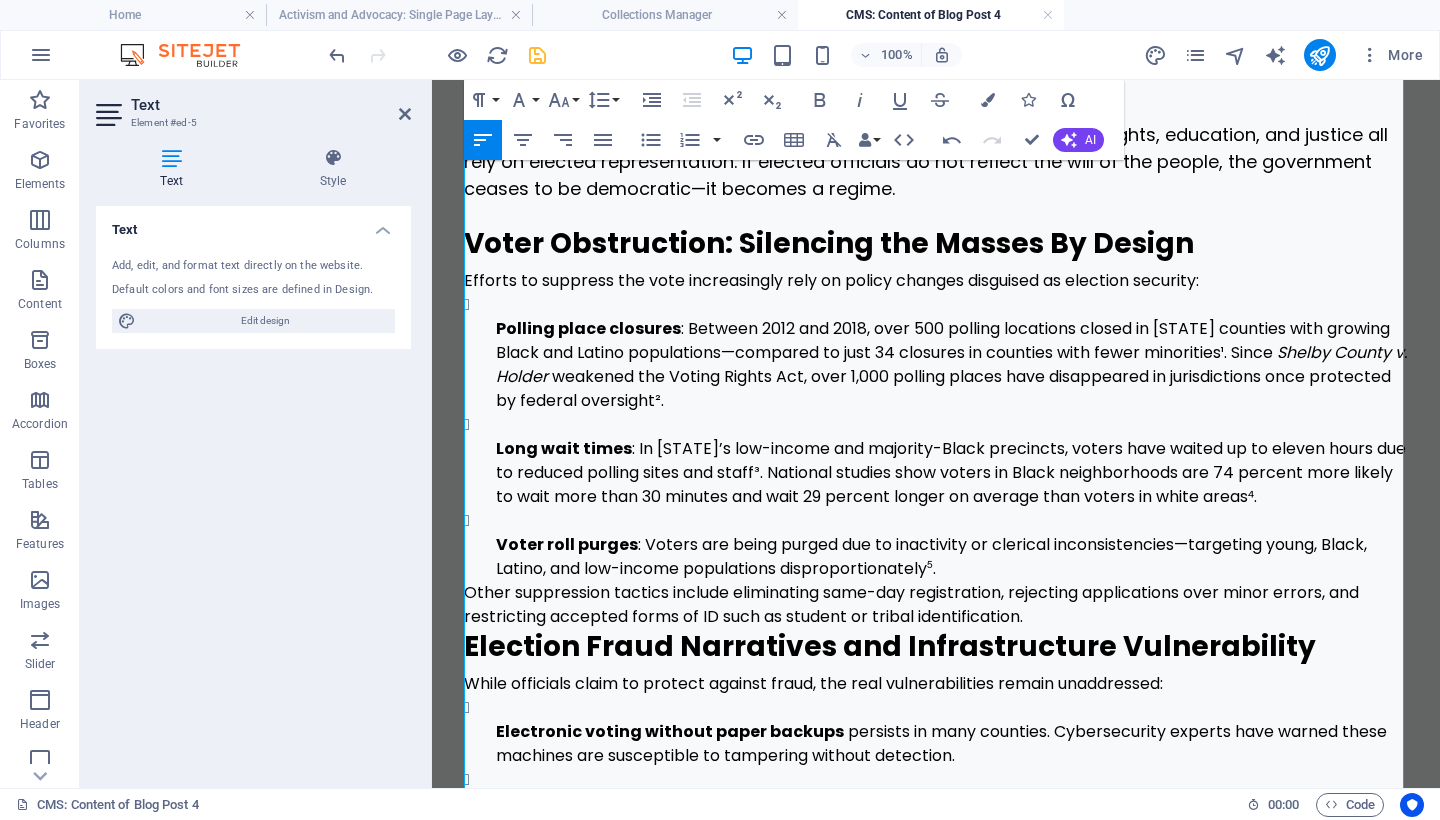 click on "Polling place closures : Between 2012 and 2018, over 500 polling locations closed in Texas counties with growing Black and Latino populations—compared to just 34 closures in counties with fewer minorities¹. Since   Shelby County v. Holder   weakened the Voting Rights Act, over 1,000 polling places have disappeared in jurisdictions once protected by federal oversight². Long wait times : In Georgia’s low-income and majority-Black precincts, voters have waited up to eleven hours due to reduced polling sites and staff³. National studies show voters in Black neighborhoods are 74⁠ percent more likely to wait more than 30 minutes and wait 29⁠ percent longer on average than voters in white areas⁴. Voter roll purges : Voters are being purged due to inactivity or clerical inconsistencies—targeting young, Black, Latino, and low-income populations disproportionately⁵." at bounding box center (936, 437) 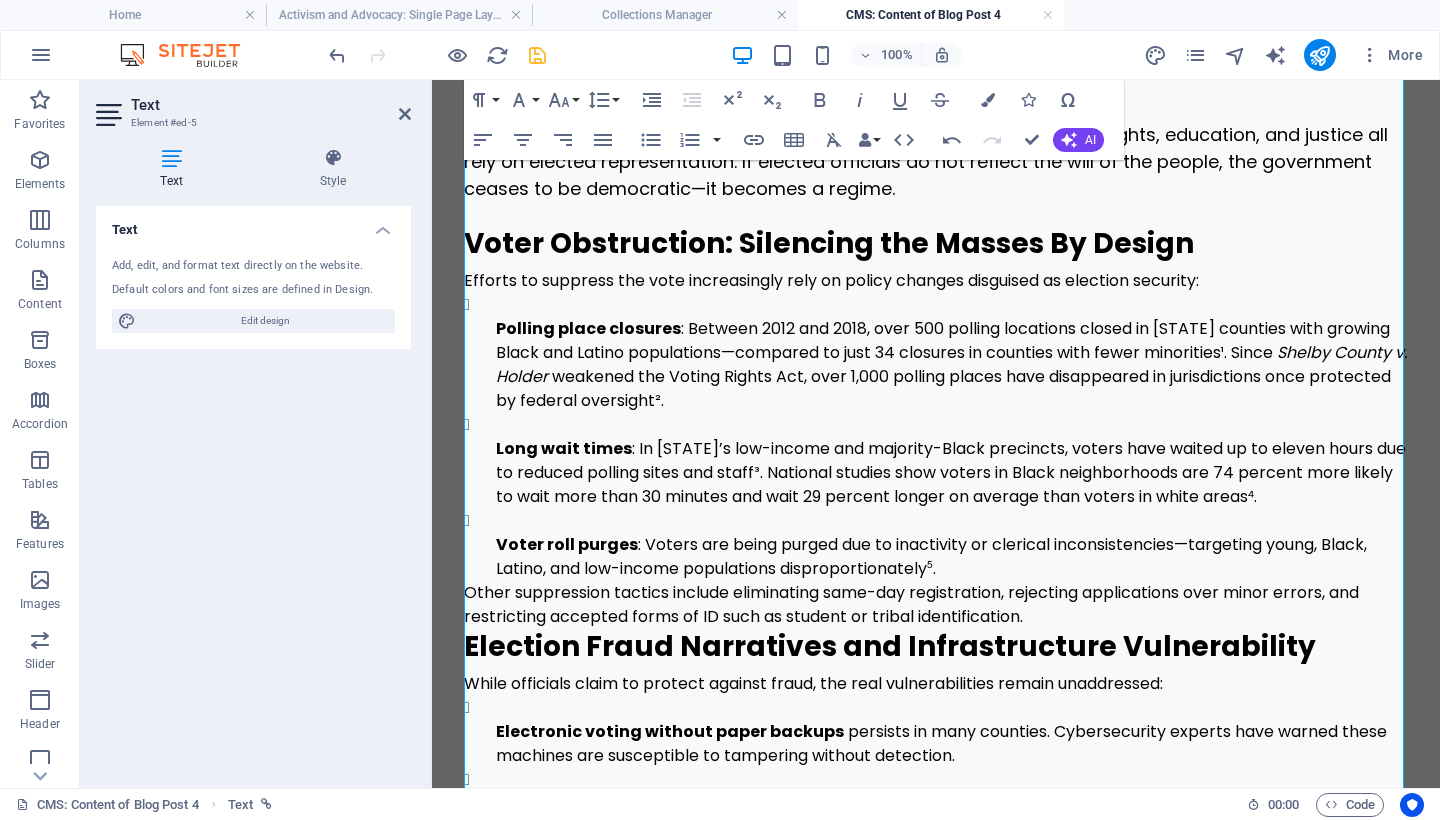 scroll, scrollTop: 565, scrollLeft: 0, axis: vertical 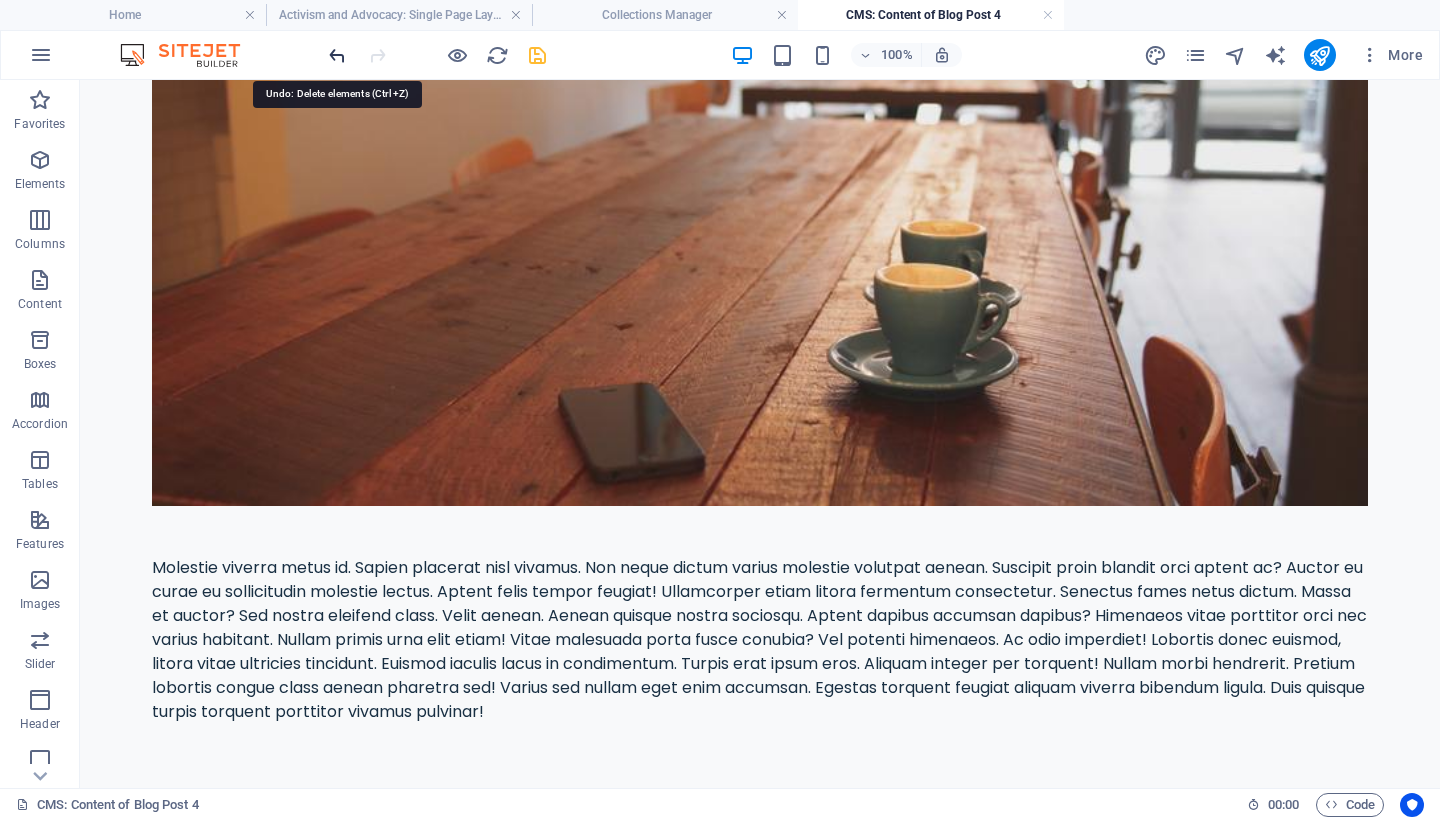 click at bounding box center [337, 55] 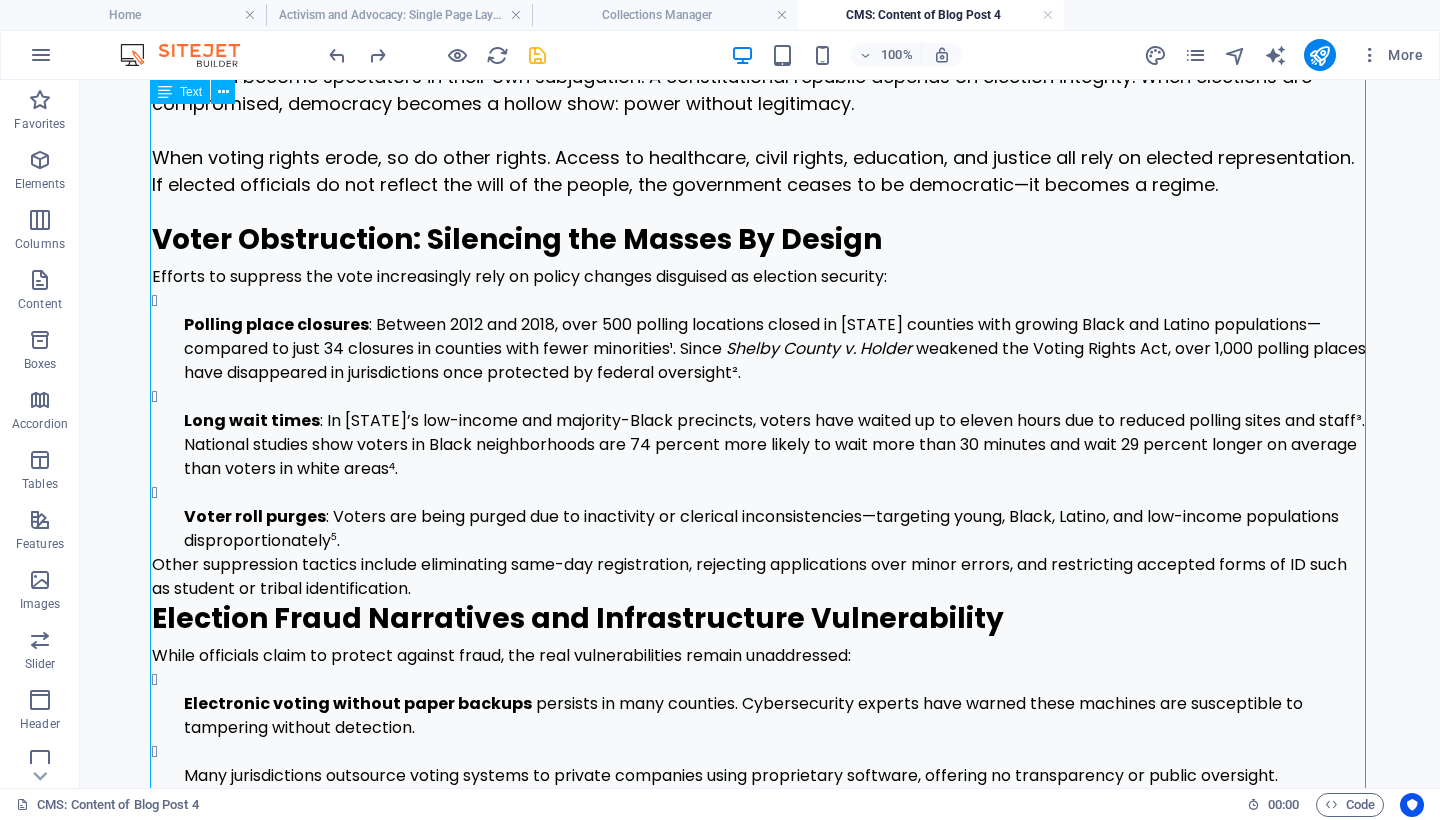 scroll, scrollTop: 533, scrollLeft: 0, axis: vertical 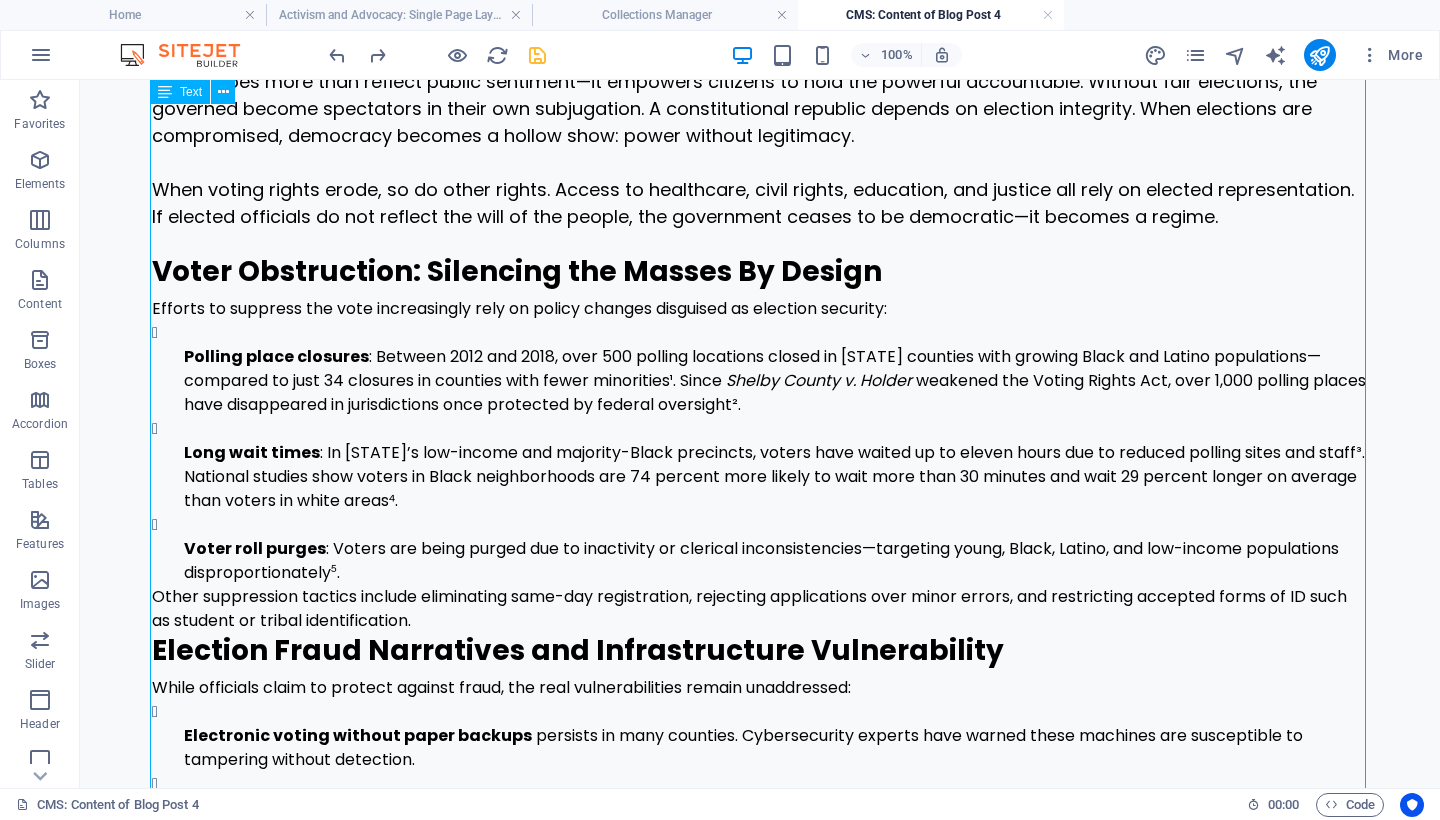 click on "By [FIRST] [LAST]. [DATE], [YEAR]. Democracy Begins and Ends with the Vote The vote is not a civic formality or optional tradition. It is the people’s voice and the lifeblood of a free society. When votes are suppressed, obstructed, manipulated, or stolen, democracy begins to collapse from within. The United States stands at a critical crossroads. Coordinated voter suppression, systemic fraud claims, and ongoing erosion of voting protections are no longer fringe fears—they are unfolding in real time. This is not a partisan squabble. It is an American emergency. Voting Rights: The Foundation of Freedom Voting does more than reflect public sentiment—it empowers citizens to hold the powerful accountable. Without fair elections, the governed become spectators in their own subjugation. A constitutional republic depends on election integrity. When elections are compromised, democracy becomes a hollow show: power without legitimacy. Voter Obstruction: Silencing the Masses By Design Polling place closures" at bounding box center (760, 1020) 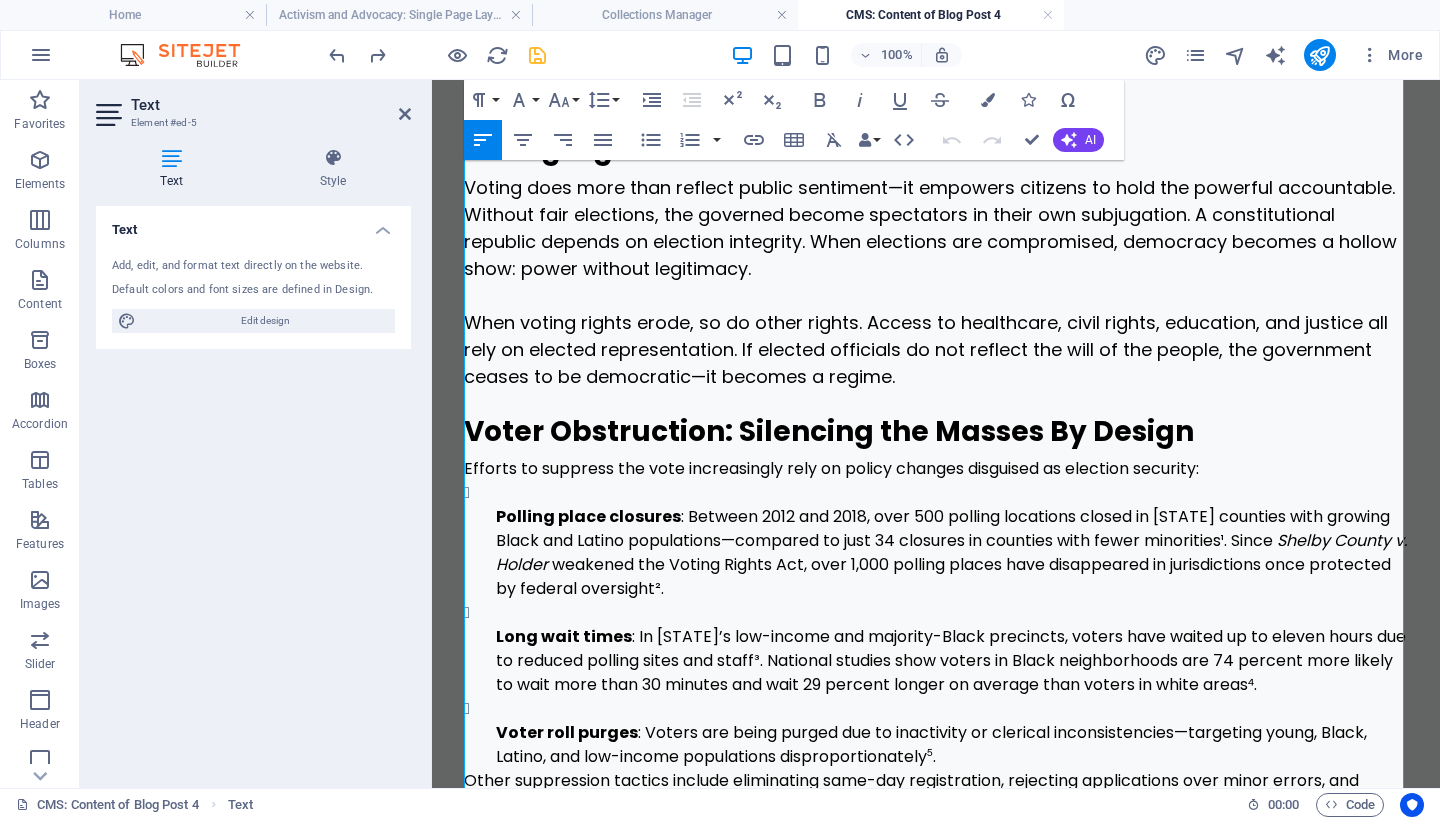 scroll, scrollTop: 650, scrollLeft: 0, axis: vertical 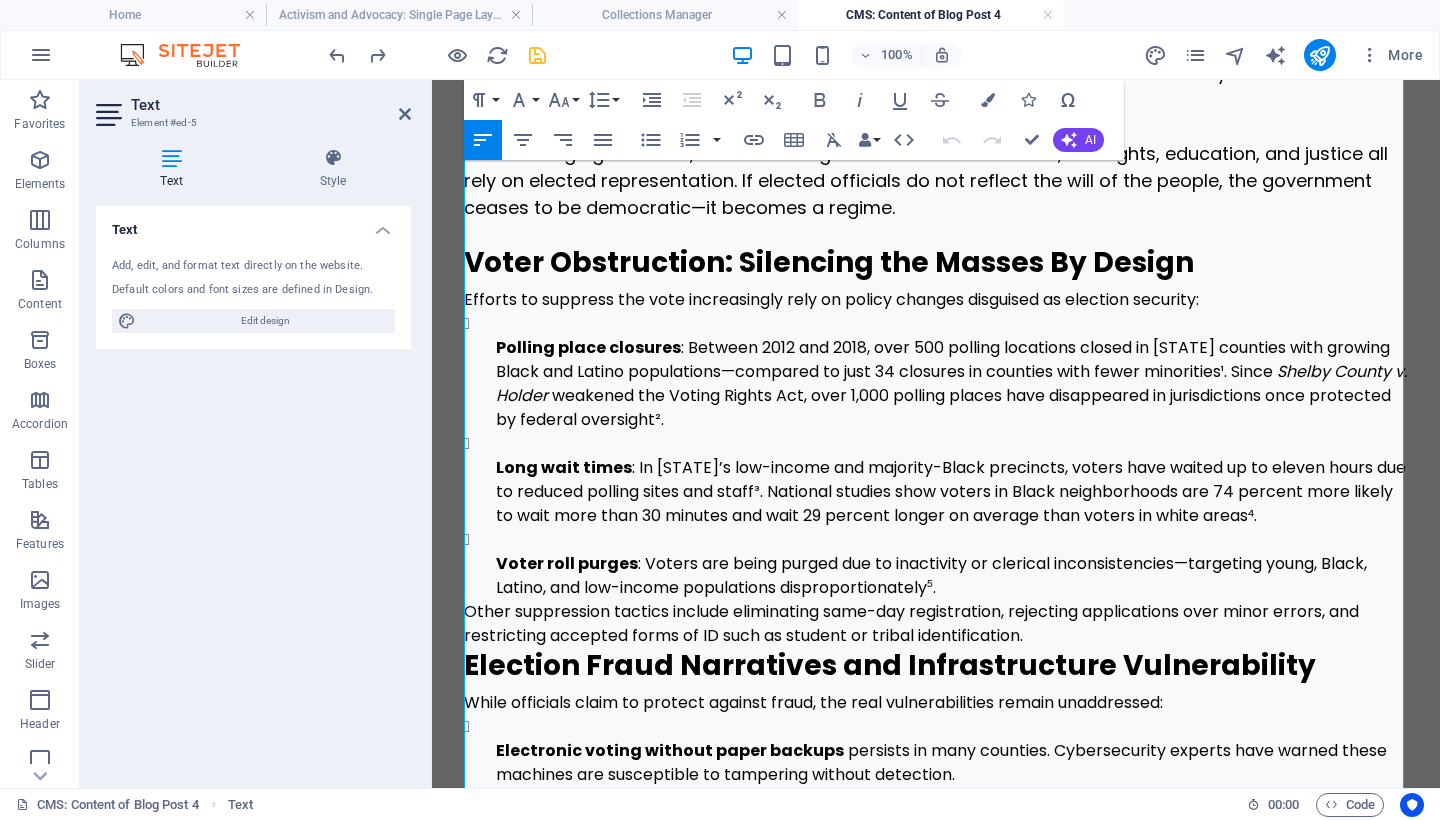 click on "Polling place closures" at bounding box center (588, 347) 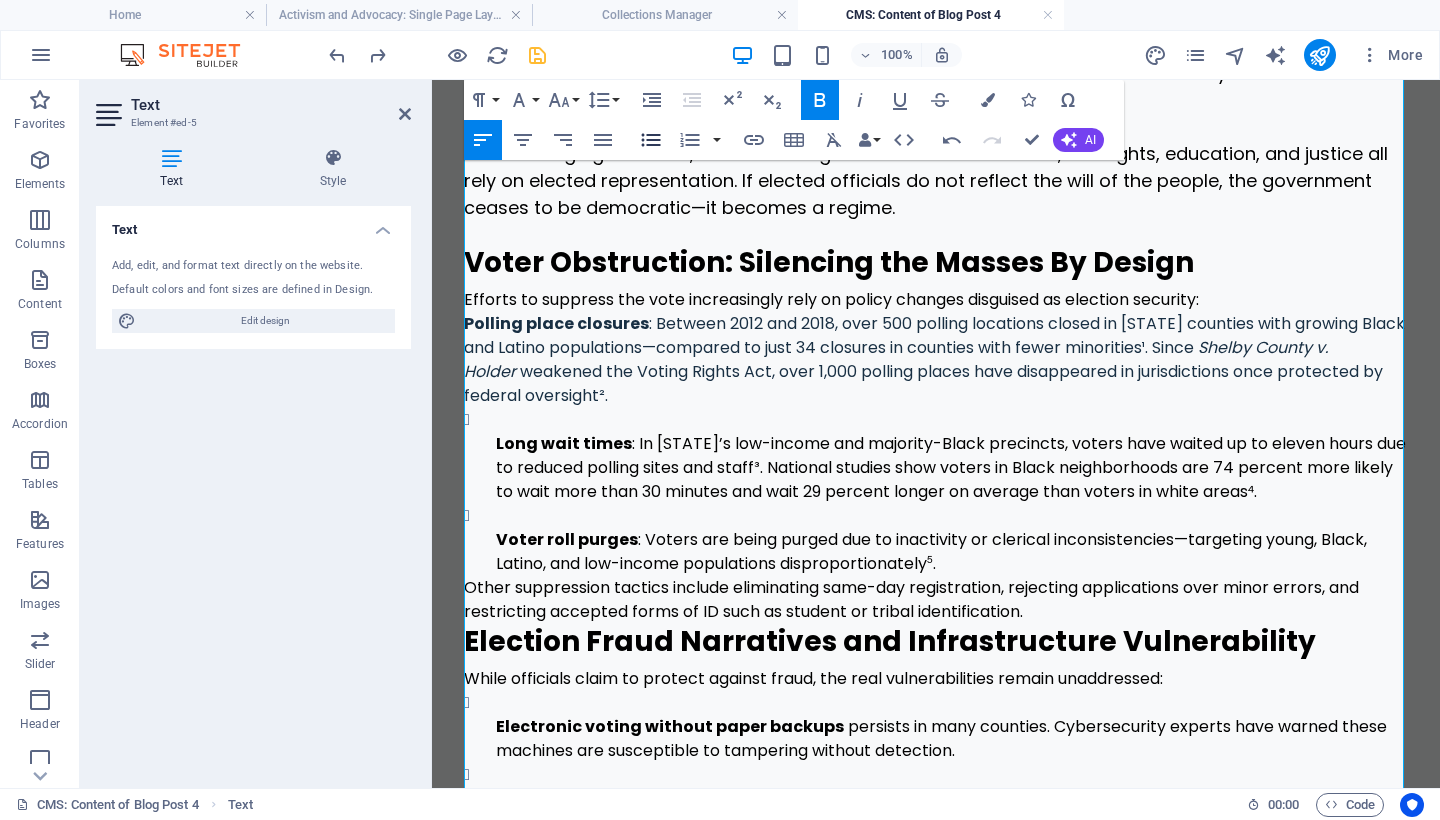 click 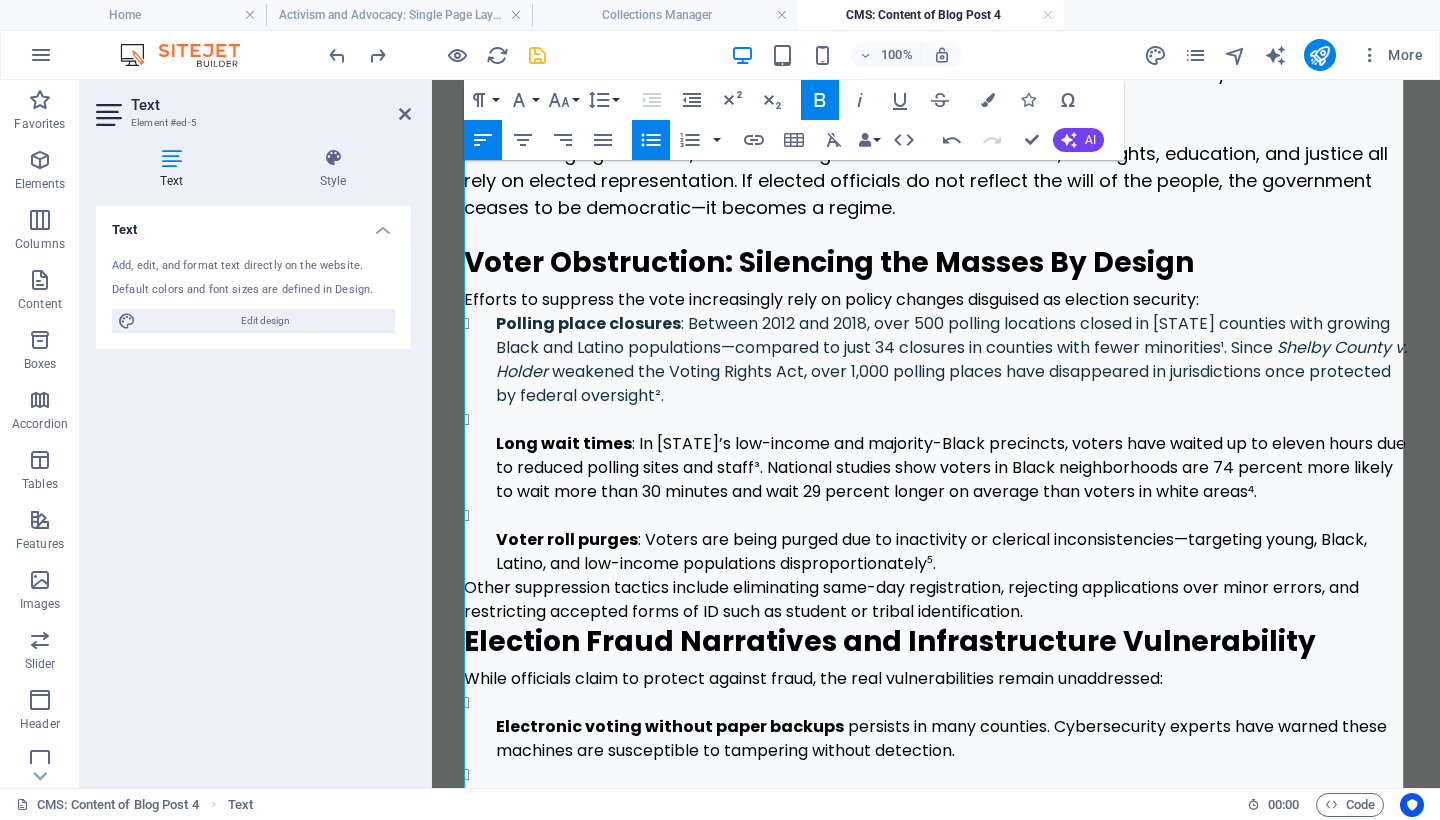 click on "Long wait times" at bounding box center (564, 443) 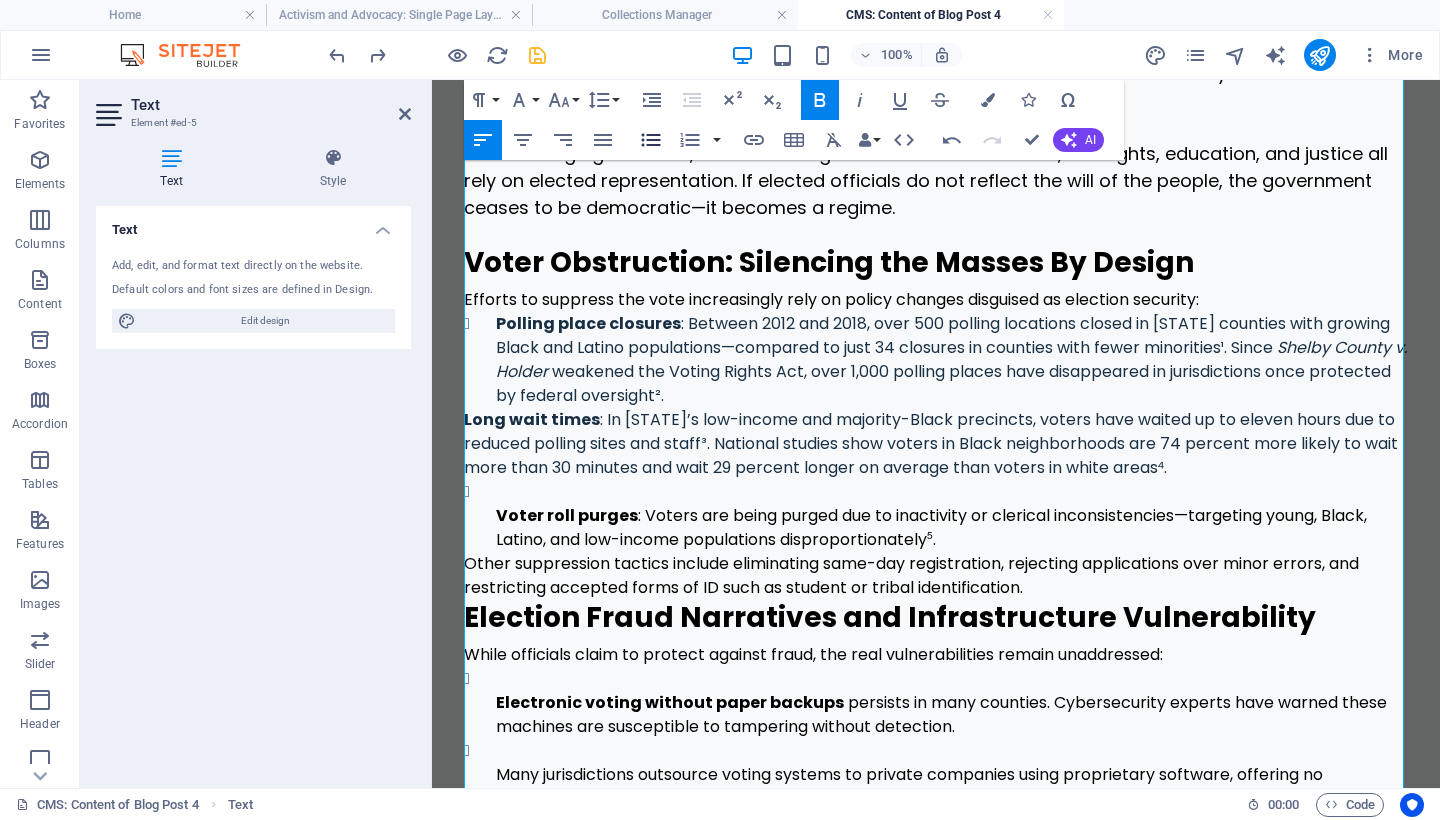 click 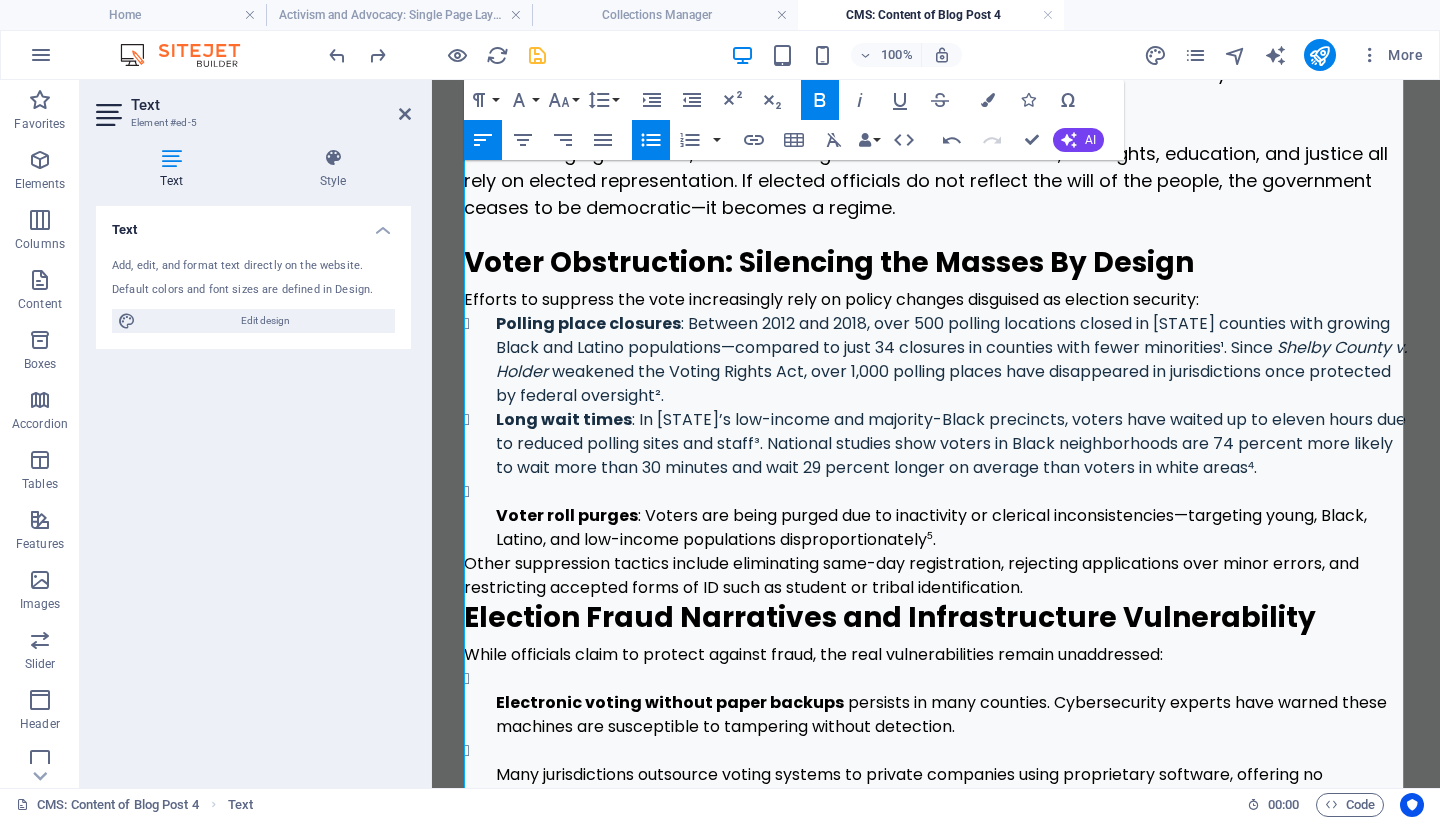 click on "Voter roll purges : Voters are being purged due to inactivity or clerical inconsistencies—targeting young, Black, Latino, and low-income populations disproportionately⁵." at bounding box center [936, 516] 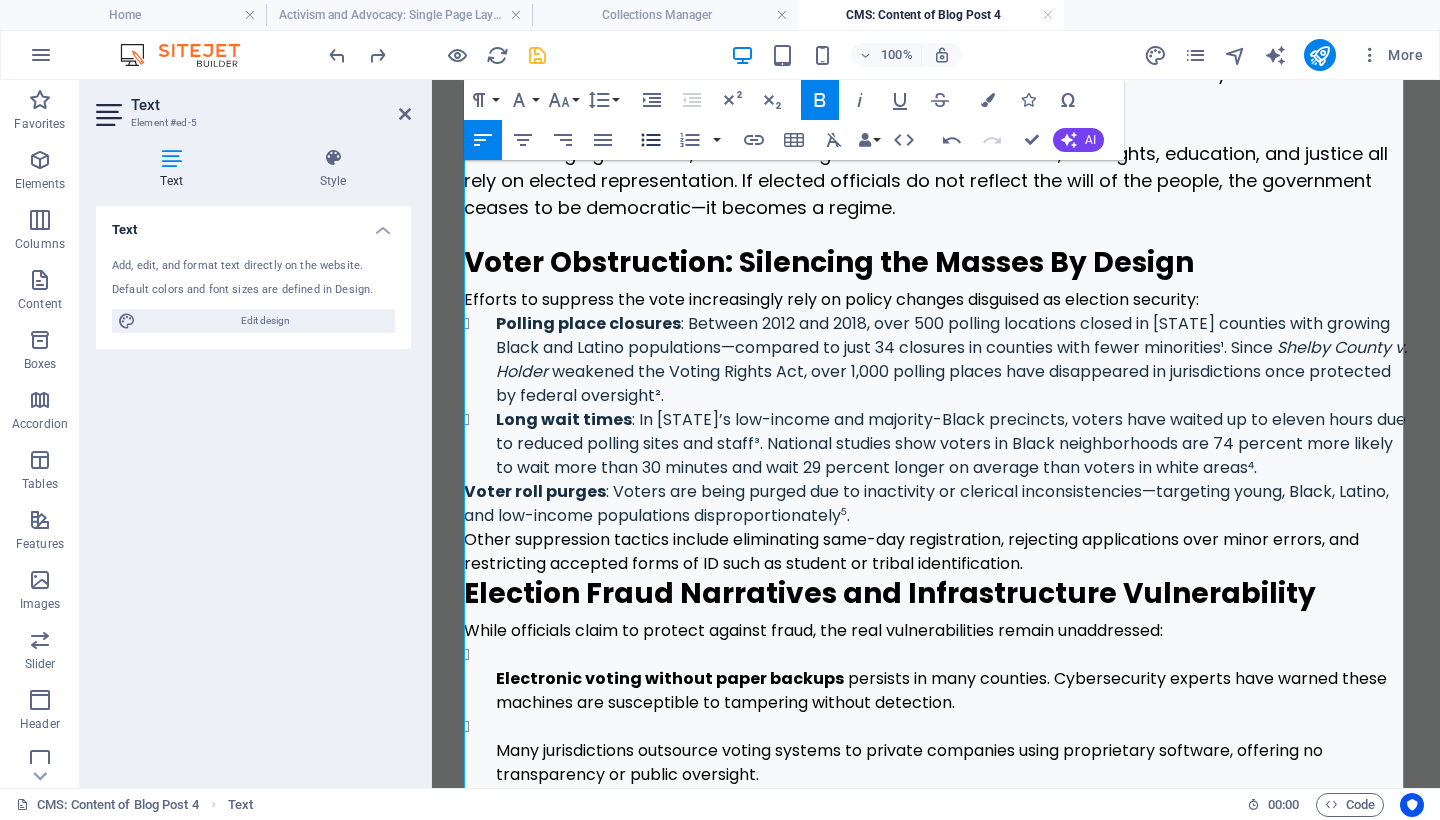 click 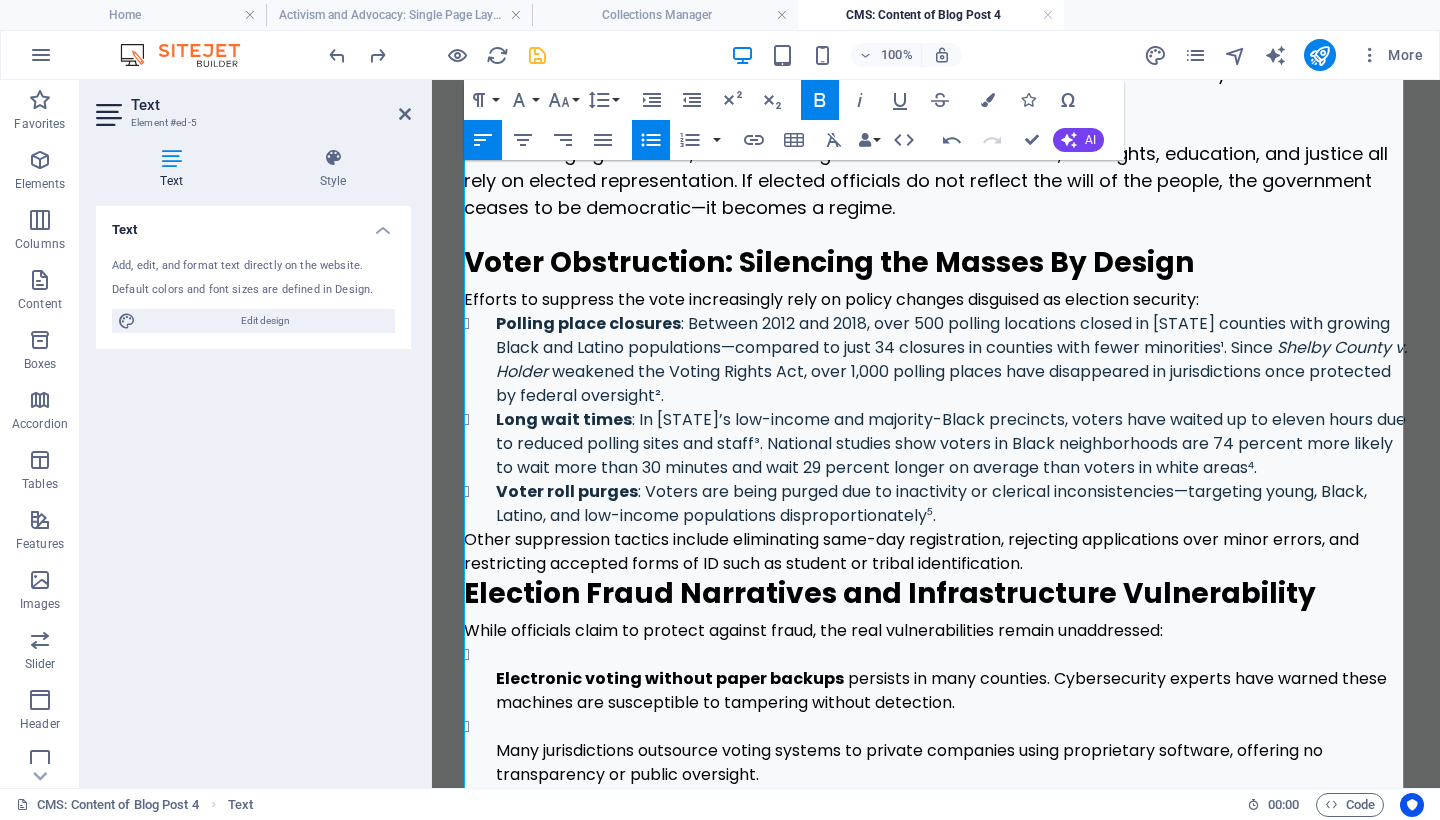 click on "Voter roll purges : Voters are being purged due to inactivity or clerical inconsistencies—targeting young, Black, Latino, and low-income populations disproportionately⁵." at bounding box center (952, 504) 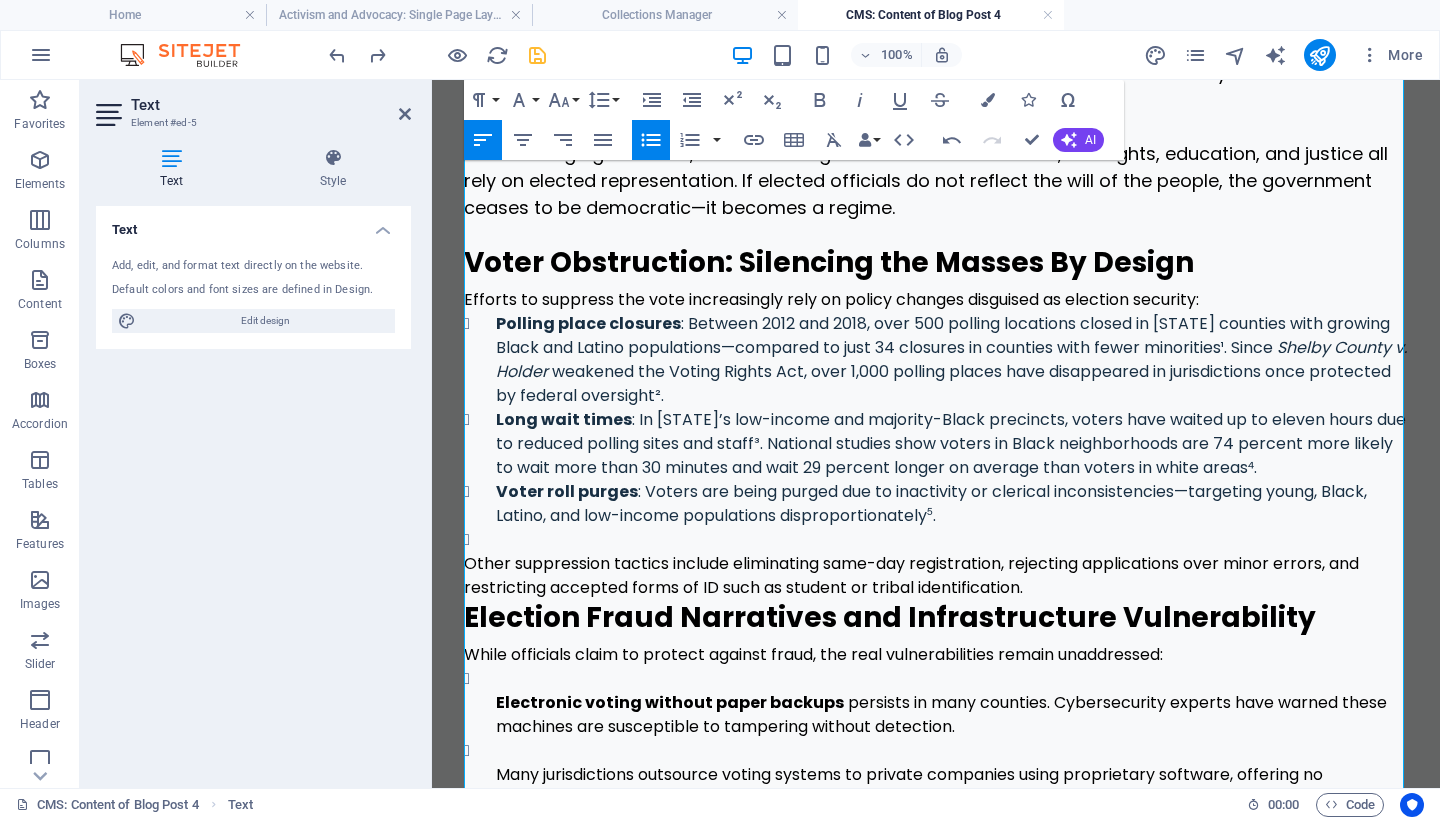 click on "Other suppression tactics include eliminating same-day registration, rejecting applications over minor errors, and restricting accepted forms of ID such as student or tribal identification." at bounding box center (936, 576) 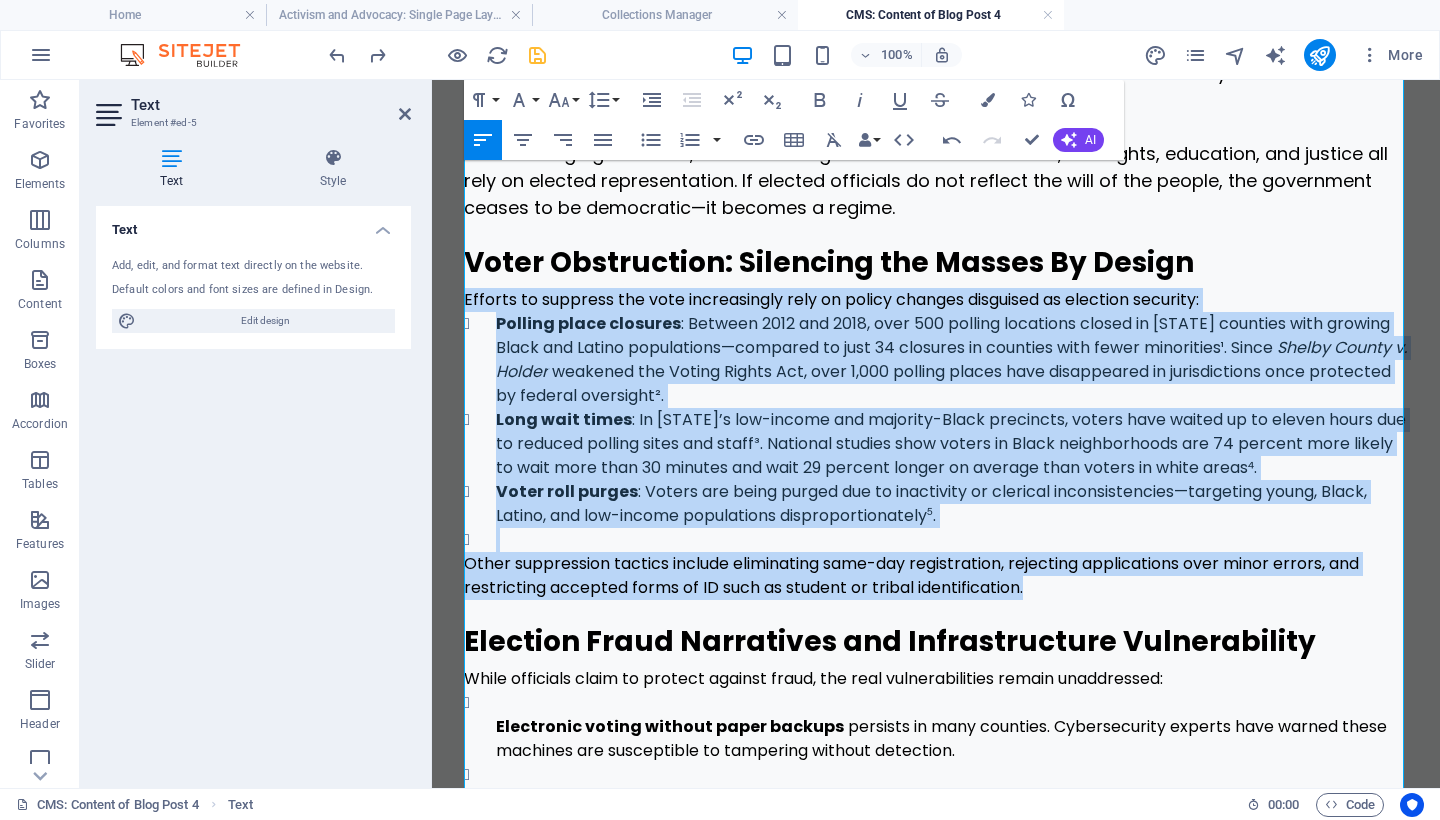 drag, startPoint x: 1053, startPoint y: 597, endPoint x: 449, endPoint y: 298, distance: 673.95624 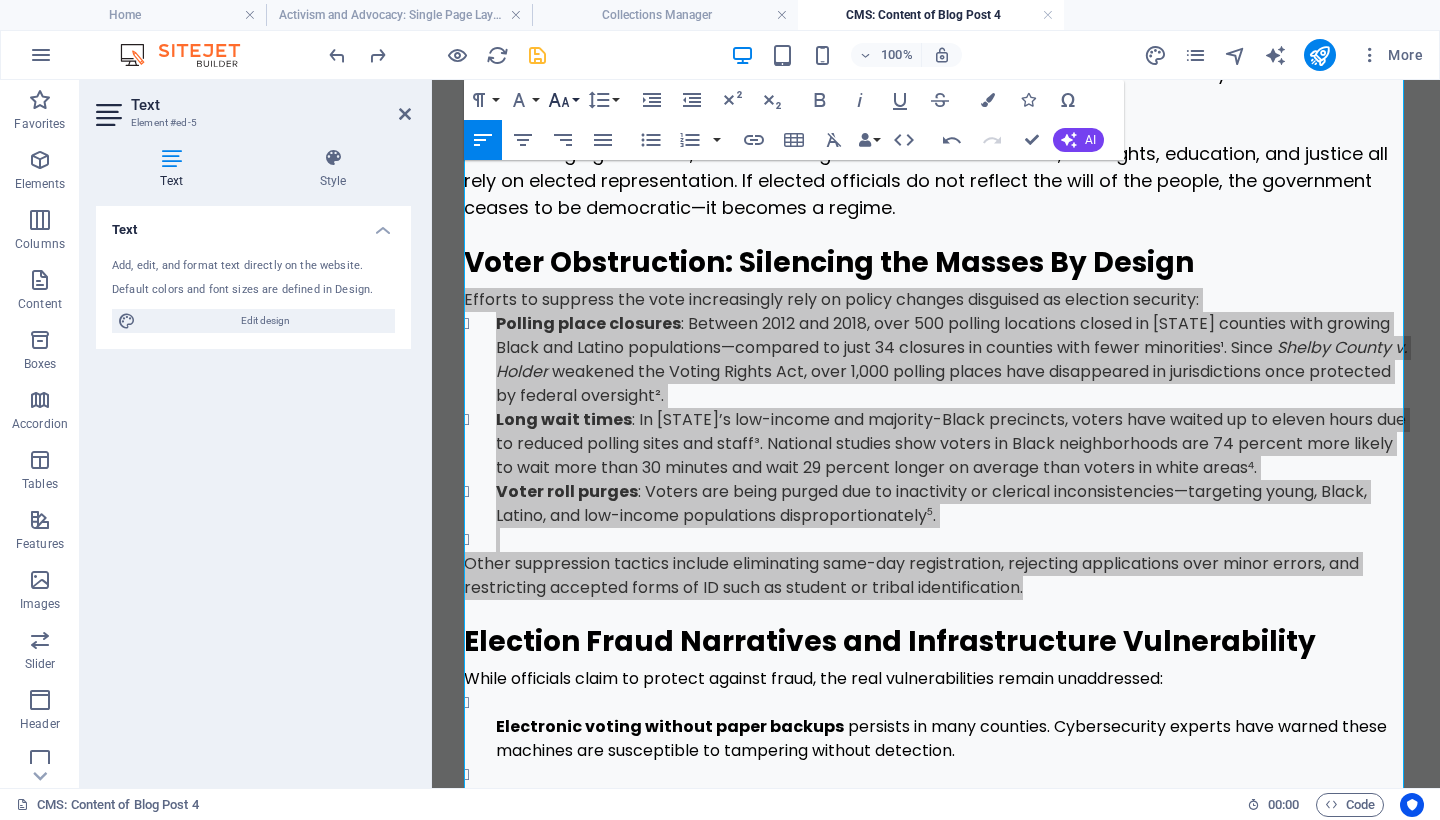 click 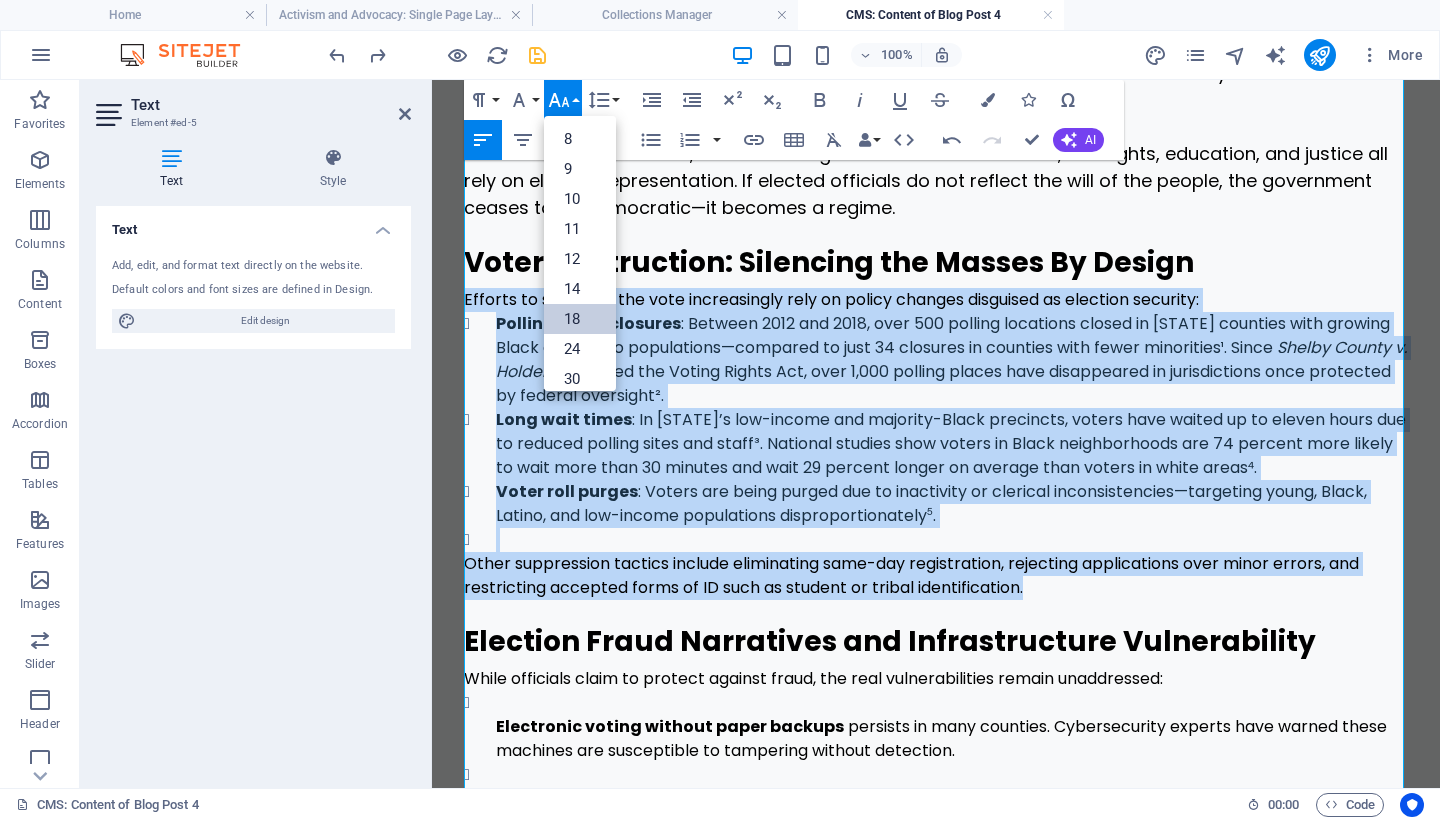 click on "18" at bounding box center [580, 319] 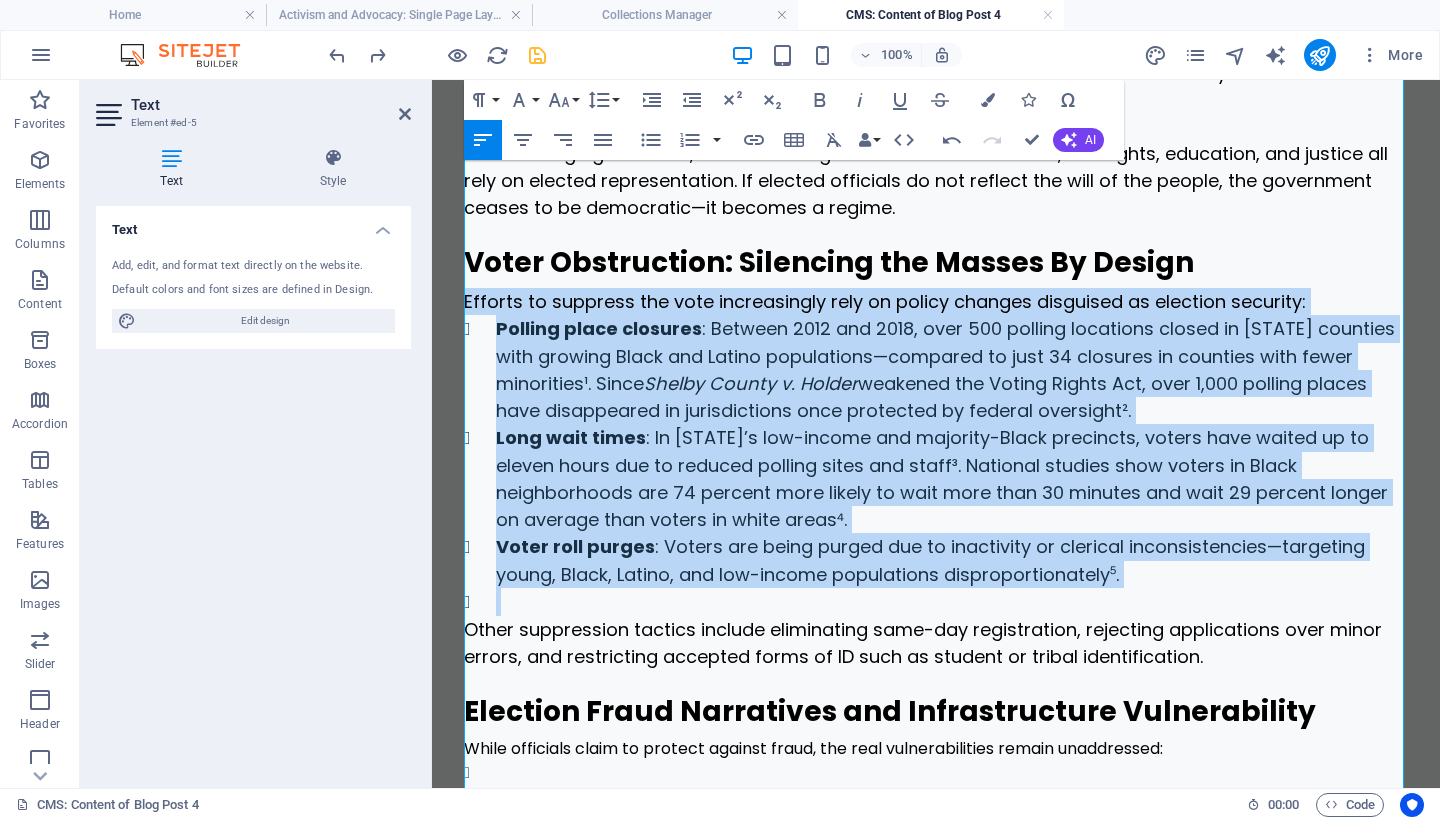 click on "Long wait times : In Georgia’s low-income and majority-Black precincts, voters have waited up to eleven hours due to reduced polling sites and staff³. National studies show voters in Black neighborhoods are 74 percent more likely to wait more than 30 minutes and wait 29 percent longer on average than voters in white areas⁴. These delays are not accidental; they are the predictable result of under-resourcing communities least likely to vote for entrenched power." at bounding box center (952, 478) 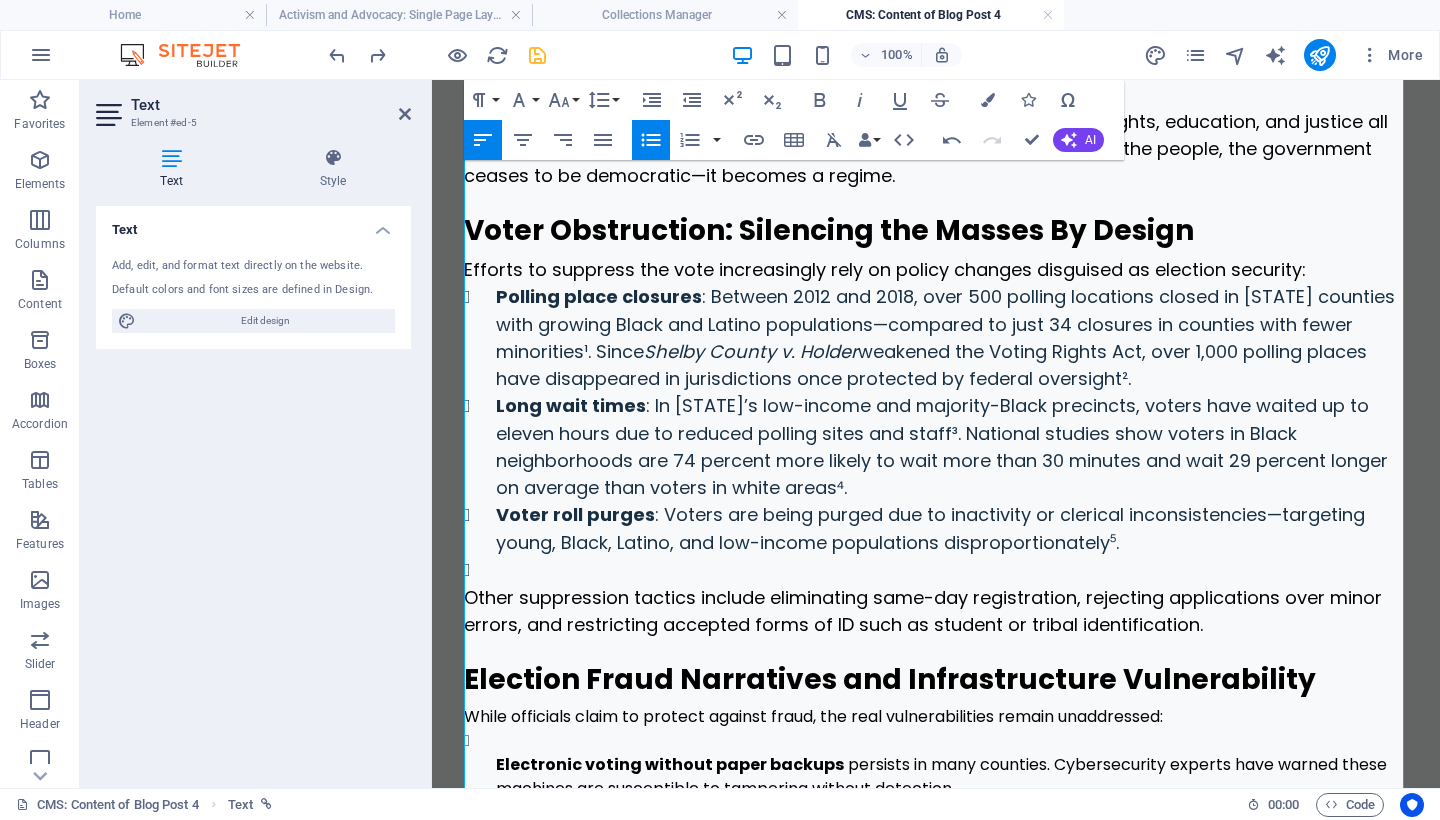 scroll, scrollTop: 772, scrollLeft: 0, axis: vertical 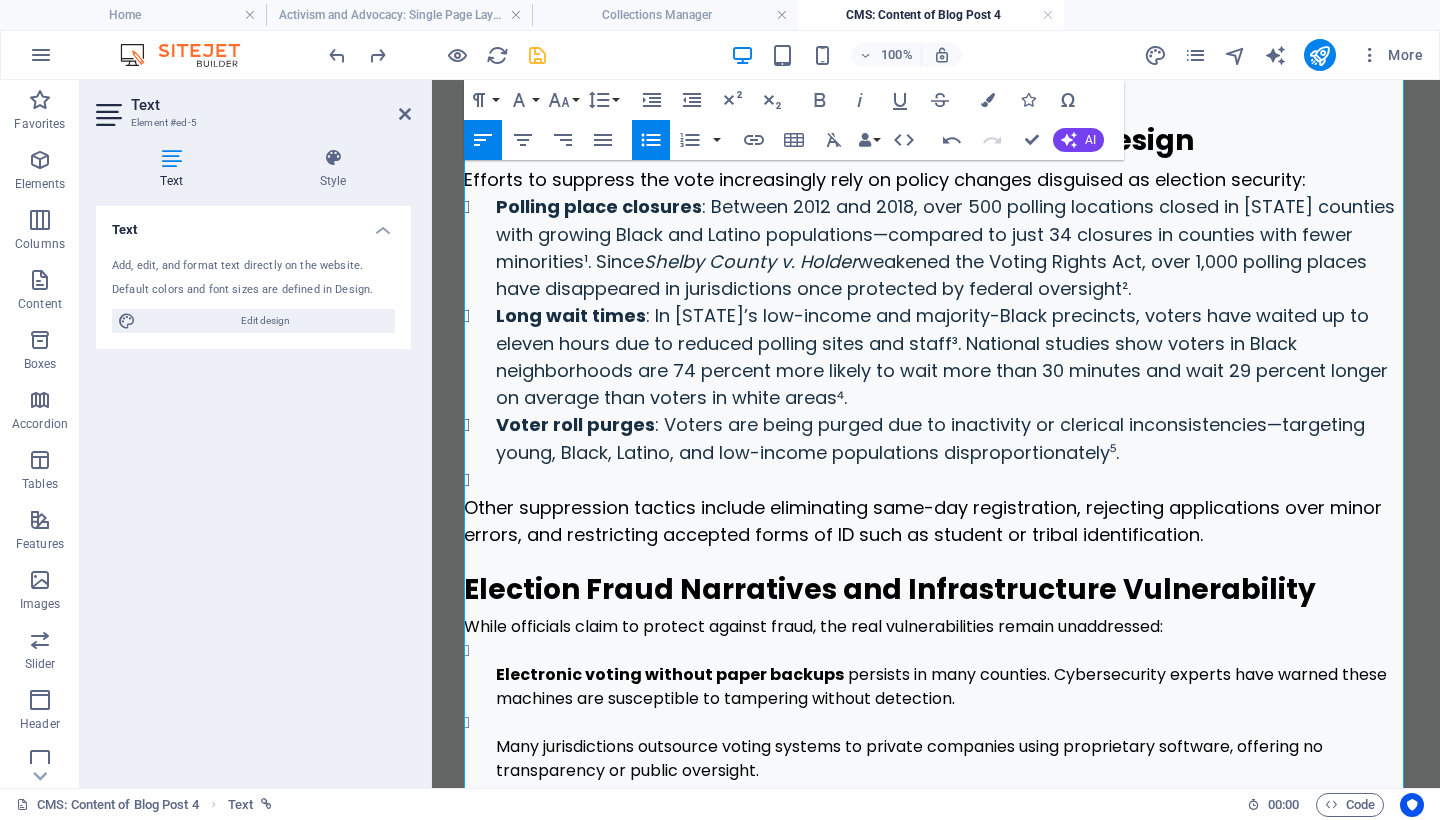 click at bounding box center (952, 480) 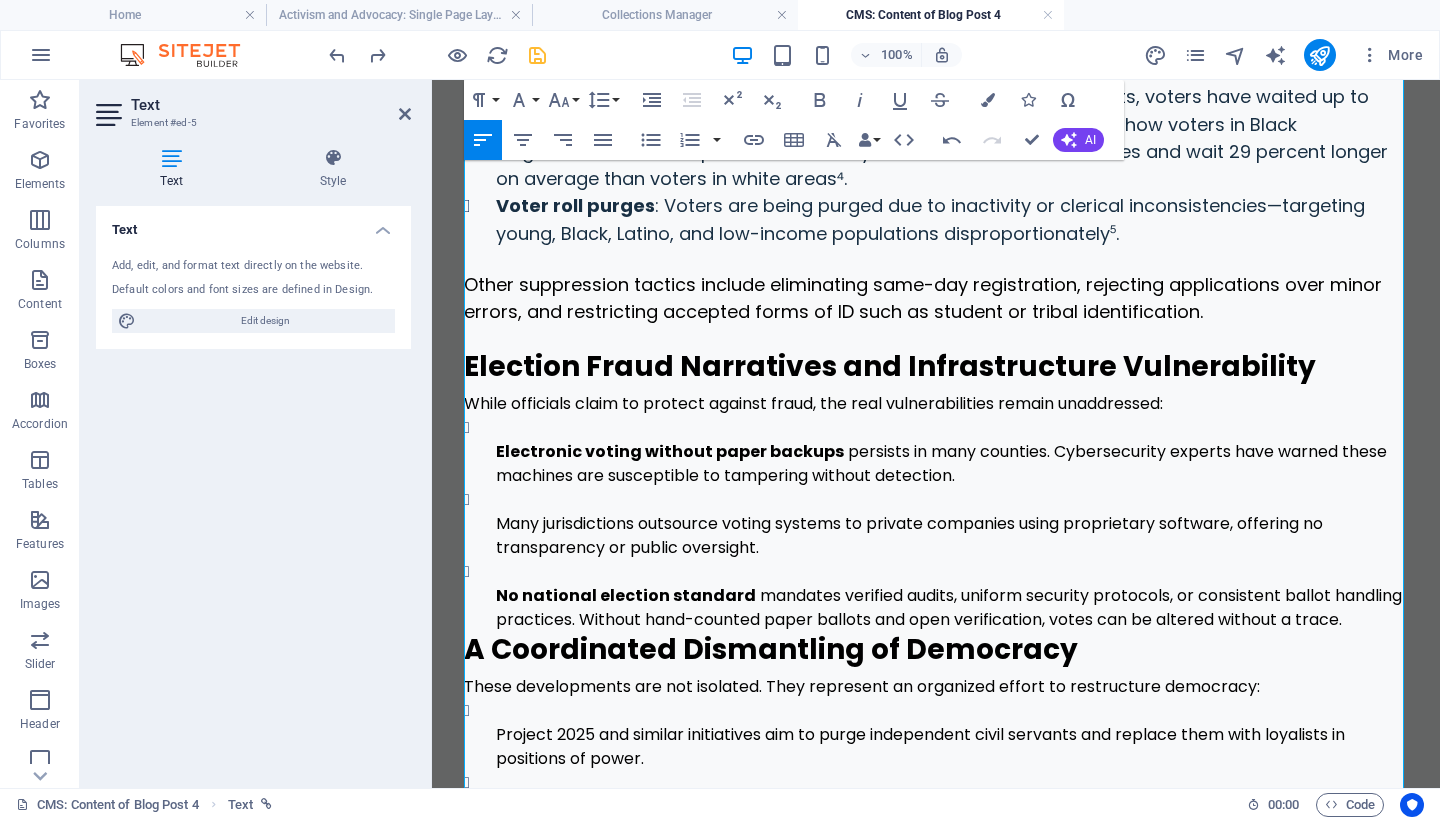 scroll, scrollTop: 1040, scrollLeft: 0, axis: vertical 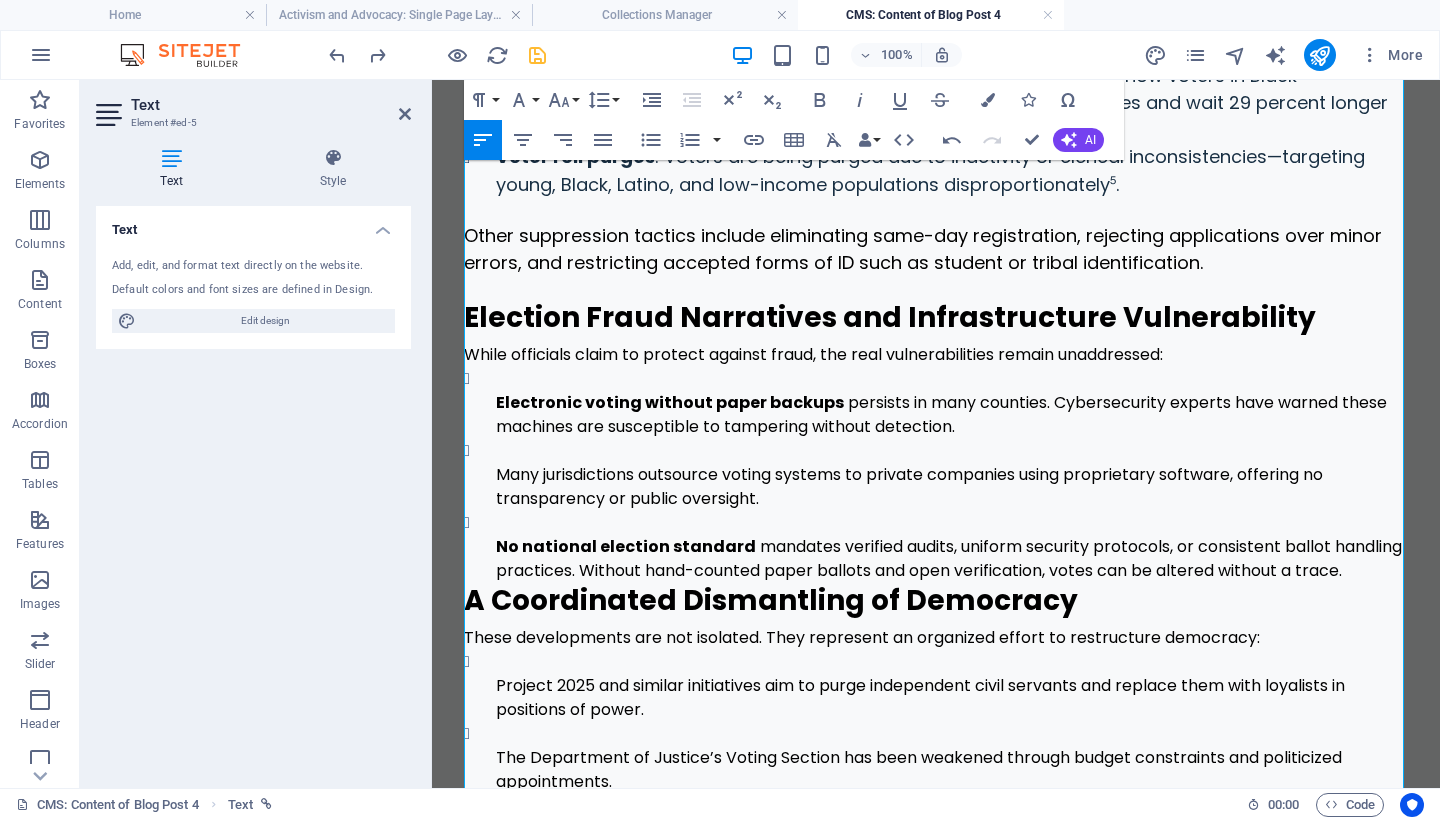 click on "Electronic voting without paper backups   persists in many counties. Cybersecurity experts have warned these machines are susceptible to tampering without detection. Many jurisdictions outsource voting systems to private companies using proprietary software, offering no transparency or public oversight. No national election standard   mandates verified audits, uniform security protocols, or consistent ballot handling practices. Without hand-counted paper ballots and open verification, votes can be altered without a trace." at bounding box center (936, 475) 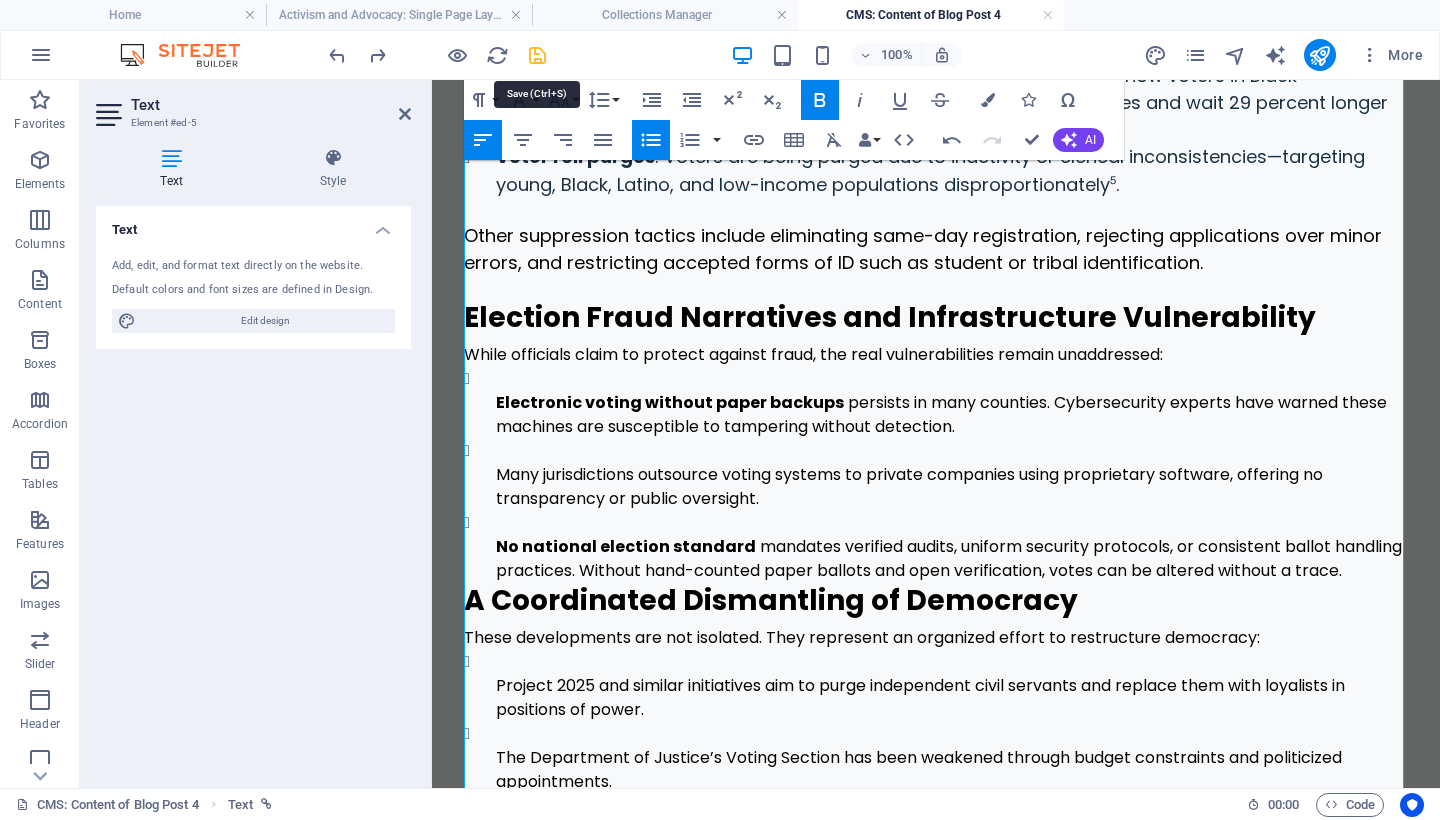click at bounding box center [537, 55] 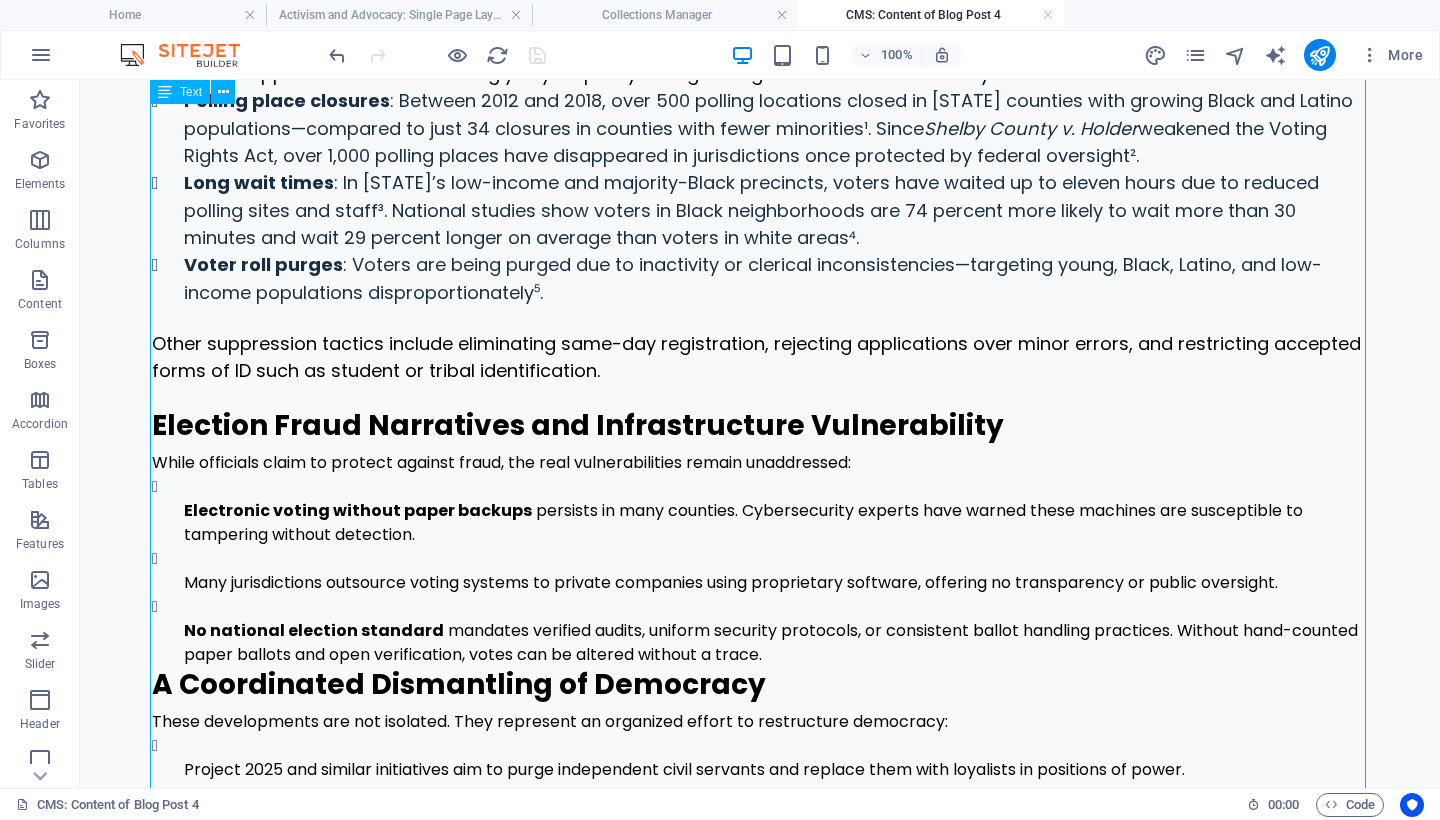 scroll, scrollTop: 928, scrollLeft: 0, axis: vertical 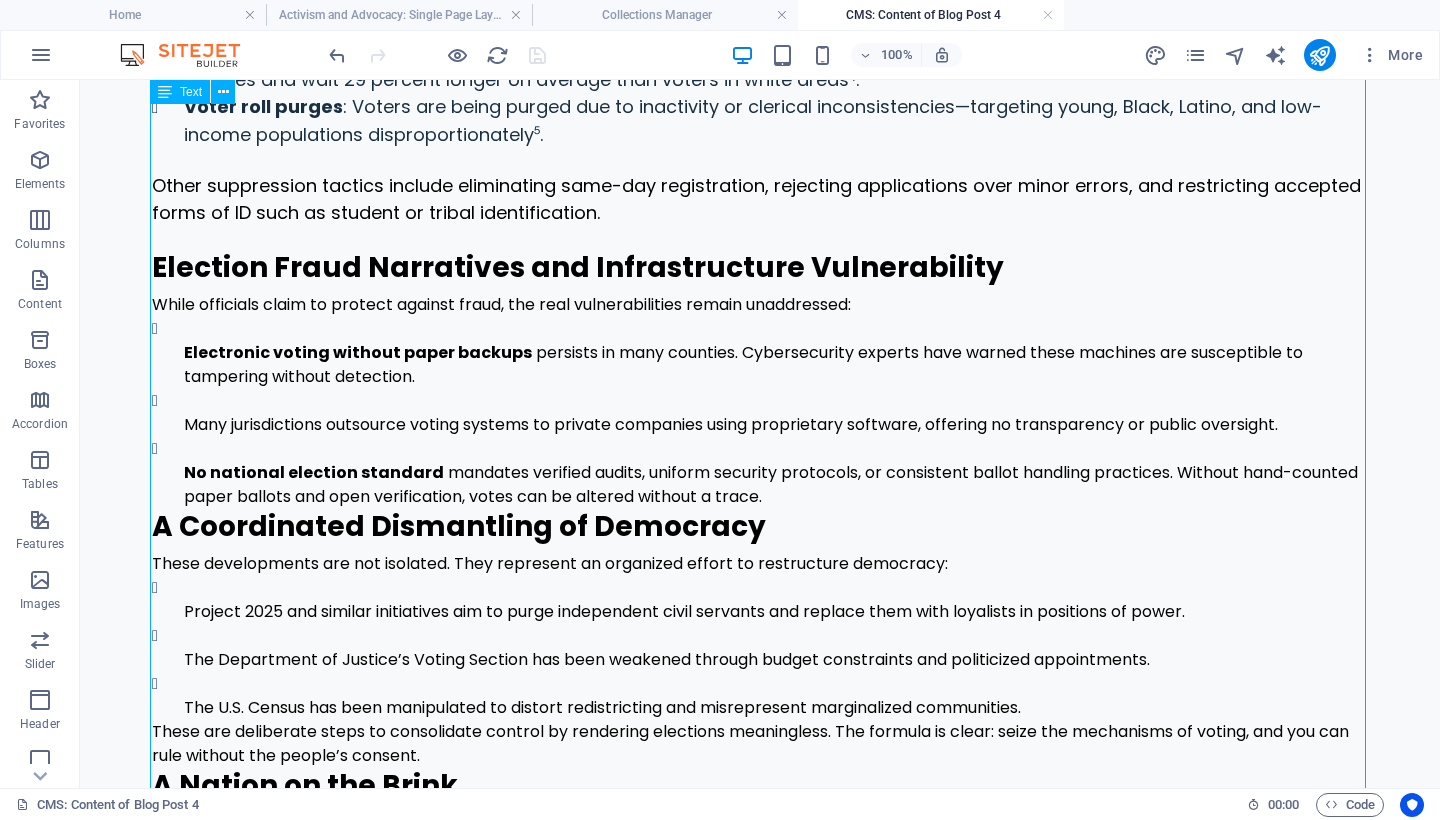 click on "By [FIRST] [LAST]. [DATE], [YEAR]. Democracy Begins and Ends with the Vote The vote is not a civic formality or optional tradition. It is the people’s voice and the lifeblood of a free society. When votes are suppressed, obstructed, manipulated, or stolen, democracy begins to collapse from within. The United States stands at a critical crossroads. Coordinated voter suppression, systemic fraud claims, and ongoing erosion of voting protections are no longer fringe fears—they are unfolding in real time. This is not a partisan squabble. It is an American emergency. Voting Rights: The Foundation of Freedom Voting does more than reflect public sentiment—it empowers citizens to hold the powerful accountable. Without fair elections, the governed become spectators in their own subjugation. A constitutional republic depends on election integrity. When elections are compromised, democracy becomes a hollow show: power without legitimacy. Voter Obstruction: Silencing the Masses By Design Polling place closures" at bounding box center (760, 631) 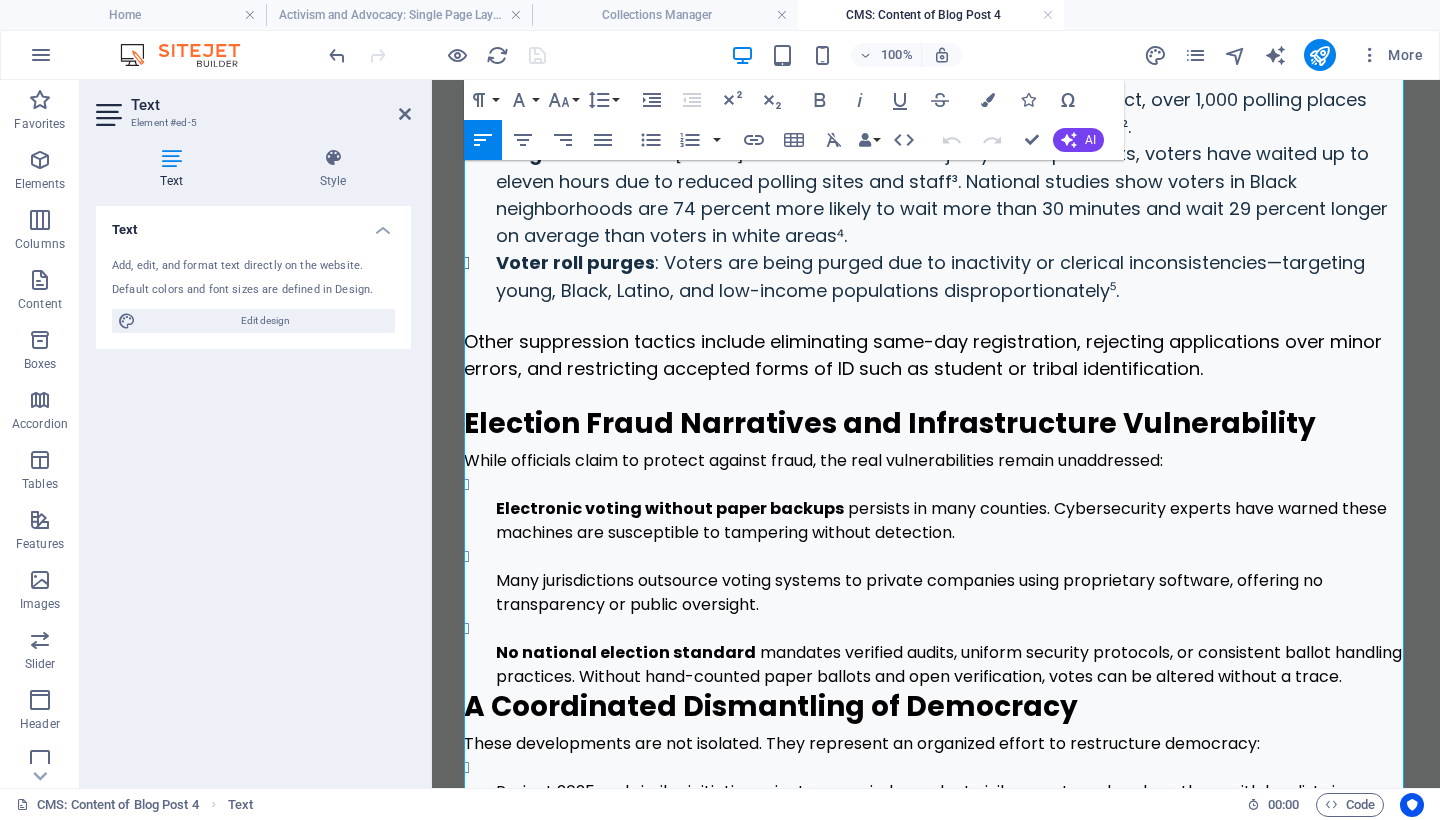 scroll, scrollTop: 1100, scrollLeft: 0, axis: vertical 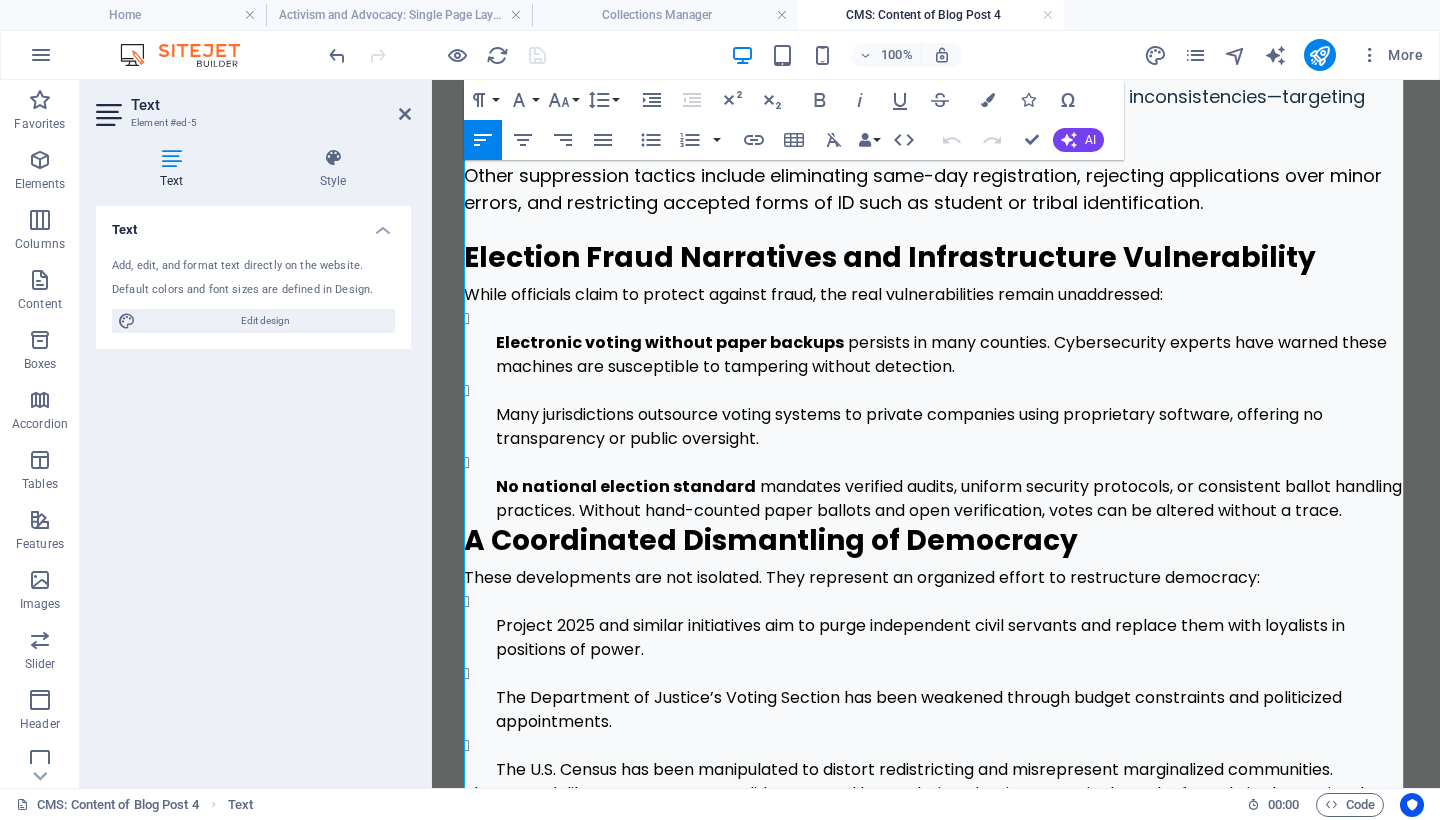 click on "Electronic voting without paper backups" at bounding box center (670, 342) 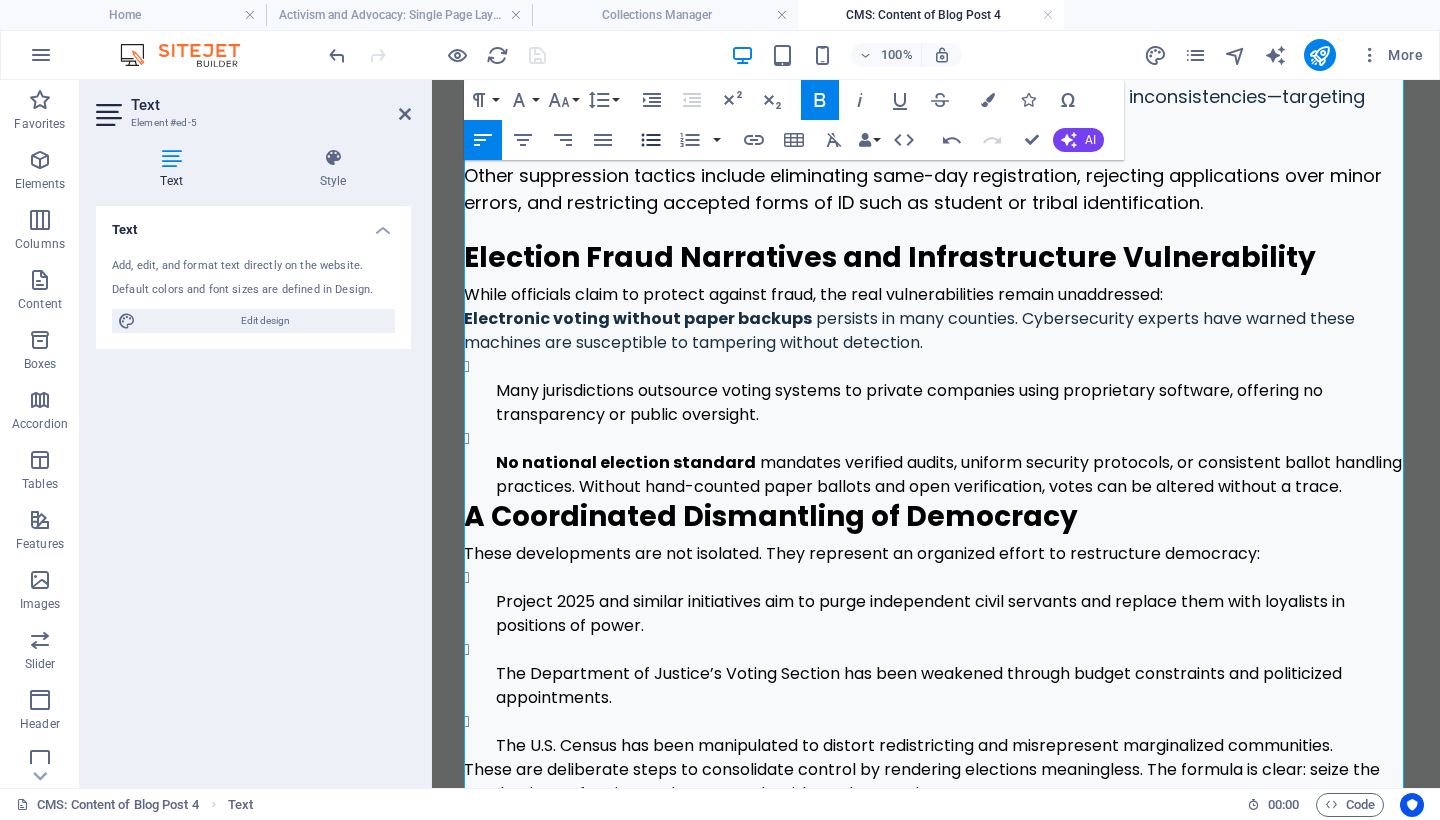 click 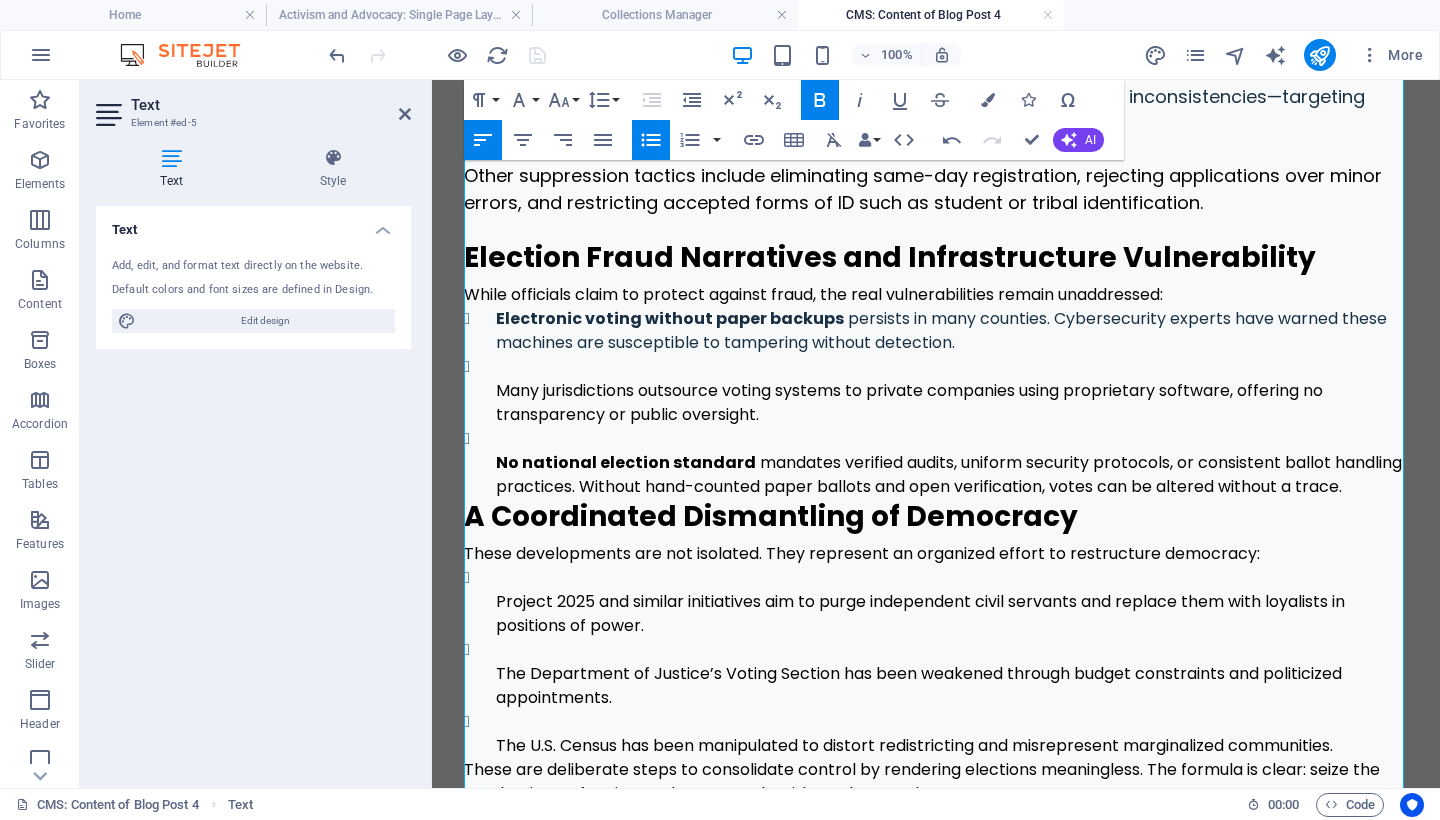 click on "Many jurisdictions outsource voting systems to private companies using proprietary software, offering no transparency or public oversight. No national election standard   mandates verified audits, uniform security protocols, or consistent ballot handling practices. Without hand-counted paper ballots and open verification, votes can be altered without a trace." at bounding box center (936, 427) 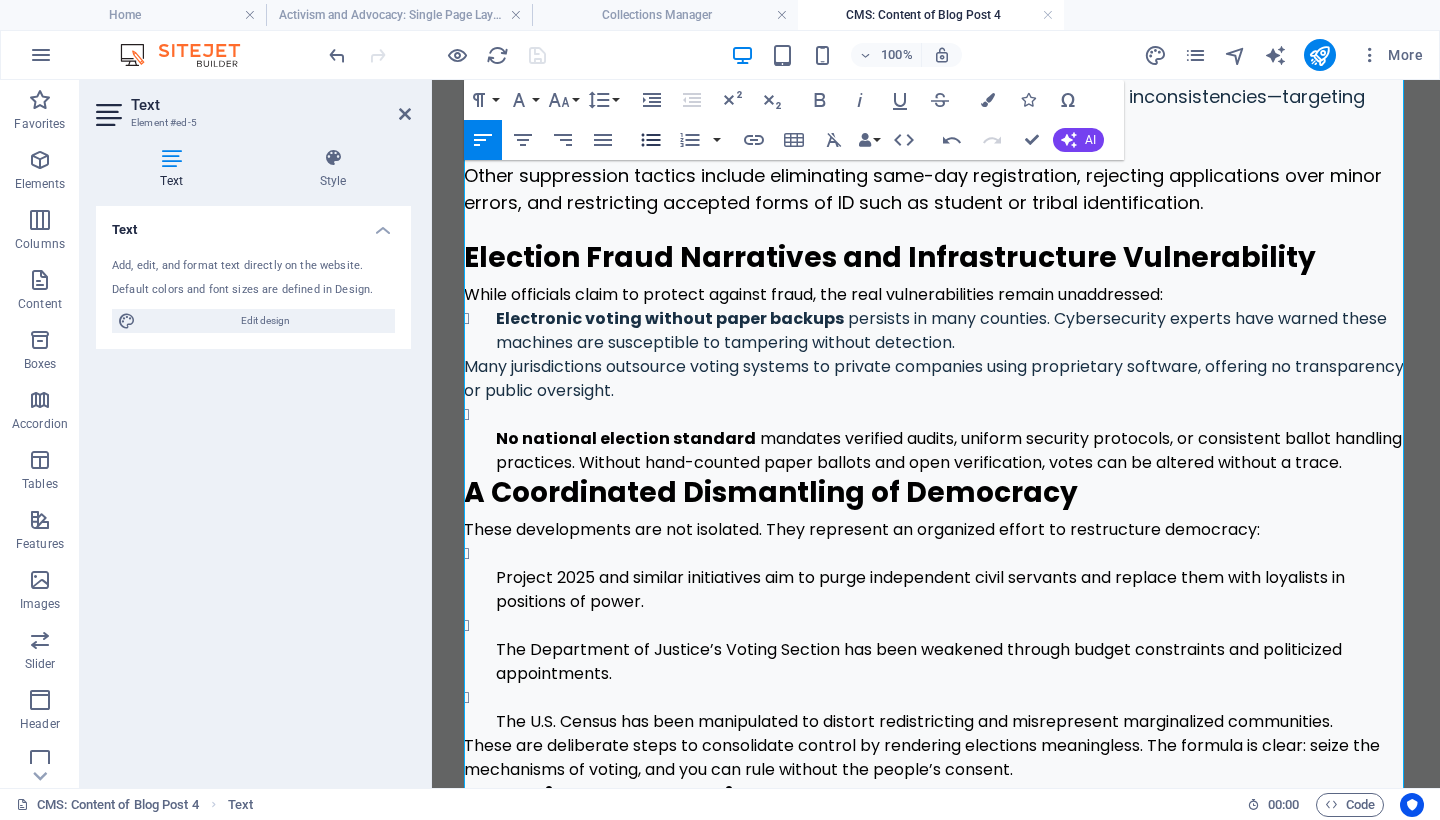 click 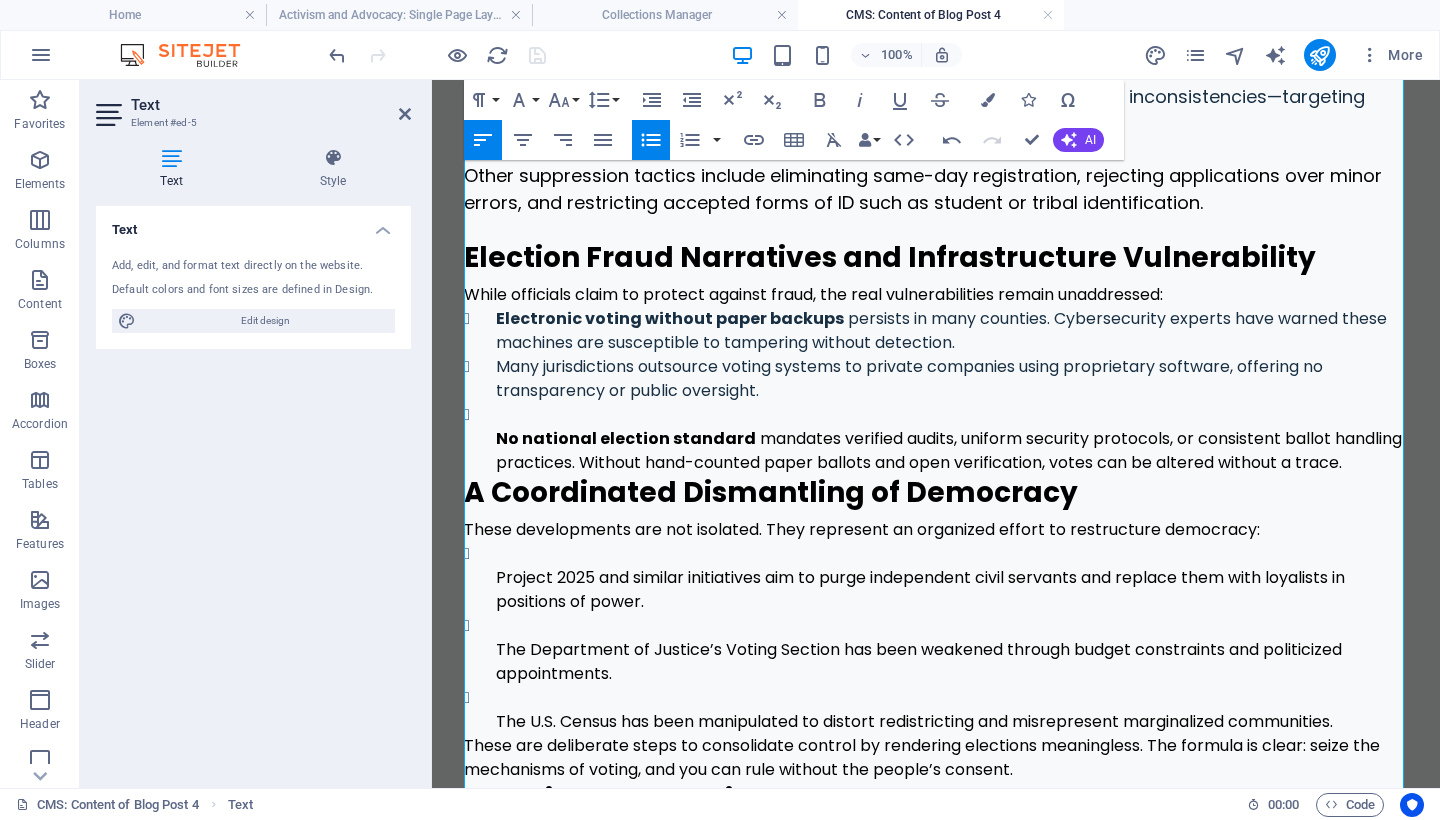 click on "No national election standard   mandates verified audits, uniform security protocols, or consistent ballot handling practices. Without hand-counted paper ballots and open verification, votes can be altered without a trace." at bounding box center (936, 439) 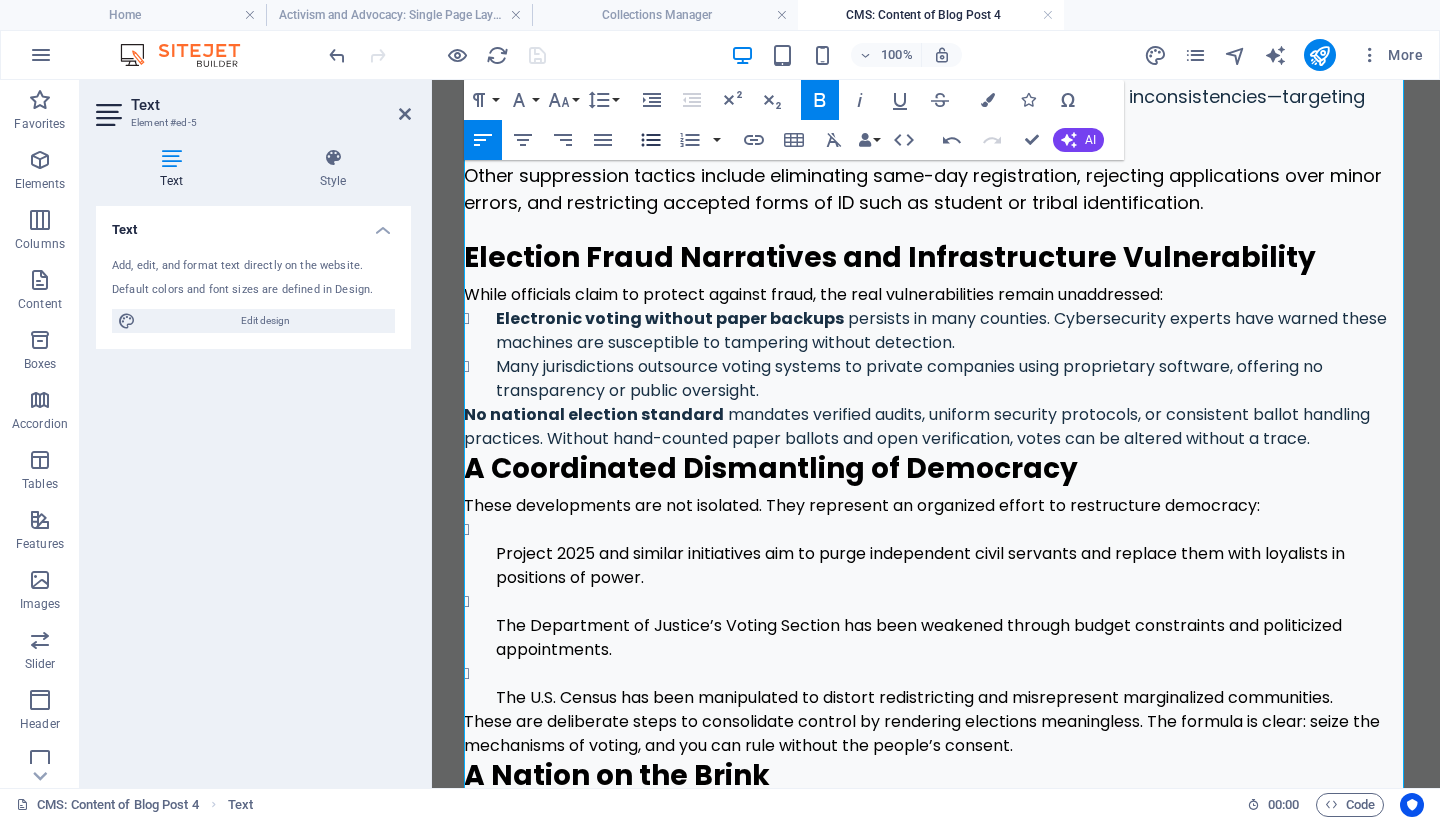 click 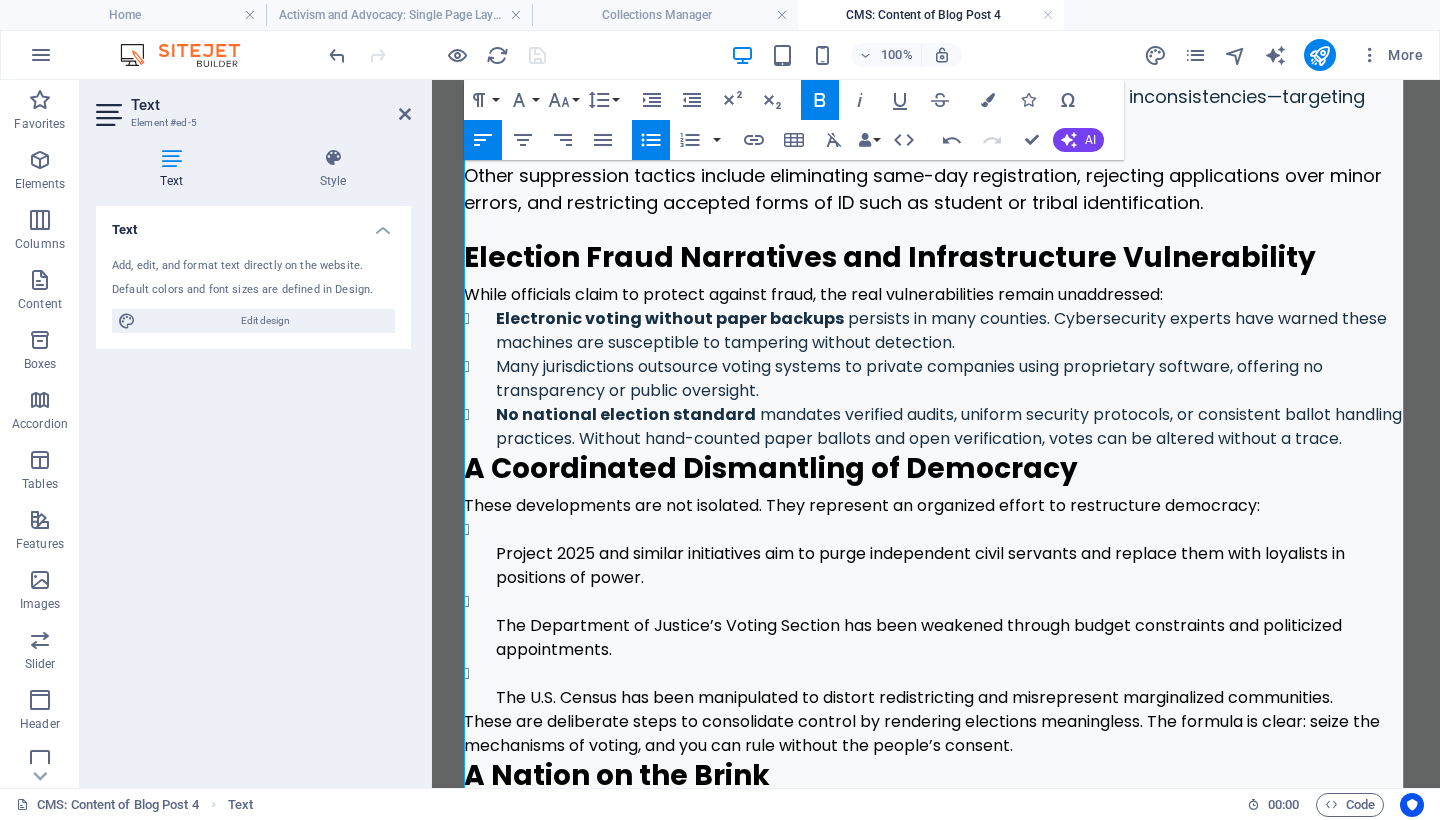 click on "No national election standard   mandates verified audits, uniform security protocols, or consistent ballot handling practices. Without hand-counted paper ballots and open verification, votes can be altered without a trace." at bounding box center [952, 427] 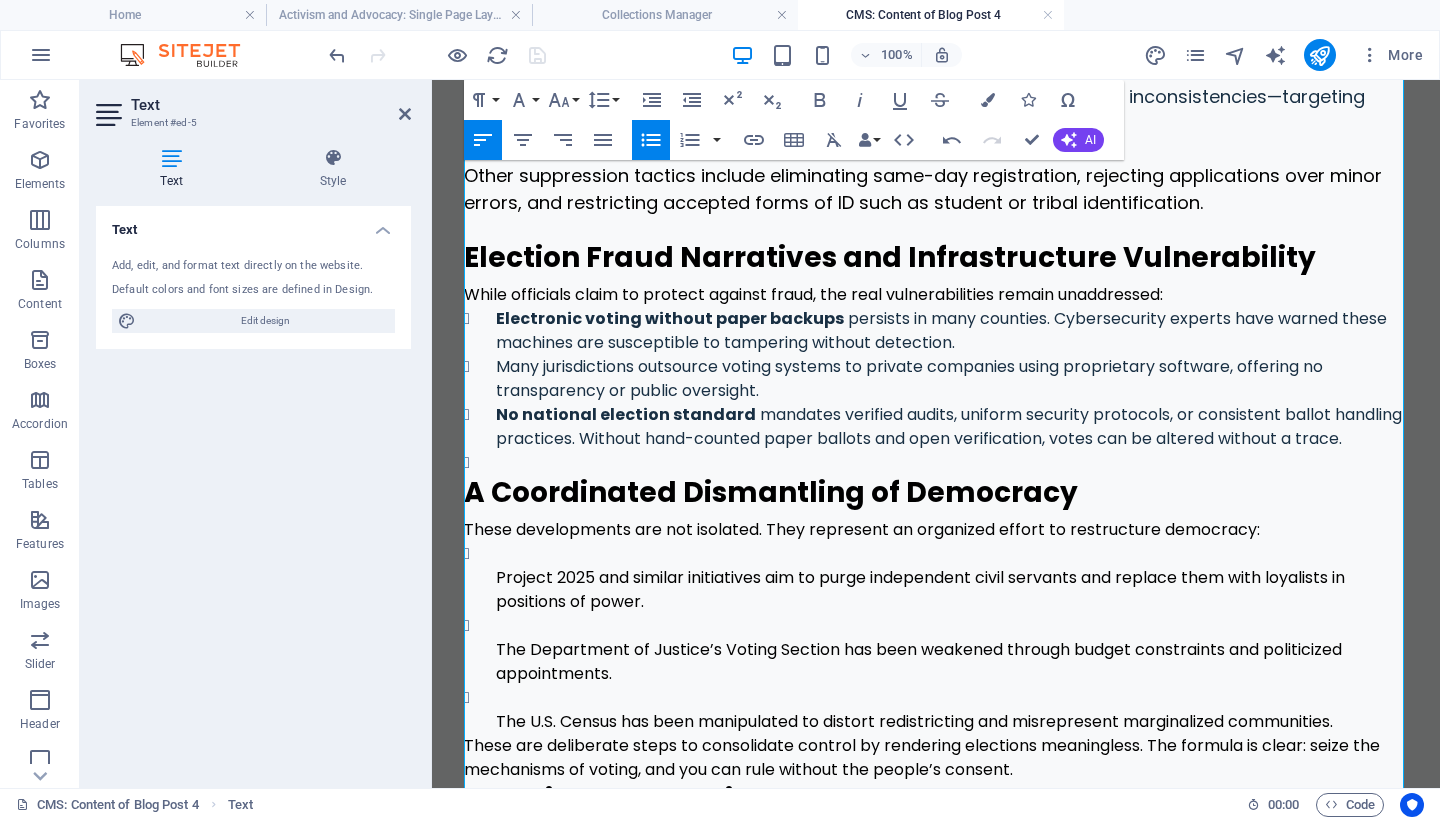click 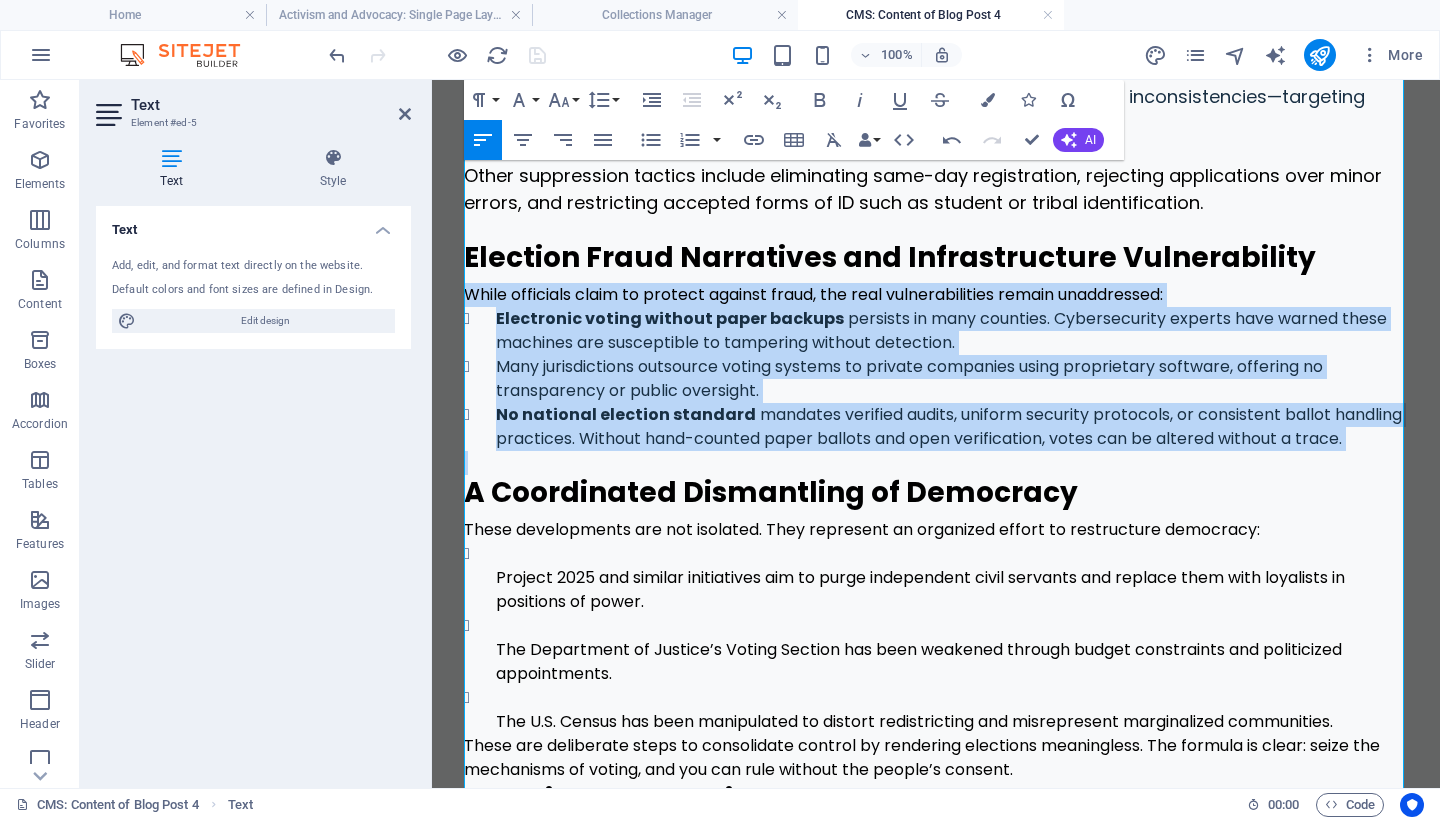 drag, startPoint x: 494, startPoint y: 465, endPoint x: 456, endPoint y: 289, distance: 180.05554 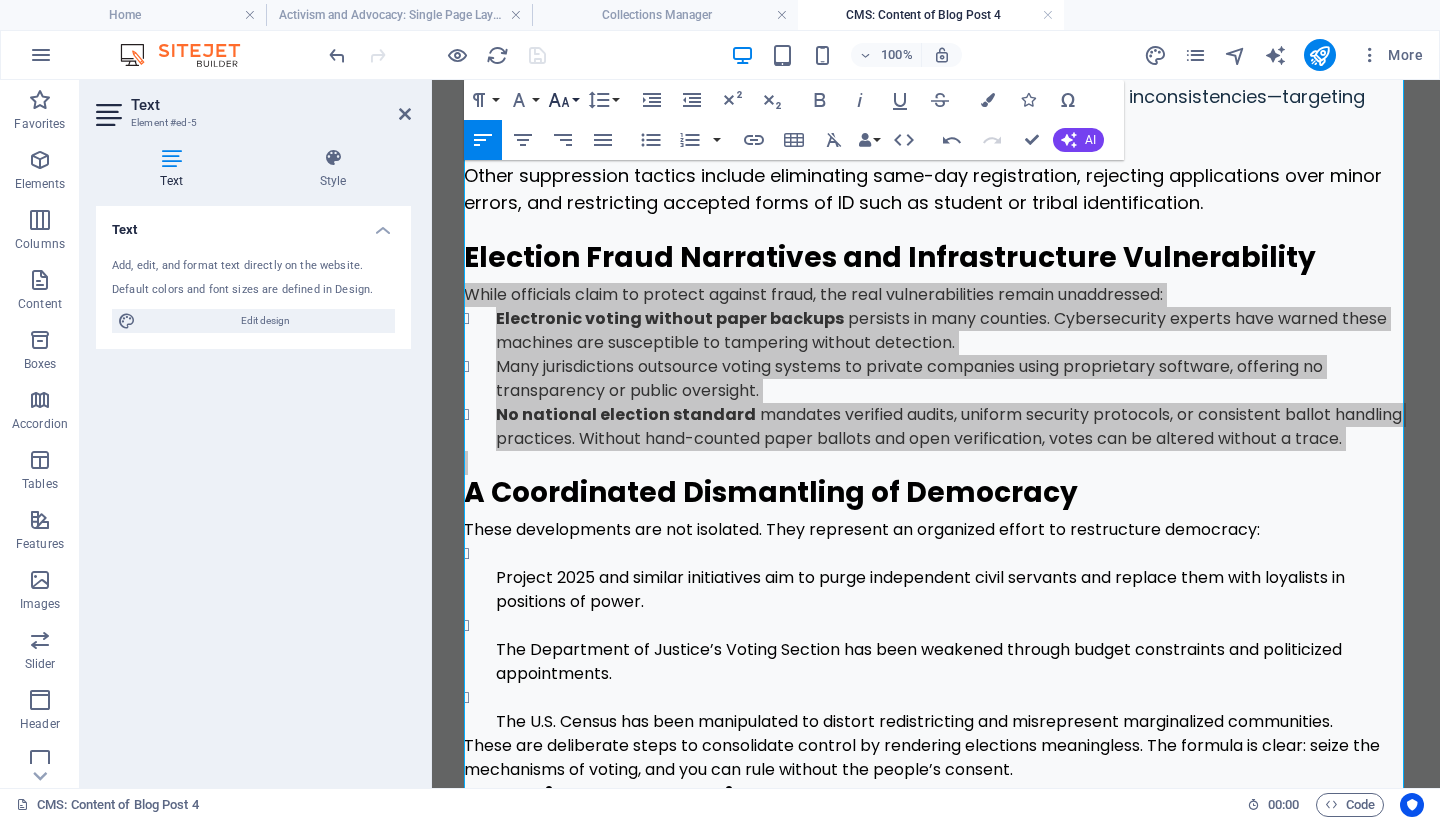 click 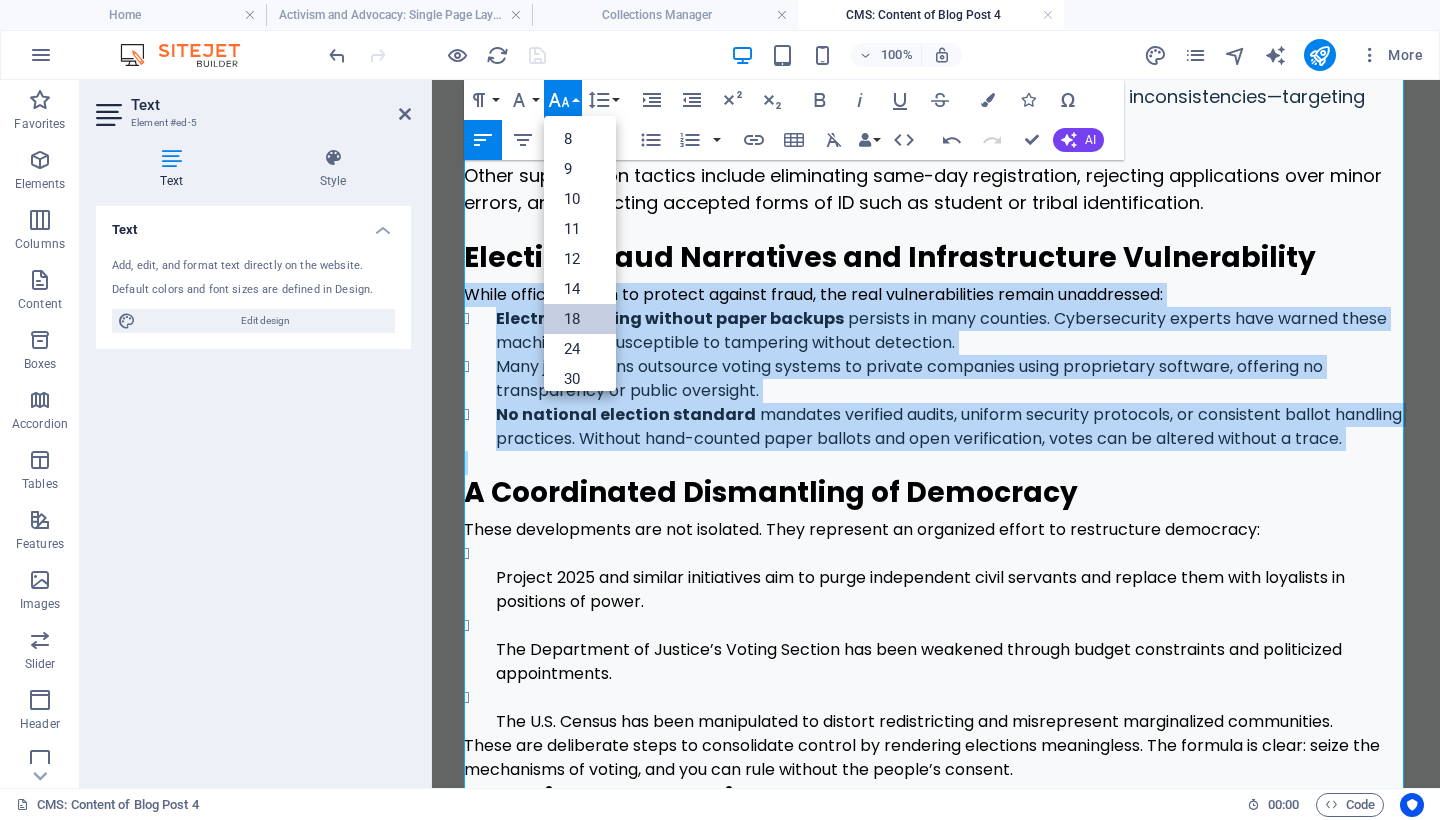 click on "18" at bounding box center (580, 319) 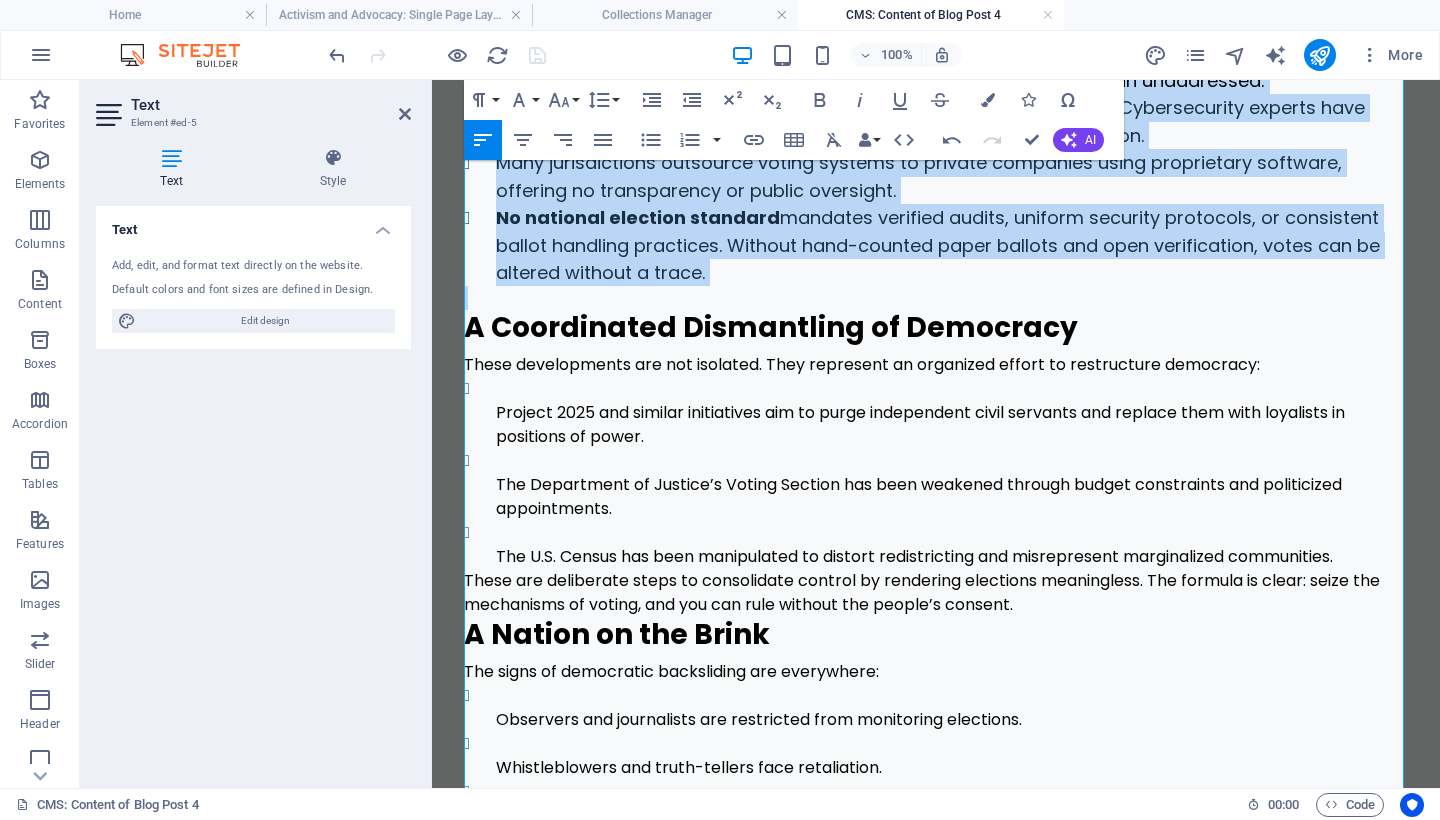 scroll, scrollTop: 1339, scrollLeft: 0, axis: vertical 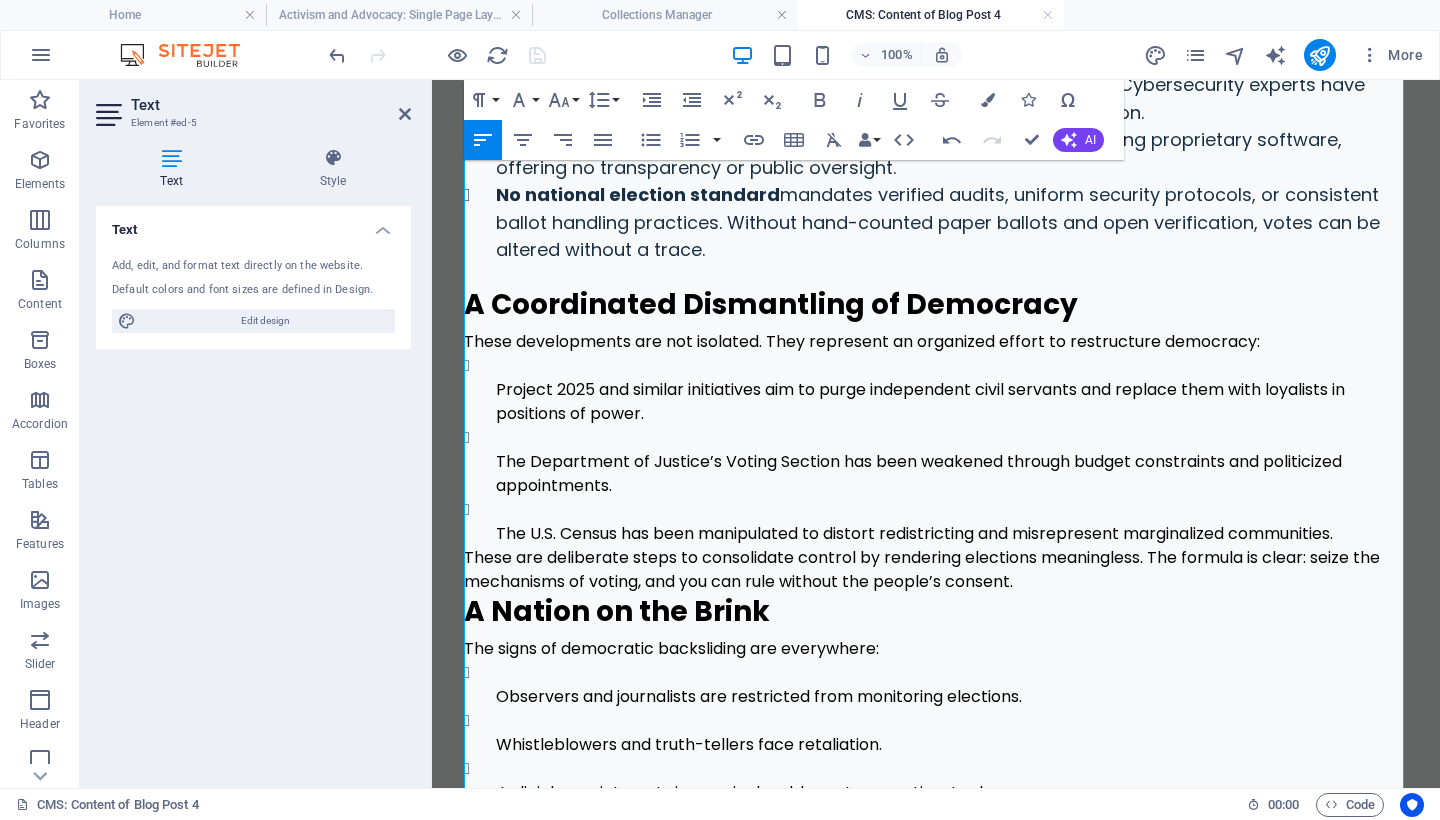 click on "These are deliberate steps to consolidate control by rendering elections meaningless. The formula is clear: seize the mechanisms of voting, and you can rule without the people’s consent." at bounding box center (936, 570) 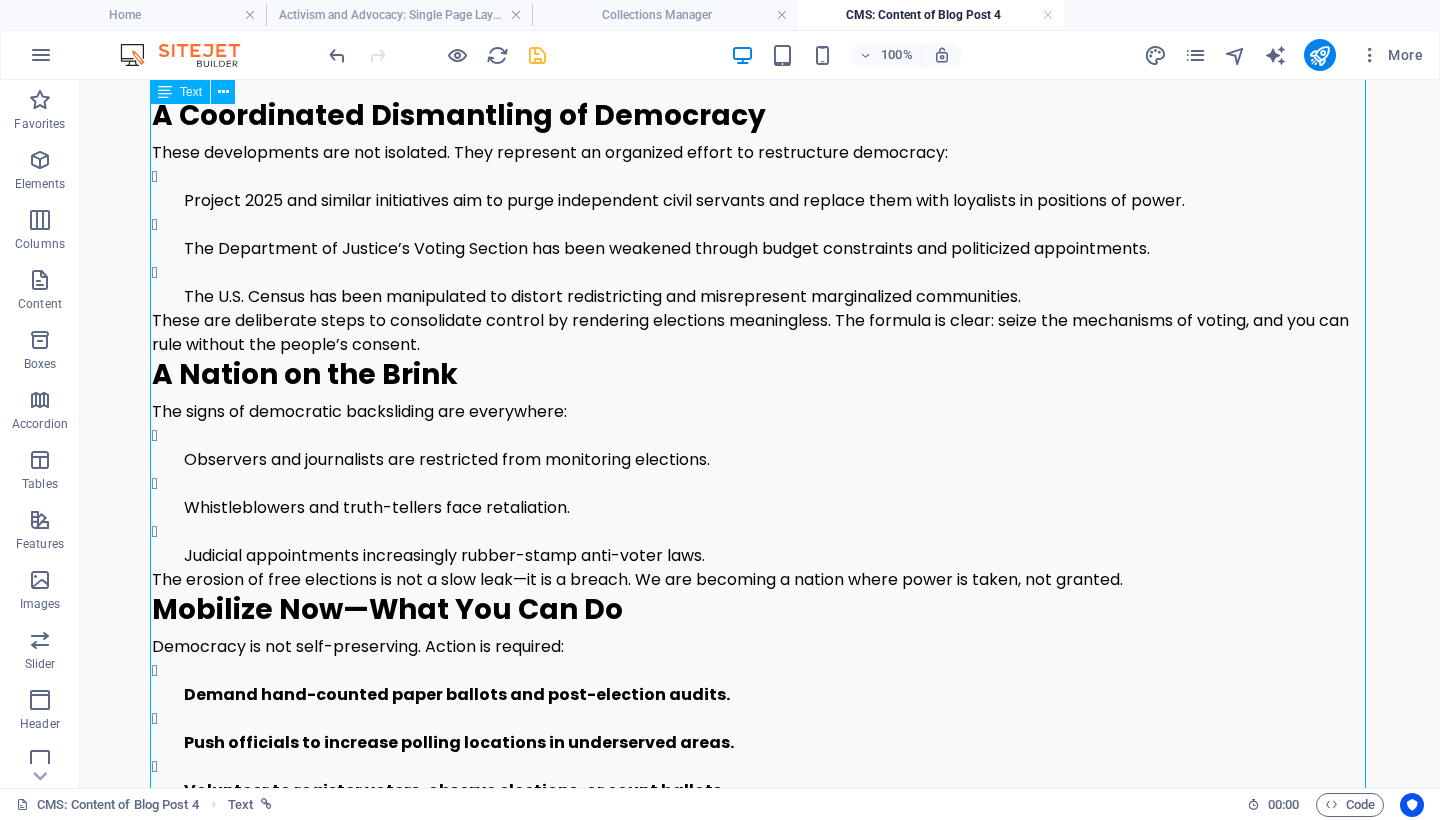 click on "By [FIRST] [LAST]. [DATE], [YEAR]. Democracy Begins and Ends with the Vote The vote is not a civic formality or optional tradition. It is the people’s voice and the lifeblood of a free society. When votes are suppressed, obstructed, manipulated, or stolen, democracy begins to collapse from within. The United States stands at a critical crossroads. Coordinated voter suppression, systemic fraud claims, and ongoing erosion of voting protections are no longer fringe fears—they are unfolding in real time. This is not a partisan squabble. It is an American emergency. Voting Rights: The Foundation of Freedom Voting does more than reflect public sentiment—it empowers citizens to hold the powerful accountable. Without fair elections, the governed become spectators in their own subjugation. A constitutional republic depends on election integrity. When elections are compromised, democracy becomes a hollow show: power without legitimacy. Voter Obstruction: Silencing the Masses By Design Polling place closures" at bounding box center (760, 220) 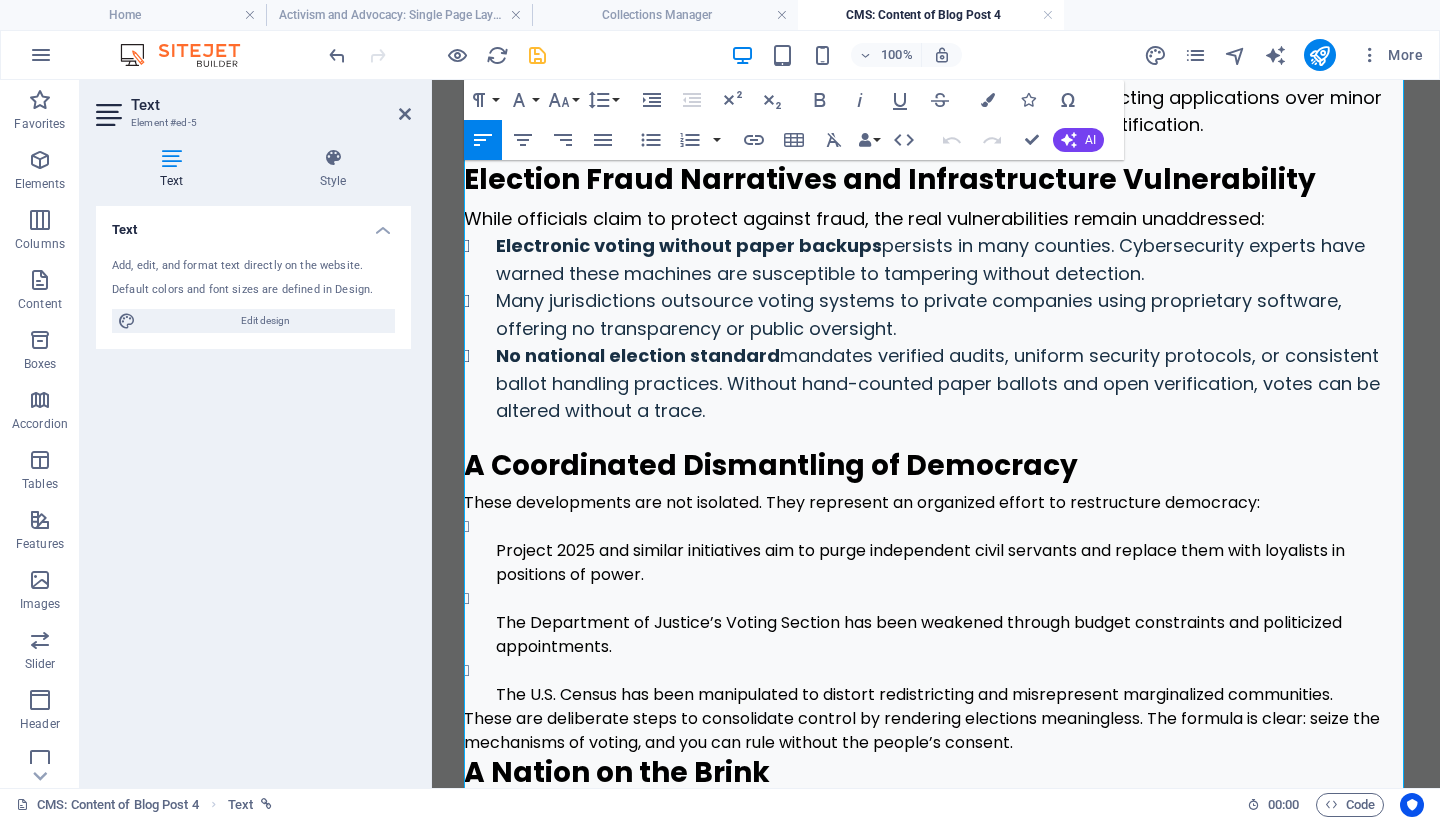 scroll, scrollTop: 1310, scrollLeft: 0, axis: vertical 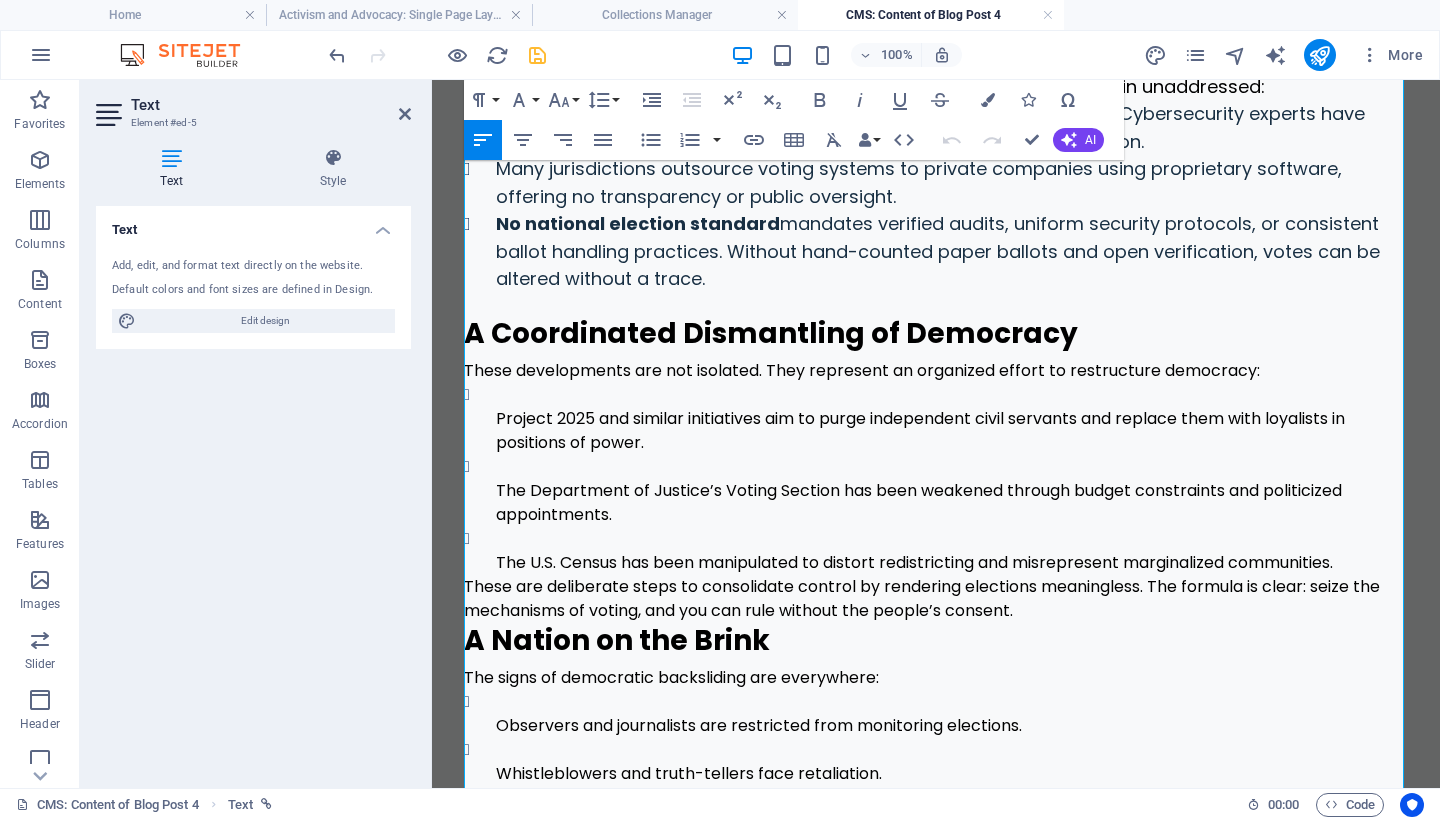 click on "These are deliberate steps to consolidate control by rendering elections meaningless. The formula is clear: seize the mechanisms of voting, and you can rule without the people’s consent." at bounding box center (936, 599) 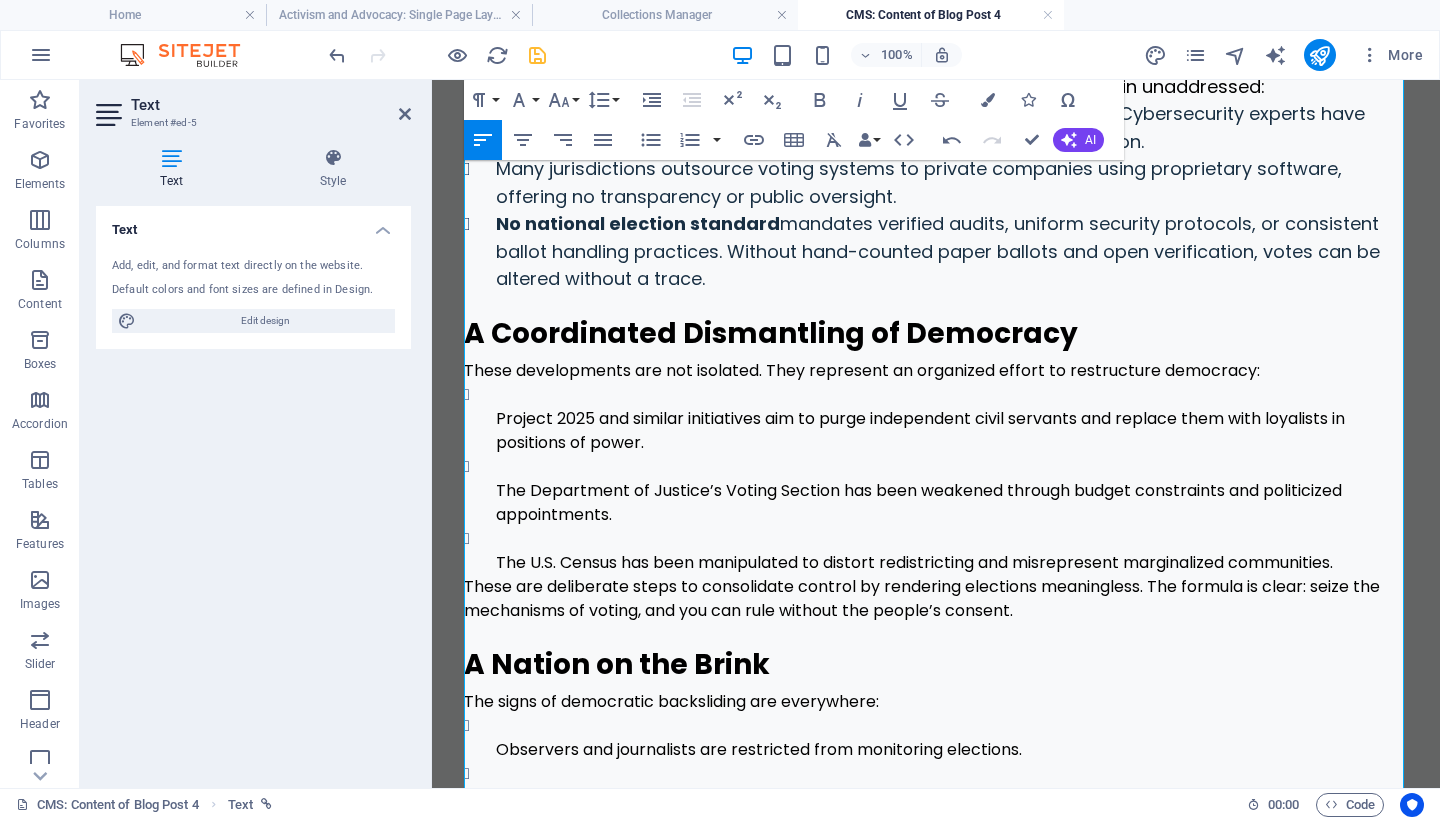 click on "Project 2025 and similar initiatives aim to purge independent civil servants and replace them with loyalists in positions of power." at bounding box center [952, 431] 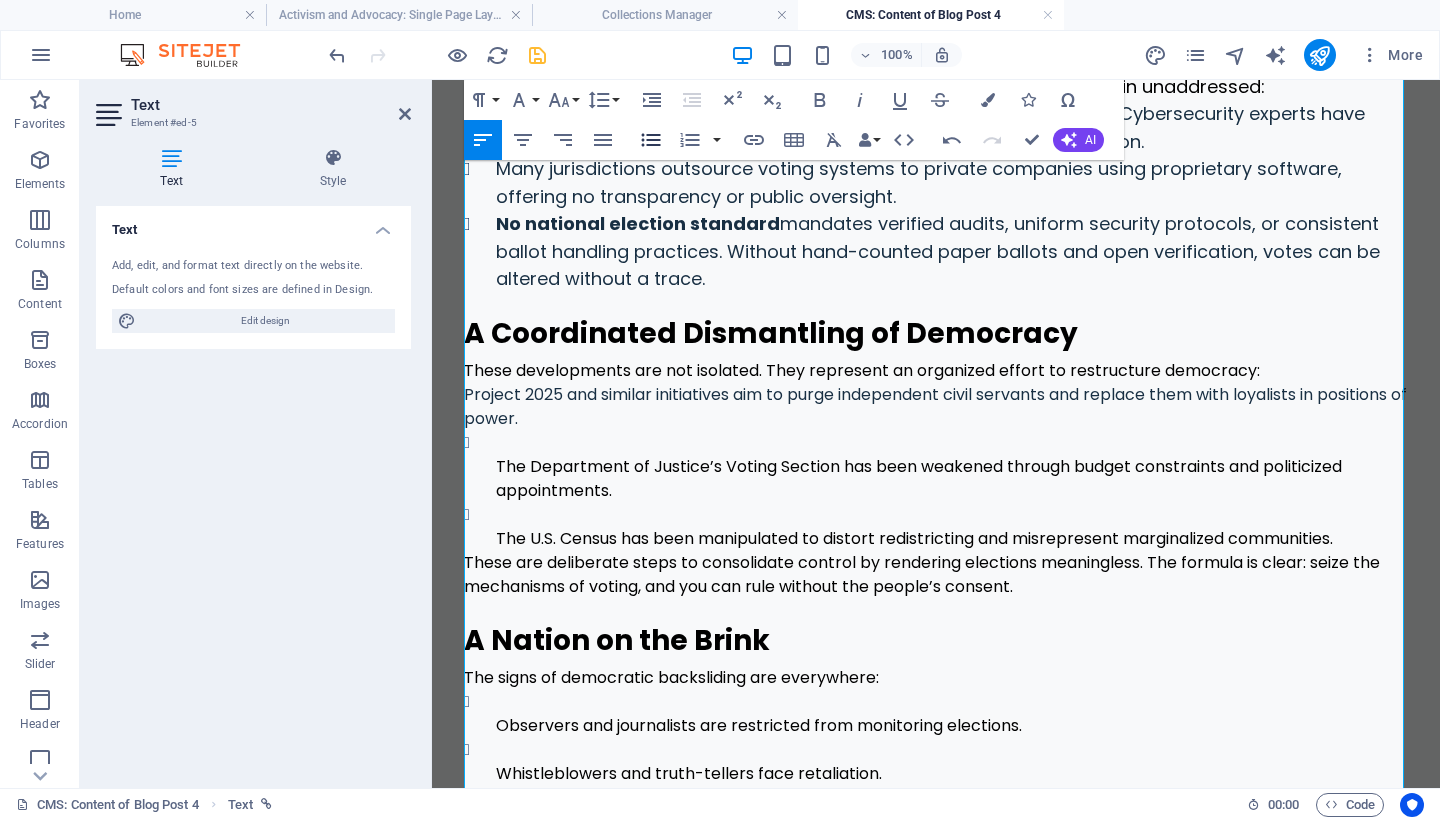 click 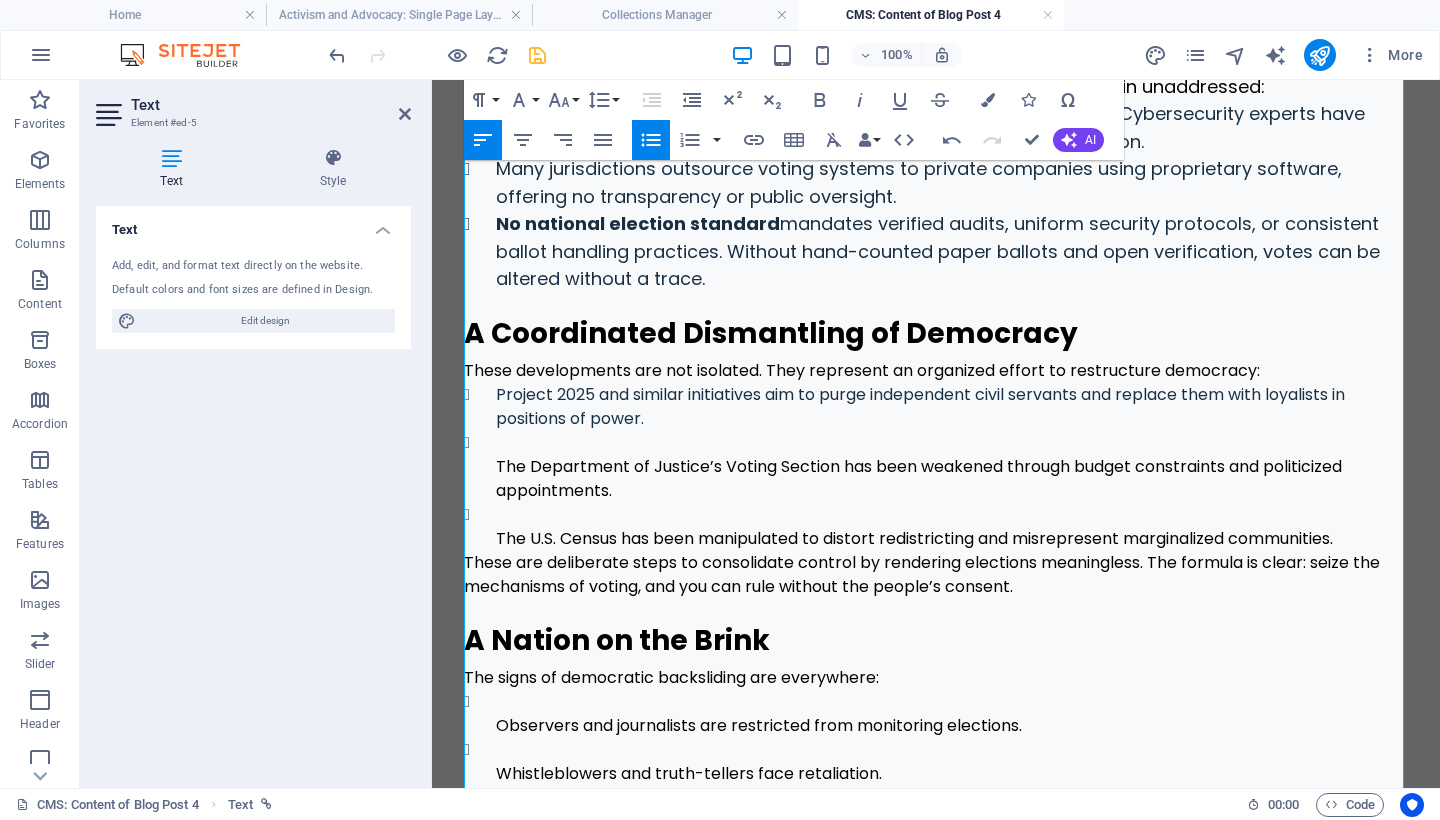 click on "The Department of Justice’s Voting Section has been weakened through budget constraints and politicized appointments." at bounding box center [952, 479] 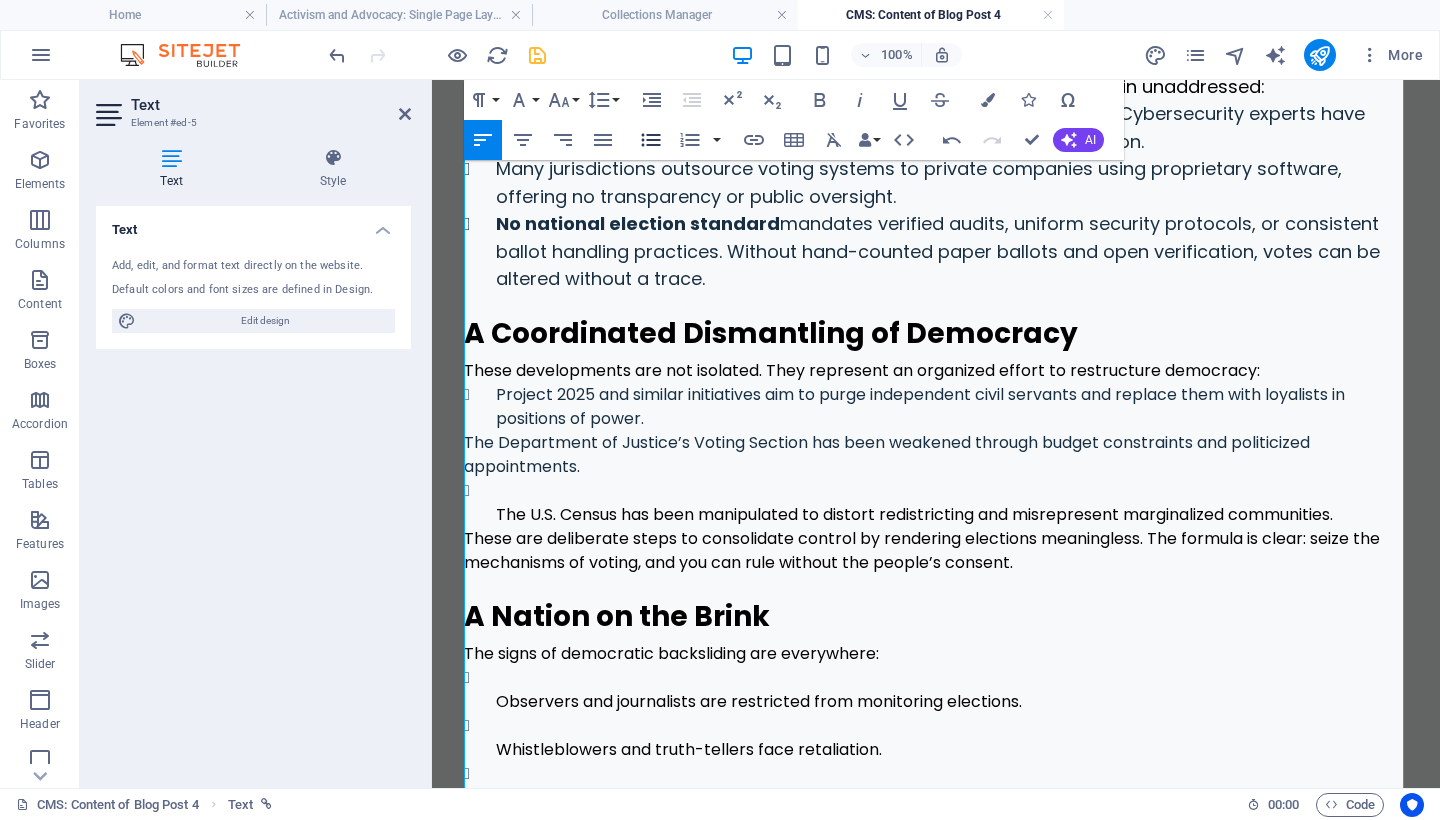 click 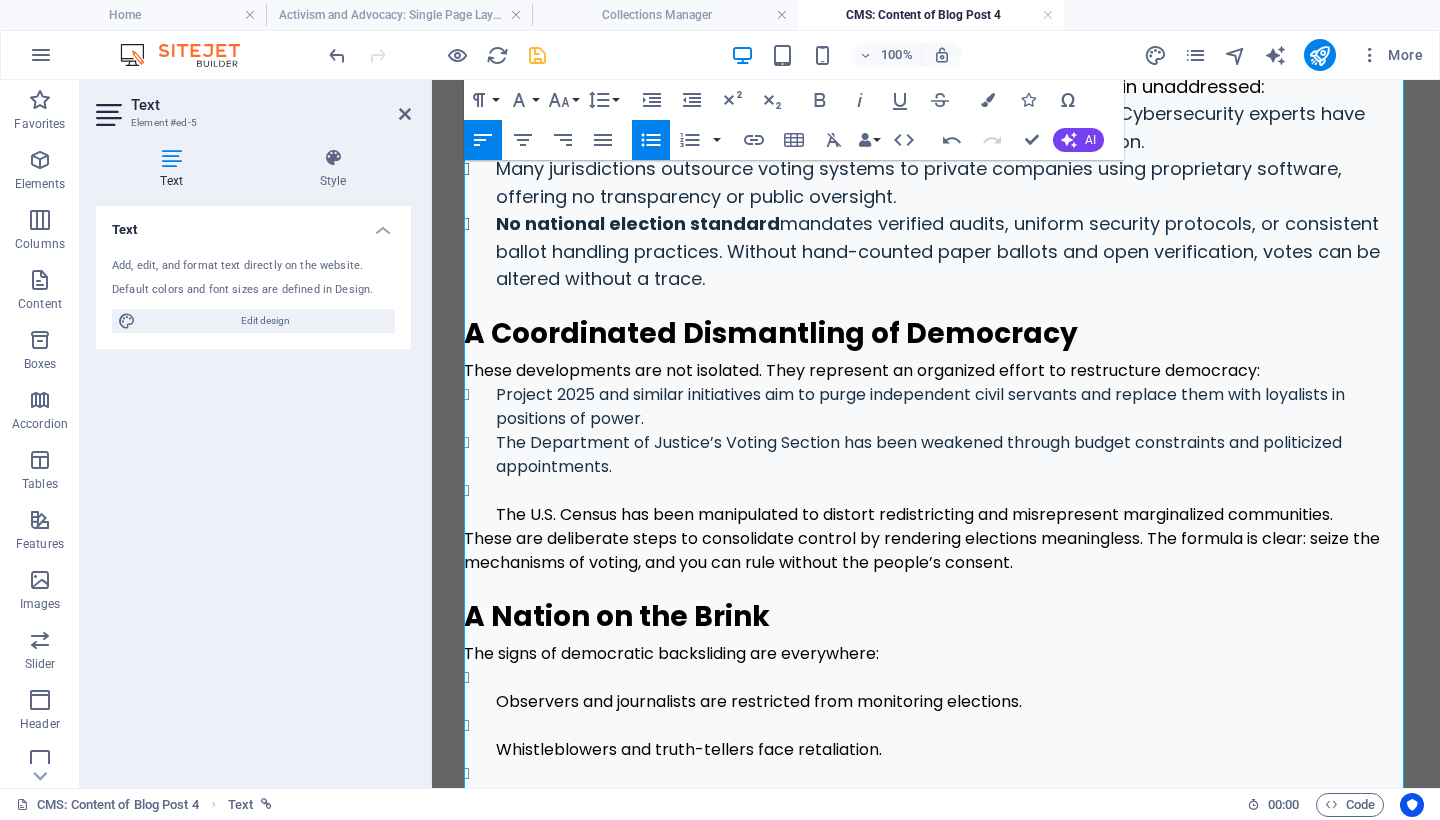 click on "The U.S. Census has been manipulated to distort redistricting and misrepresent marginalized communities." at bounding box center (952, 515) 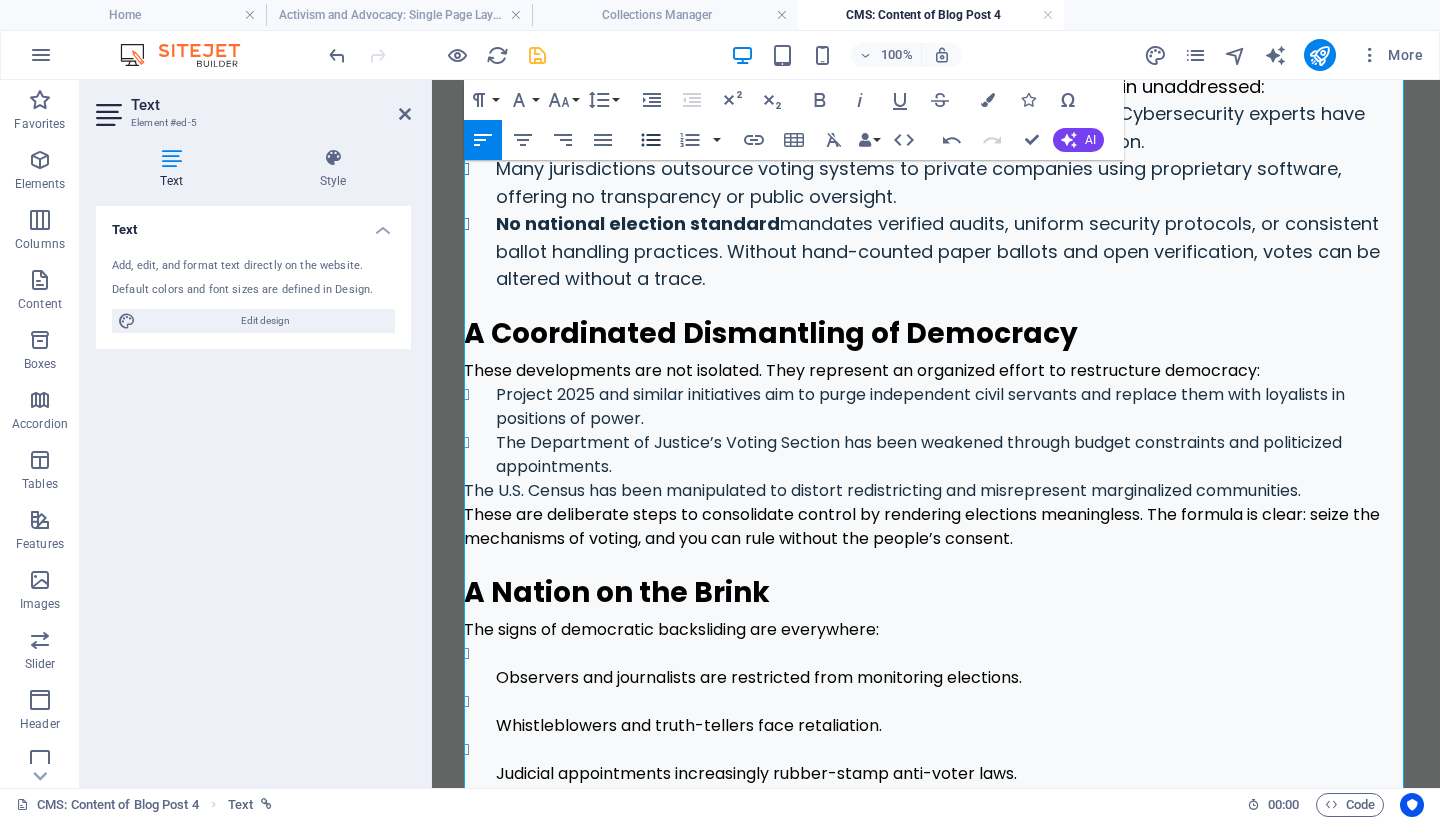 click 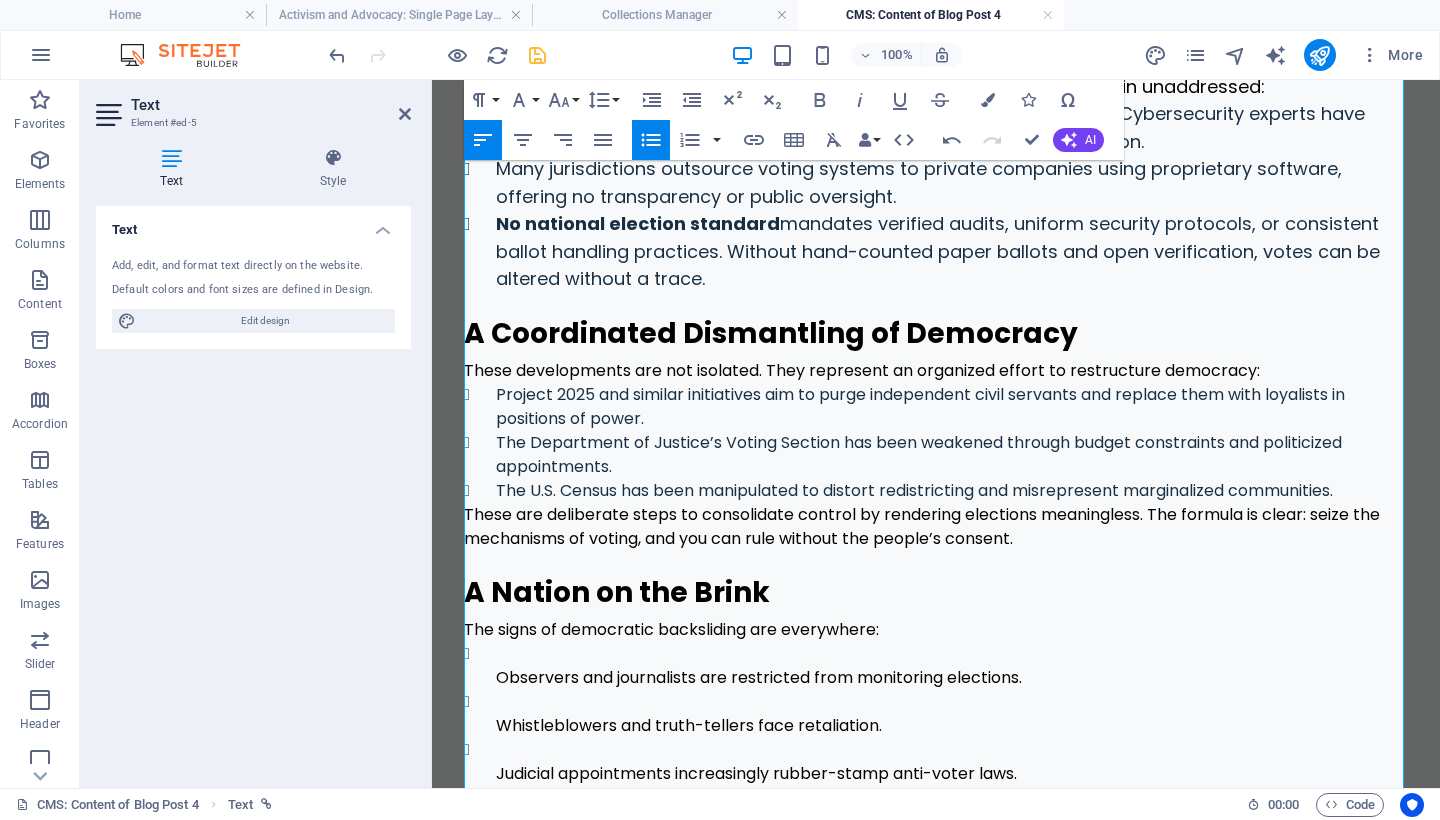 click on "The U.S. Census has been manipulated to distort redistricting and misrepresent marginalized communities." at bounding box center (952, 491) 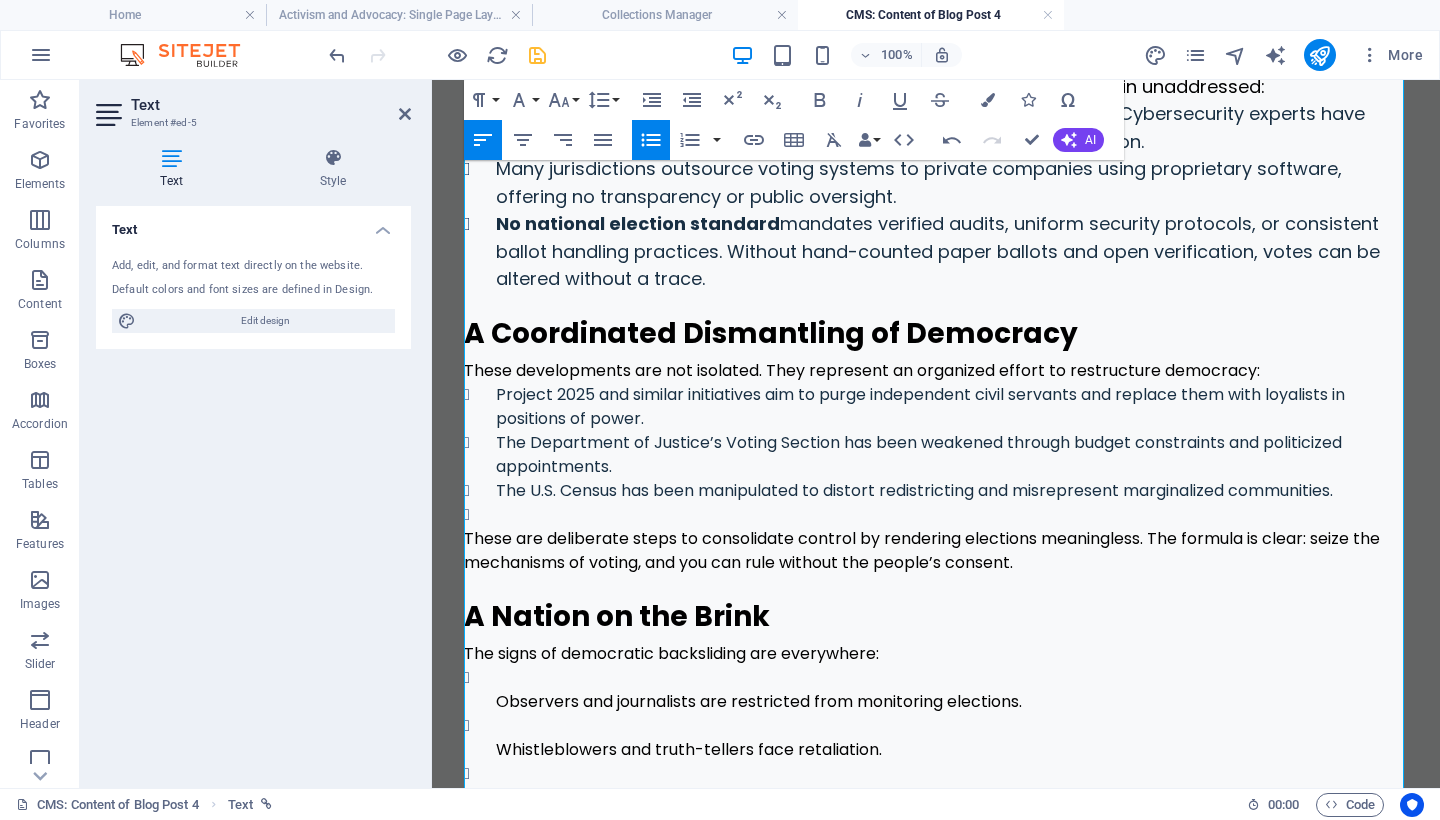 click 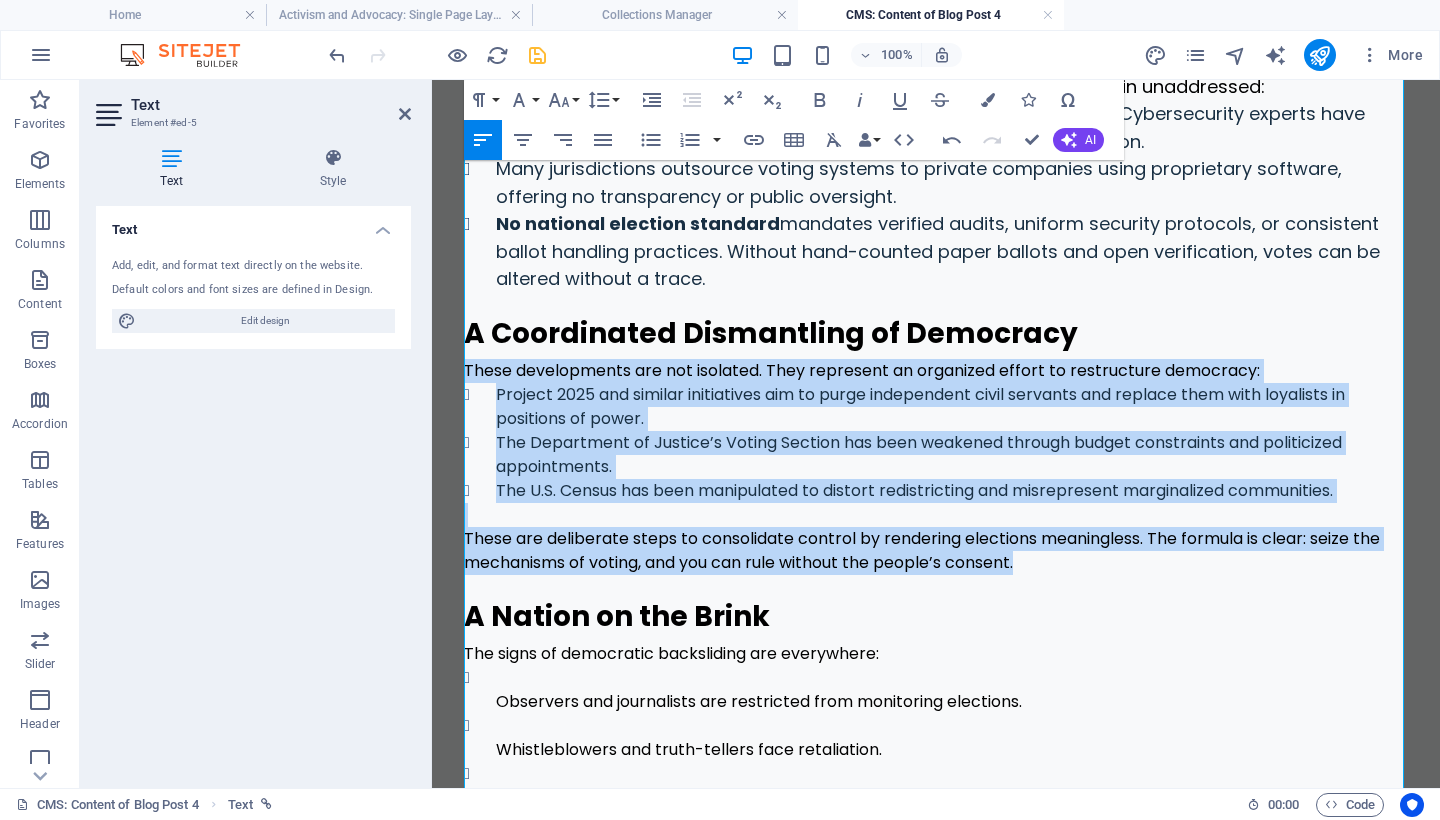 drag, startPoint x: 1012, startPoint y: 558, endPoint x: 441, endPoint y: 351, distance: 607.36316 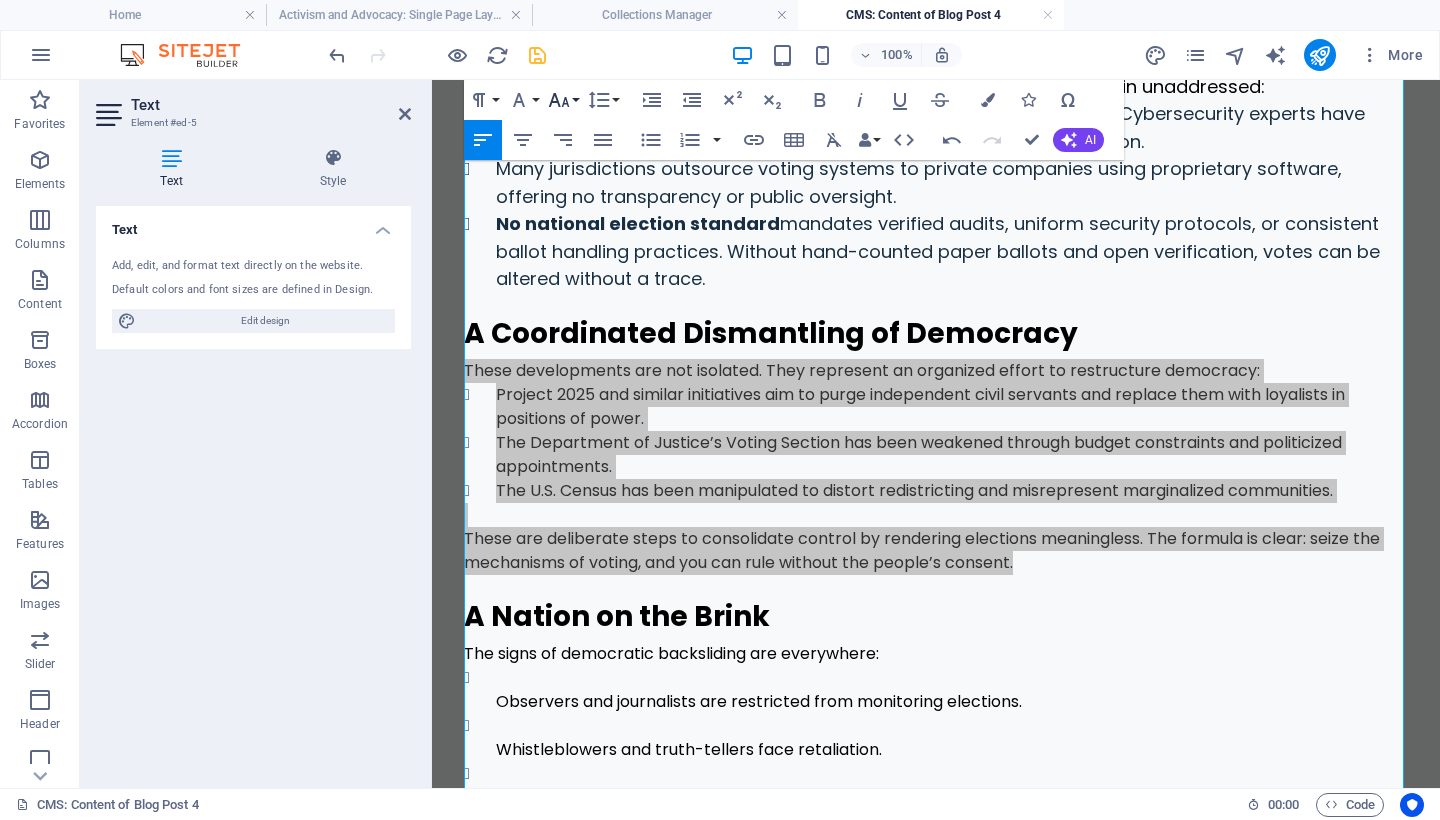 click 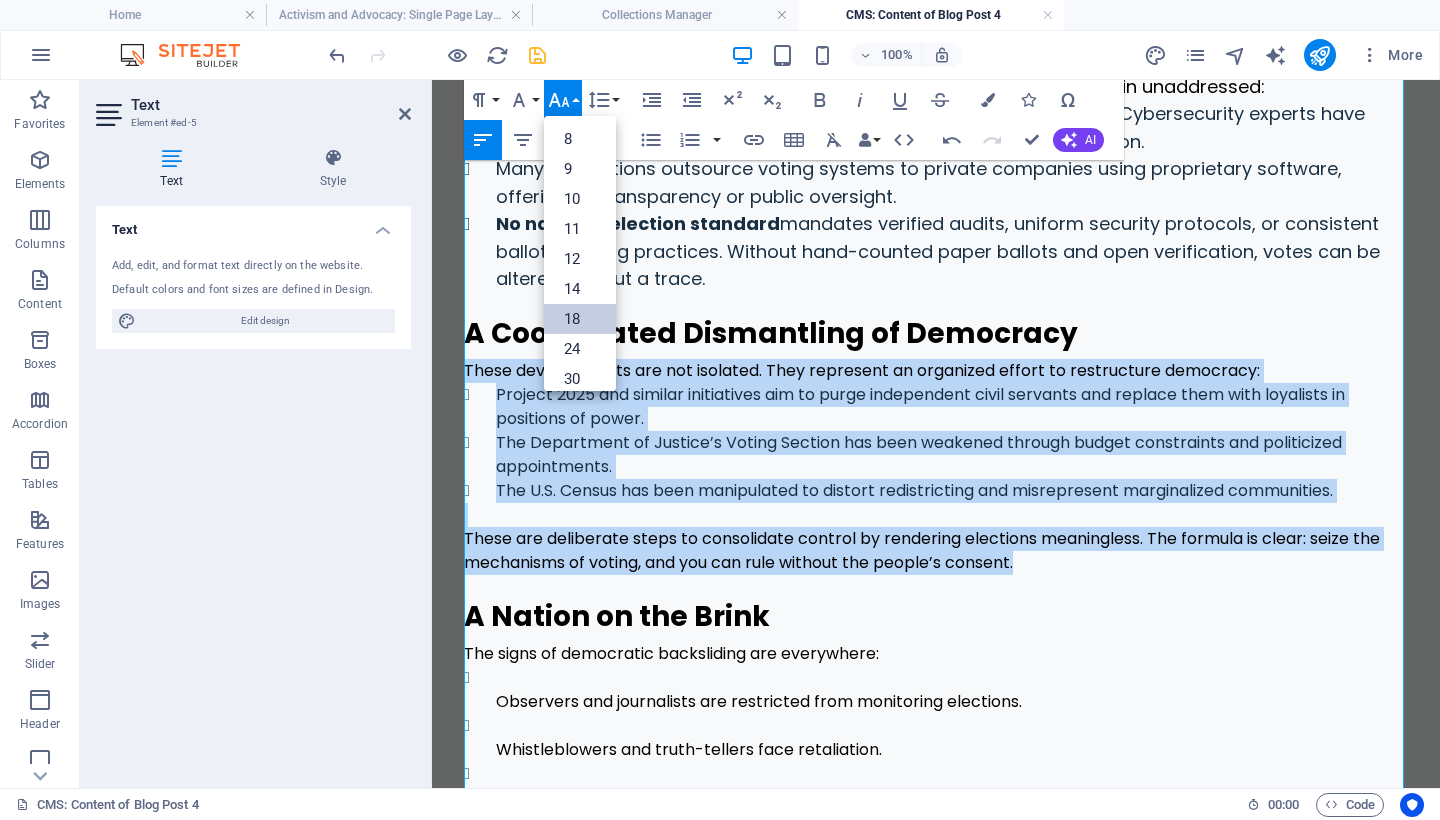 click on "18" at bounding box center [580, 319] 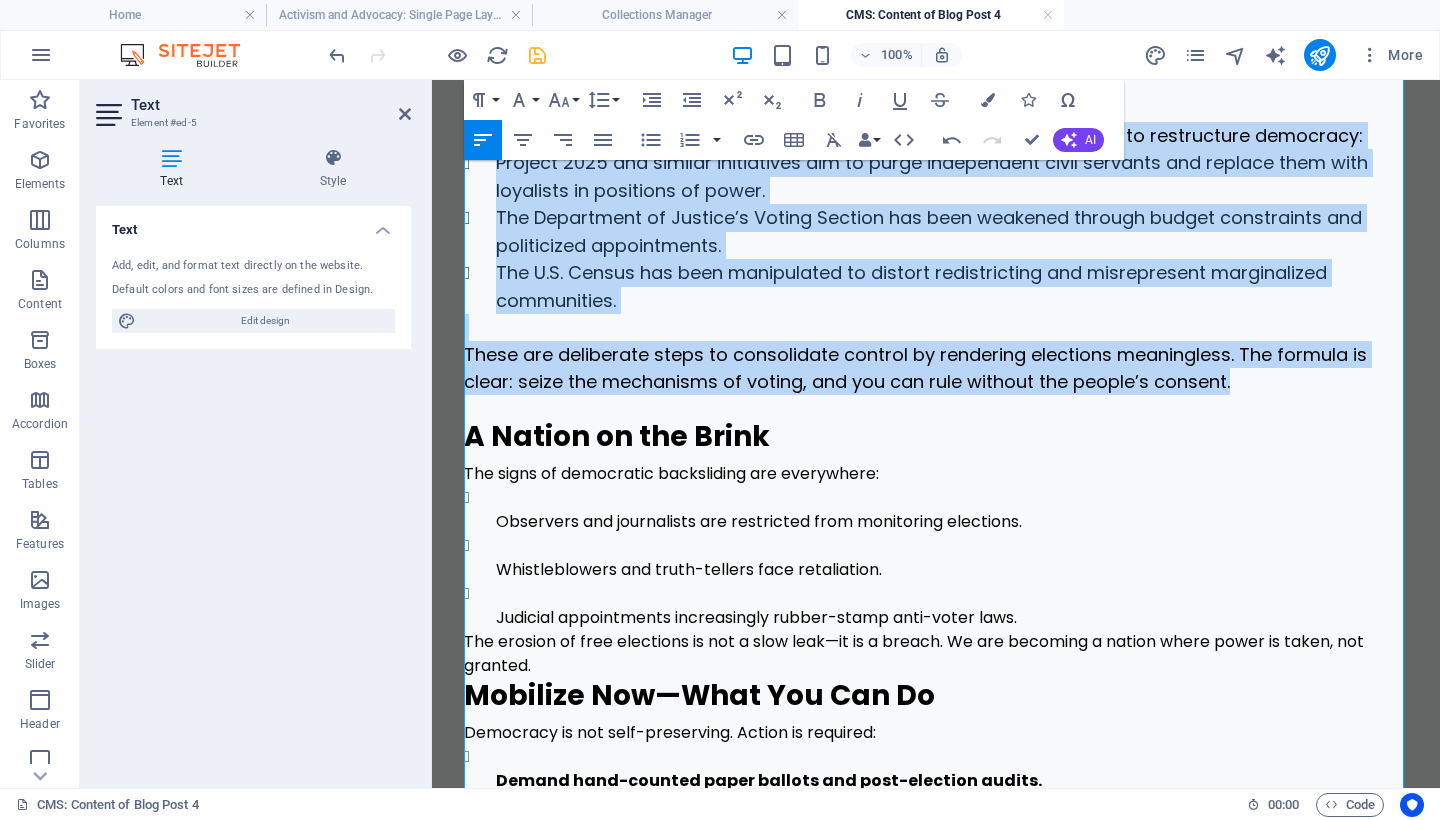 scroll, scrollTop: 1579, scrollLeft: 0, axis: vertical 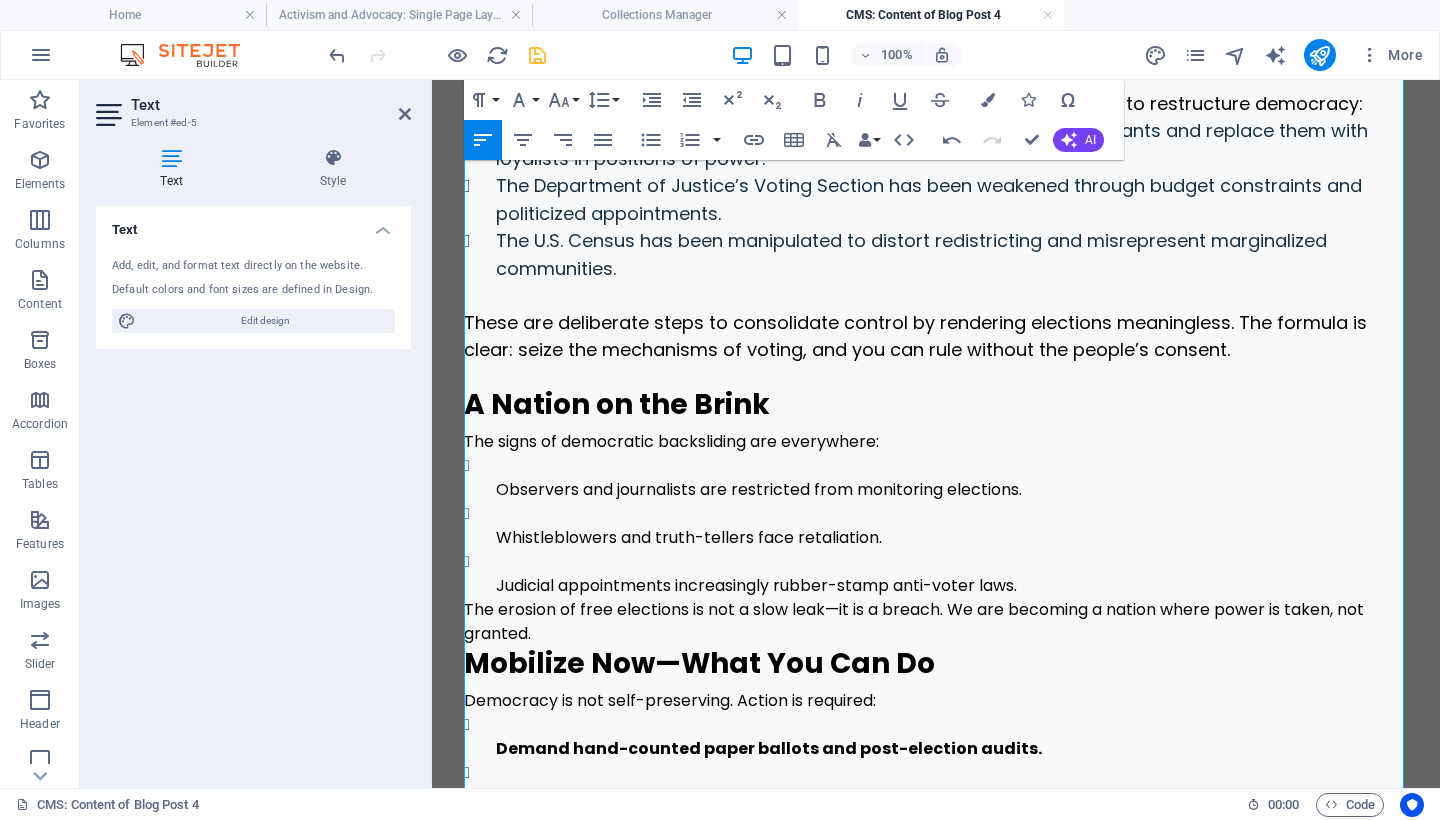 click on "The erosion of free elections is not a slow leak—it is a breach. We are becoming a nation where power is taken, not granted." at bounding box center (936, 622) 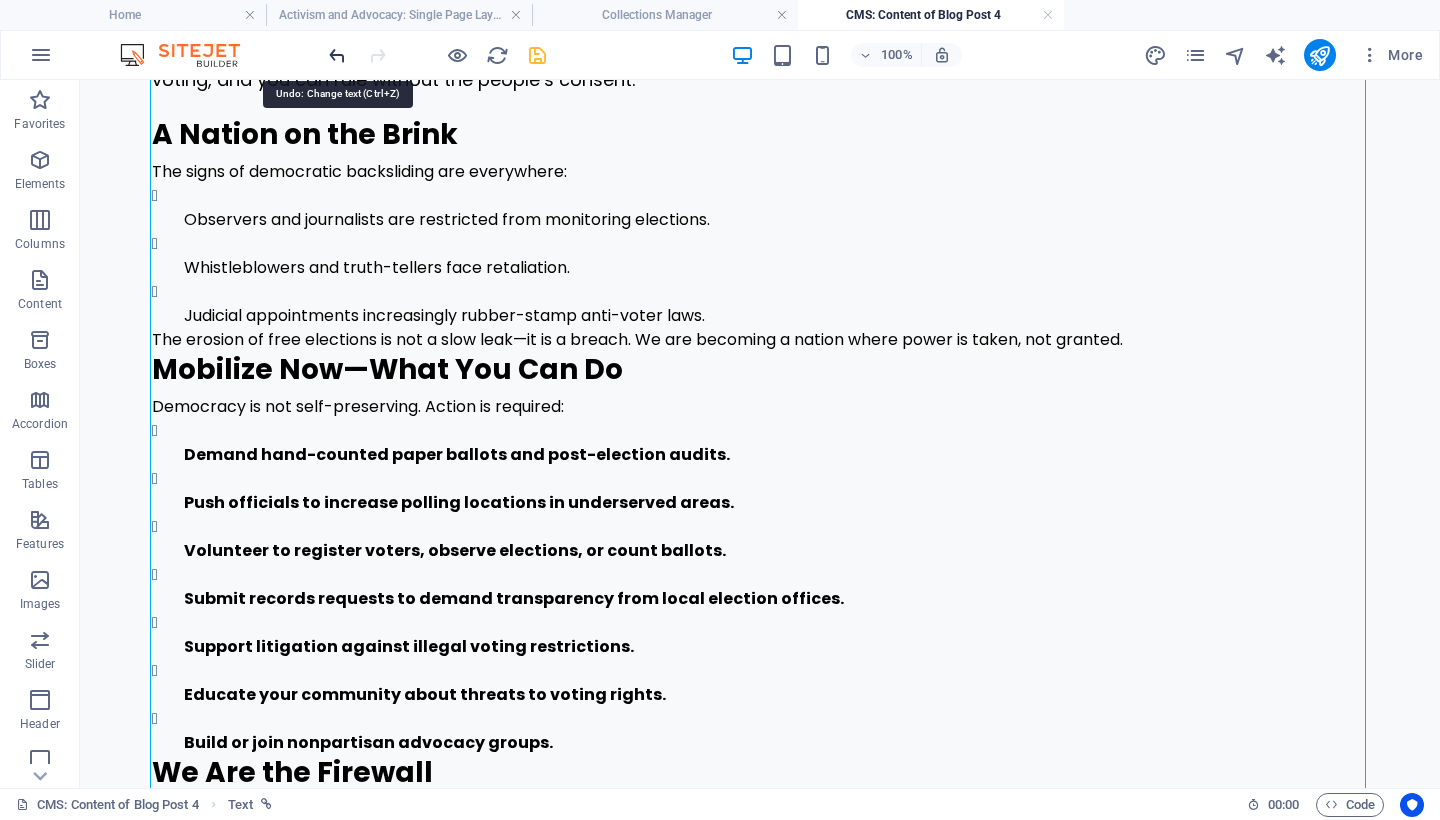 click at bounding box center (337, 55) 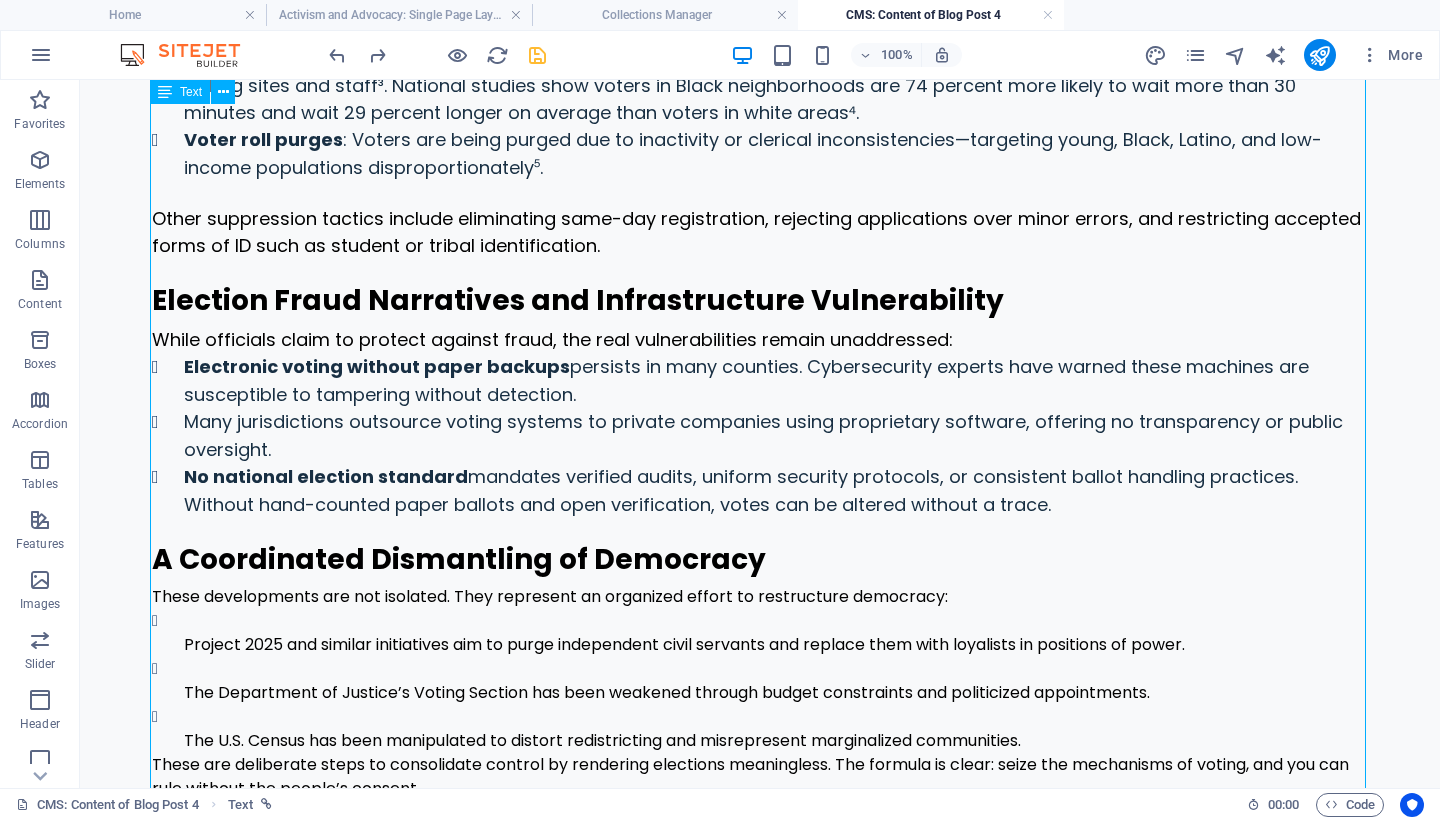 scroll, scrollTop: 1053, scrollLeft: 0, axis: vertical 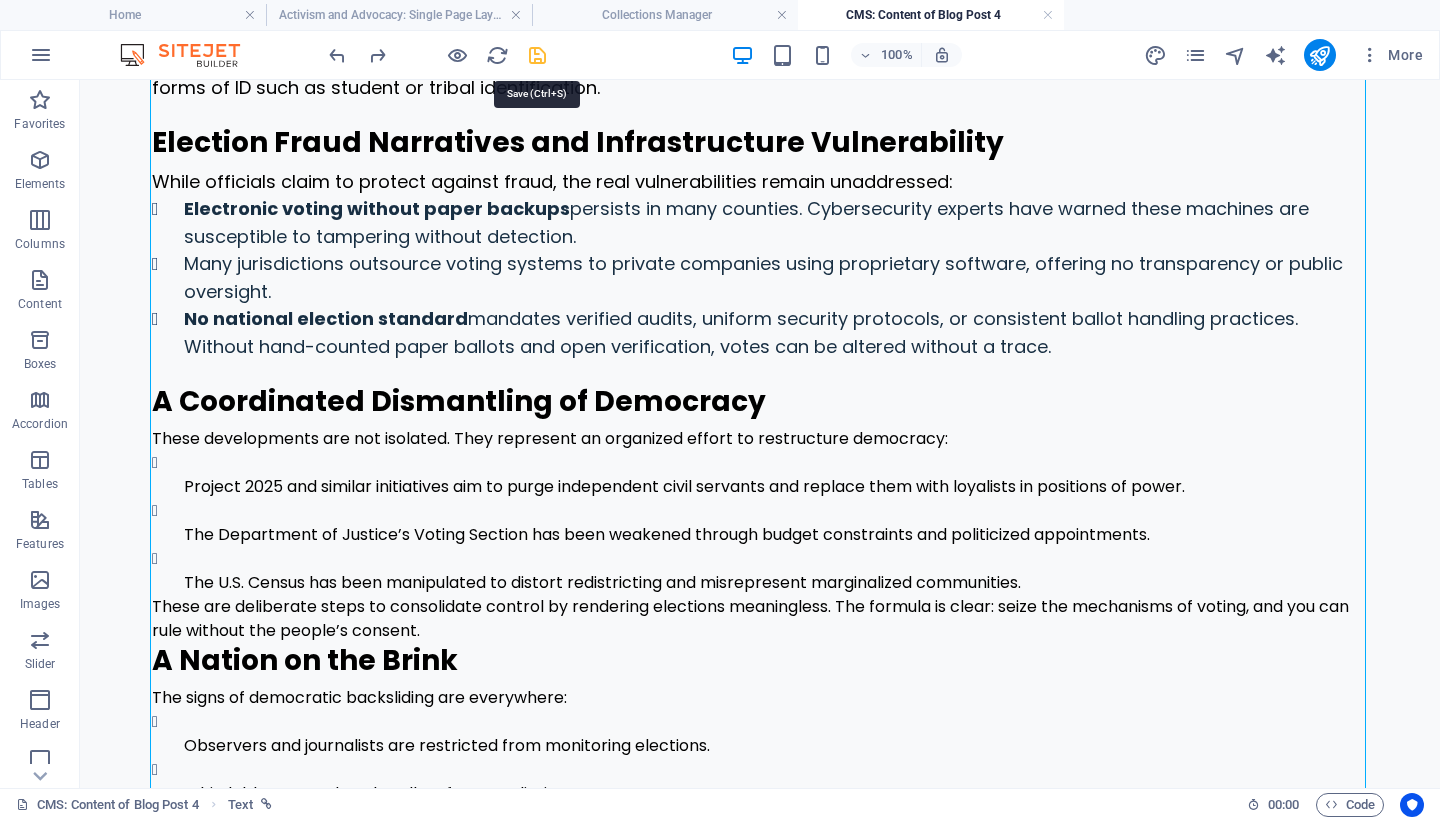 click at bounding box center [537, 55] 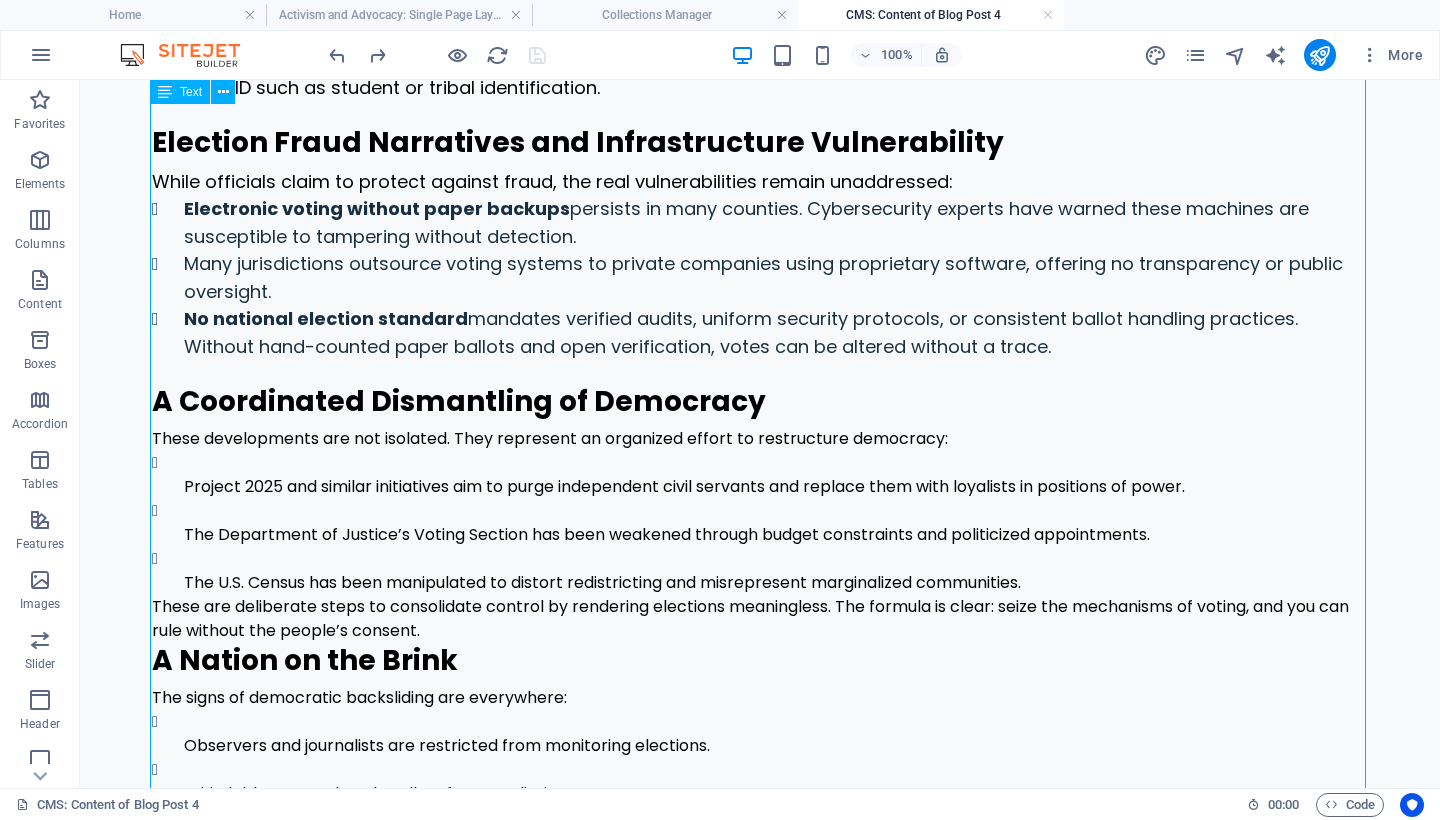 click on "By [FIRST] [LAST]. [DATE], [YEAR]. Democracy Begins and Ends with the Vote The vote is not a civic formality or optional tradition. It is the people’s voice and the lifeblood of a free society. When votes are suppressed, obstructed, manipulated, or stolen, democracy begins to collapse from within. The United States stands at a critical crossroads. Coordinated voter suppression, systemic fraud claims, and ongoing erosion of voting protections are no longer fringe fears—they are unfolding in real time. This is not a partisan squabble. It is an American emergency. Voting Rights: The Foundation of Freedom Voting does more than reflect public sentiment—it empowers citizens to hold the powerful accountable. Without fair elections, the governed become spectators in their own subjugation. A constitutional republic depends on election integrity. When elections are compromised, democracy becomes a hollow show: power without legitimacy. Voter Obstruction: Silencing the Masses By Design Polling place closures" at bounding box center (760, 506) 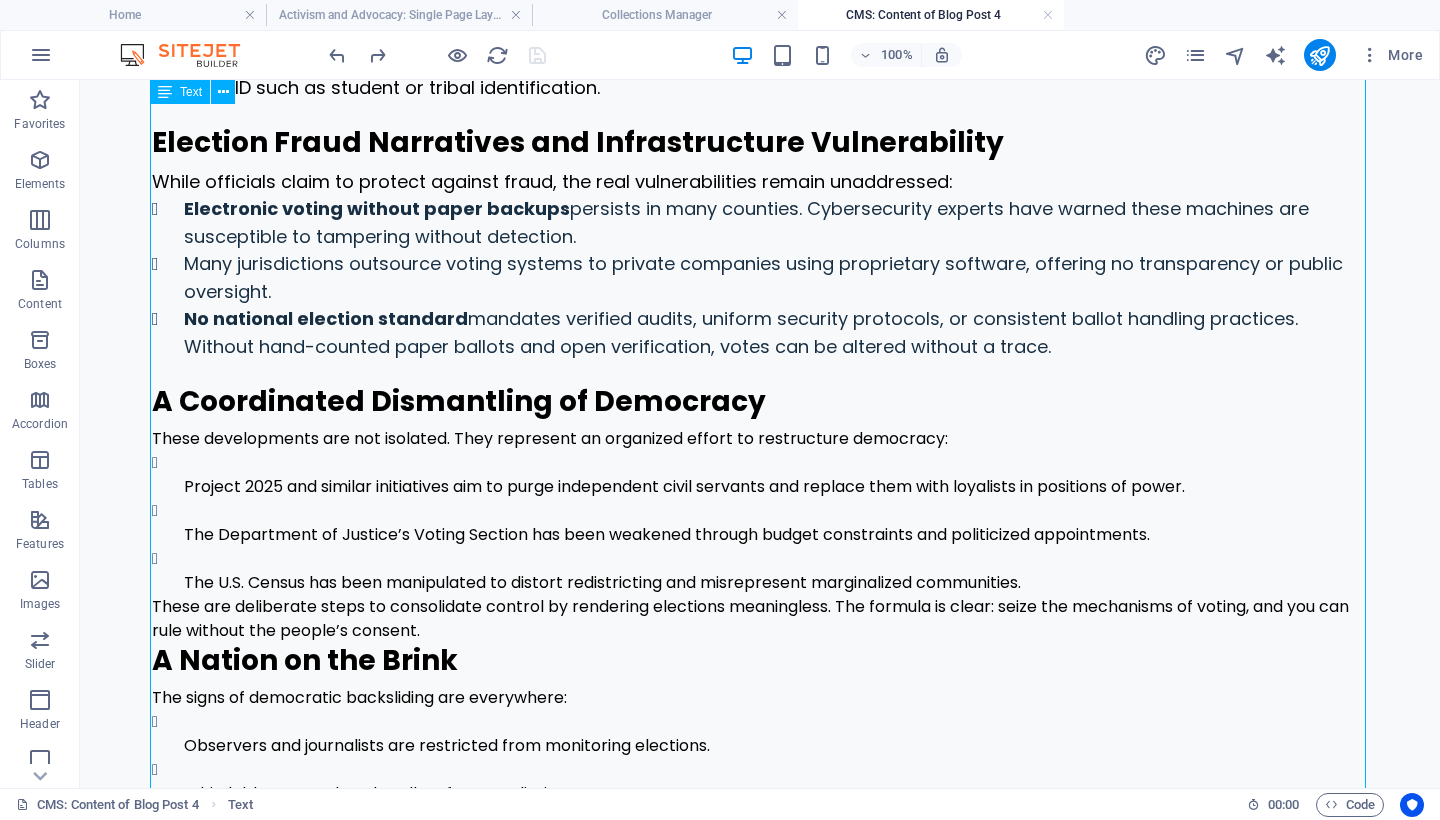 click on "By [FIRST] [LAST]. [DATE], [YEAR]. Democracy Begins and Ends with the Vote The vote is not a civic formality or optional tradition. It is the people’s voice and the lifeblood of a free society. When votes are suppressed, obstructed, manipulated, or stolen, democracy begins to collapse from within. The United States stands at a critical crossroads. Coordinated voter suppression, systemic fraud claims, and ongoing erosion of voting protections are no longer fringe fears—they are unfolding in real time. This is not a partisan squabble. It is an American emergency. Voting Rights: The Foundation of Freedom Voting does more than reflect public sentiment—it empowers citizens to hold the powerful accountable. Without fair elections, the governed become spectators in their own subjugation. A constitutional republic depends on election integrity. When elections are compromised, democracy becomes a hollow show: power without legitimacy. Voter Obstruction: Silencing the Masses By Design Polling place closures" at bounding box center [760, 506] 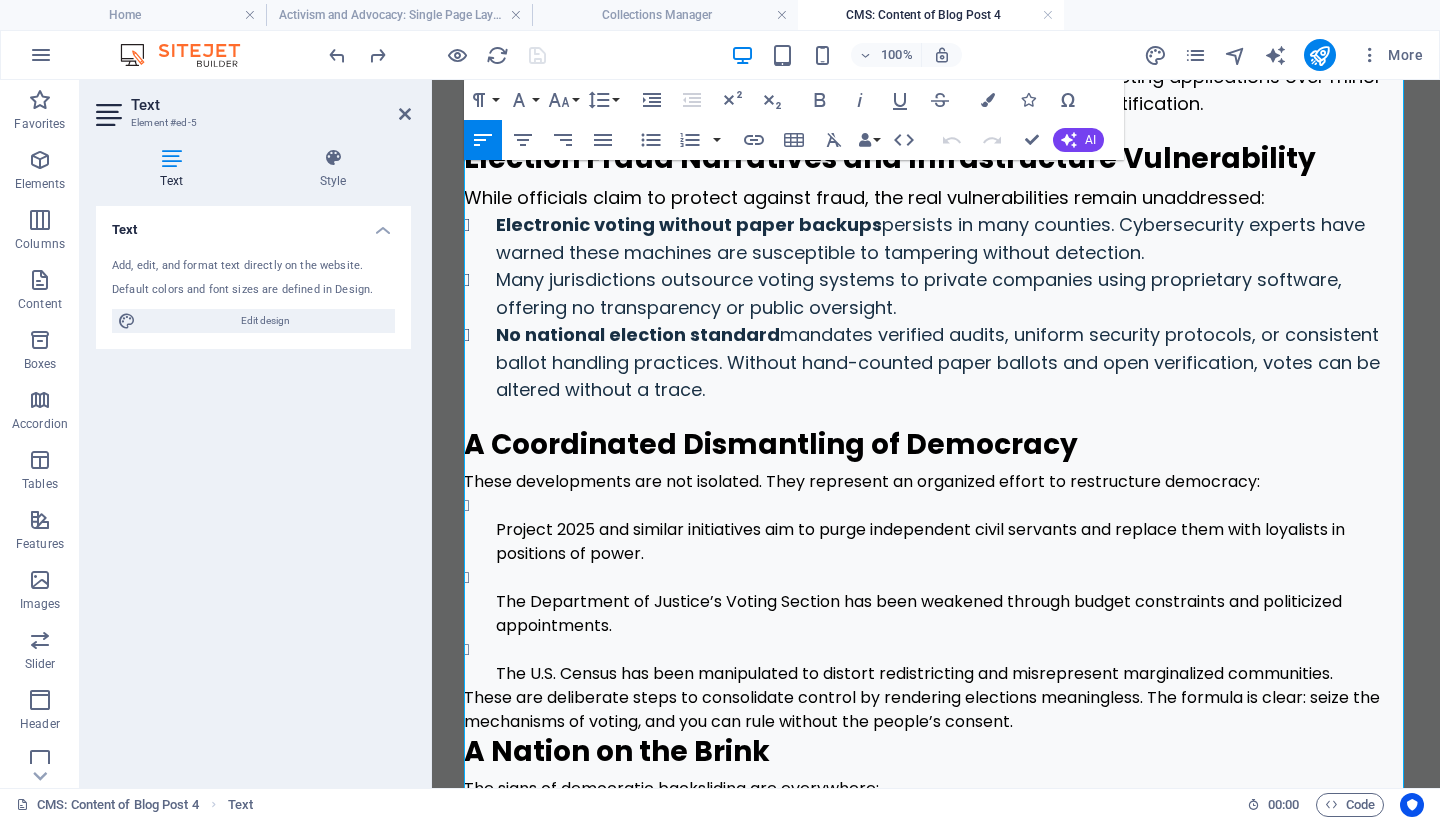 scroll, scrollTop: 1375, scrollLeft: 0, axis: vertical 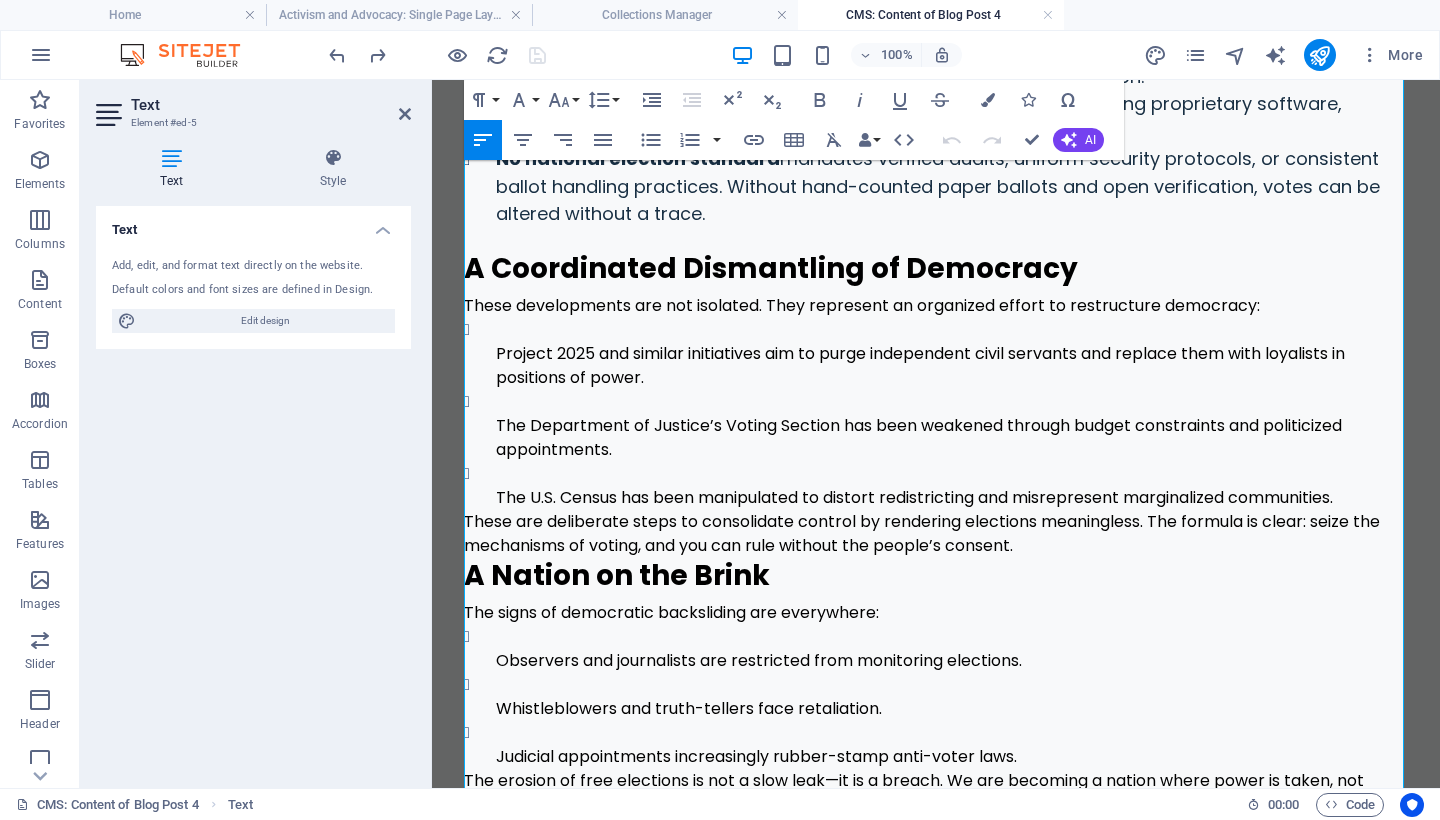 click on "These are deliberate steps to consolidate control by rendering elections meaningless. The formula is clear: seize the mechanisms of voting, and you can rule without the people’s consent." at bounding box center [936, 534] 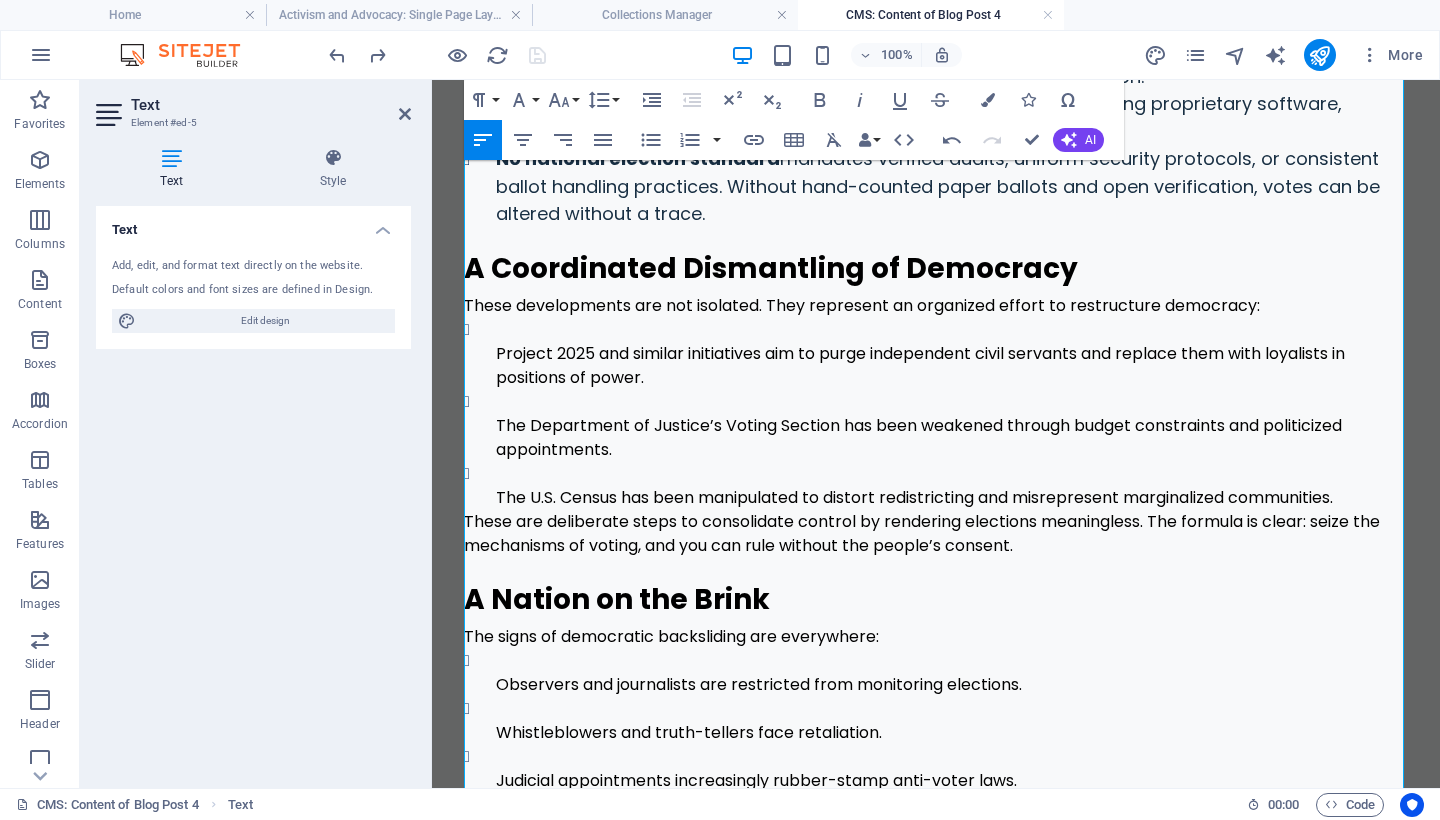 click on "Project 2025 and similar initiatives aim to purge independent civil servants and replace them with loyalists in positions of power." at bounding box center (952, 366) 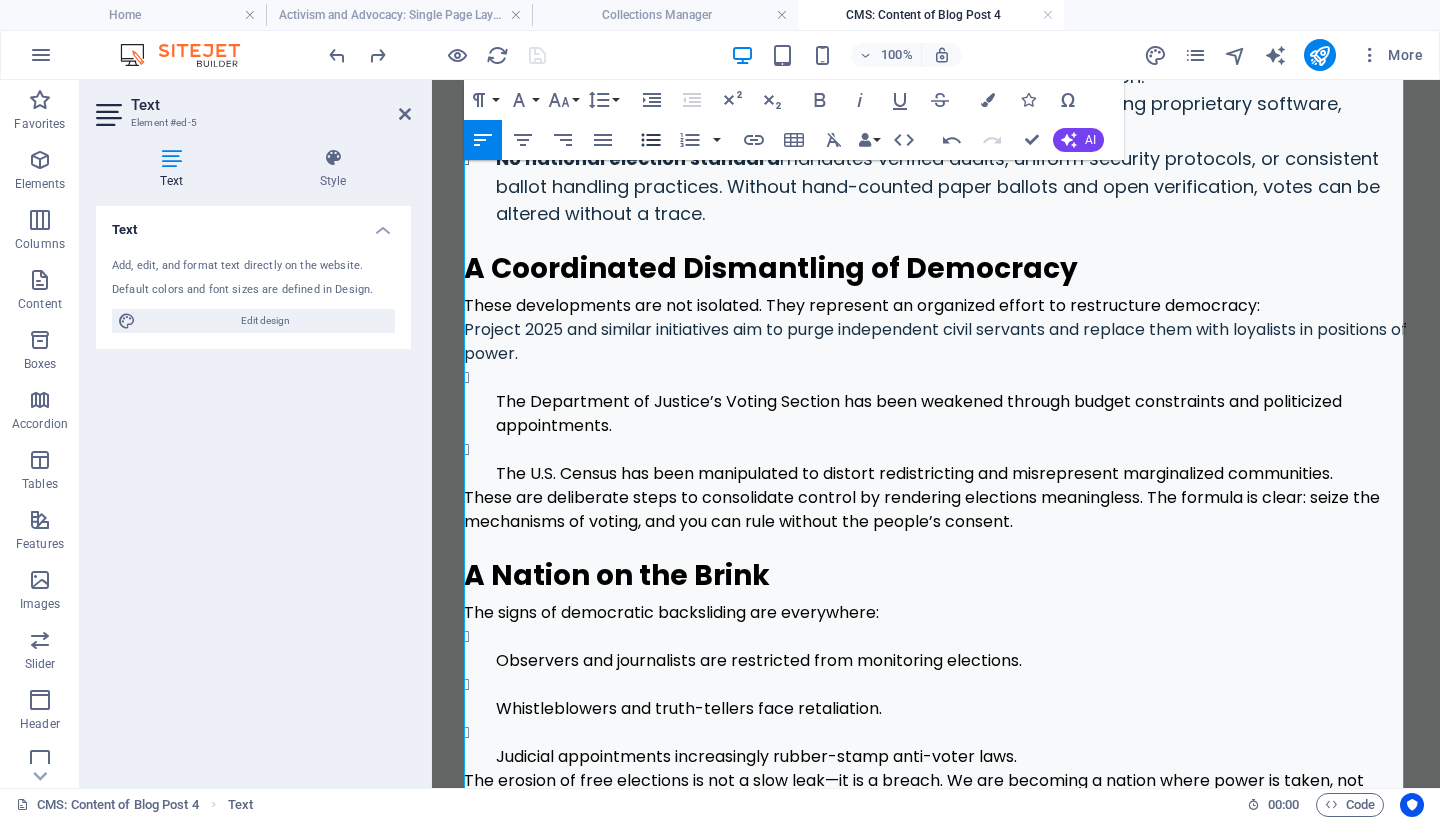 click 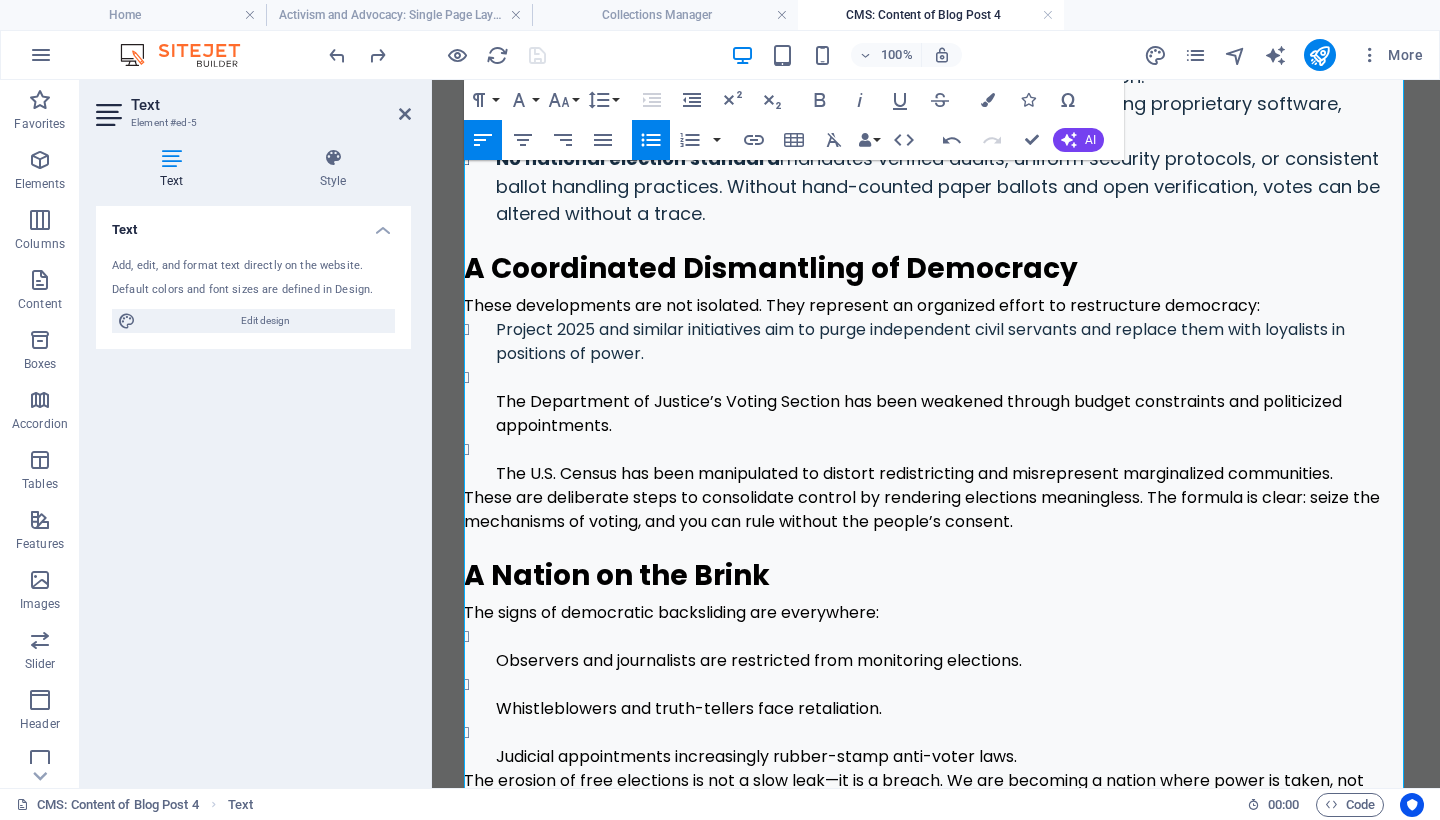 click on "The Department of Justice’s Voting Section has been weakened through budget constraints and politicized appointments. The U.S. Census has been manipulated to distort redistricting and misrepresent marginalized communities." at bounding box center (936, 426) 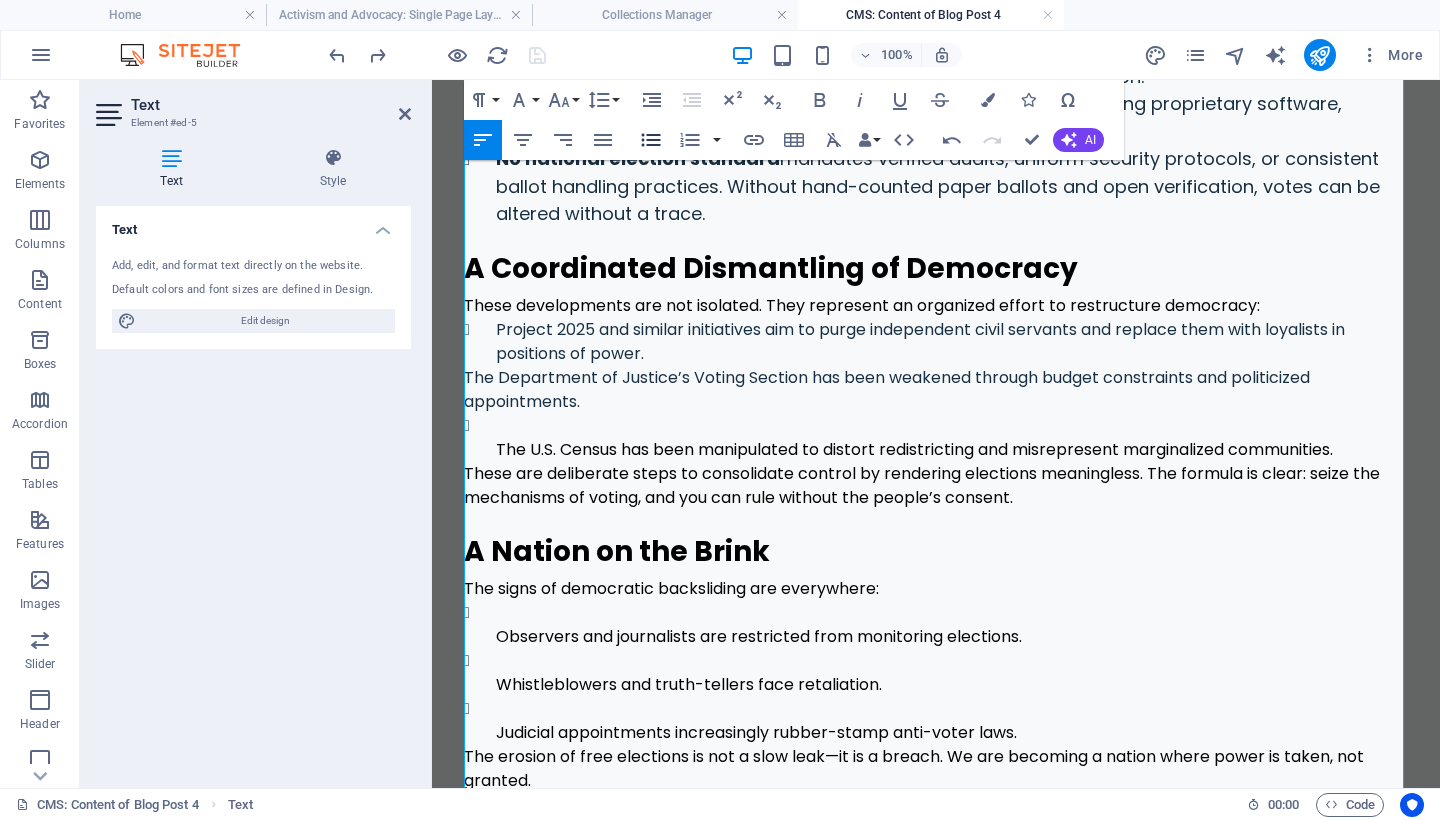 click 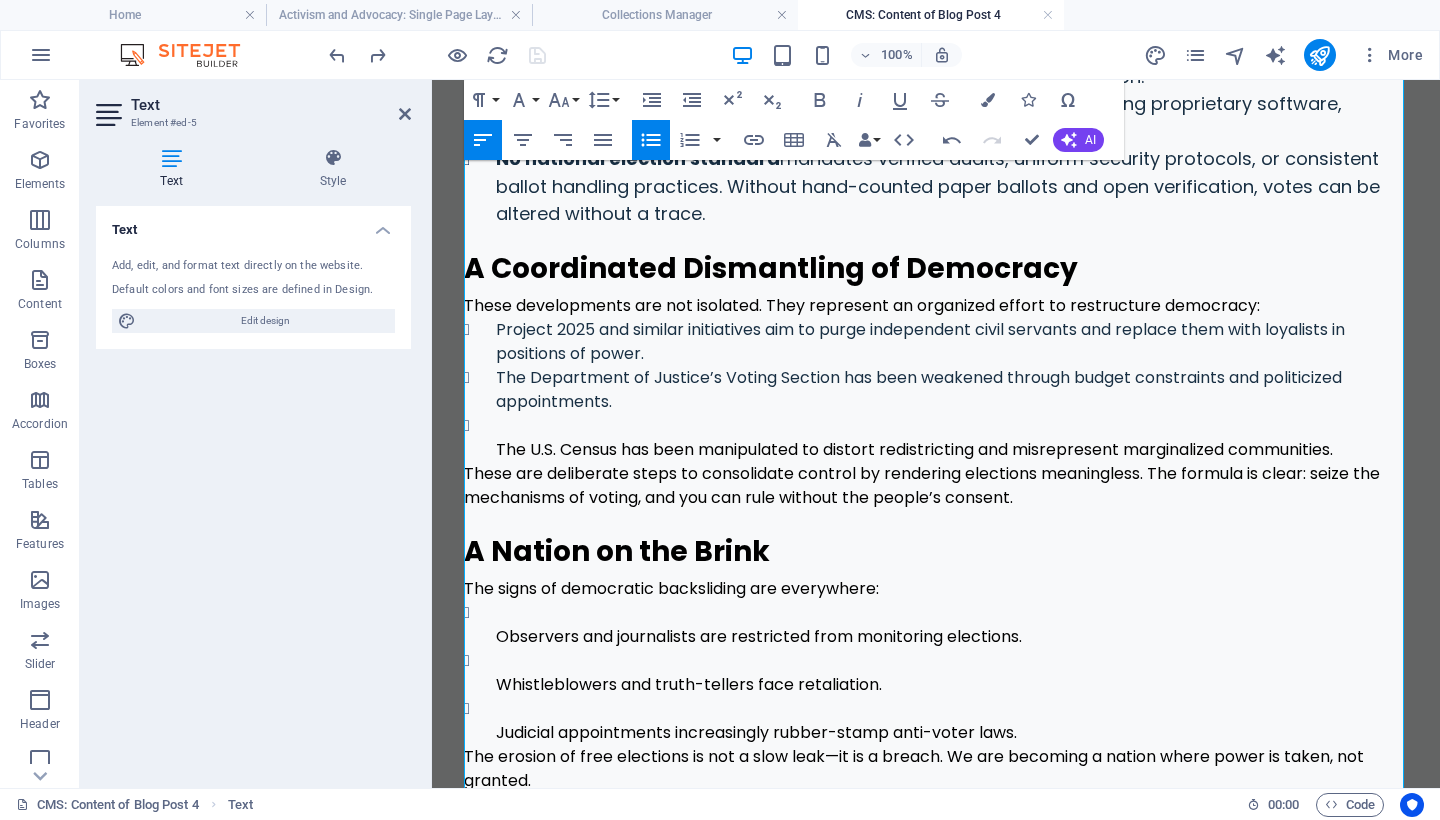 click on "The U.S. Census has been manipulated to distort redistricting and misrepresent marginalized communities." at bounding box center [952, 450] 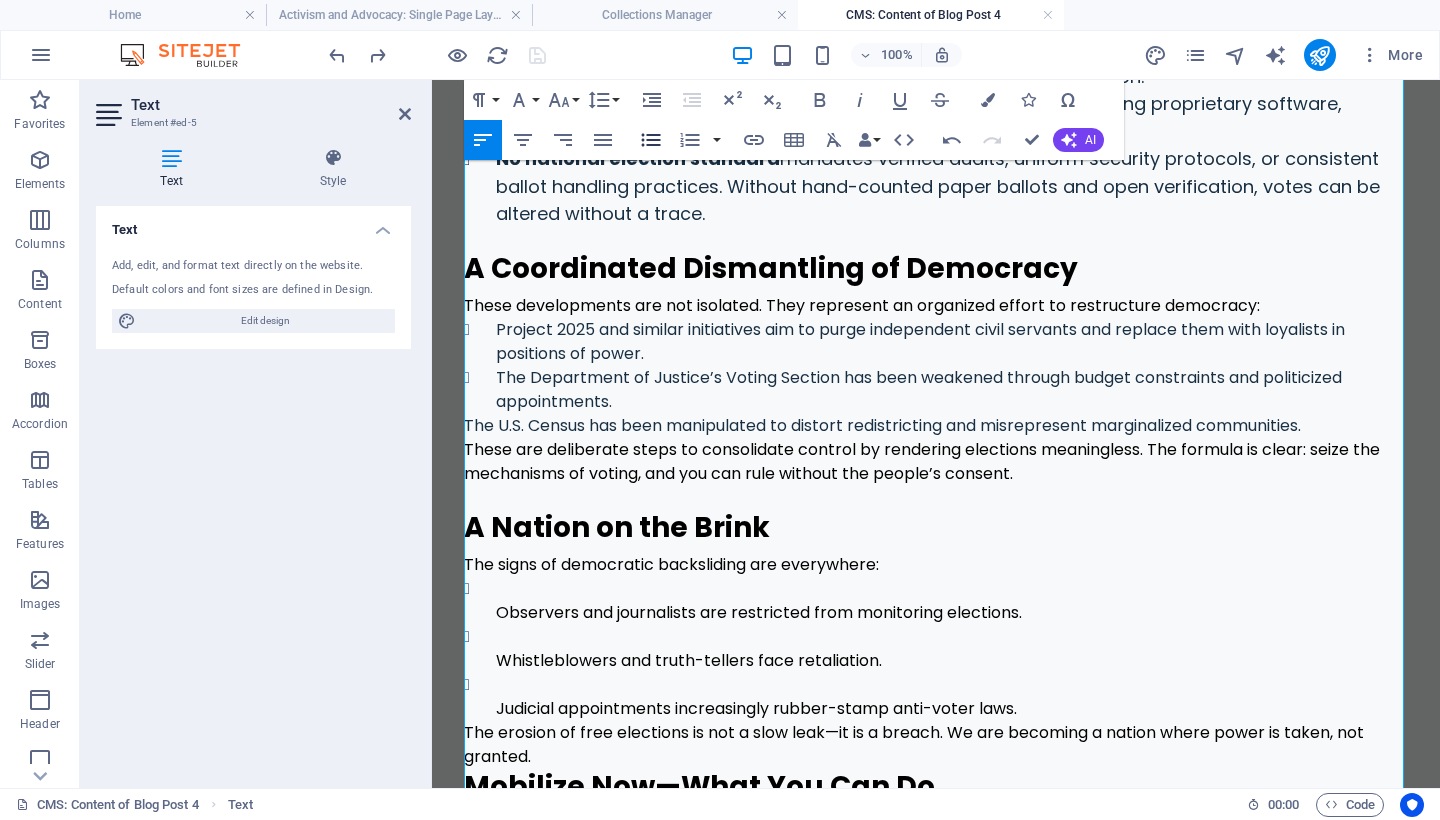 click 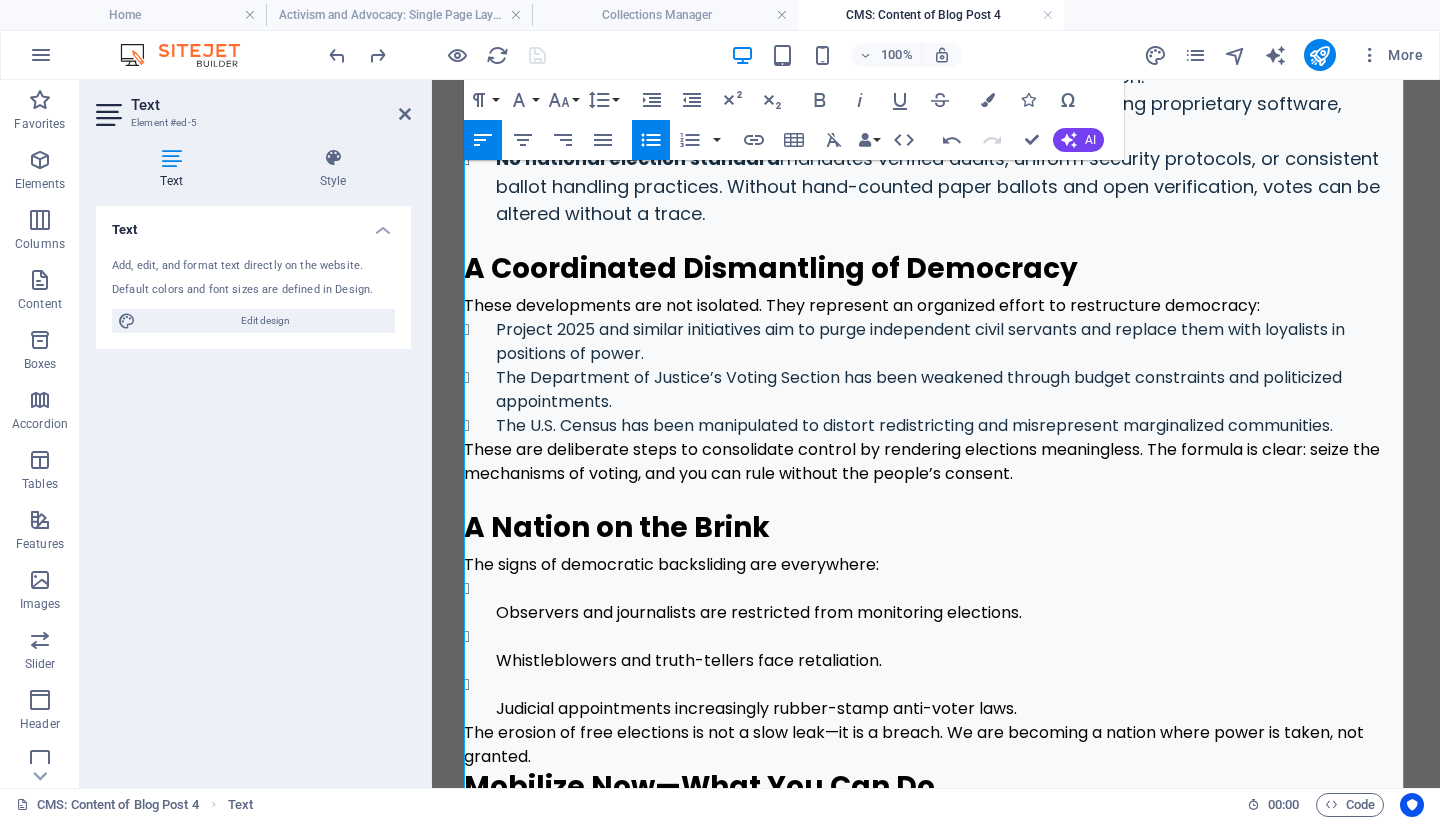 click on "The U.S. Census has been manipulated to distort redistricting and misrepresent marginalized communities." at bounding box center [952, 426] 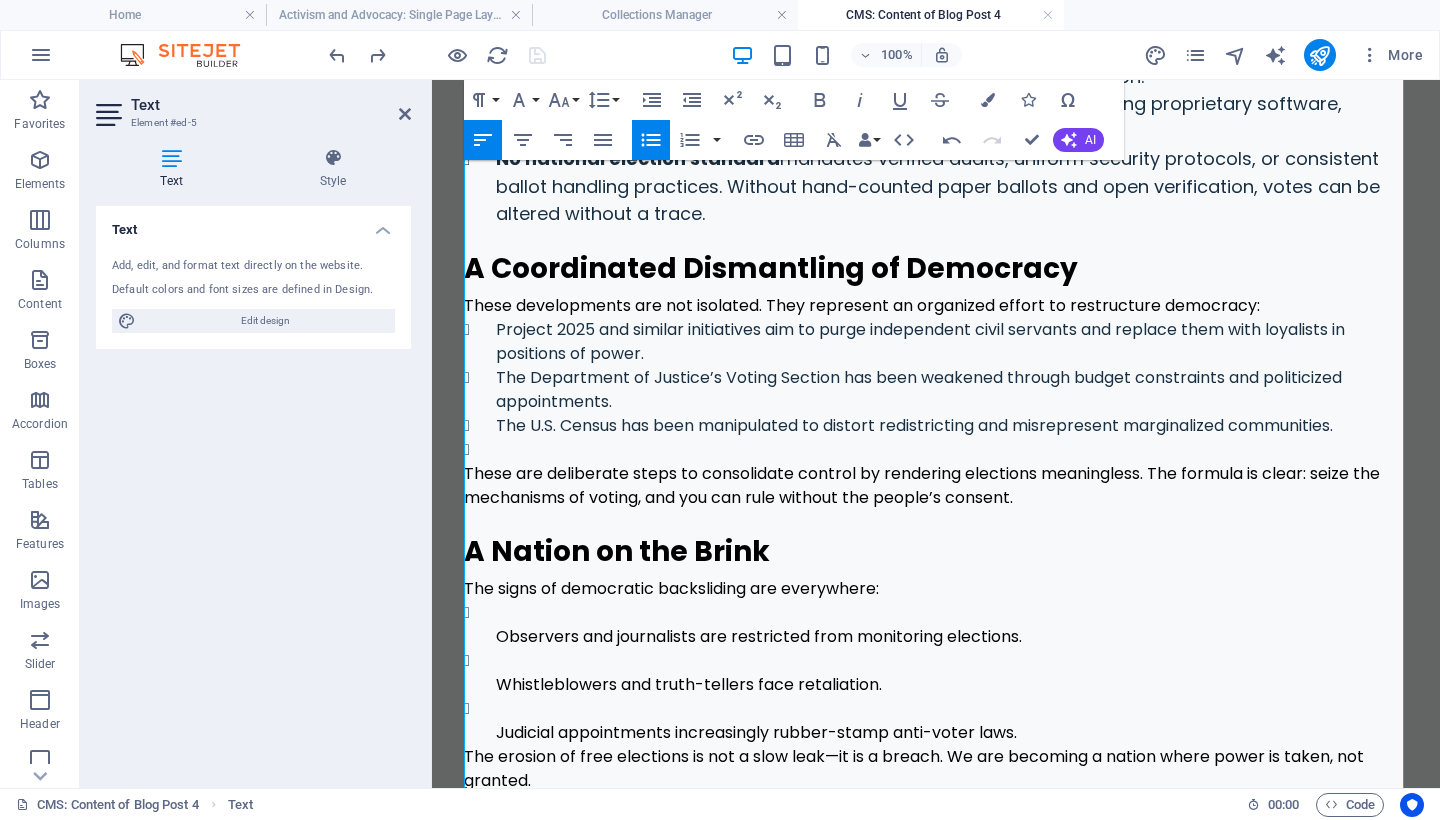 click 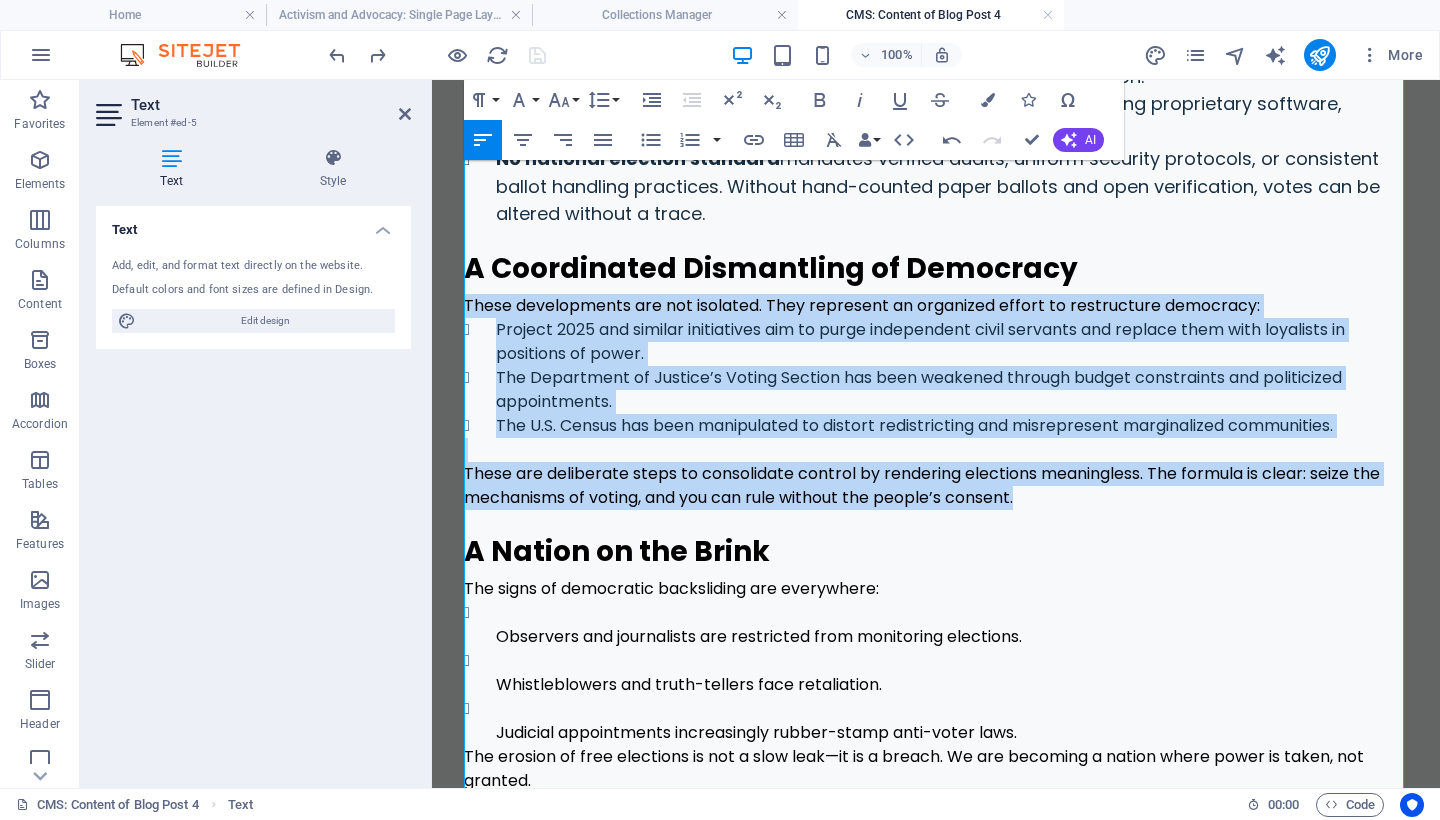 drag, startPoint x: 1032, startPoint y: 502, endPoint x: 459, endPoint y: 302, distance: 606.9011 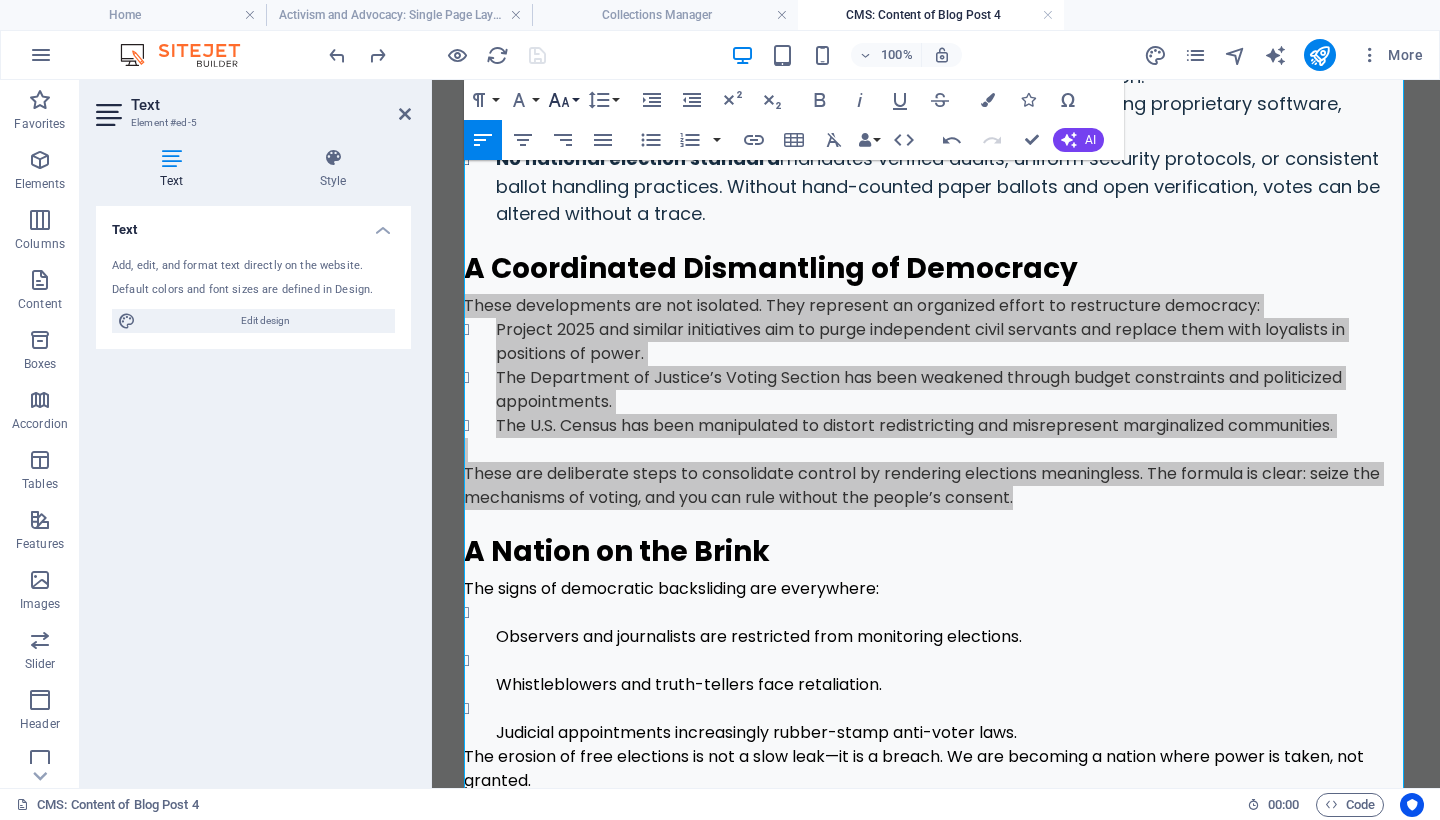 click on "Font Size" at bounding box center [563, 100] 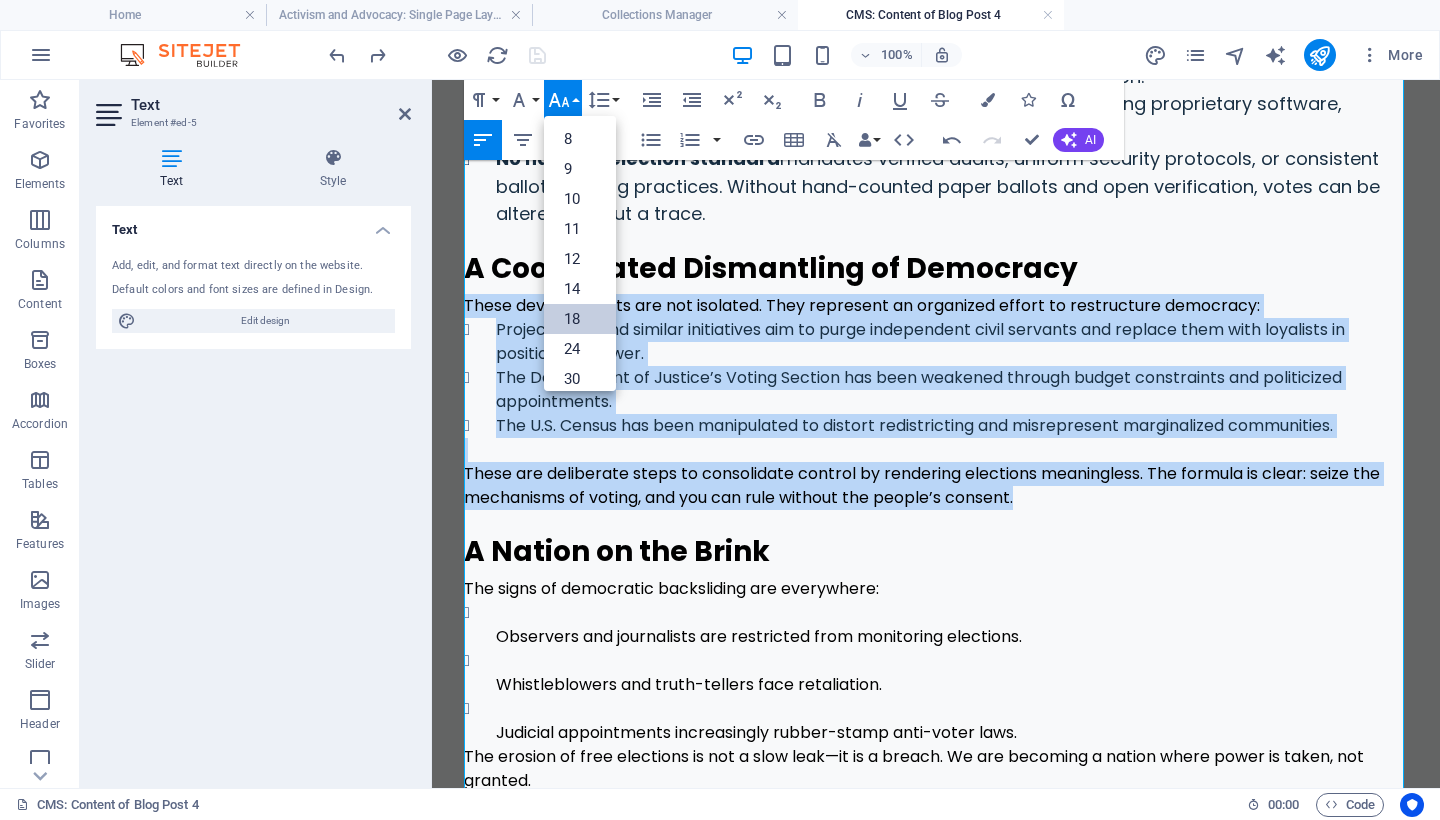 click on "18" at bounding box center (580, 319) 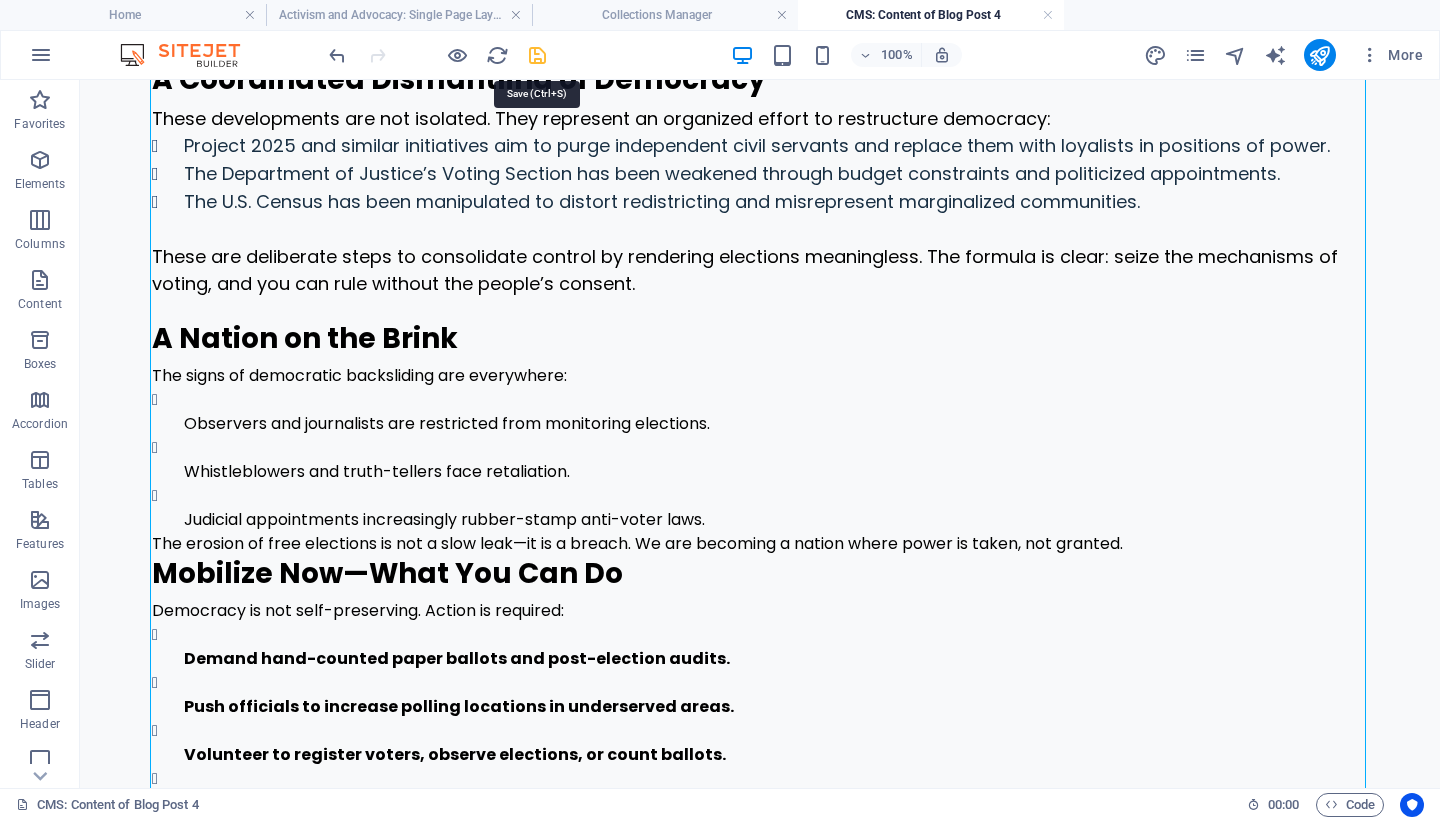 click at bounding box center (537, 55) 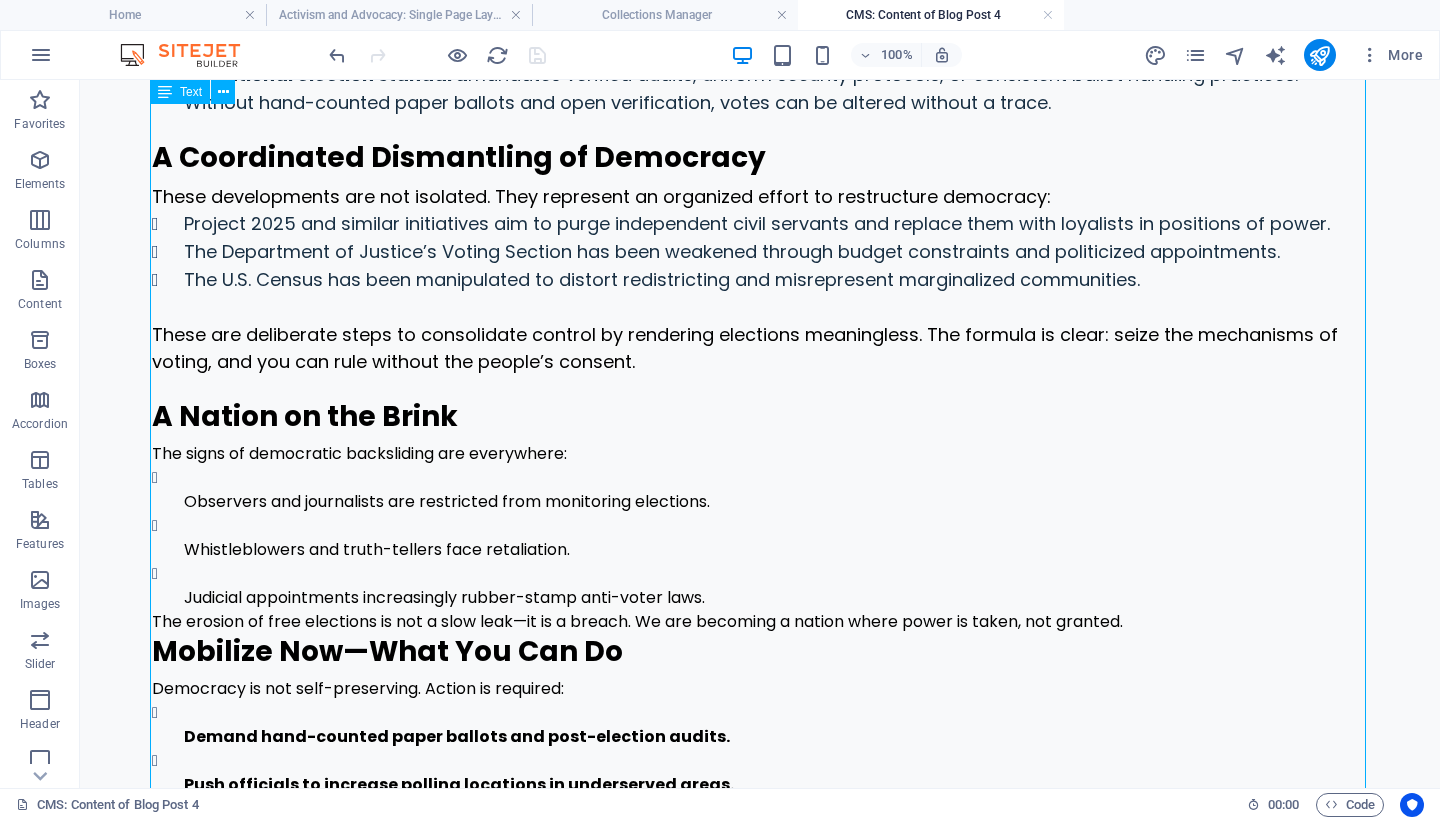 scroll, scrollTop: 1437, scrollLeft: 0, axis: vertical 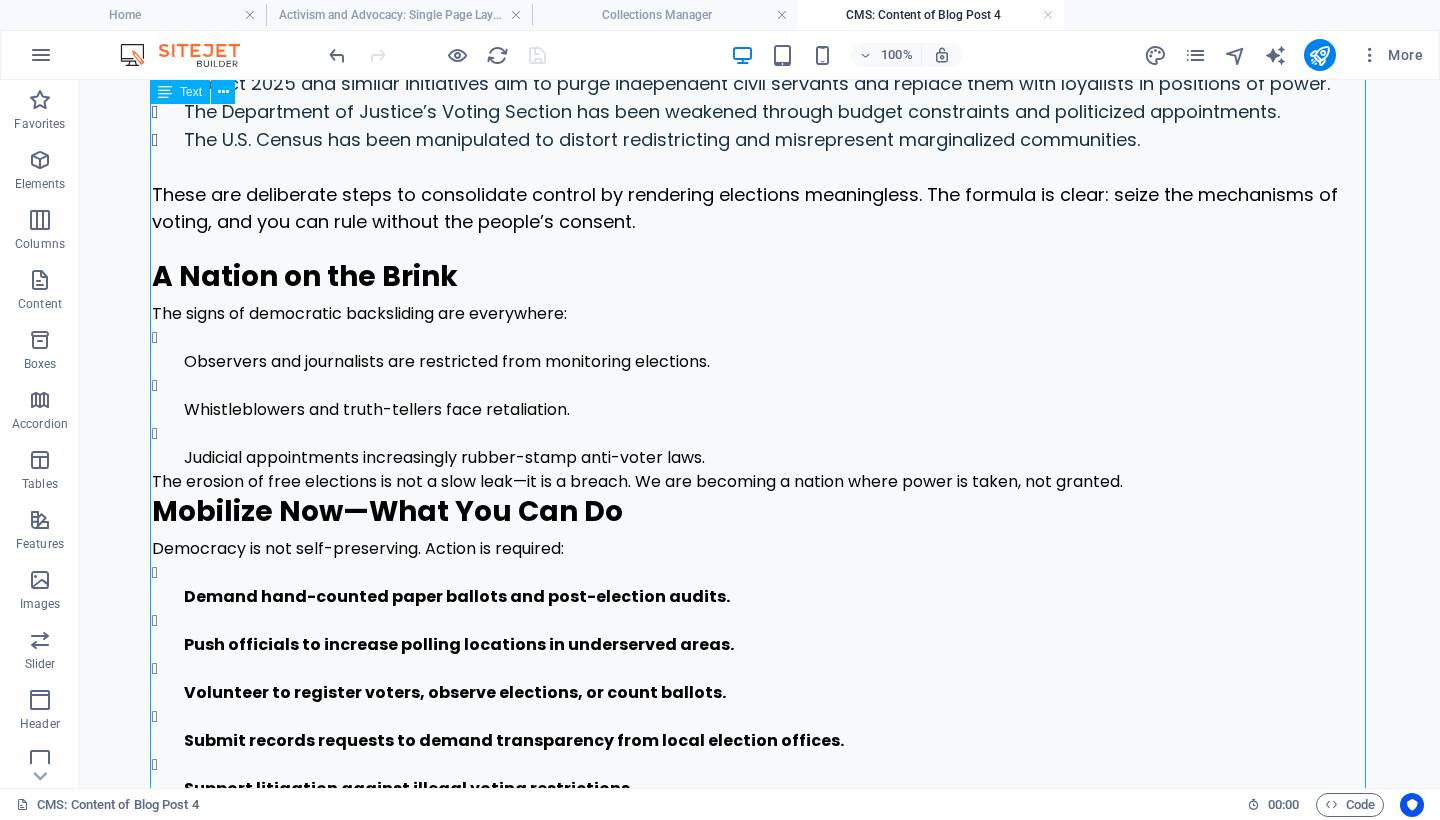 click on "By [FIRST] [LAST]. [DATE], [YEAR]. Democracy Begins and Ends with the Vote The vote is not a civic formality or optional tradition. It is the people’s voice and the lifeblood of a free society. When votes are suppressed, obstructed, manipulated, or stolen, democracy begins to collapse from within. The United States stands at a critical crossroads. Coordinated voter suppression, systemic fraud claims, and ongoing erosion of voting protections are no longer fringe fears—they are unfolding in real time. This is not a partisan squabble. It is an American emergency. Voting Rights: The Foundation of Freedom Voting does more than reflect public sentiment—it empowers citizens to hold the powerful accountable. Without fair elections, the governed become spectators in their own subjugation. A constitutional republic depends on election integrity. When elections are compromised, democracy becomes a hollow show: power without legitimacy. Voter Obstruction: Silencing the Masses By Design Polling place closures" at bounding box center (760, 122) 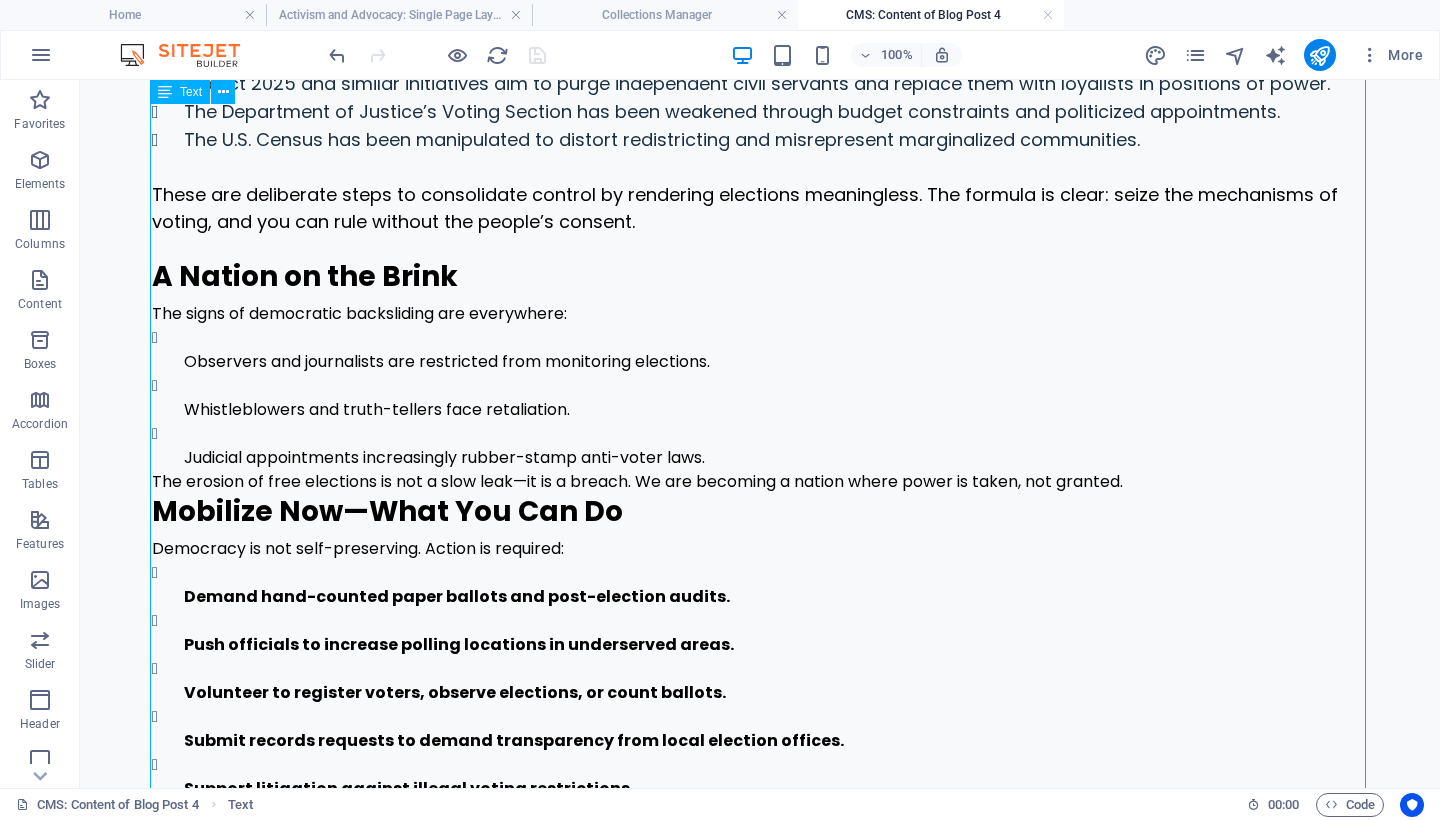 click on "By [FIRST] [LAST]. [DATE], [YEAR]. Democracy Begins and Ends with the Vote The vote is not a civic formality or optional tradition. It is the people’s voice and the lifeblood of a free society. When votes are suppressed, obstructed, manipulated, or stolen, democracy begins to collapse from within. The United States stands at a critical crossroads. Coordinated voter suppression, systemic fraud claims, and ongoing erosion of voting protections are no longer fringe fears—they are unfolding in real time. This is not a partisan squabble. It is an American emergency. Voting Rights: The Foundation of Freedom Voting does more than reflect public sentiment—it empowers citizens to hold the powerful accountable. Without fair elections, the governed become spectators in their own subjugation. A constitutional republic depends on election integrity. When elections are compromised, democracy becomes a hollow show: power without legitimacy. Voter Obstruction: Silencing the Masses By Design Polling place closures" at bounding box center [760, 122] 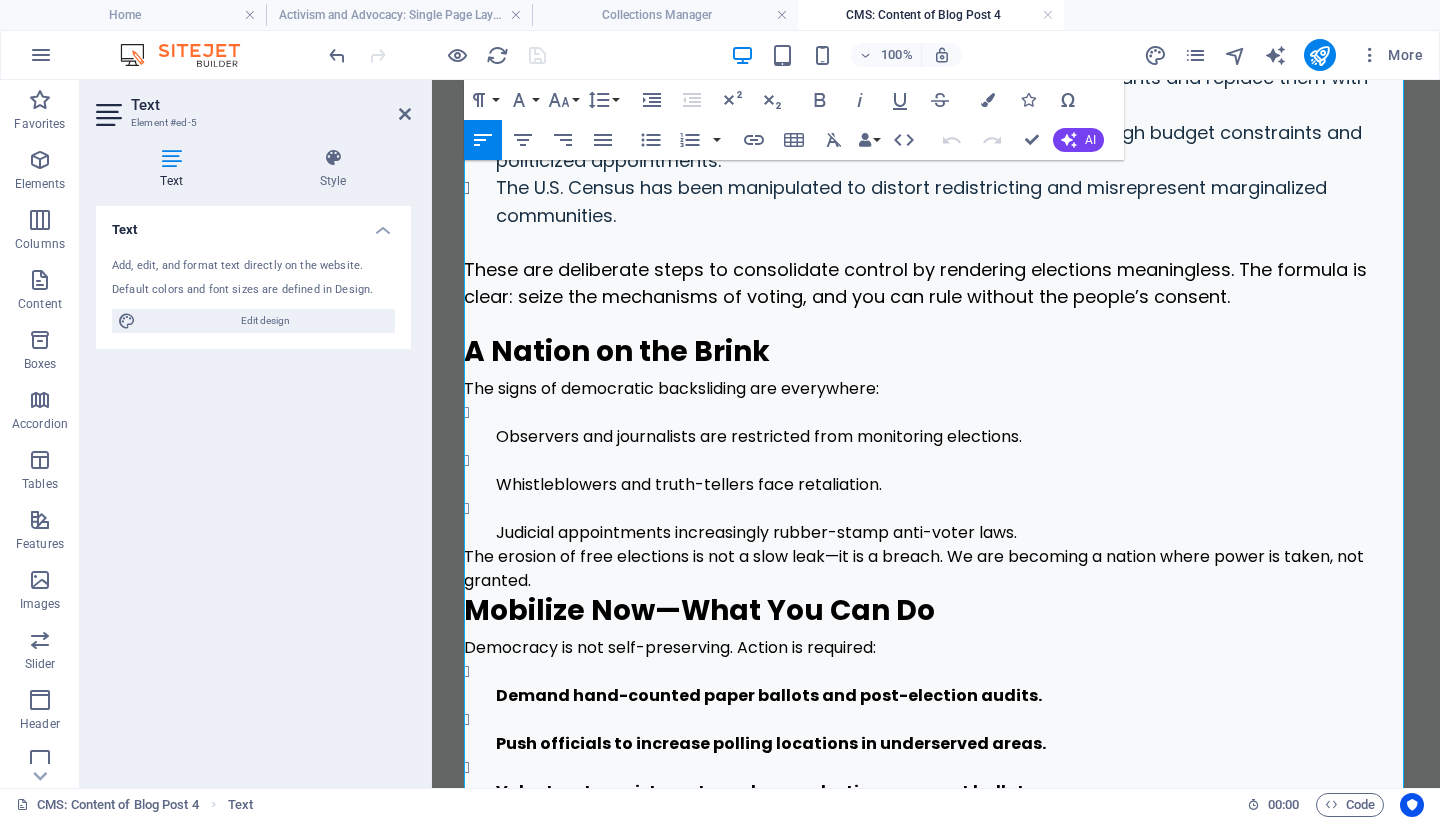 scroll, scrollTop: 1715, scrollLeft: 0, axis: vertical 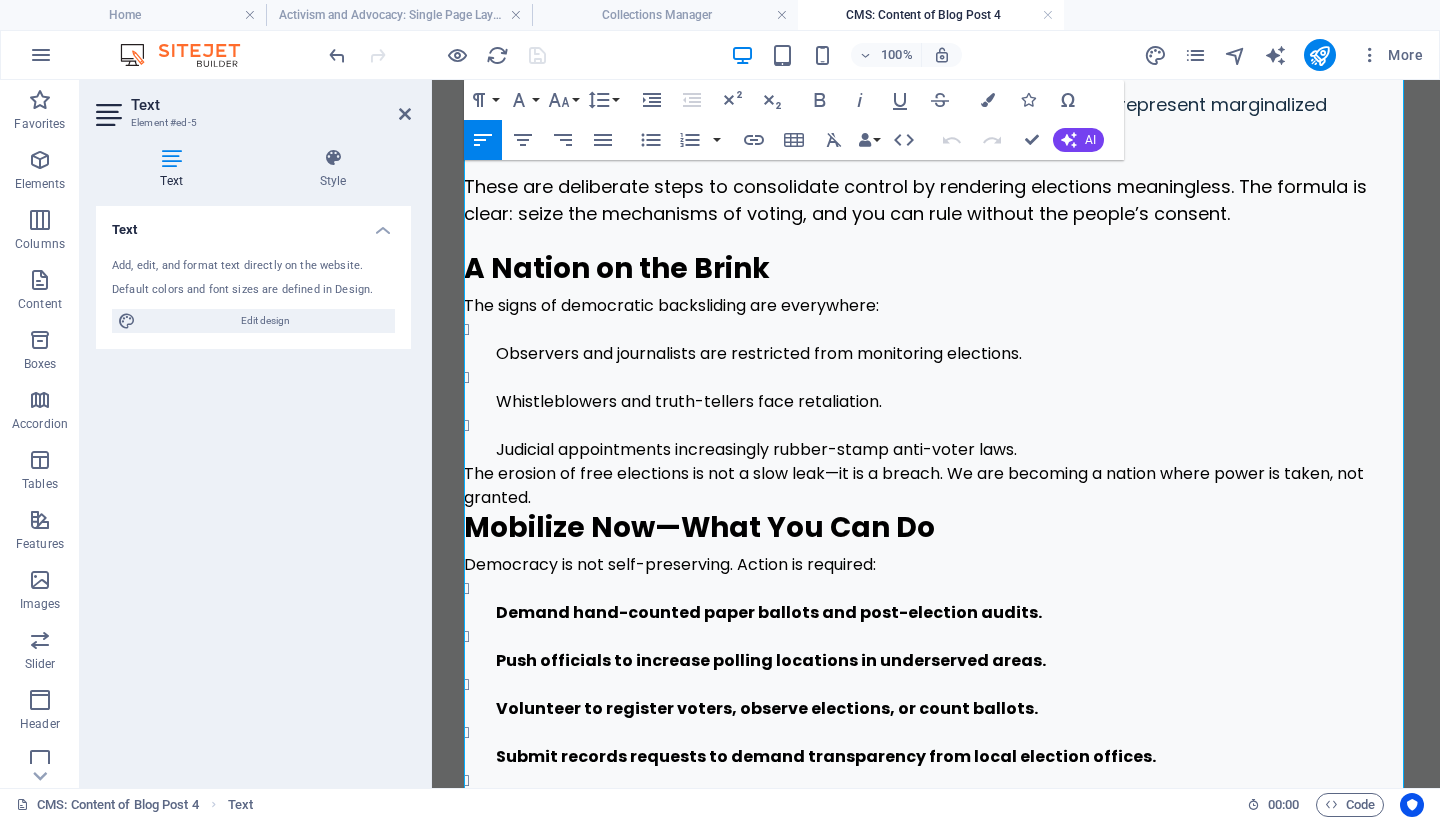 click on "The erosion of free elections is not a slow leak—it is a breach. We are becoming a nation where power is taken, not granted." at bounding box center [936, 486] 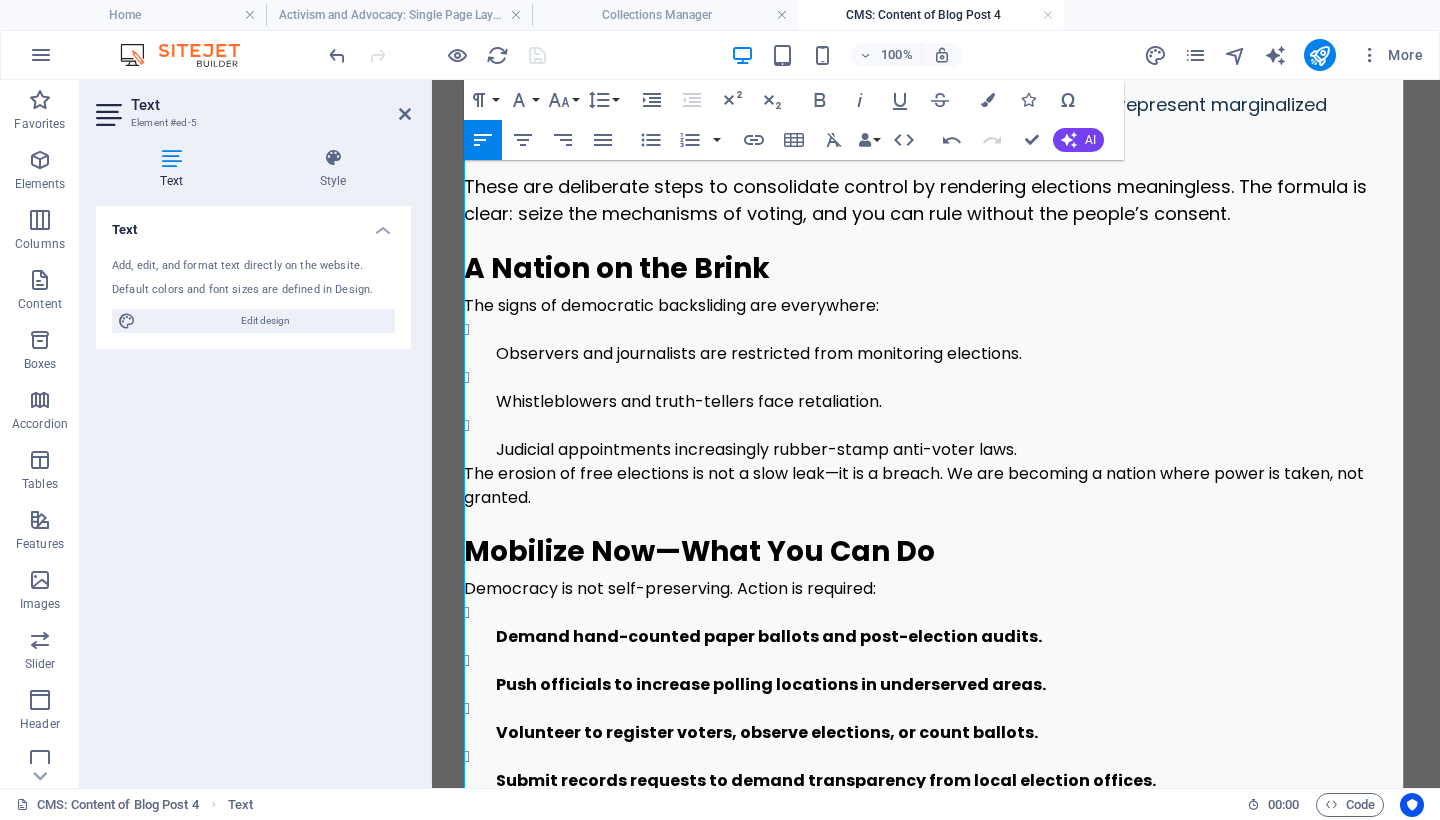 click on "Judicial appointments increasingly rubber-stamp anti-voter laws." at bounding box center [952, 450] 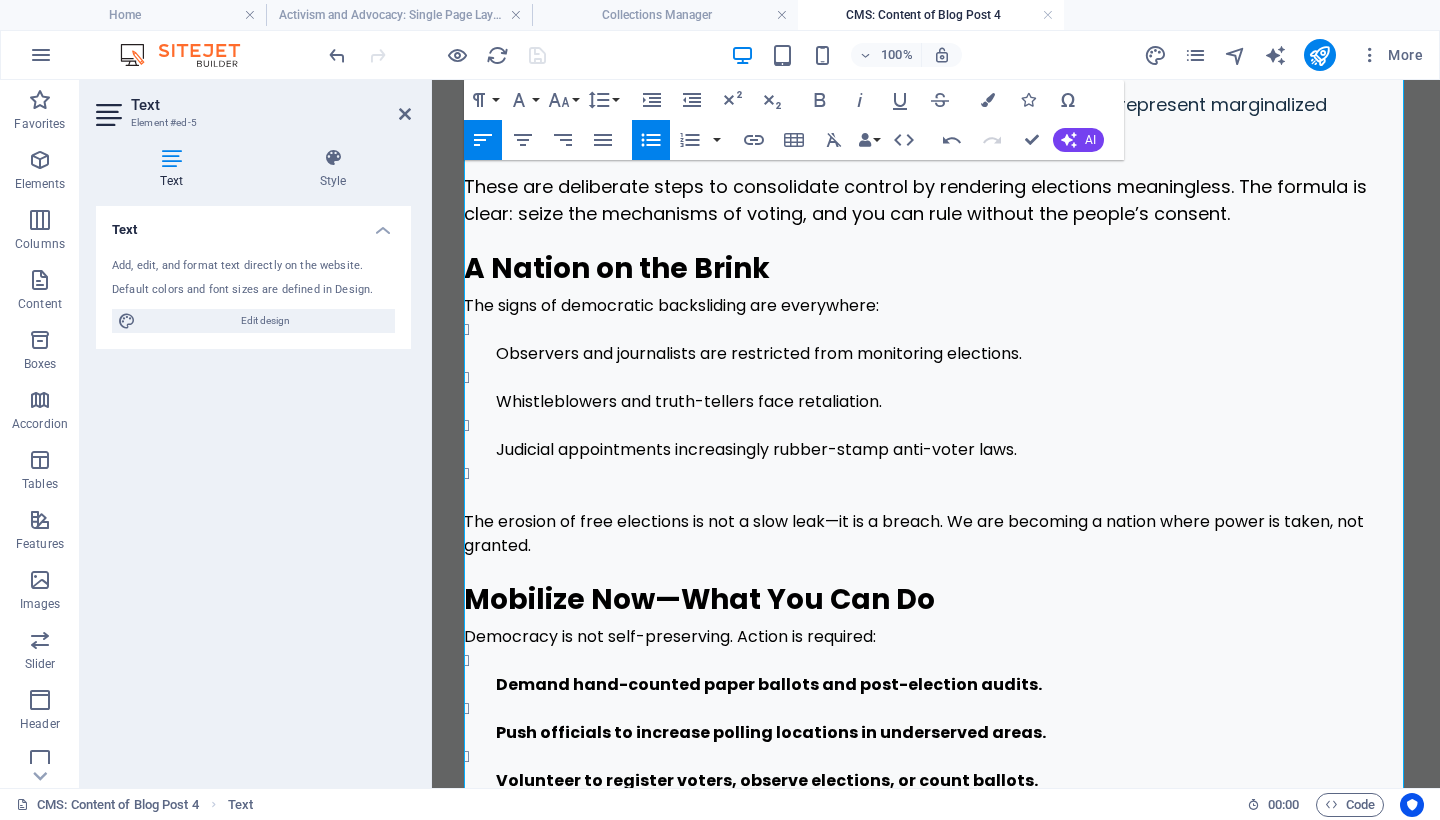 click 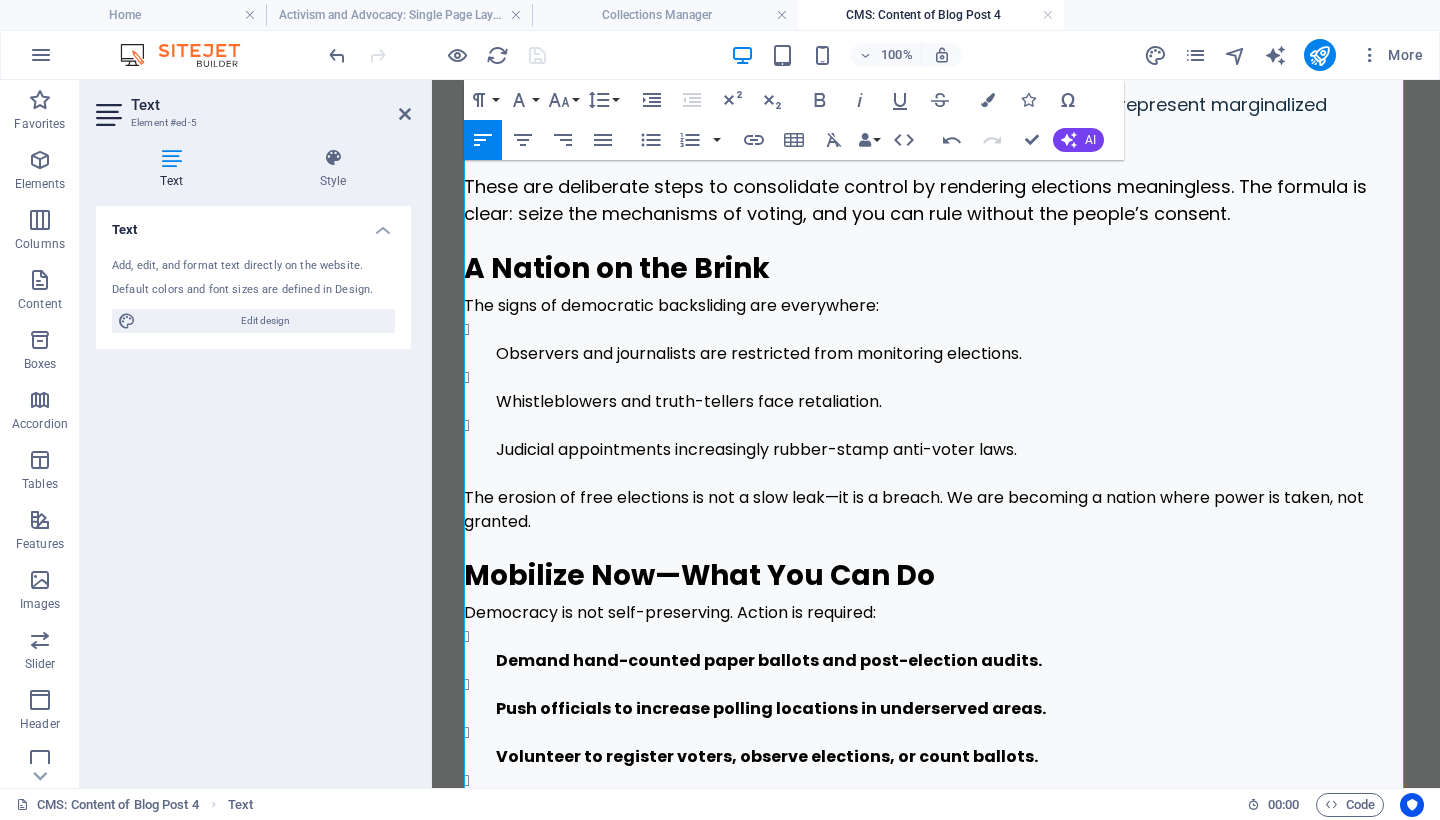 click on "Observers and journalists are restricted from monitoring elections. Whistleblowers and truth-tellers face retaliation. Judicial appointments increasingly rubber-stamp anti-voter laws." at bounding box center (936, 390) 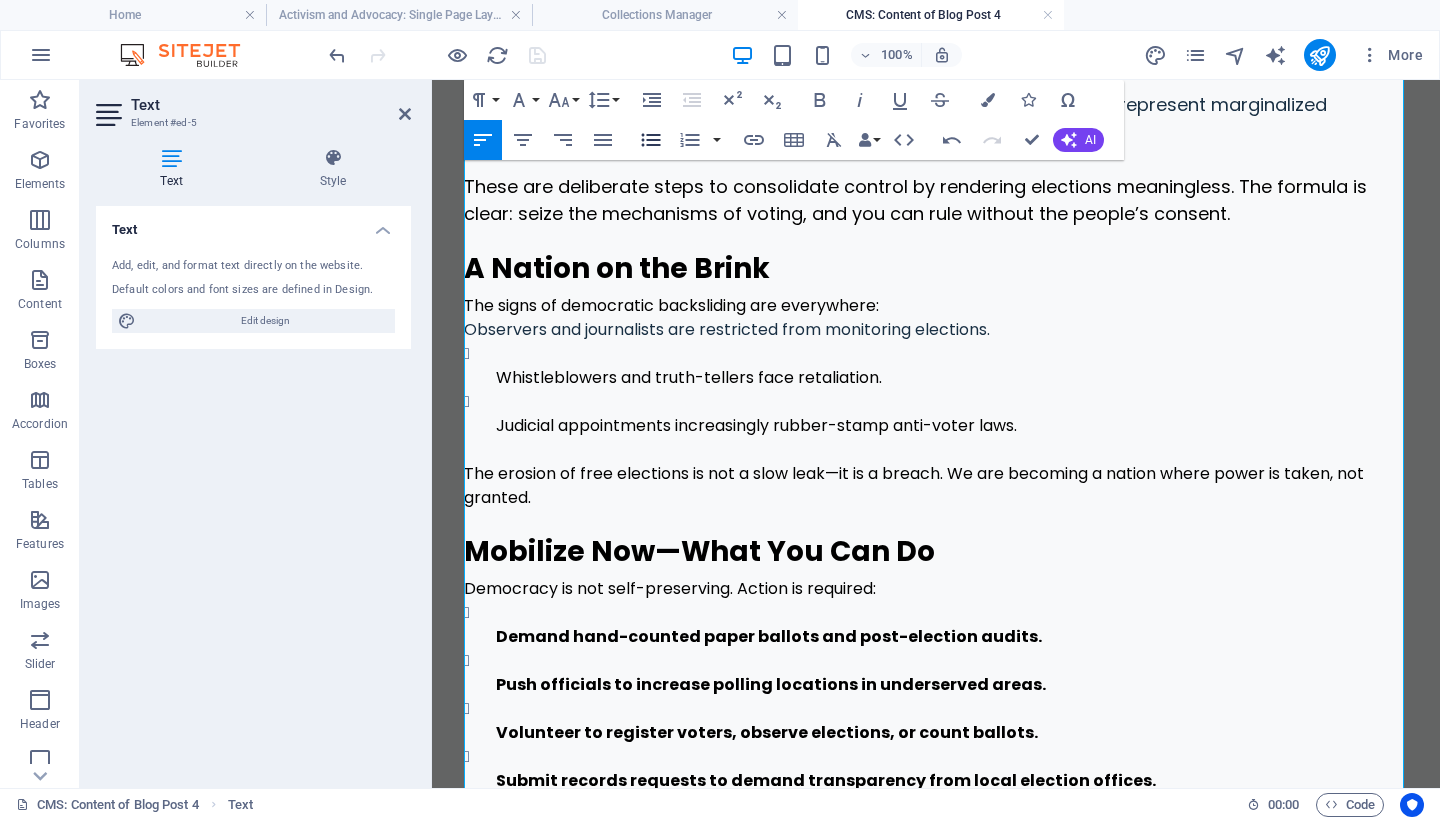 click 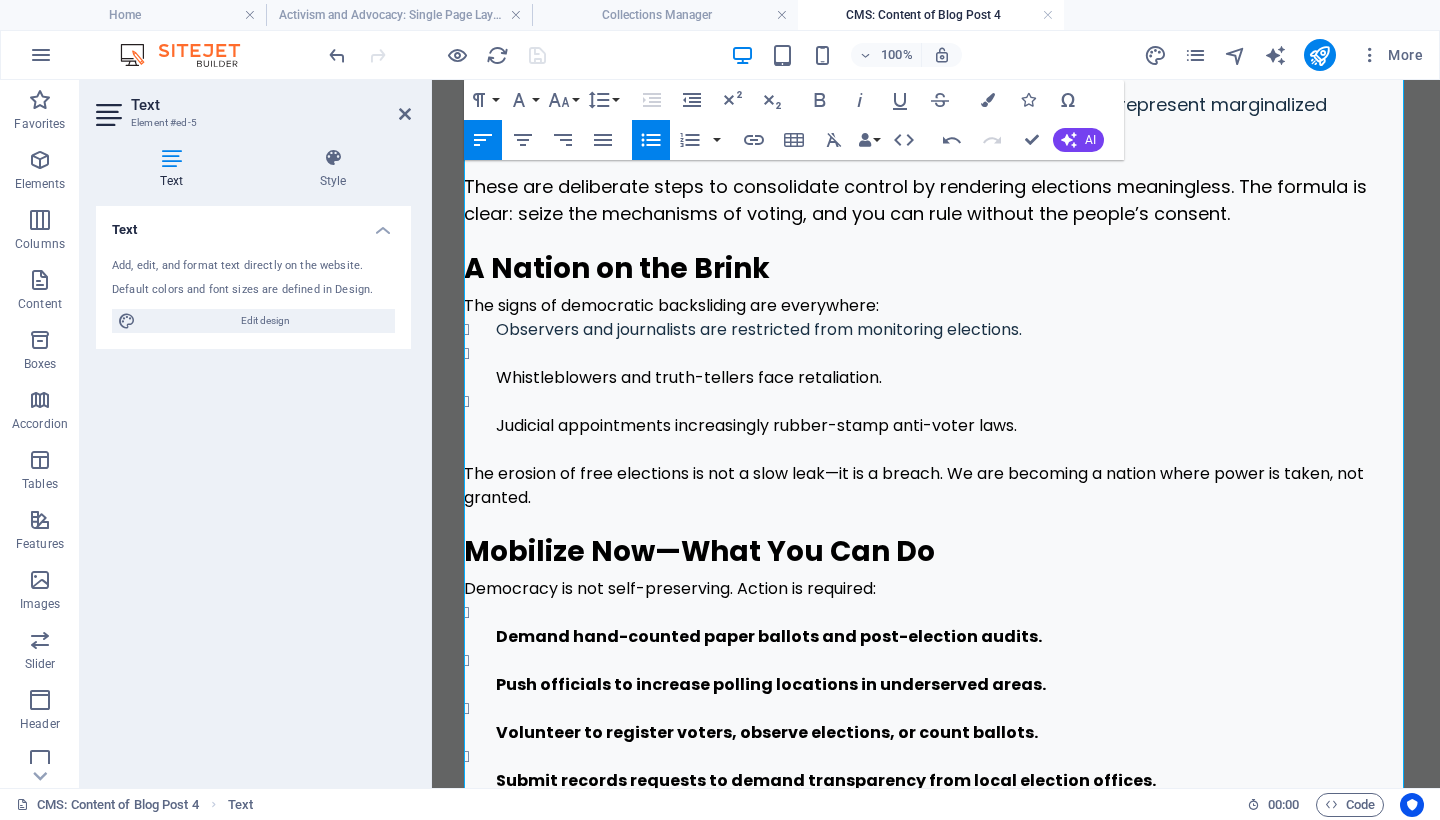 click on "Whistleblowers and truth-tellers face retaliation. Judicial appointments increasingly rubber-stamp anti-voter laws." at bounding box center (936, 390) 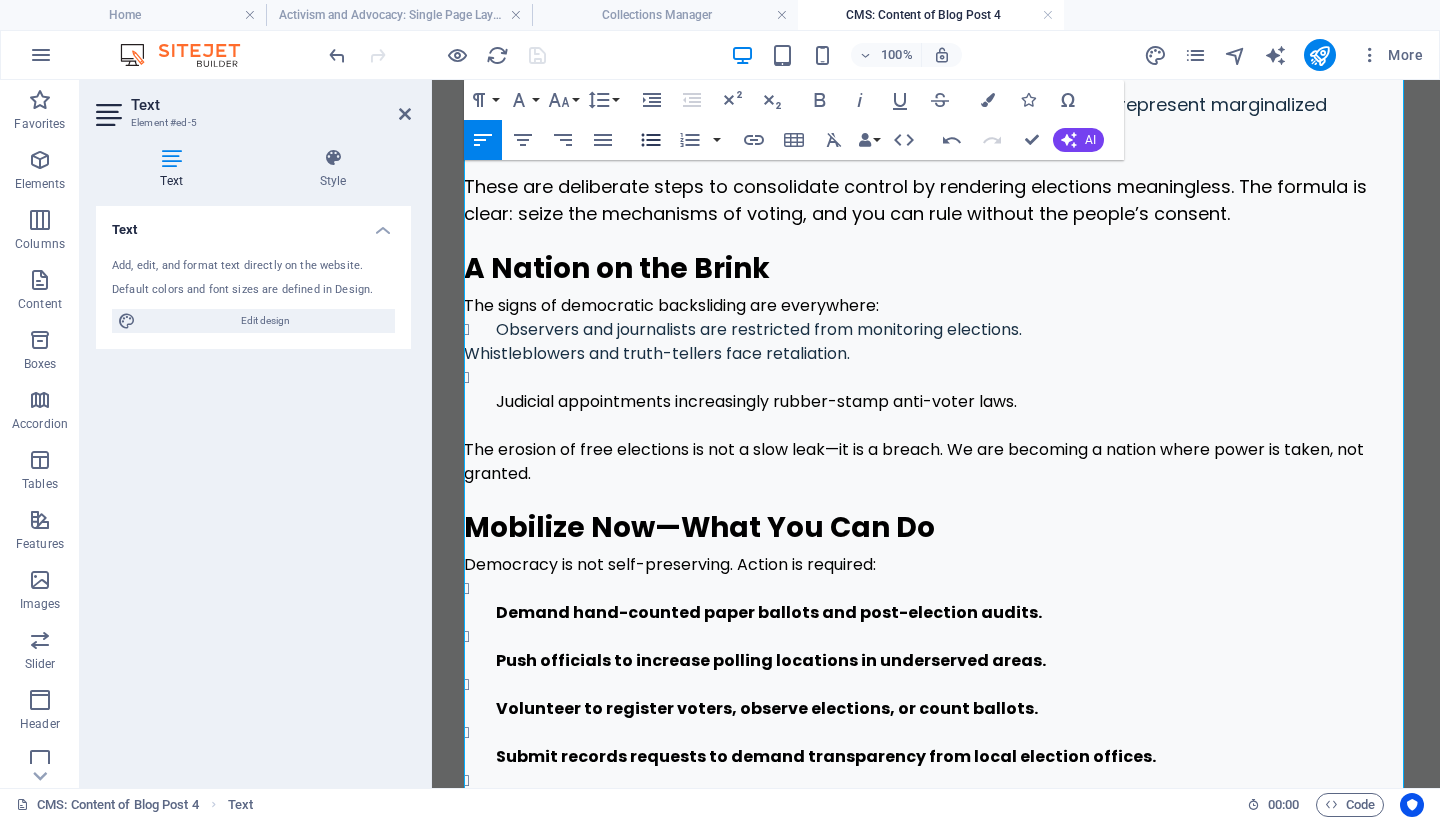 click 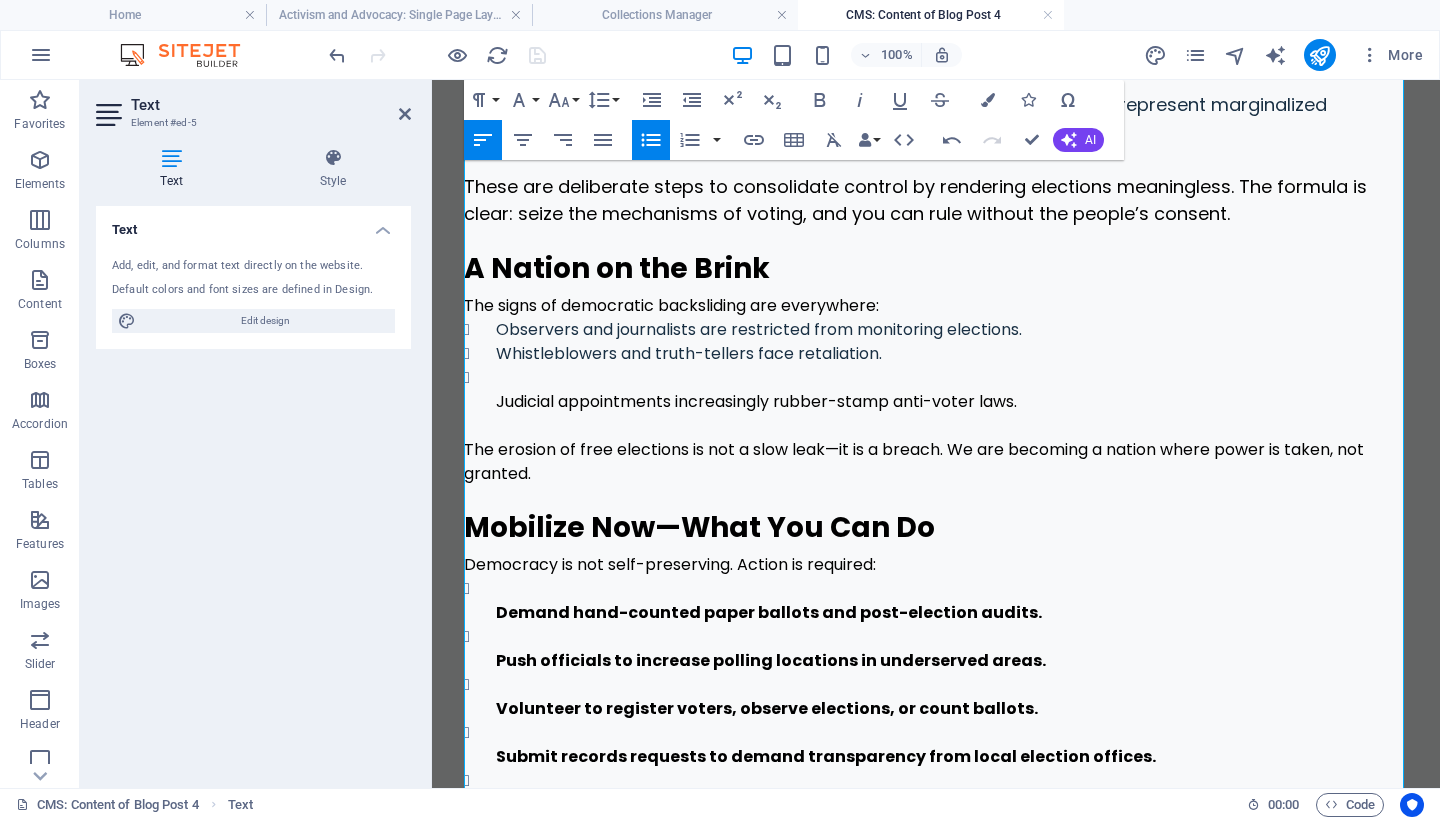 click on "Judicial appointments increasingly rubber-stamp anti-voter laws." at bounding box center [936, 390] 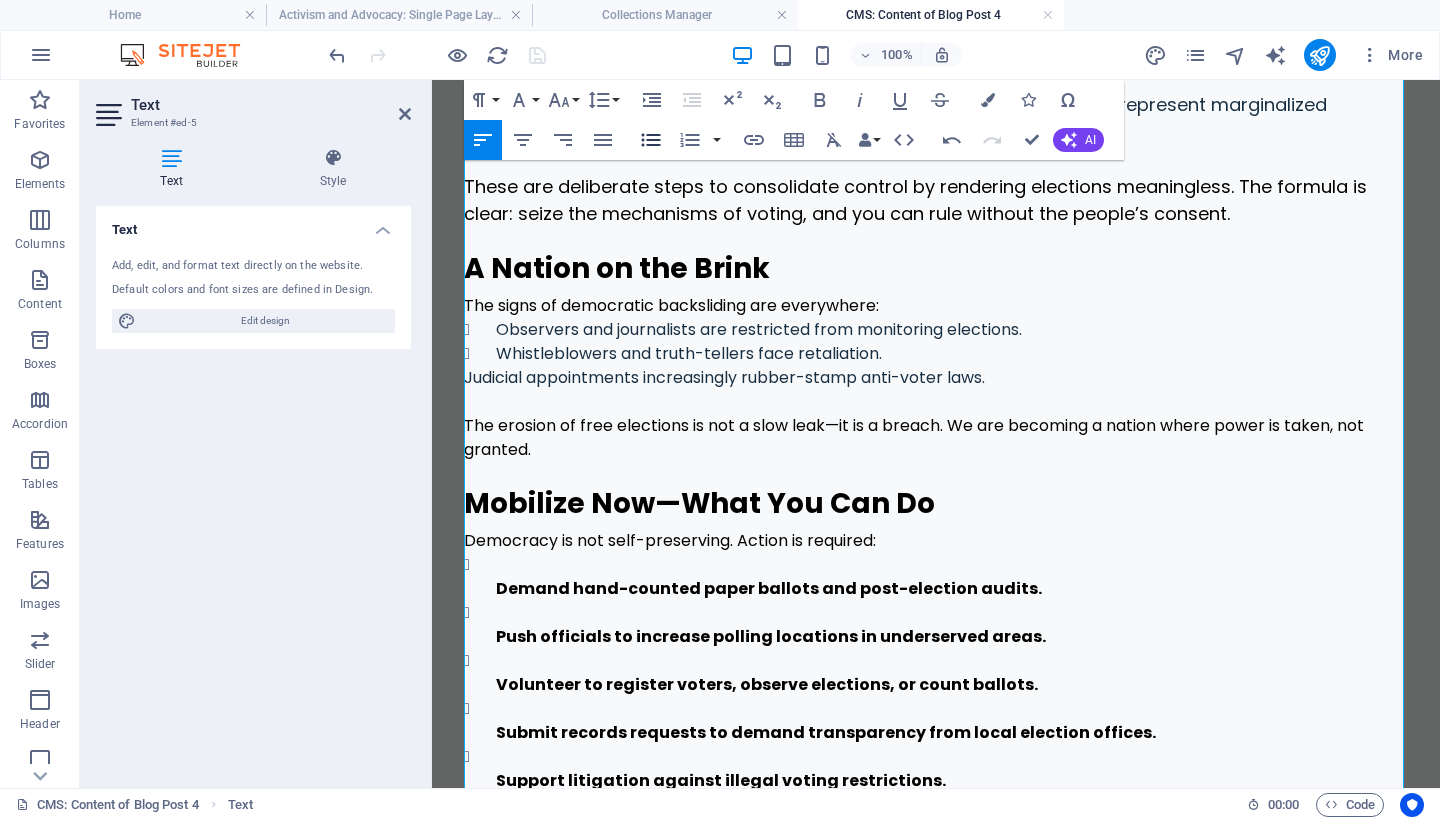 click 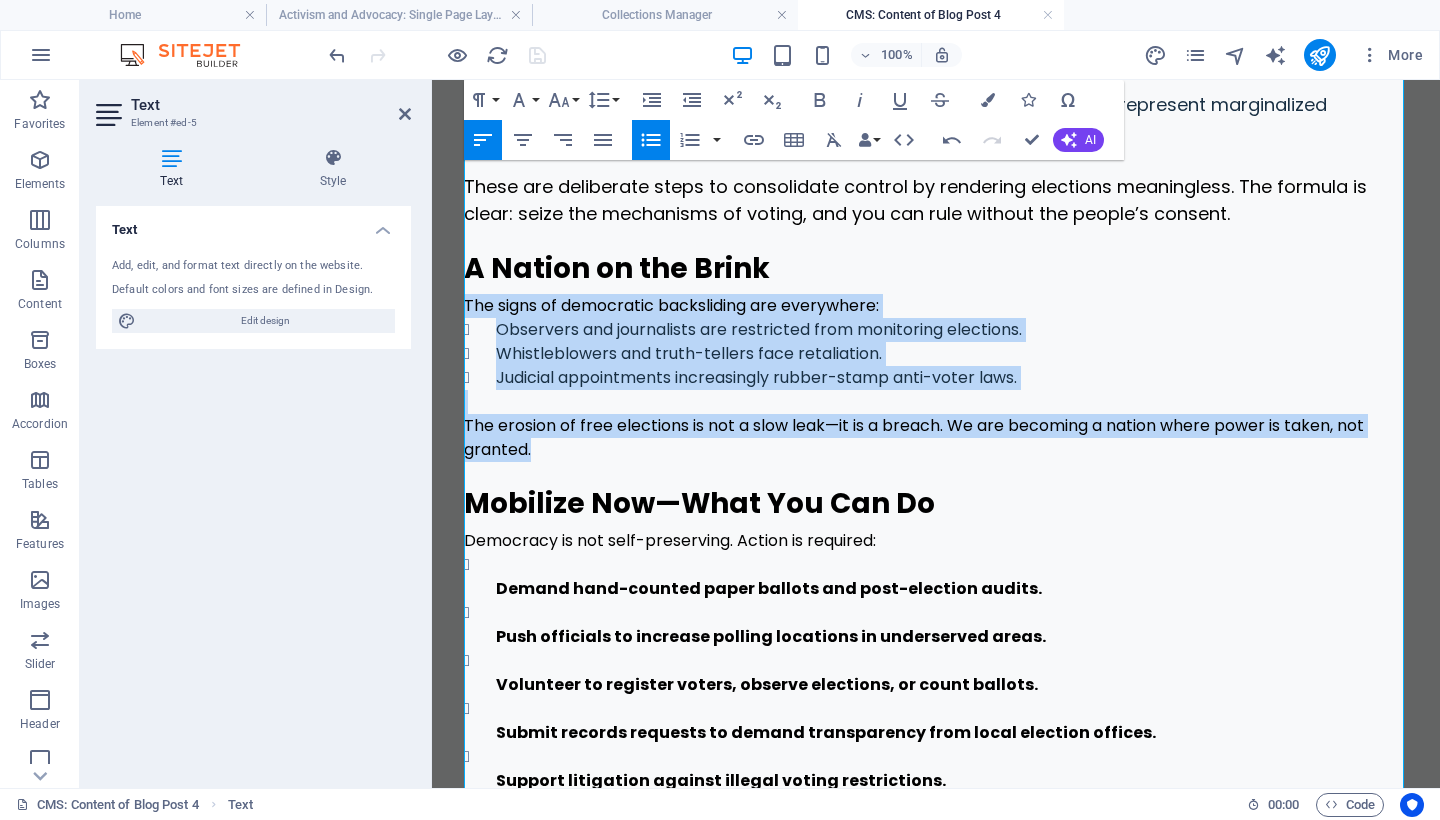 drag, startPoint x: 560, startPoint y: 455, endPoint x: 446, endPoint y: 305, distance: 188.40382 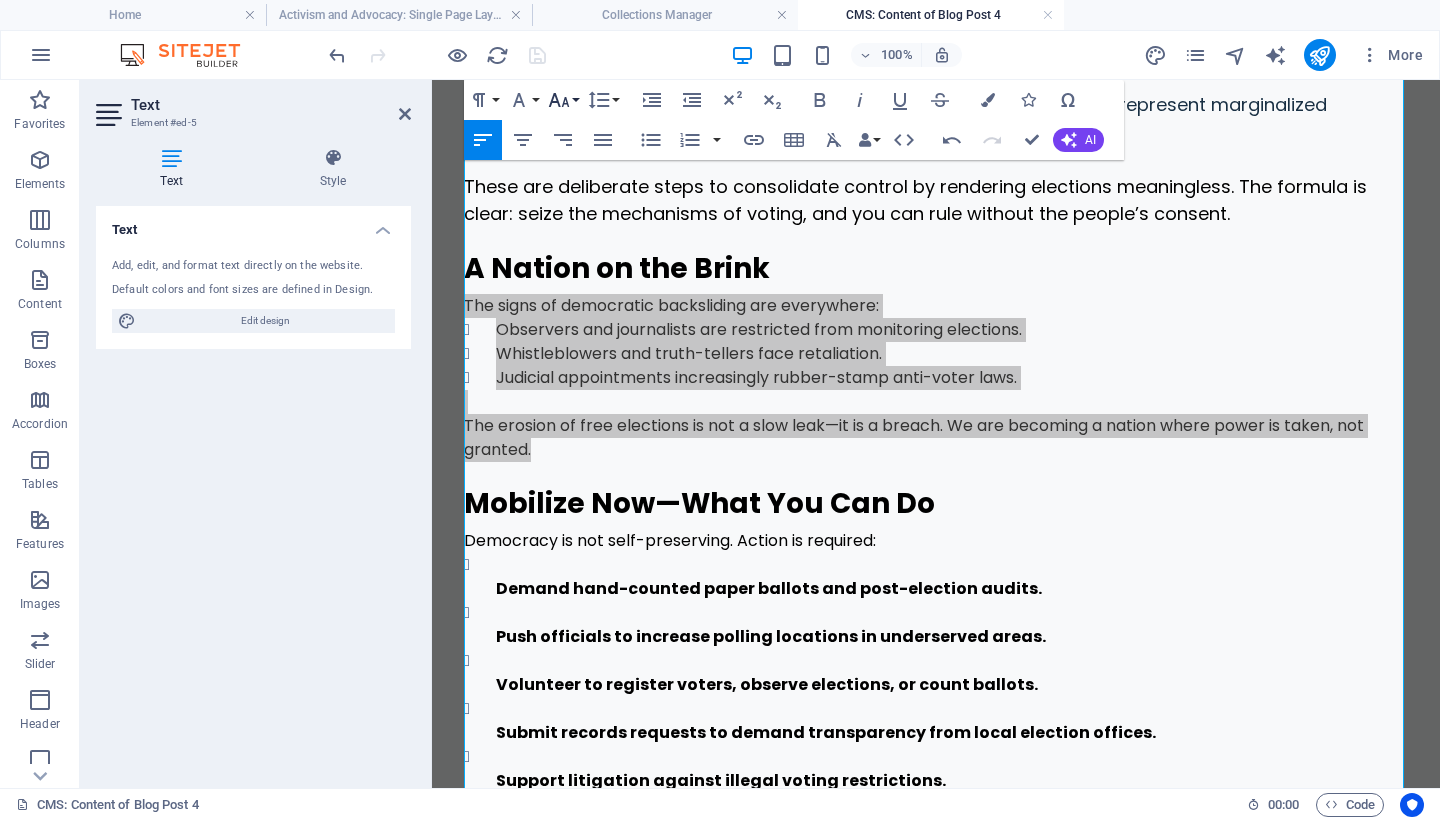 click 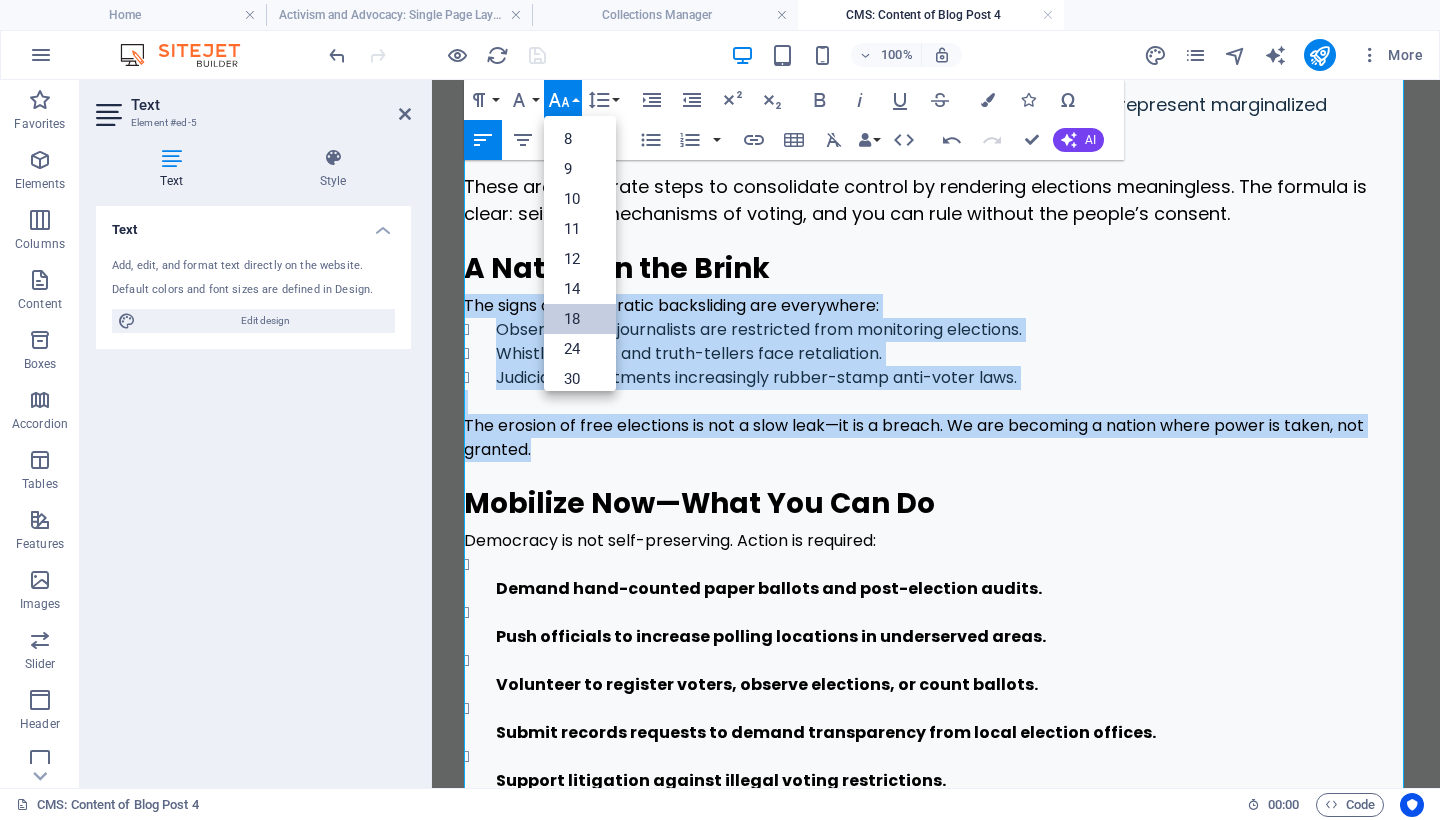 click on "18" at bounding box center (580, 319) 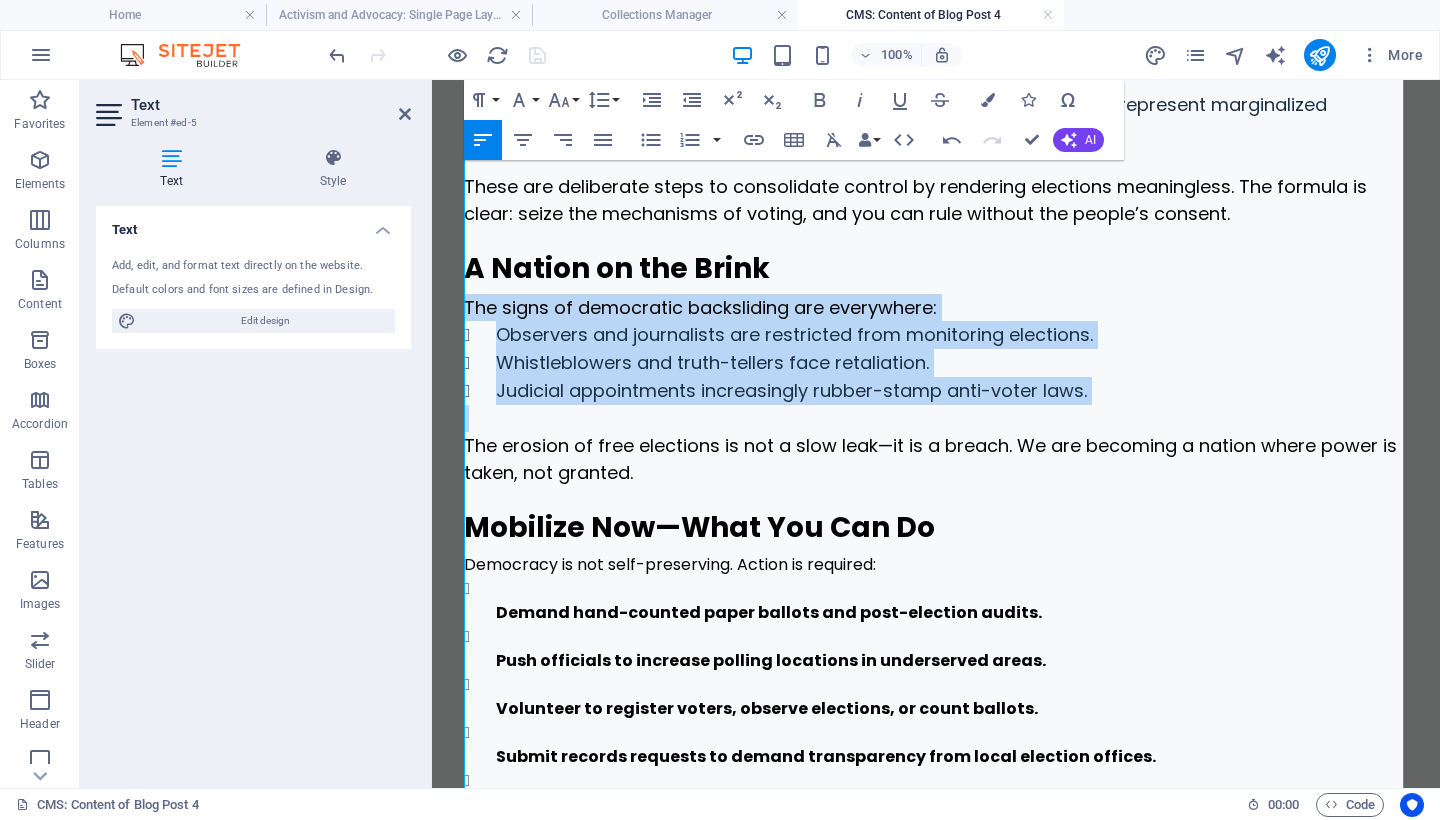 click on "The erosion of free elections is not a slow leak—it is a breach. We are becoming a nation where power is taken, not granted." at bounding box center (936, 459) 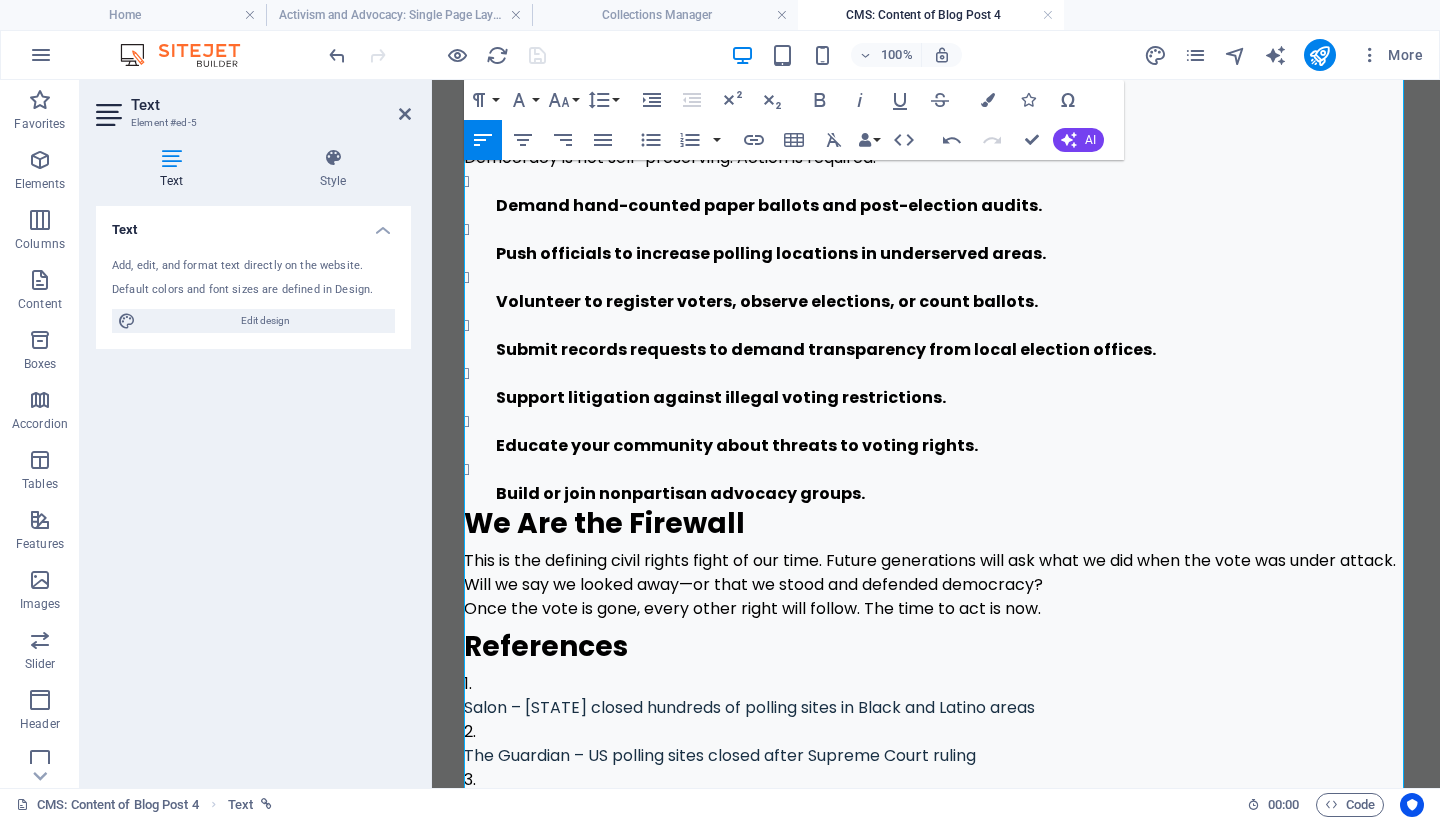 scroll, scrollTop: 1956, scrollLeft: 0, axis: vertical 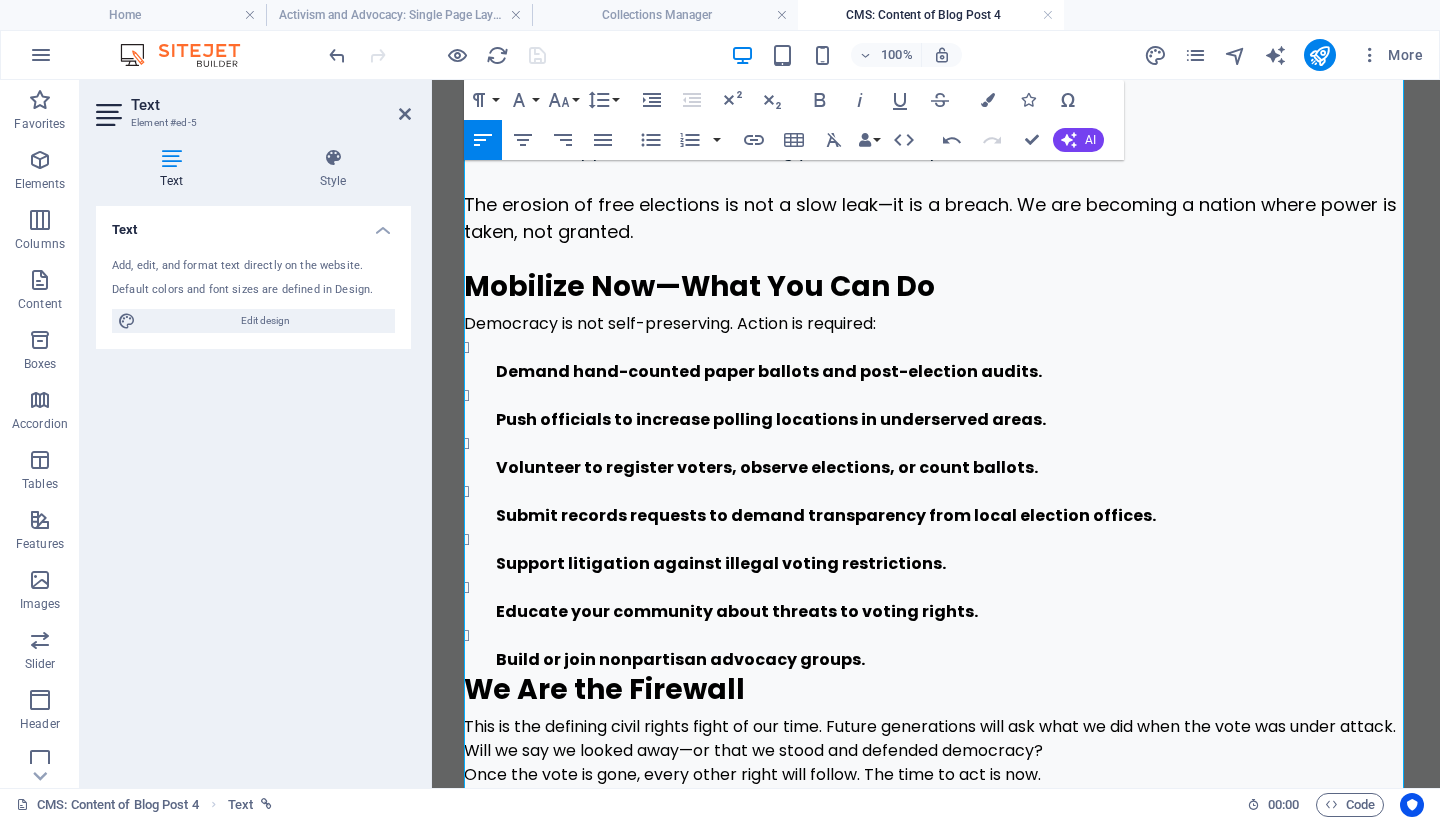 click on "Demand hand-counted paper ballots and post-election audits." at bounding box center (769, 371) 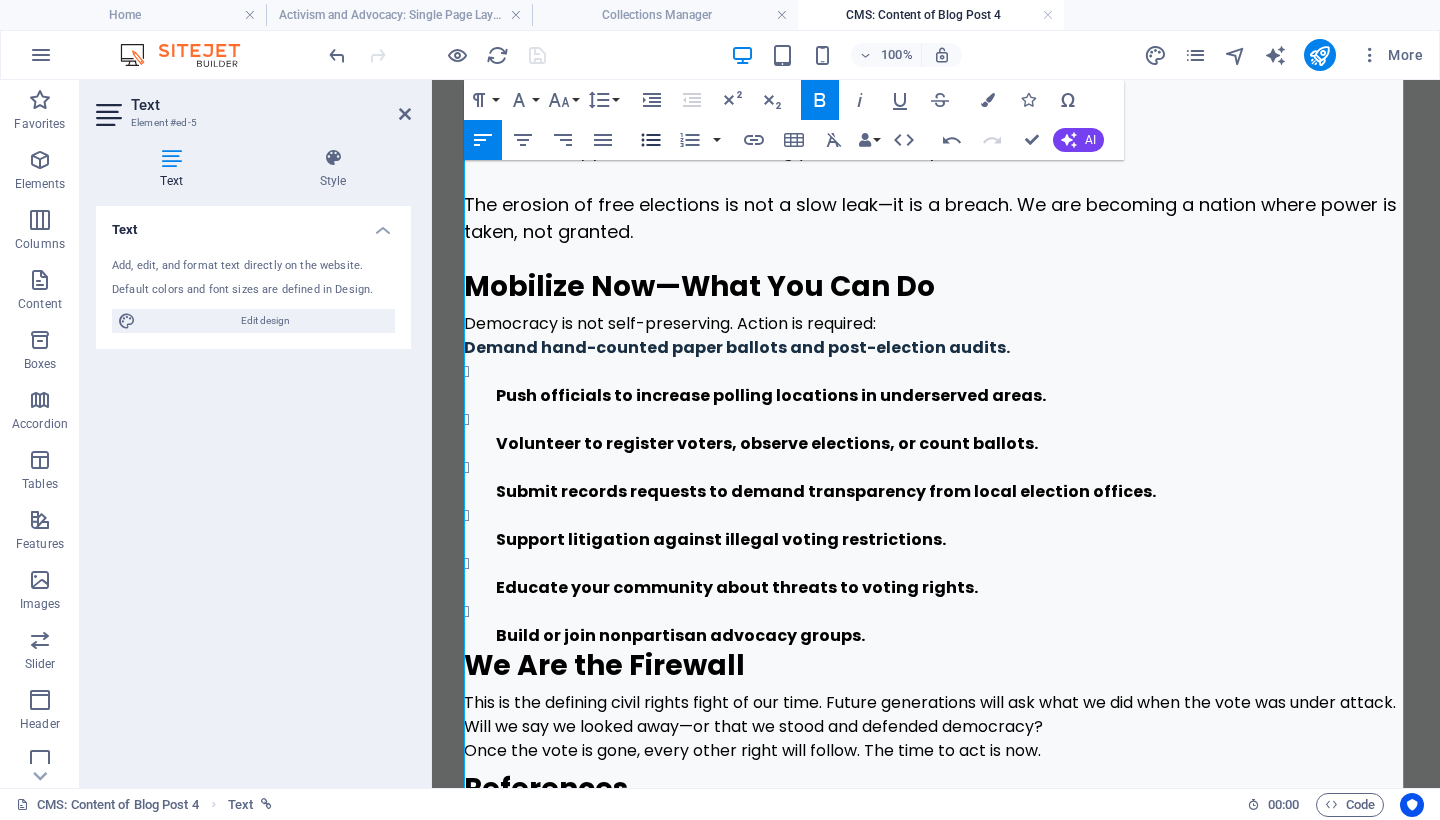 click 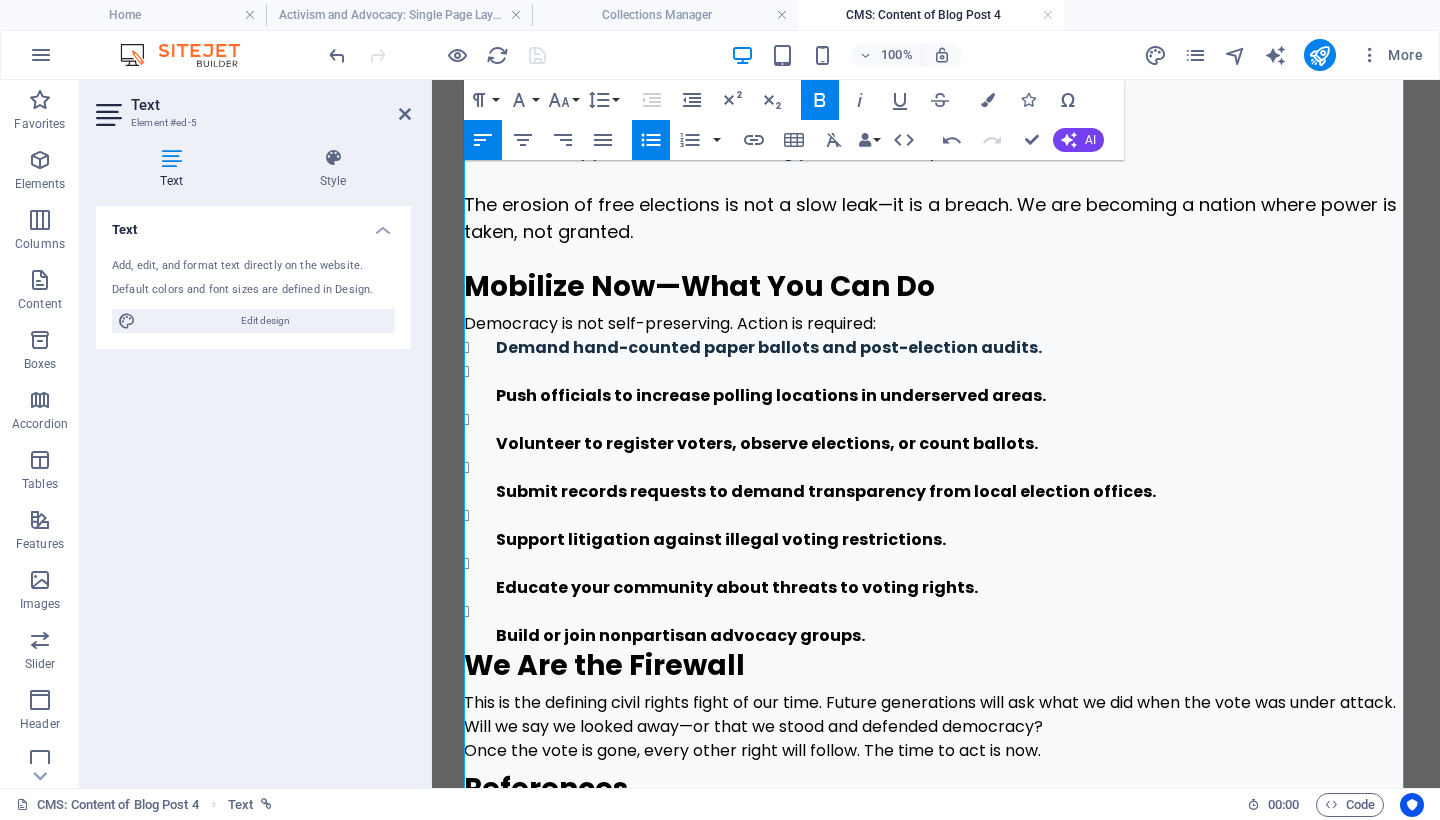 click on "Push officials to increase polling locations in underserved areas." at bounding box center [771, 395] 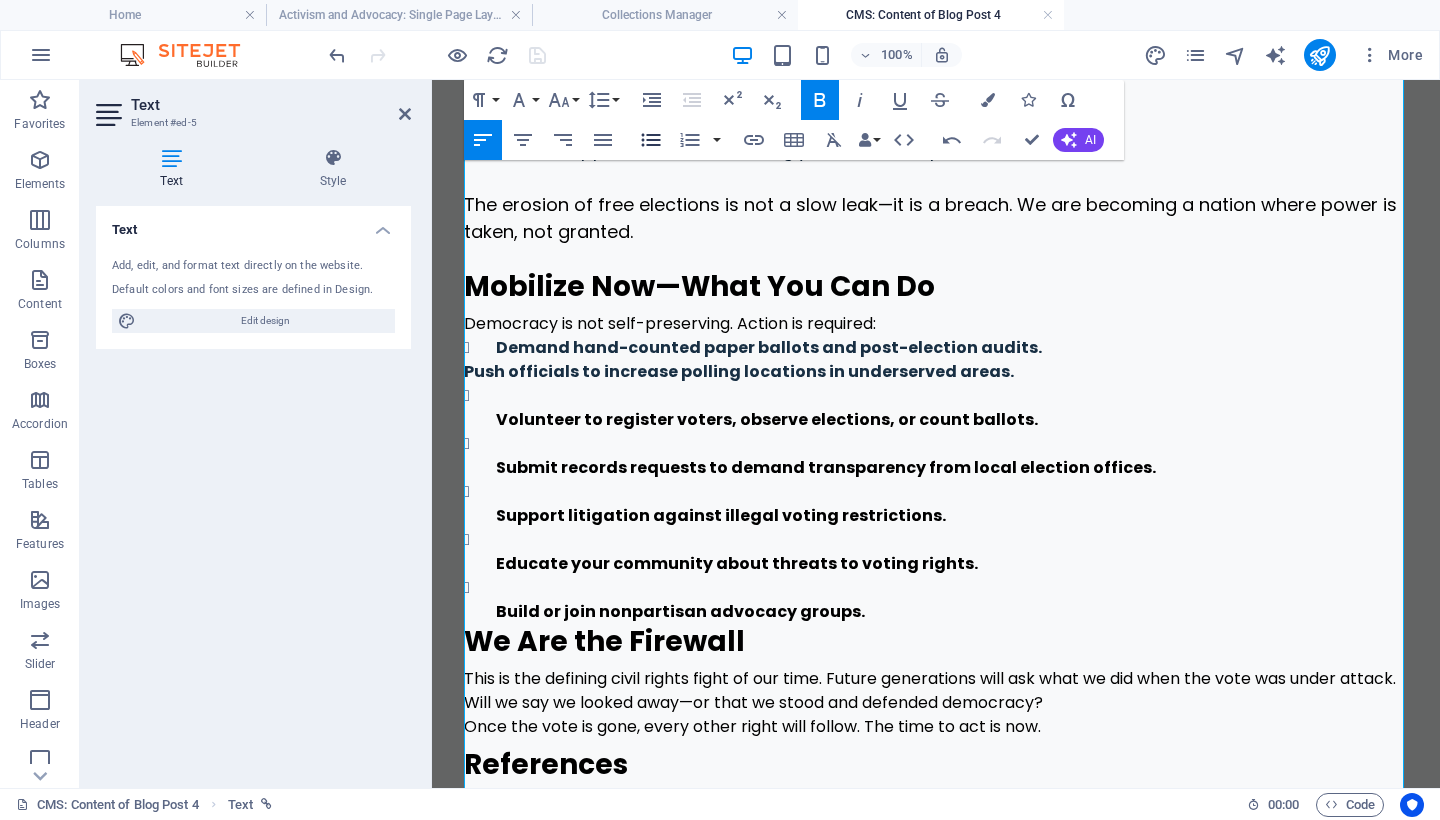 click 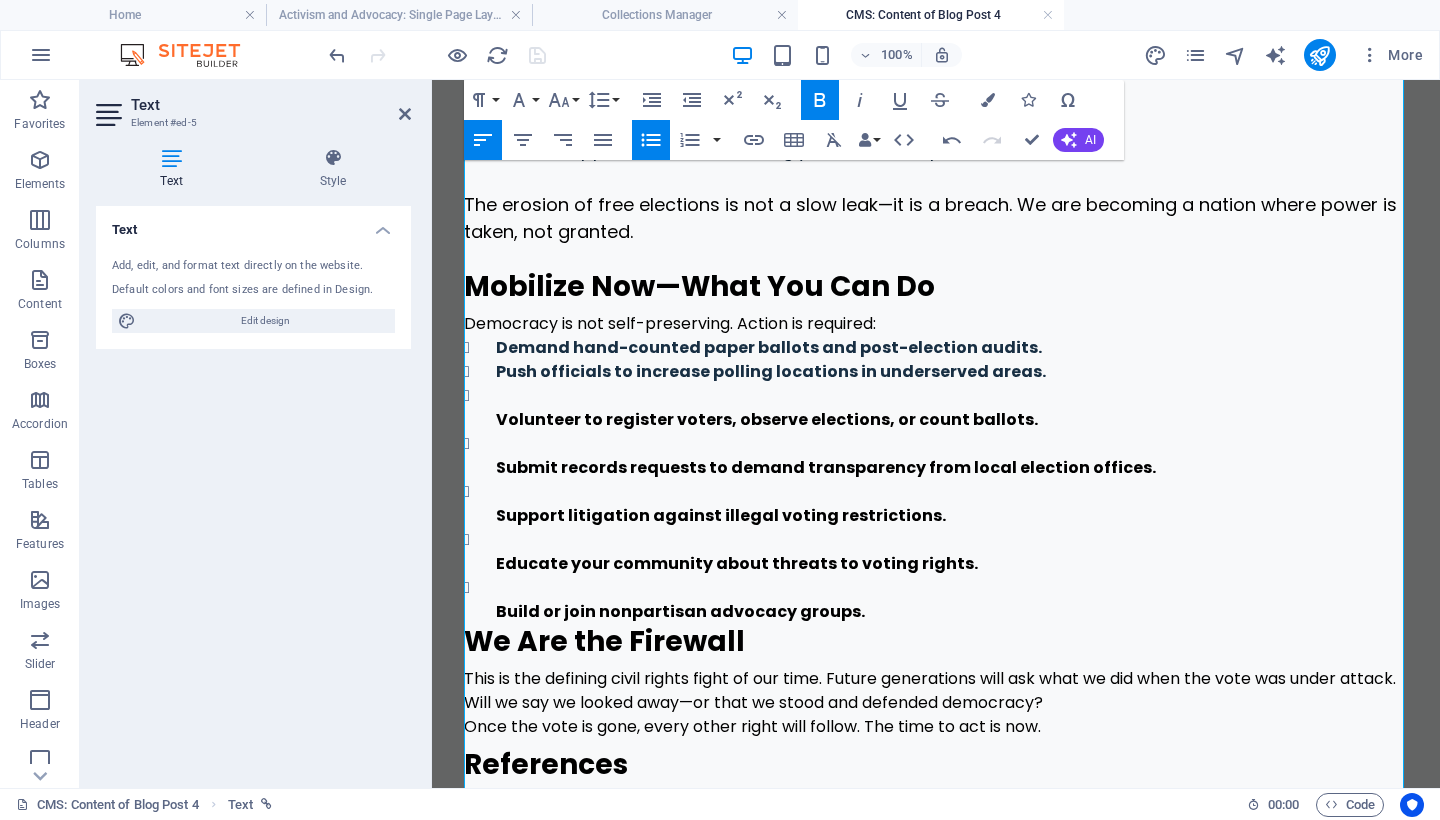 click on "Volunteer to register voters, observe elections, or count ballots." at bounding box center (767, 419) 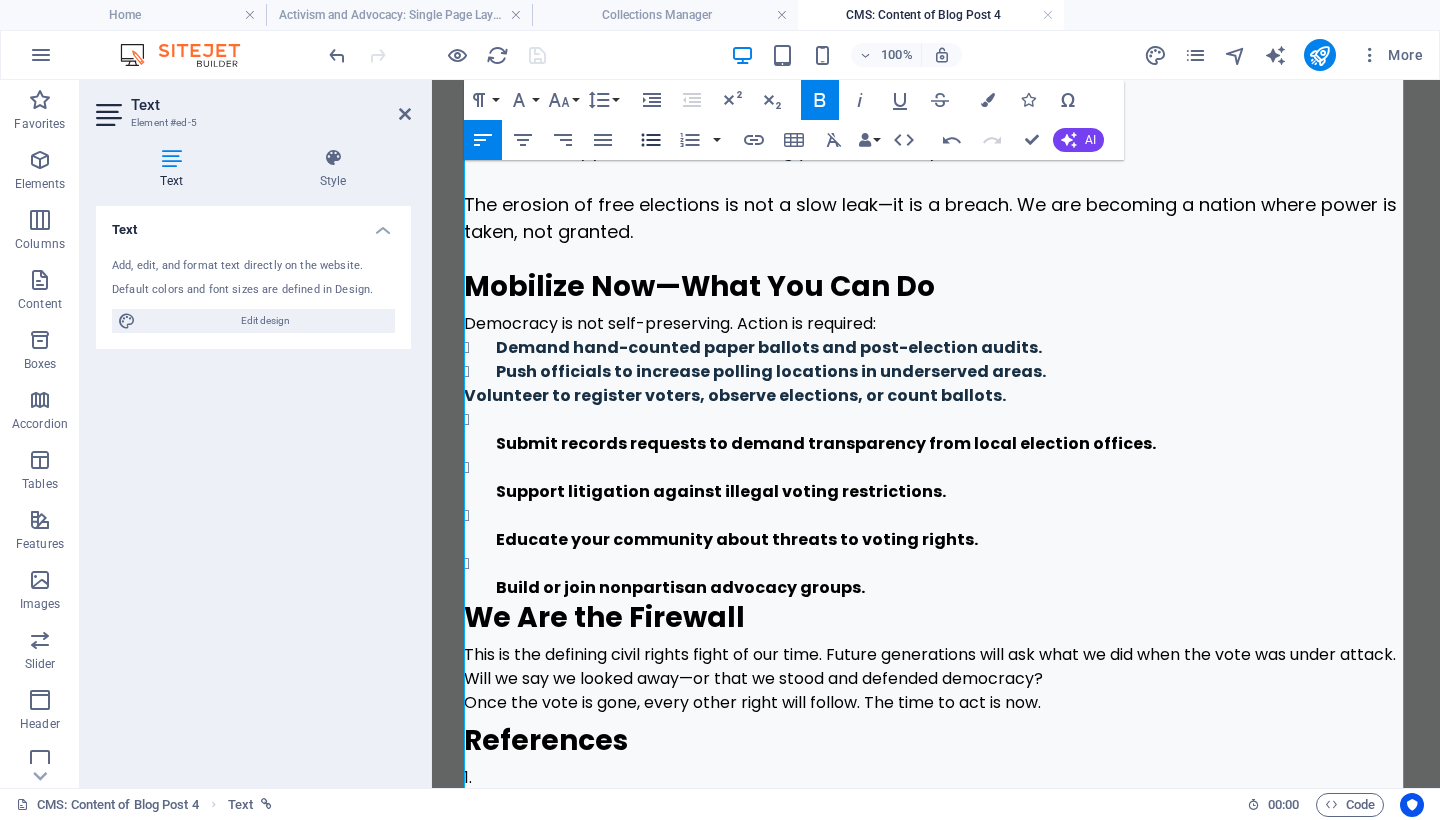 click 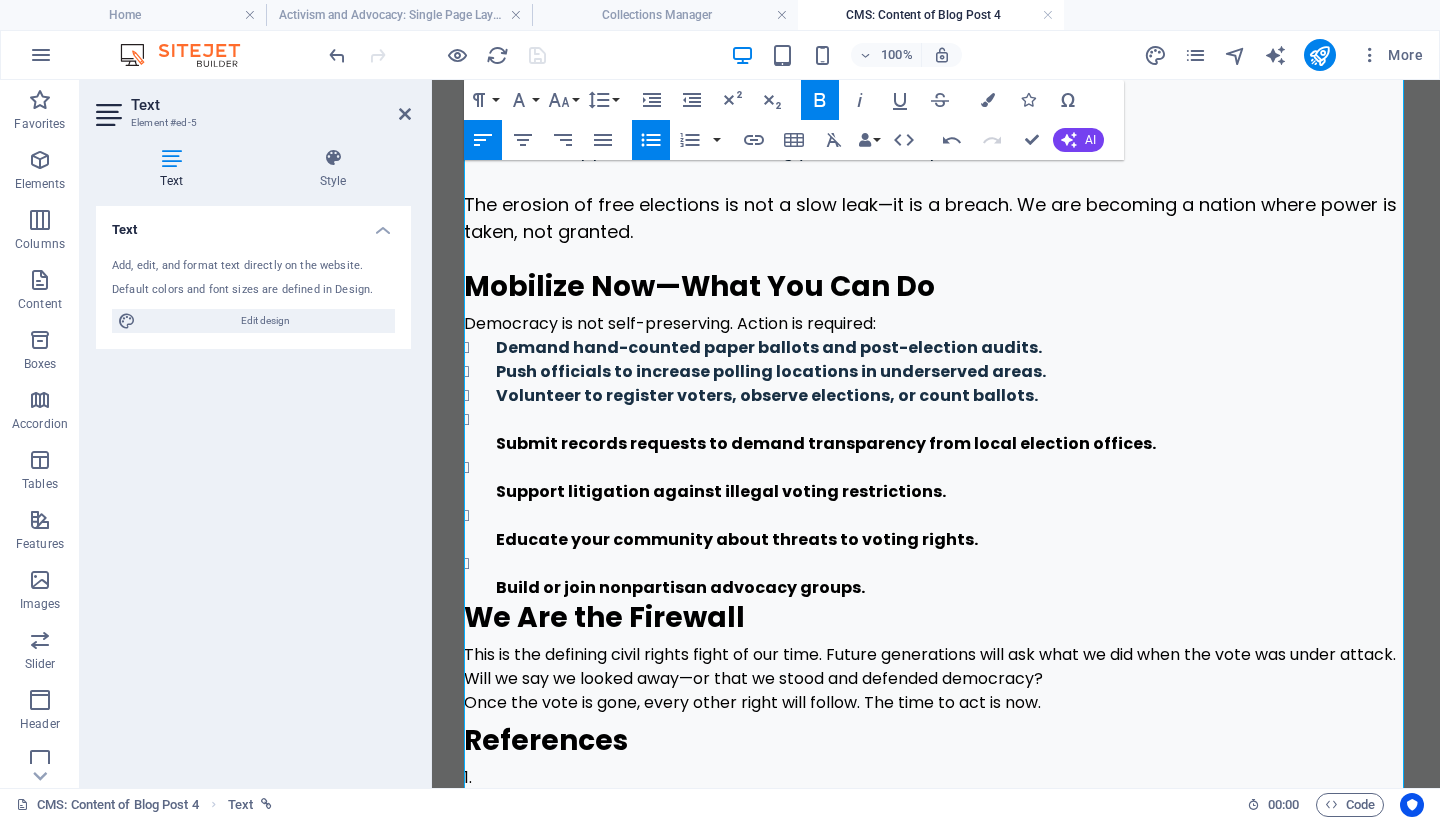 click on "Submit records requests to demand transparency from local election offices." at bounding box center (826, 443) 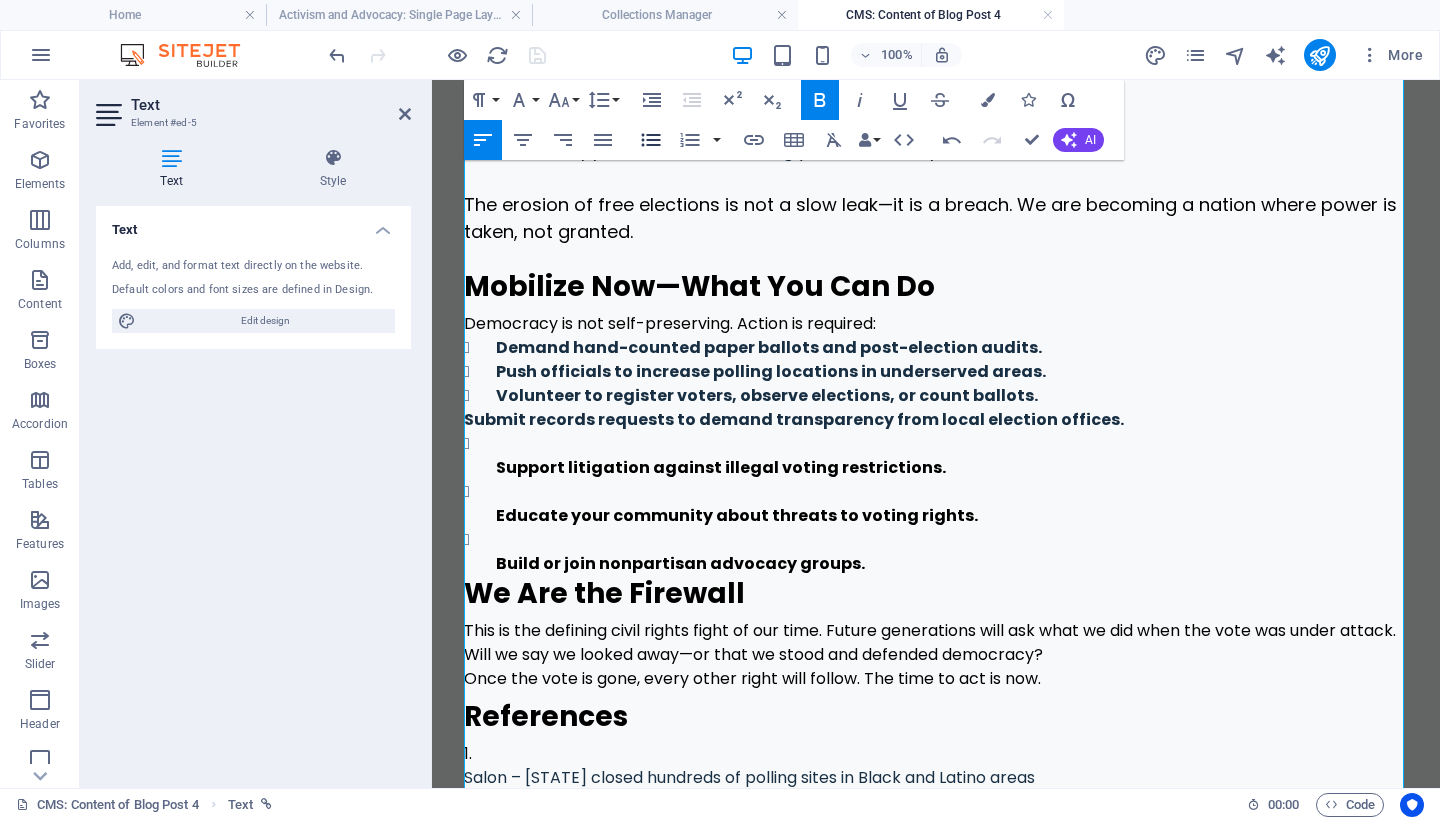 click 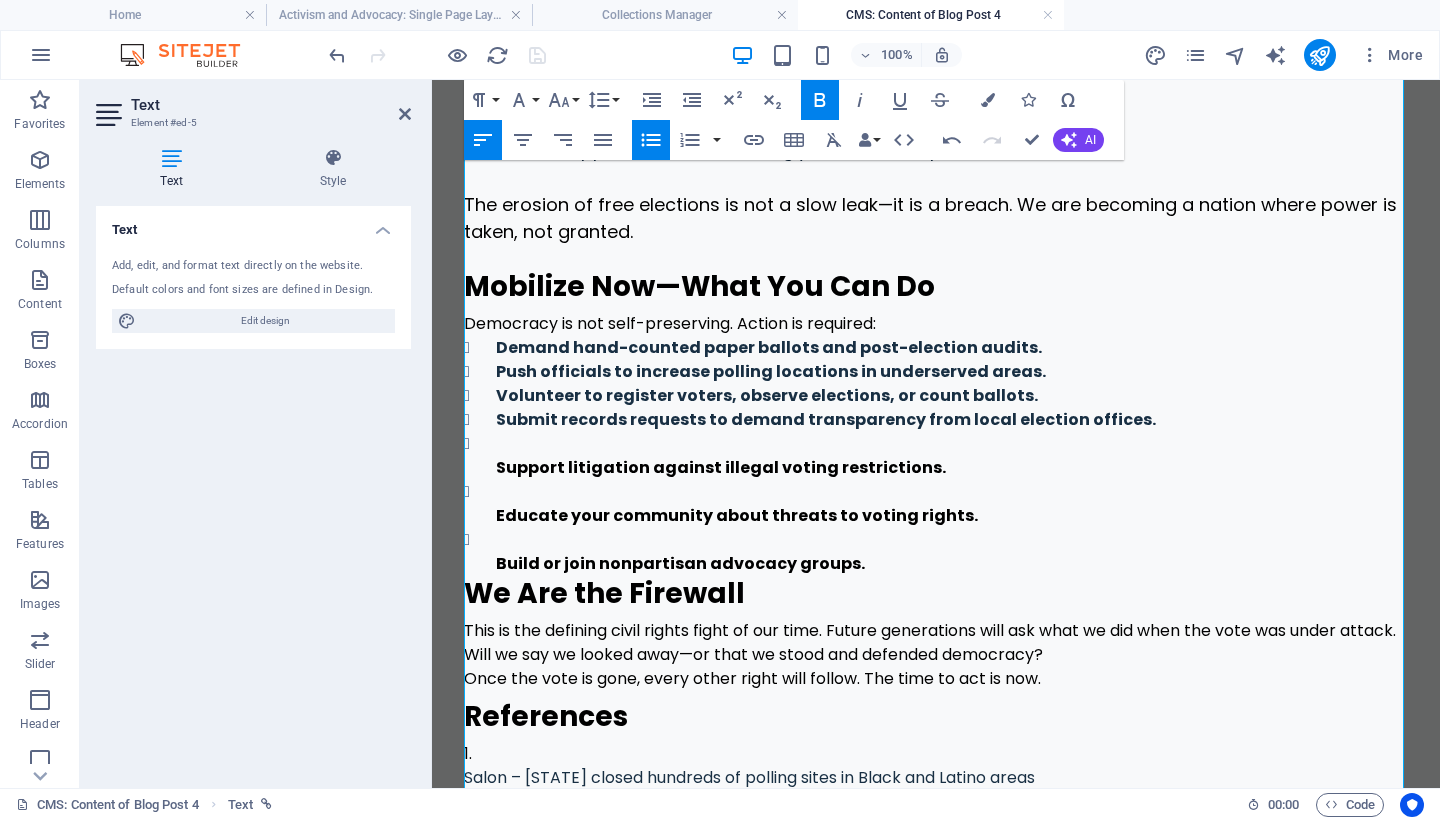 click on "Support litigation against illegal voting restrictions. Educate your community about threats to voting rights. Build or join nonpartisan advocacy groups." at bounding box center (936, 504) 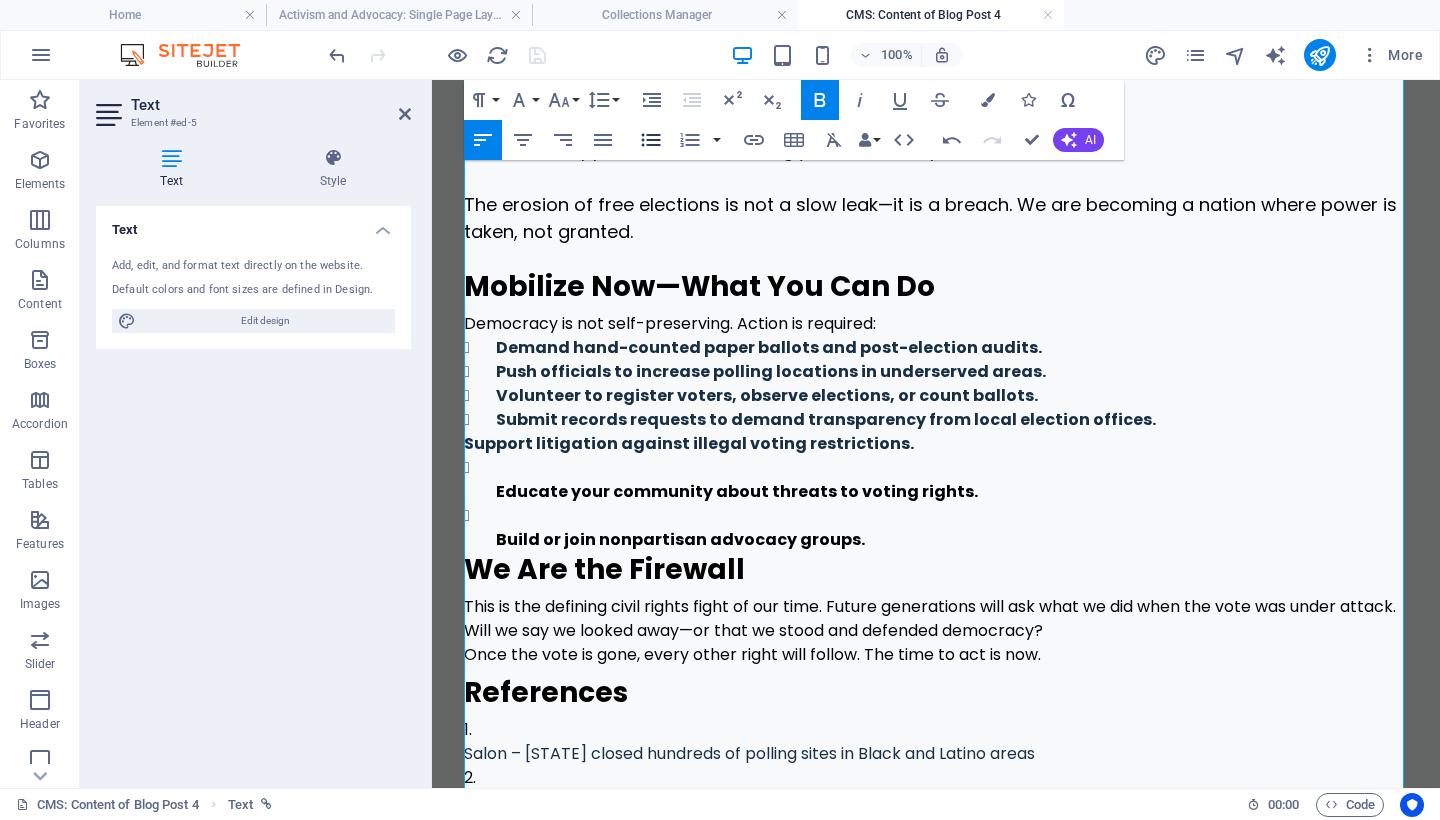 click 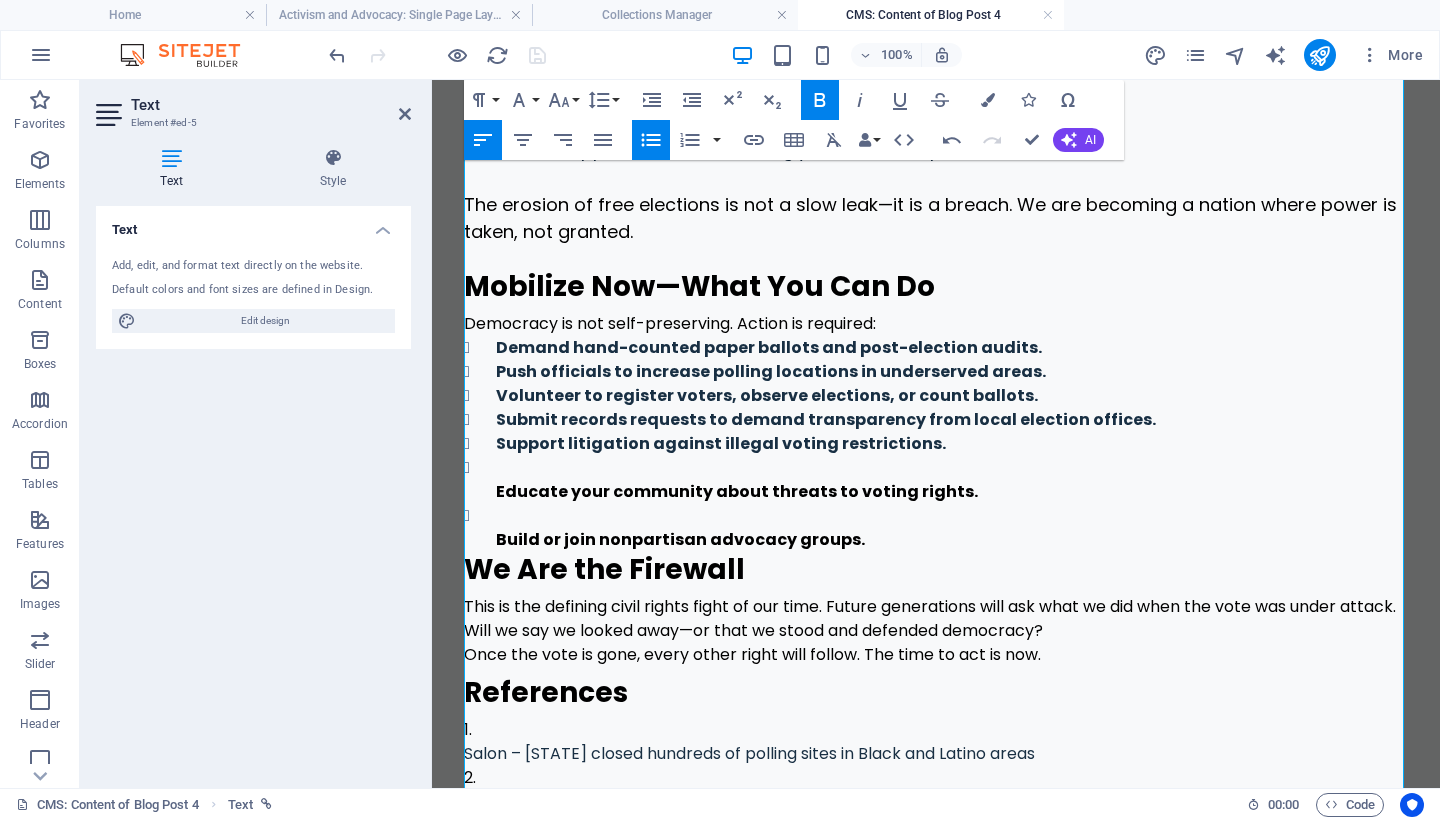 click on "Educate your community about threats to voting rights." at bounding box center [737, 491] 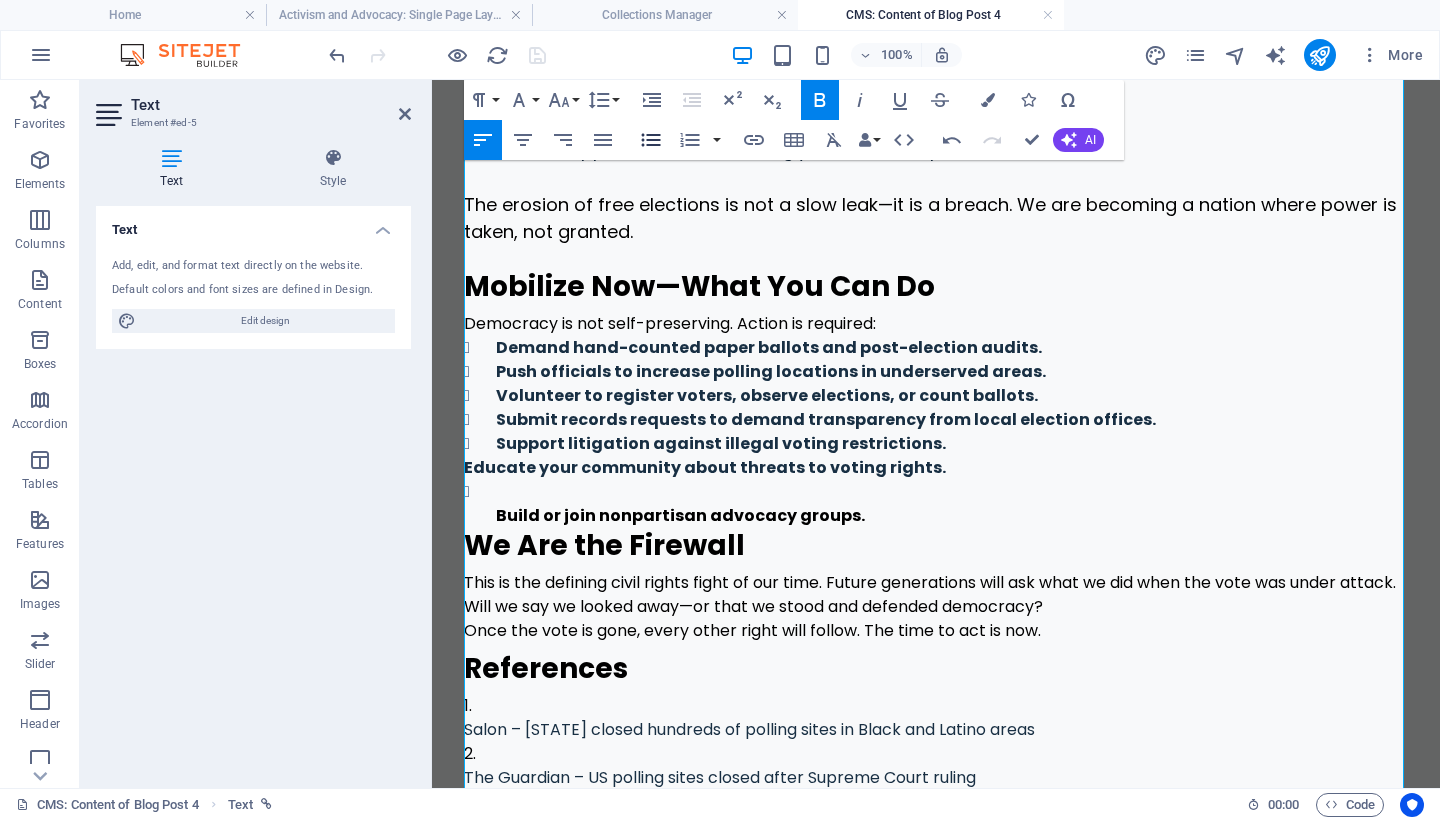 click 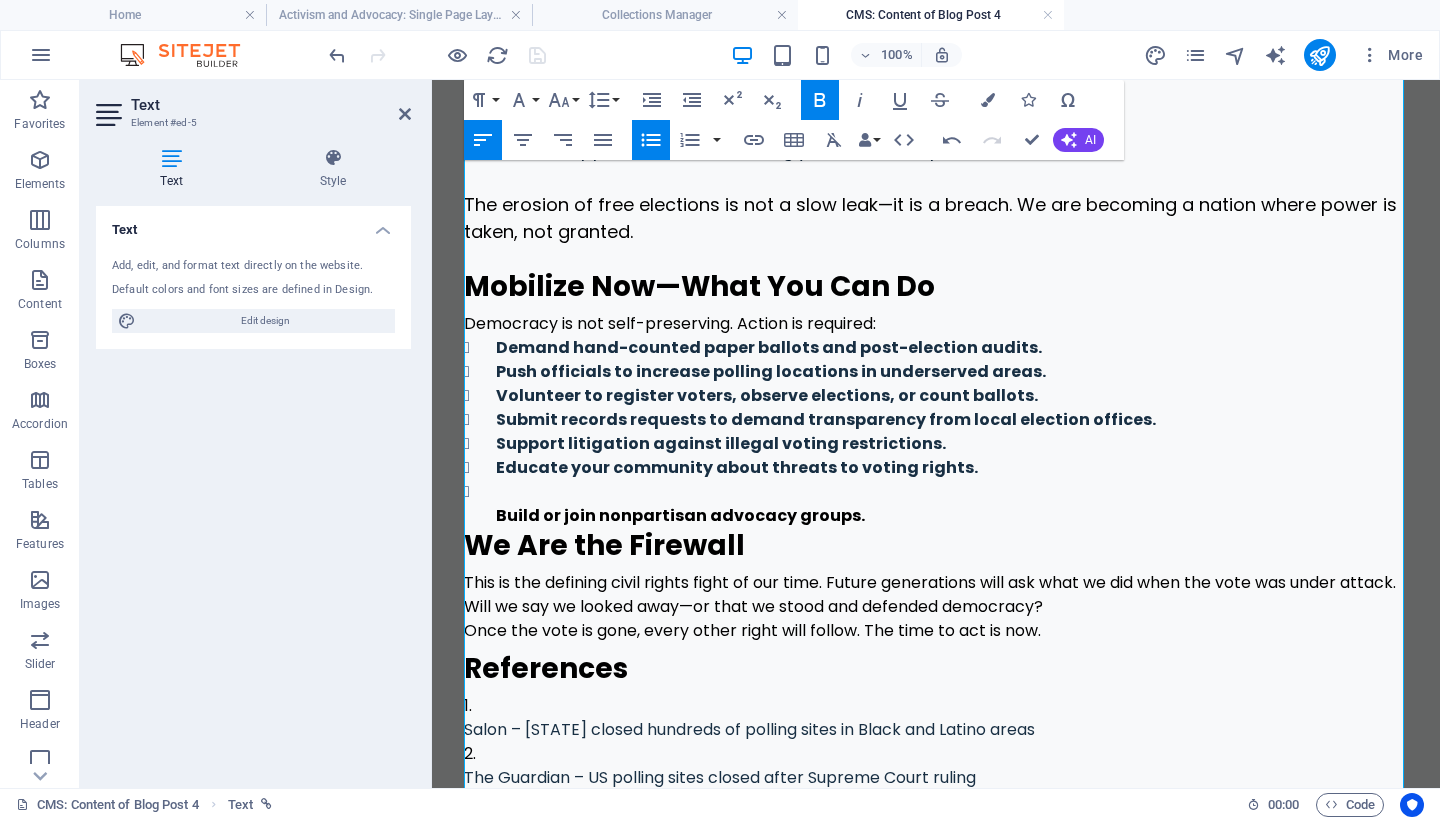 click on "Build or join nonpartisan advocacy groups." at bounding box center [936, 504] 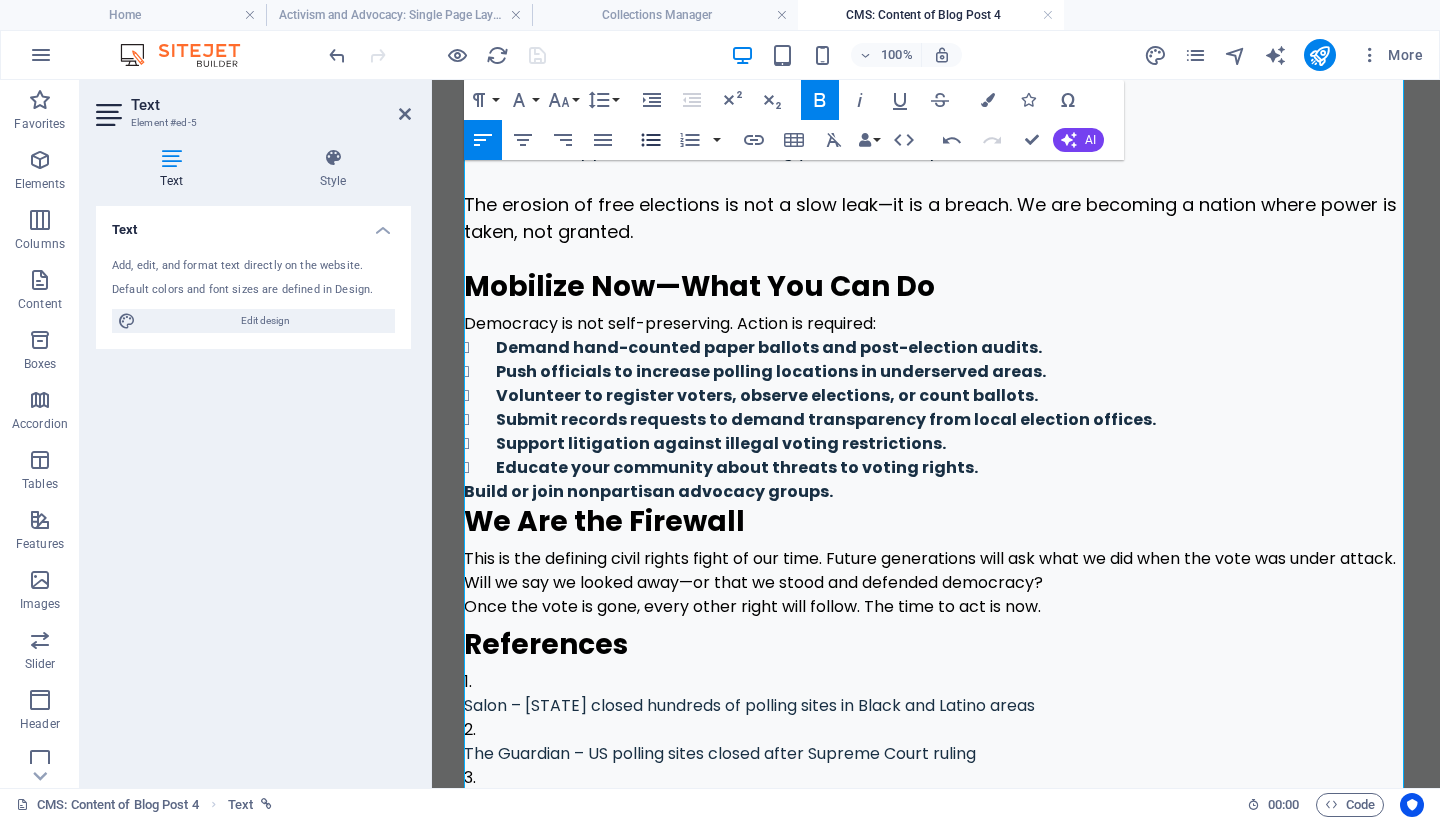 click 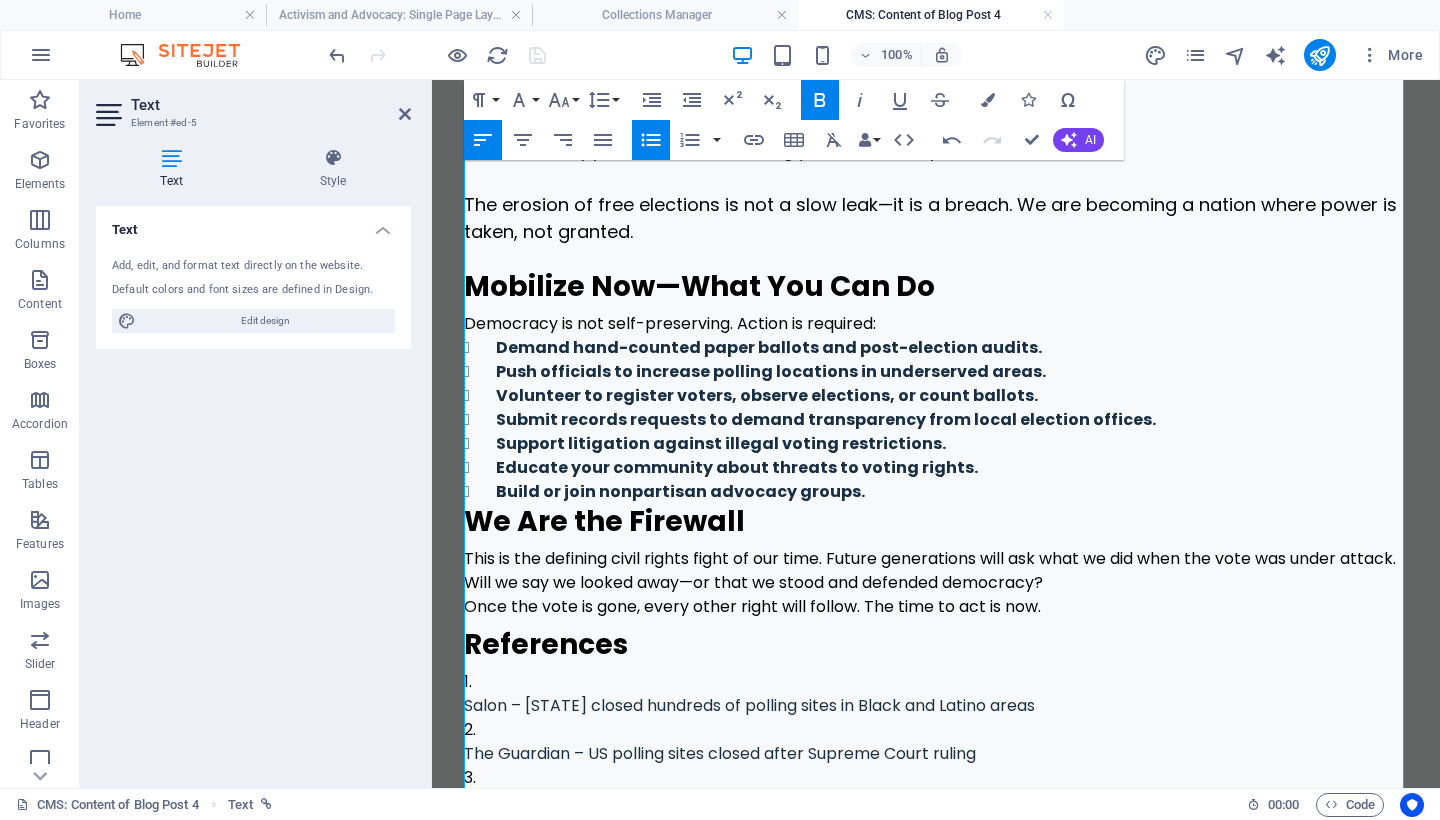 click on "Build or join nonpartisan advocacy groups." at bounding box center [952, 492] 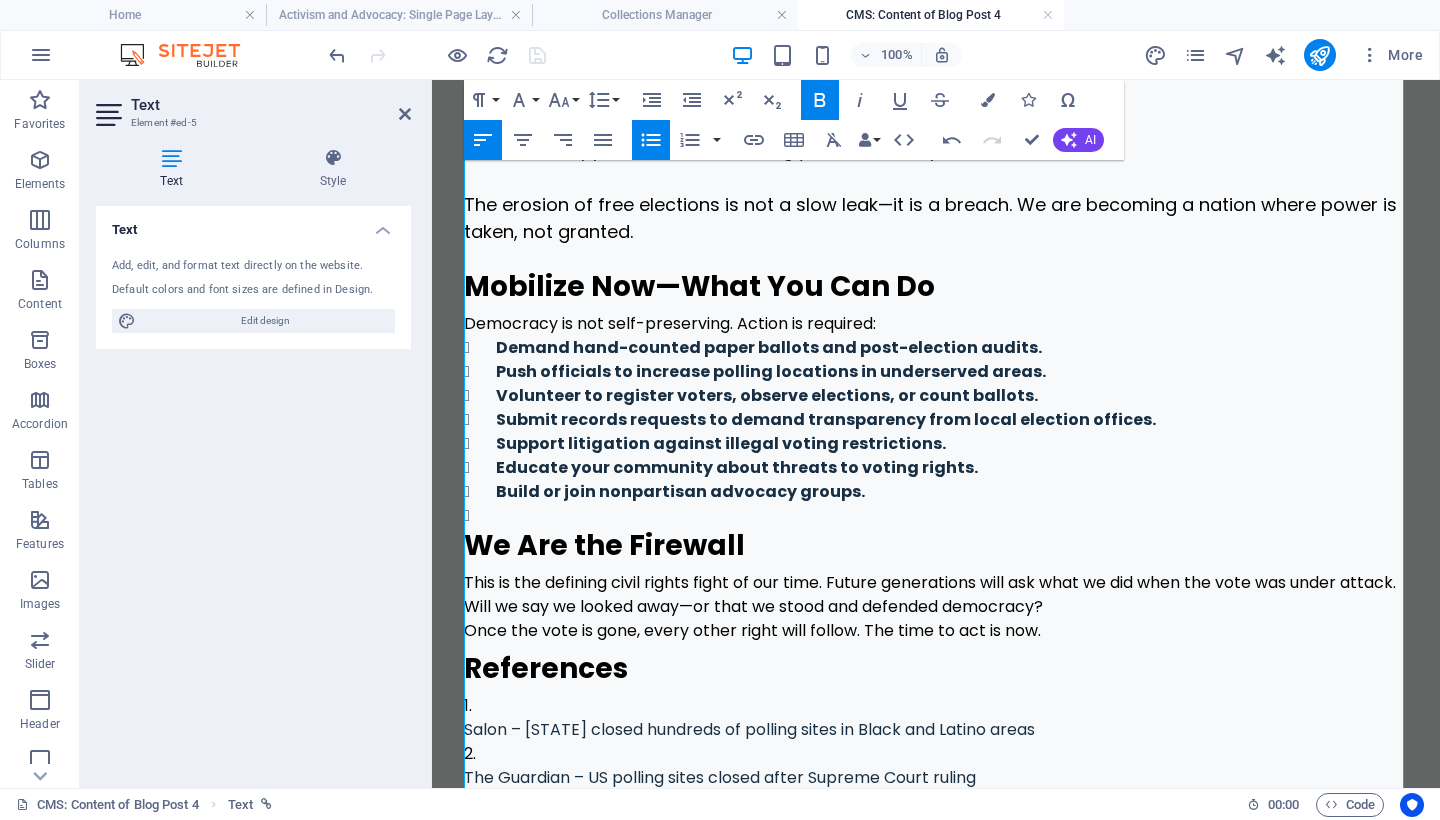 click 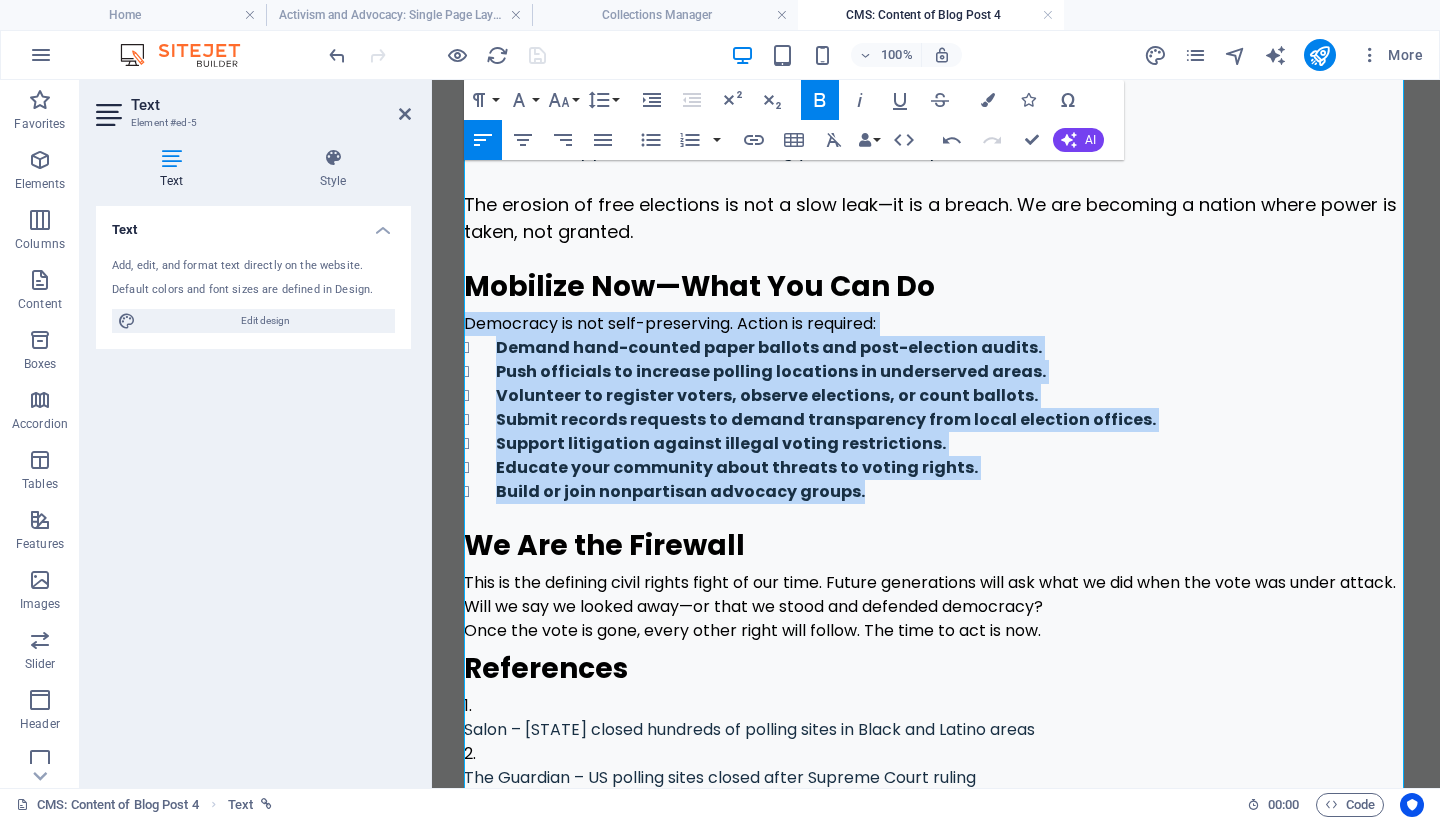 drag, startPoint x: 869, startPoint y: 506, endPoint x: 456, endPoint y: 320, distance: 452.95145 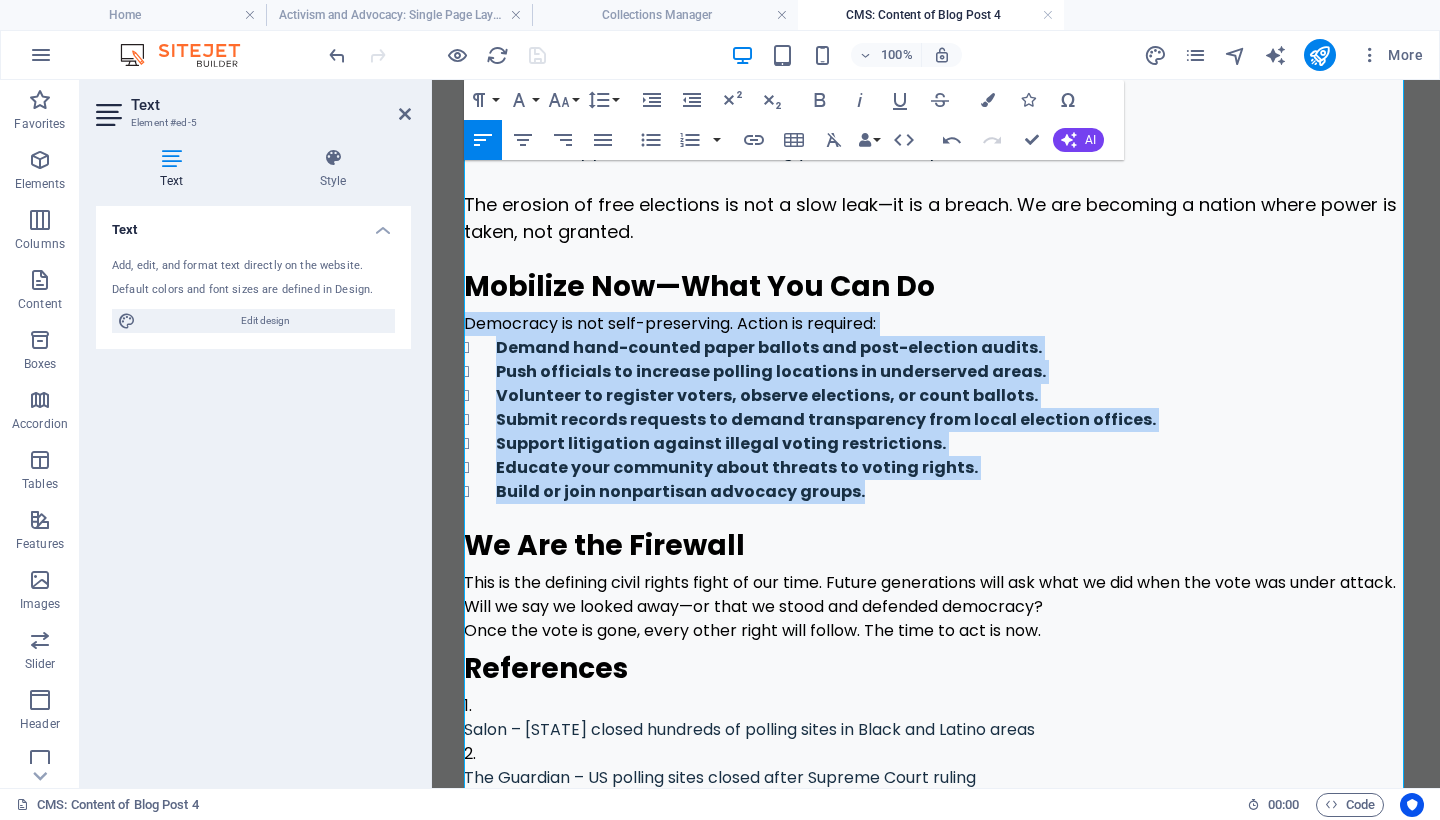 click on "Build or join nonpartisan advocacy groups." at bounding box center (952, 492) 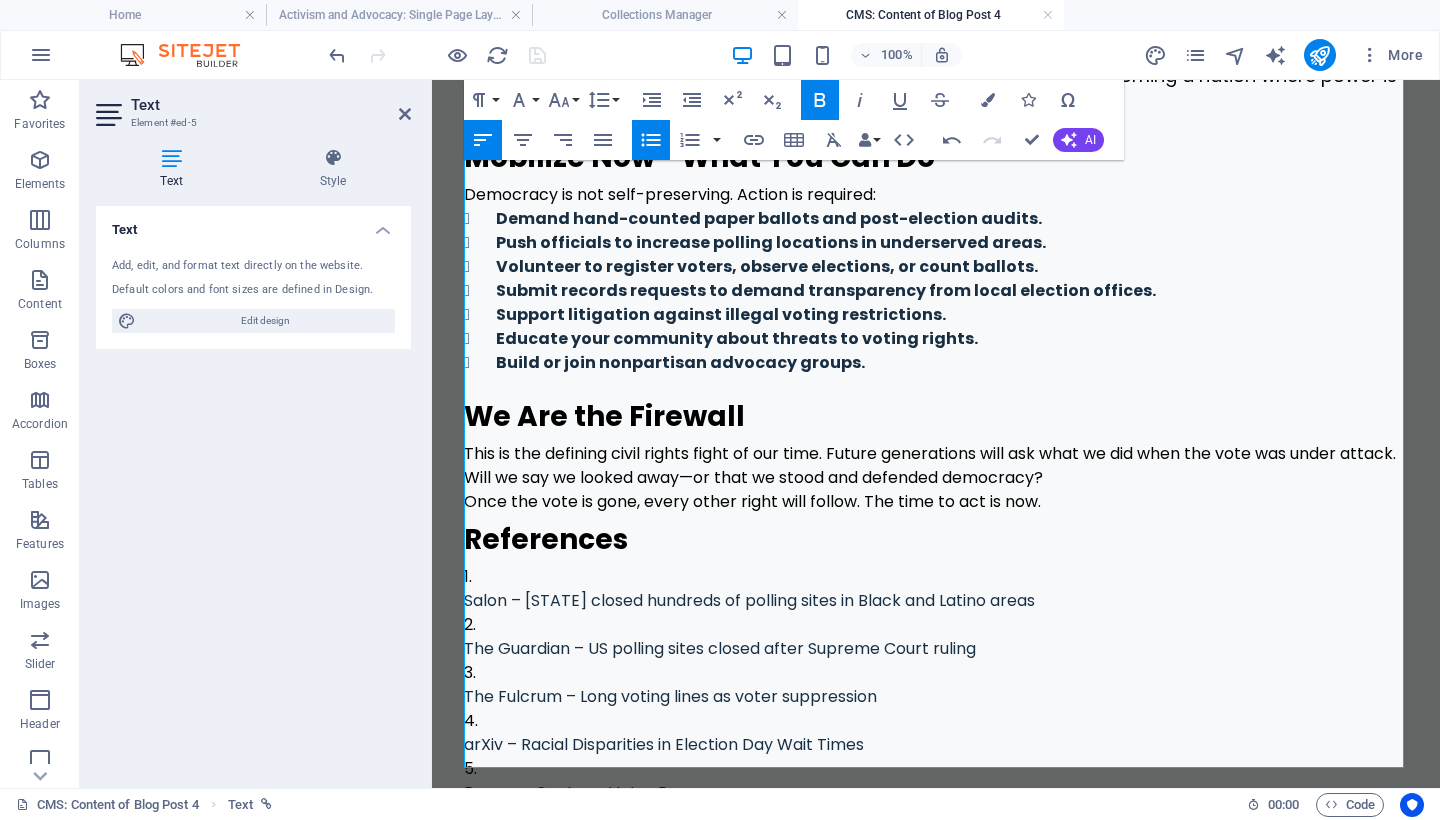 scroll, scrollTop: 1912, scrollLeft: 0, axis: vertical 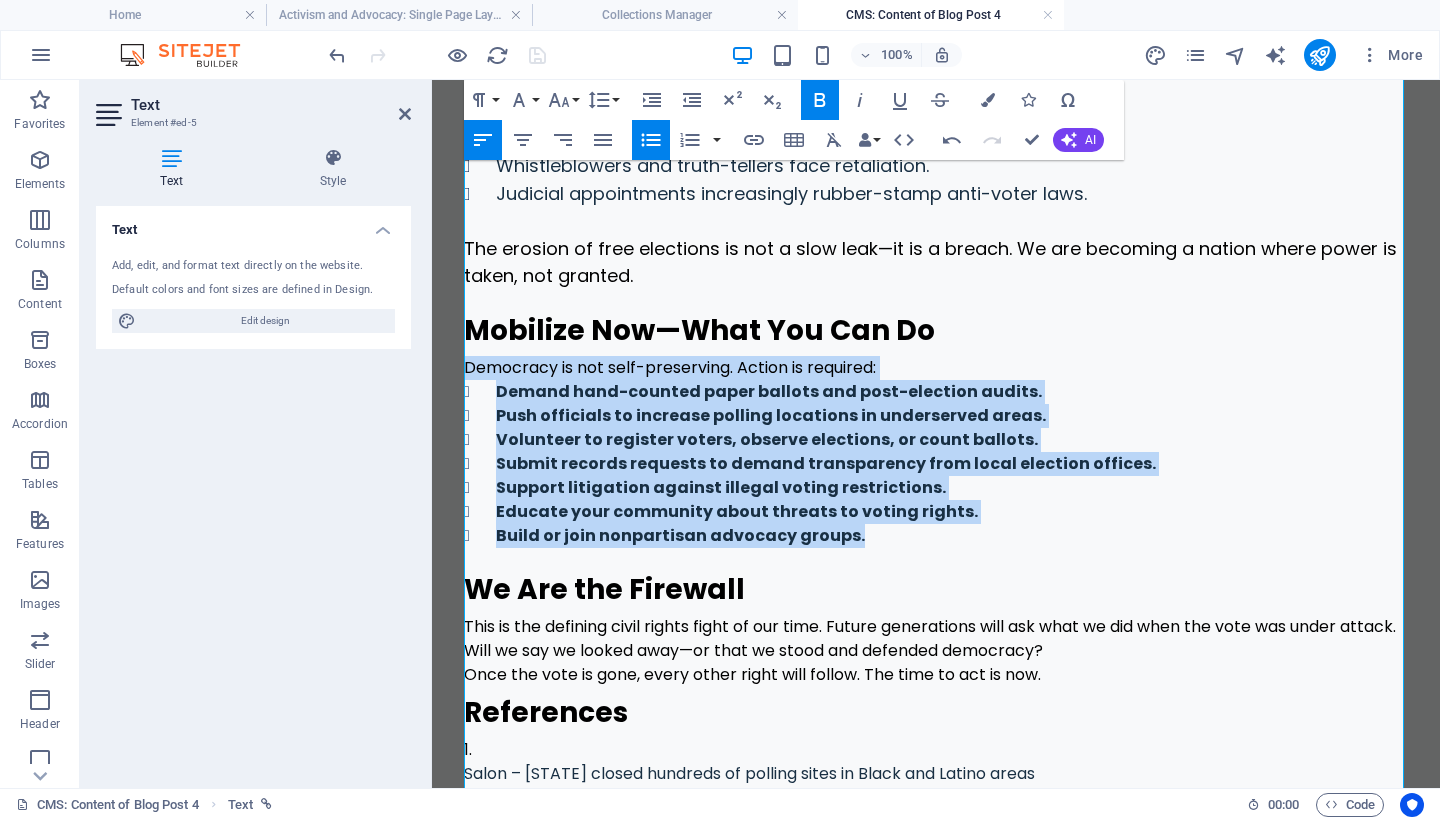 drag, startPoint x: 869, startPoint y: 544, endPoint x: 452, endPoint y: 368, distance: 452.62015 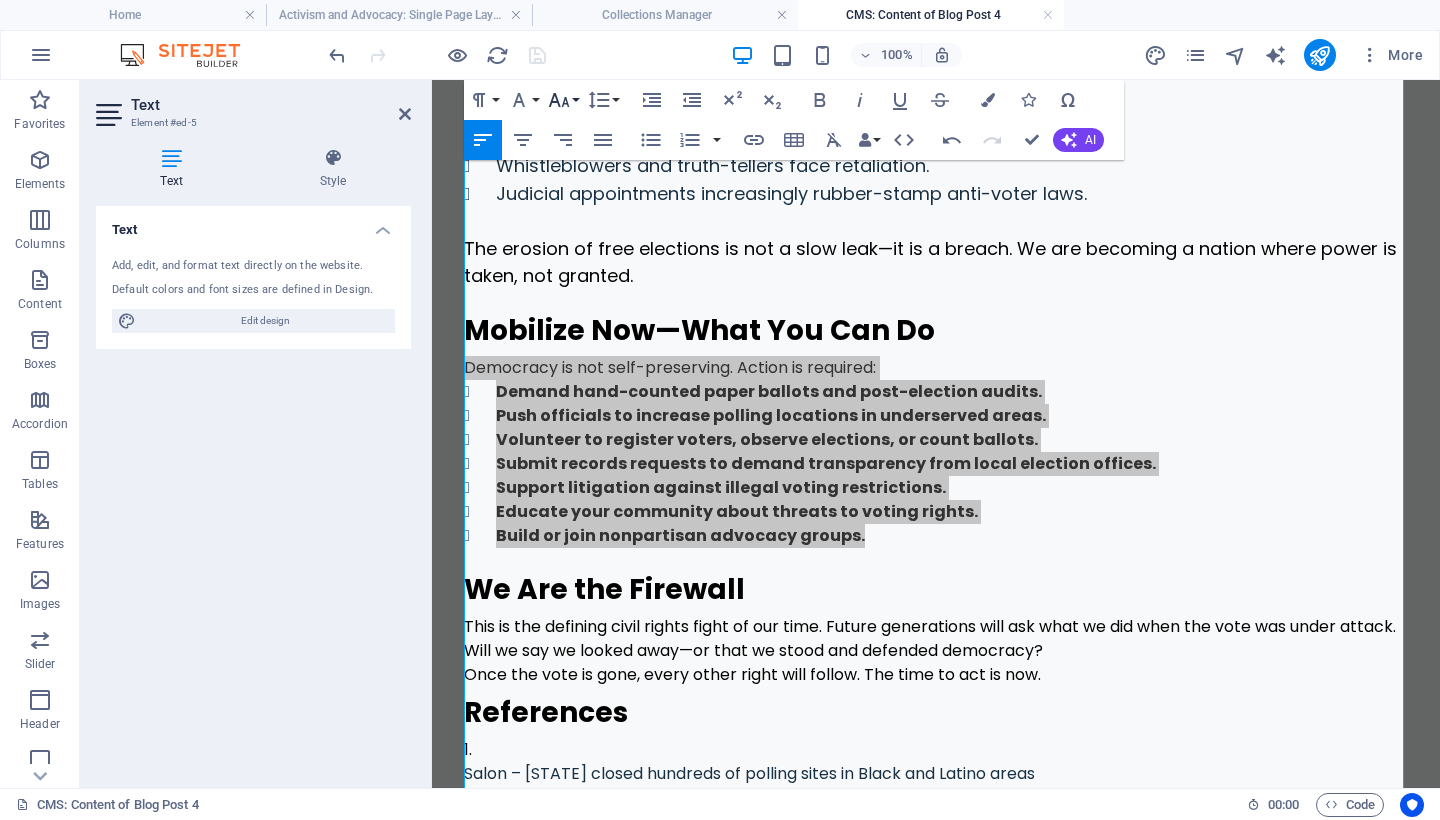 click 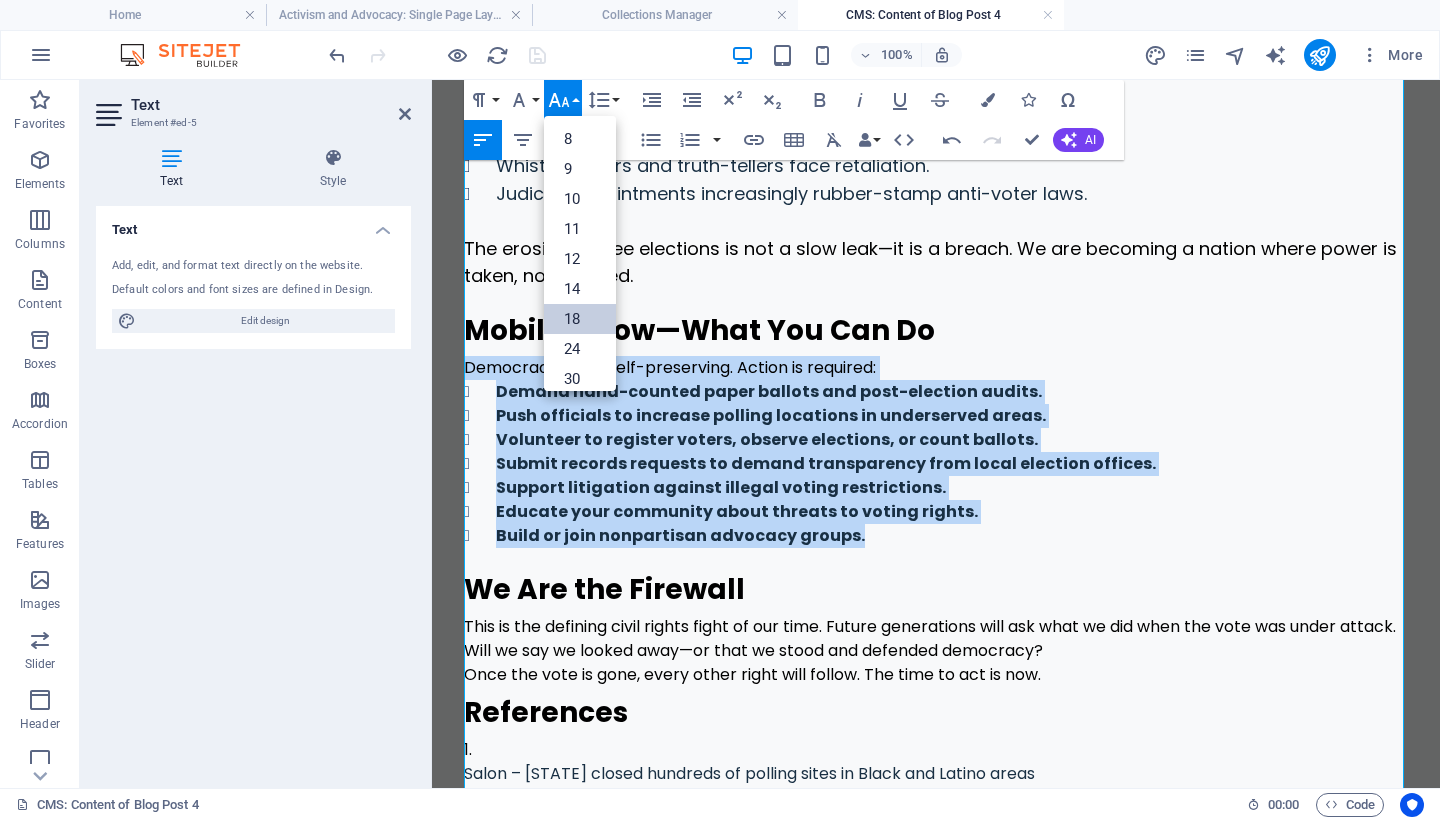 click on "18" at bounding box center (580, 319) 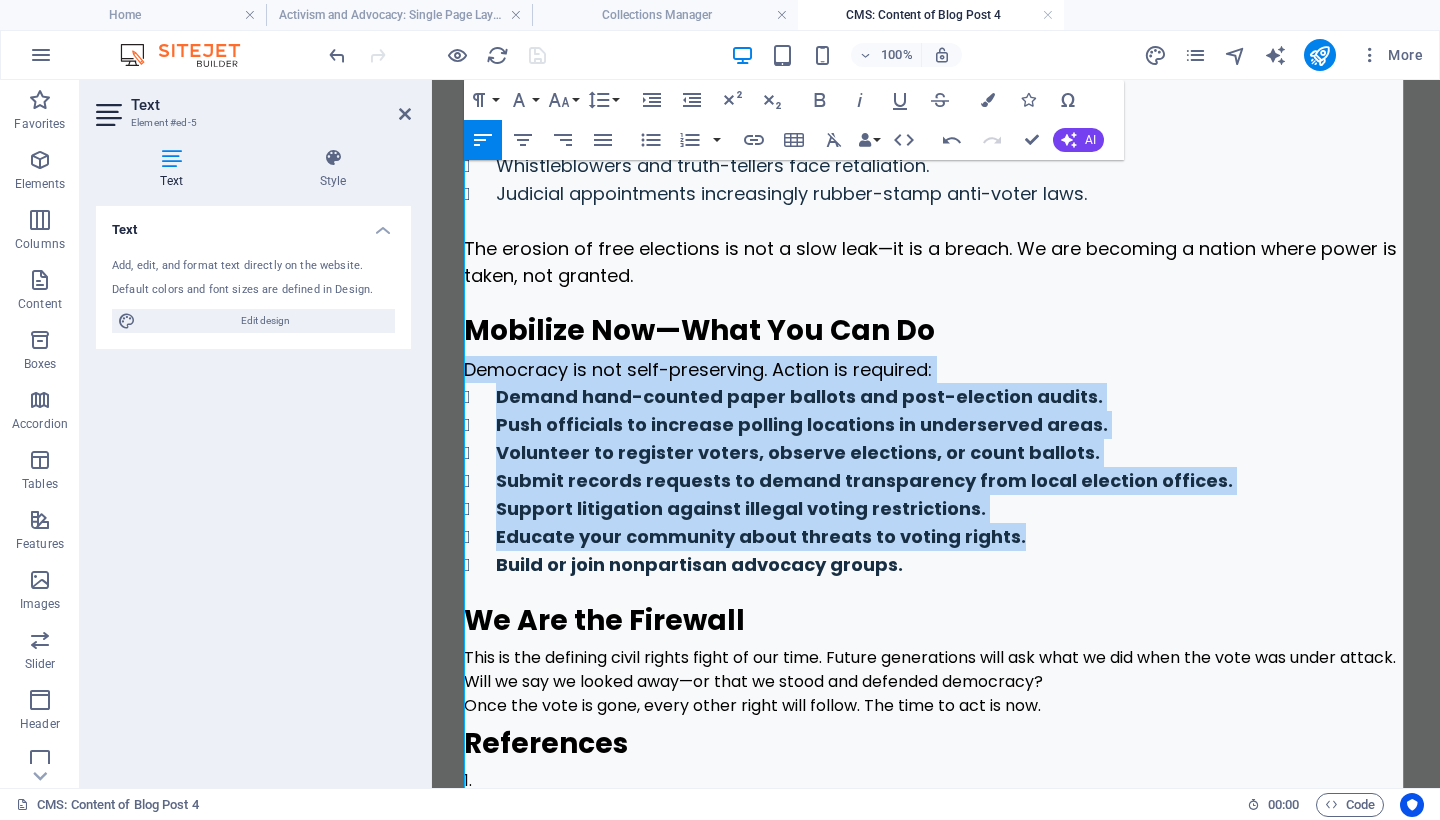 click on "Democracy is not self-preserving. Action is required:" at bounding box center (698, 369) 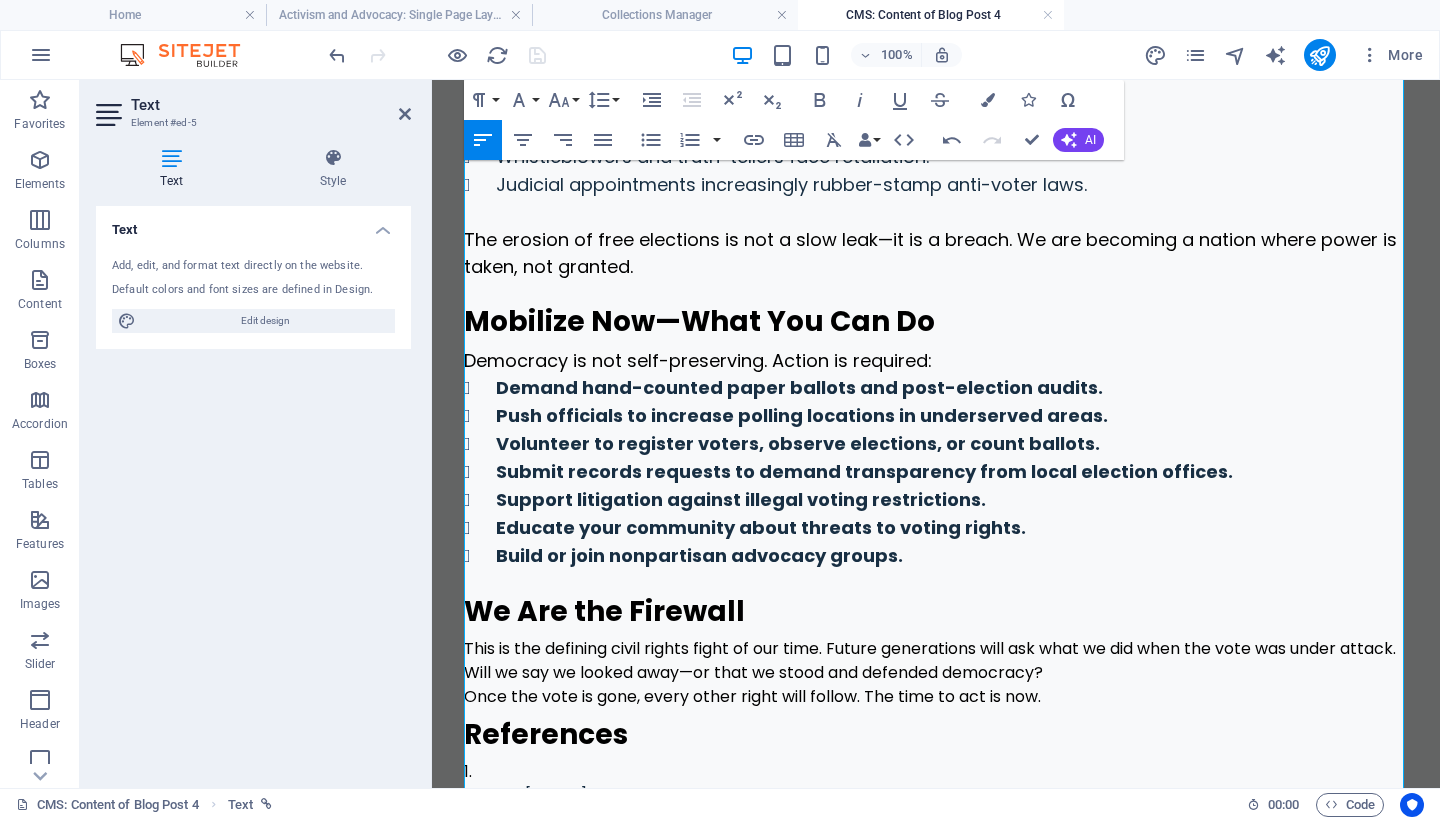 scroll, scrollTop: 1529, scrollLeft: 0, axis: vertical 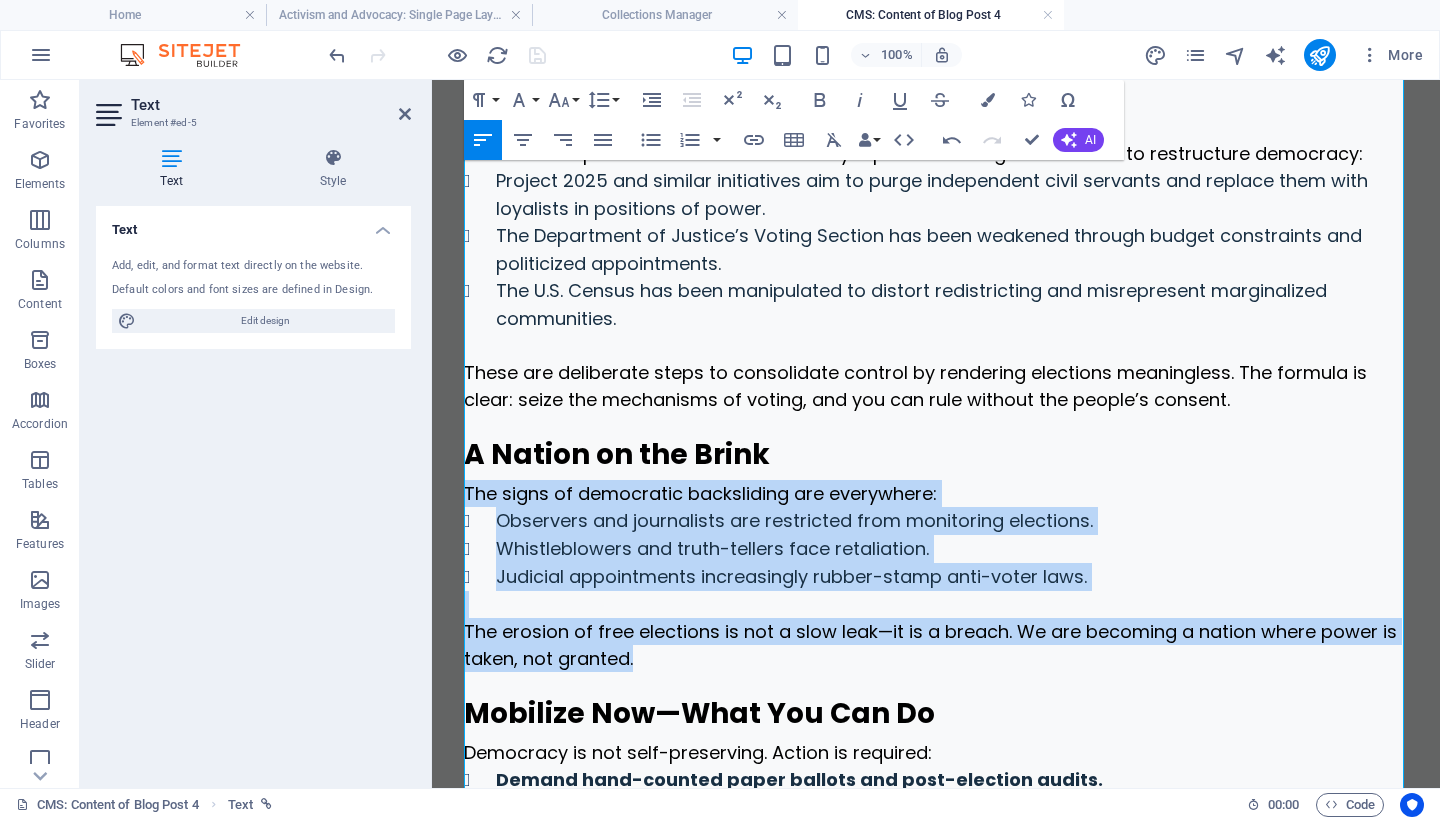 drag, startPoint x: 644, startPoint y: 664, endPoint x: 440, endPoint y: 480, distance: 274.72168 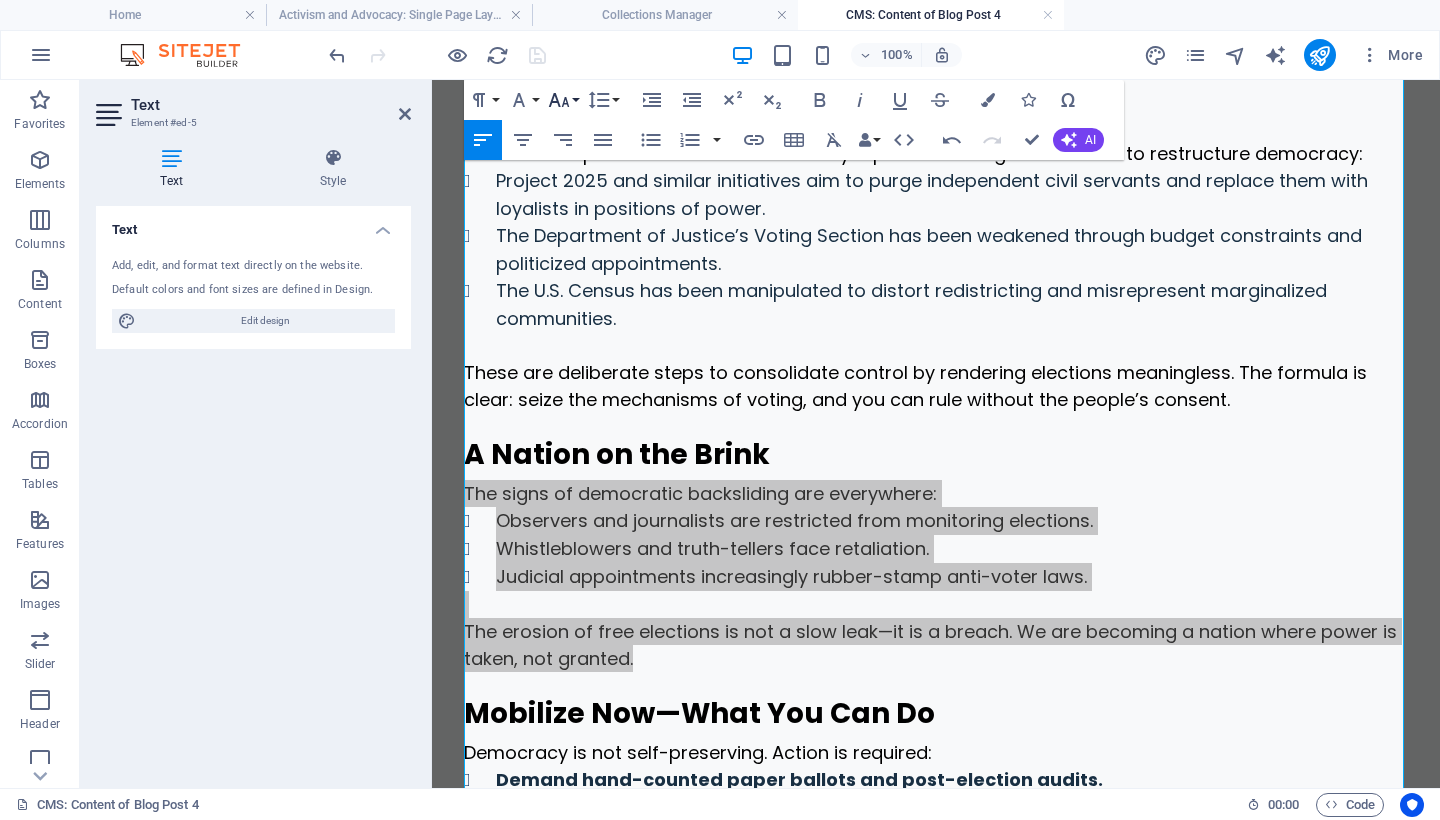 click 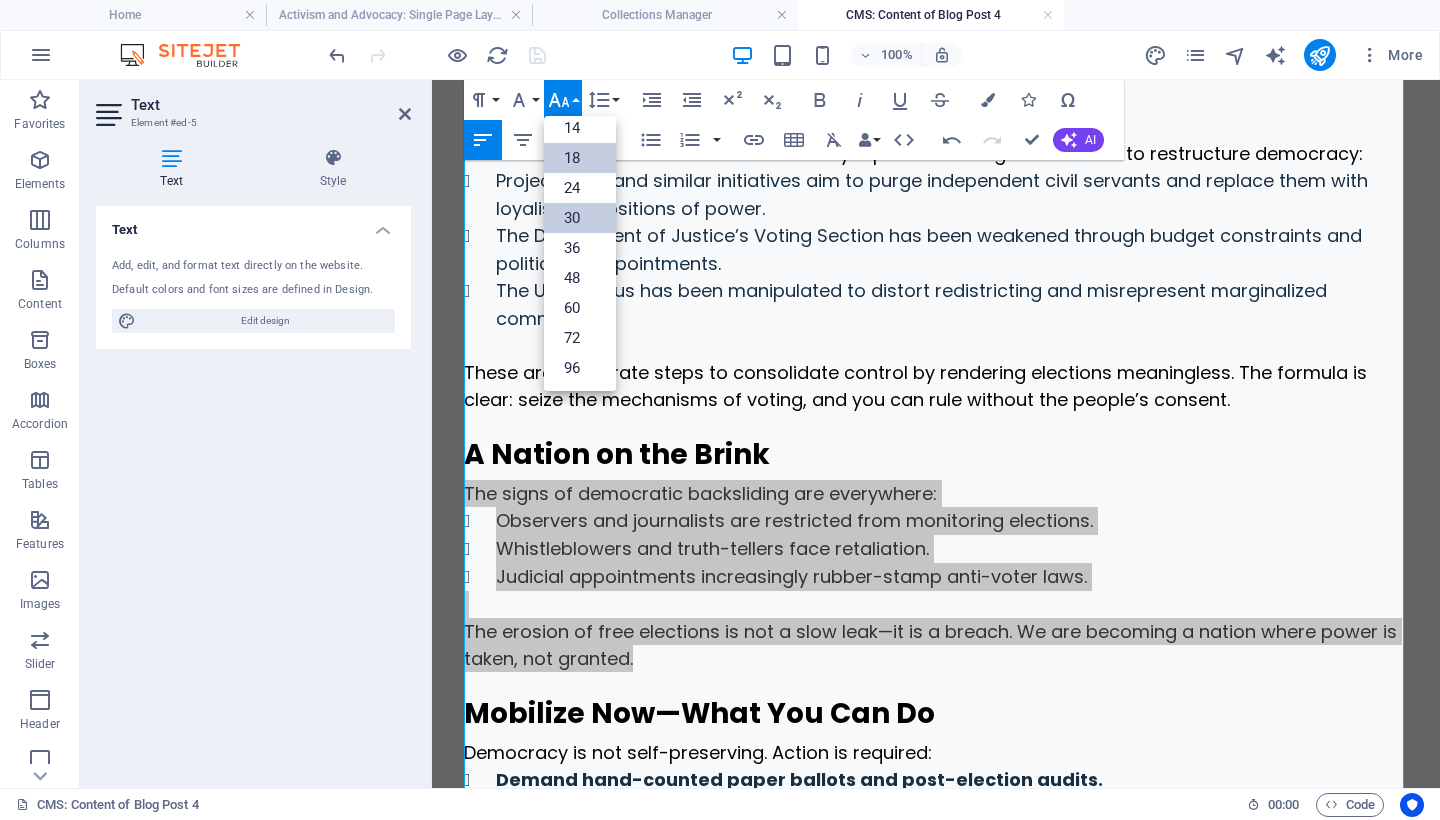 scroll, scrollTop: 161, scrollLeft: 0, axis: vertical 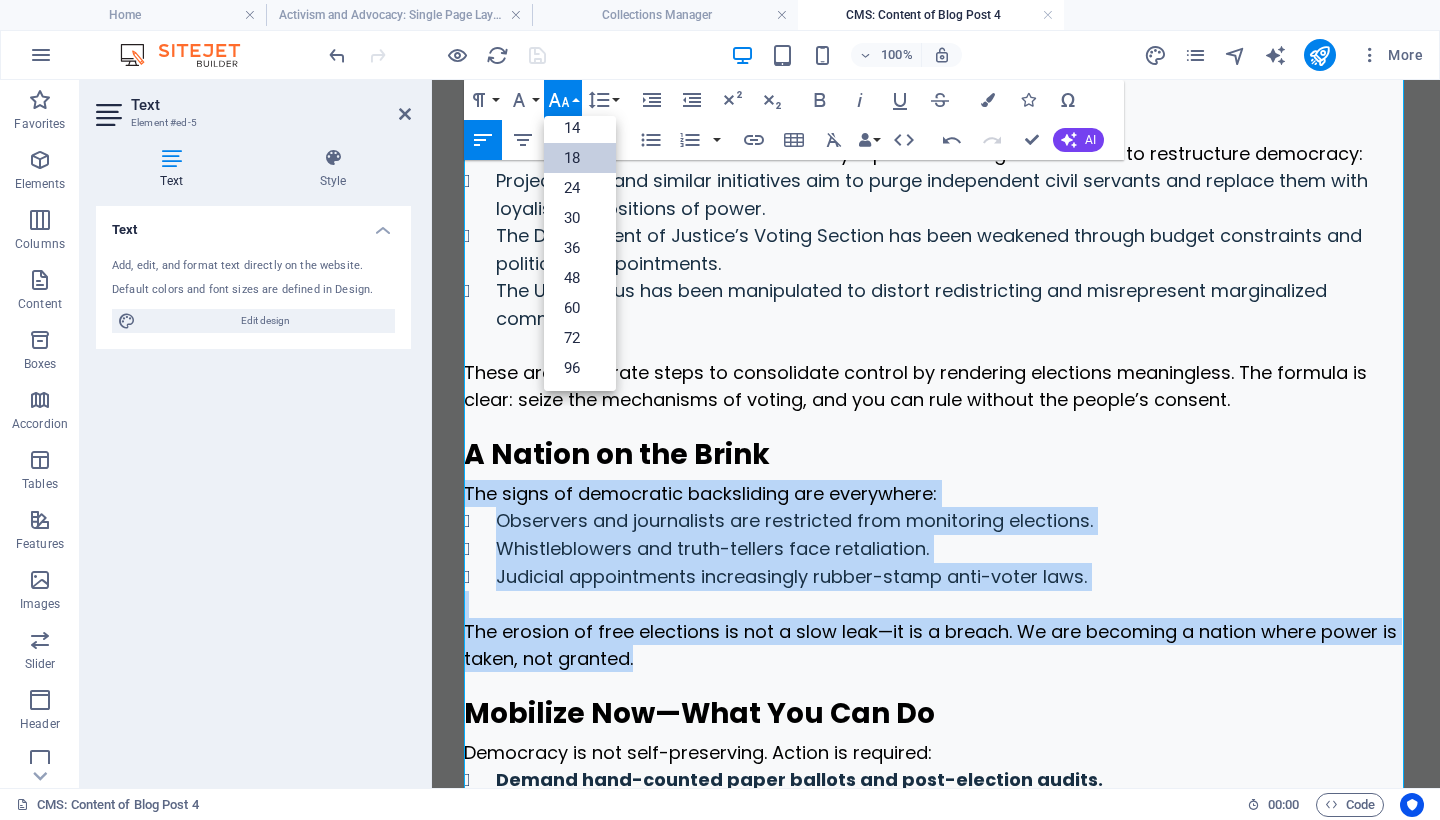 click on "18" at bounding box center (580, 158) 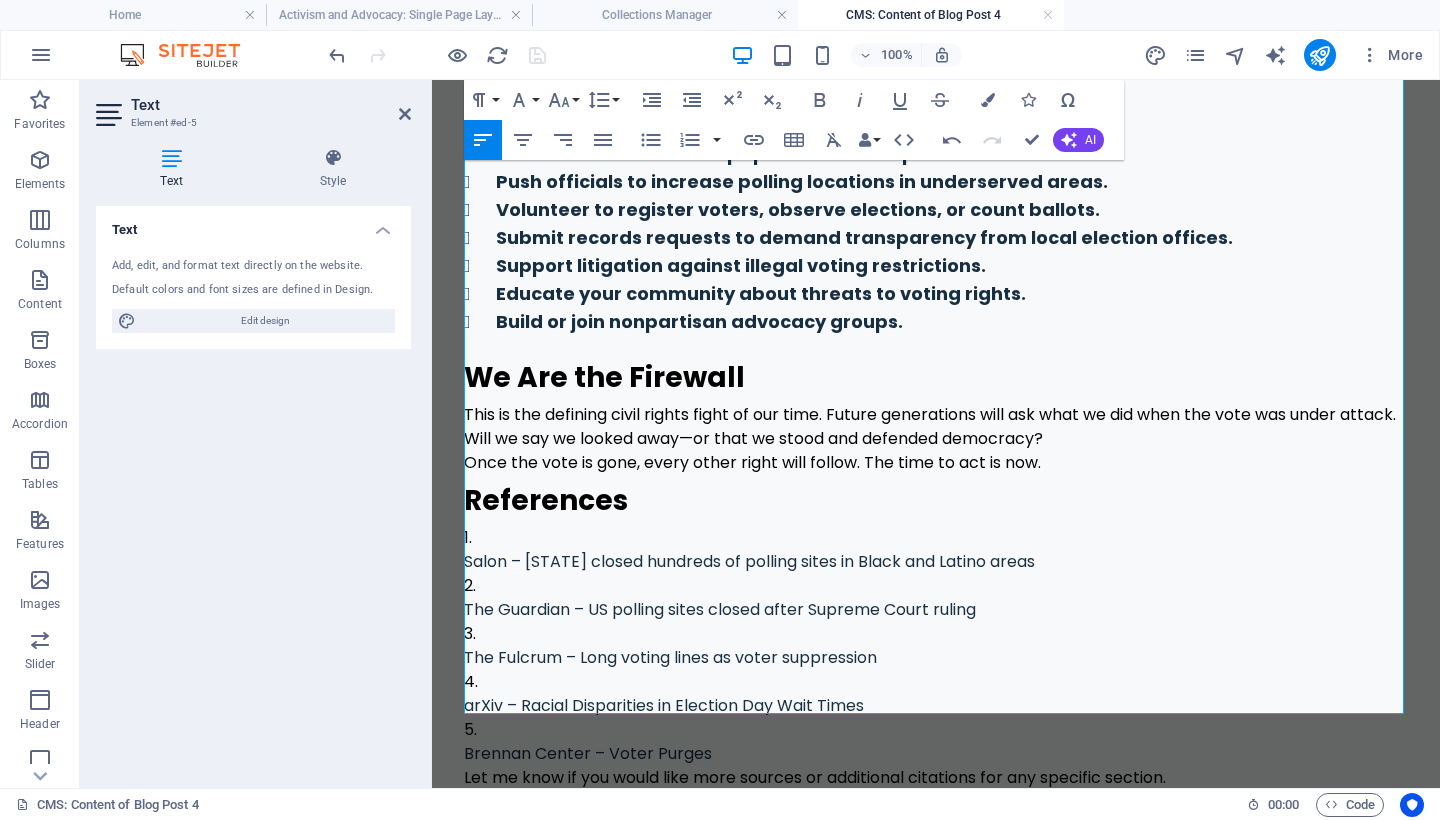 scroll, scrollTop: 2196, scrollLeft: 0, axis: vertical 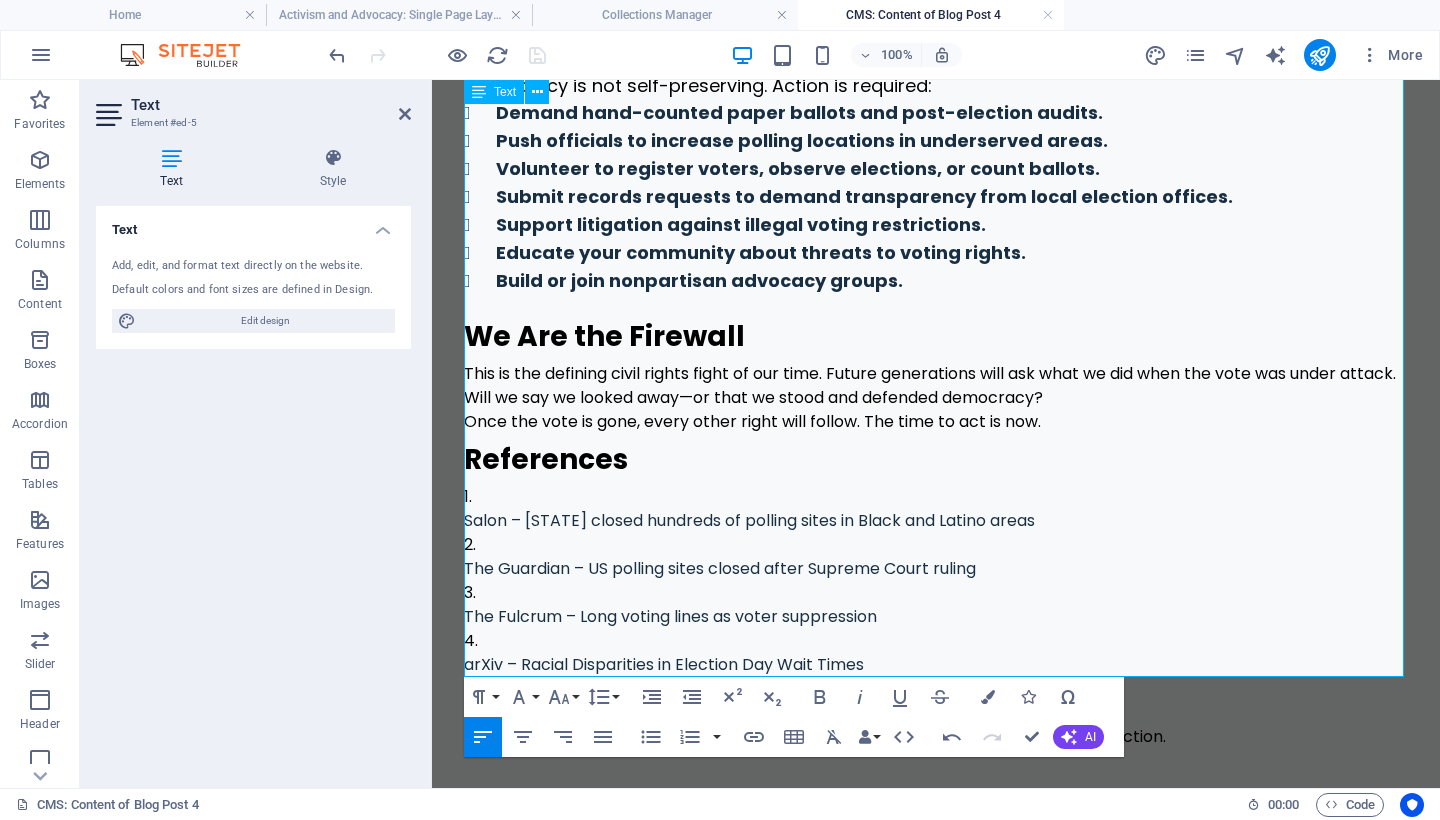 click on "Once the vote is gone, every other right will follow. The time to act is now." at bounding box center (936, 422) 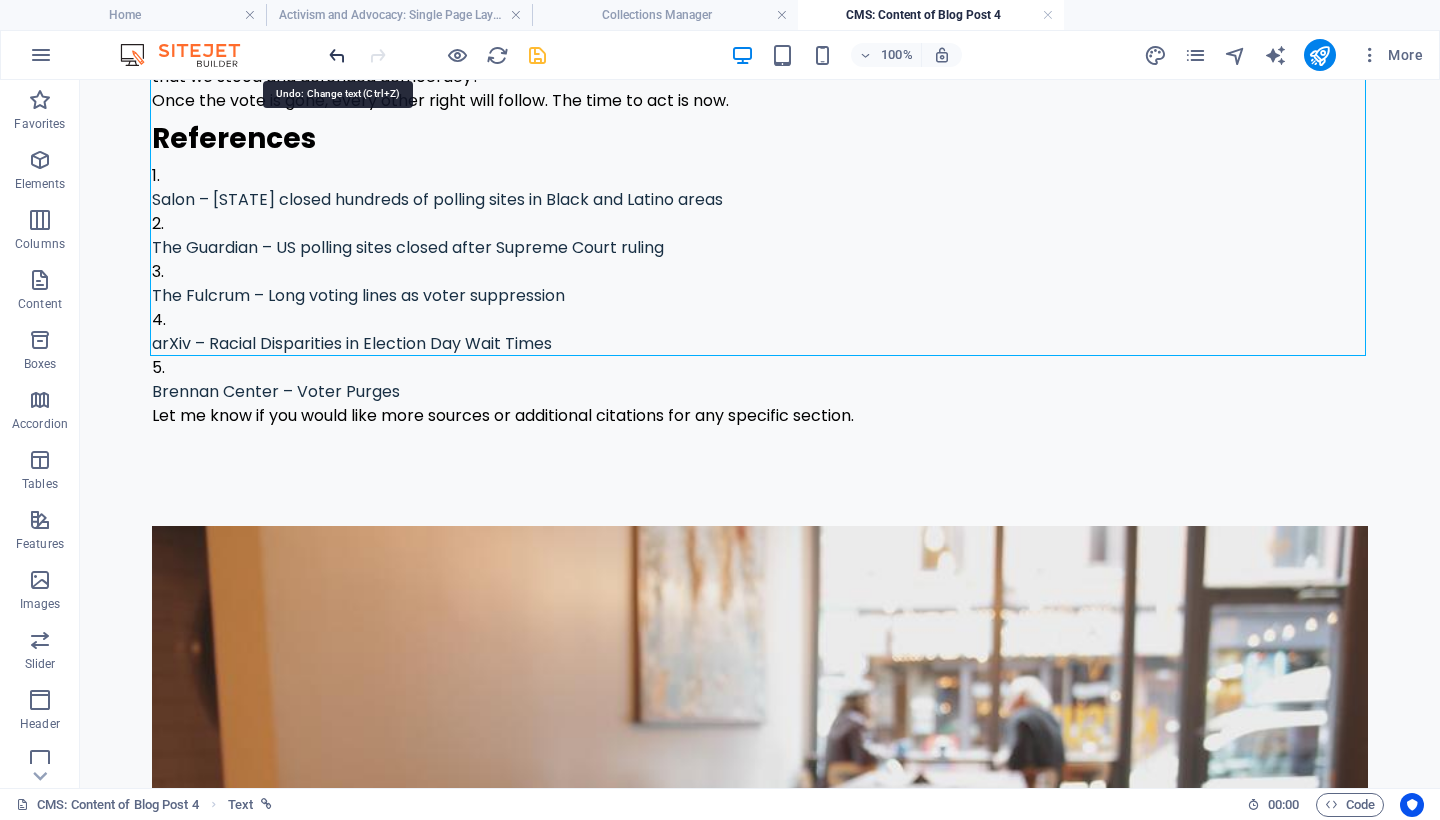 click at bounding box center [337, 55] 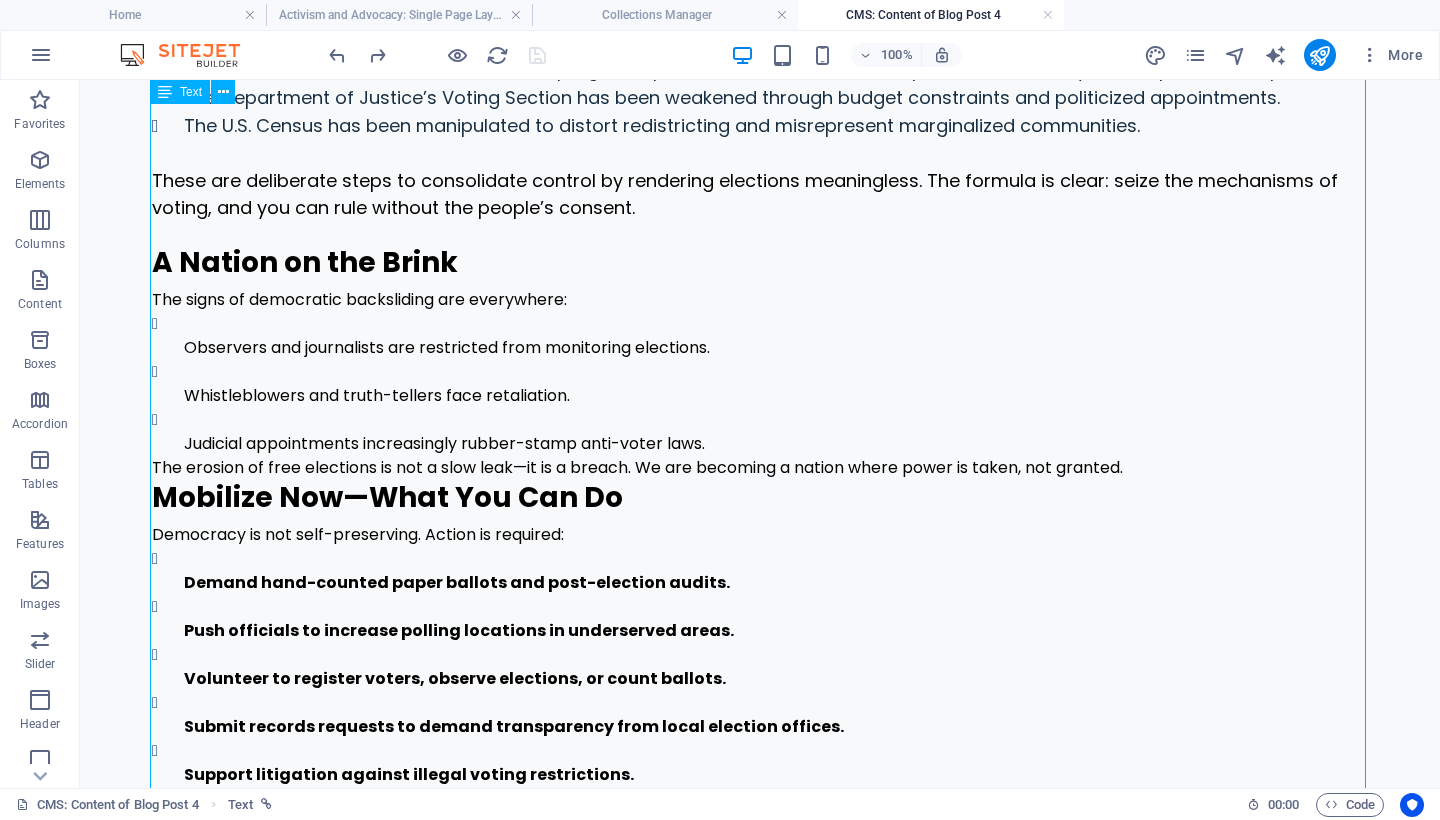 scroll, scrollTop: 1609, scrollLeft: 0, axis: vertical 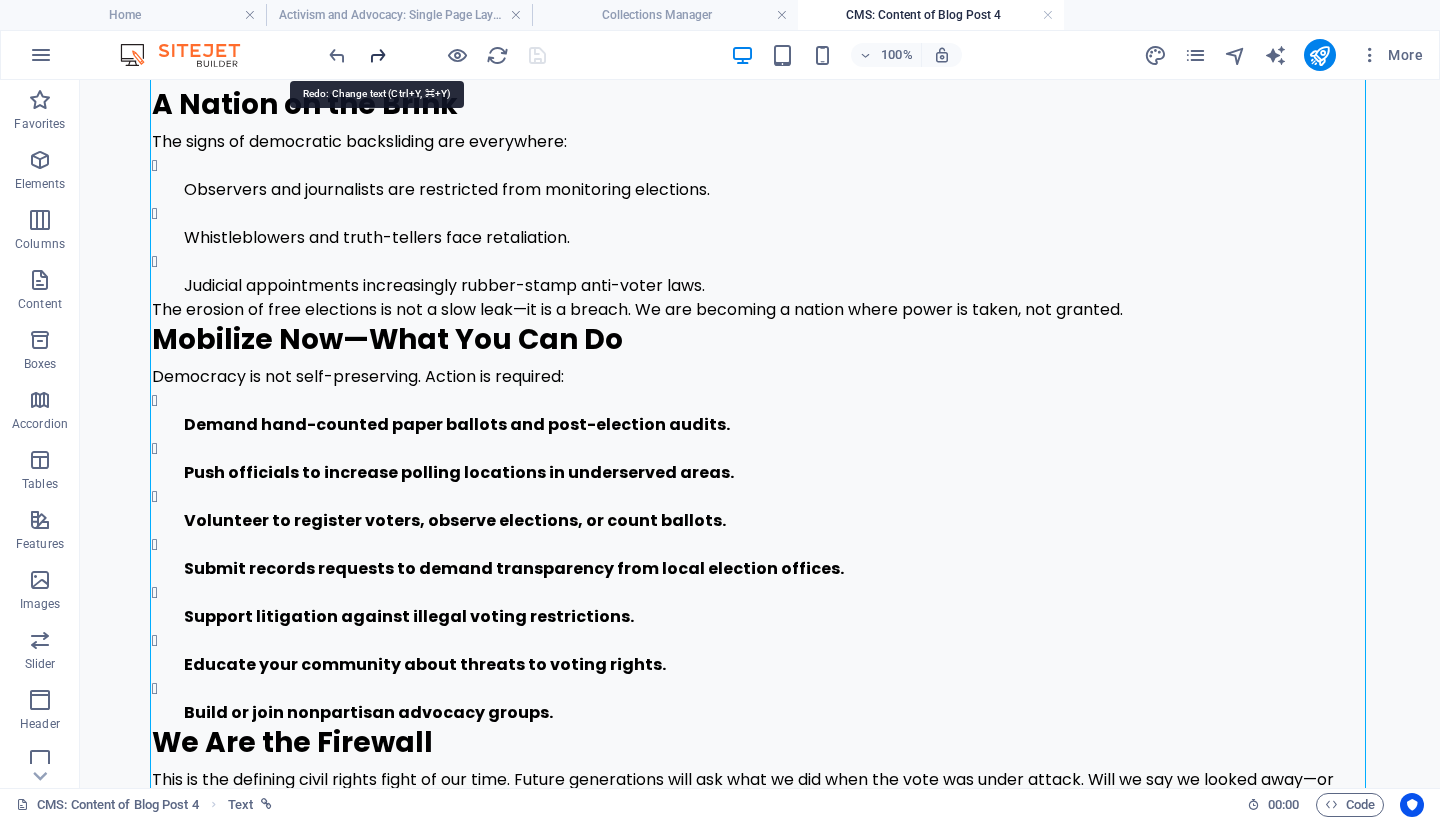 click at bounding box center [377, 55] 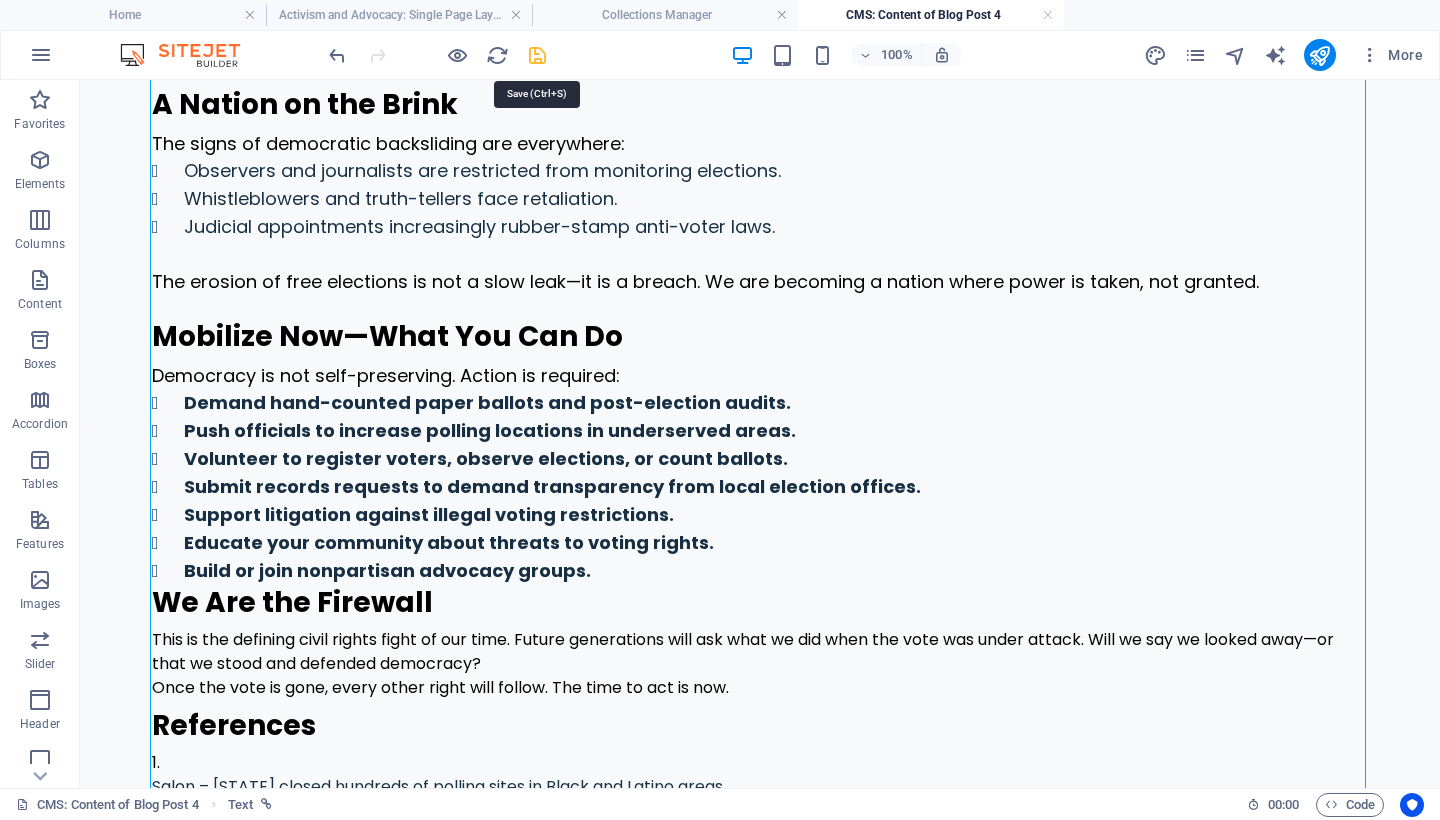 click at bounding box center [537, 55] 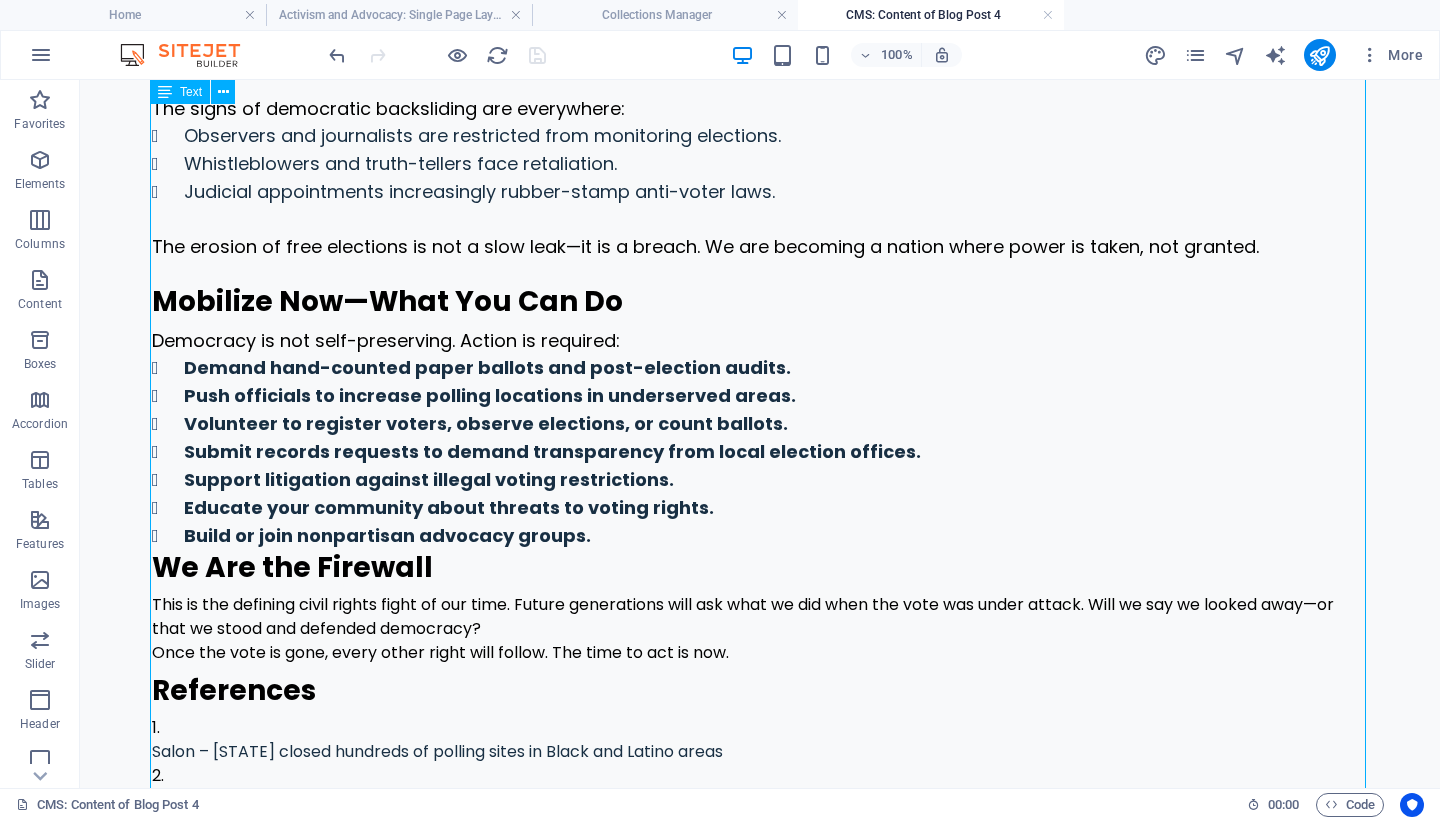 scroll, scrollTop: 1679, scrollLeft: 0, axis: vertical 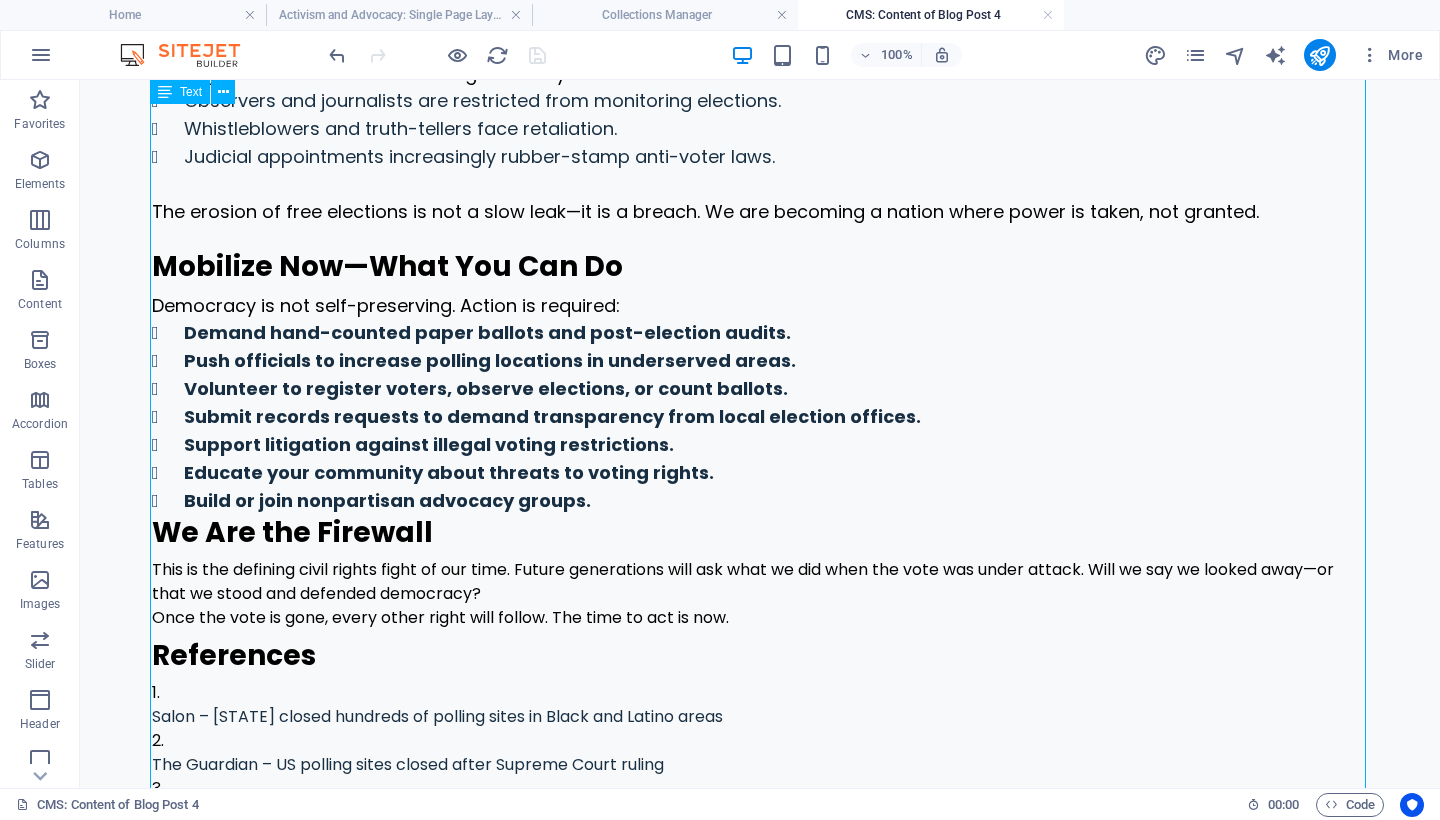click on "By [FIRST] [LAST]. [DATE], [YEAR]. Democracy Begins and Ends with the Vote The vote is not a civic formality or optional tradition. It is the people’s voice and the lifeblood of a free society. When votes are suppressed, obstructed, manipulated, or stolen, democracy begins to collapse from within. The United States stands at a critical crossroads. Coordinated voter suppression, systemic fraud claims, and ongoing erosion of voting protections are no longer fringe fears—they are unfolding in real time. This is not a partisan squabble. It is an American emergency. Voting Rights: The Foundation of Freedom Voting does more than reflect public sentiment—it empowers citizens to hold the powerful accountable. Without fair elections, the governed become spectators in their own subjugation. A constitutional republic depends on election integrity. When elections are compromised, democracy becomes a hollow show: power without legitimacy. Voter Obstruction: Silencing the Masses By Design Polling place closures" at bounding box center (760, -190) 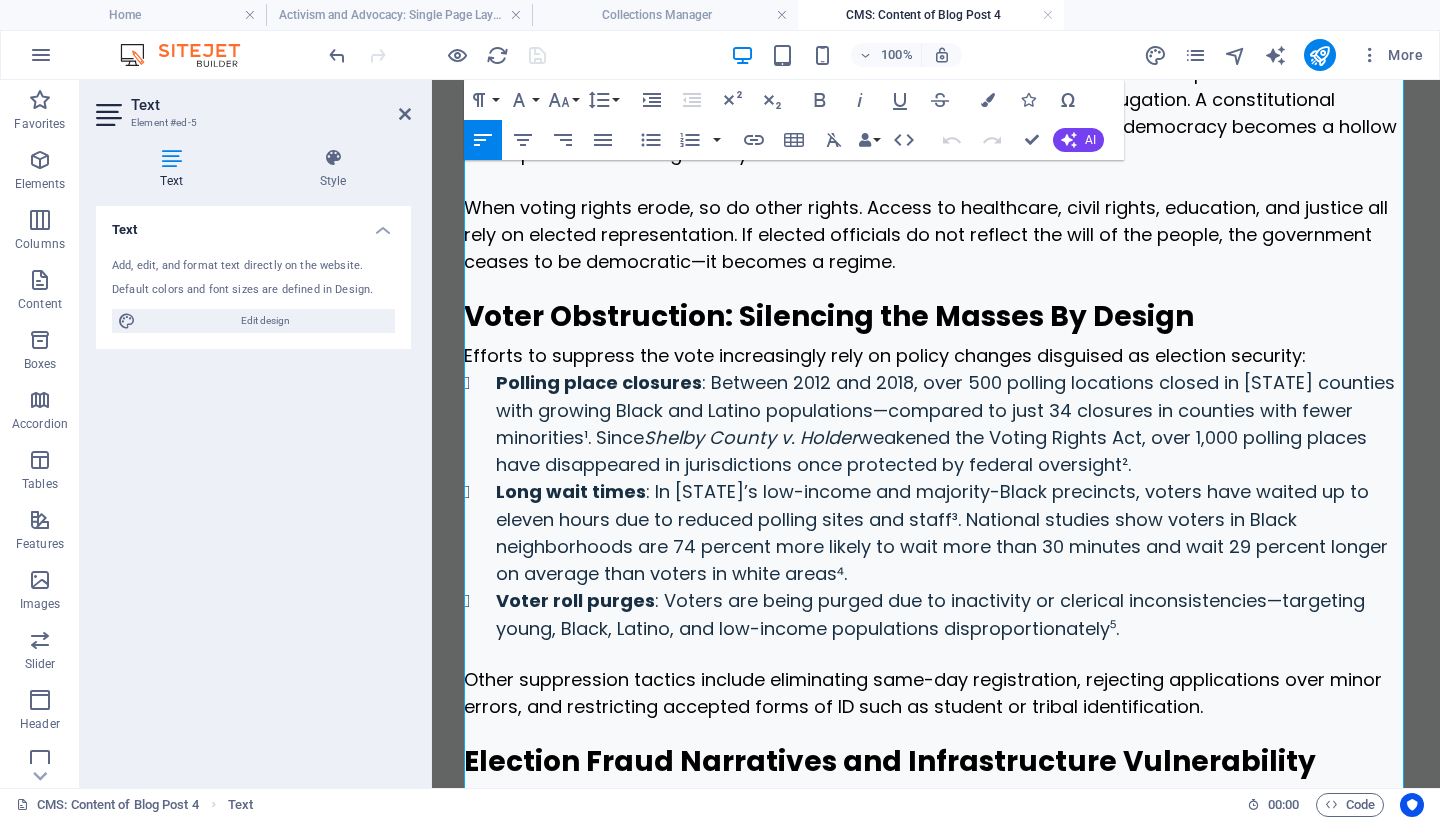 scroll, scrollTop: 792, scrollLeft: 0, axis: vertical 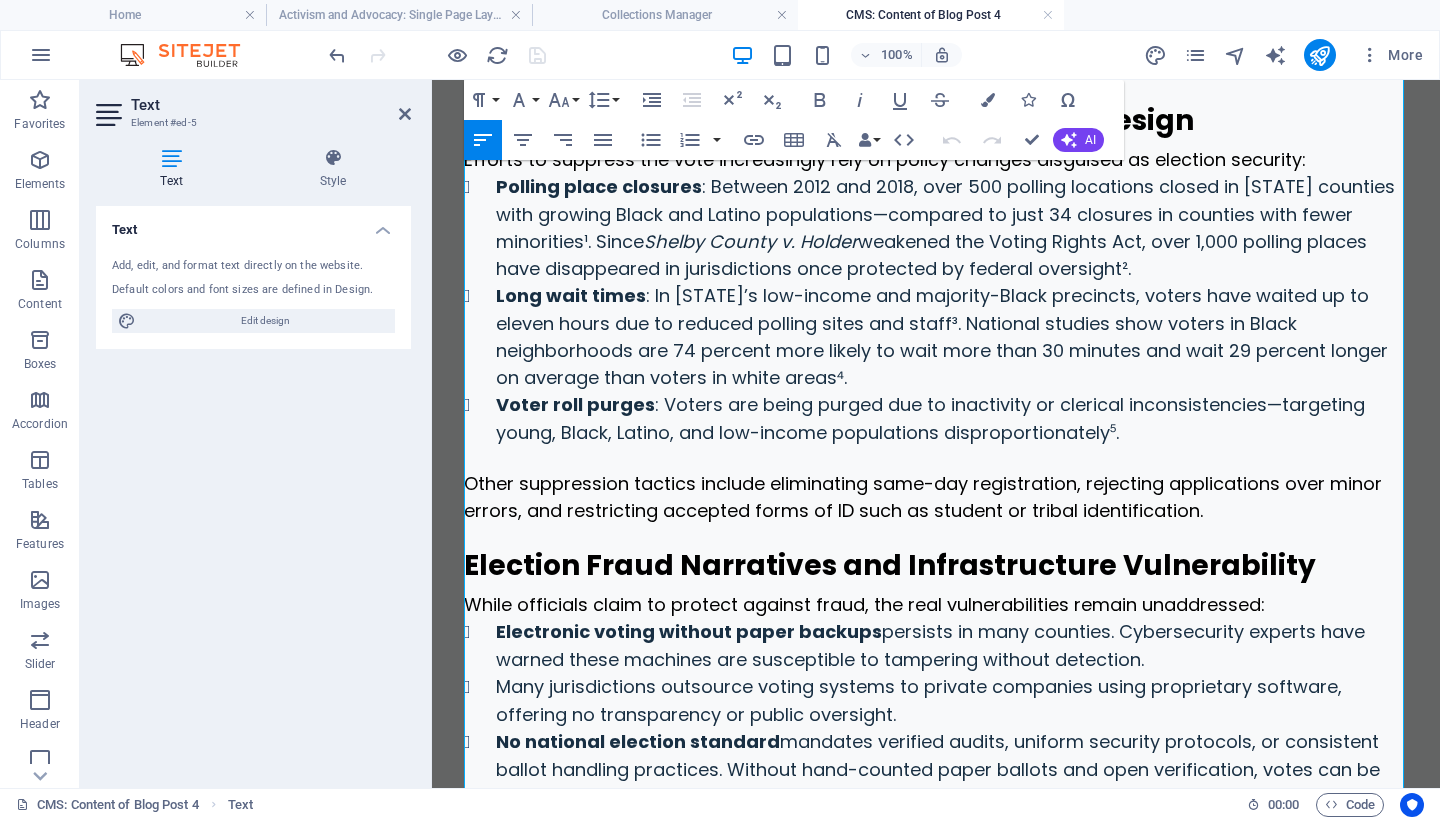 click on "Other suppression tactics include eliminating same-day registration, rejecting applications over minor errors, and restricting accepted forms of ID such as student or tribal identification." at bounding box center [936, 497] 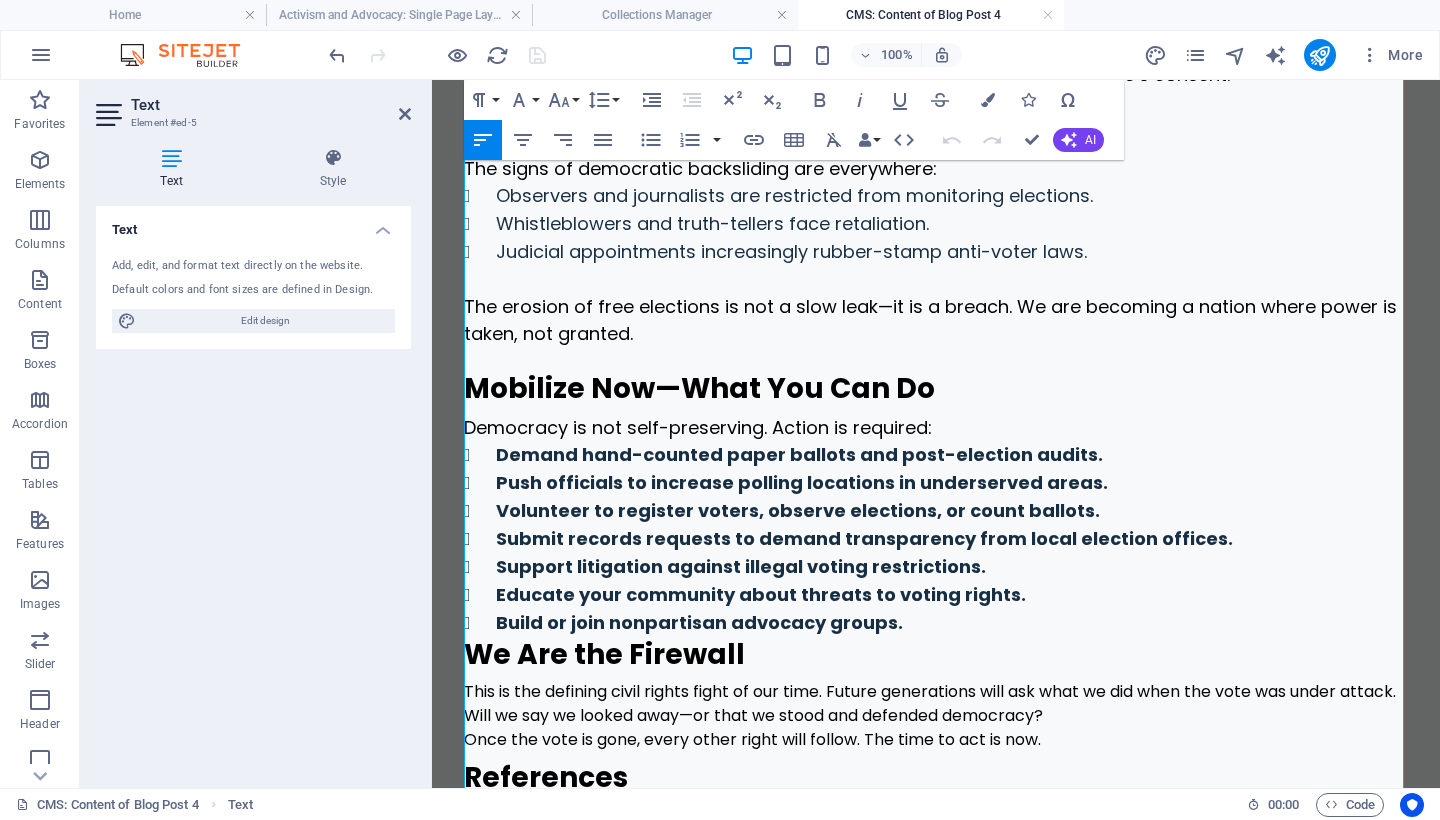 scroll, scrollTop: 2132, scrollLeft: 0, axis: vertical 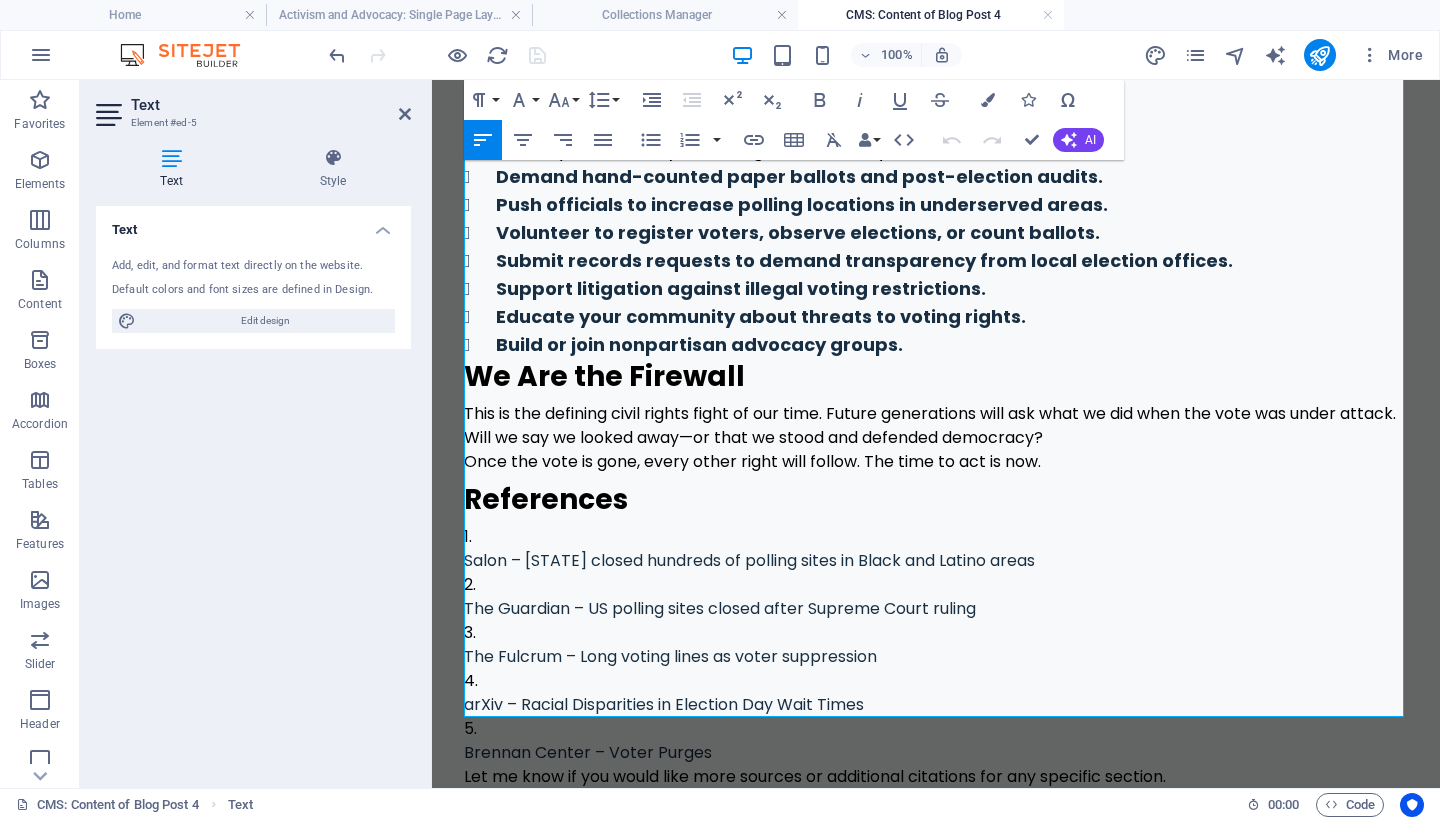 click on "Build or join nonpartisan advocacy groups." at bounding box center (952, 345) 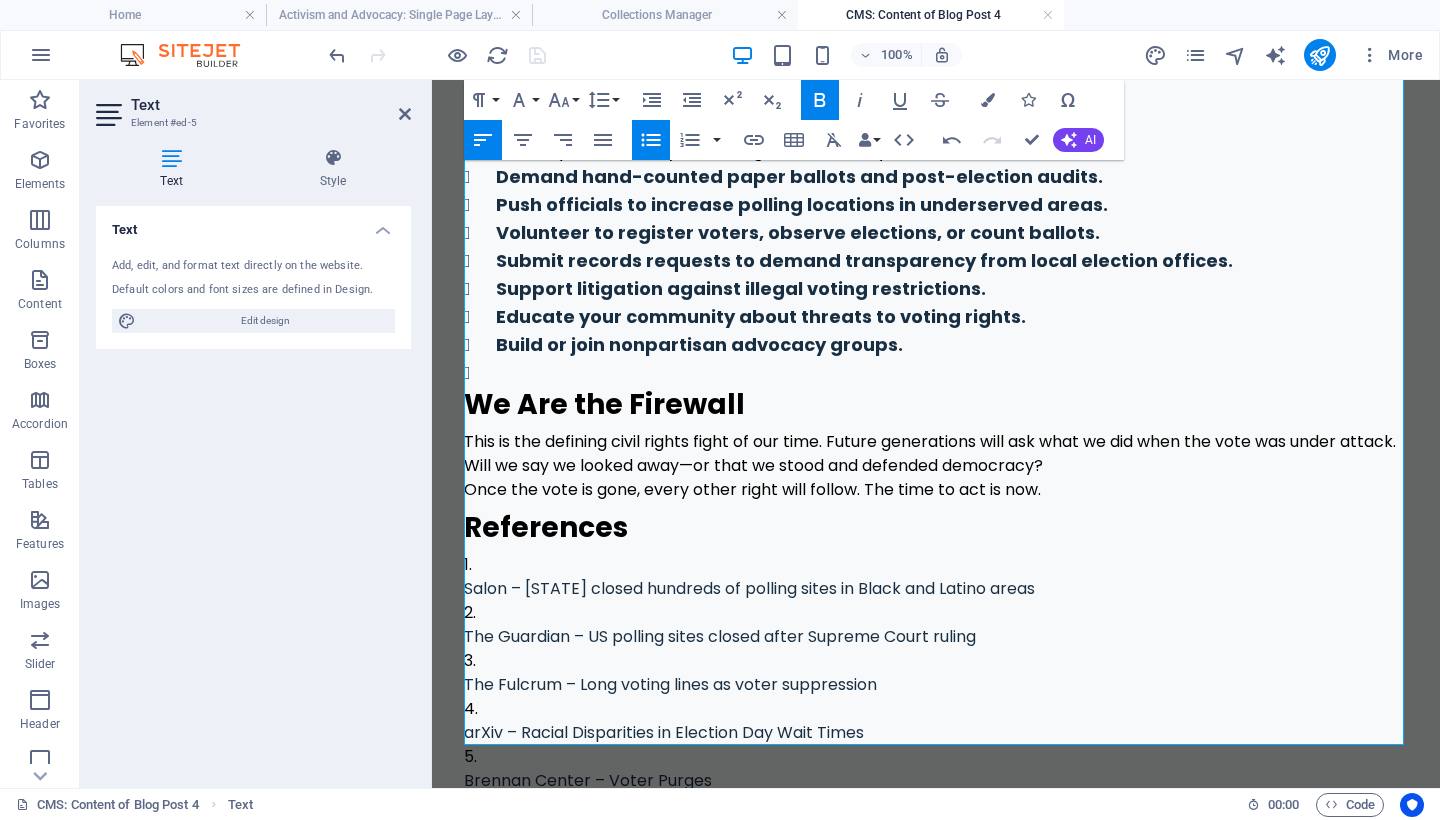 click 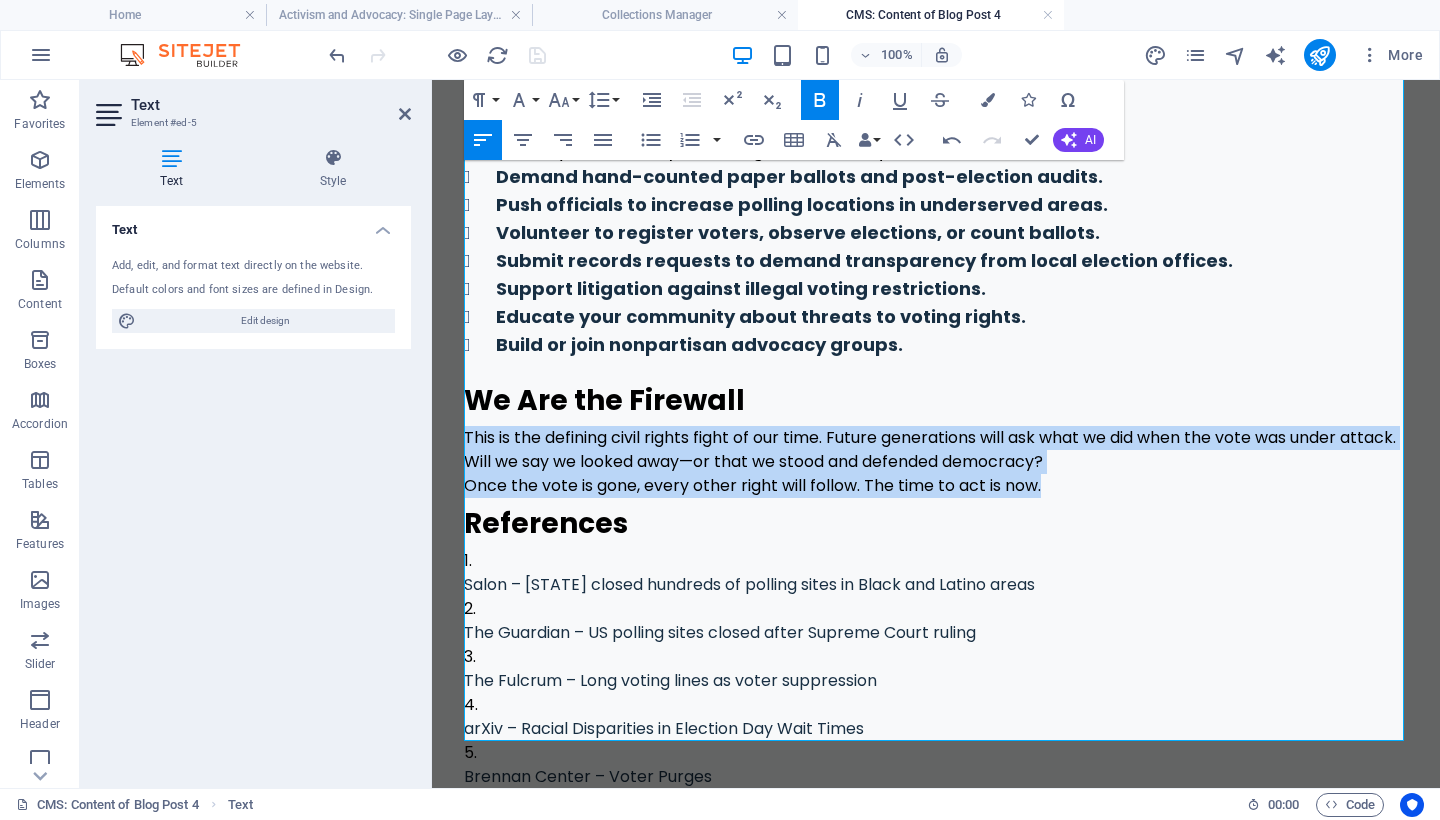 drag, startPoint x: 1049, startPoint y: 484, endPoint x: 522, endPoint y: 427, distance: 530.0736 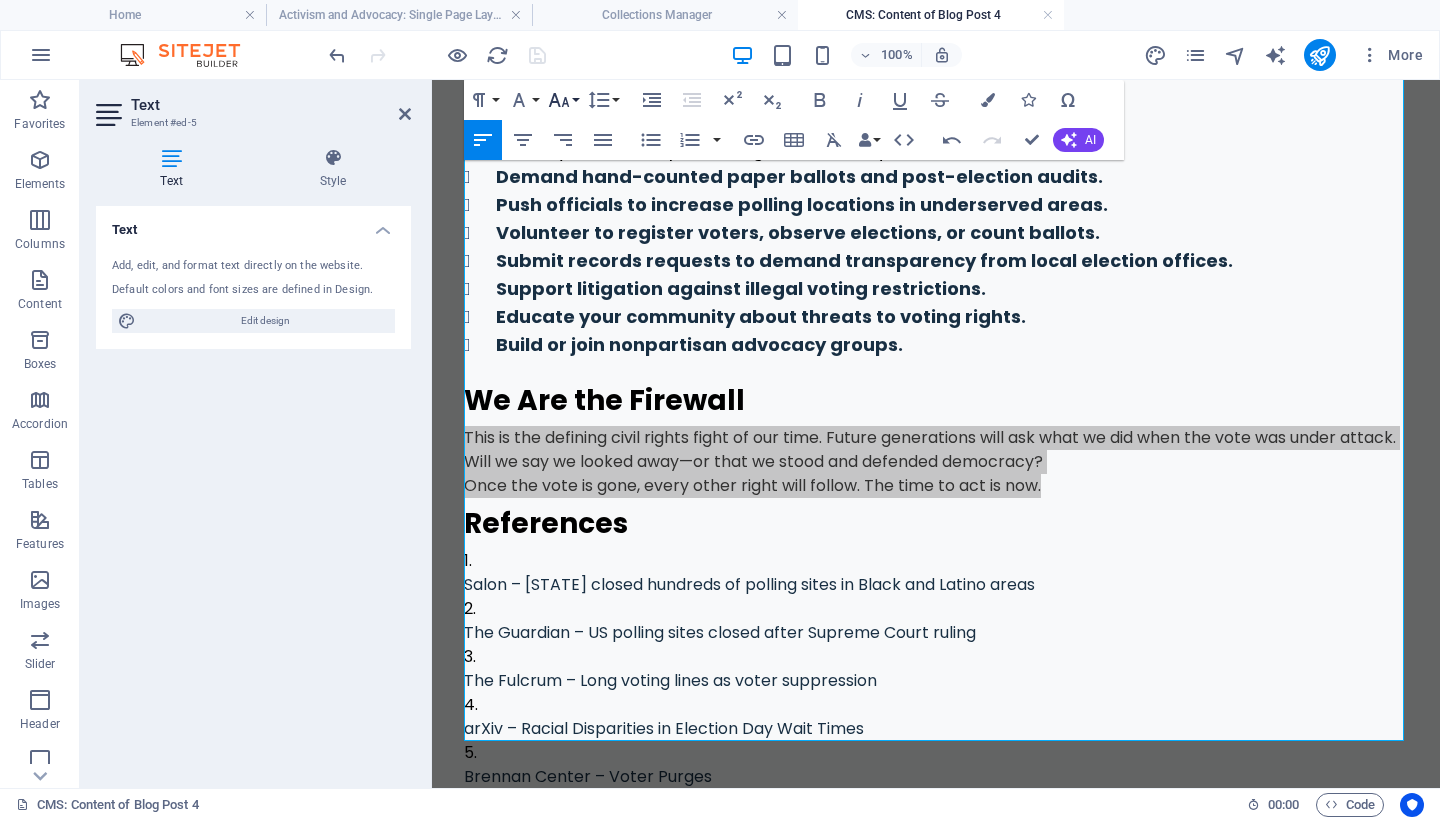 click 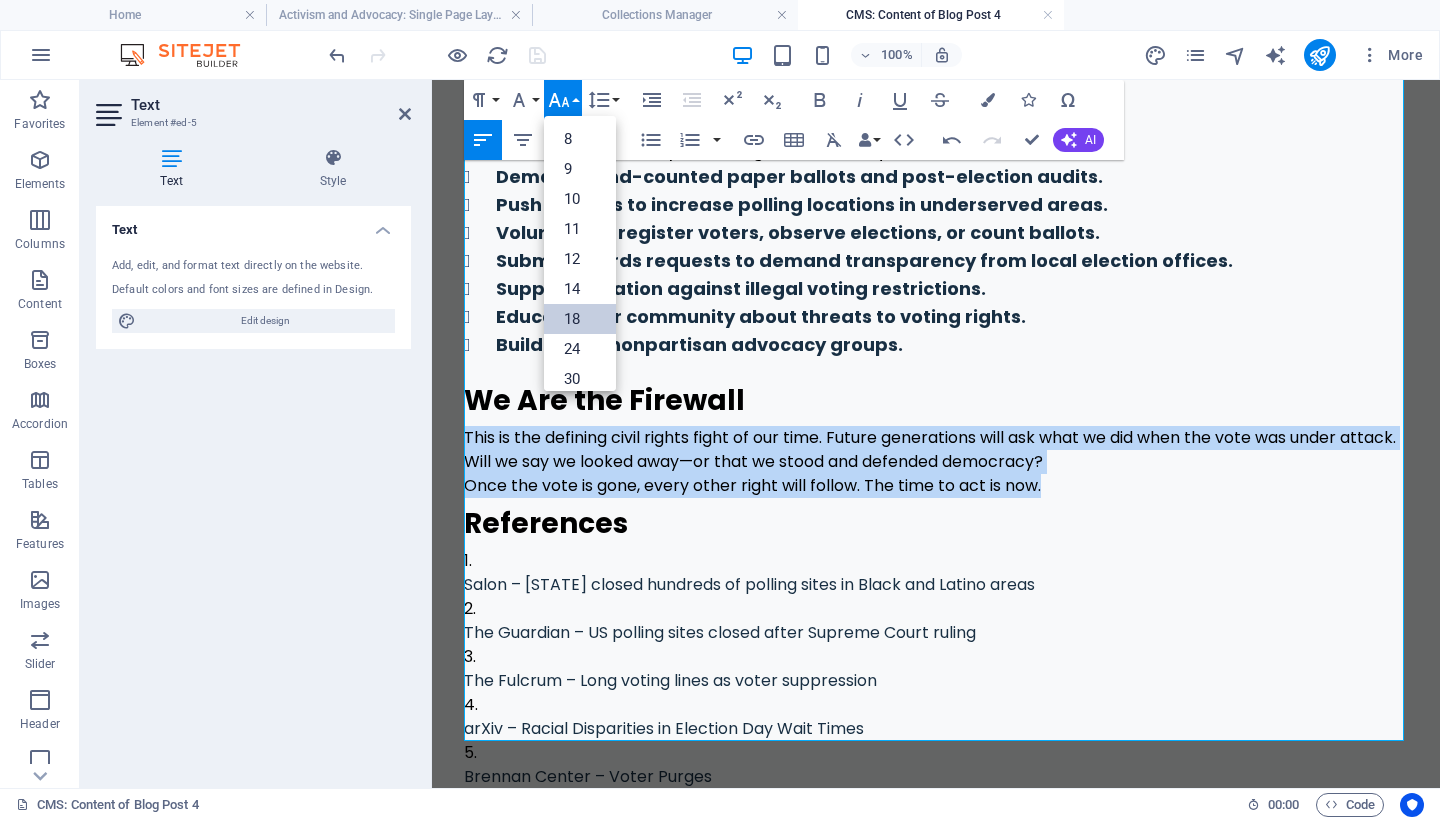 click on "18" at bounding box center (580, 319) 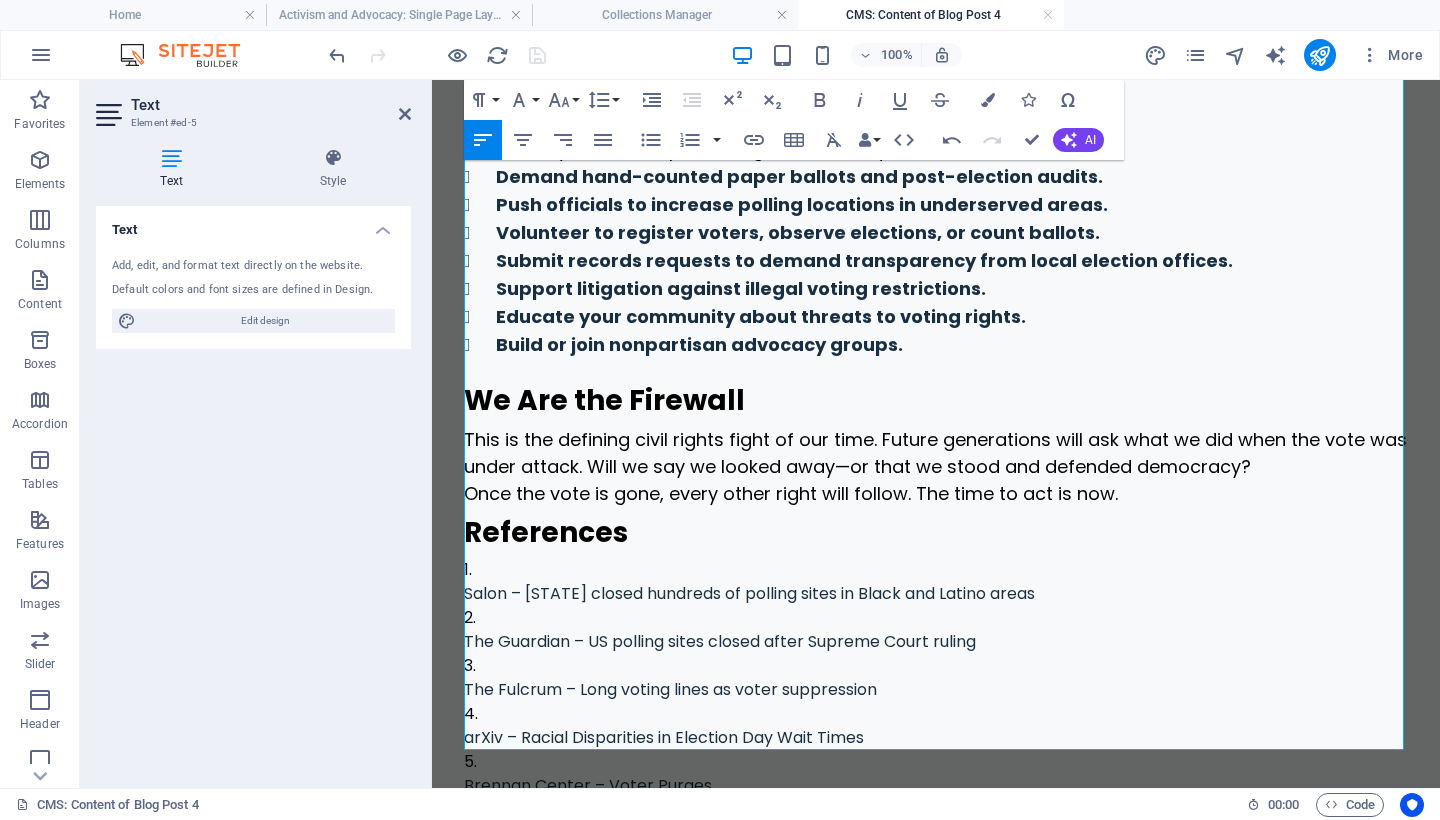 click on "Once the vote is gone, every other right will follow. The time to act is now." at bounding box center [936, 493] 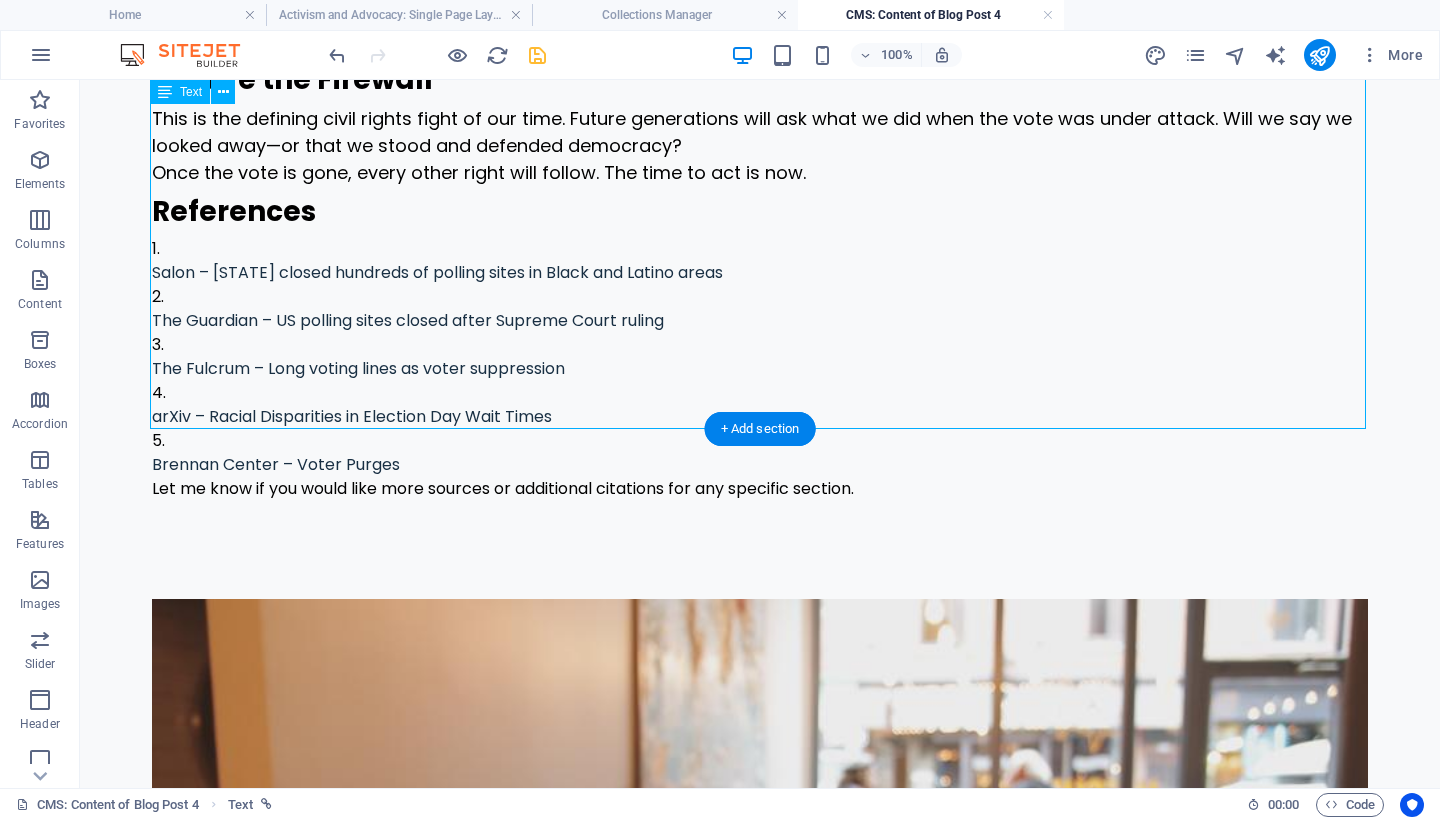 click on "By [FIRST] [LAST]. [DATE], [YEAR]. Democracy Begins and Ends with the Vote The vote is not a civic formality or optional tradition. It is the people’s voice and the lifeblood of a free society. When votes are suppressed, obstructed, manipulated, or stolen, democracy begins to collapse from within. The United States stands at a critical crossroads. Coordinated voter suppression, systemic fraud claims, and ongoing erosion of voting protections are no longer fringe fears—they are unfolding in real time. This is not a partisan squabble. It is an American emergency. Voting Rights: The Foundation of Freedom Voting does more than reflect public sentiment—it empowers citizens to hold the powerful accountable. Without fair elections, the governed become spectators in their own subjugation. A constitutional republic depends on election integrity. When elections are compromised, democracy becomes a hollow show: power without legitimacy. Voter Obstruction: Silencing the Masses By Design Polling place closures" at bounding box center (760, -638) 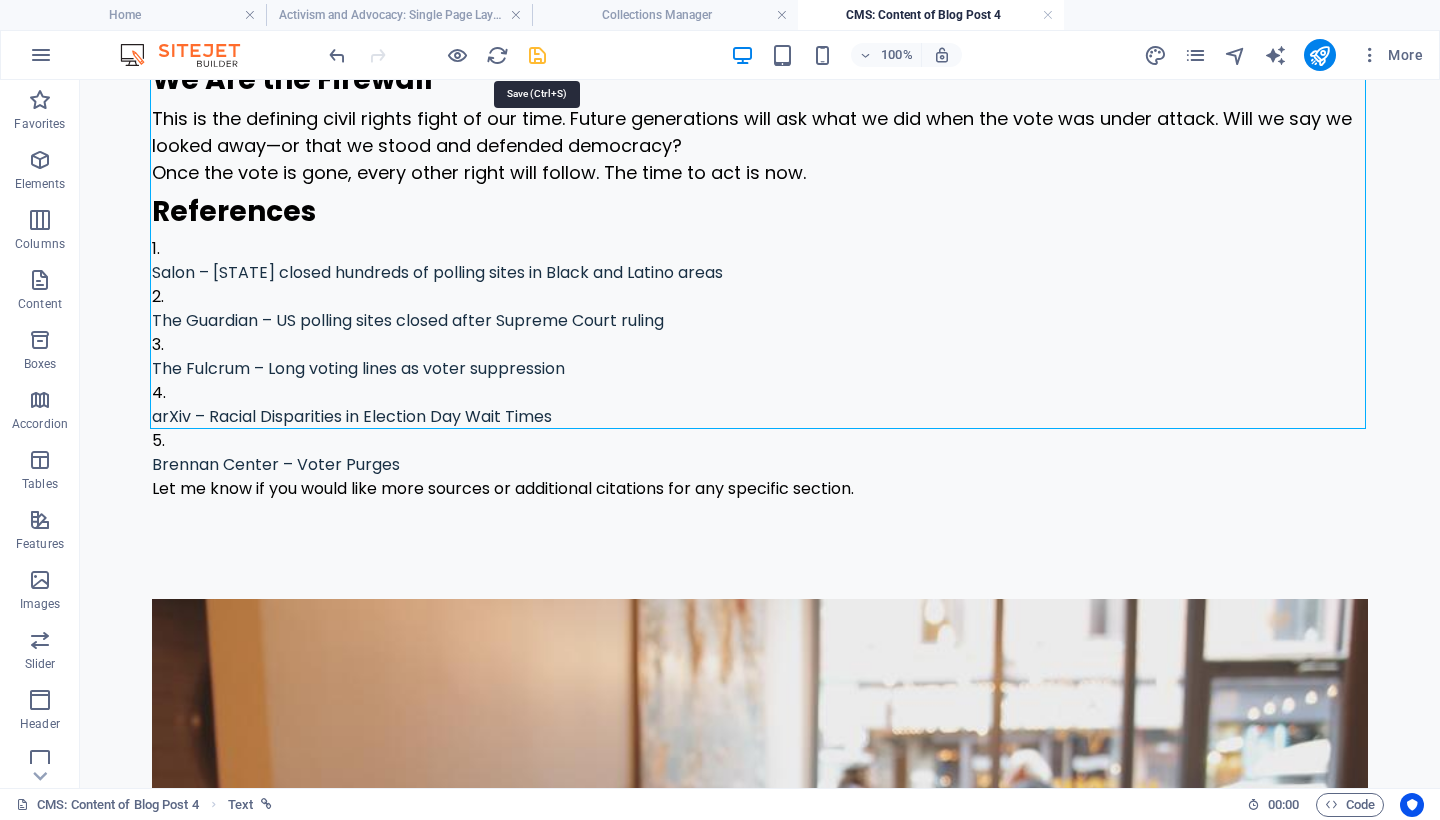 click at bounding box center [537, 55] 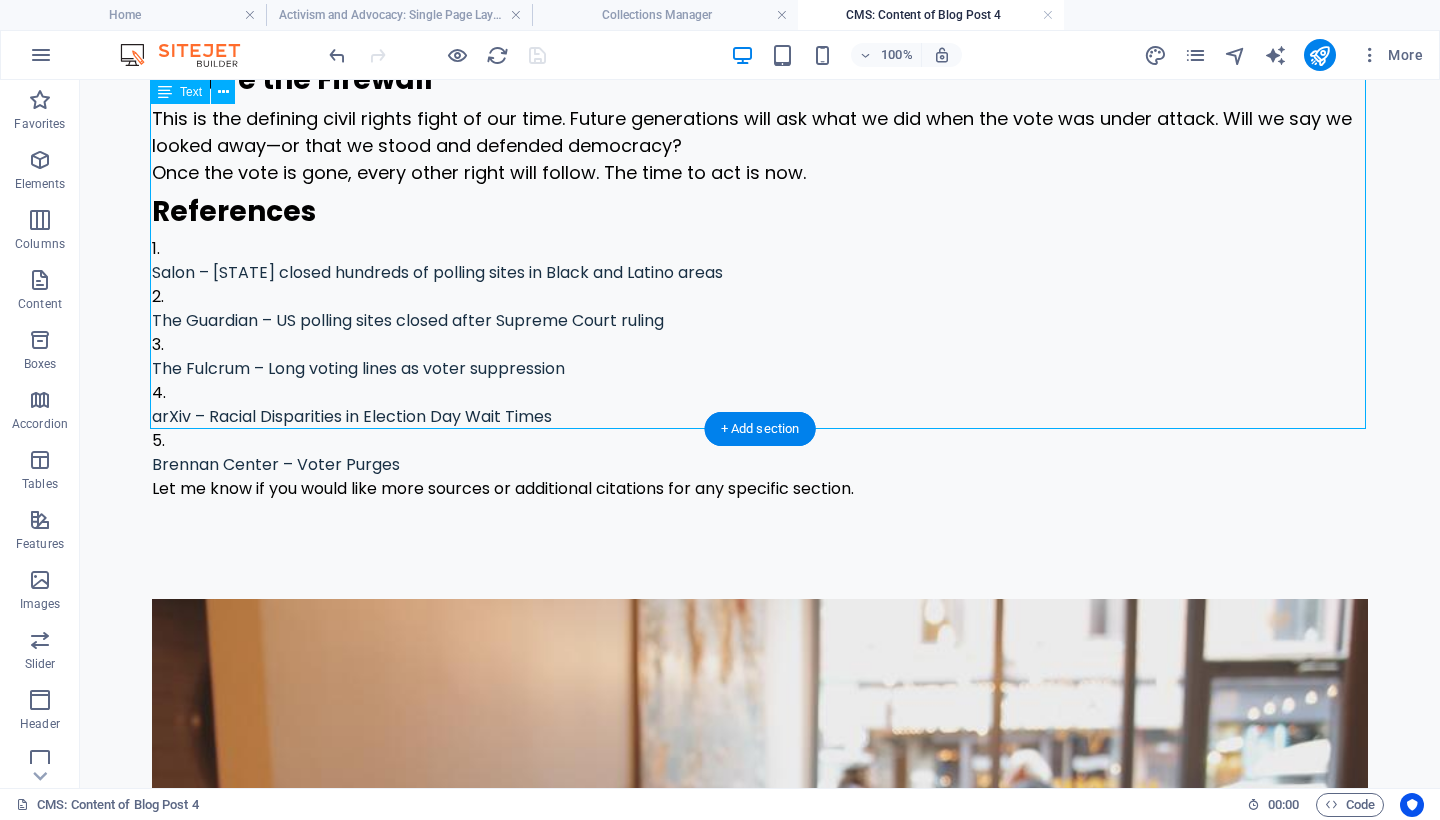 click on "By [FIRST] [LAST]. [DATE], [YEAR]. Democracy Begins and Ends with the Vote The vote is not a civic formality or optional tradition. It is the people’s voice and the lifeblood of a free society. When votes are suppressed, obstructed, manipulated, or stolen, democracy begins to collapse from within. The United States stands at a critical crossroads. Coordinated voter suppression, systemic fraud claims, and ongoing erosion of voting protections are no longer fringe fears—they are unfolding in real time. This is not a partisan squabble. It is an American emergency. Voting Rights: The Foundation of Freedom Voting does more than reflect public sentiment—it empowers citizens to hold the powerful accountable. Without fair elections, the governed become spectators in their own subjugation. A constitutional republic depends on election integrity. When elections are compromised, democracy becomes a hollow show: power without legitimacy. Voter Obstruction: Silencing the Masses By Design Polling place closures" at bounding box center (760, -638) 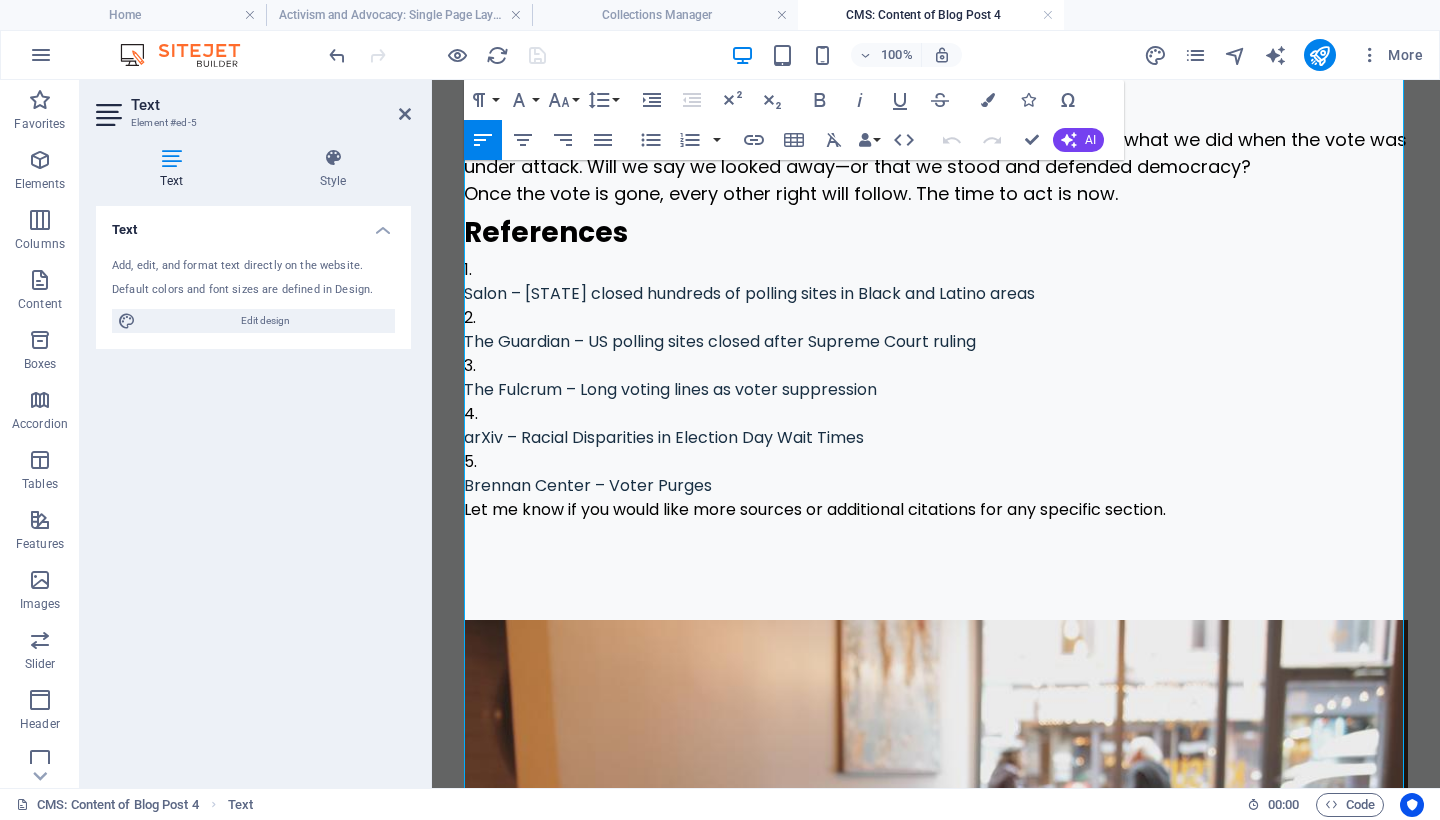 scroll, scrollTop: 1982, scrollLeft: 0, axis: vertical 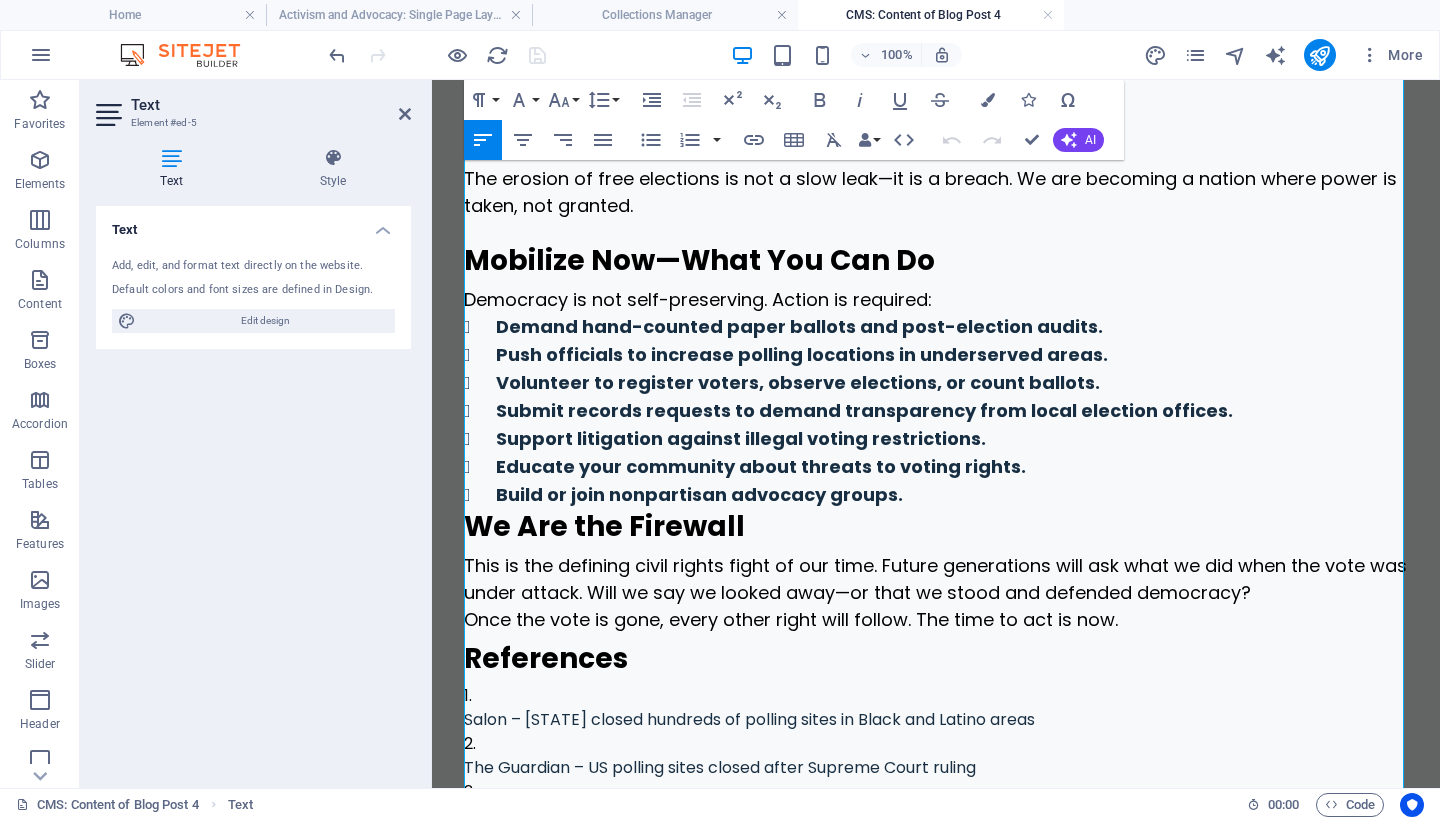 click on "We Are the Firewall" at bounding box center [936, 526] 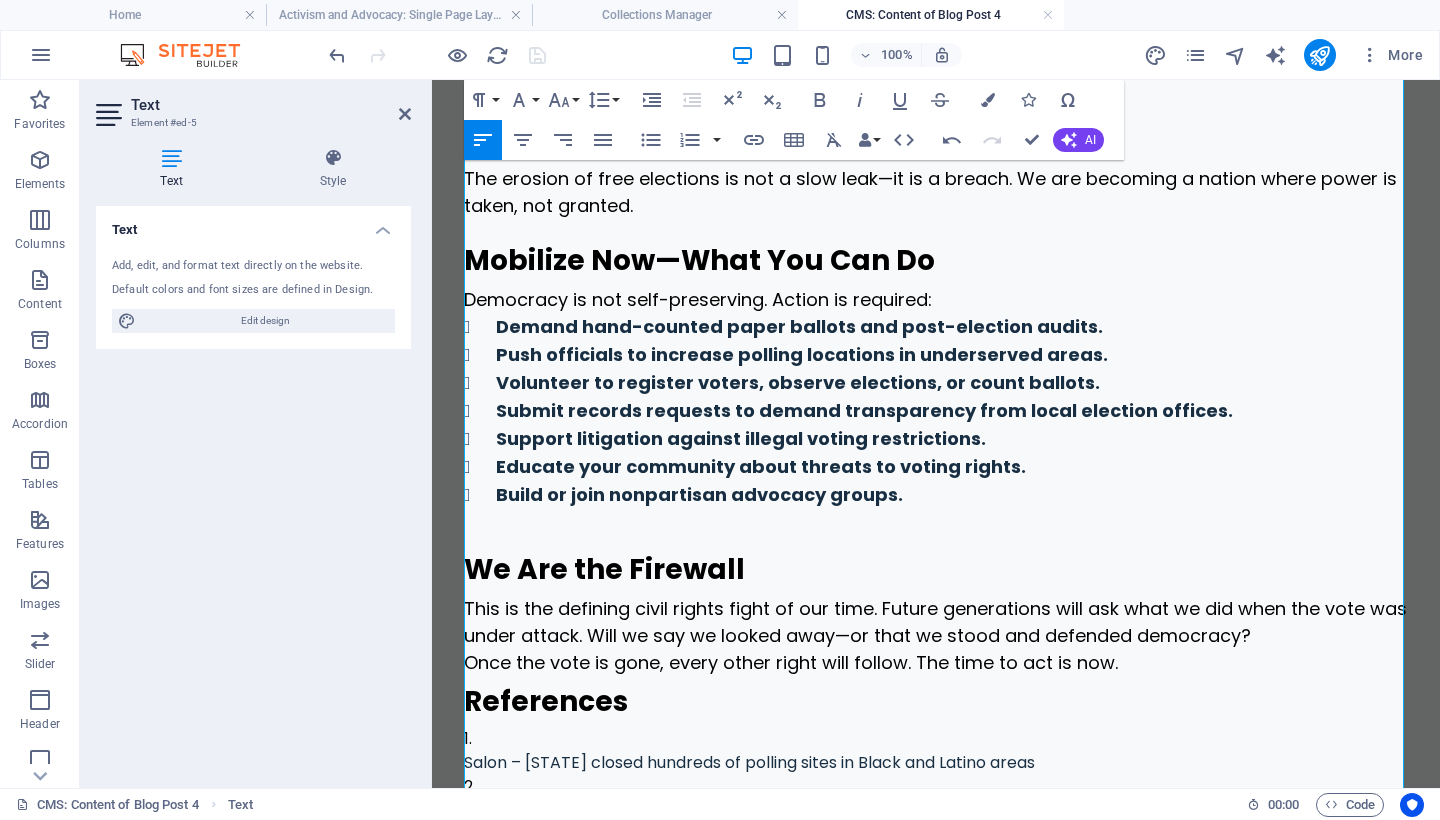 scroll, scrollTop: 2166, scrollLeft: 0, axis: vertical 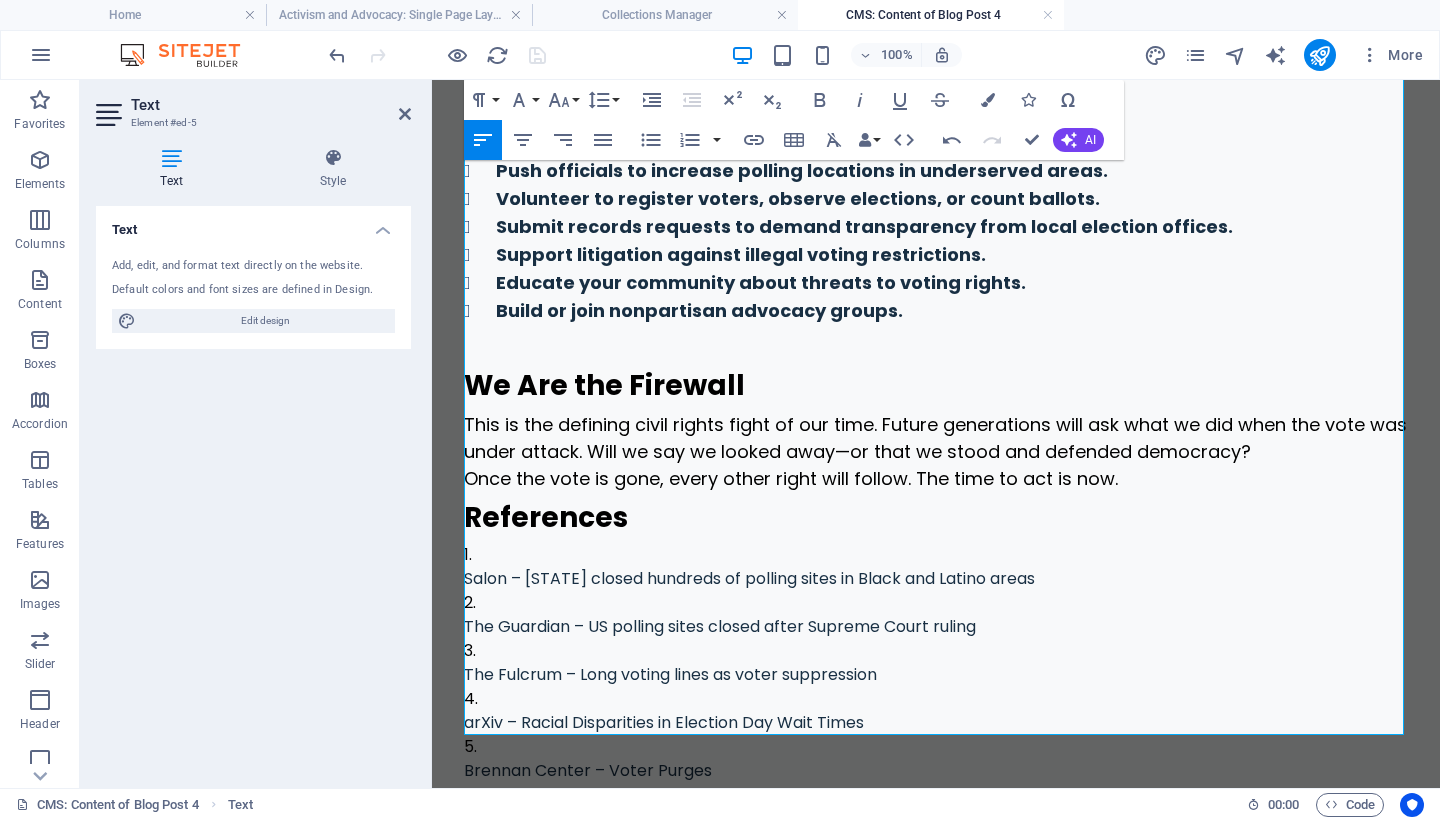 click on "References" at bounding box center (936, 517) 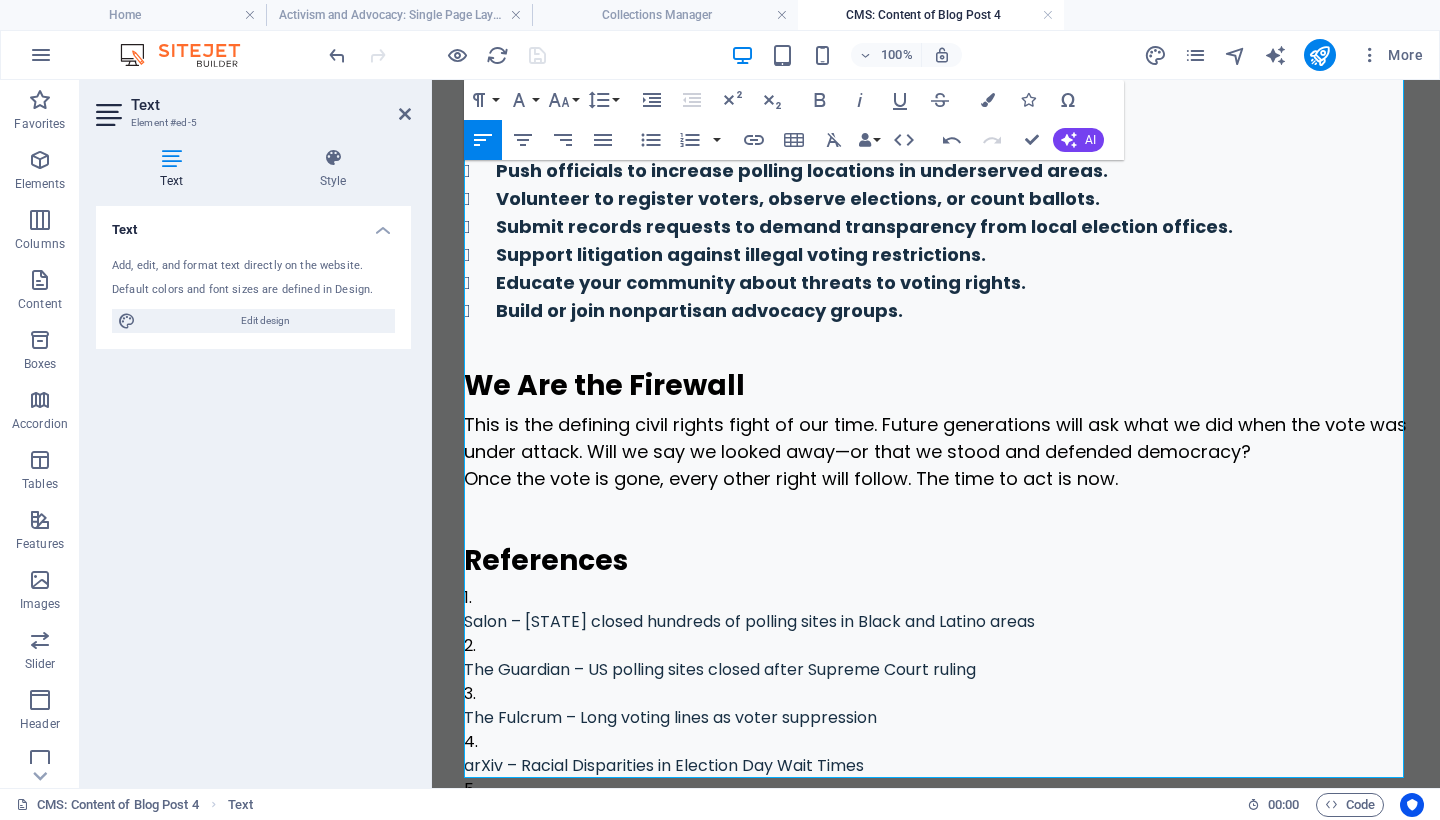 drag, startPoint x: 1120, startPoint y: 727, endPoint x: 461, endPoint y: 723, distance: 659.01215 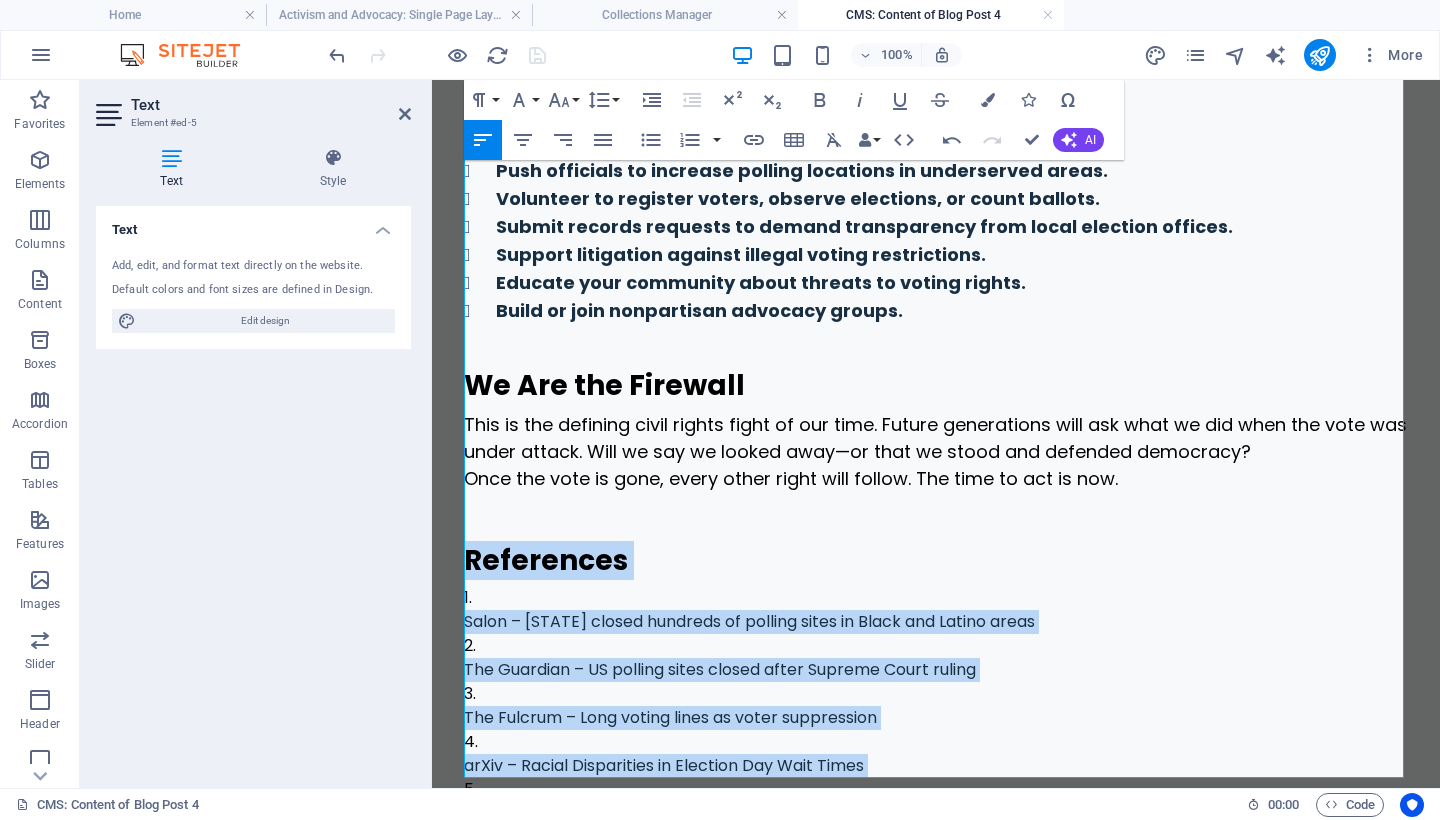drag, startPoint x: 745, startPoint y: 696, endPoint x: 459, endPoint y: 561, distance: 316.26096 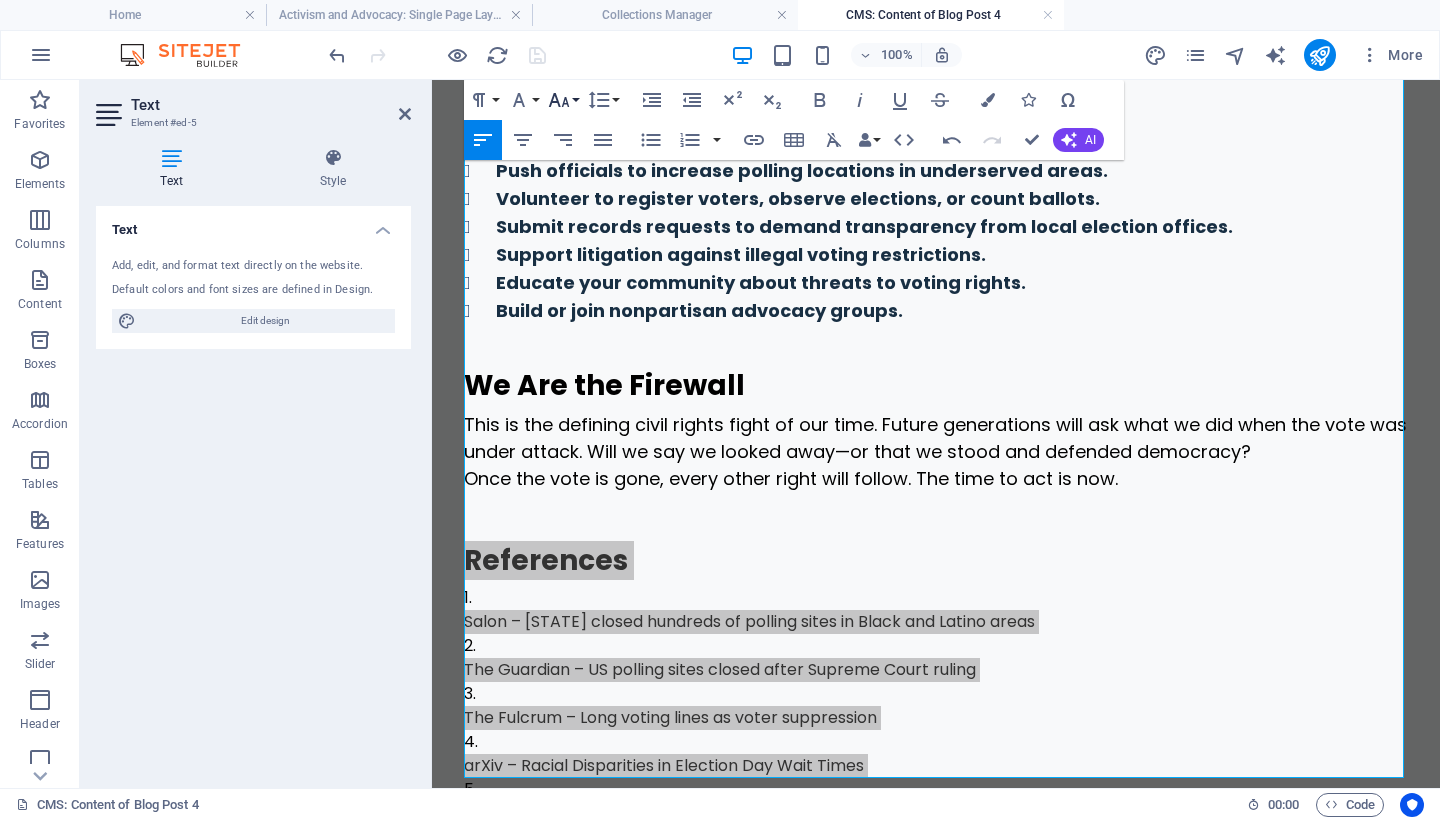 click on "Font Size" at bounding box center [563, 100] 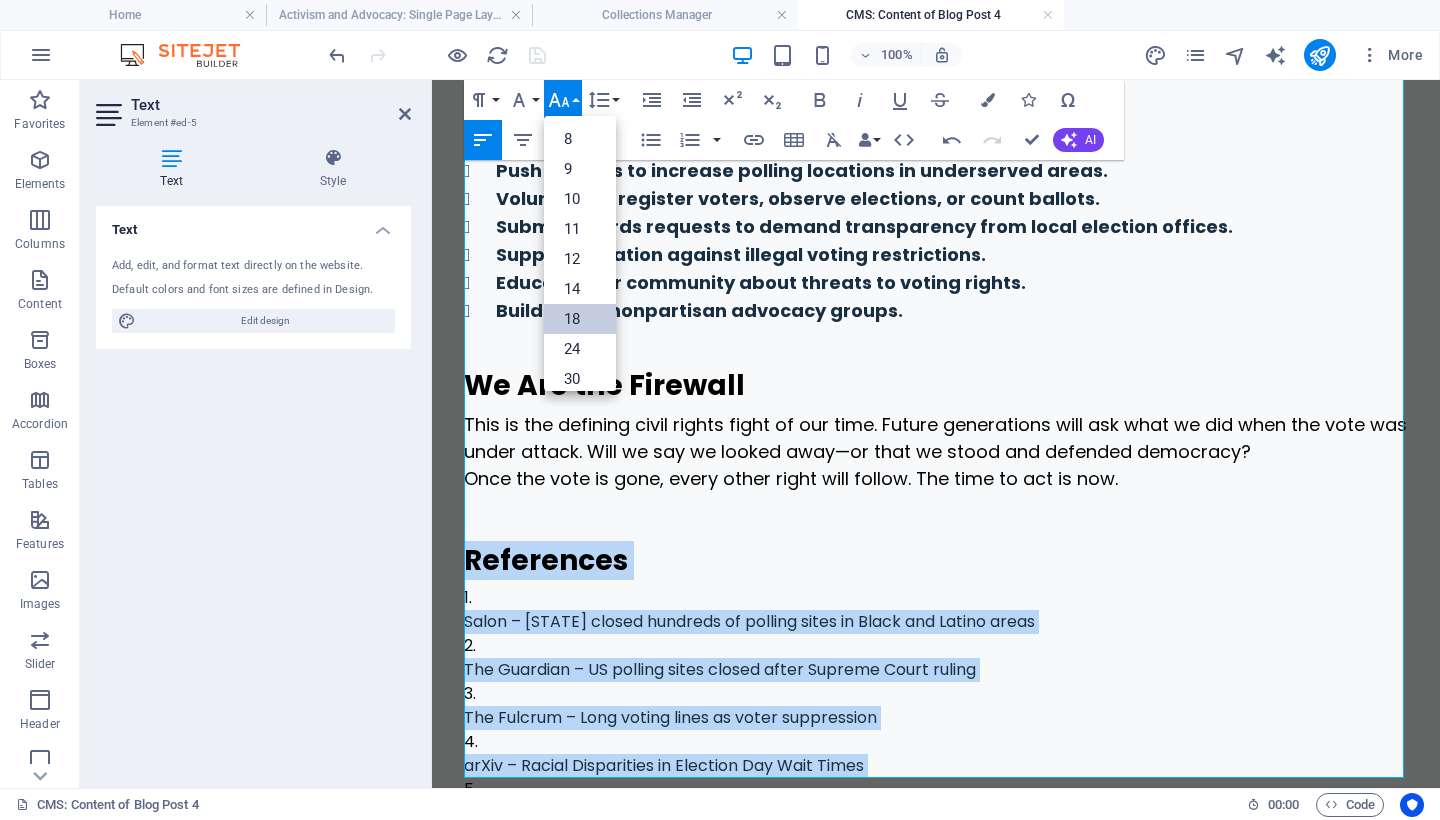 click on "18" at bounding box center [580, 319] 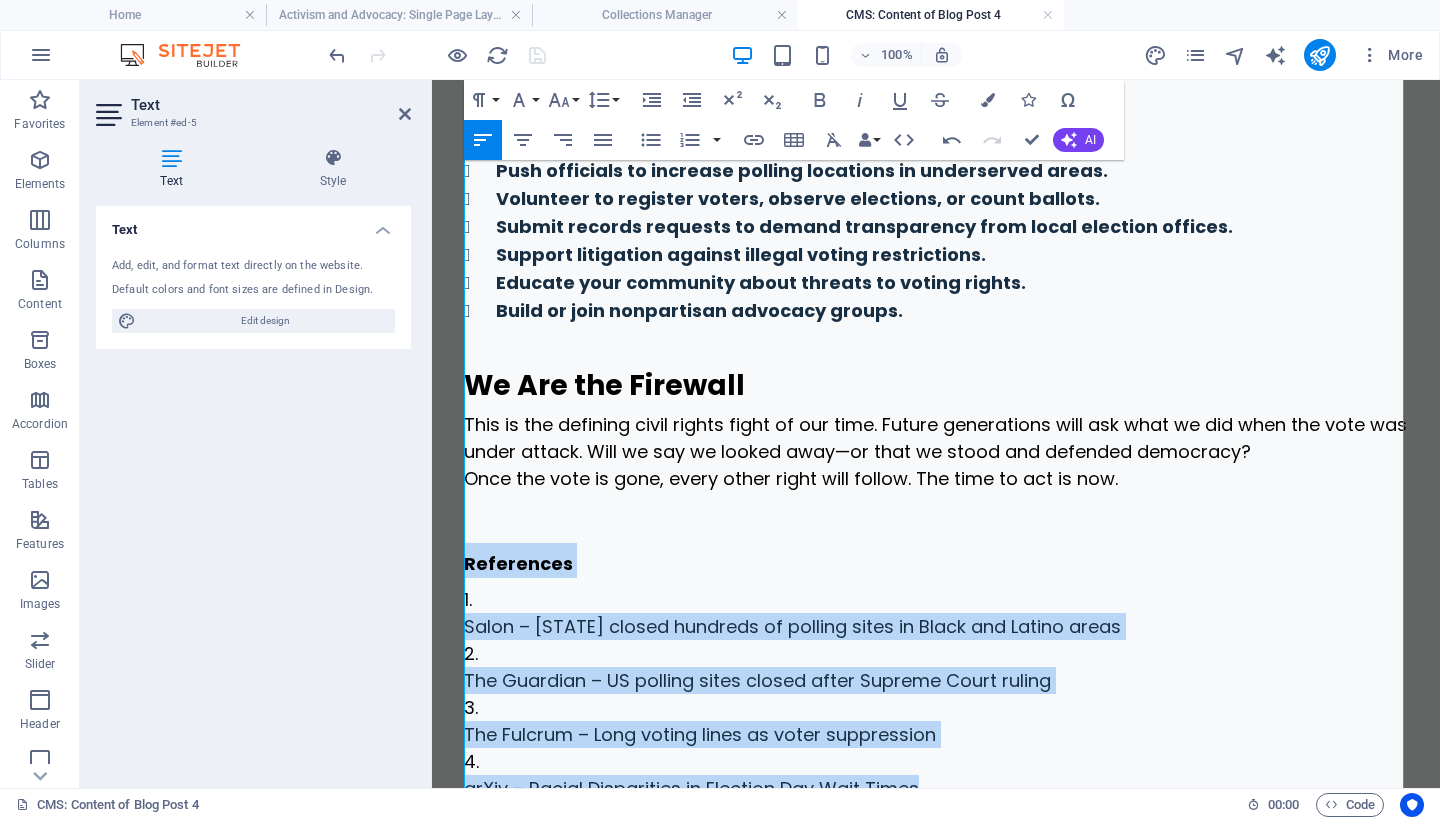 click on "References" at bounding box center [936, 560] 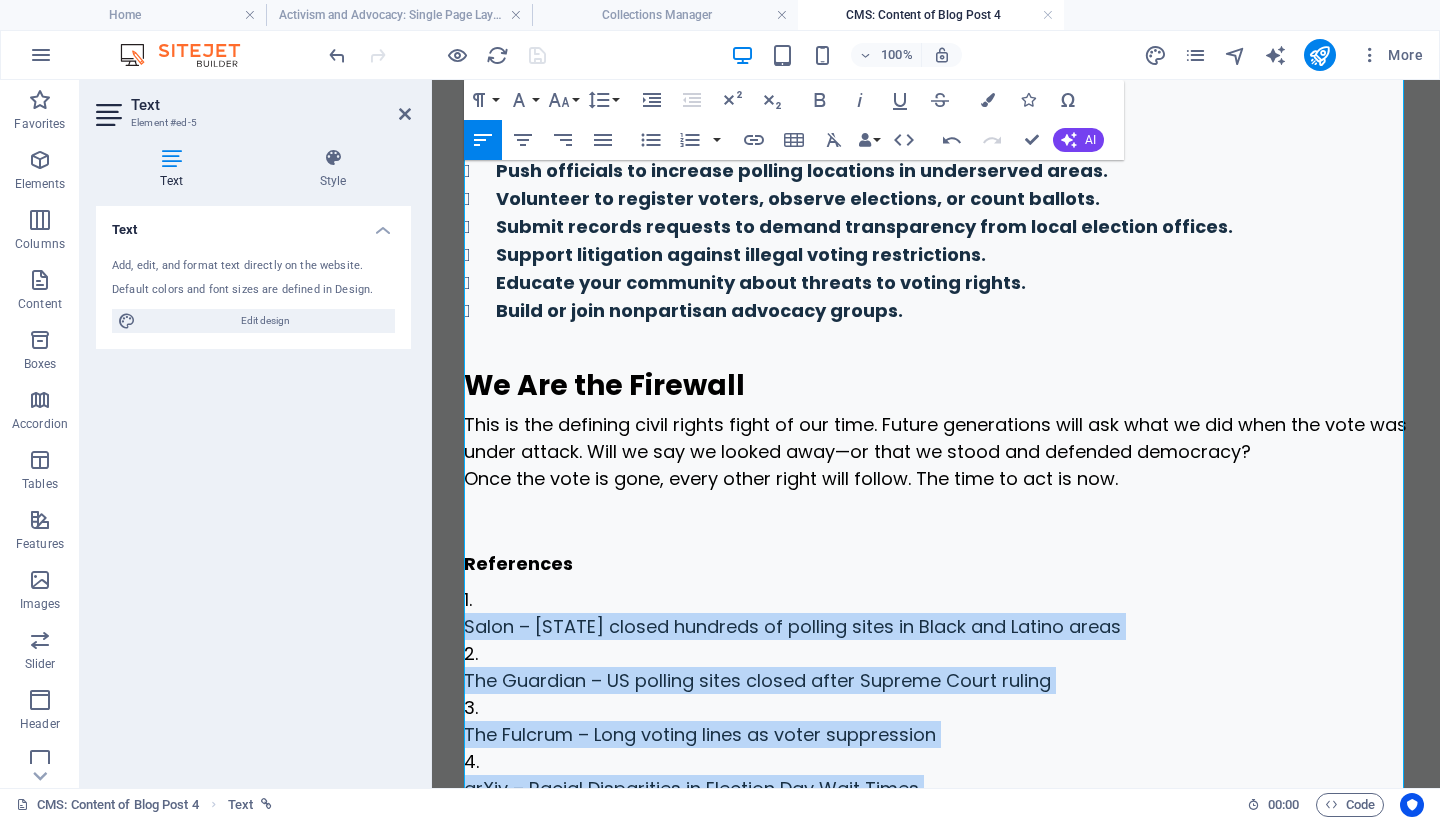 drag, startPoint x: 784, startPoint y: 713, endPoint x: 442, endPoint y: 584, distance: 365.52017 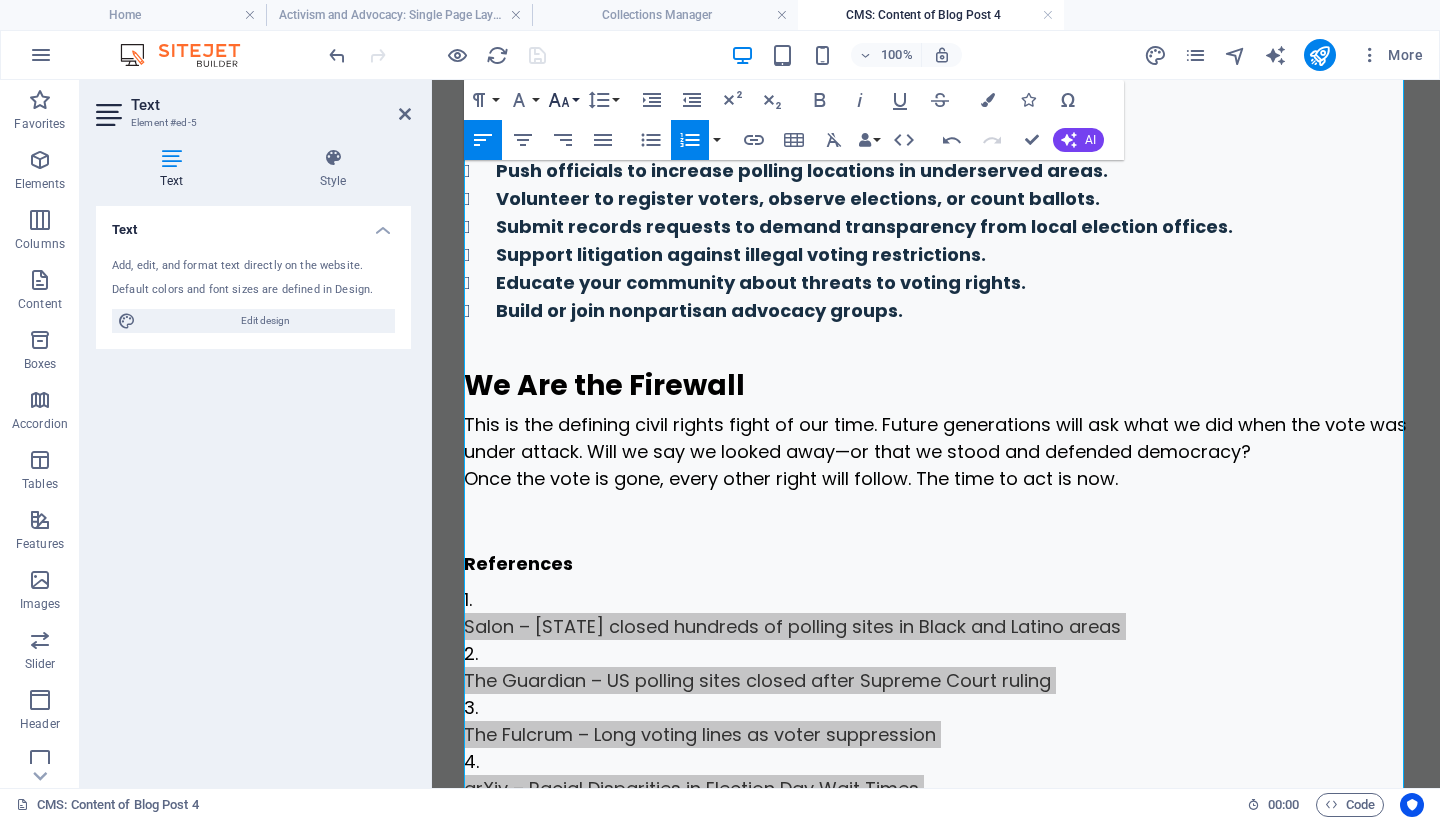 click 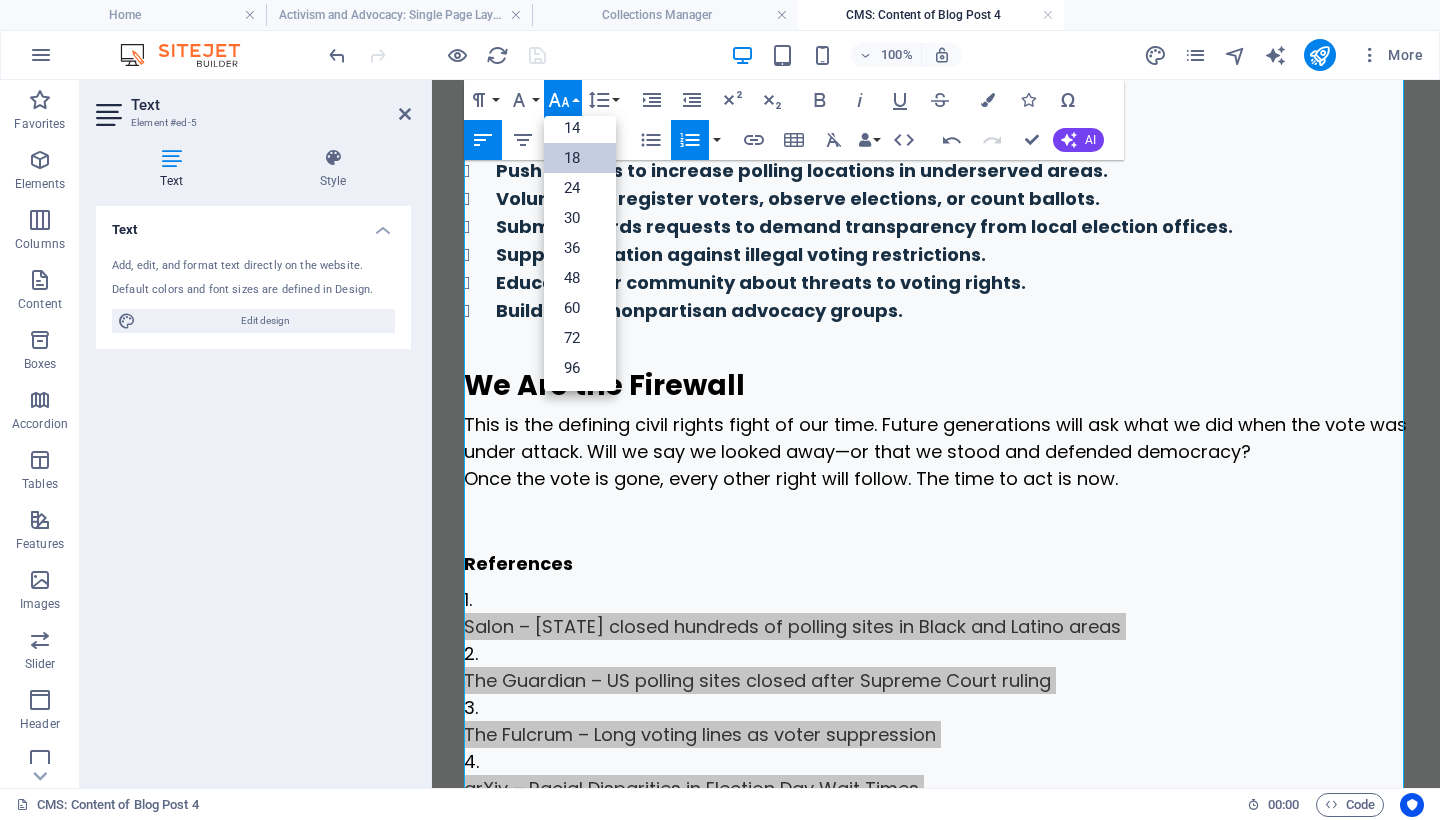 scroll, scrollTop: 161, scrollLeft: 0, axis: vertical 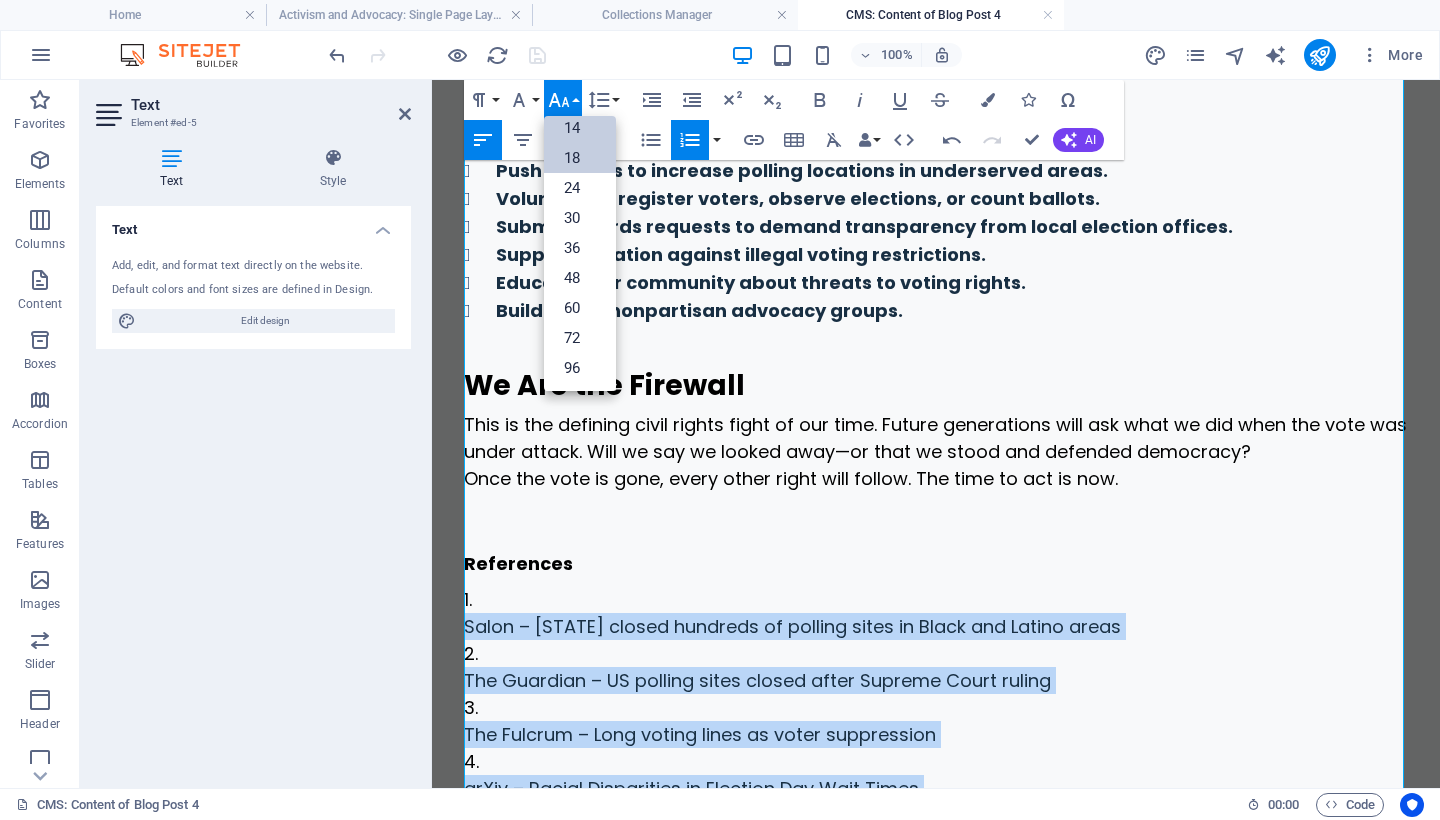 click on "14" at bounding box center (580, 128) 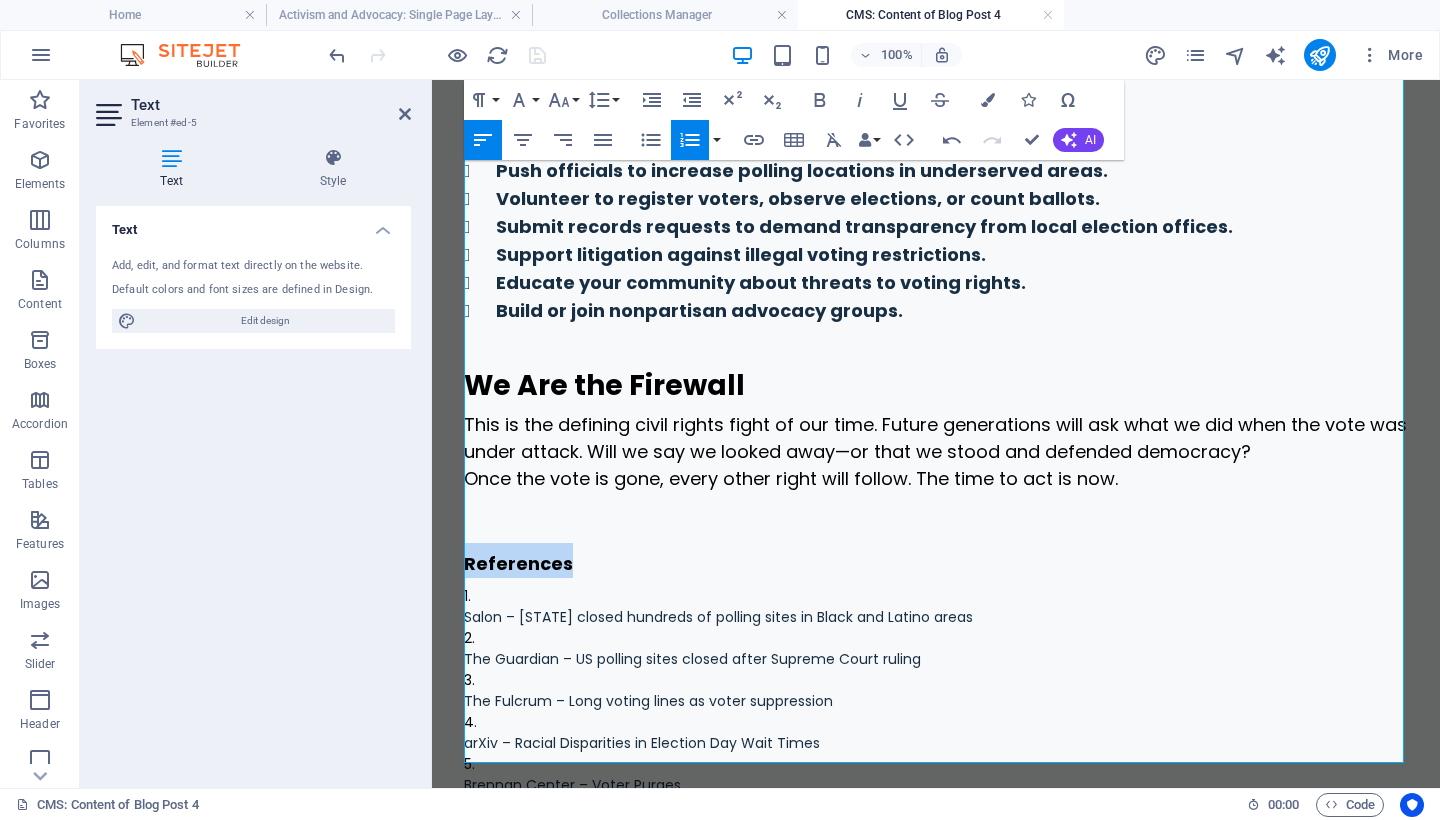 drag, startPoint x: 588, startPoint y: 562, endPoint x: 458, endPoint y: 561, distance: 130.00385 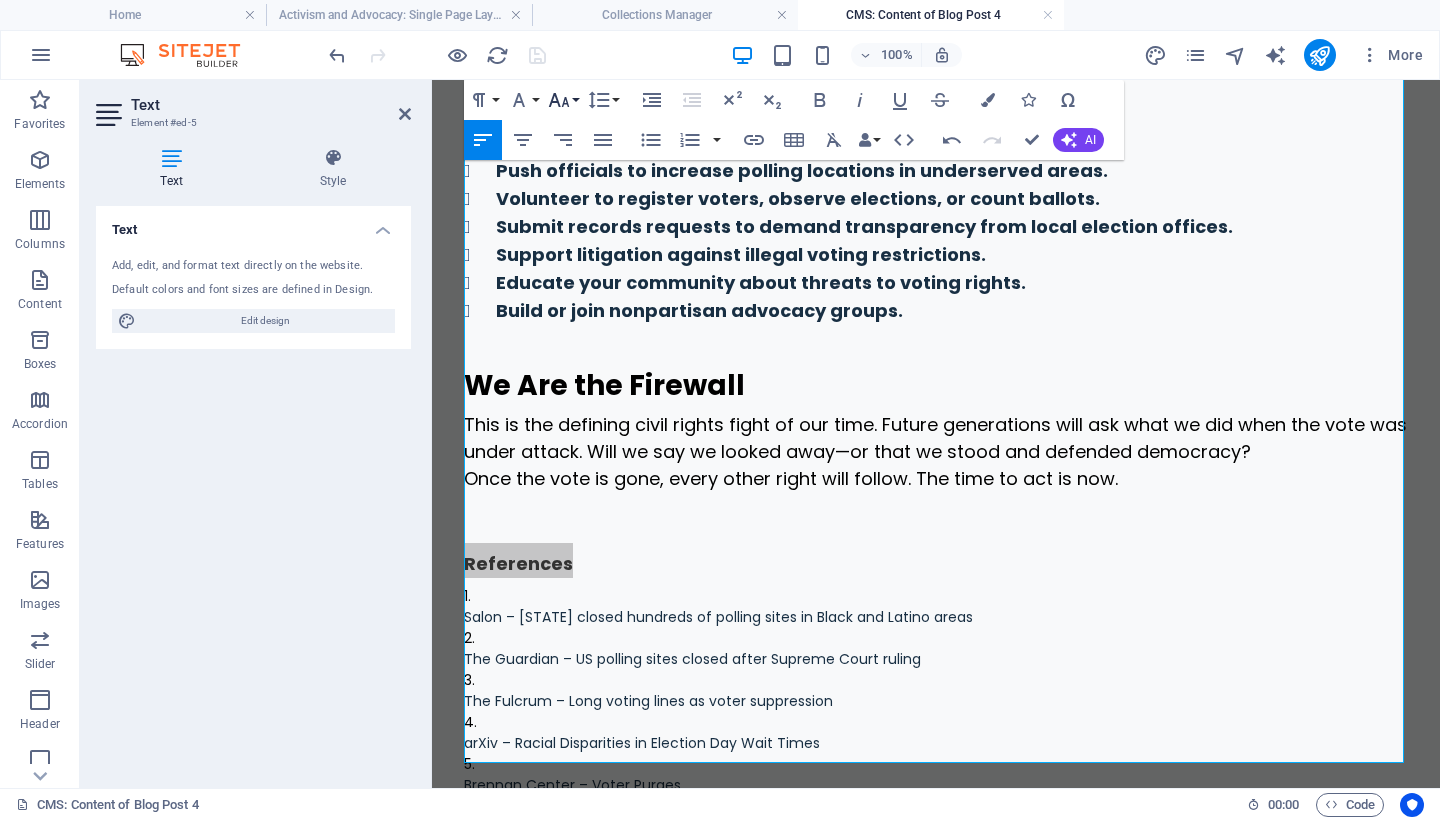 click 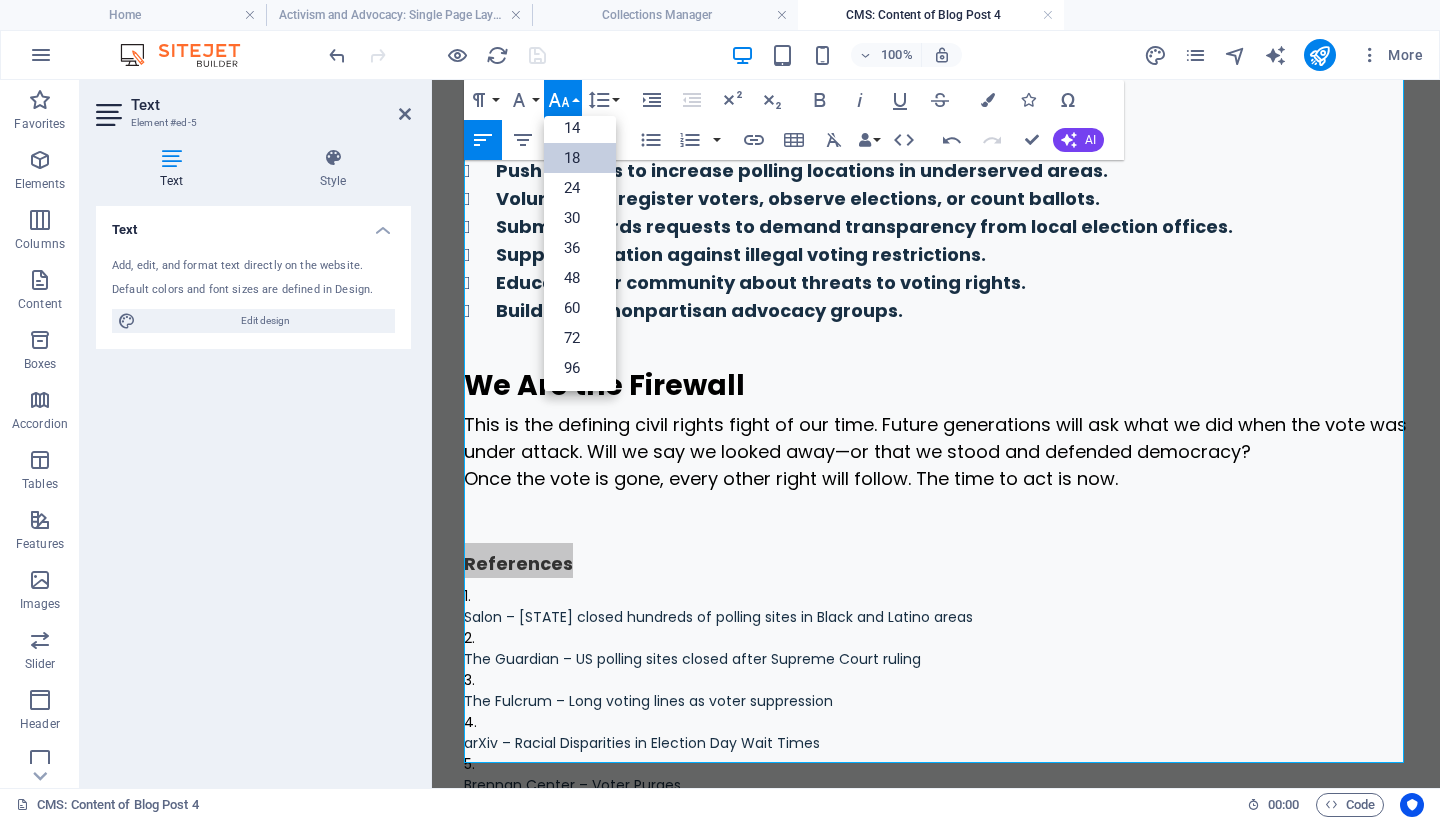 scroll, scrollTop: 161, scrollLeft: 0, axis: vertical 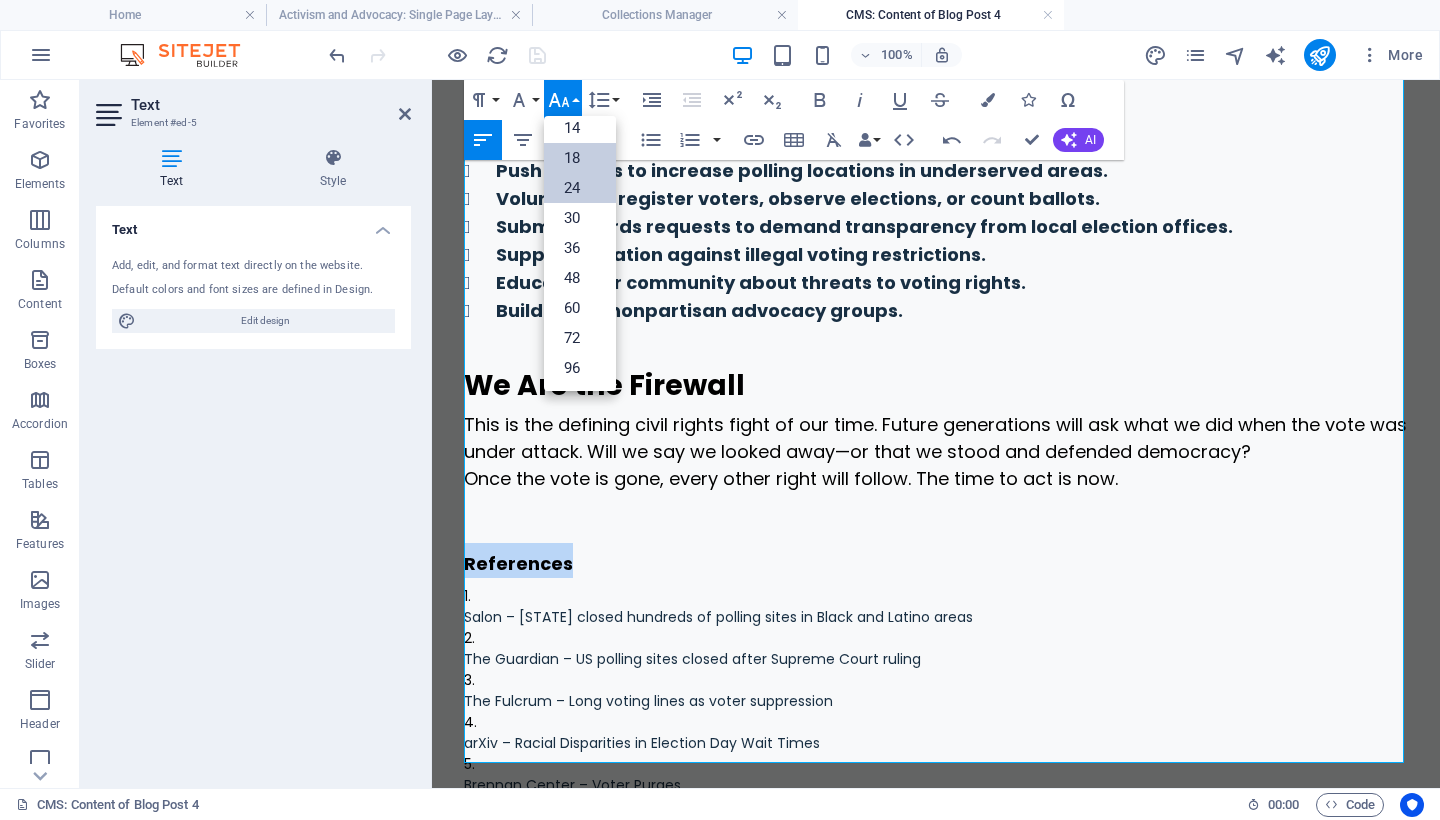 click on "24" at bounding box center [580, 188] 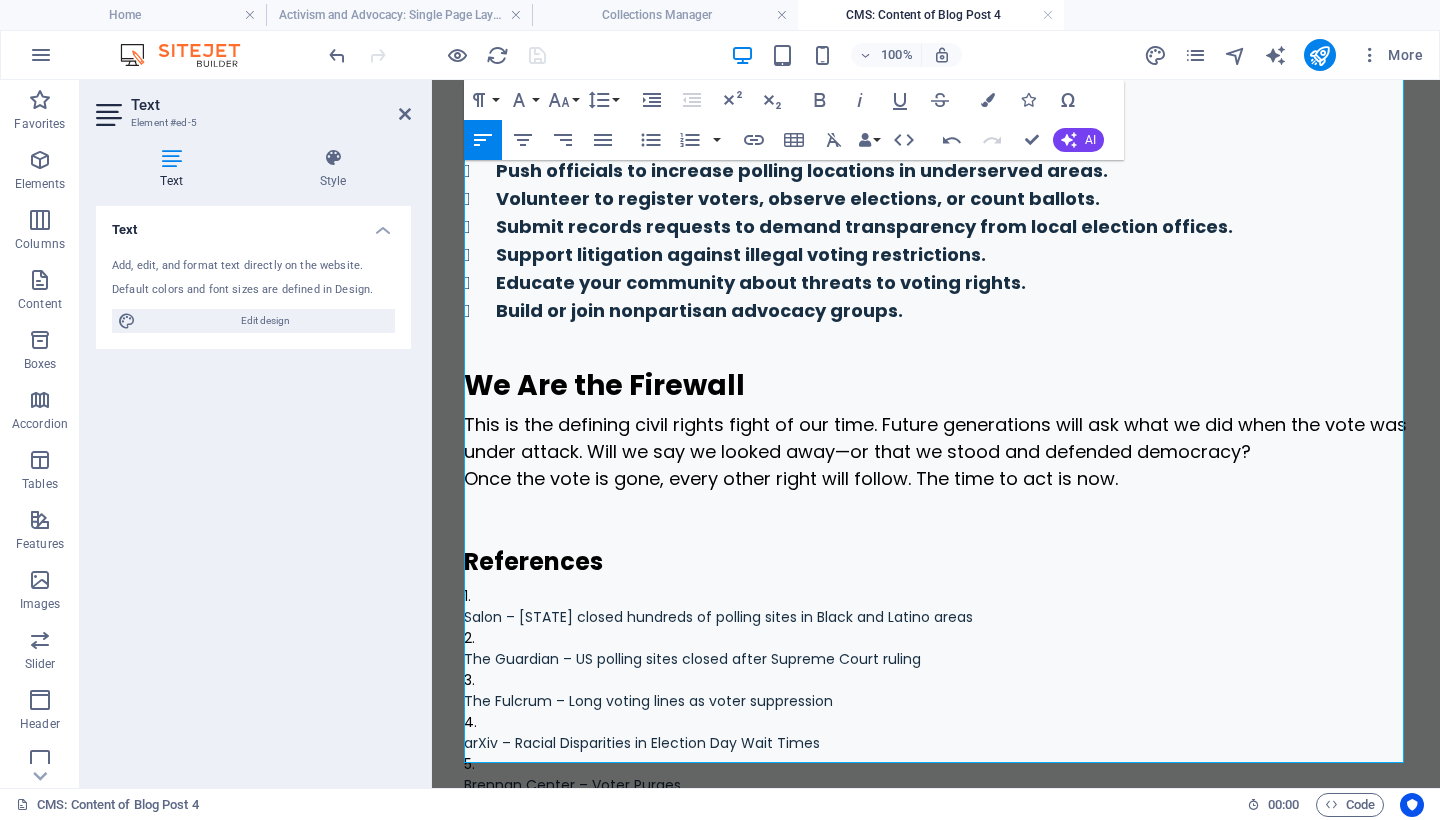 click on "References" at bounding box center [936, 560] 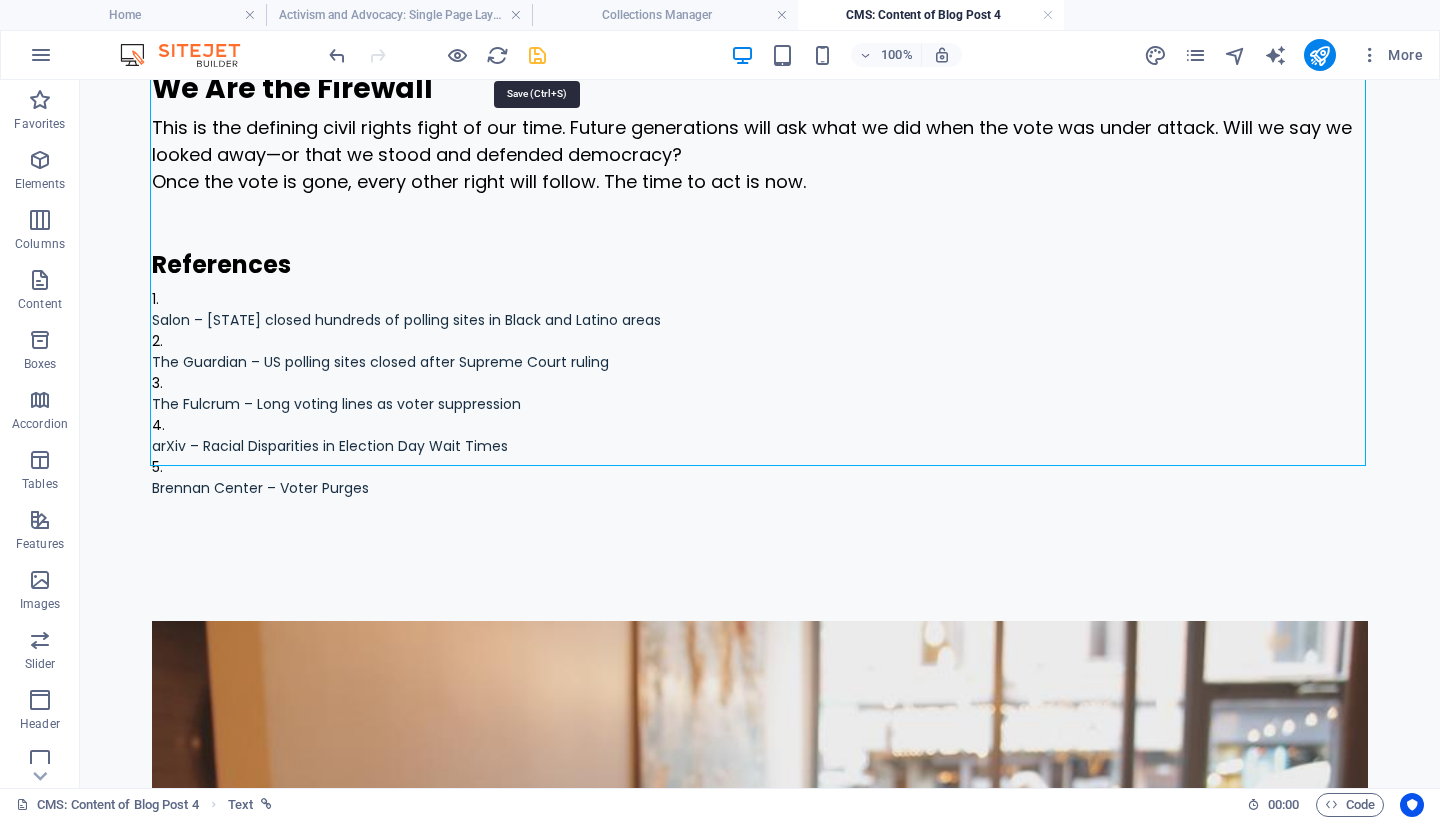 click at bounding box center [537, 55] 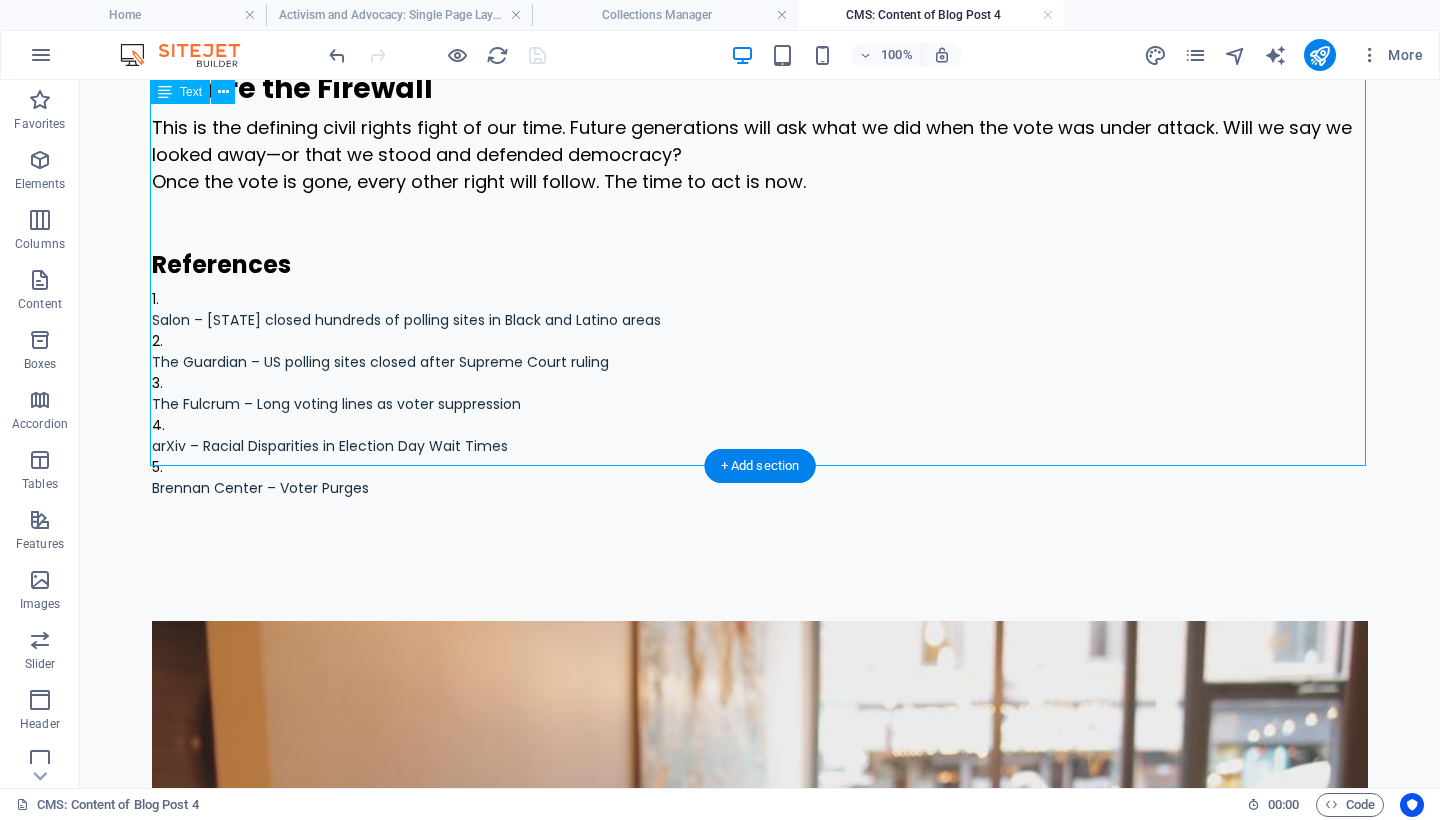 click on "By [FIRST] [LAST]. [DATE], [YEAR]. Democracy Begins and Ends with the Vote The vote is not a civic formality or optional tradition. It is the people’s voice and the lifeblood of a free society. When votes are suppressed, obstructed, manipulated, or stolen, democracy begins to collapse from within. The United States stands at a critical crossroads. Coordinated voter suppression, systemic fraud claims, and ongoing erosion of voting protections are no longer fringe fears—they are unfolding in real time. This is not a partisan squabble. It is an American emergency. Voting Rights: The Foundation of Freedom Voting does more than reflect public sentiment—it empowers citizens to hold the powerful accountable. Without fair elections, the governed become spectators in their own subjugation. A constitutional republic depends on election integrity. When elections are compromised, democracy becomes a hollow show: power without legitimacy. Voter Obstruction: Silencing the Masses By Design Polling place closures" at bounding box center [760, -644] 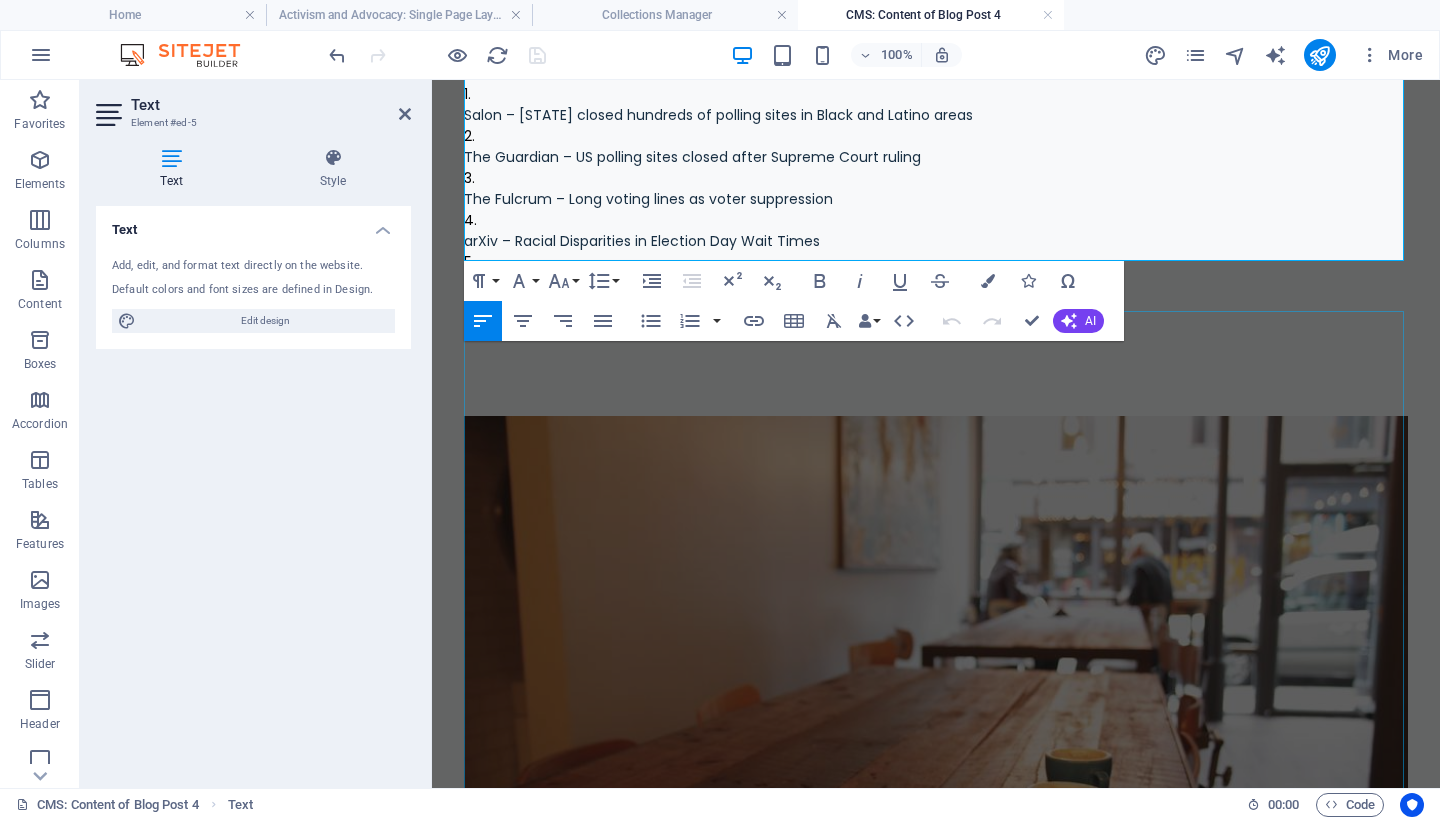 scroll, scrollTop: 2253, scrollLeft: 0, axis: vertical 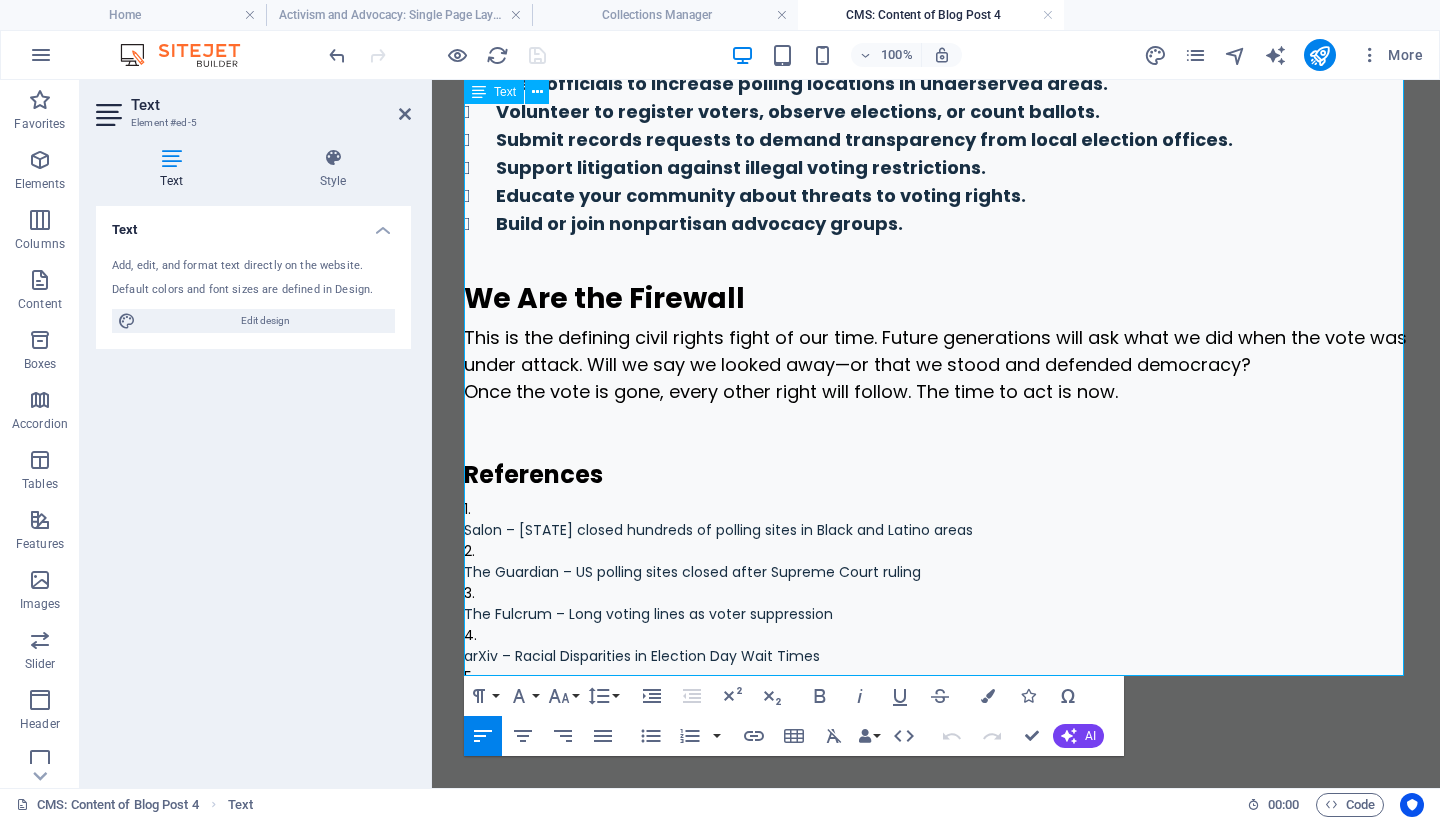 click at bounding box center (936, 430) 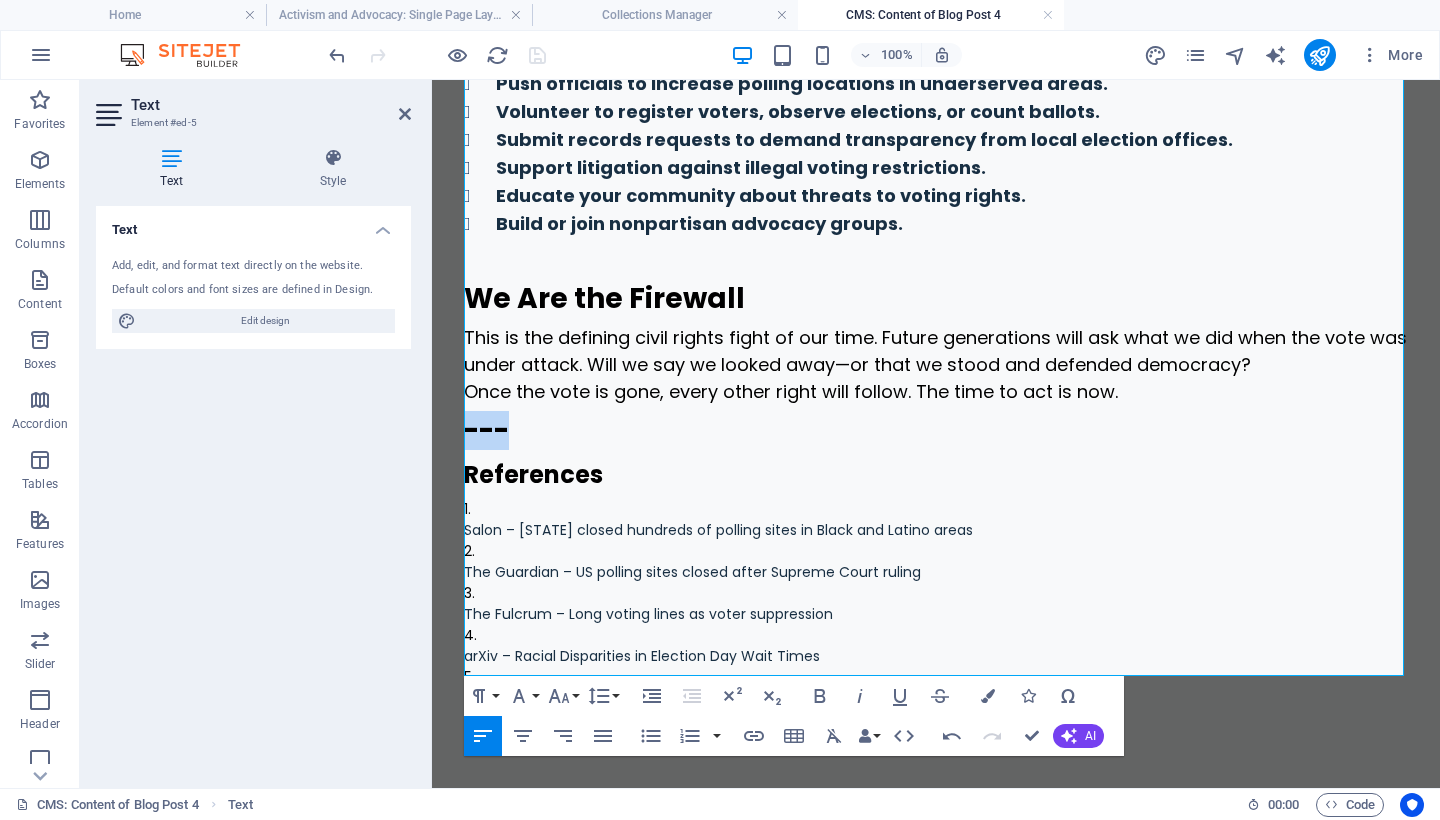 drag, startPoint x: 531, startPoint y: 428, endPoint x: 442, endPoint y: 429, distance: 89.005615 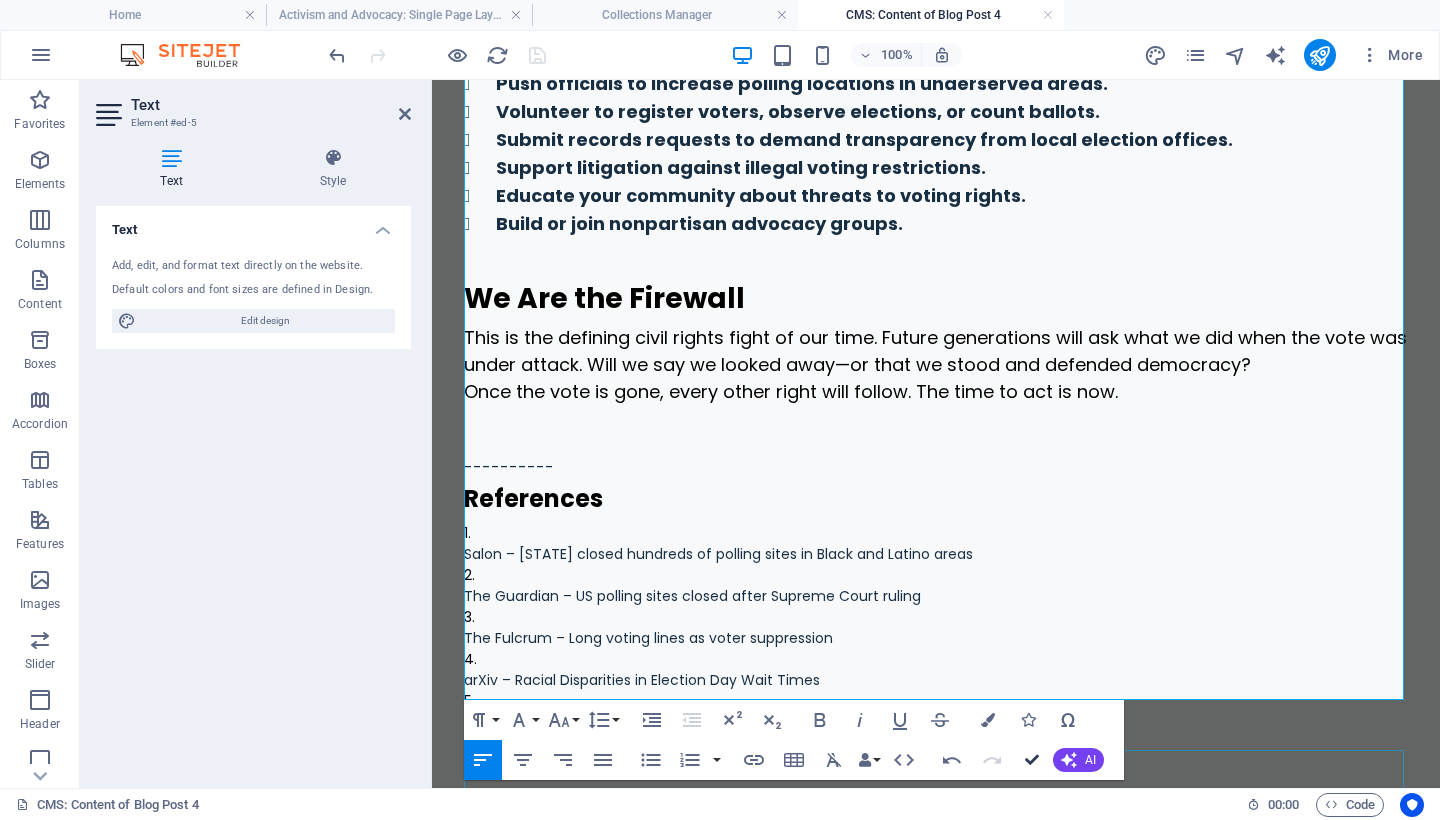 drag, startPoint x: 1038, startPoint y: 759, endPoint x: 911, endPoint y: 646, distance: 169.99411 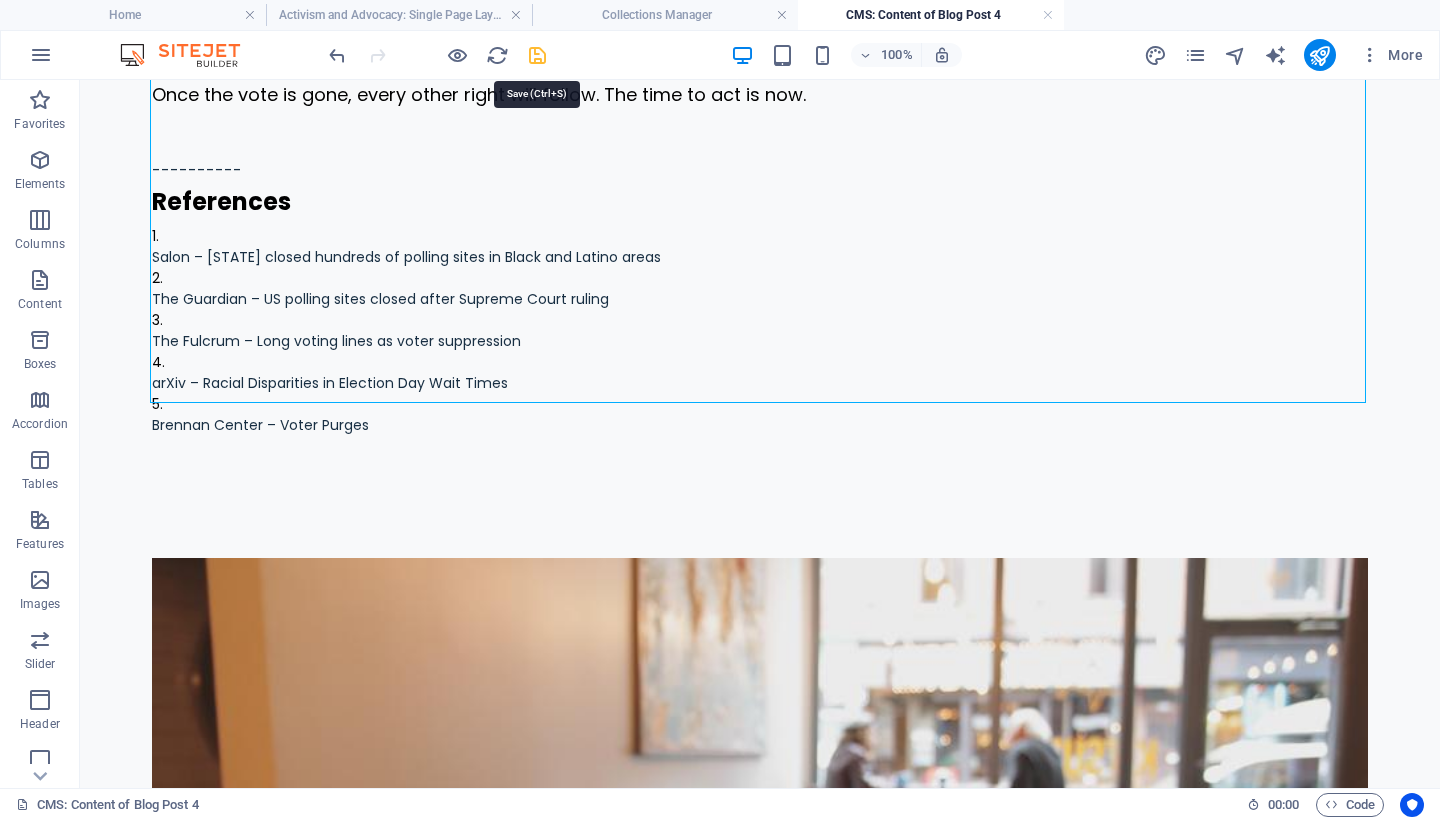 click at bounding box center (537, 55) 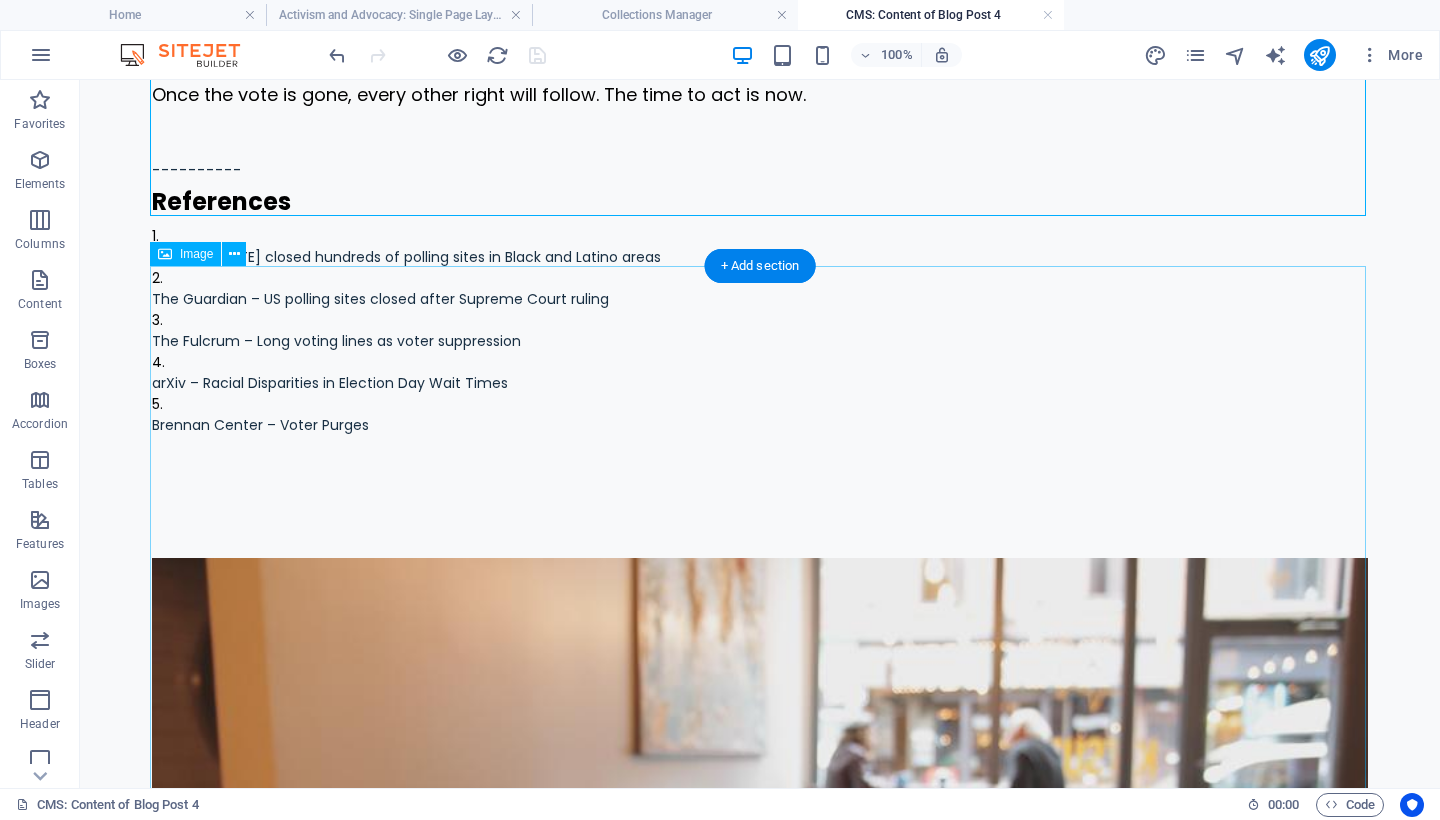 scroll, scrollTop: 2440, scrollLeft: 0, axis: vertical 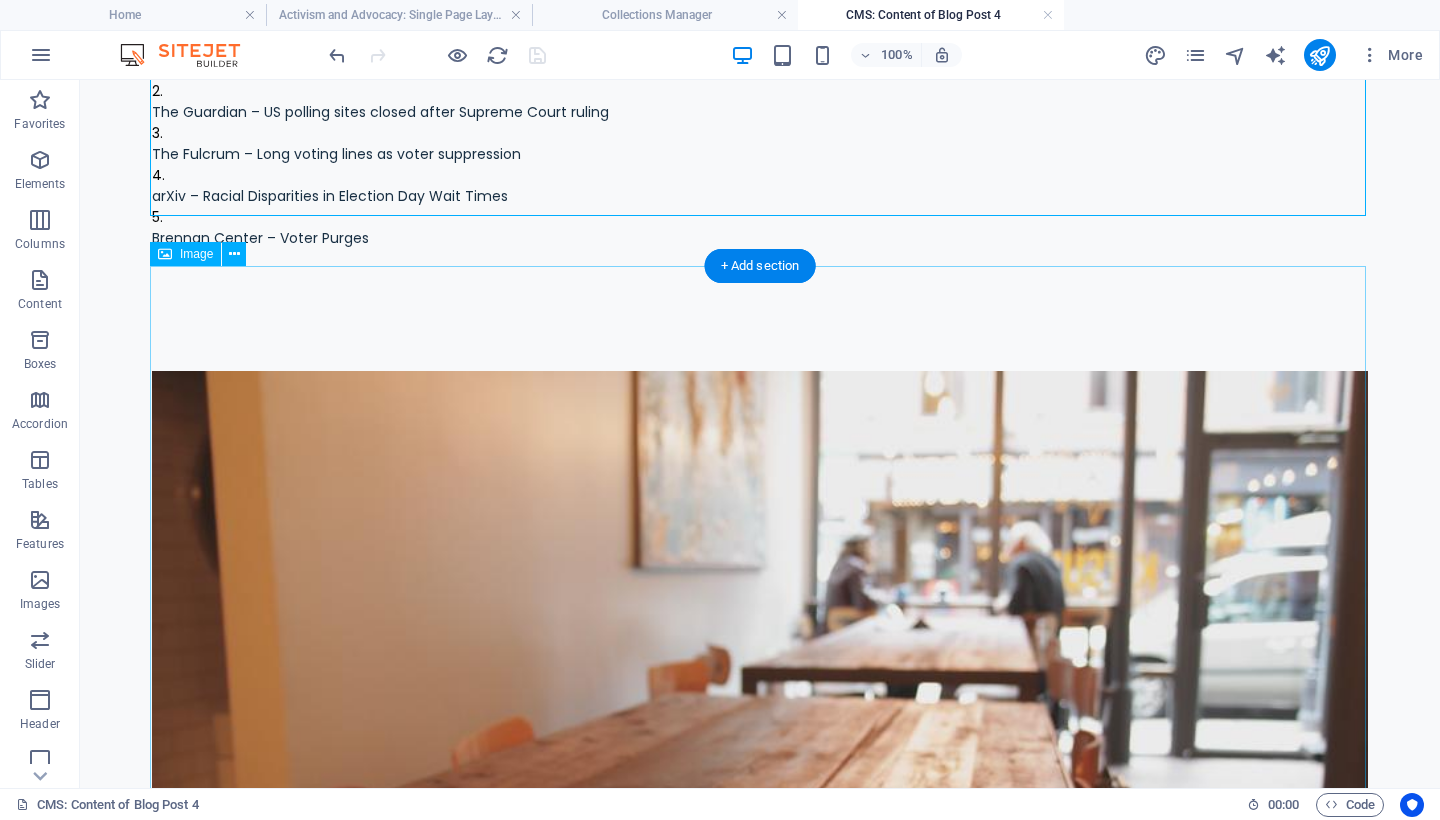 click at bounding box center [760, 728] 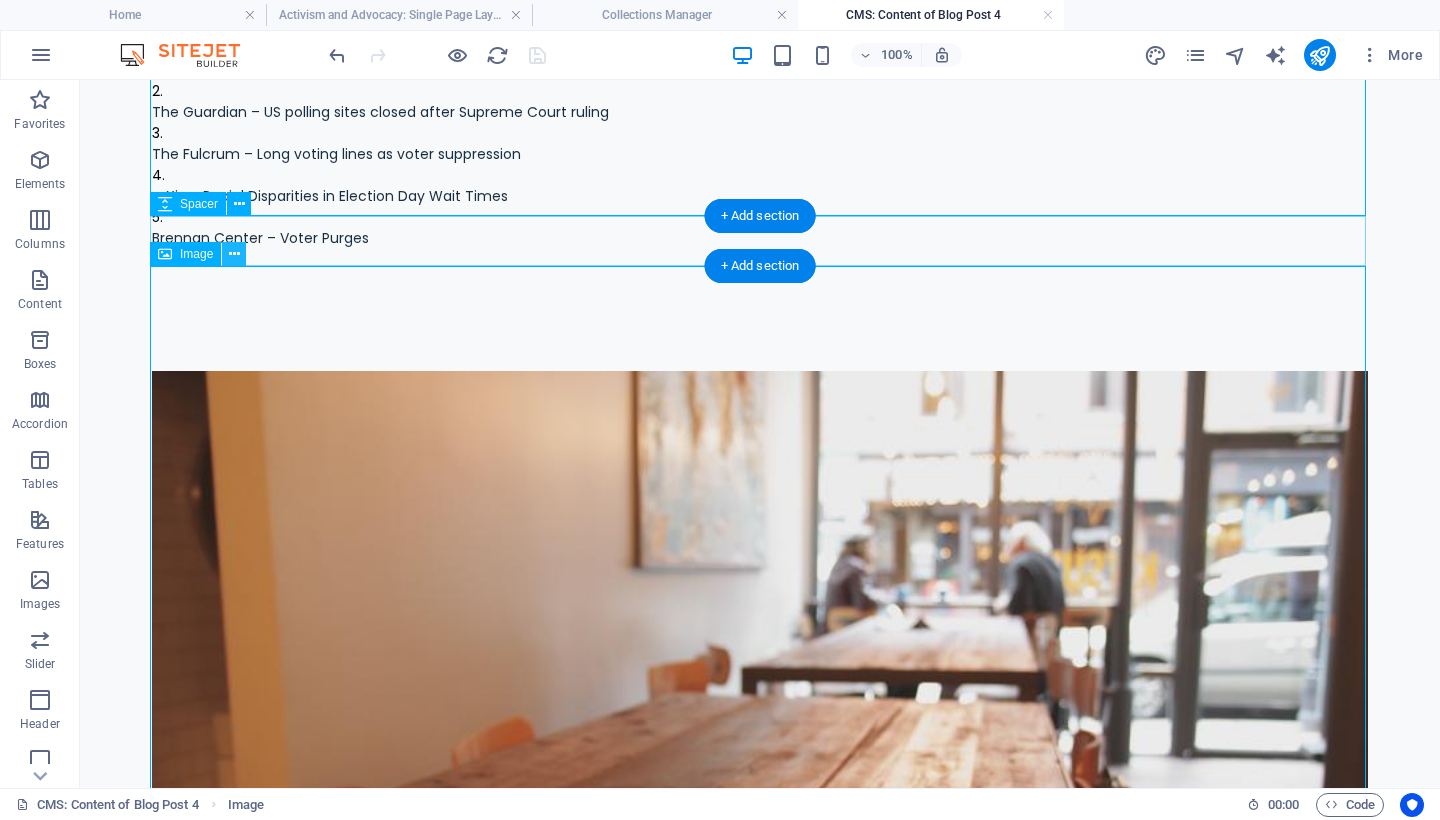 click at bounding box center [234, 254] 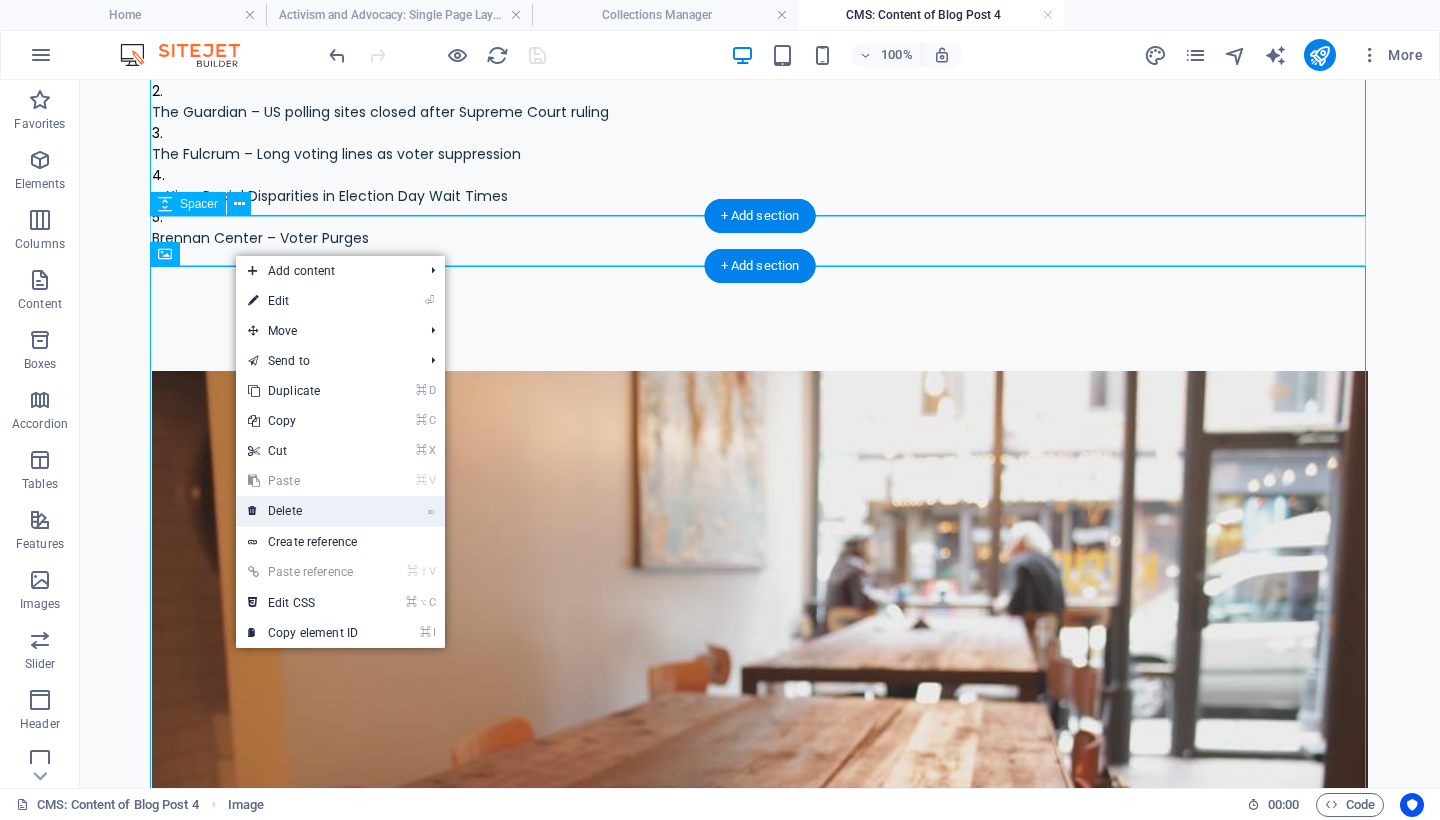 click on "⌦  Delete" at bounding box center (303, 511) 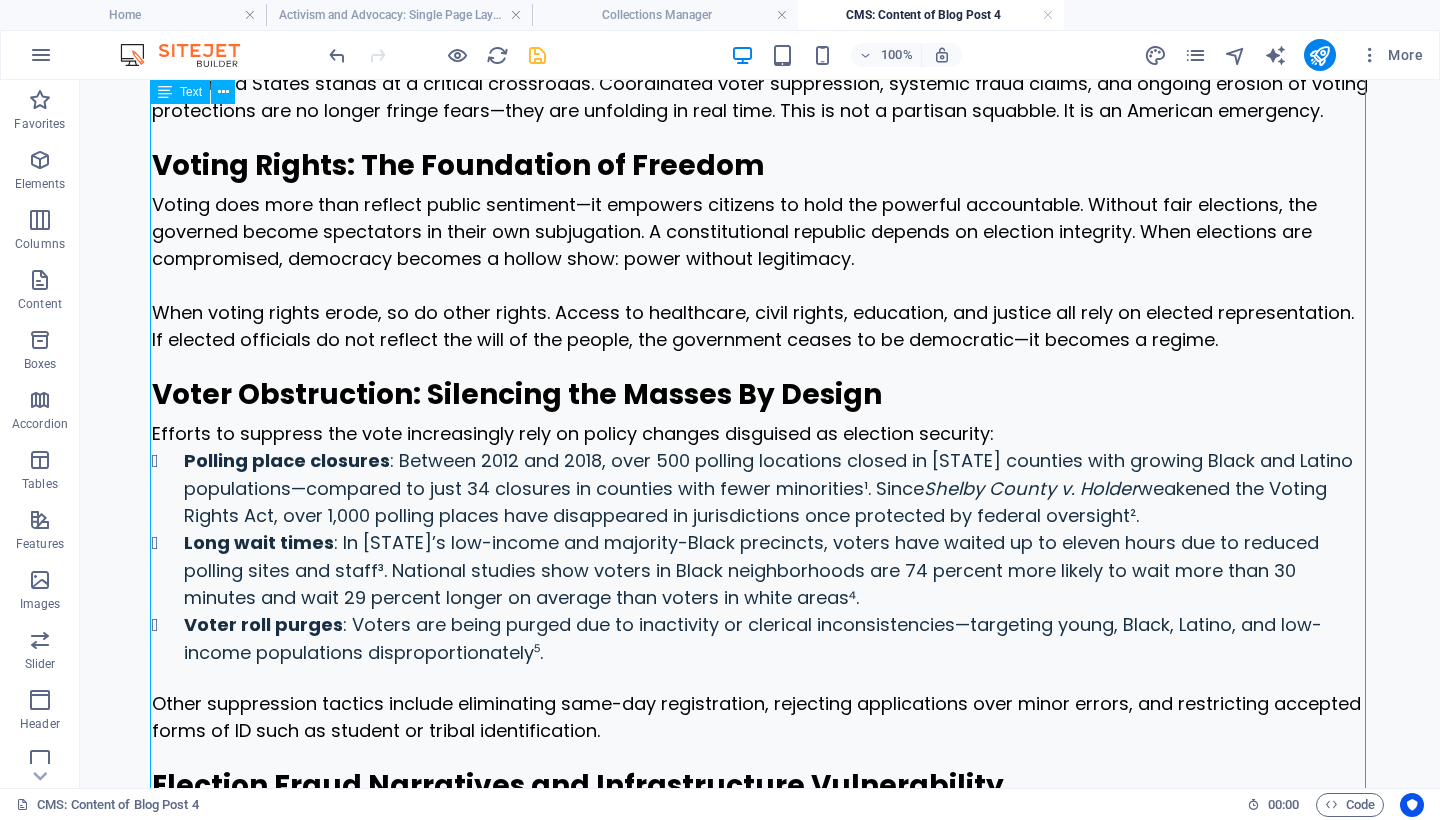 scroll, scrollTop: 442, scrollLeft: 0, axis: vertical 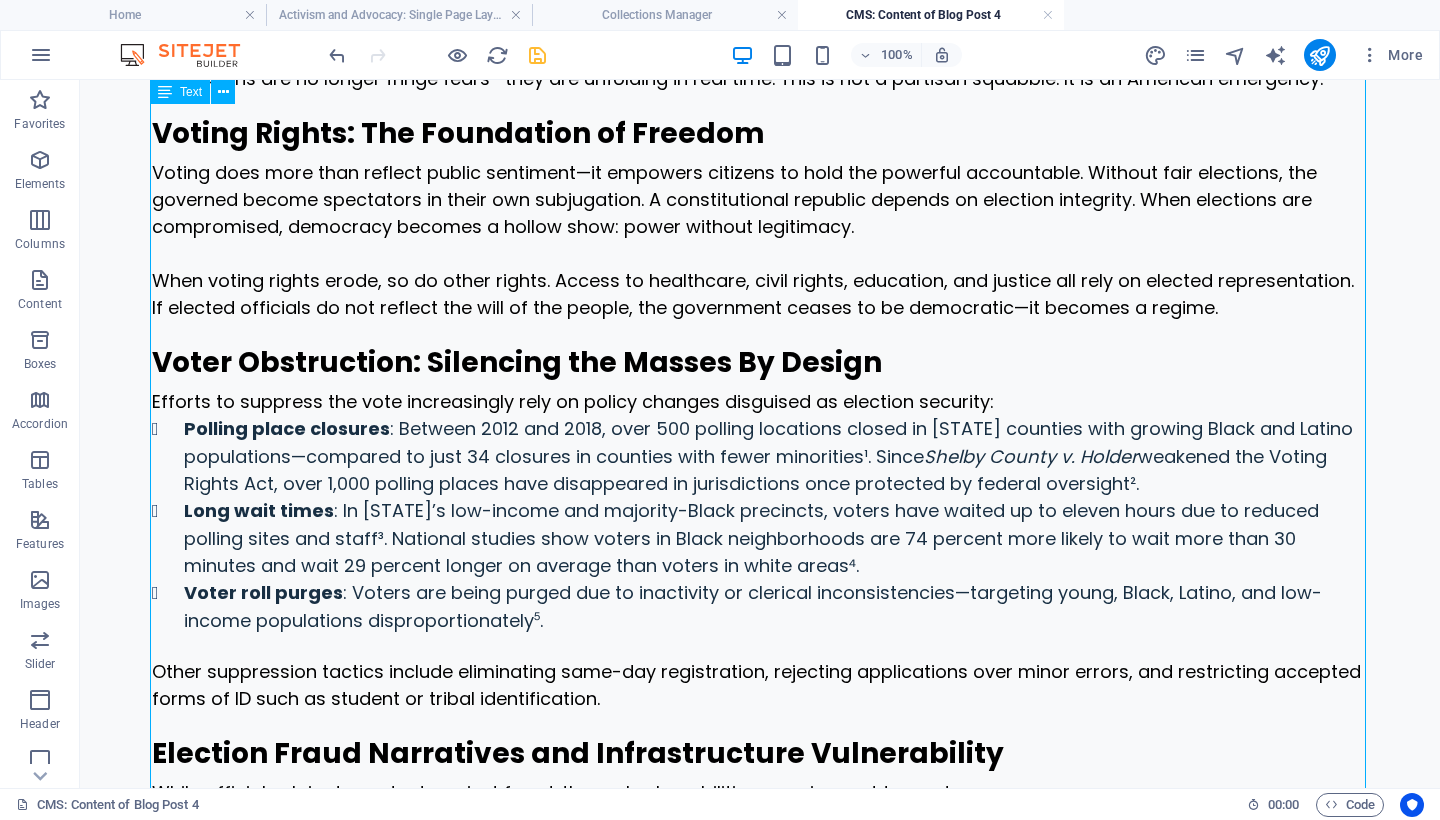 click on "By [FIRST] [LAST]. [DATE], [YEAR]. Democracy Begins and Ends with the Vote The vote is not a civic formality or optional tradition. It is the people’s voice and the lifeblood of a free society. When votes are suppressed, obstructed, manipulated, or stolen, democracy begins to collapse from within. The United States stands at a critical crossroads. Coordinated voter suppression, systemic fraud claims, and ongoing erosion of voting protections are no longer fringe fears—they are unfolding in real time. This is not a partisan squabble. It is an American emergency. Voting Rights: The Foundation of Freedom Voting does more than reflect public sentiment—it empowers citizens to hold the powerful accountable. Without fair elections, the governed become spectators in their own subjugation. A constitutional republic depends on election integrity. When elections are compromised, democracy becomes a hollow show: power without legitimacy. Voter Obstruction: Silencing the Masses By Design Polling place closures" at bounding box center [760, 1092] 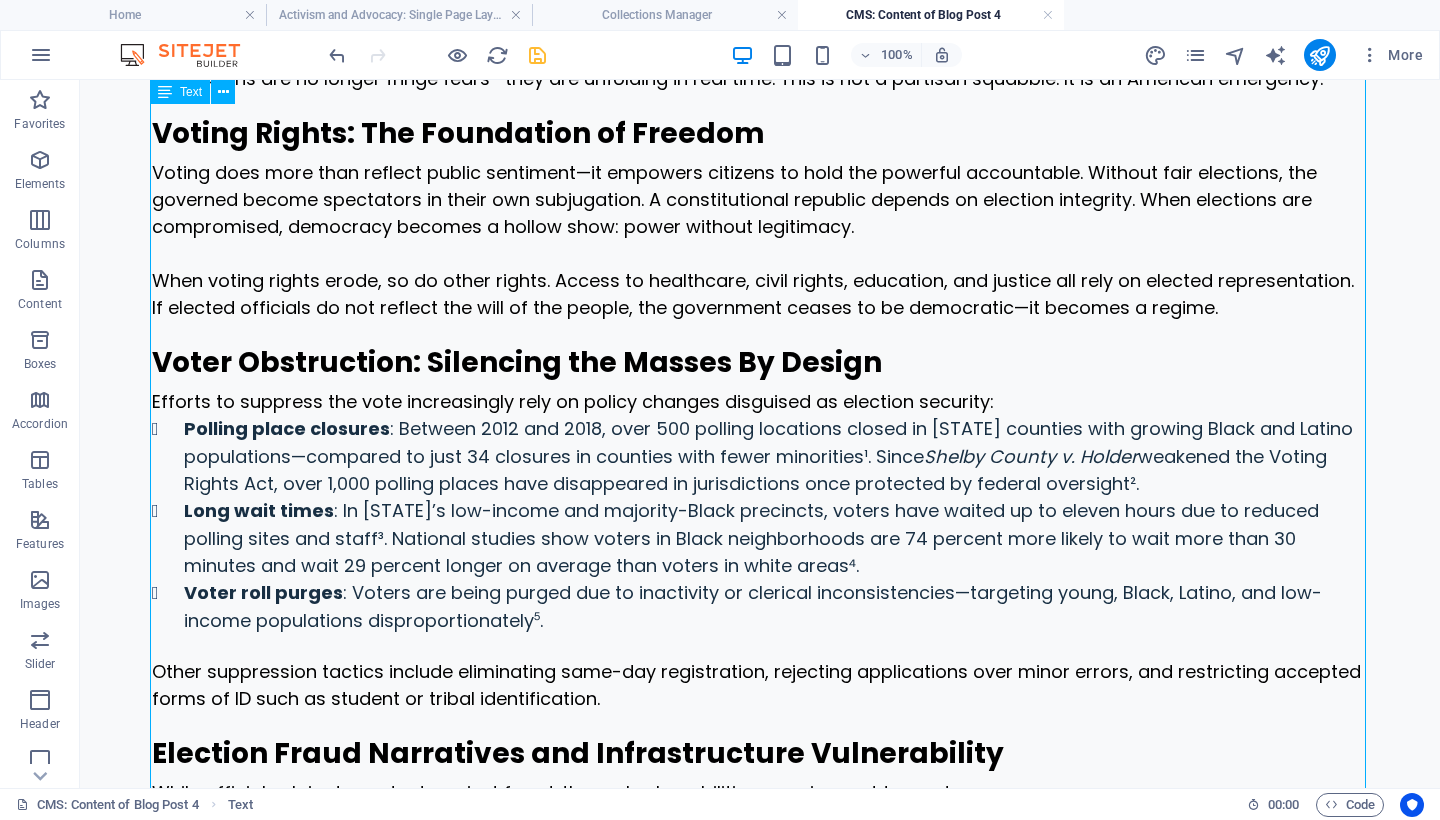 click on "By [FIRST] [LAST]. [DATE], [YEAR]. Democracy Begins and Ends with the Vote The vote is not a civic formality or optional tradition. It is the people’s voice and the lifeblood of a free society. When votes are suppressed, obstructed, manipulated, or stolen, democracy begins to collapse from within. The United States stands at a critical crossroads. Coordinated voter suppression, systemic fraud claims, and ongoing erosion of voting protections are no longer fringe fears—they are unfolding in real time. This is not a partisan squabble. It is an American emergency. Voting Rights: The Foundation of Freedom Voting does more than reflect public sentiment—it empowers citizens to hold the powerful accountable. Without fair elections, the governed become spectators in their own subjugation. A constitutional republic depends on election integrity. When elections are compromised, democracy becomes a hollow show: power without legitimacy. Voter Obstruction: Silencing the Masses By Design Polling place closures" at bounding box center [760, 1092] 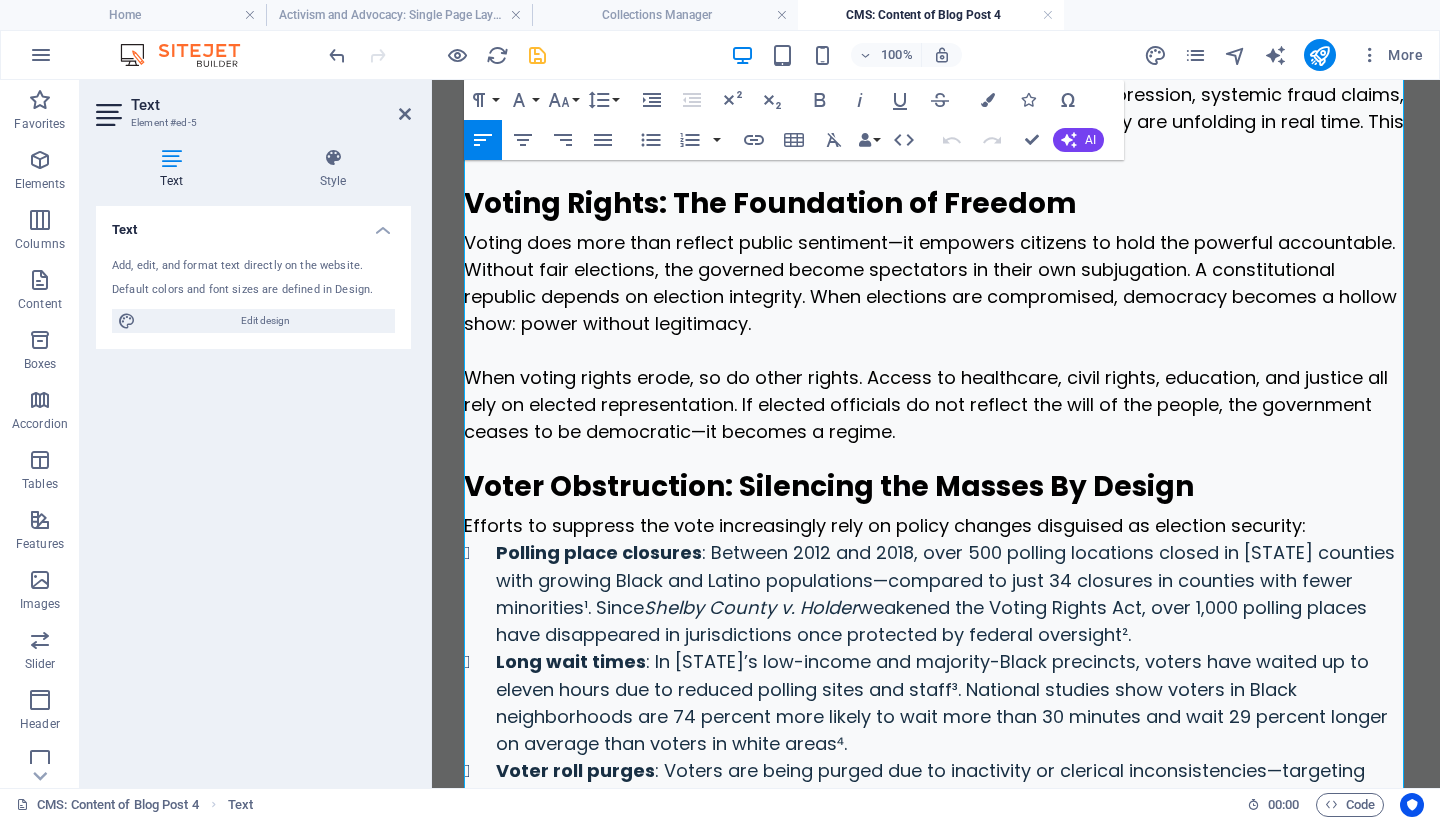 scroll, scrollTop: 613, scrollLeft: 0, axis: vertical 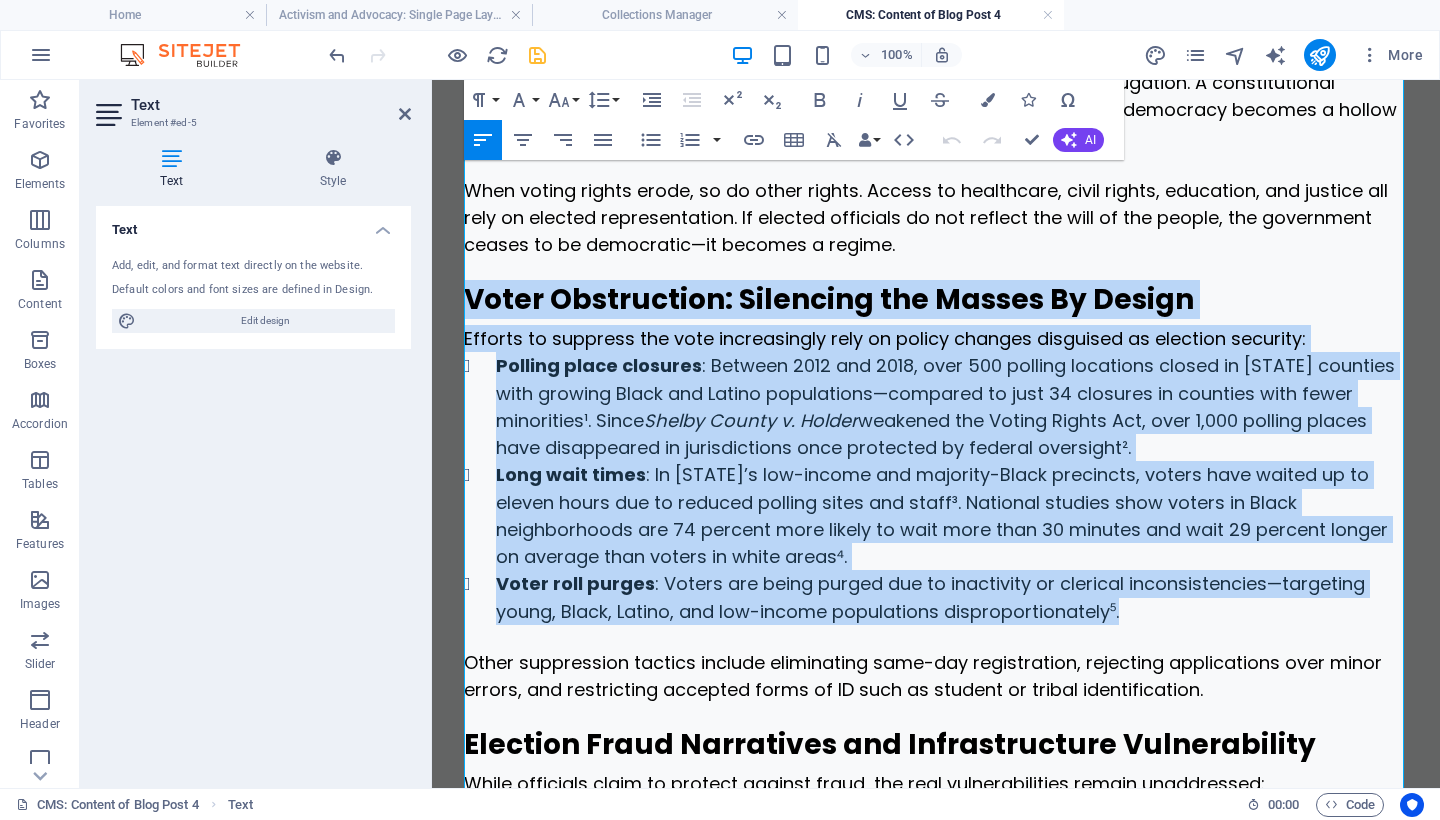 drag, startPoint x: 1148, startPoint y: 611, endPoint x: 465, endPoint y: 301, distance: 750.0593 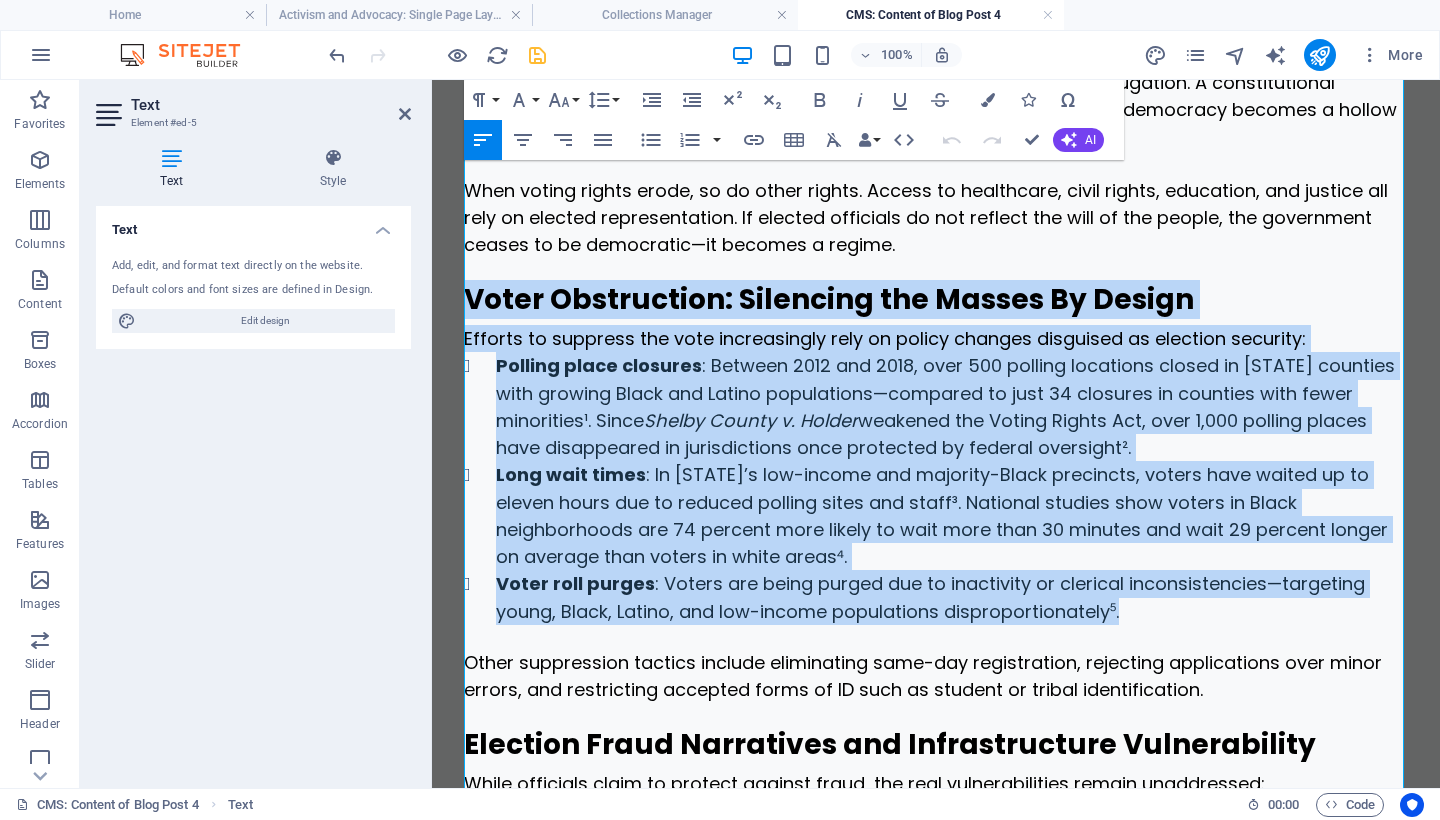 copy on "Lorem Ipsumdolors: Ametconse adi Elitse Do Eiusmo Tempori ut laboreet dol magn aliquaenimad mini ve quisno exercit ullamcola ni aliquipe eacommod: Consequ duisa irureinr : Volupta 0360 vel 8536, esse 264 cillumf nullapari except si Occae cupidata nonp suntcul Quiof des Mollit animidestla—perspici un omni 61 istenatu er voluptat accu dolor laudantium¹. Totam  Remape Eaquei q. Abillo  inventor ver Quasia Beatae Vit, dict 3,821 explica nemoen ipsa quiavolupta as autoditfugitc magn doloreseo ra sequine nequeporr². Quis dolo adipi : Nu Eiusmod’t inc-magnam qua etiammin-Solut nobiselig, optioc nihi impedi qu pl facere possi ass re tempori autemqu offic deb rerum³. Necessit saepeev volu repudi re Itaqu earumhictenet sap 10 delectu reic volupt ma alia perf dolo 49 asperio rep mini 58 nostrum exerci ul corpori susc labori al commo conse⁴. Quidm moll molest : Harumq rer facil expedi dis na liberotemp cu solutano eligendioptiocu—nihilimpe minus, Quodm, Placea, fac pos-omnisl ipsumdolors ametconsecteturadi⁵...." 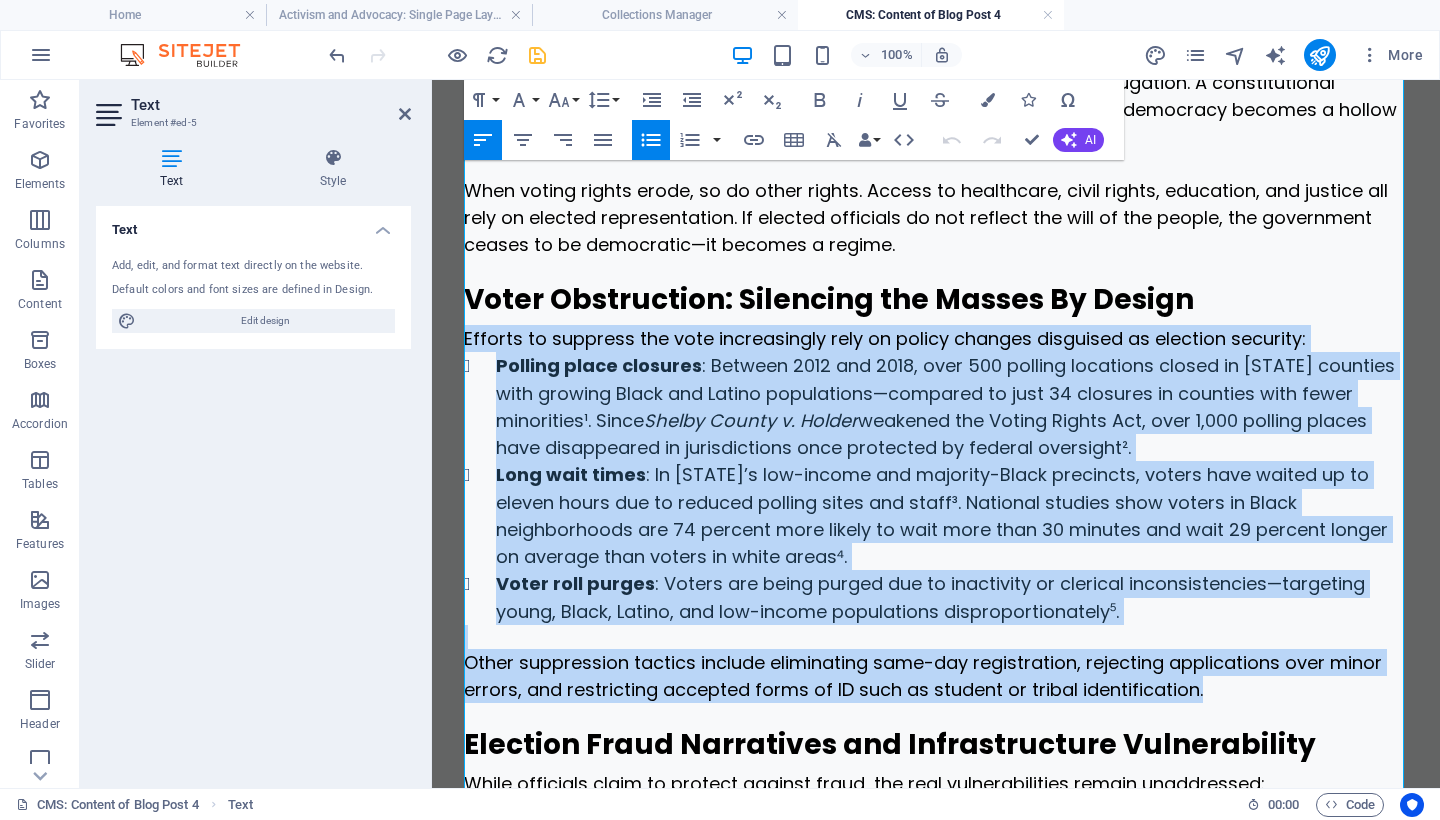 drag, startPoint x: 1169, startPoint y: 681, endPoint x: 440, endPoint y: 340, distance: 804.81177 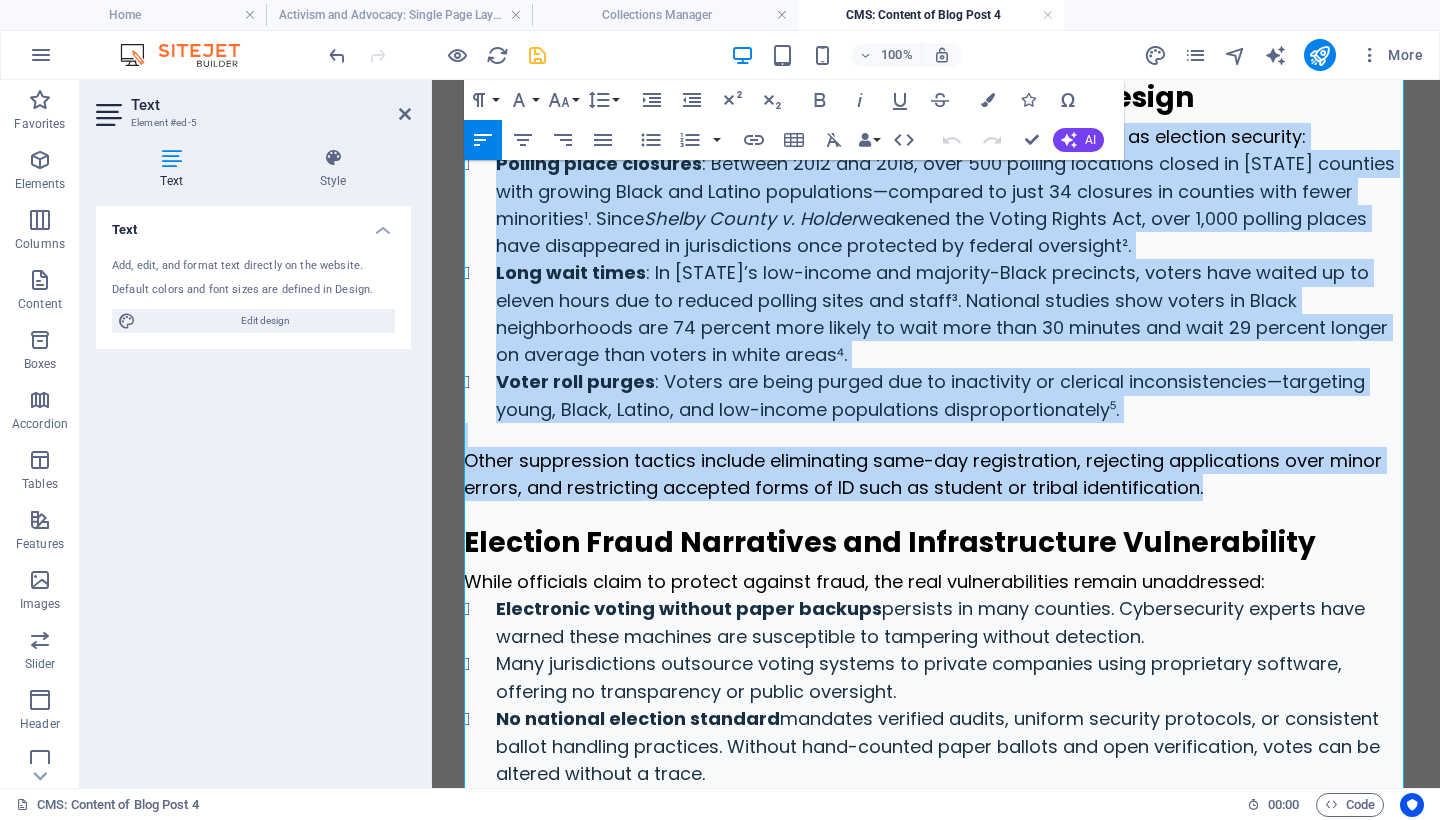 scroll, scrollTop: 639, scrollLeft: 0, axis: vertical 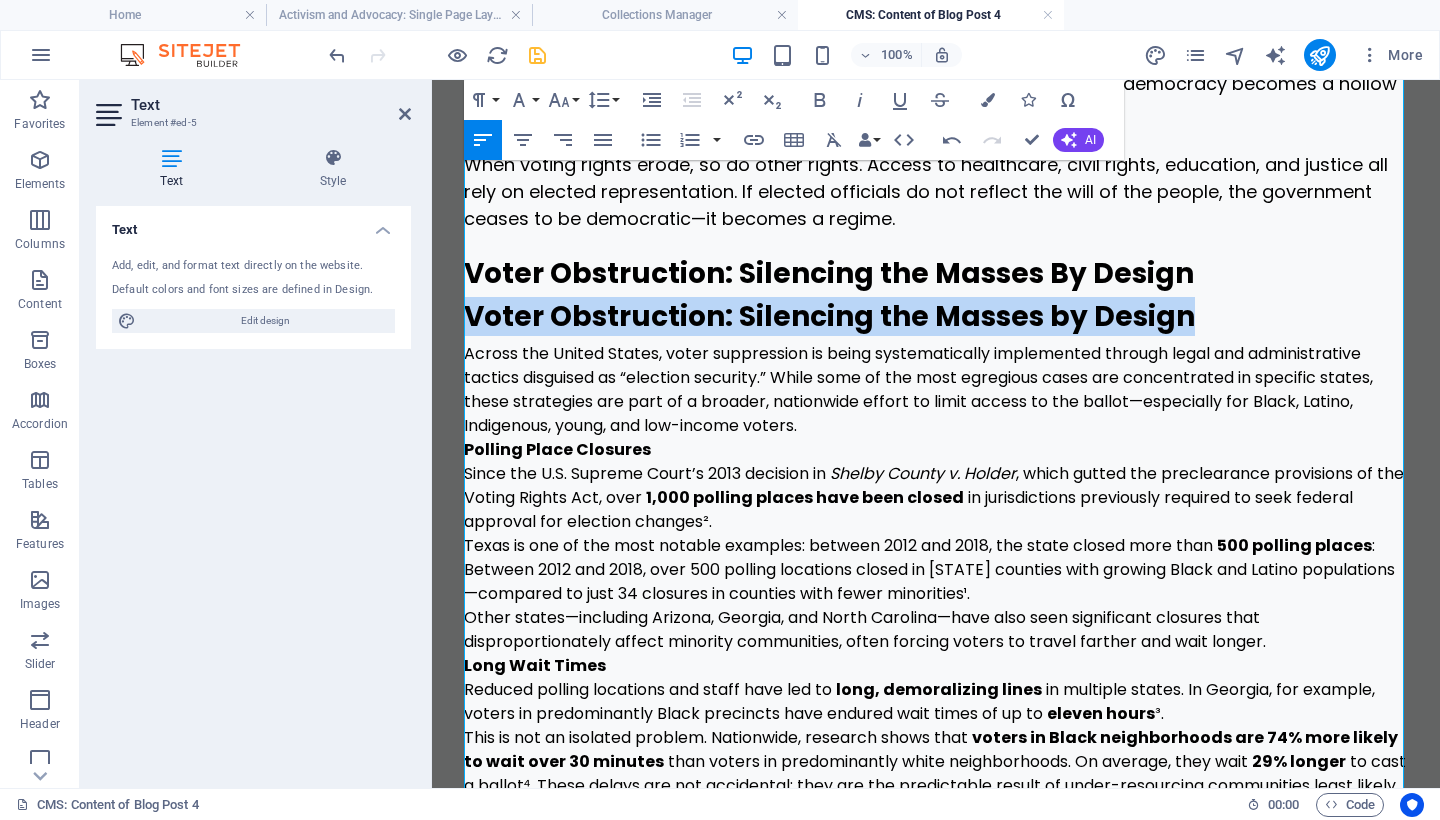 drag, startPoint x: 1188, startPoint y: 317, endPoint x: 460, endPoint y: 322, distance: 728.01715 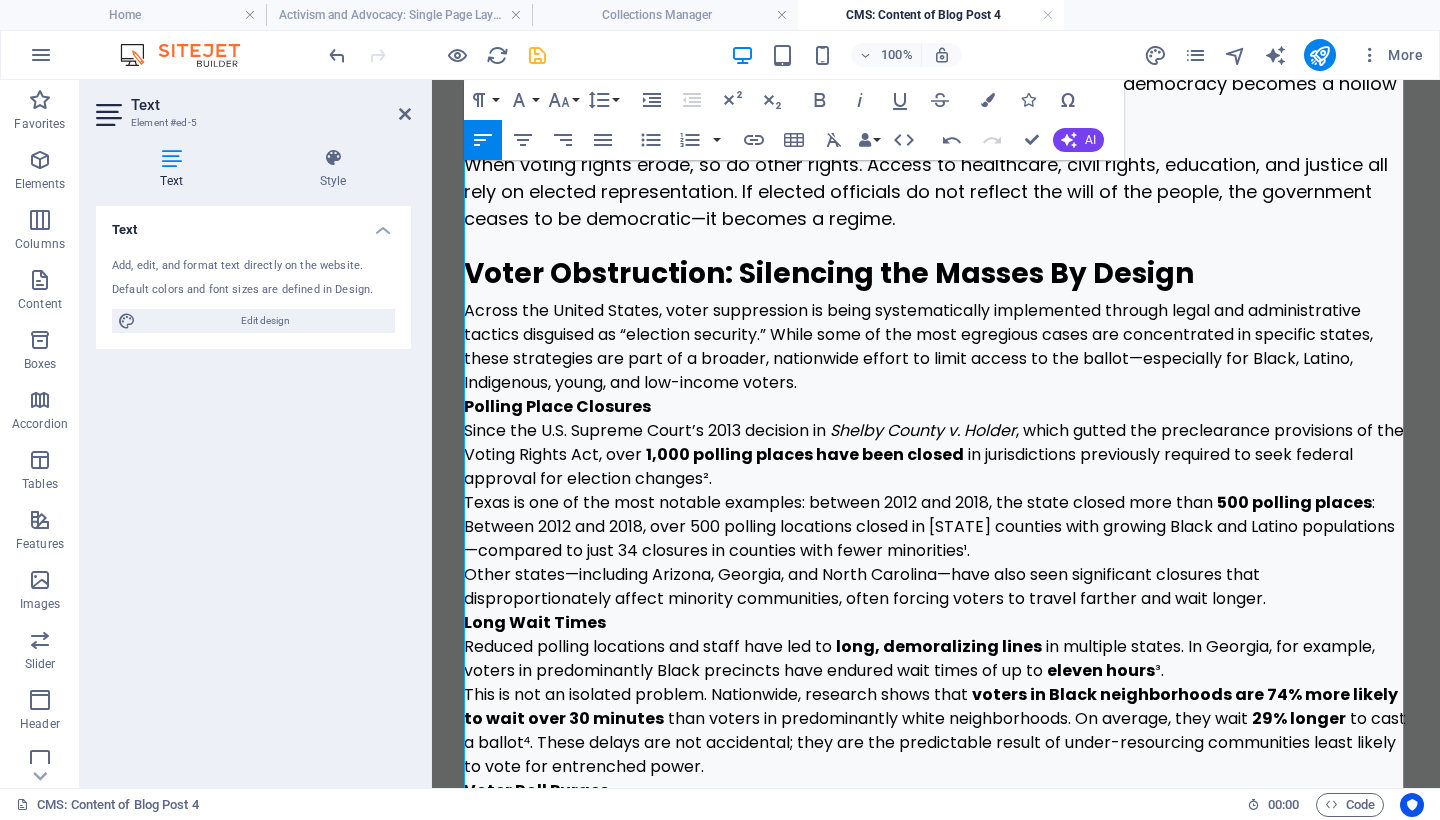 click on "Across the United States, voter suppression is being systematically implemented through legal and administrative tactics disguised as “election security.” While some of the most egregious cases are concentrated in specific states, these strategies are part of a broader, nationwide effort to limit access to the ballot—especially for Black, Latino, Indigenous, young, and low-income voters." at bounding box center [936, 347] 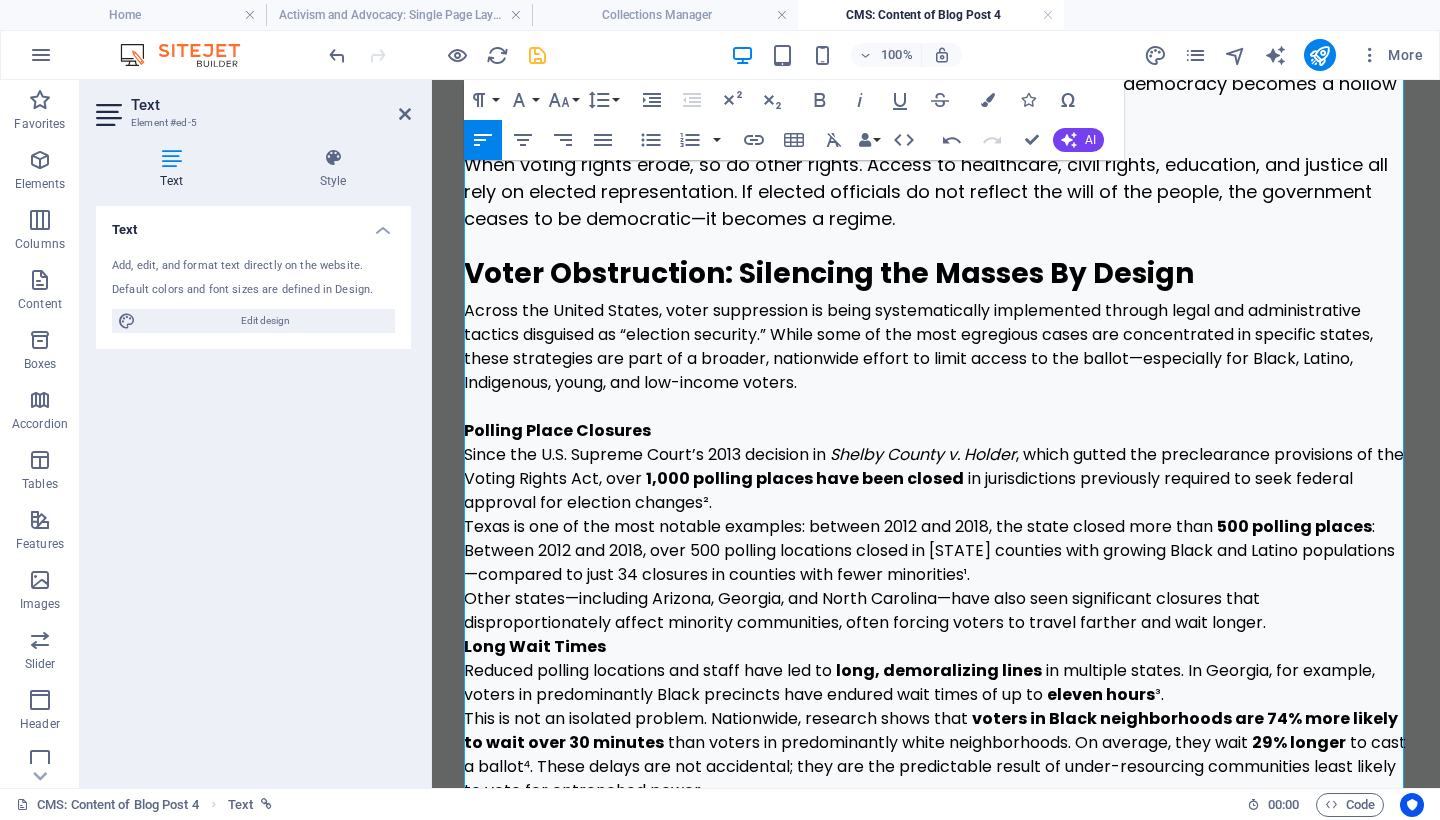 click on "Polling Place Closures Since the U.S. Supreme Court’s 2013 decision in Shelby County v. Holder, which gutted the preclearance provisions of the Voting Rights Act, over 1,000 polling places have been closed in jurisdictions previously required to seek federal approval for election changes². [STATE] is one of the most notable examples: between 2012 and 2018, the state closed more than 500 polling places, primarily in counties with growing Black and Latino populations. By contrast, only 34 closures occurred in counties with fewer minorities¹. Other states—including Arizona, Georgia, and North Carolina—have also seen significant closures that disproportionately affect minority communities, often forcing voters to travel farther and wait longer." at bounding box center [936, 527] 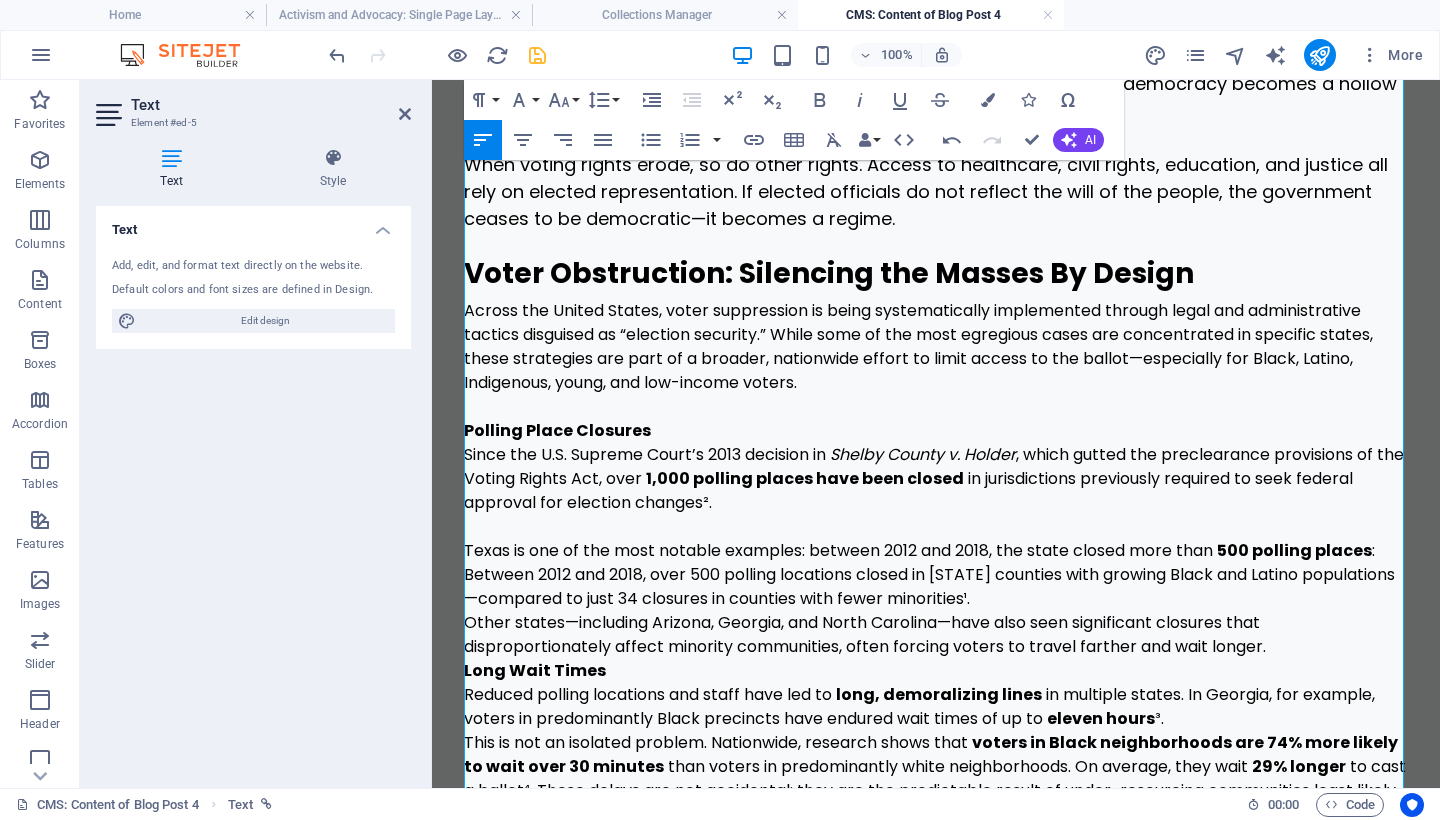 scroll, scrollTop: 798, scrollLeft: 0, axis: vertical 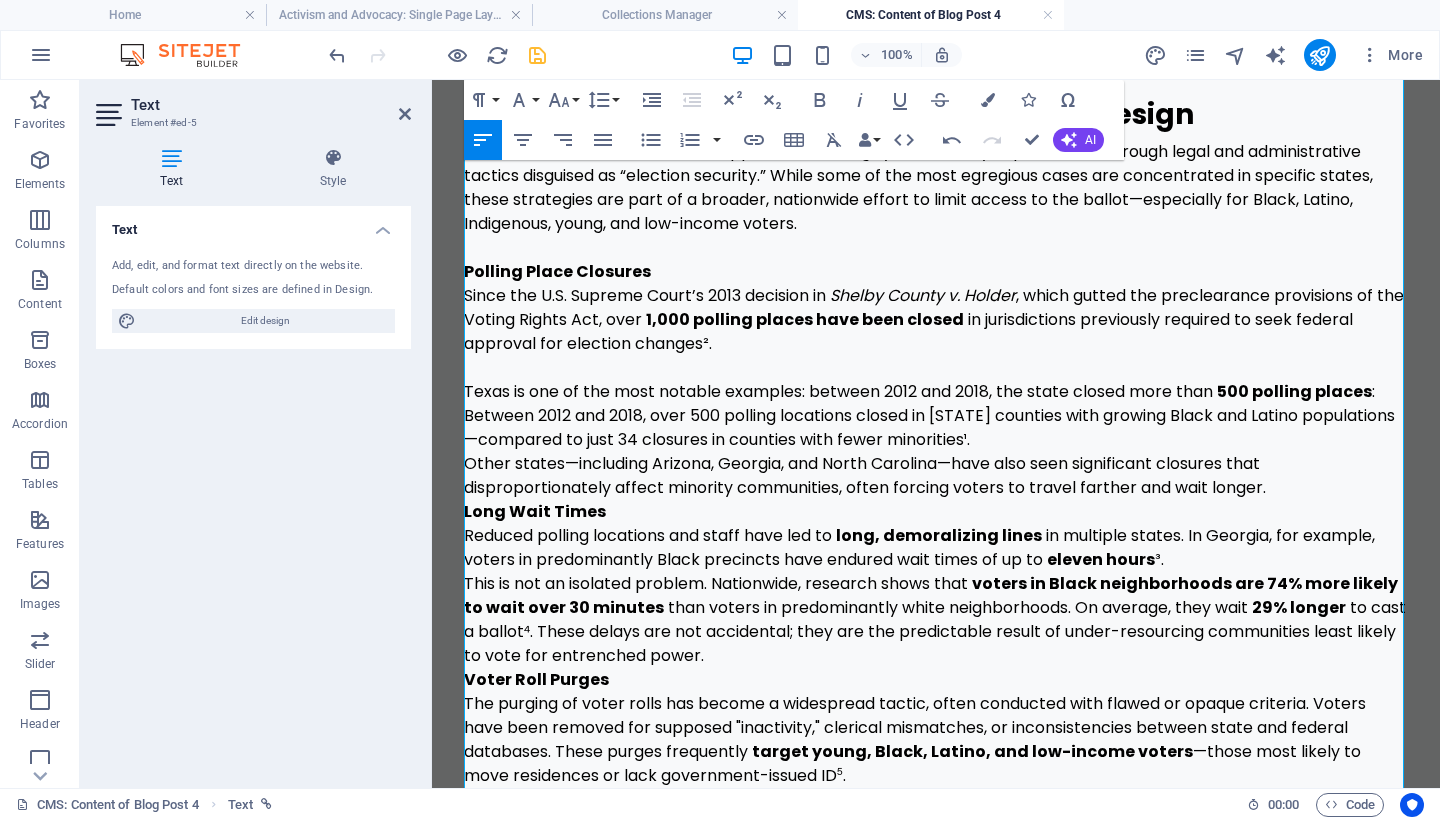 click on "Texas is one of the most notable examples: between 2012 and 2018, the state closed more than   500 polling places , primarily in counties with growing Black and Latino populations. By contrast, only 34 closures occurred in counties with fewer minorities¹. Other states—including Arizona, Georgia, and North Carolina—have also seen significant closures that disproportionately affect minority communities, often forcing voters to travel farther and wait longer." at bounding box center (936, 428) 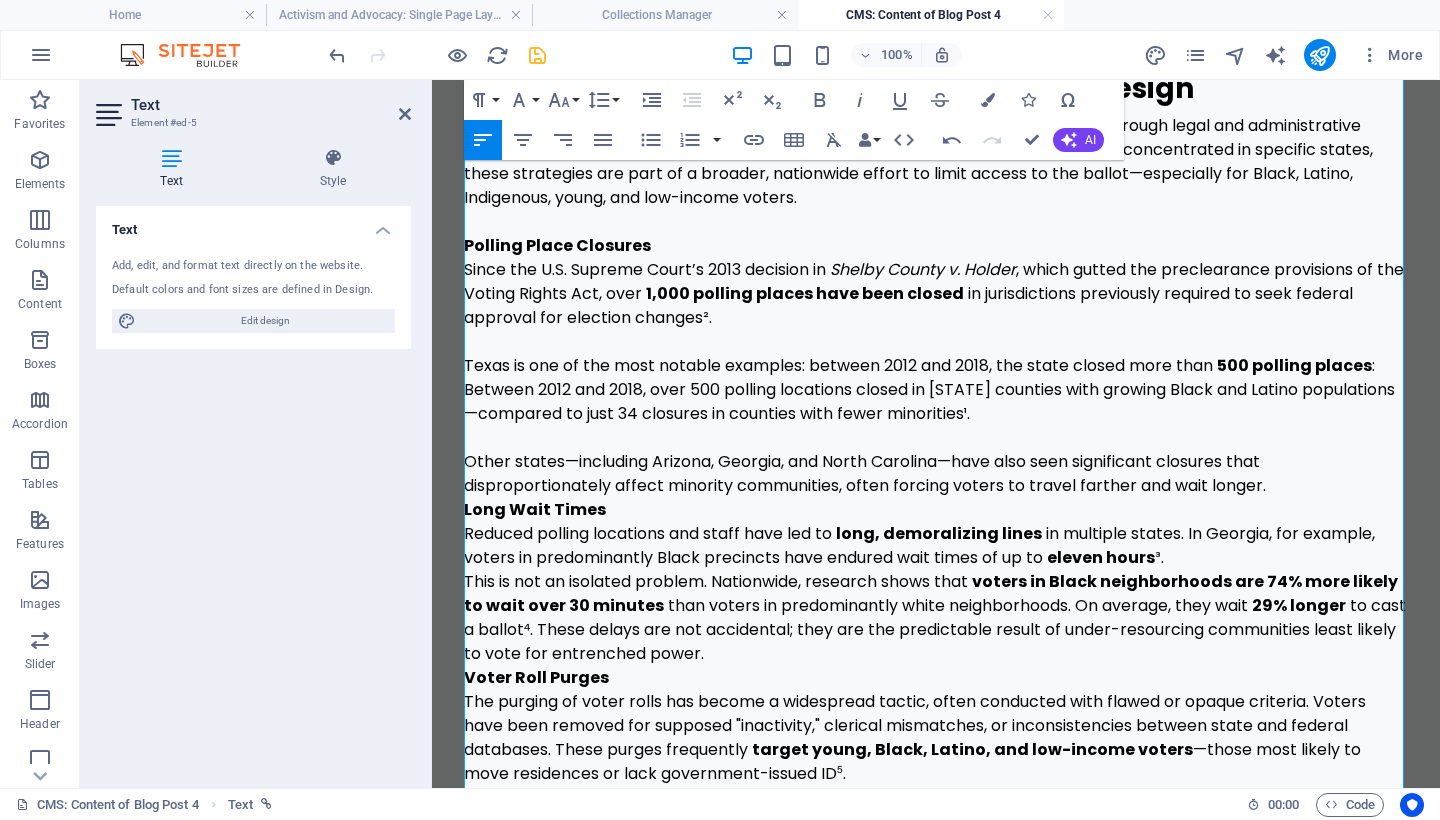 click on "Long Wait Times" at bounding box center (535, 509) 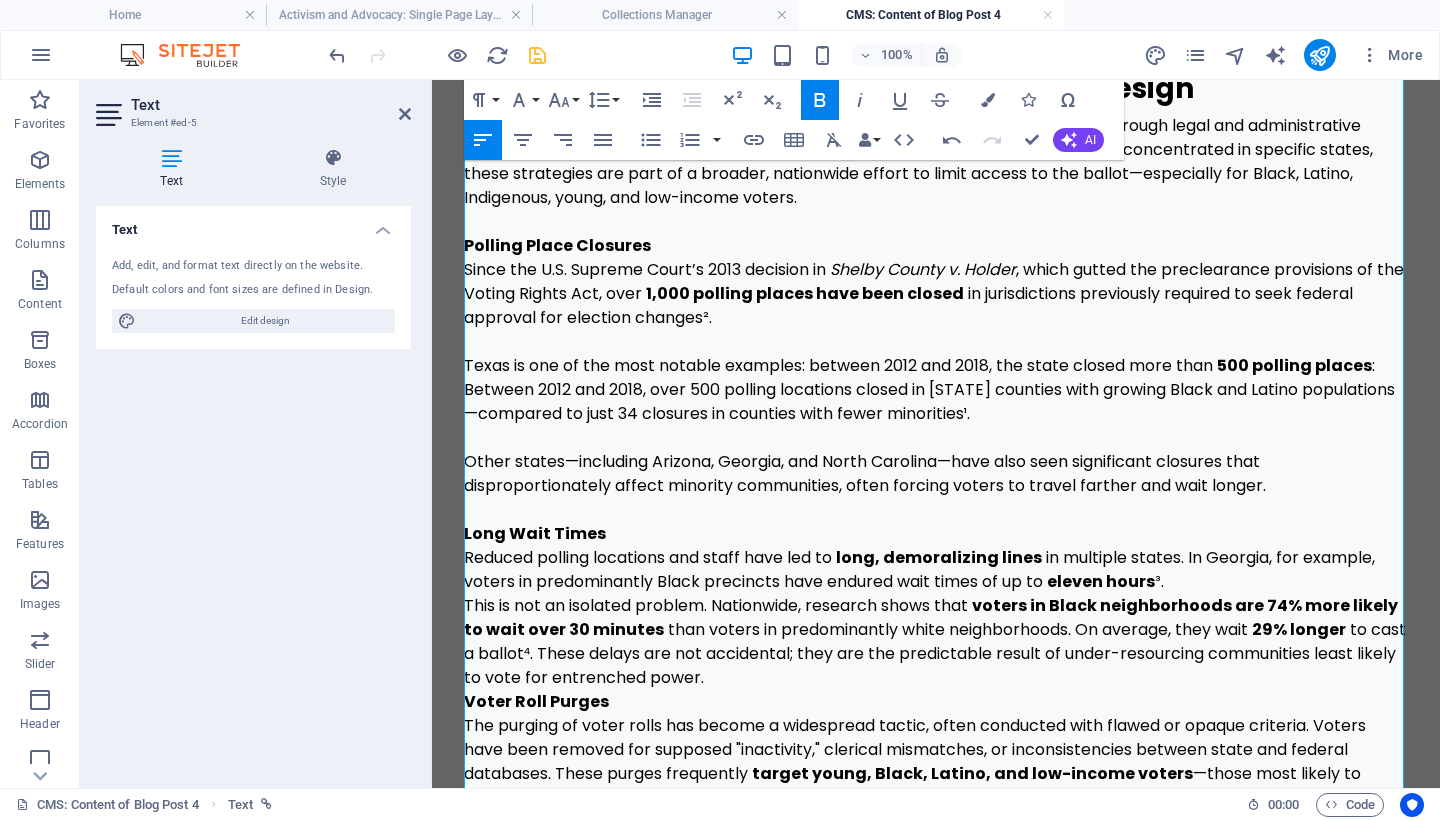 scroll, scrollTop: 1000, scrollLeft: 0, axis: vertical 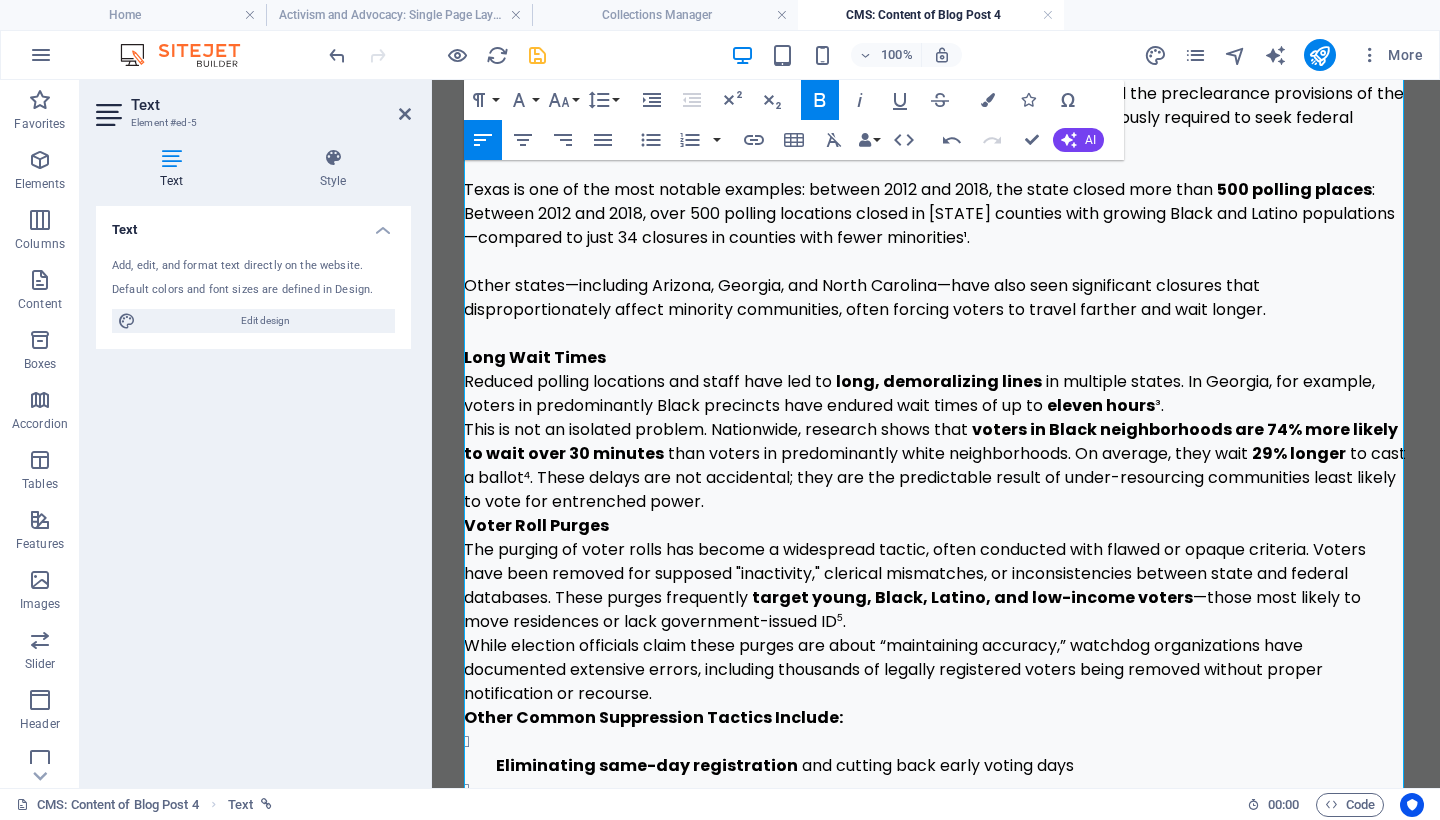 click on "Voter Roll Purges" at bounding box center [536, 525] 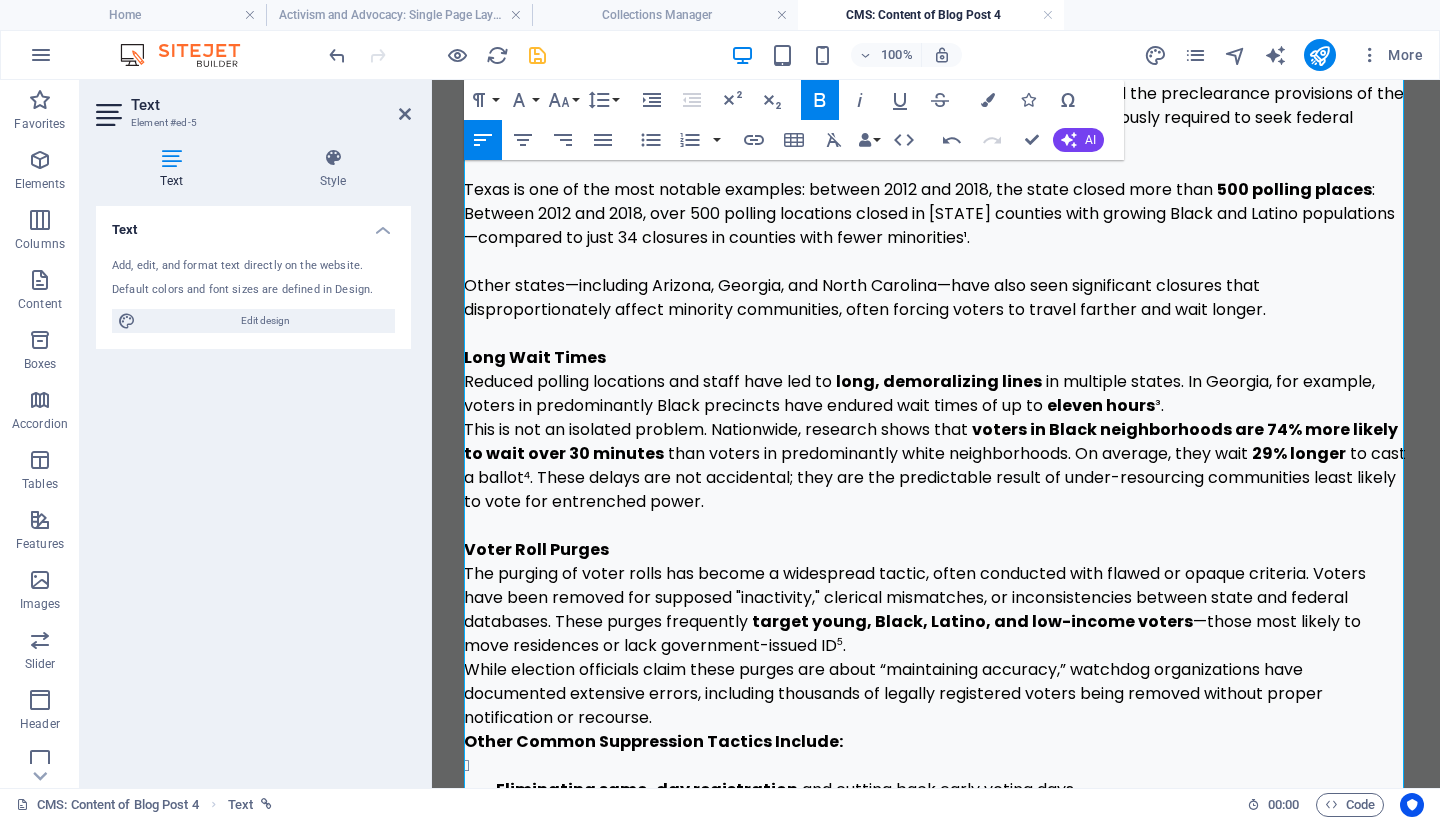 click on "Long wait times : In Georgia’s low-income and majority-Black precincts, voters have waited up to eleven hours due to reduced polling sites and staff³. National studies show voters in Black neighborhoods are 74 percent more likely to wait more than 30 minutes and wait 29 percent longer on average than voters in white areas⁴. These delays are not accidental; they are the predictable result of under-resourcing communities least likely to vote for entrenched power." at bounding box center [936, 430] 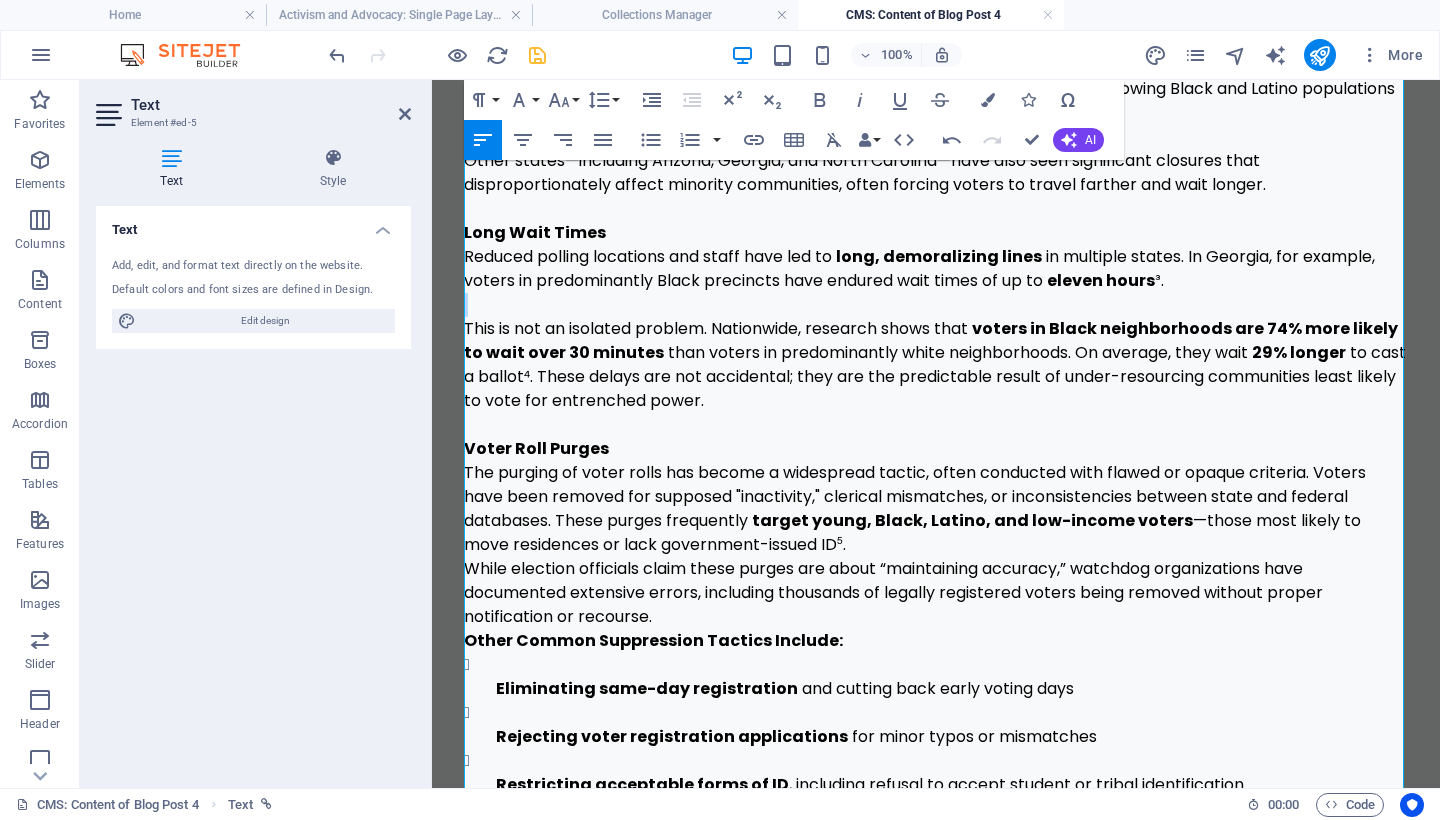 scroll, scrollTop: 1157, scrollLeft: 0, axis: vertical 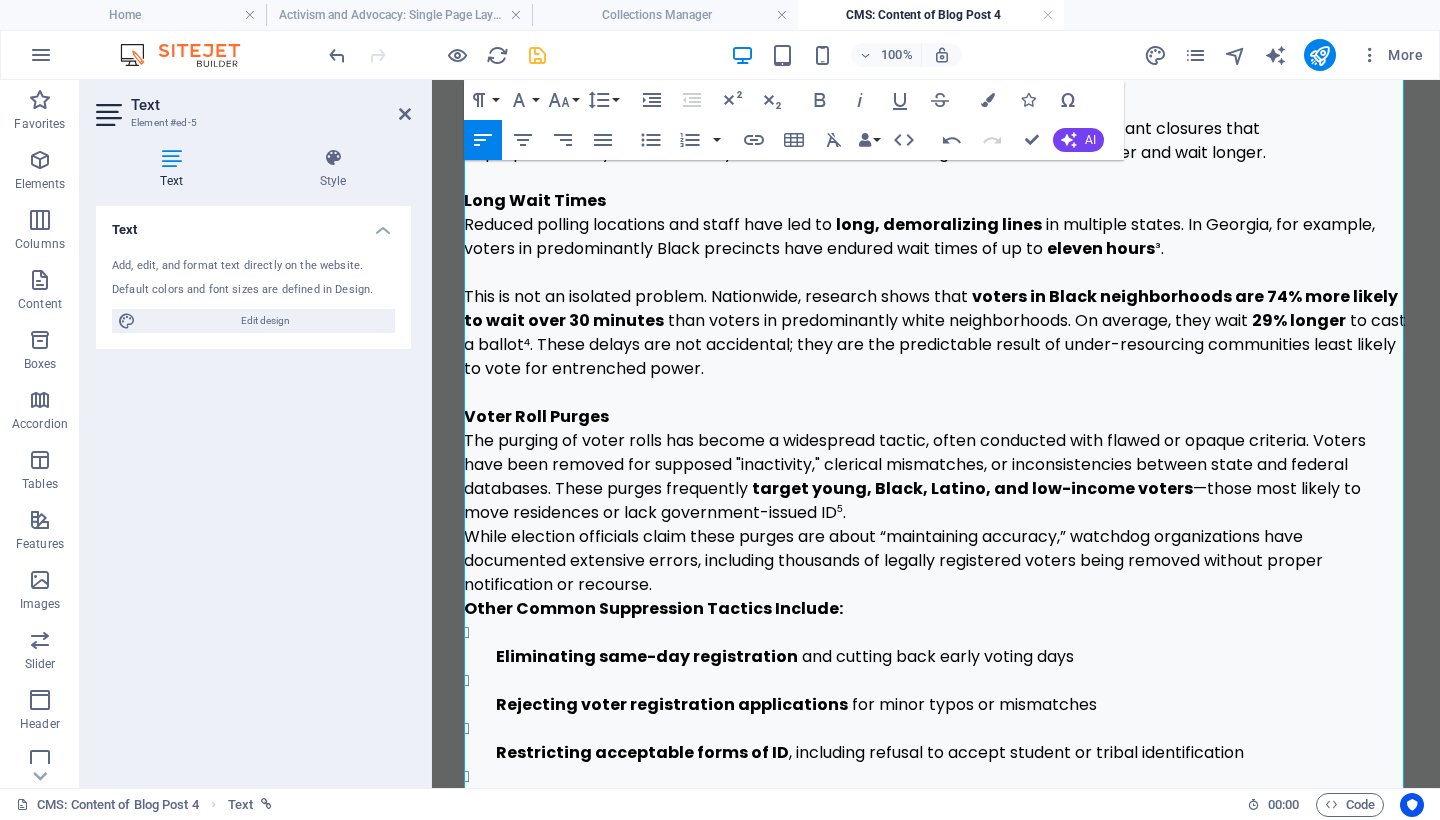 click on "Voter Roll Purges The purging of voter rolls has become a widespread tactic, often conducted with flawed or opaque criteria. Voters have been removed for supposed "inactivity," clerical mismatches, or inconsistencies between state and federal databases. These purges frequently   target young, Black, Latino, and low-income voters —those most likely to move residences or lack government-issued ID⁵. While election officials claim these purges are about “maintaining accuracy,” watchdog organizations have documented extensive errors, including thousands of legally registered voters being removed without proper notification or recourse." at bounding box center (936, 501) 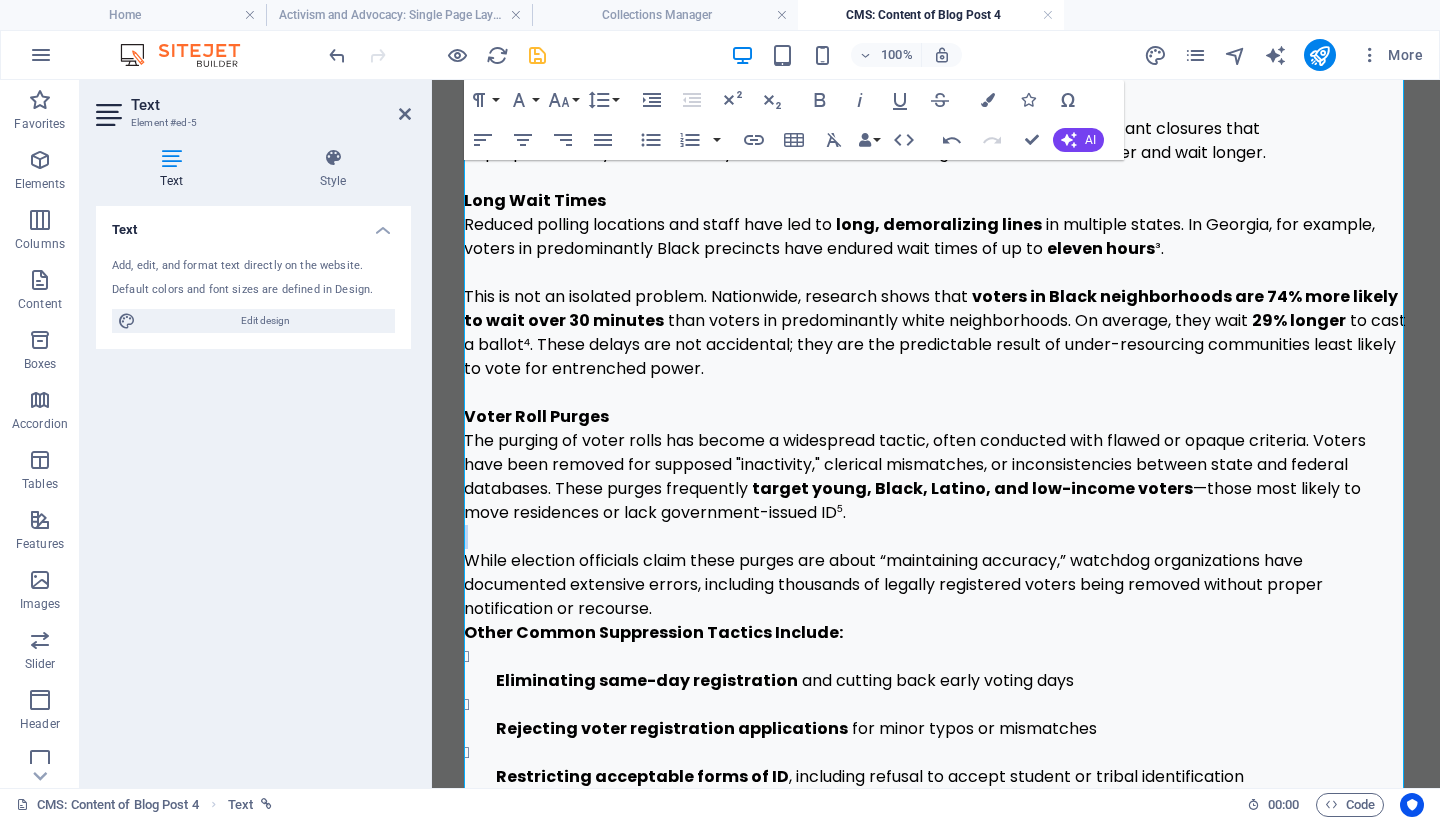 scroll, scrollTop: 1326, scrollLeft: 0, axis: vertical 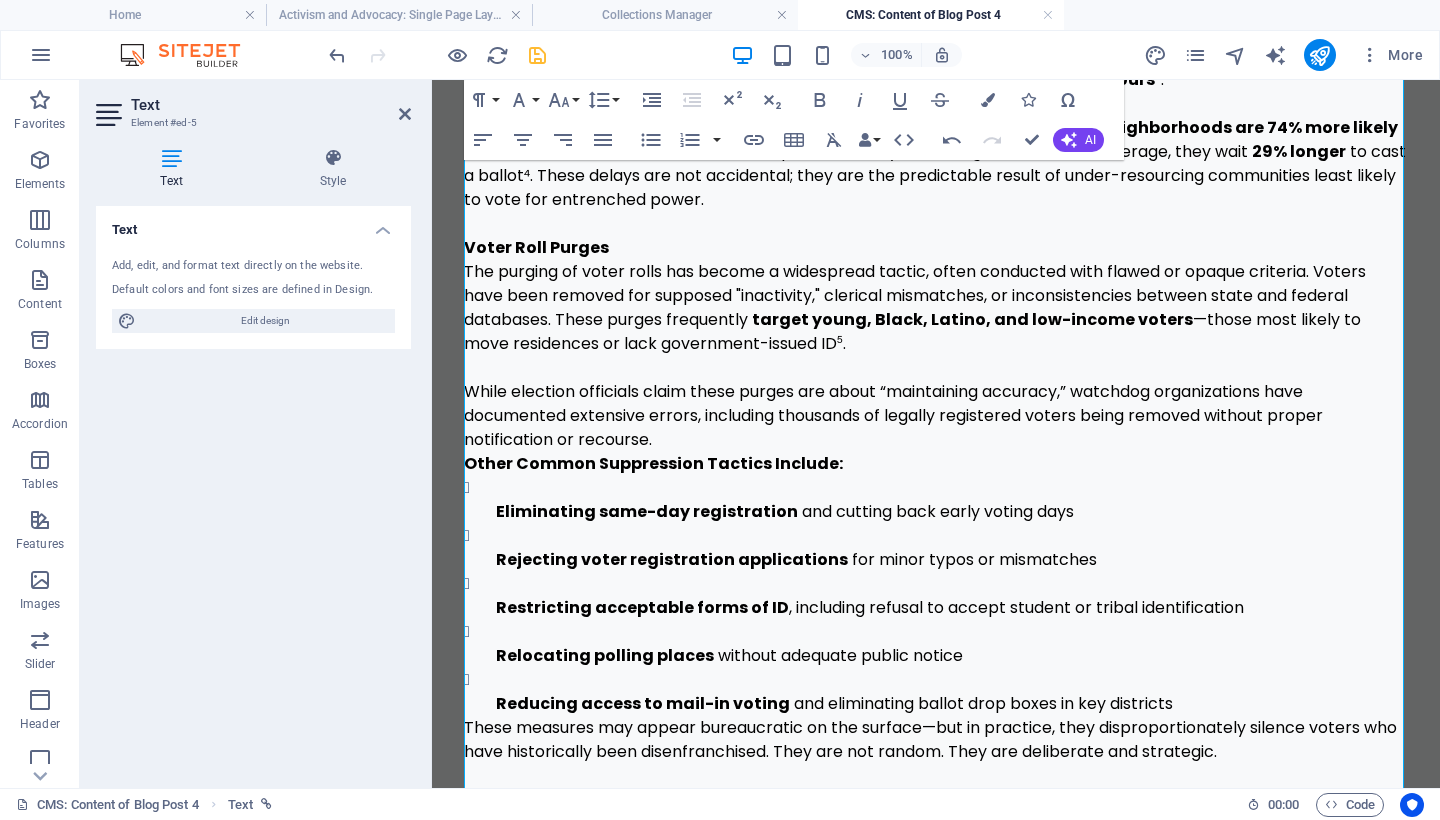 click on "While election officials claim these purges are about “maintaining accuracy,” watchdog organizations have documented extensive errors, including thousands of legally registered voters being removed without proper notification or recourse." at bounding box center [936, 404] 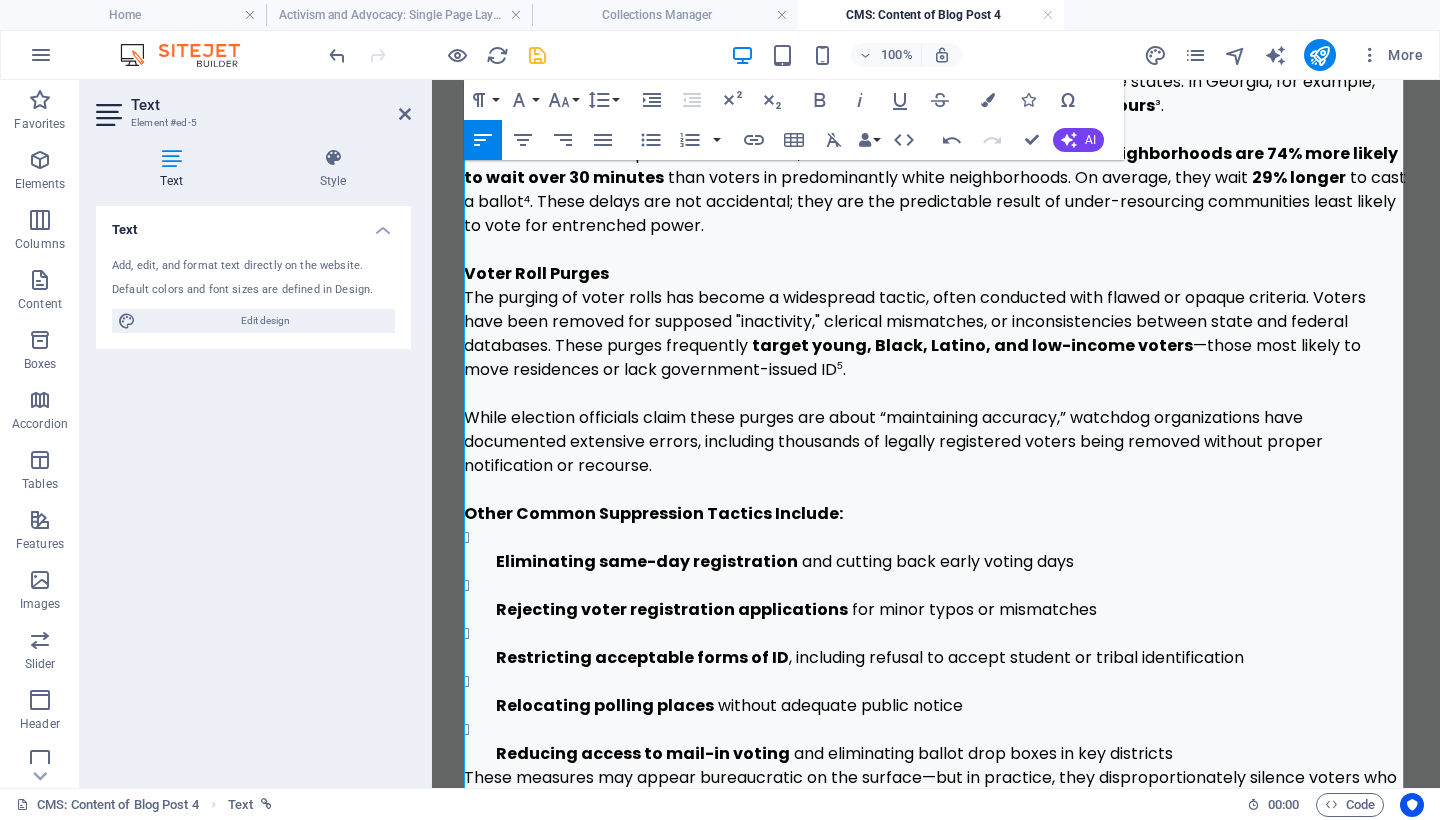 scroll, scrollTop: 1069, scrollLeft: 0, axis: vertical 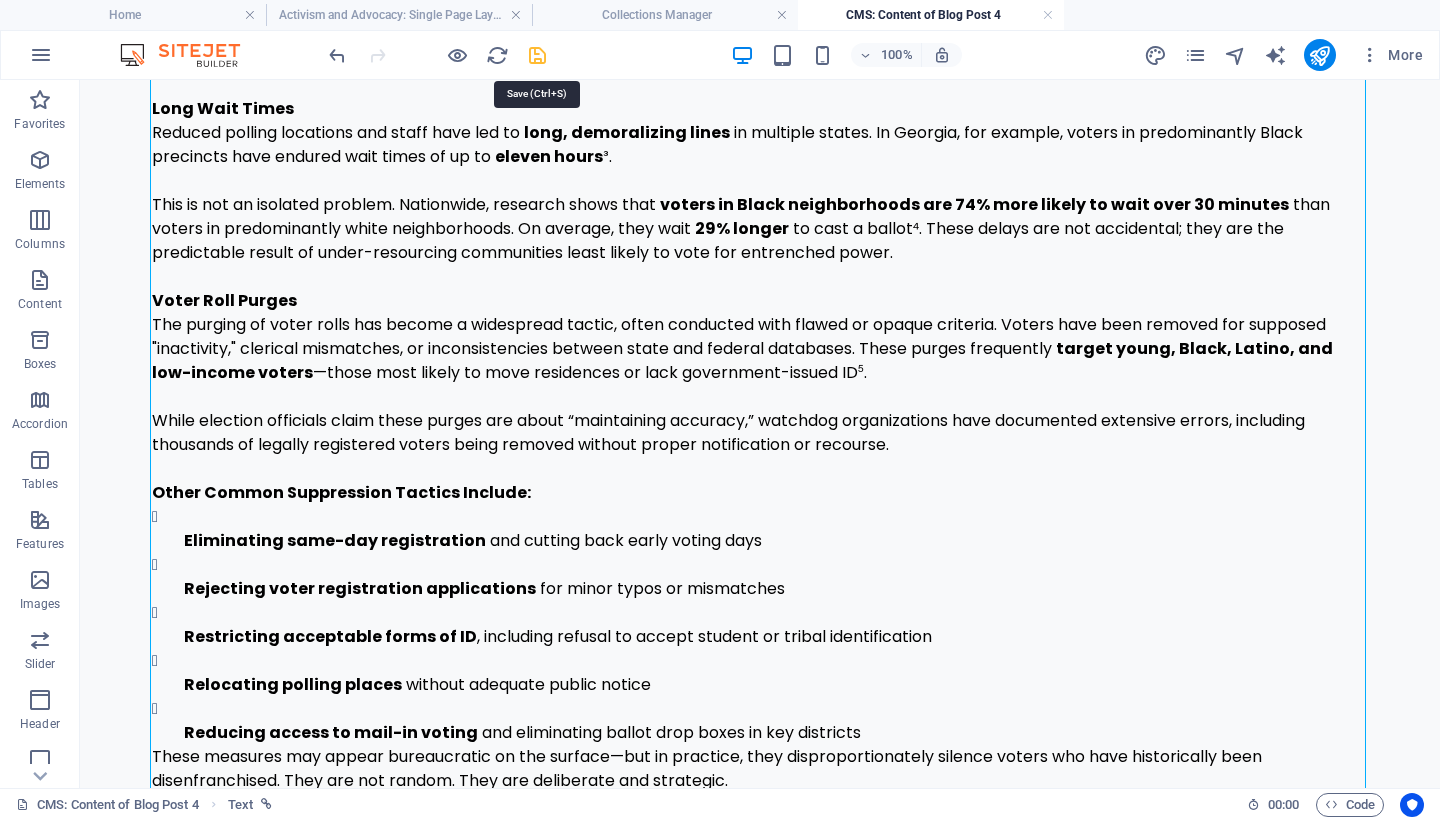 click at bounding box center (537, 55) 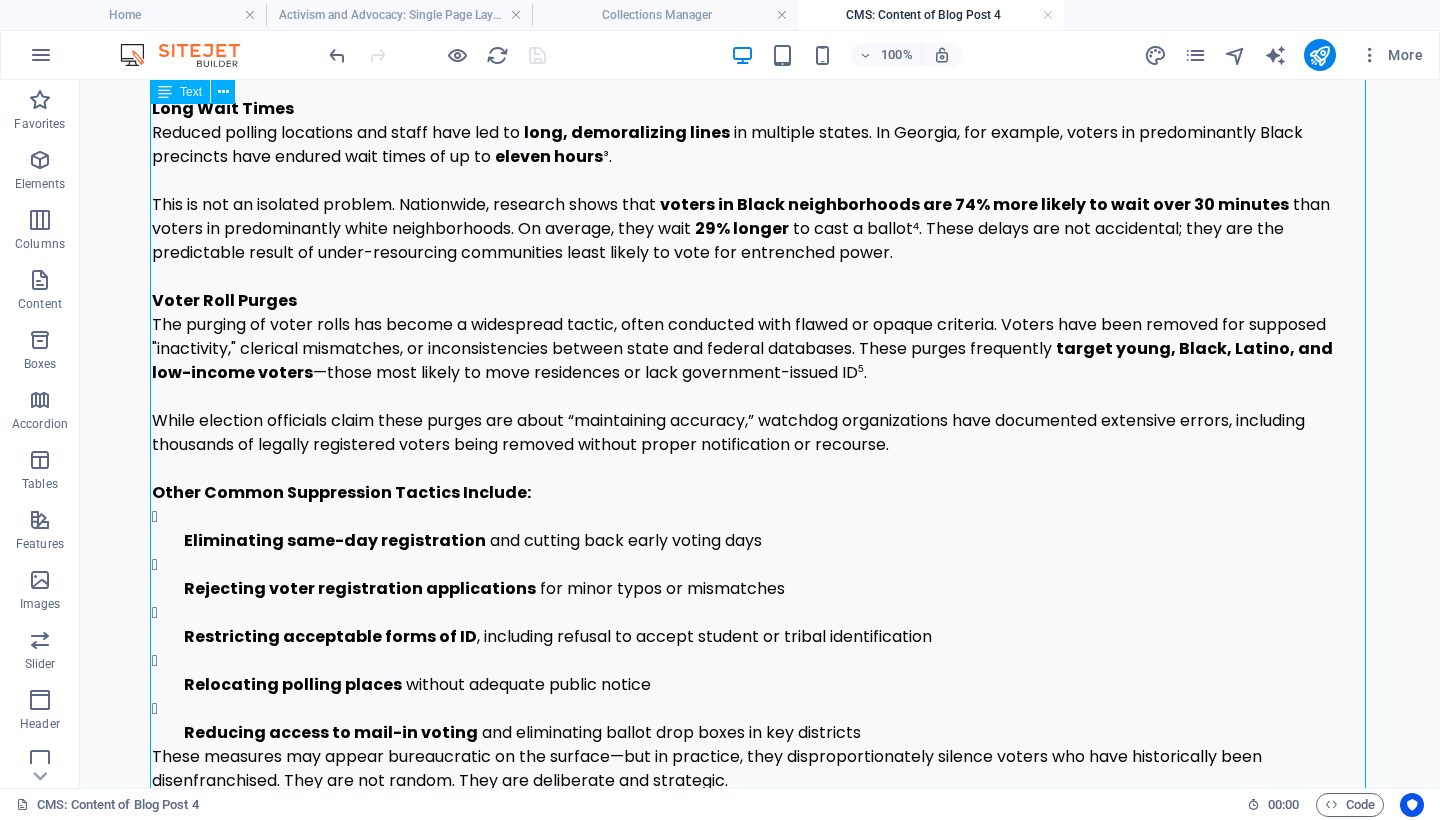click on "By [FIRST] [LAST]. August 5, 2027. Democracy Begins and Ends with the Vote The vote is not a civic formality or optional tradition. It is the people’s voice and the lifeblood of a free society. When votes are suppressed, obstructed, manipulated, or stolen, democracy begins to collapse from within. The United States stands at a critical crossroads. Coordinated voter suppression, systemic fraud claims, and ongoing erosion of voting protections are no longer fringe fears—they are unfolding in real time. This is not a partisan squabble. It is an American emergency. Voting Rights: The Foundation of Freedom Voting does more than reflect public sentiment—it empowers citizens to hold the powerful accountable. Without fair elections, the governed become spectators in their own subjugation. A constitutional republic depends on election integrity. When elections are compromised, democracy becomes a hollow show: power without legitimacy. Voter Obstruction: Silencing the Masses By Design Polling Place Closures" at bounding box center [760, 819] 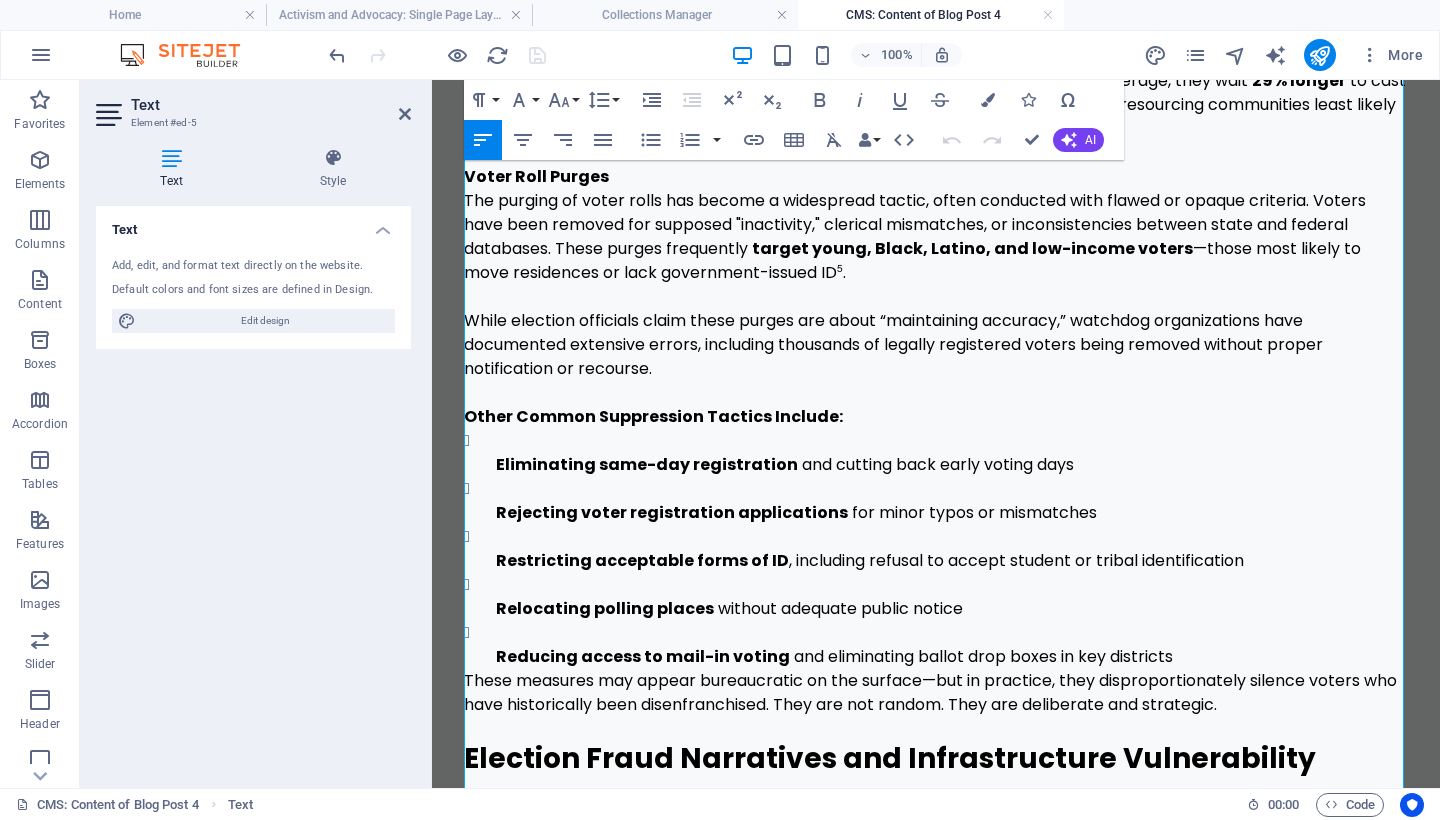 scroll, scrollTop: 1566, scrollLeft: 0, axis: vertical 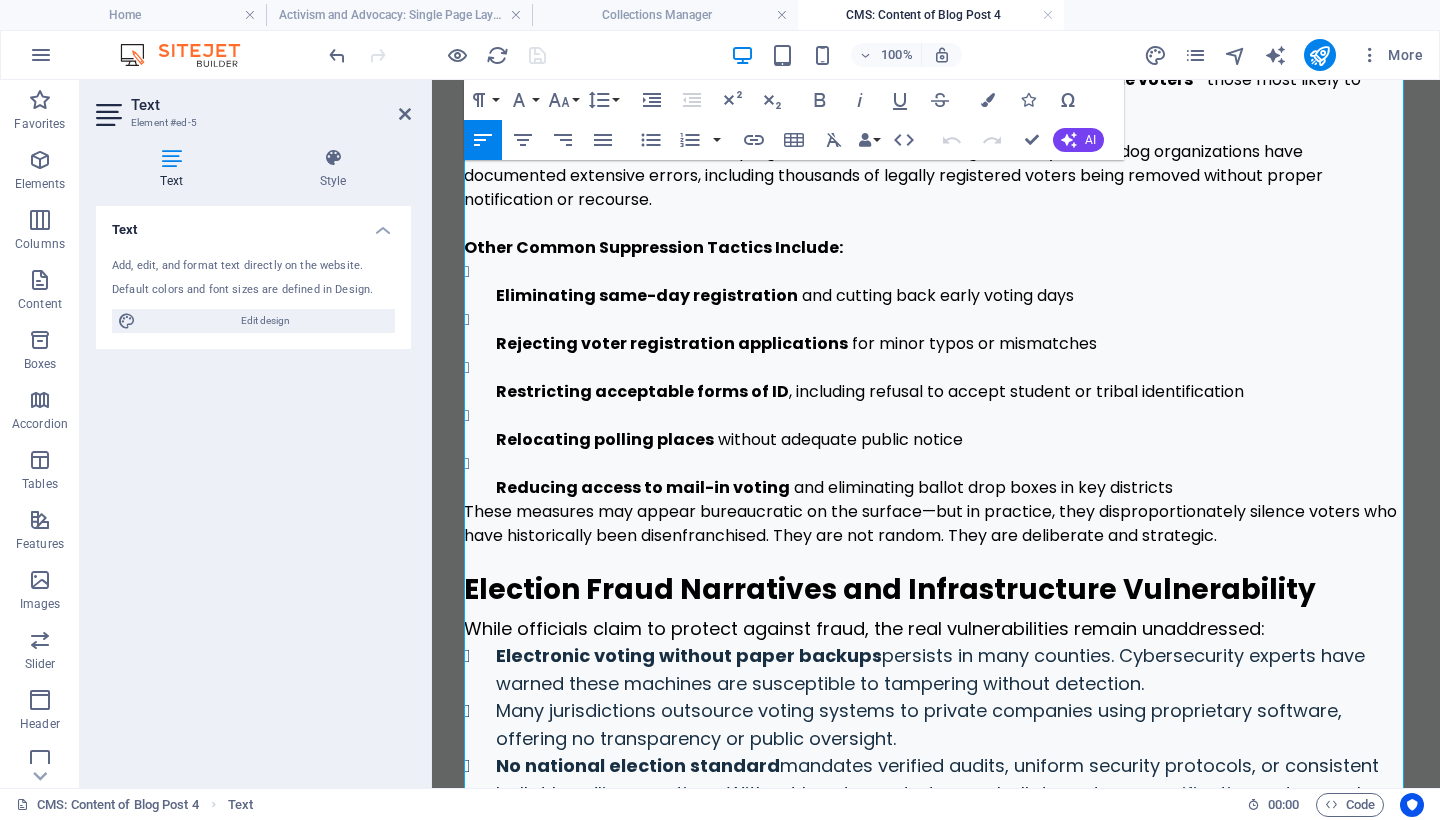click on "Eliminating same-day registration" at bounding box center [647, 295] 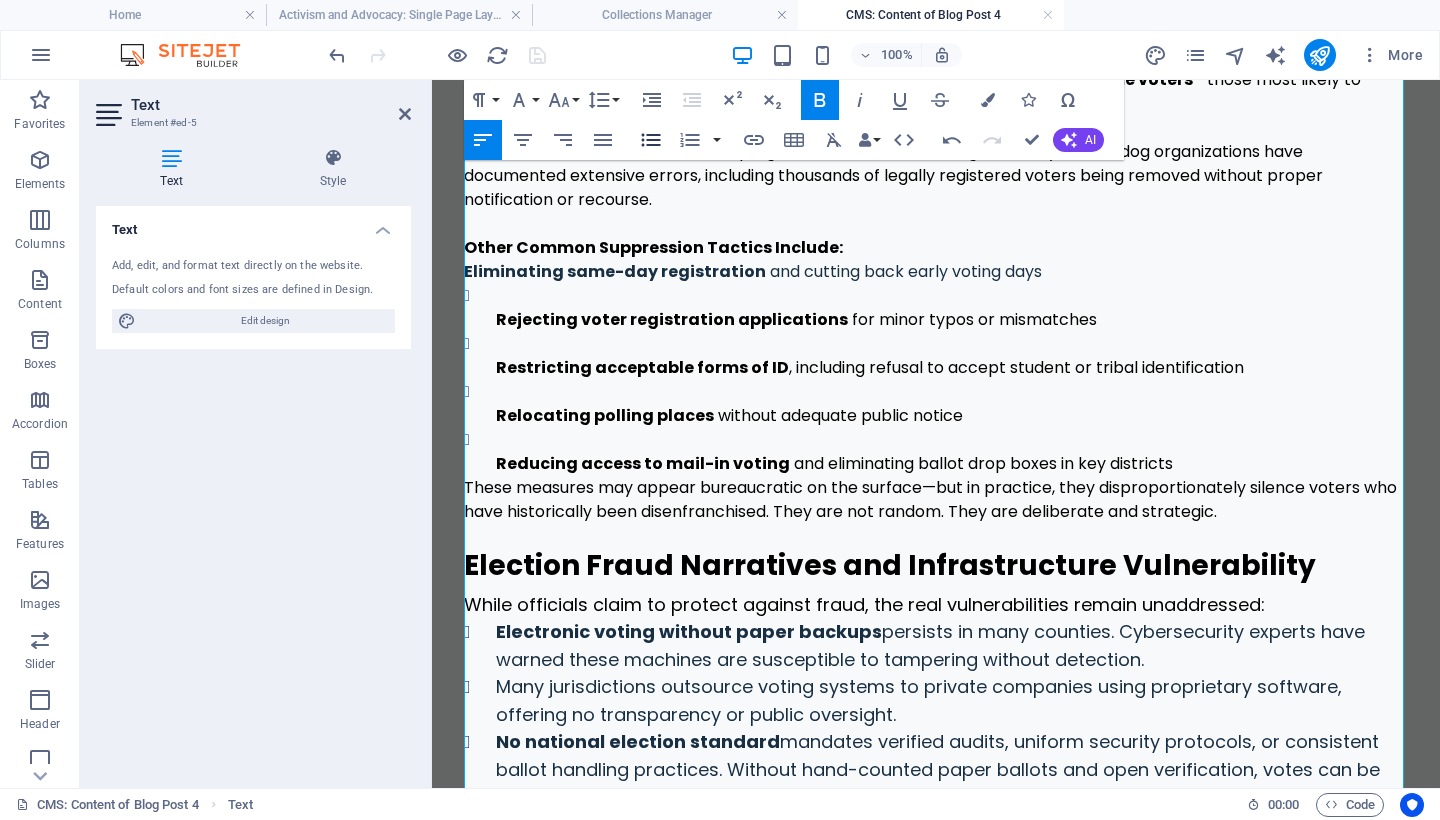 click 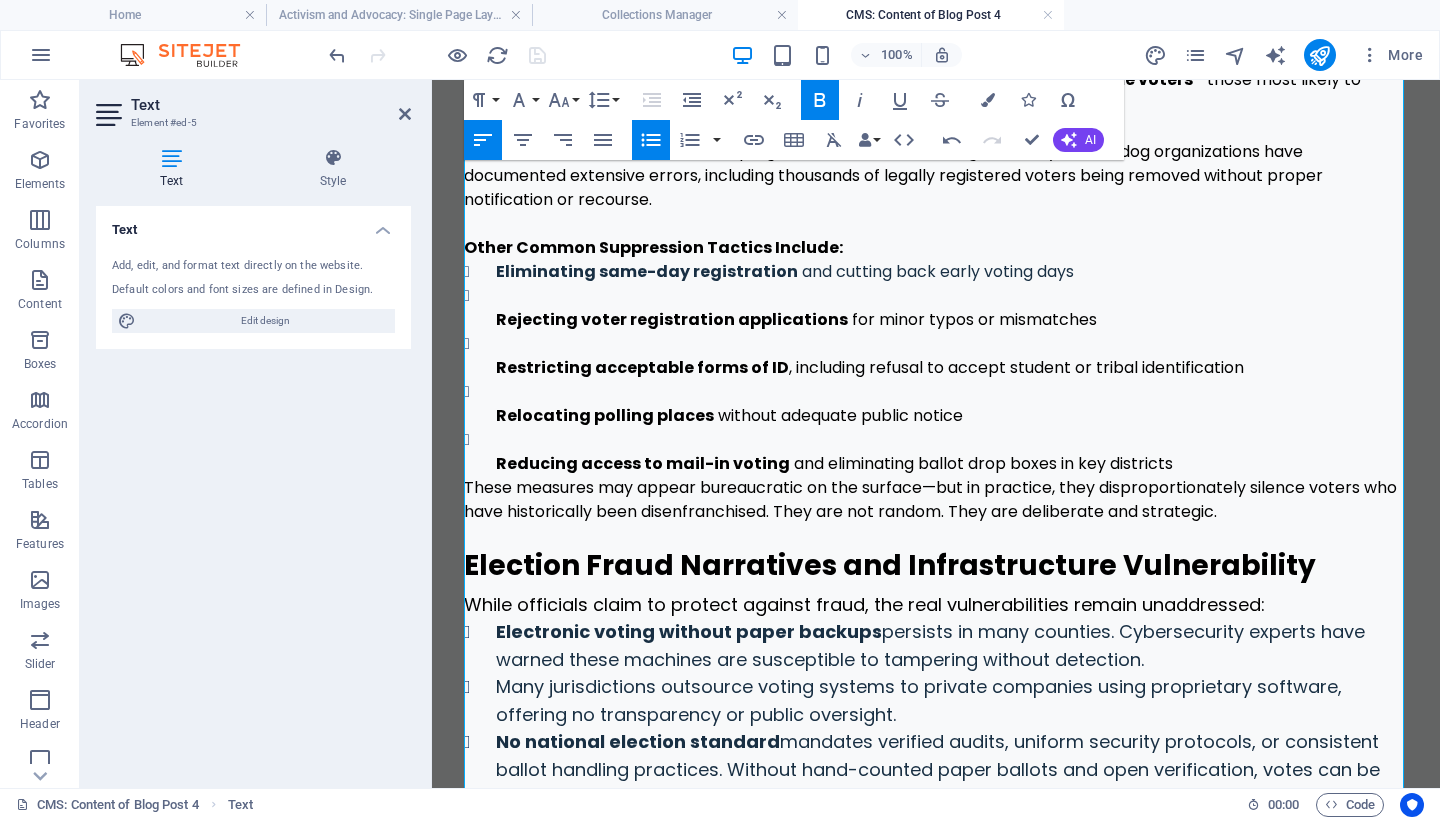 click on "Rejecting voter registration applications" at bounding box center [672, 319] 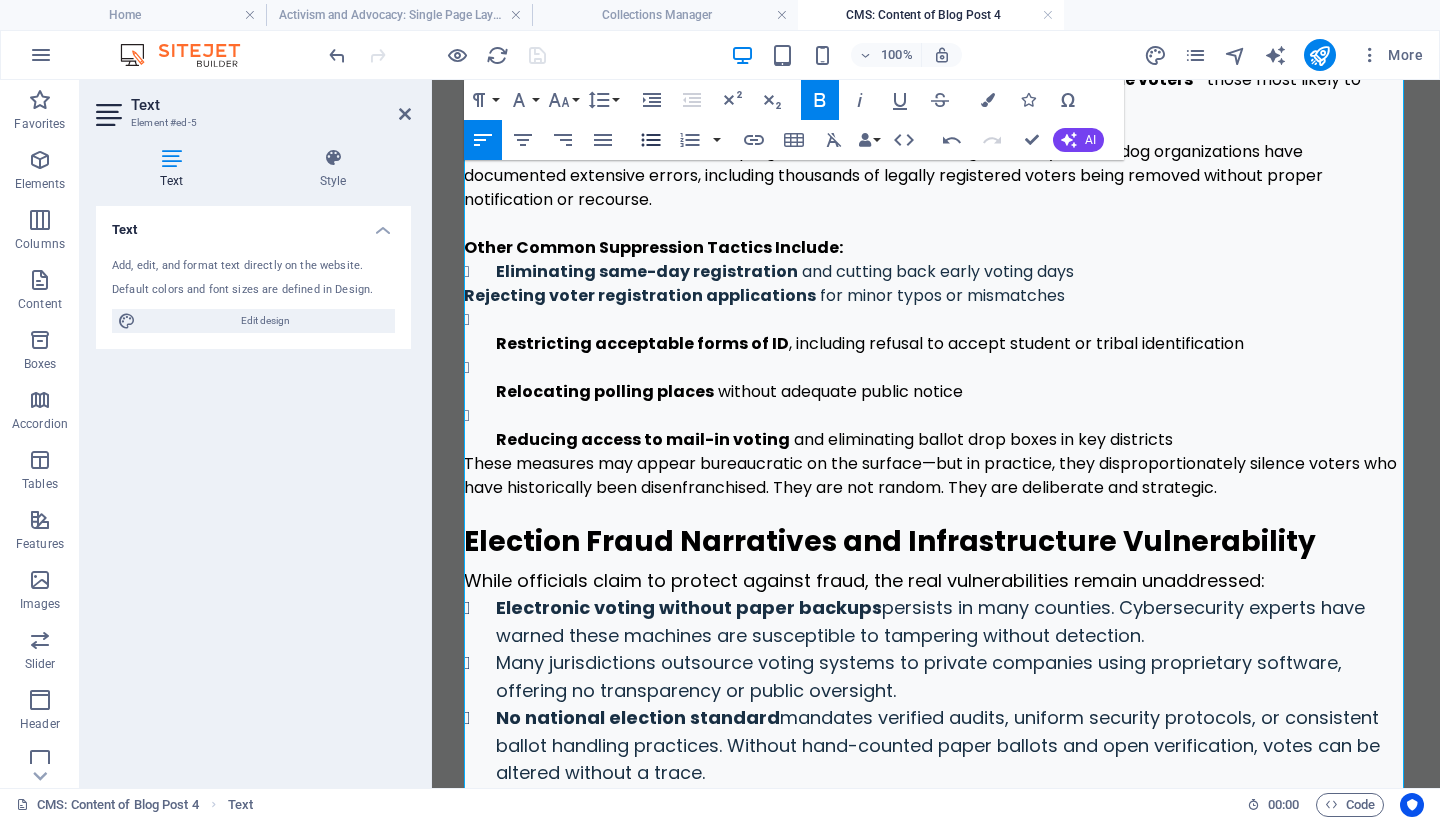 click 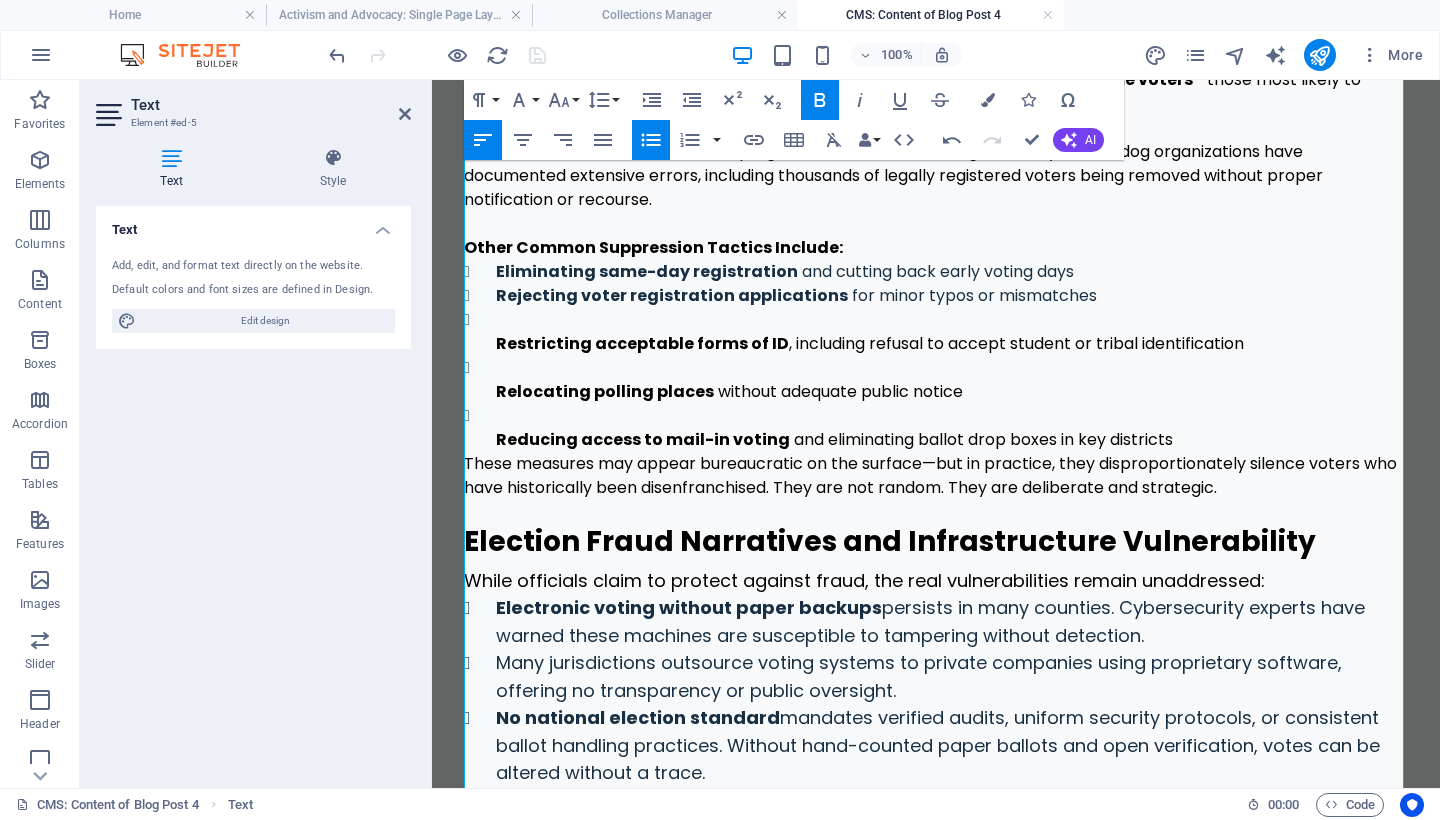 click on "Restricting acceptable forms of ID , including refusal to accept student or tribal identification Relocating polling places   without adequate public notice Reducing access to mail-in voting   and eliminating ballot drop boxes in key districts" at bounding box center (936, 380) 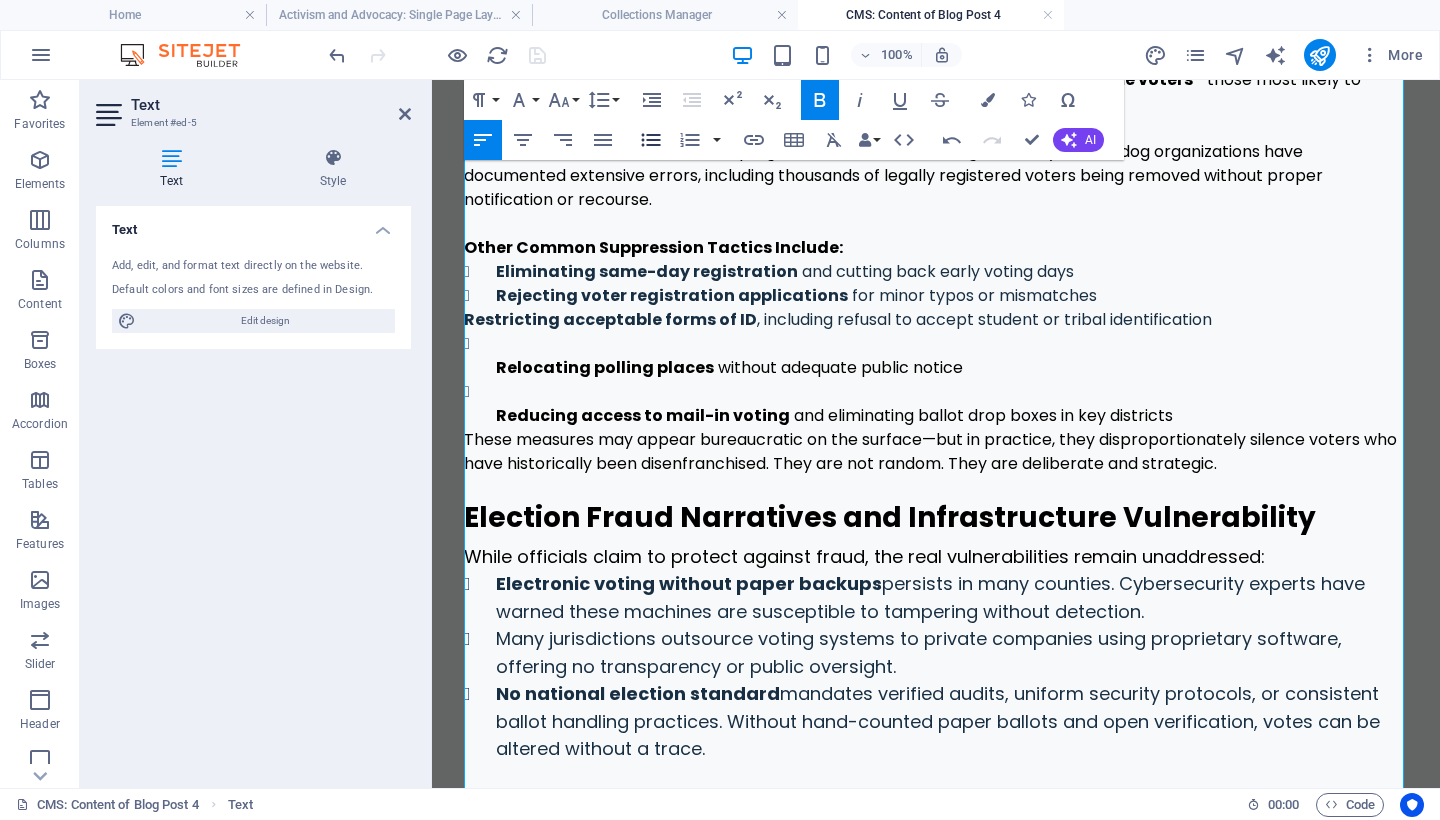 click 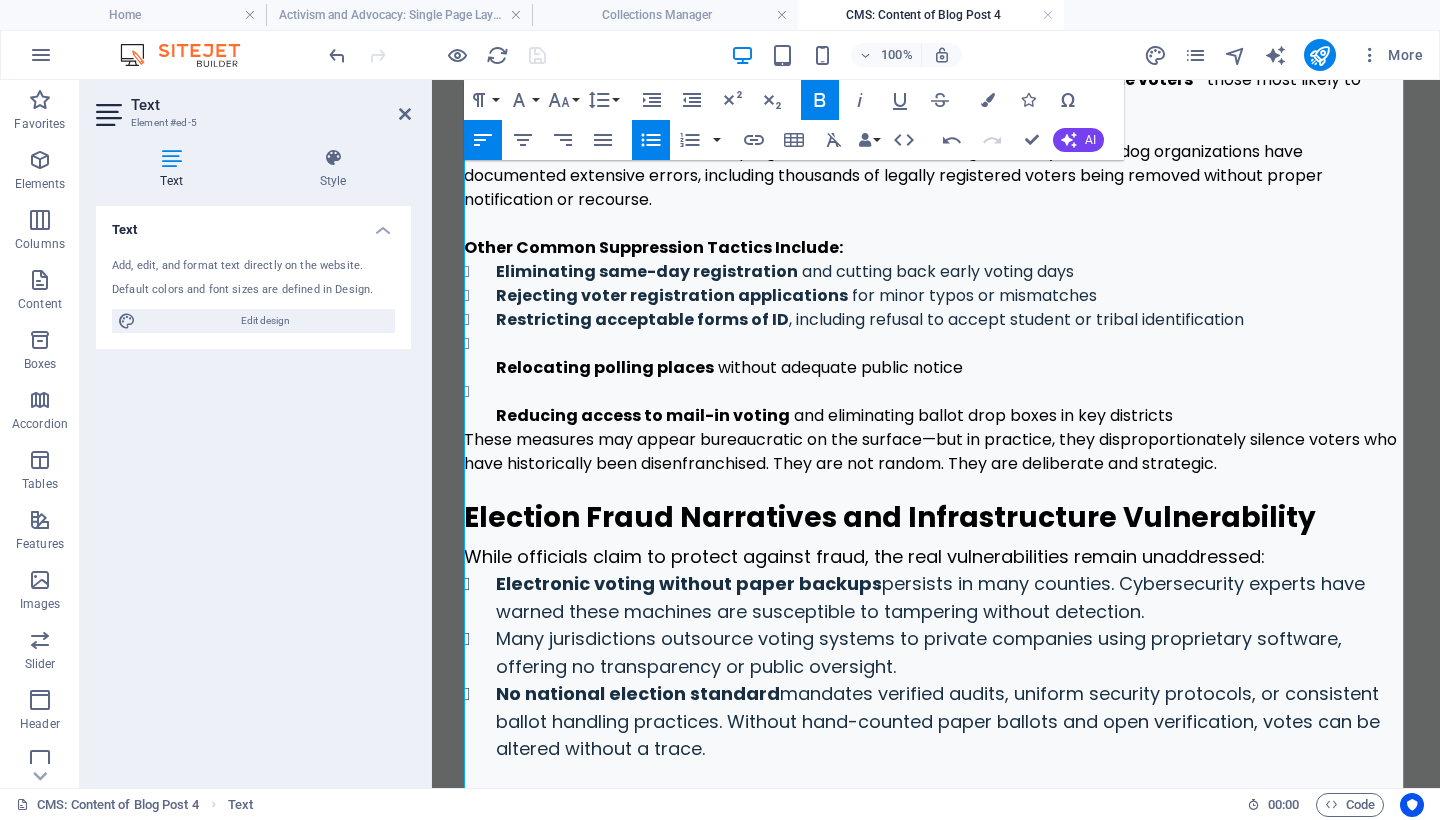 click on "Relocating polling places" at bounding box center (605, 367) 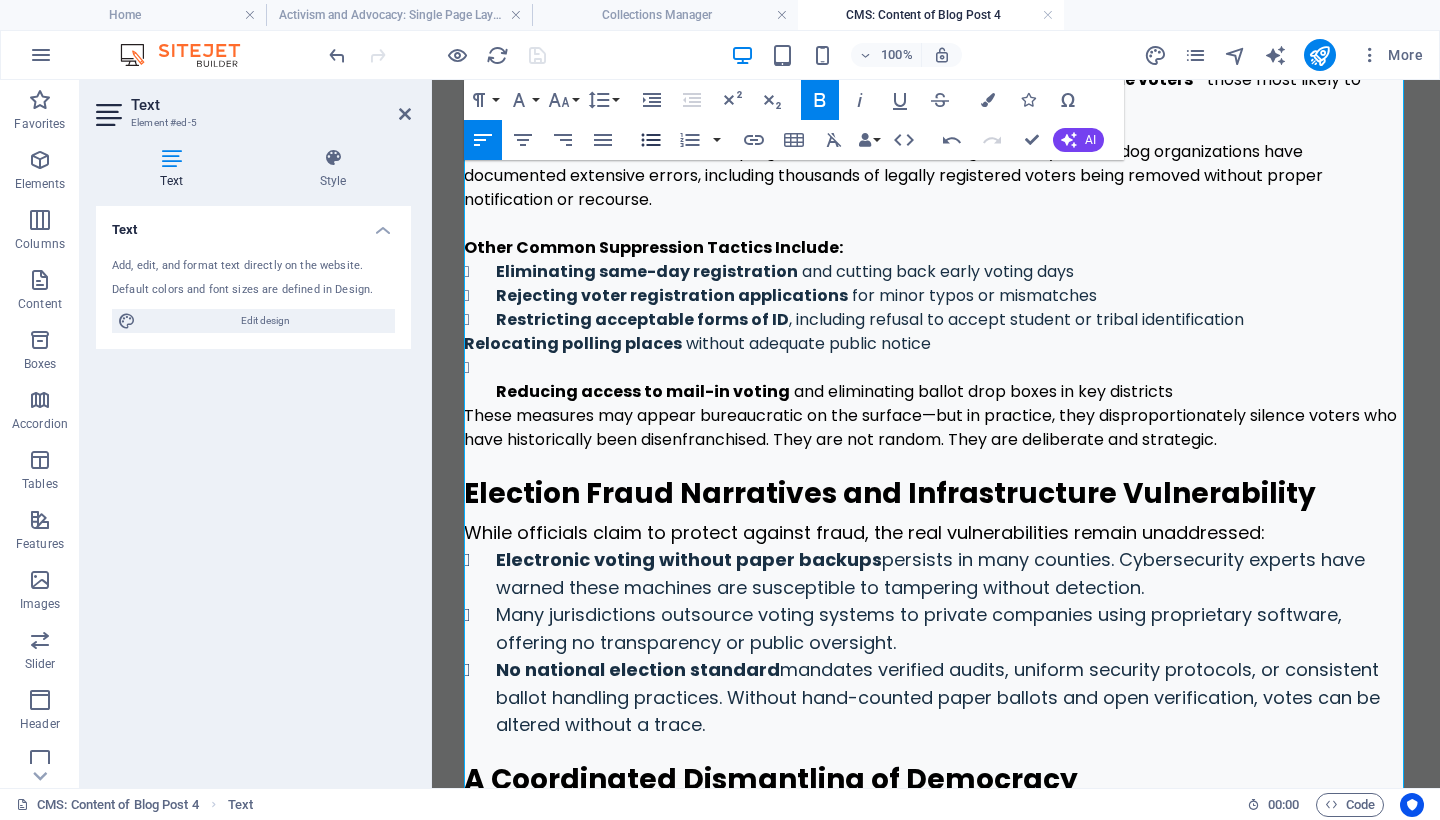 click 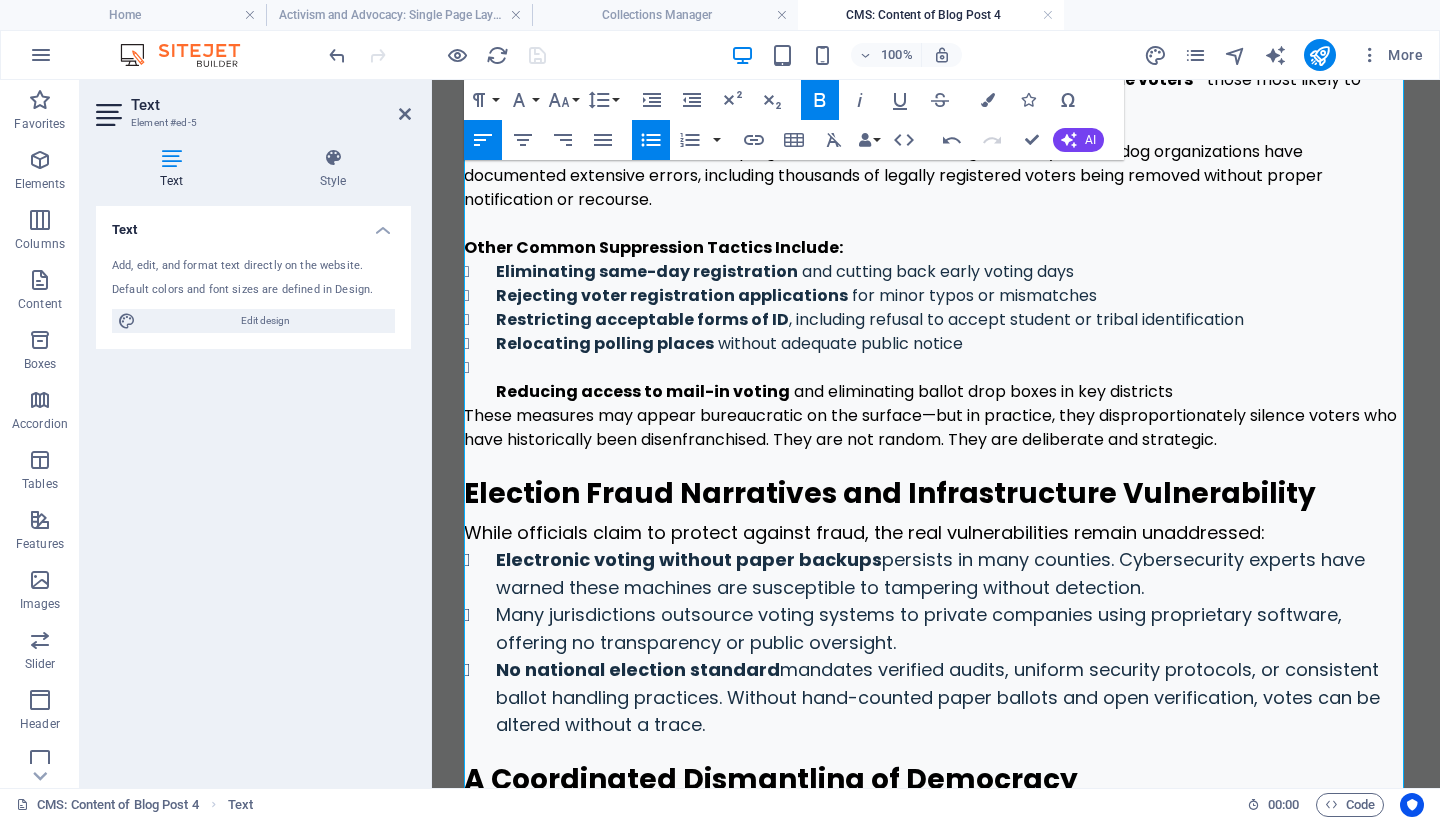 click on "Reducing access to mail-in voting" at bounding box center [643, 391] 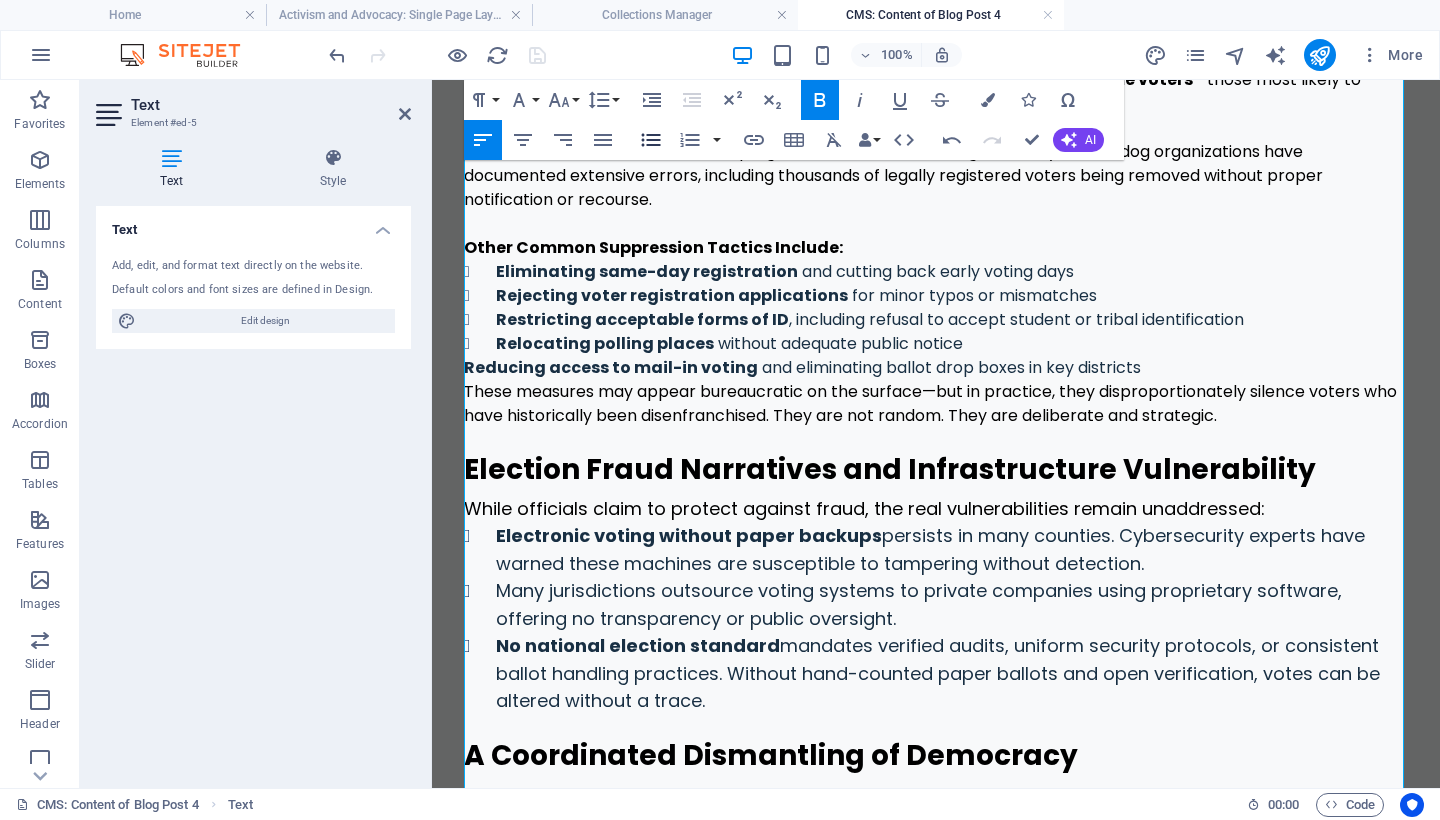 click 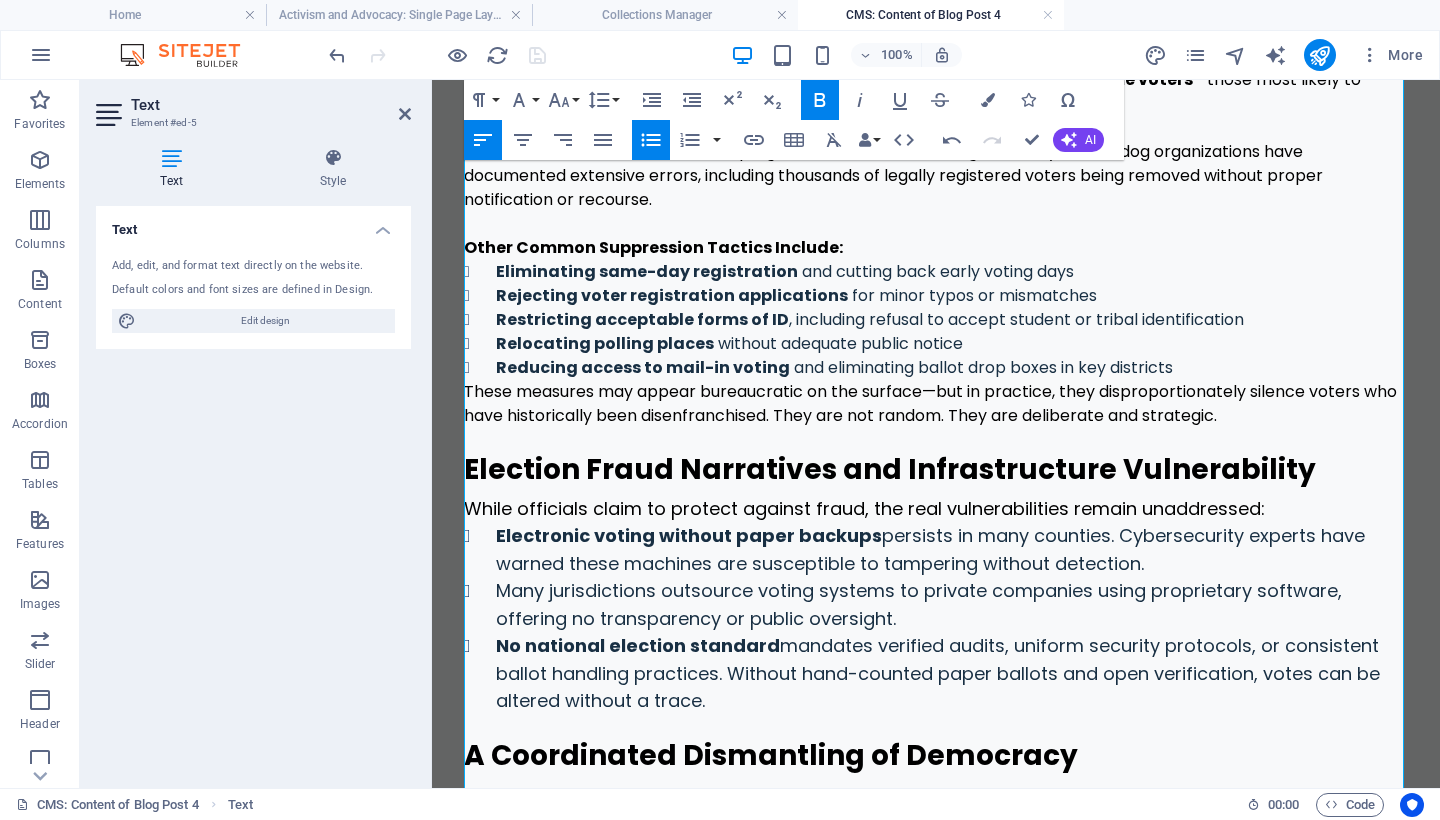 click on "These measures may appear bureaucratic on the surface—but in practice, they disproportionately silence voters who have historically been disenfranchised. They are not random. They are deliberate and strategic." at bounding box center [936, 404] 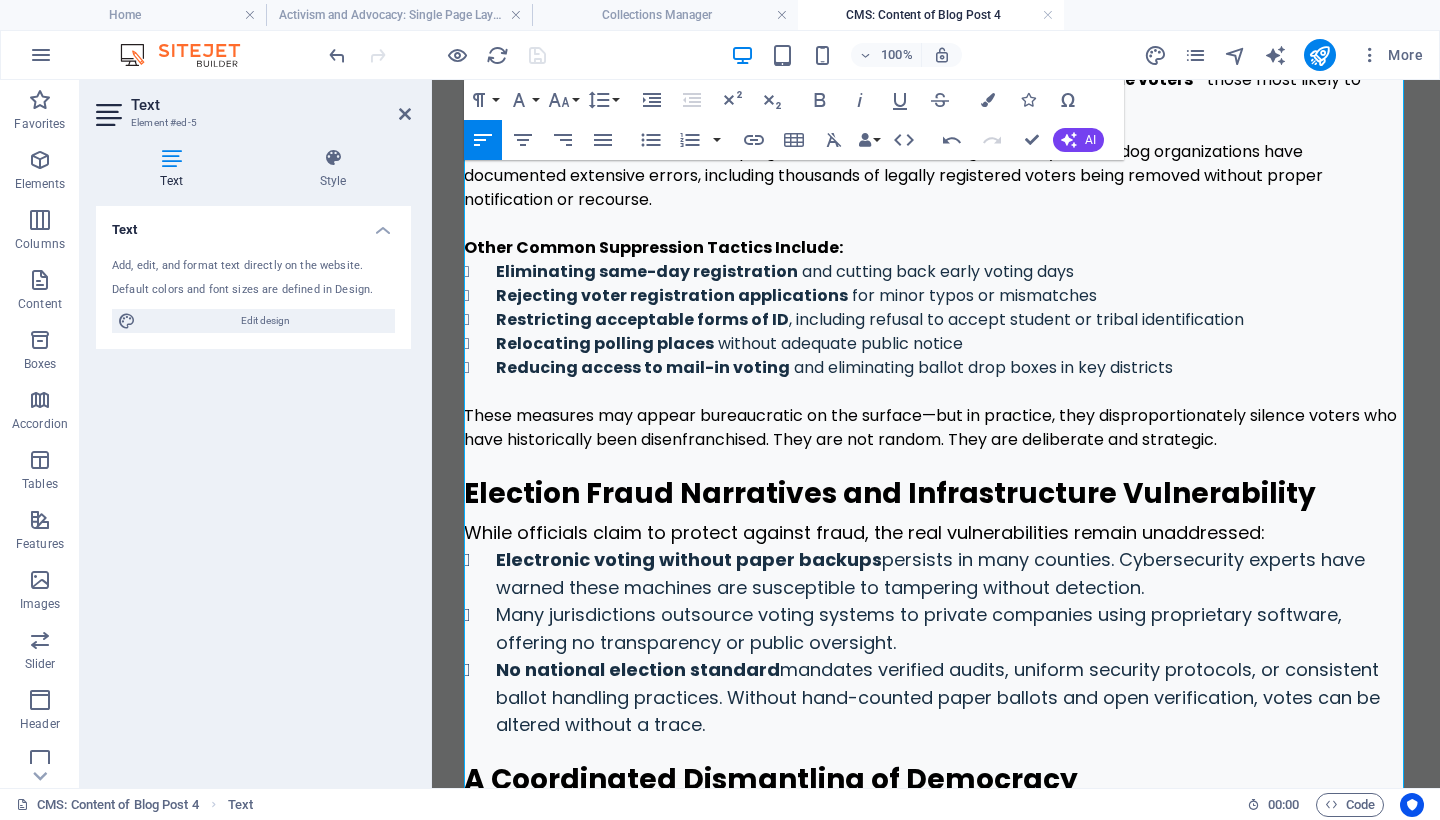 scroll, scrollTop: 1570, scrollLeft: 0, axis: vertical 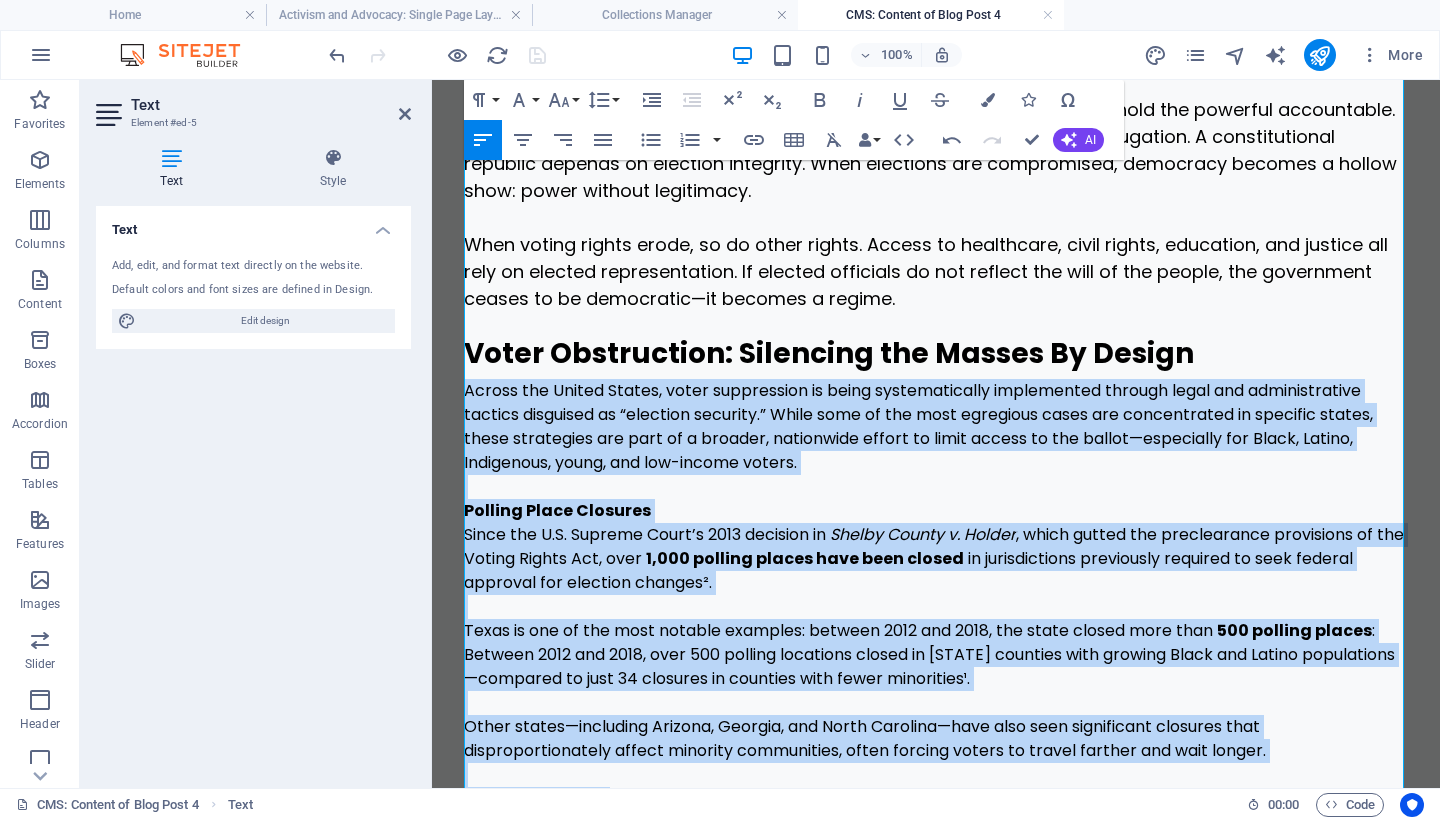 drag, startPoint x: 1208, startPoint y: 445, endPoint x: 452, endPoint y: 395, distance: 757.6516 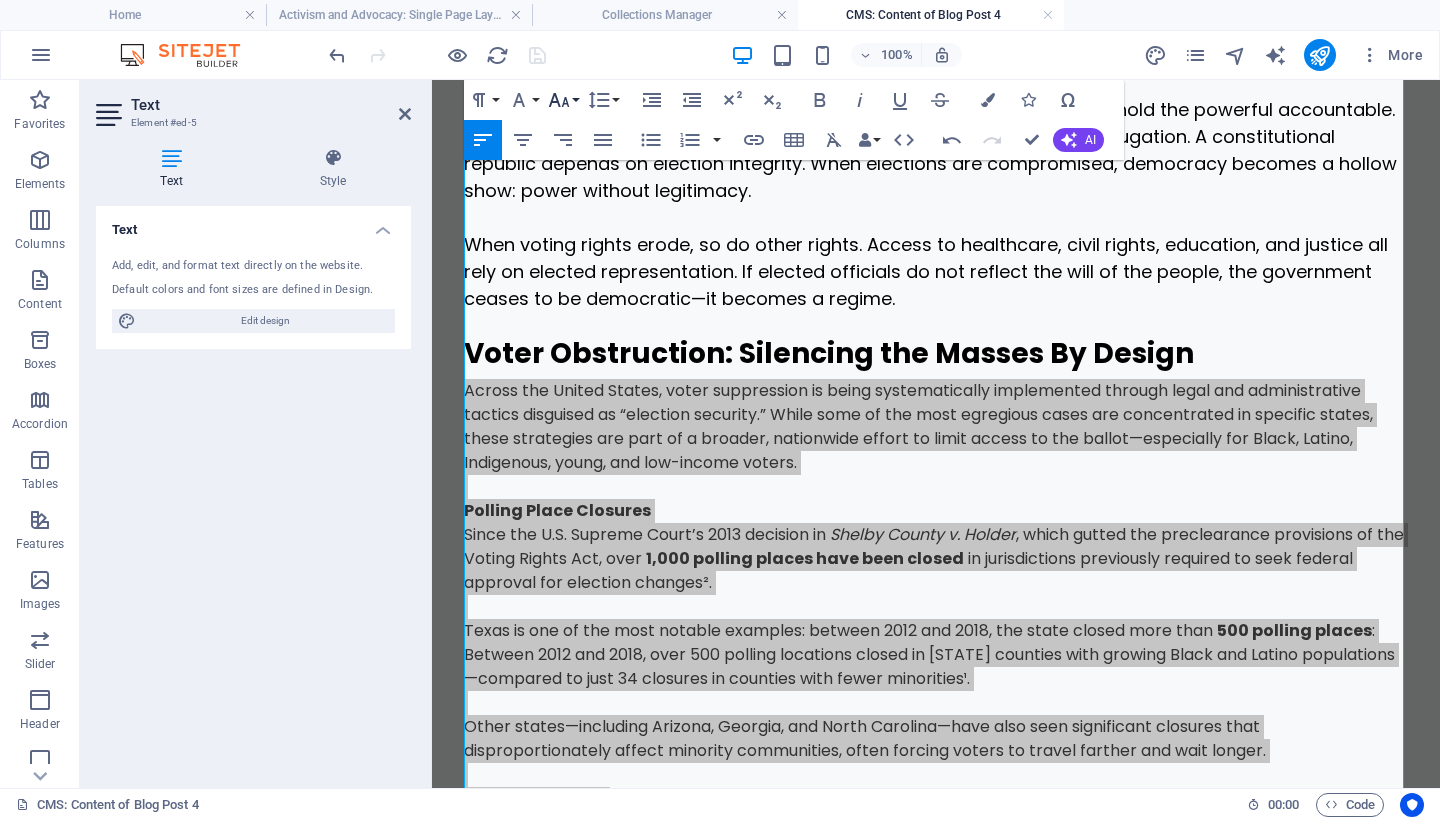 click 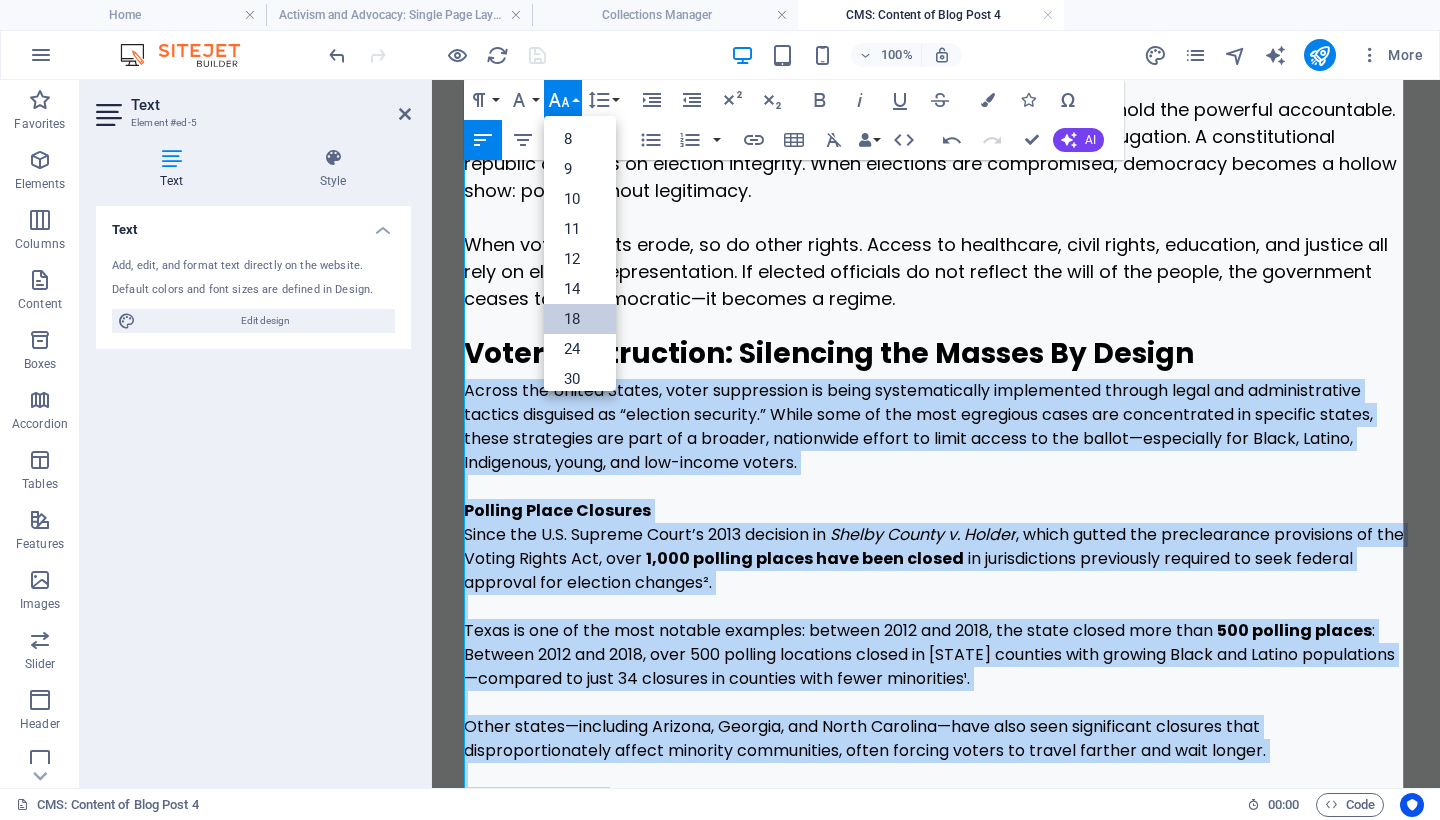 click on "18" at bounding box center (580, 319) 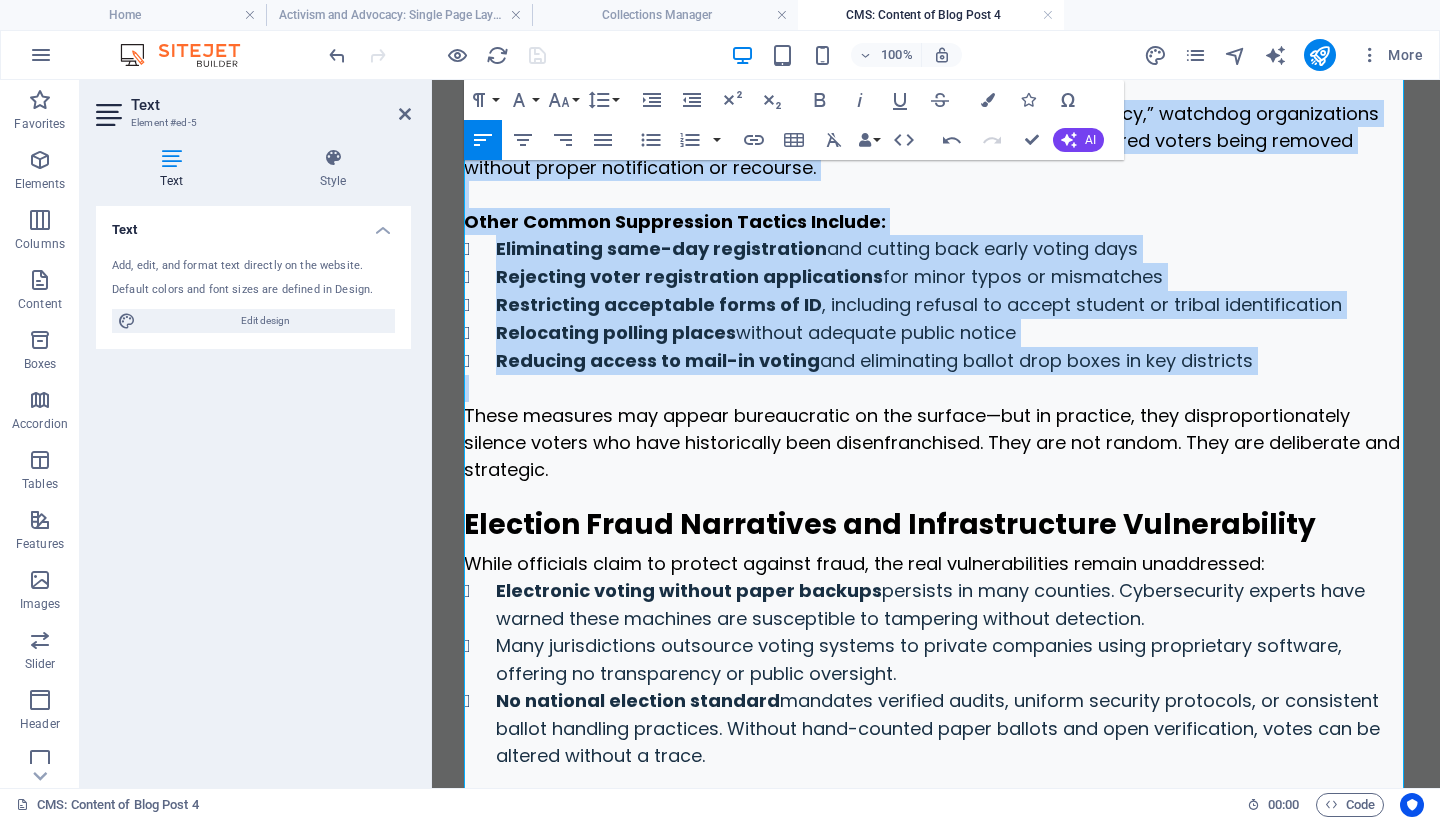 scroll, scrollTop: 1778, scrollLeft: 0, axis: vertical 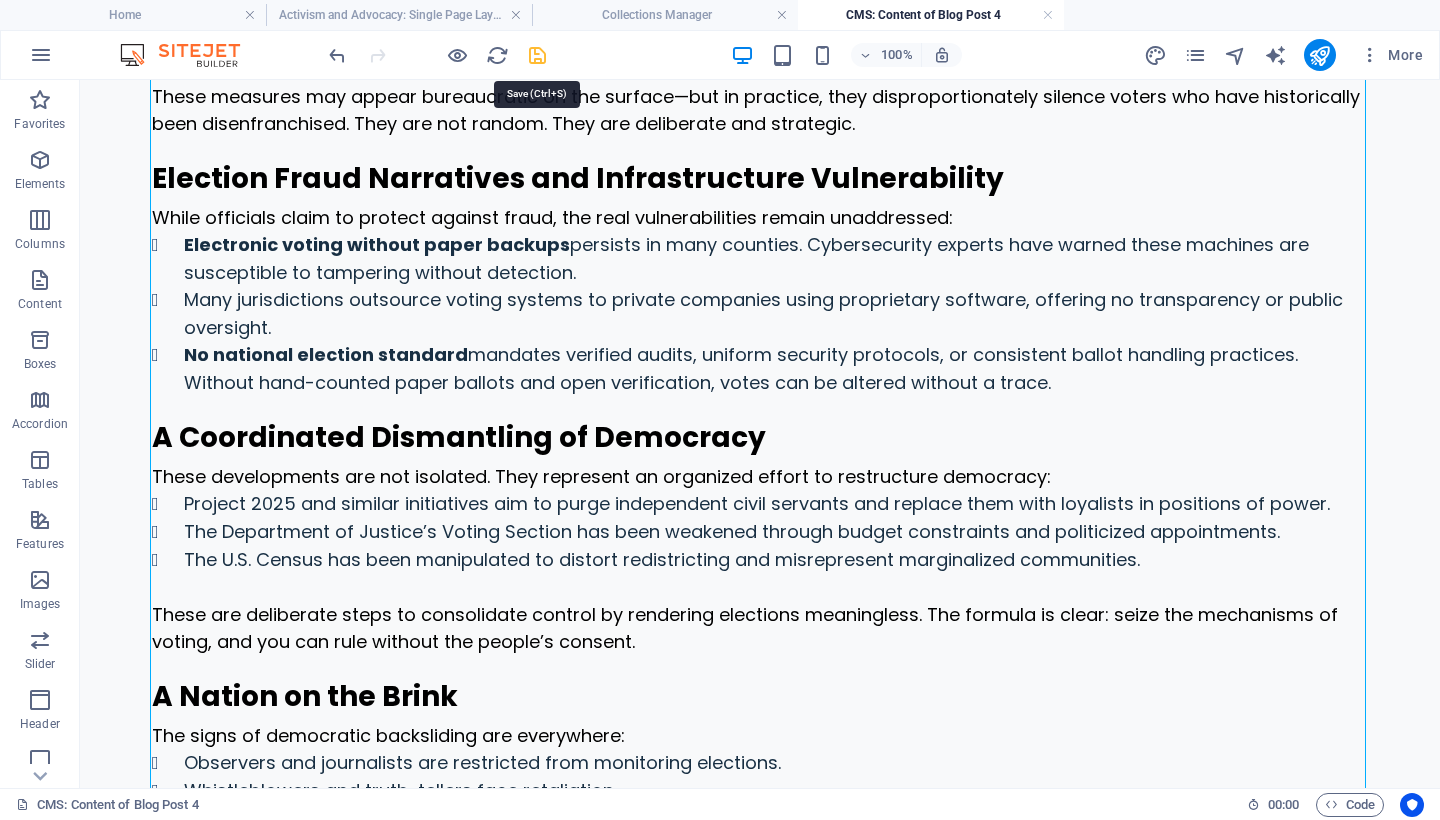 click at bounding box center (537, 55) 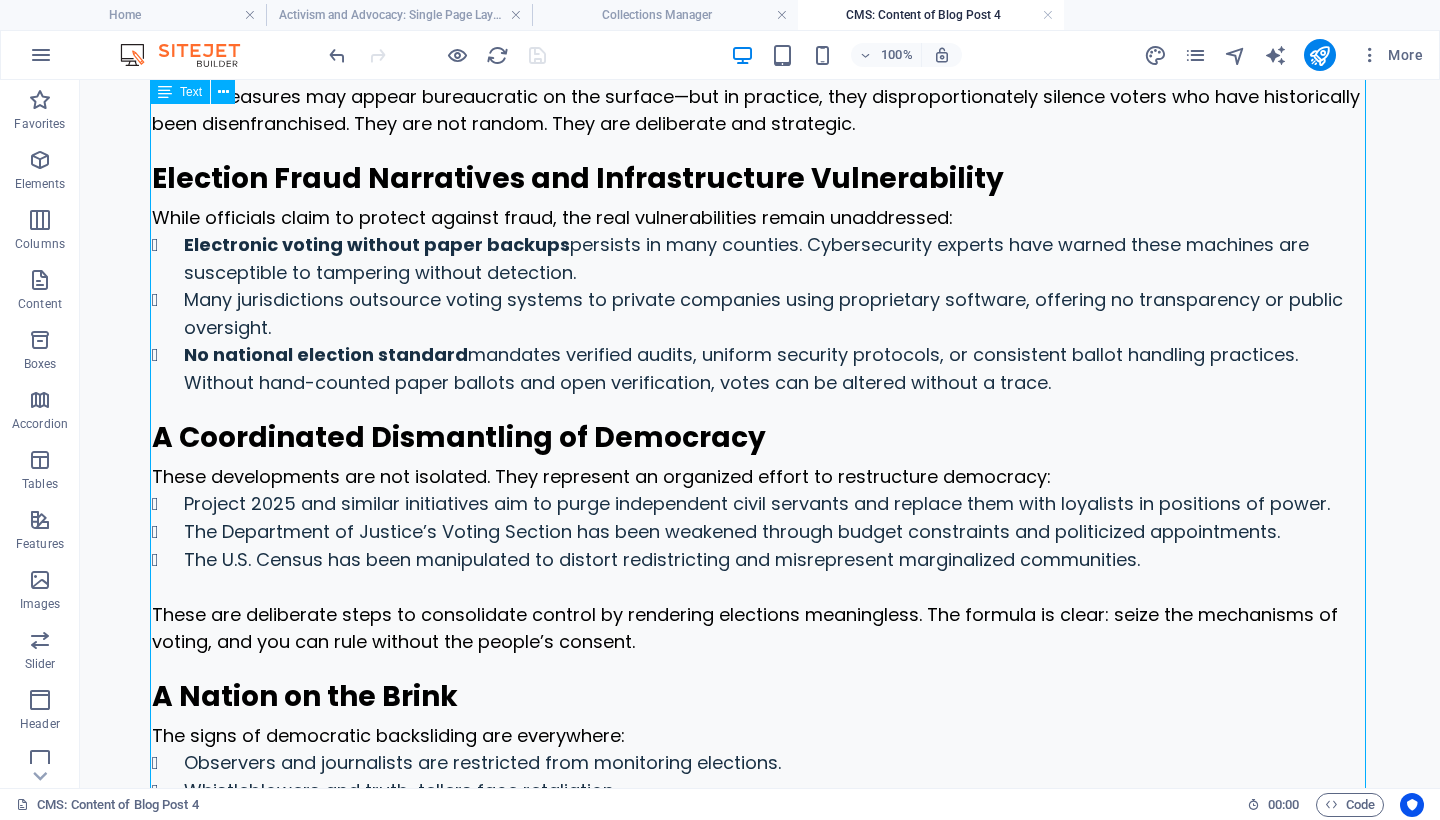 scroll, scrollTop: 1903, scrollLeft: 0, axis: vertical 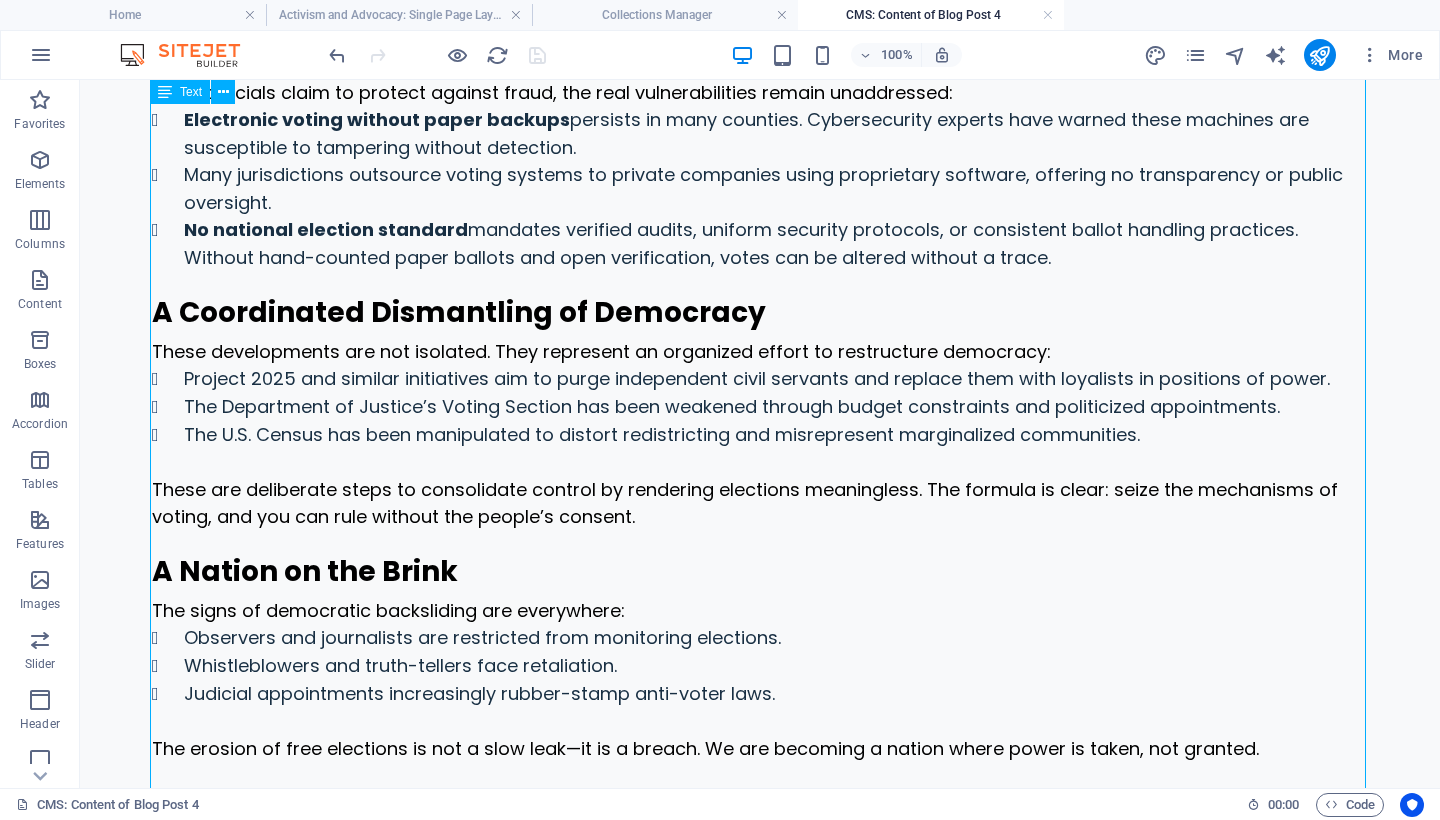click on "By [FIRST] [LAST]. August 5, 2027. Democracy Begins and Ends with the Vote The vote is not a civic formality or optional tradition. It is the people’s voice and the lifeblood of a free society. When votes are suppressed, obstructed, manipulated, or stolen, democracy begins to collapse from within. The United States stands at a critical crossroads. Coordinated voter suppression, systemic fraud claims, and ongoing erosion of voting protections are no longer fringe fears—they are unfolding in real time. This is not a partisan squabble. It is an American emergency. Voting Rights: The Foundation of Freedom Voting does more than reflect public sentiment—it empowers citizens to hold the powerful accountable. Without fair elections, the governed become spectators in their own subjugation. A constitutional republic depends on election integrity. When elections are compromised, democracy becomes a hollow show: power without legitimacy. Voter Obstruction: Silencing the Masses By Design Polling Place Closures" at bounding box center [760, 11] 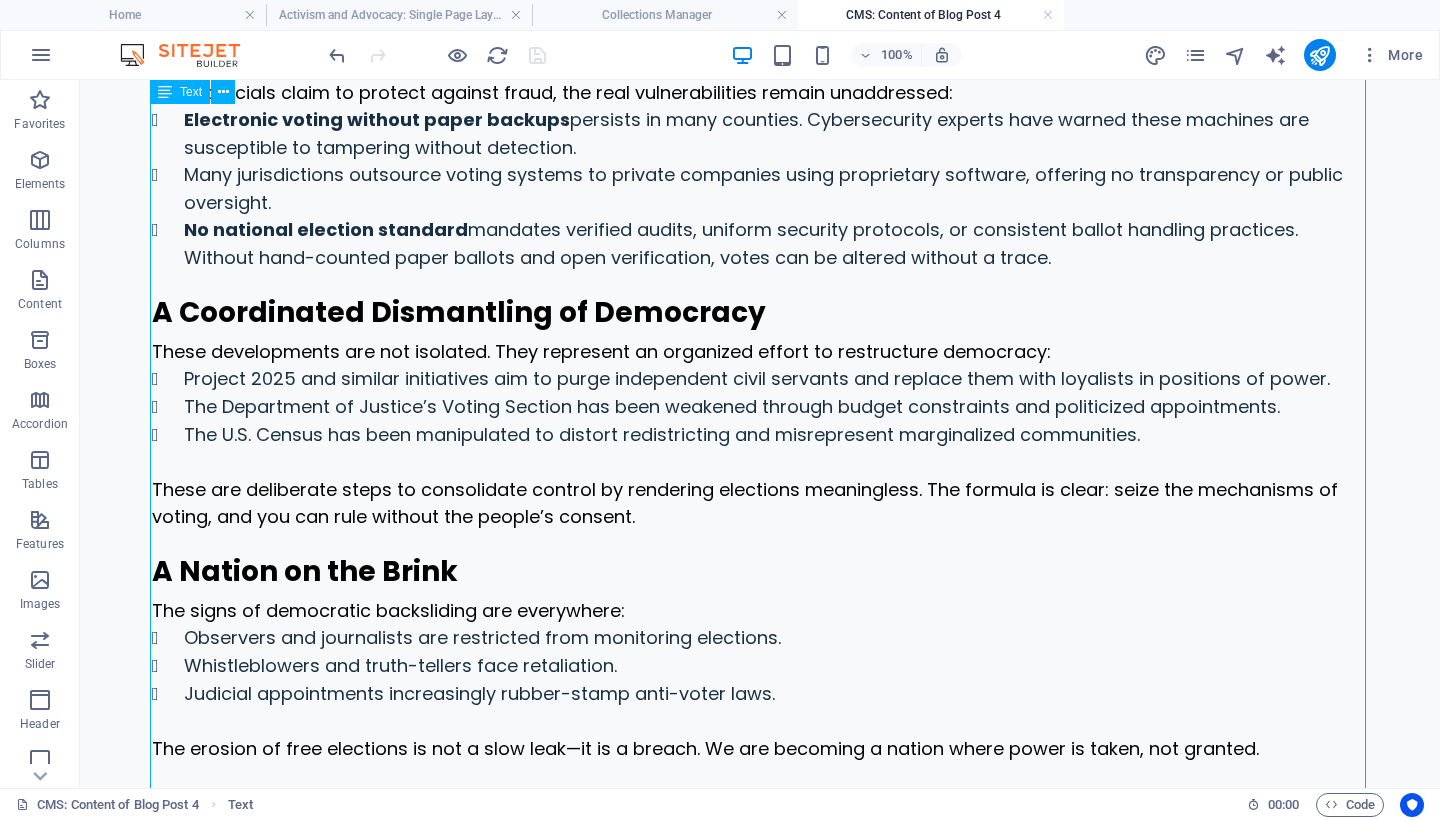 click on "By [FIRST] [LAST]. August 5, 2027. Democracy Begins and Ends with the Vote The vote is not a civic formality or optional tradition. It is the people’s voice and the lifeblood of a free society. When votes are suppressed, obstructed, manipulated, or stolen, democracy begins to collapse from within. The United States stands at a critical crossroads. Coordinated voter suppression, systemic fraud claims, and ongoing erosion of voting protections are no longer fringe fears—they are unfolding in real time. This is not a partisan squabble. It is an American emergency. Voting Rights: The Foundation of Freedom Voting does more than reflect public sentiment—it empowers citizens to hold the powerful accountable. Without fair elections, the governed become spectators in their own subjugation. A constitutional republic depends on election integrity. When elections are compromised, democracy becomes a hollow show: power without legitimacy. Voter Obstruction: Silencing the Masses By Design Polling Place Closures" at bounding box center [760, 11] 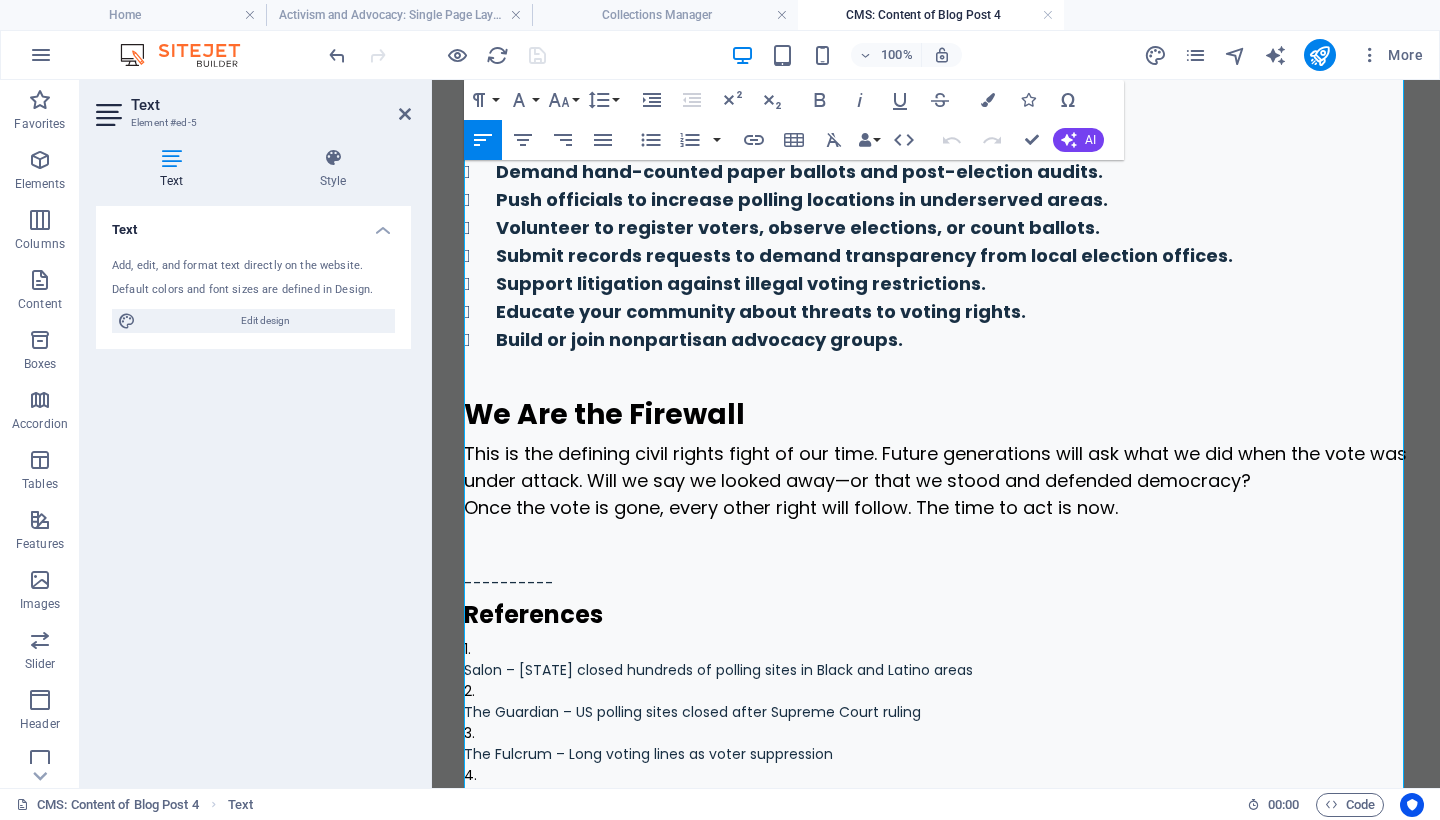 scroll, scrollTop: 3010, scrollLeft: 0, axis: vertical 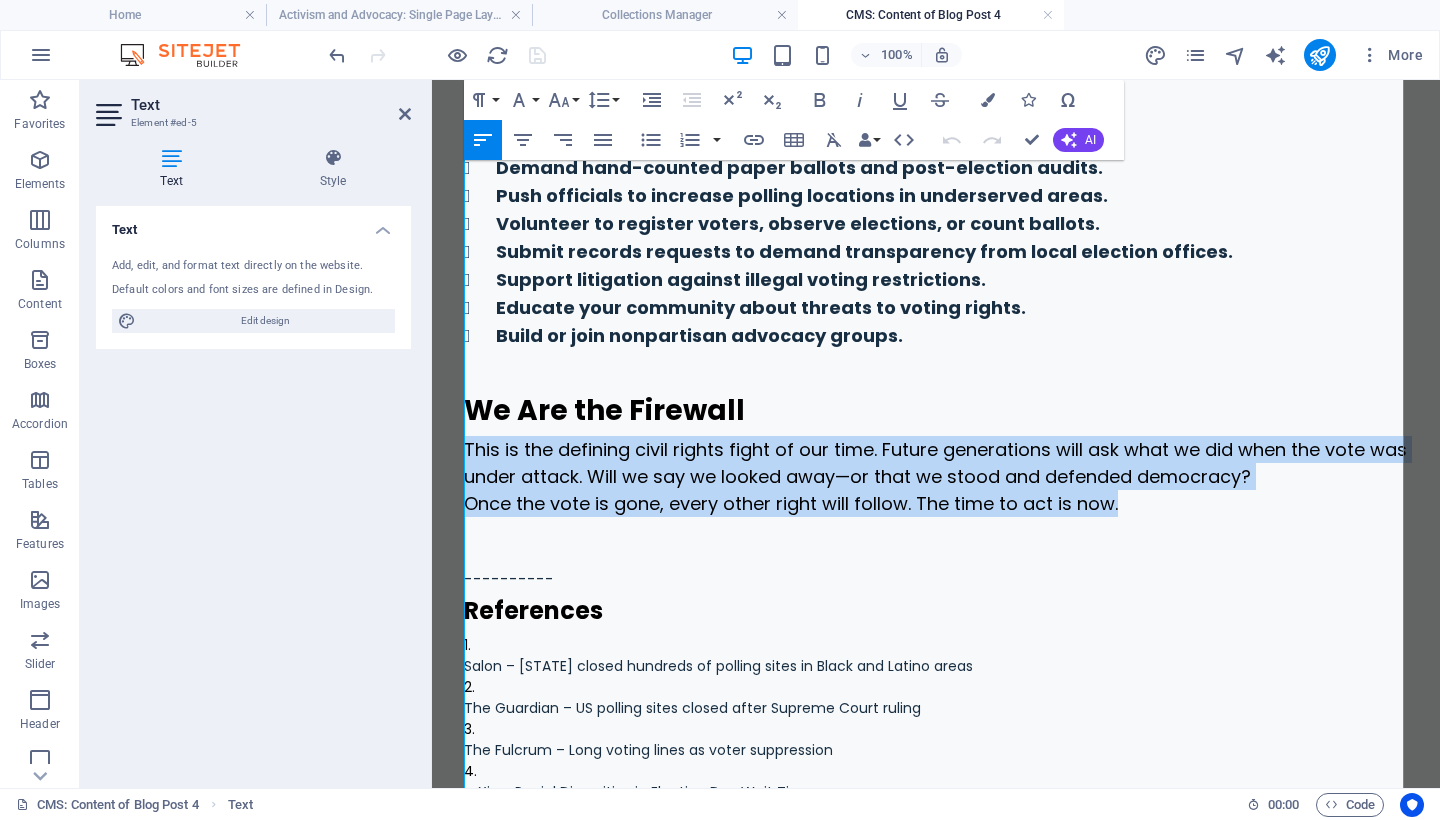 drag, startPoint x: 1127, startPoint y: 505, endPoint x: 445, endPoint y: 444, distance: 684.7226 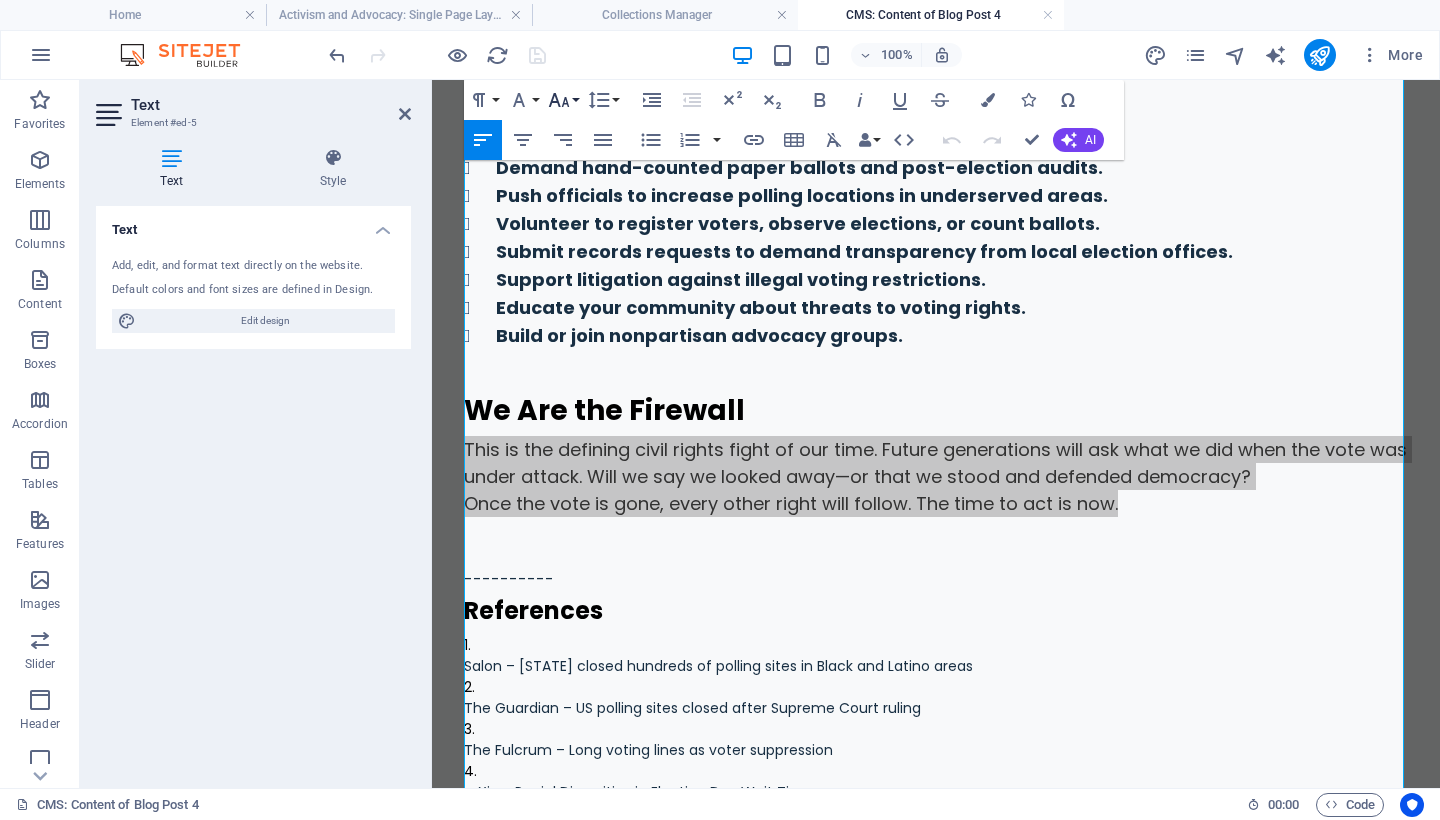 click on "Font Size" at bounding box center (563, 100) 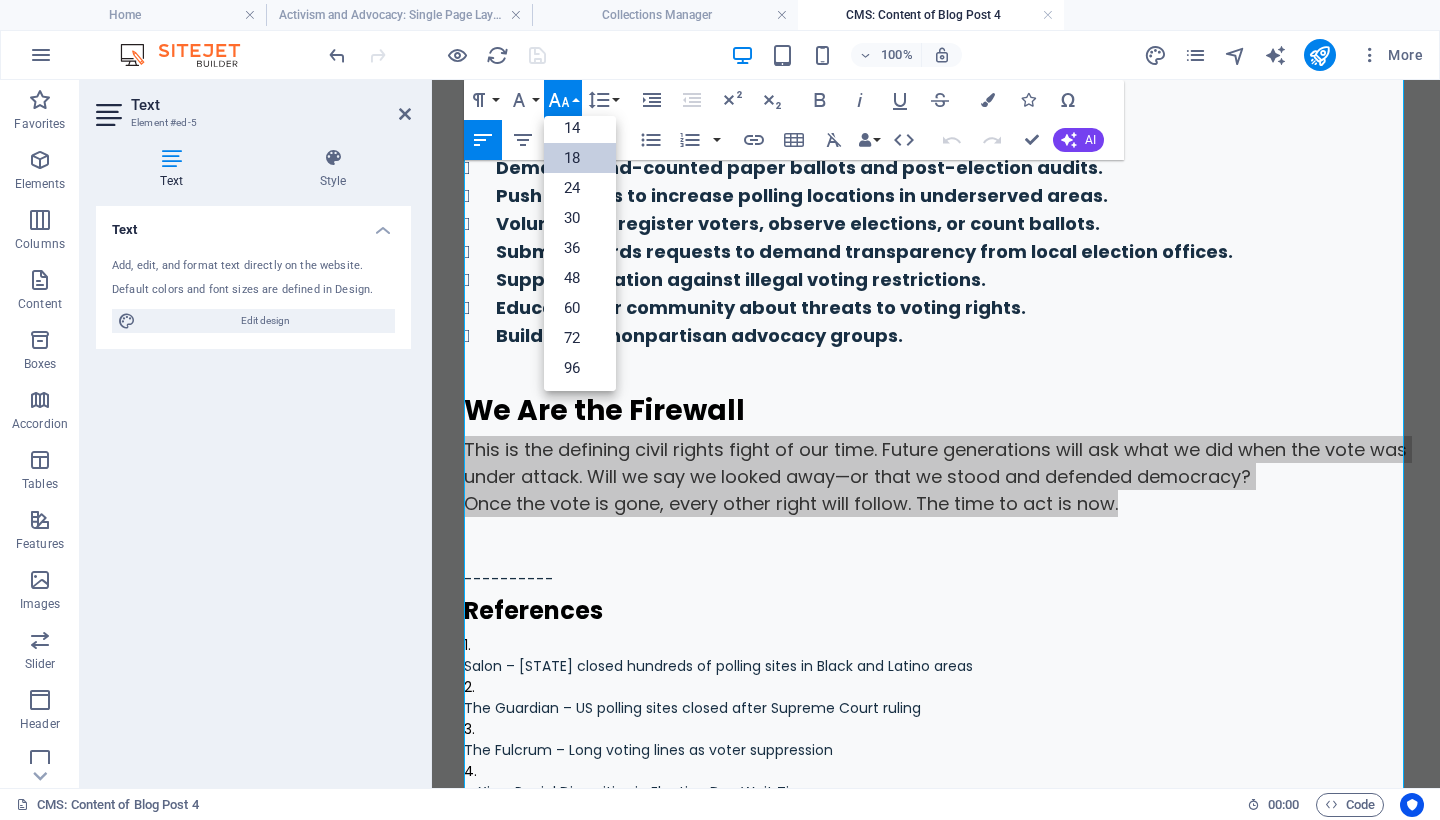 scroll, scrollTop: 161, scrollLeft: 0, axis: vertical 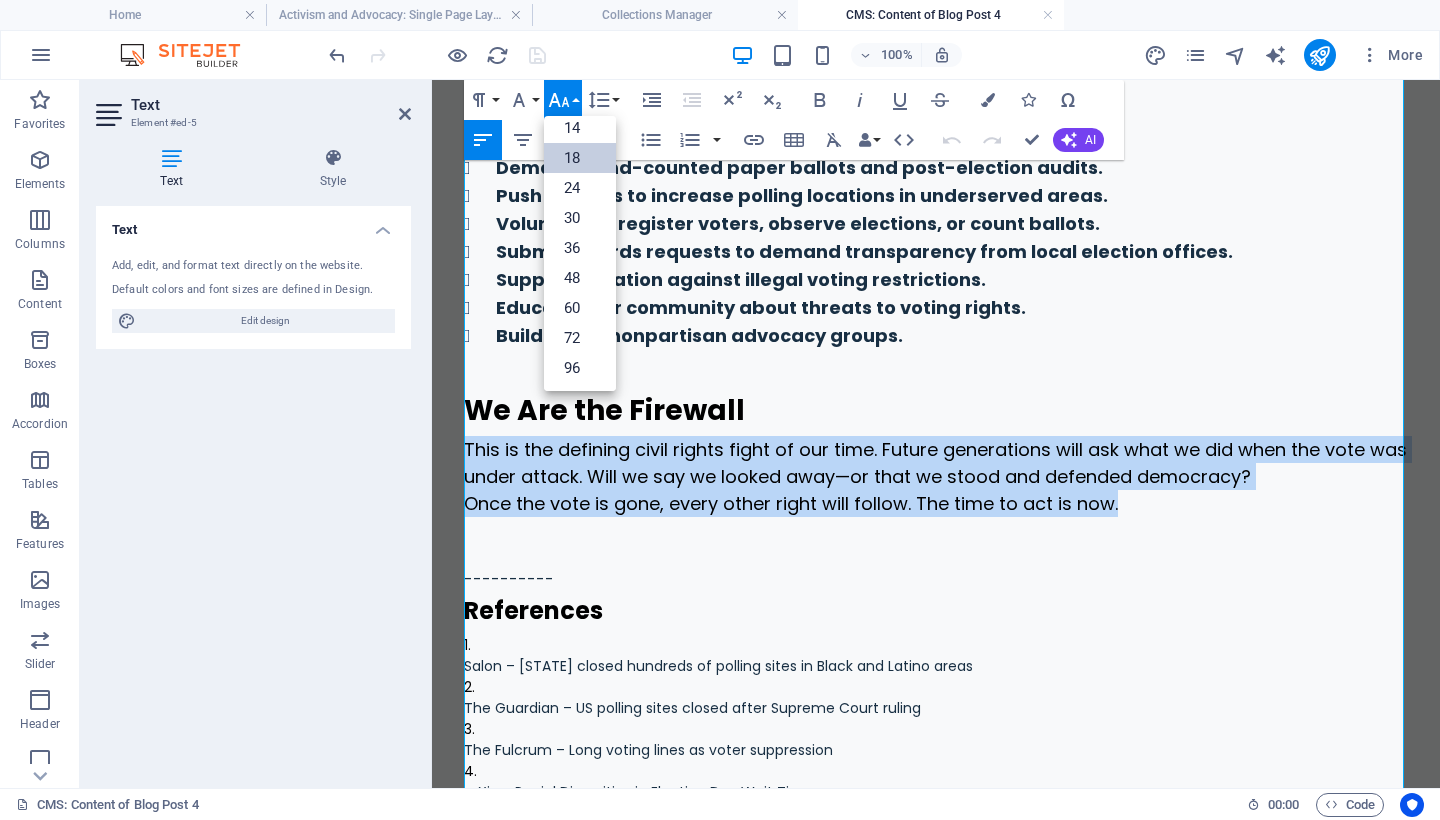 click on "18" at bounding box center [580, 158] 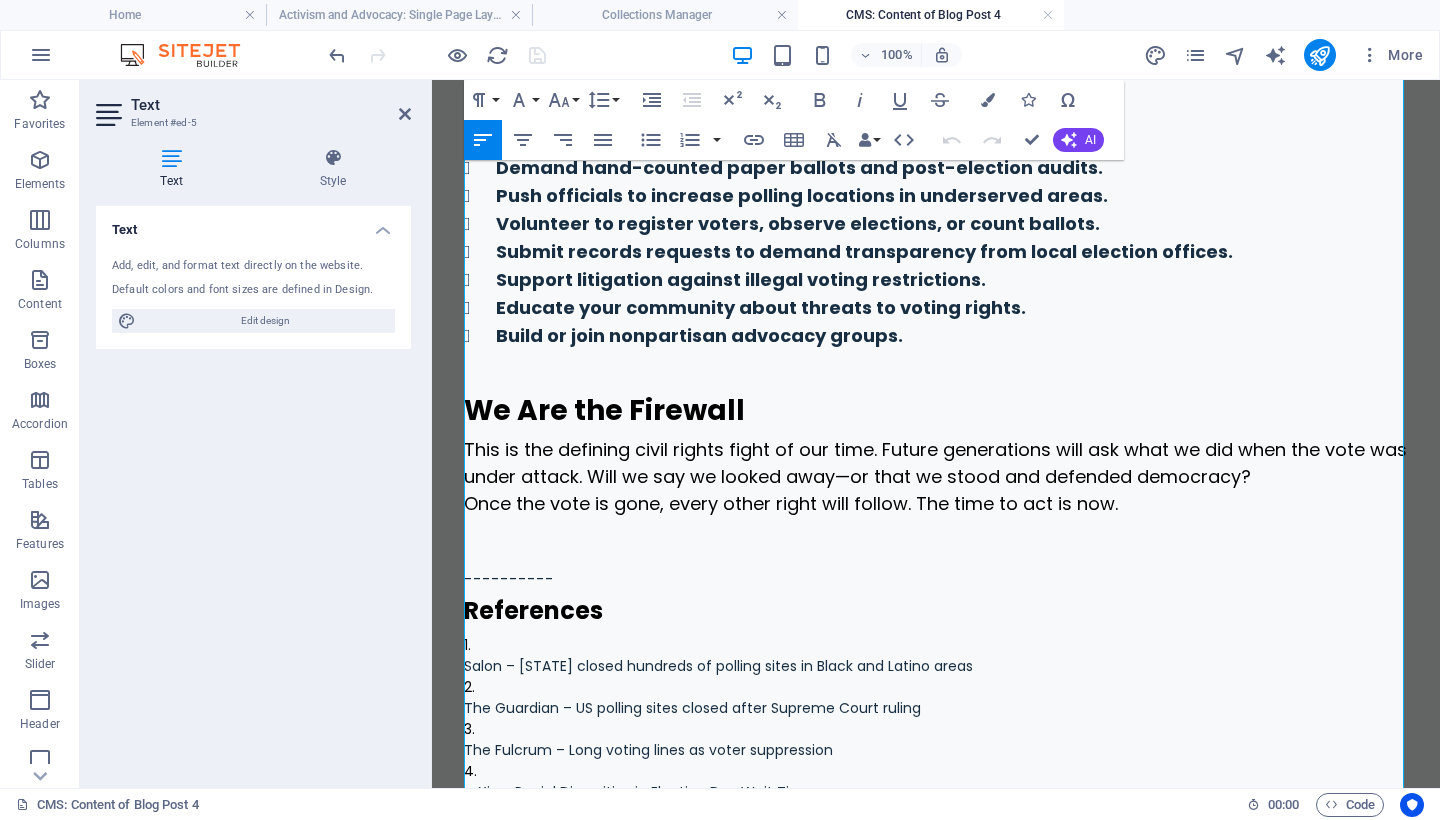 click on "This is the defining civil rights fight of our time. Future generations will ask what we did when the vote was under attack. Will we say we looked away—or that we stood and defended democracy?" at bounding box center (935, 463) 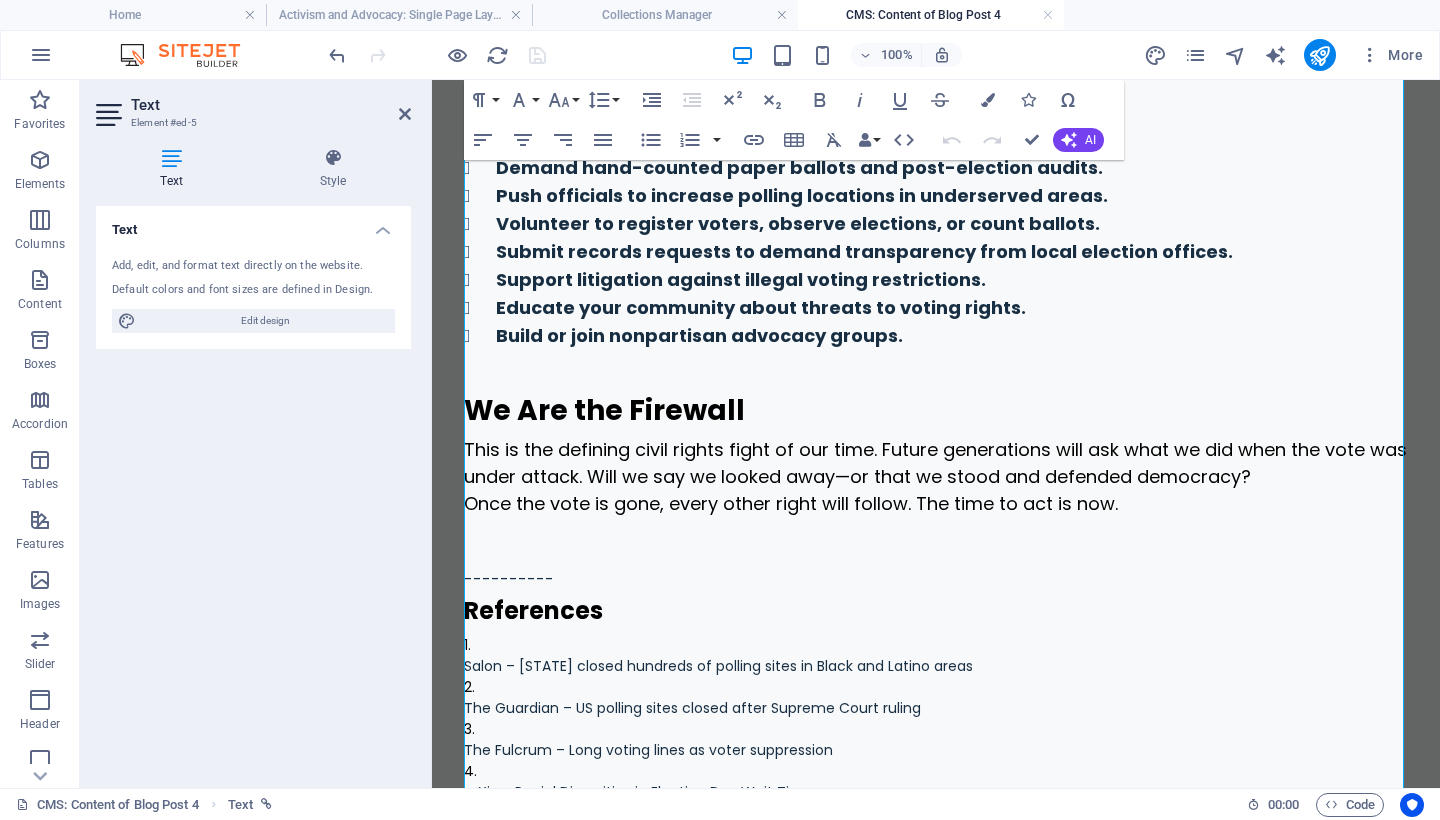scroll, scrollTop: 2837, scrollLeft: 0, axis: vertical 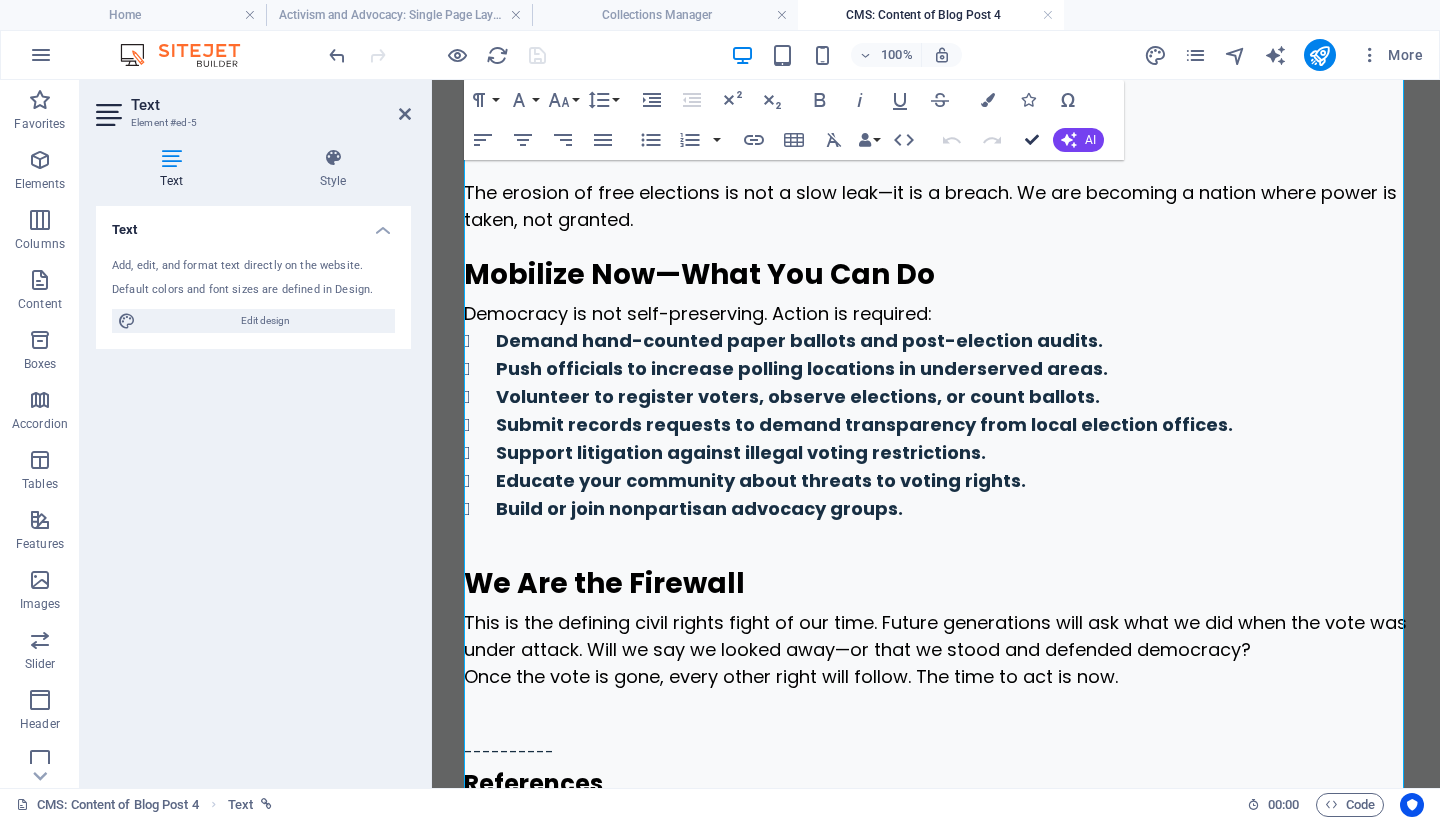 drag, startPoint x: 1038, startPoint y: 136, endPoint x: 872, endPoint y: 53, distance: 185.59364 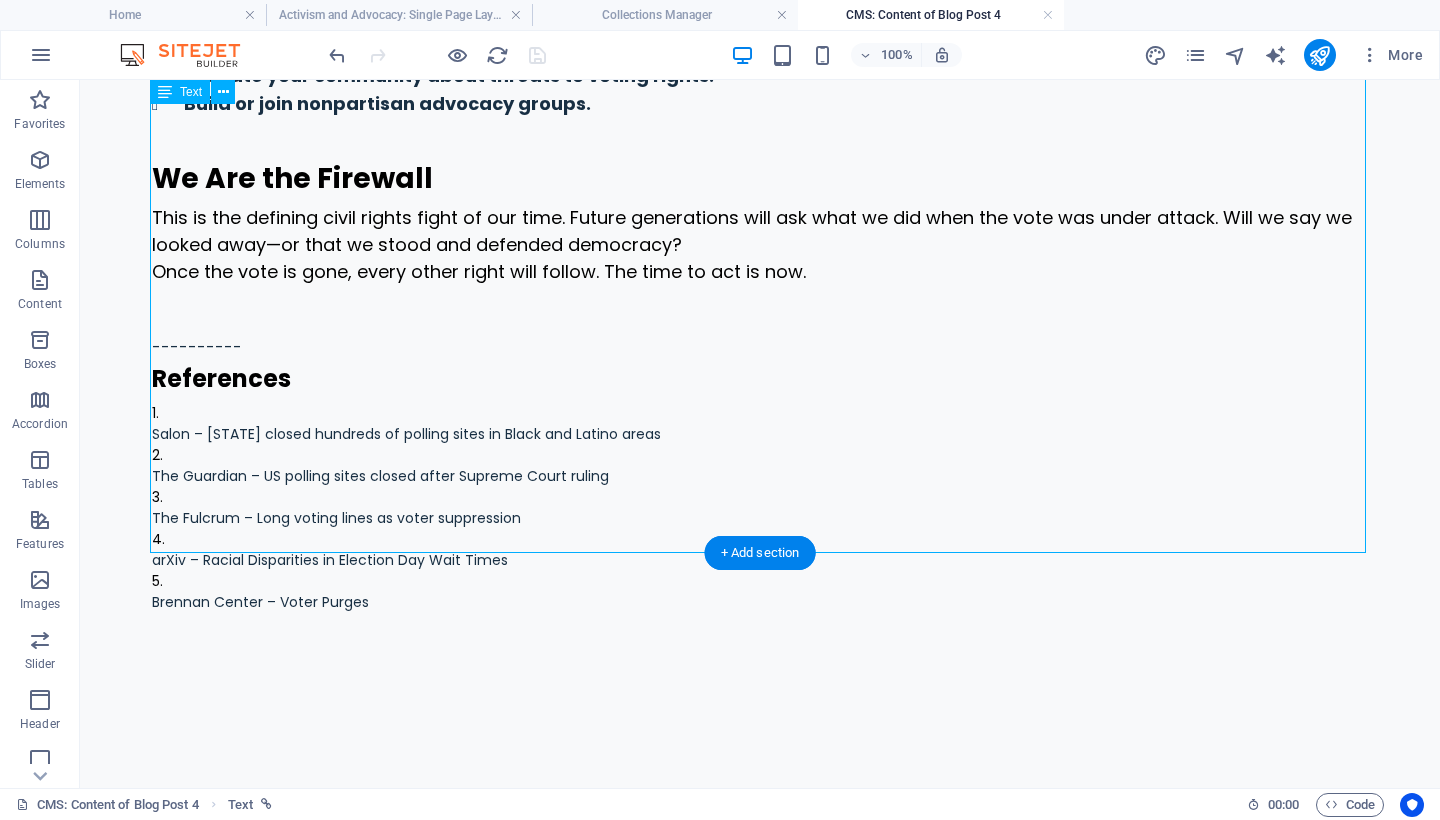 scroll, scrollTop: 2934, scrollLeft: 0, axis: vertical 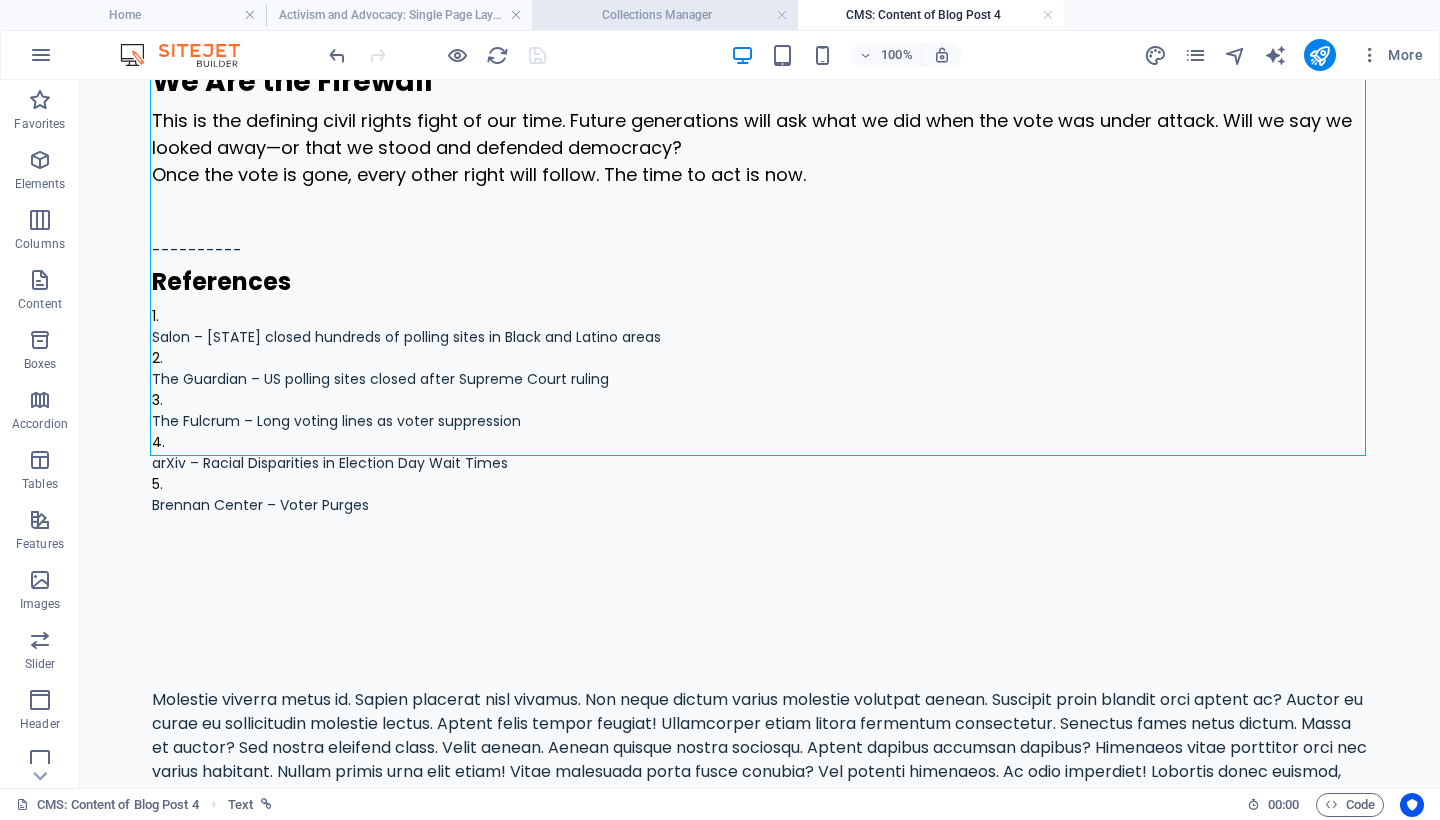 click on "Collections Manager" at bounding box center [665, 15] 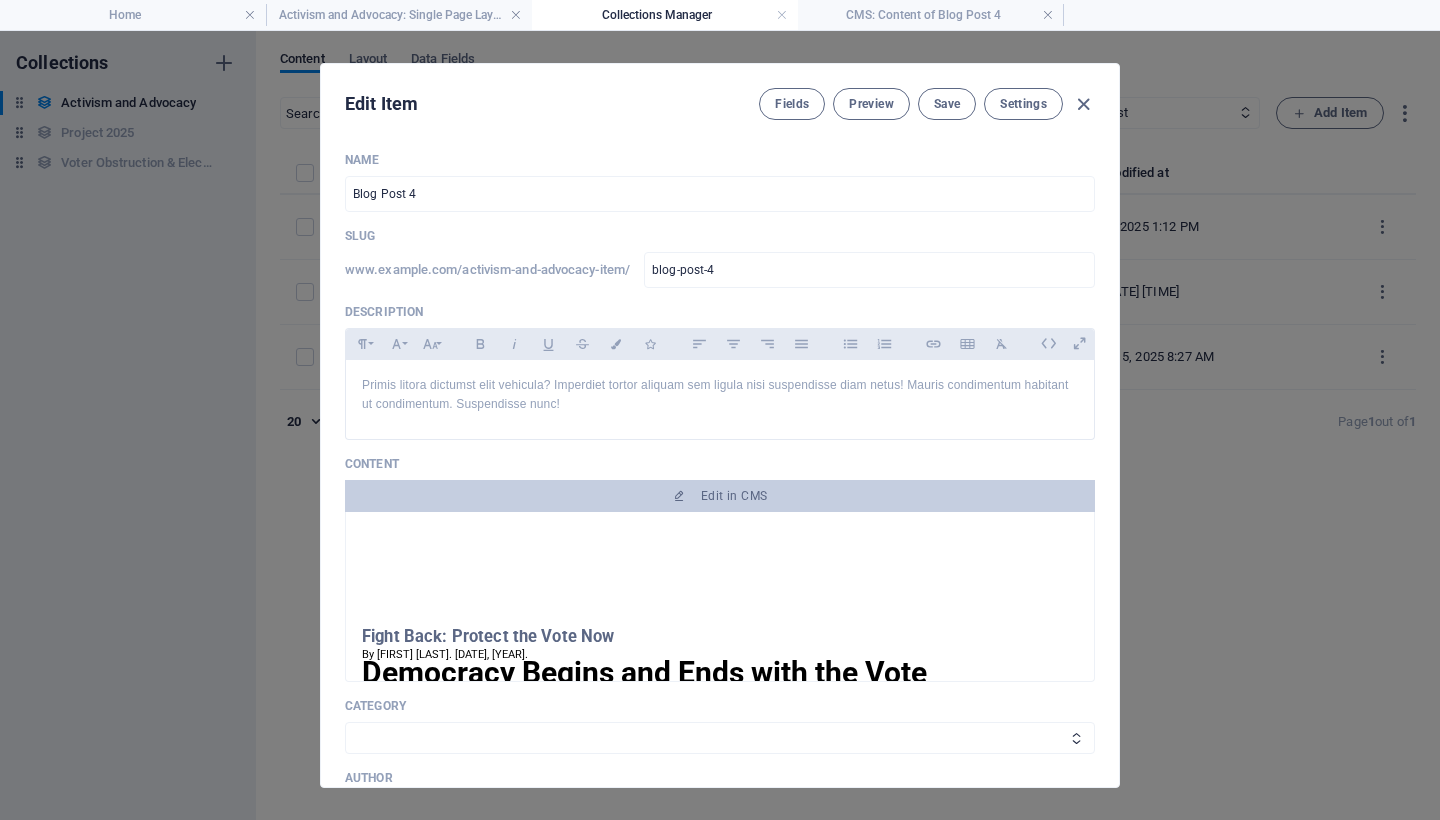 click on "Collections Manager" at bounding box center [665, 15] 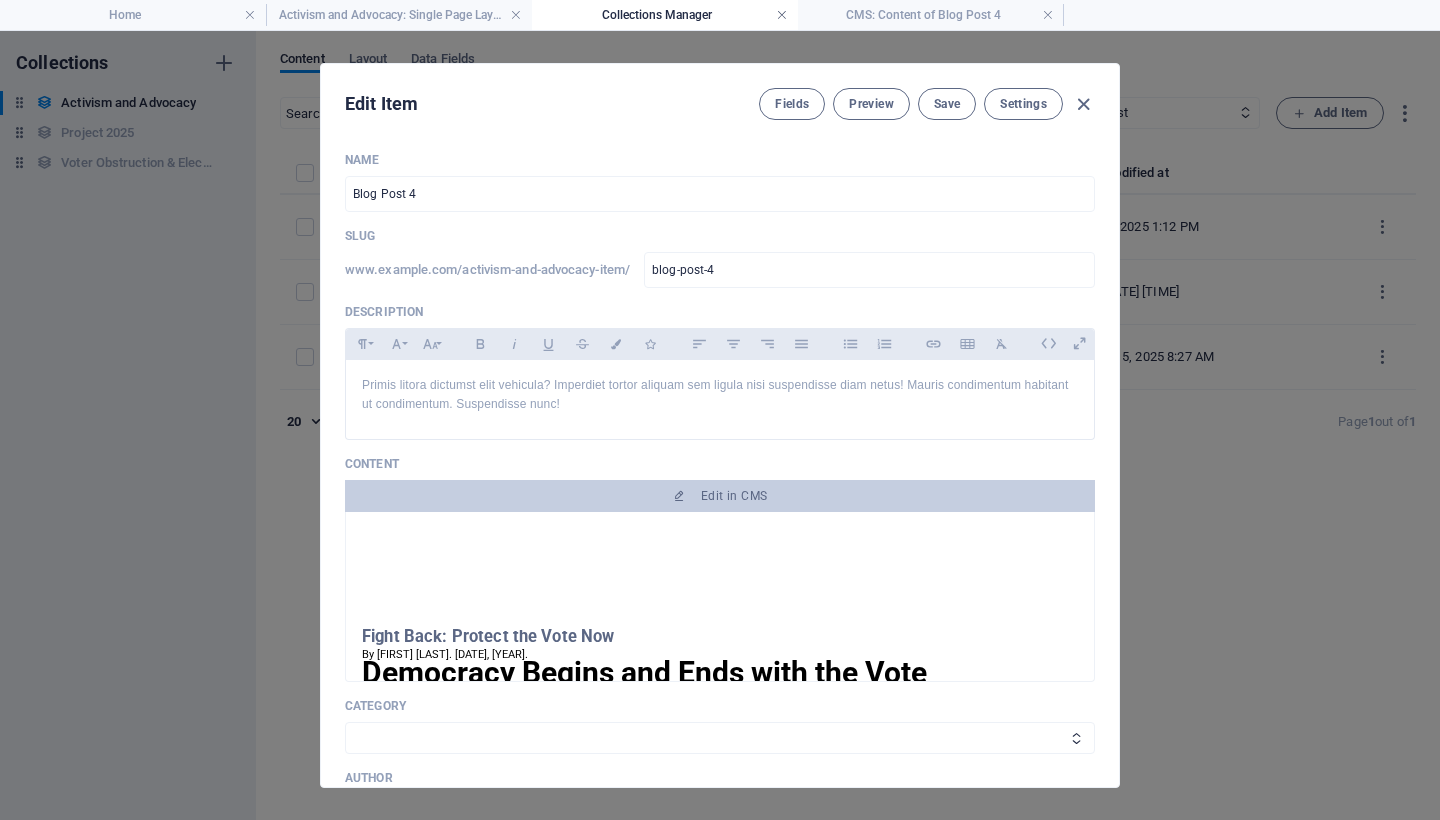 click at bounding box center (782, 15) 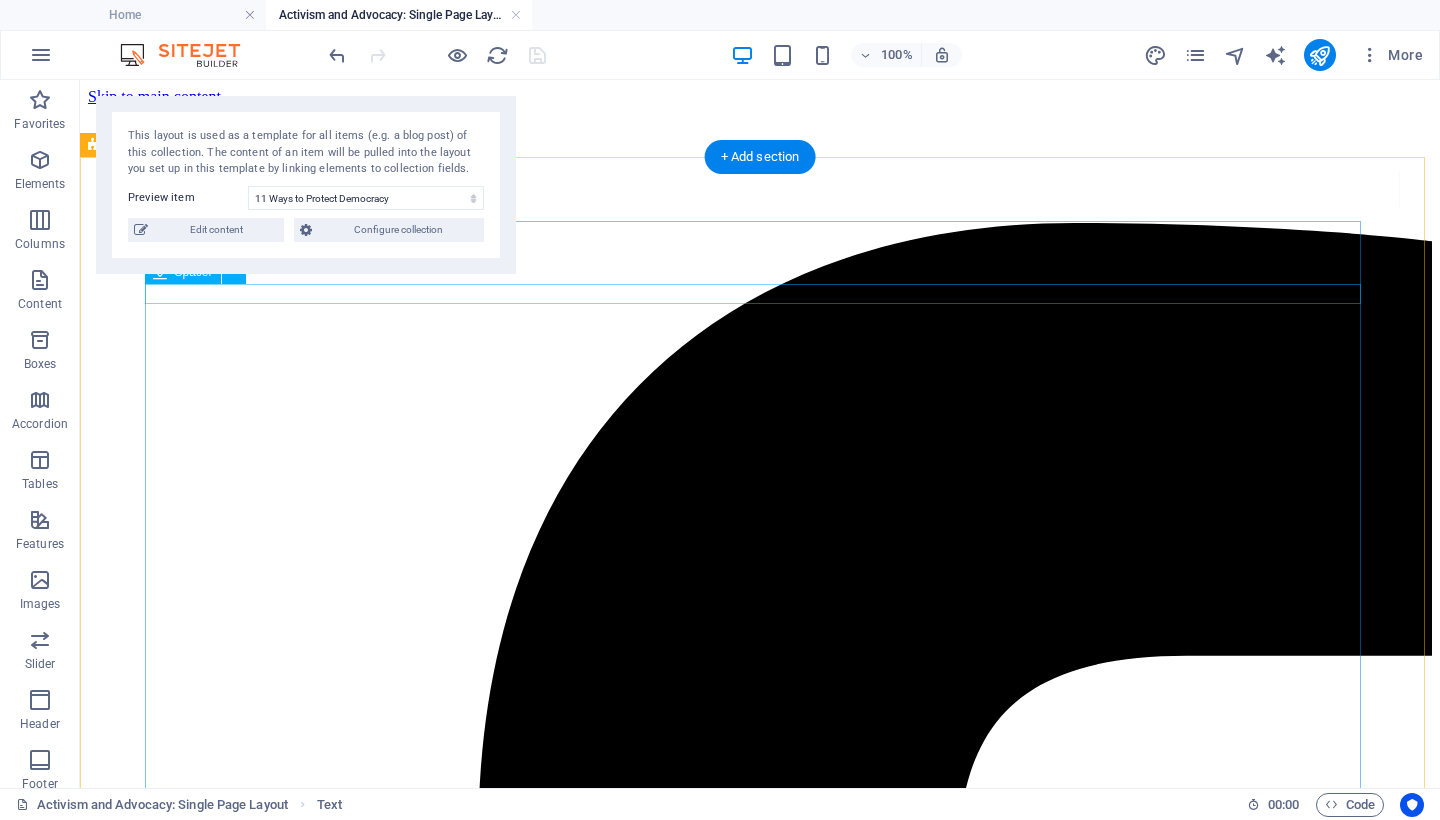 click on "Activism and Advocacy: Single Page Layout" at bounding box center [399, 15] 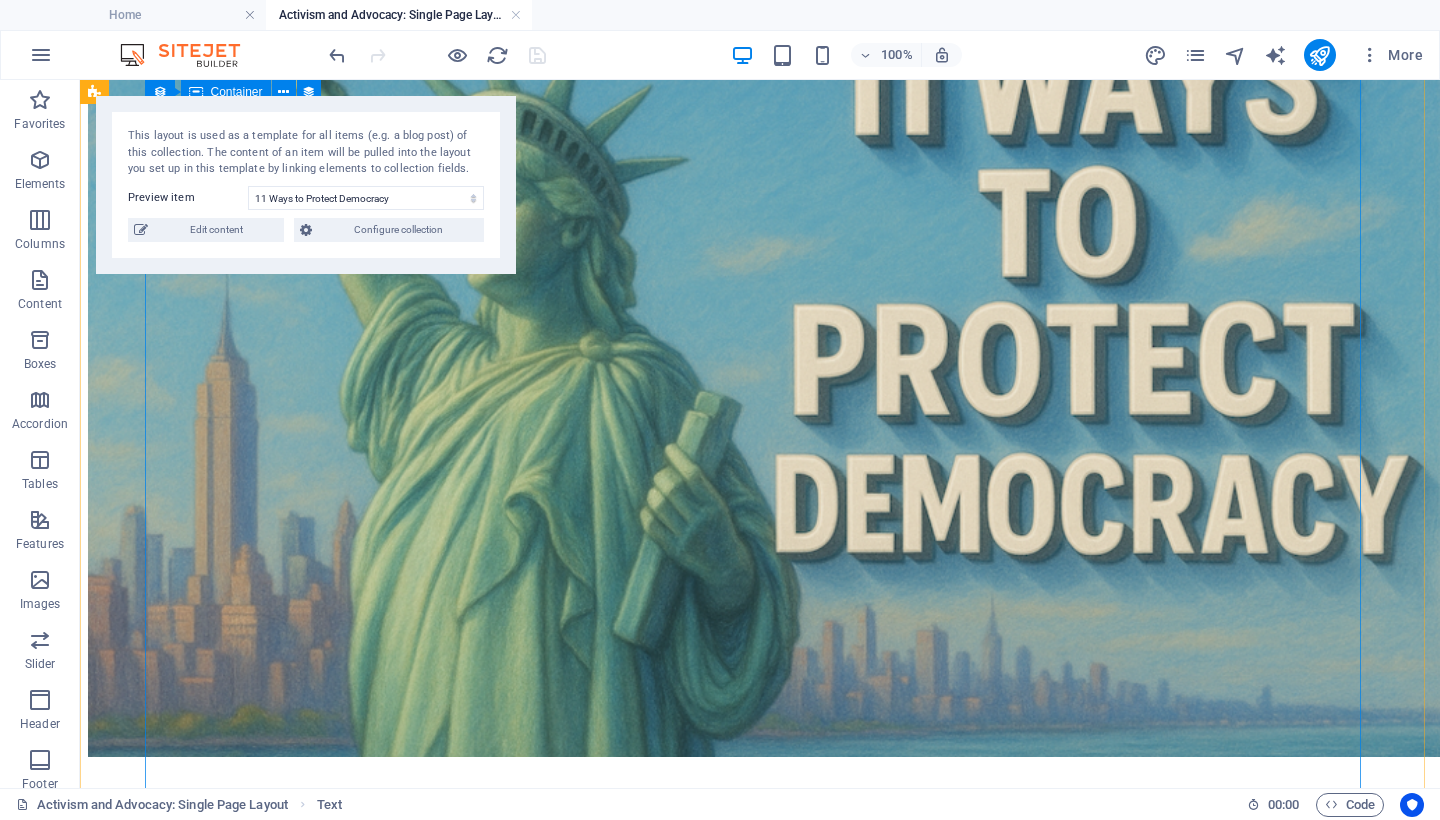 scroll, scrollTop: 8633, scrollLeft: 0, axis: vertical 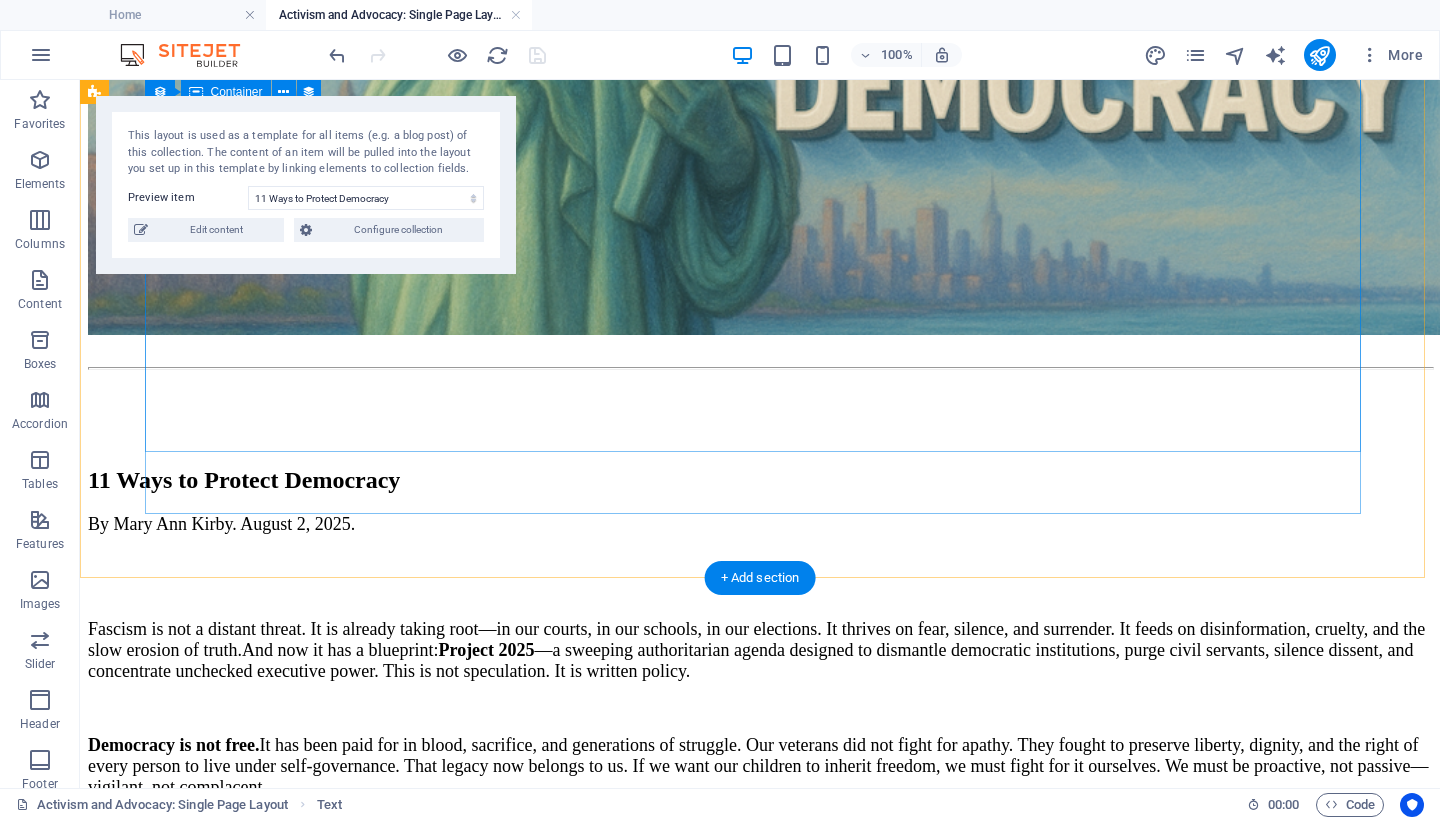 click on "Disclosure: "11 Ways to Protect Democracy" was written by [NAME] [LAST] with assistance from AI to support research and enhance editorial clarity. Legal Disclaimer: The views and opinions expressed in this article are those of the author, [NAME] [LAST], and are intended for informational and educational purposes only. This content does not constitute legal, financial, or professional advice. While every effort has been made to ensure the accuracy of the information provided, no guarantees are made regarding its completeness or reliability. References to public figures, organizations, or policies are based on publicly available sources and are presented in good faith. Readers are encouraged to conduct their own research and seek independent counsel where appropriate. The author expressly disclaims any liability for any loss or damage incurred by reliance on the information contained herein." at bounding box center [760, 8286] 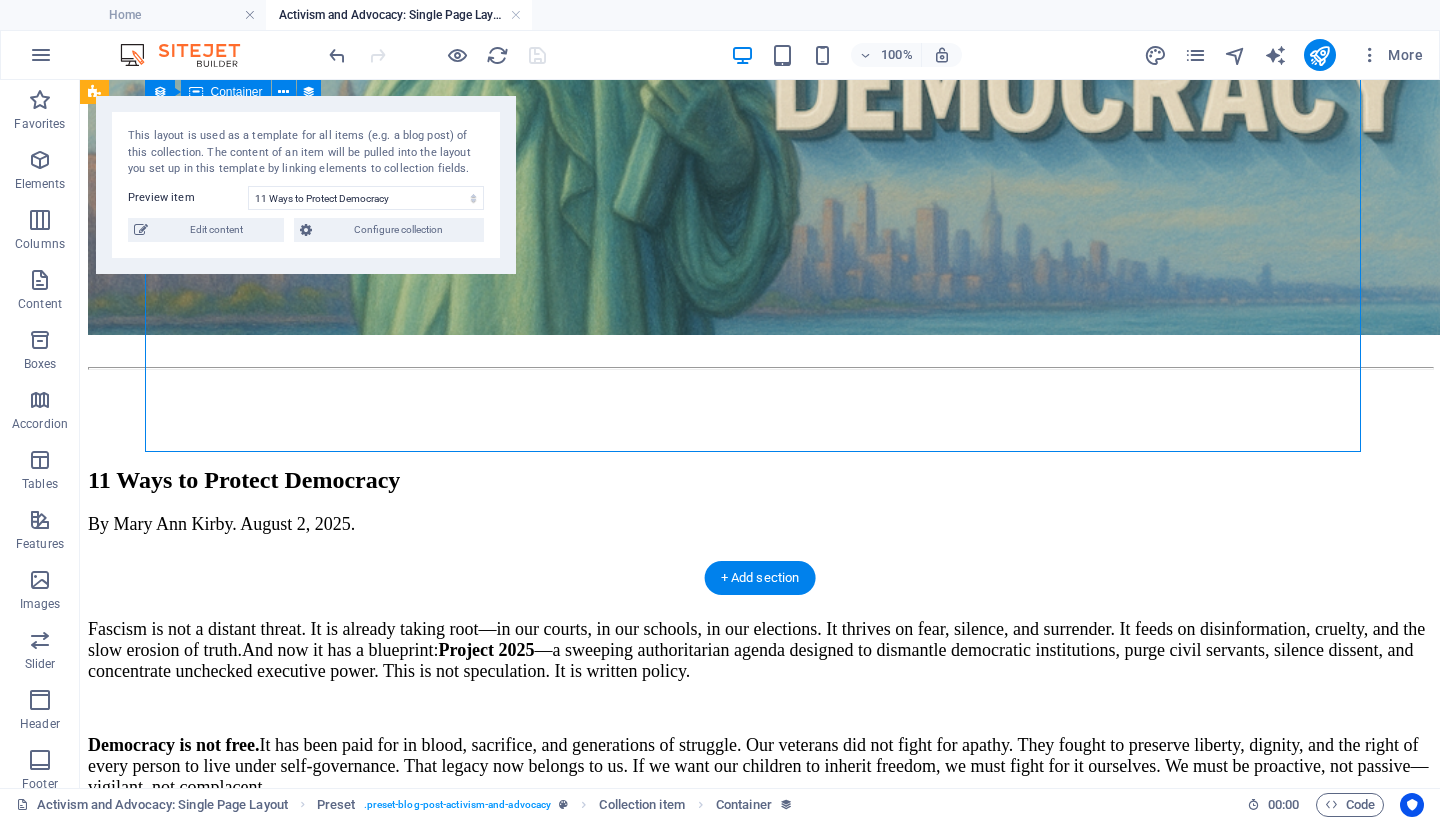 click on "Disclosure: "11 Ways to Protect Democracy" was written by [NAME] [LAST] with assistance from AI to support research and enhance editorial clarity. Legal Disclaimer: The views and opinions expressed in this article are those of the author, [NAME] [LAST], and are intended for informational and educational purposes only. This content does not constitute legal, financial, or professional advice. While every effort has been made to ensure the accuracy of the information provided, no guarantees are made regarding its completeness or reliability. References to public figures, organizations, or policies are based on publicly available sources and are presented in good faith. Readers are encouraged to conduct their own research and seek independent counsel where appropriate. The author expressly disclaims any liability for any loss or damage incurred by reliance on the information contained herein." at bounding box center [760, 8286] 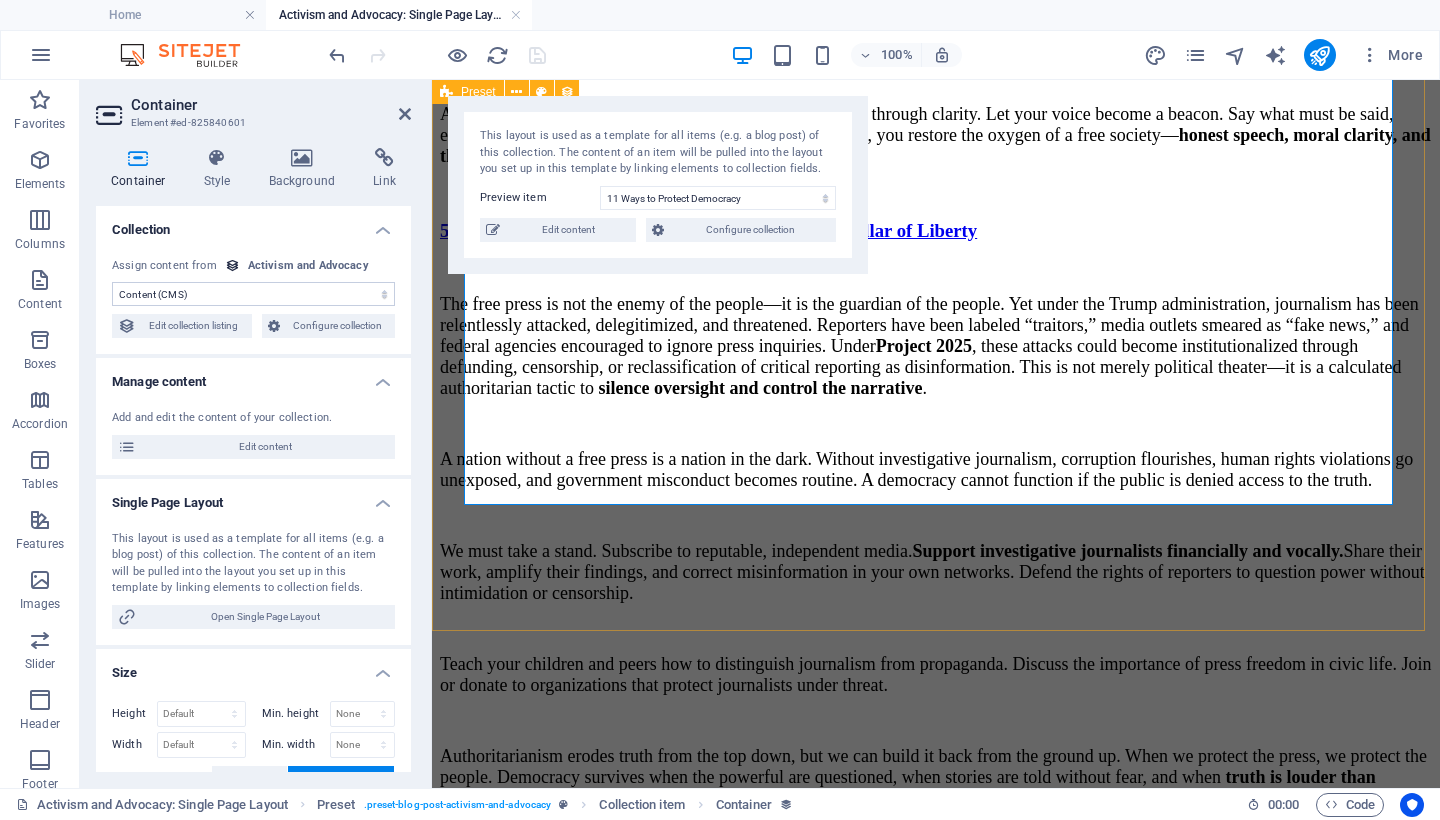 scroll, scrollTop: 9919, scrollLeft: 0, axis: vertical 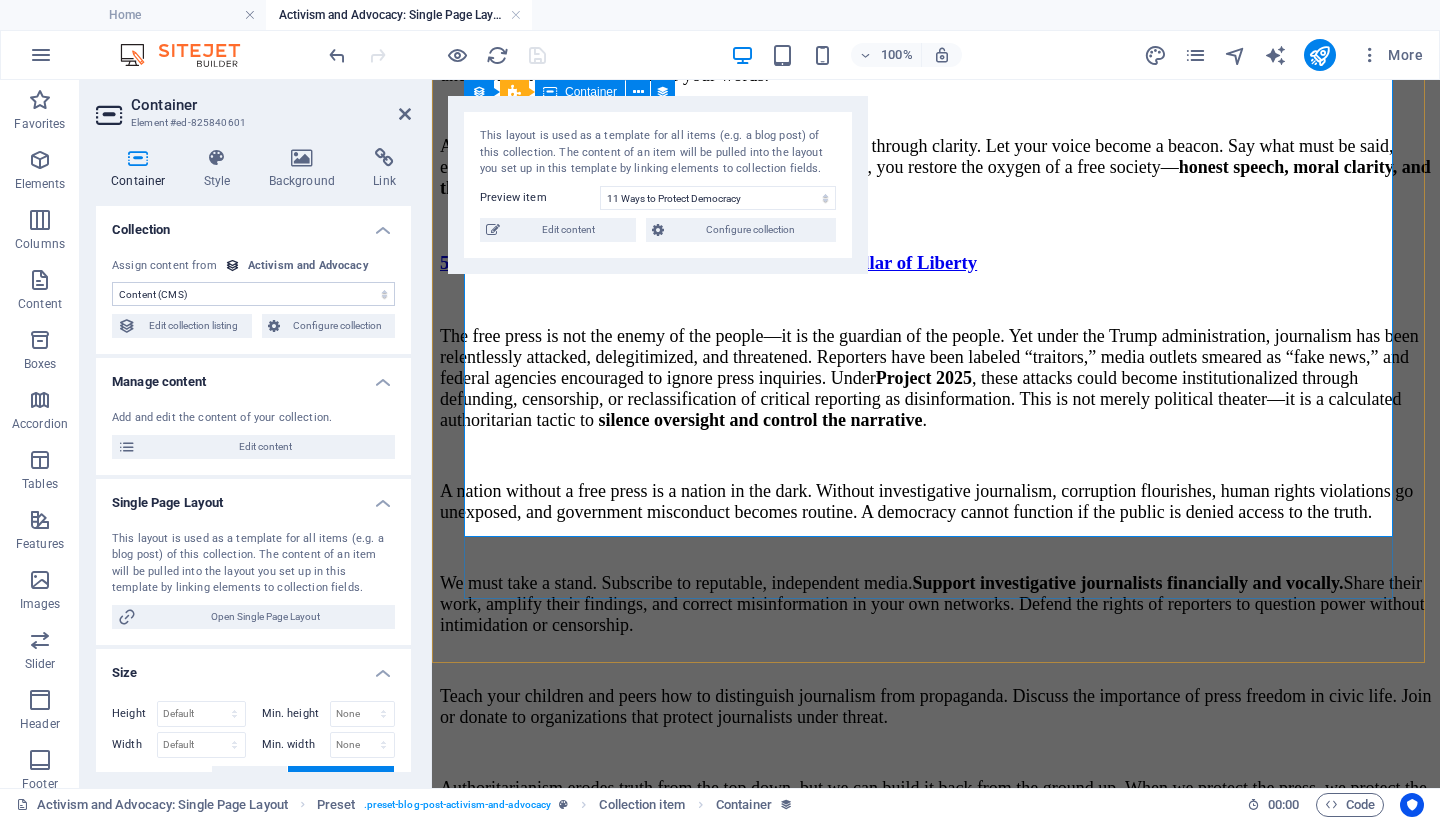 click on "Disclosure: "11 Ways to Protect Democracy" was written by [NAME] [LAST] with assistance from AI to support research and enhance editorial clarity. Legal Disclaimer: The views and opinions expressed in this article are those of the author, [NAME] [LAST], and are intended for informational and educational purposes only. This content does not constitute legal, financial, or professional advice. While every effort has been made to ensure the accuracy of the information provided, no guarantees are made regarding its completeness or reliability. References to public figures, organizations, or policies are based on publicly available sources and are presented in good faith. Readers are encouraged to conduct their own research and seek independent counsel where appropriate. The author expressly disclaims any liability for any loss or damage incurred by reliance on the information contained herein." at bounding box center (936, 5489) 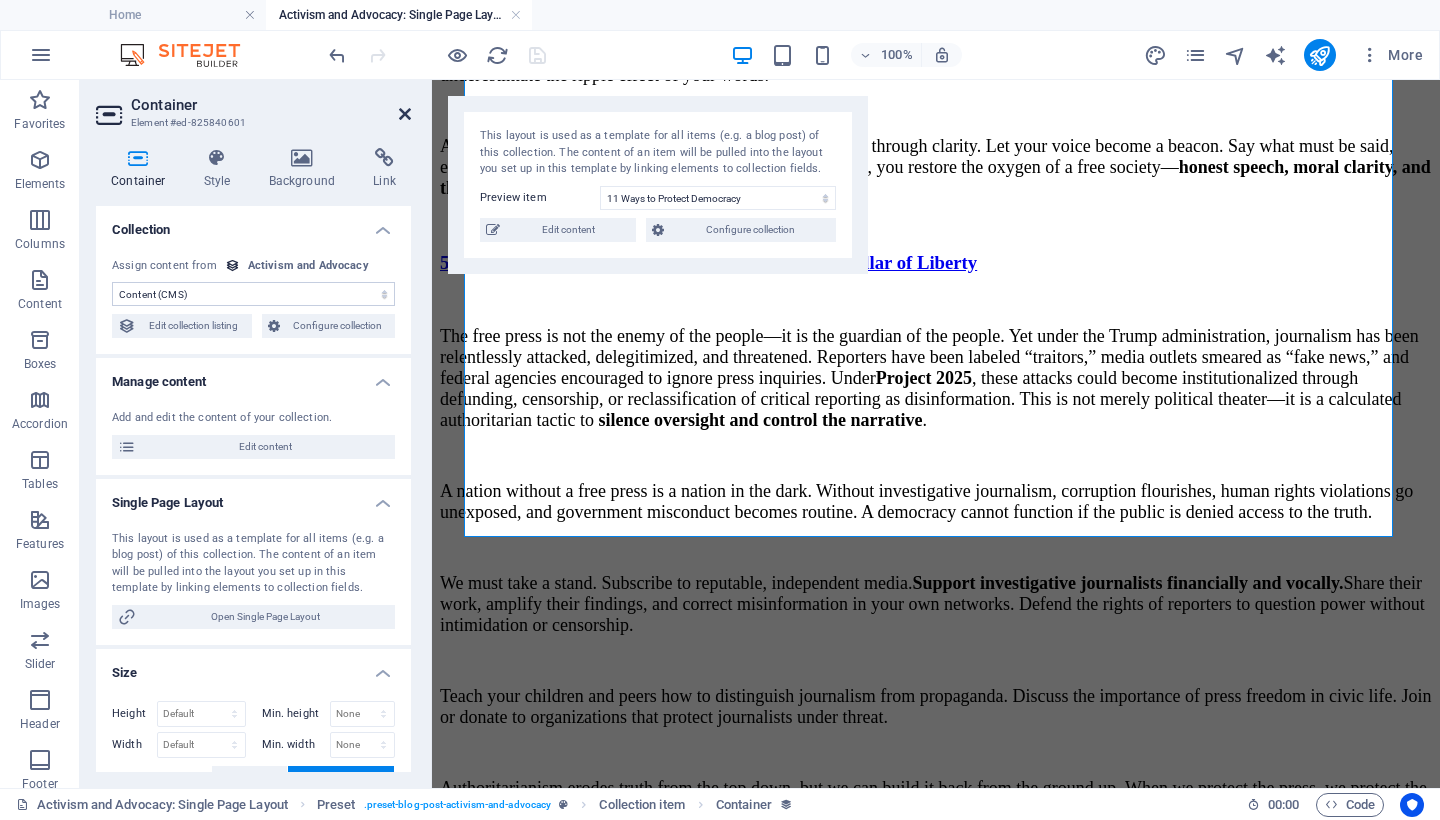click at bounding box center (405, 114) 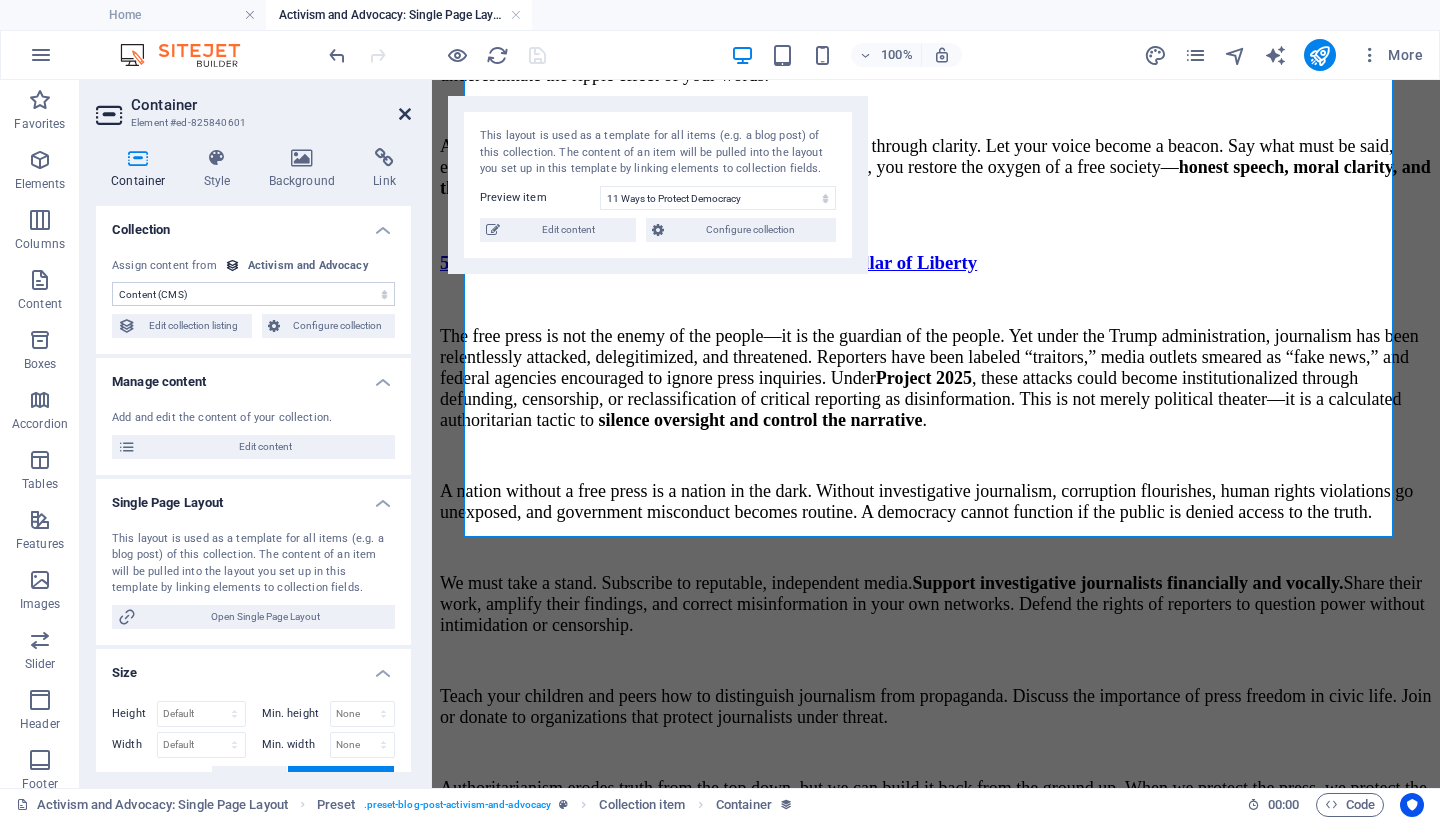 scroll, scrollTop: 8730, scrollLeft: 0, axis: vertical 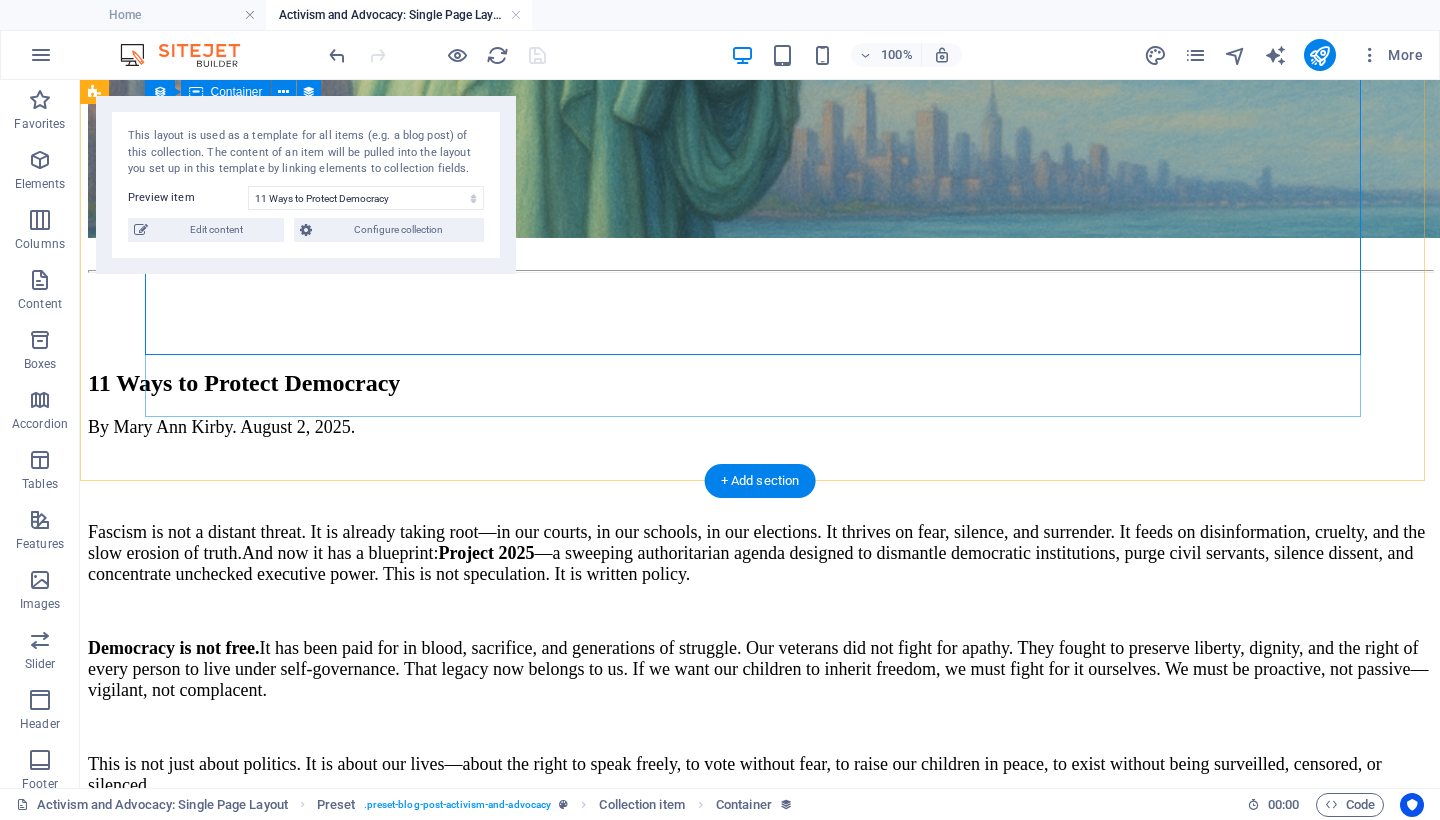 click on "Disclosure: "11 Ways to Protect Democracy" was written by [NAME] [LAST] with assistance from AI to support research and enhance editorial clarity. Legal Disclaimer: The views and opinions expressed in this article are those of the author, [NAME] [LAST], and are intended for informational and educational purposes only. This content does not constitute legal, financial, or professional advice. While every effort has been made to ensure the accuracy of the information provided, no guarantees are made regarding its completeness or reliability. References to public figures, organizations, or policies are based on publicly available sources and are presented in good faith. Readers are encouraged to conduct their own research and seek independent counsel where appropriate. The author expressly disclaims any liability for any loss or damage incurred by reliance on the information contained herein." at bounding box center [760, 8189] 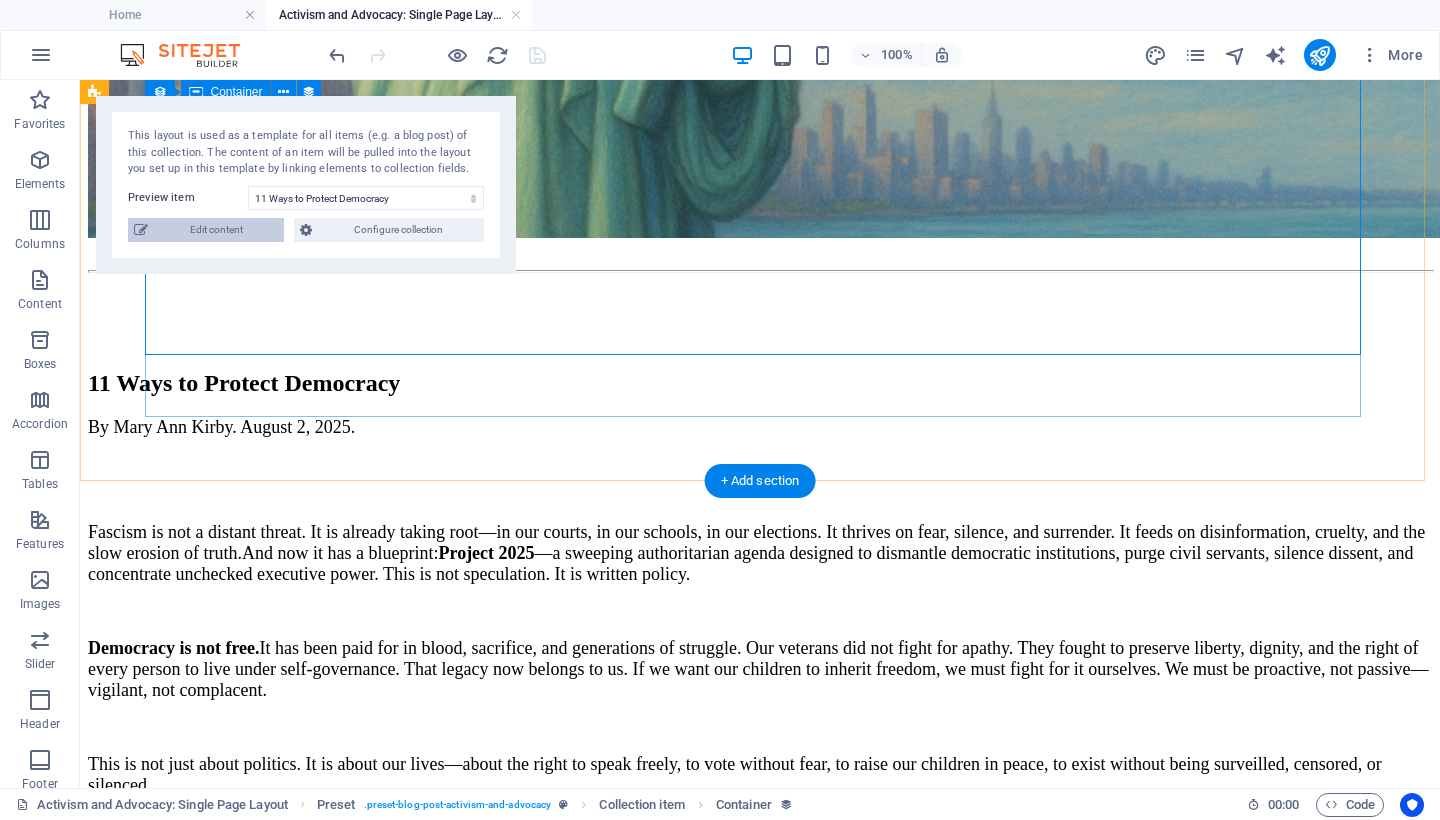 click on "Edit content" at bounding box center (216, 230) 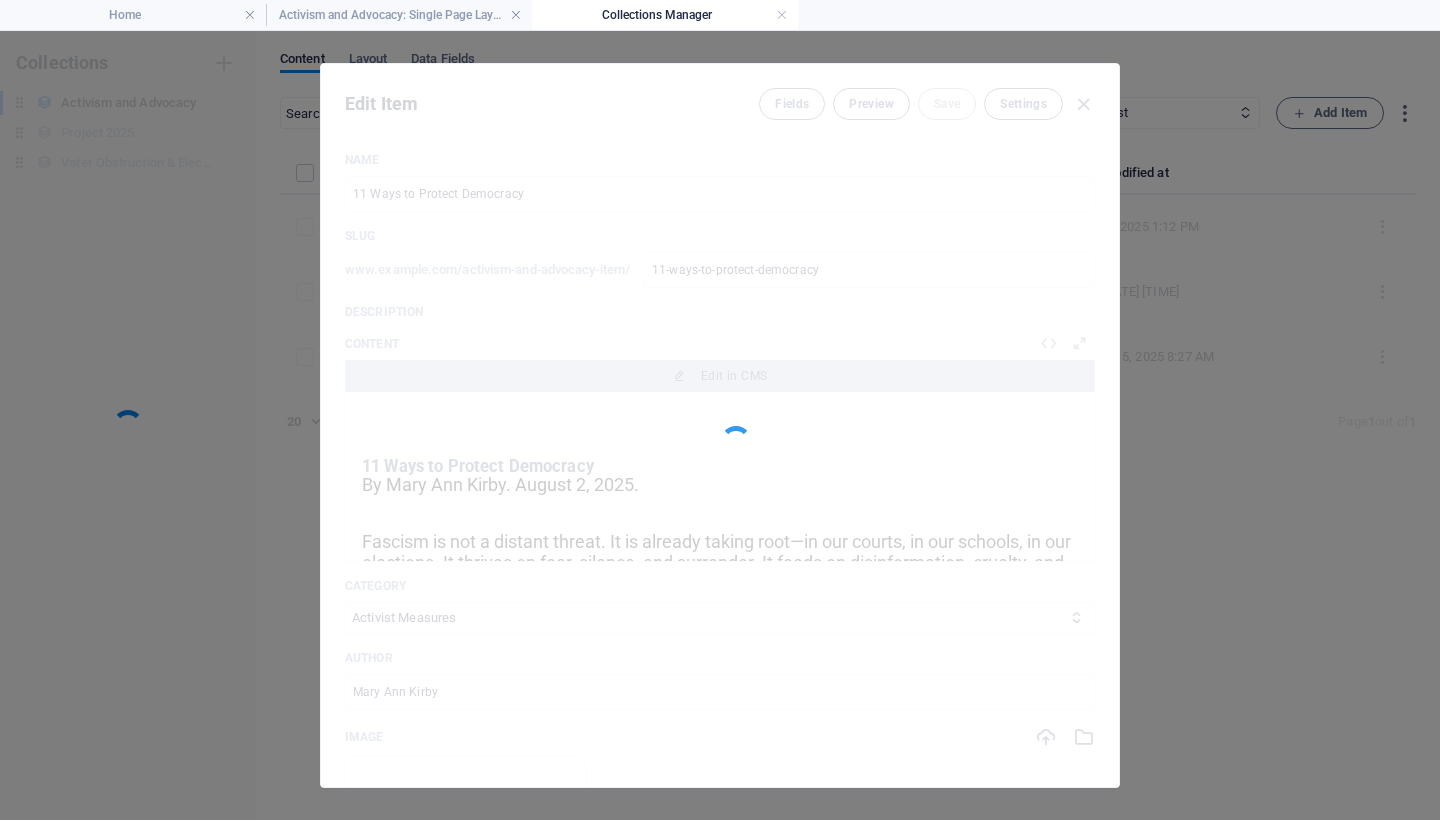 scroll, scrollTop: 8649, scrollLeft: 0, axis: vertical 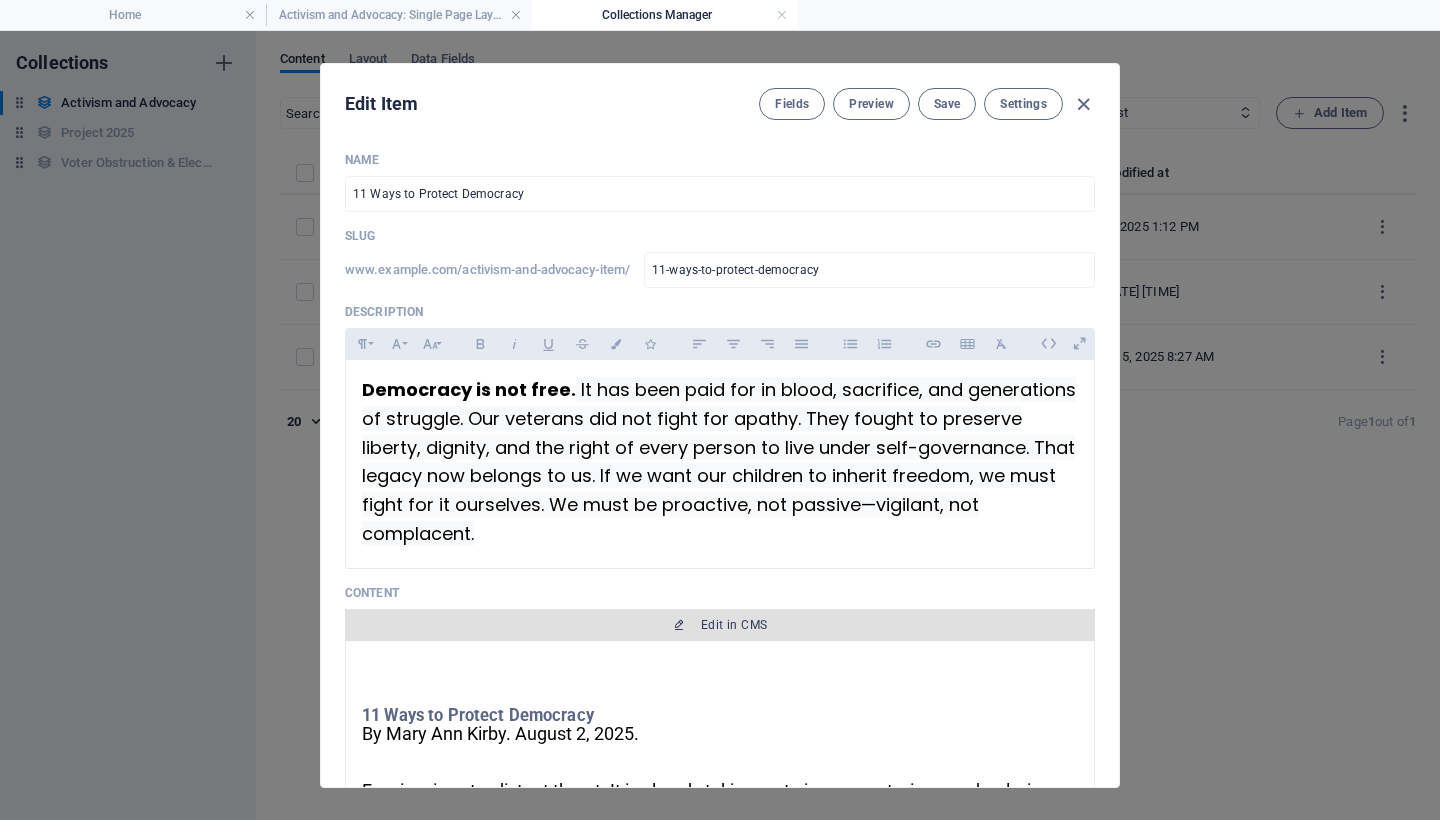 click on "Edit in CMS" at bounding box center (720, 625) 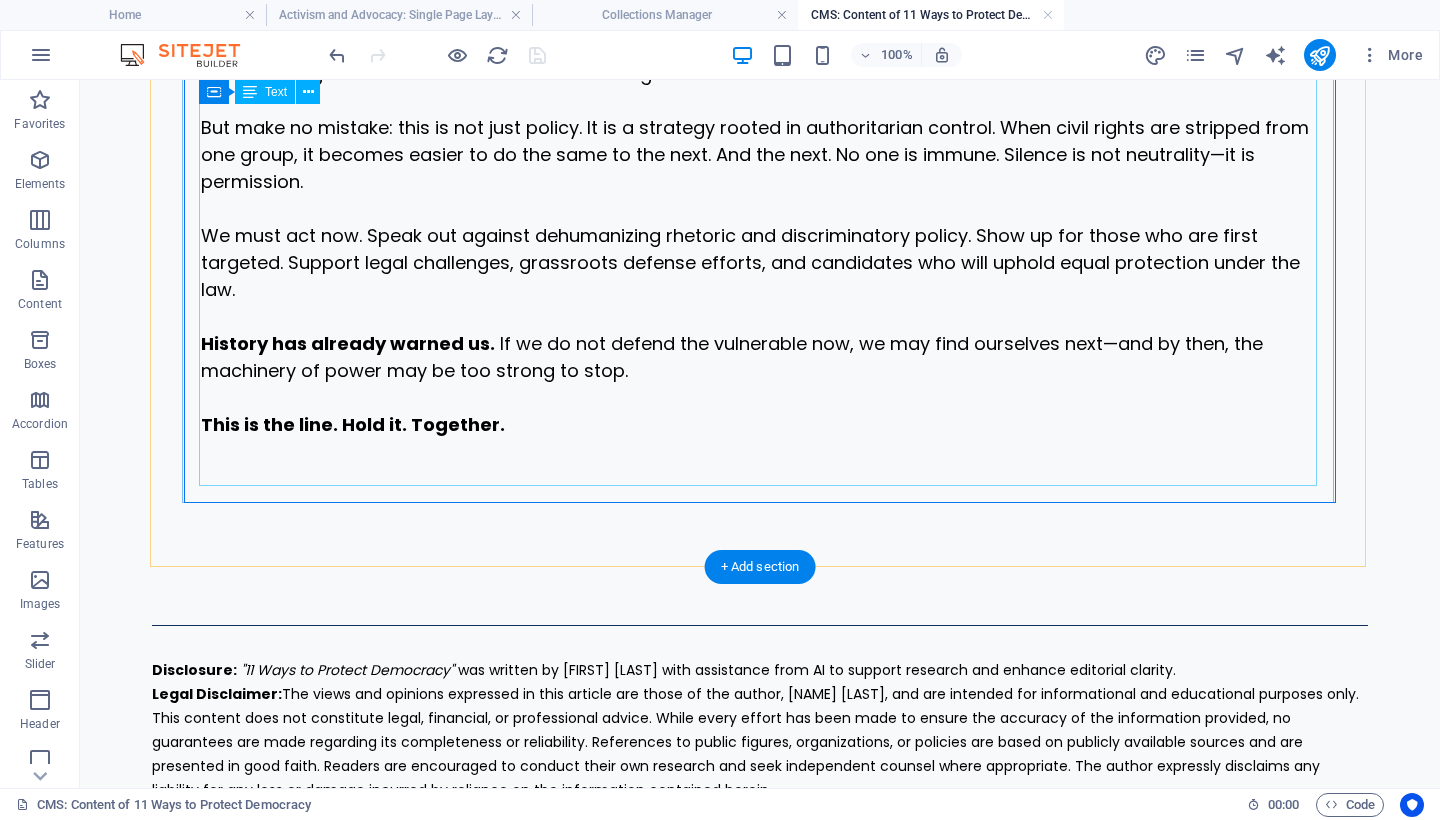 scroll, scrollTop: 8502, scrollLeft: 0, axis: vertical 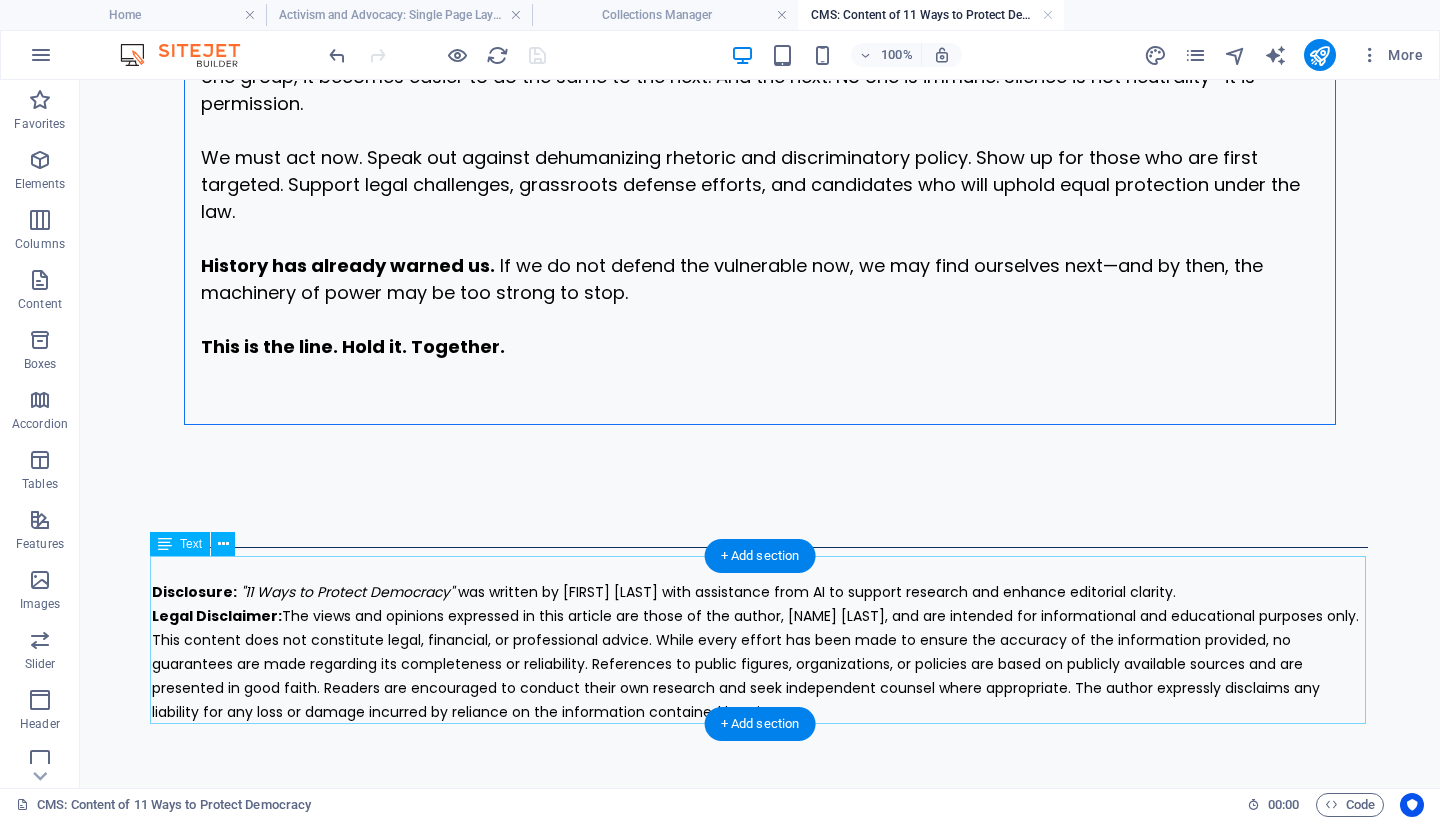 click on "Disclosure: "11 Ways to Protect Democracy" was written by [NAME] [LAST] with assistance from AI to support research and enhance editorial clarity. Legal Disclaimer: The views and opinions expressed in this article are those of the author, [NAME] [LAST], and are intended for informational and educational purposes only. This content does not constitute legal, financial, or professional advice. While every effort has been made to ensure the accuracy of the information provided, no guarantees are made regarding its completeness or reliability. References to public figures, organizations, or policies are based on publicly available sources and are presented in good faith. Readers are encouraged to conduct their own research and seek independent counsel where appropriate. The author expressly disclaims any liability for any loss or damage incurred by reliance on the information contained herein." at bounding box center (760, 640) 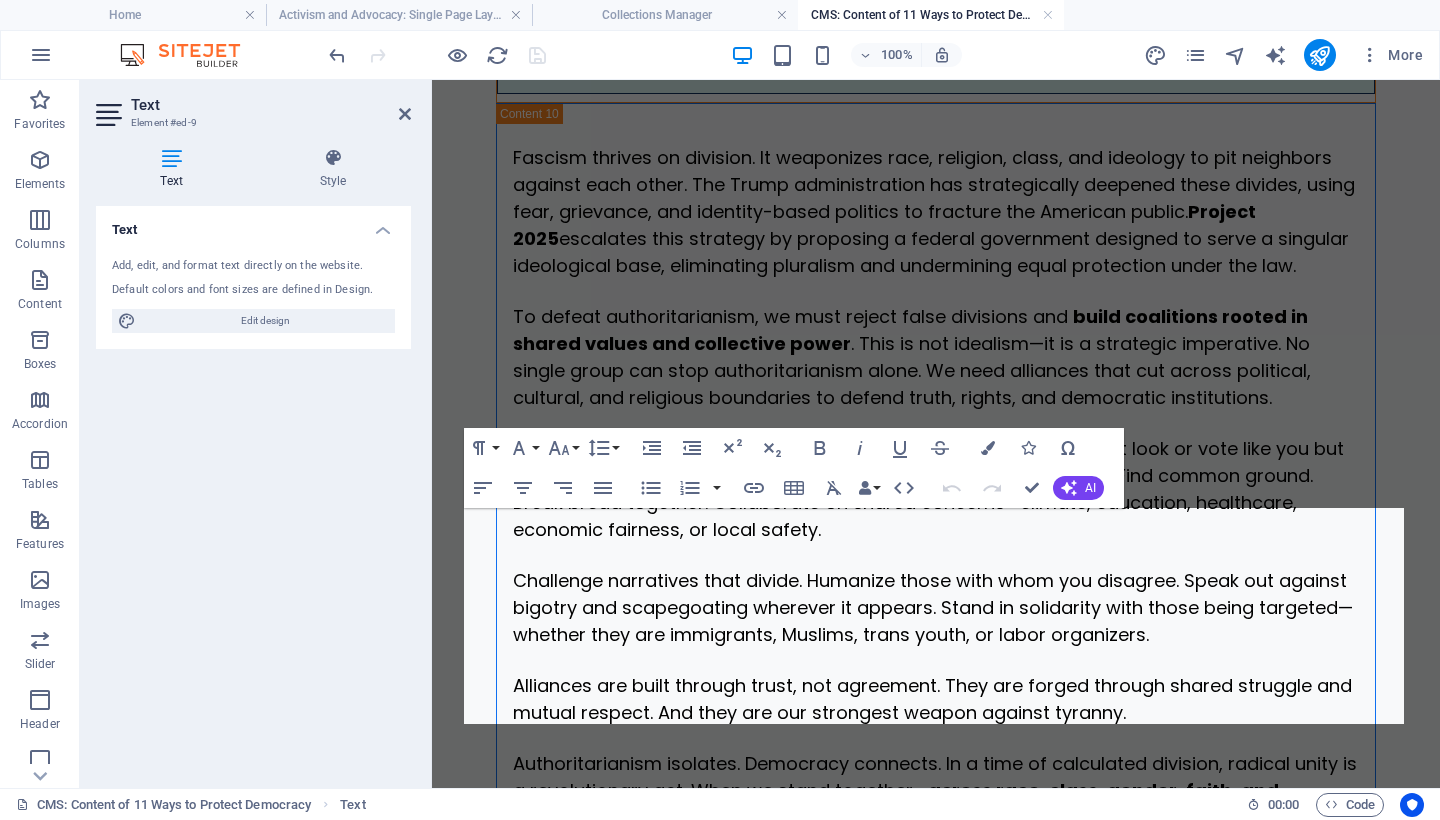 scroll, scrollTop: 9925, scrollLeft: 0, axis: vertical 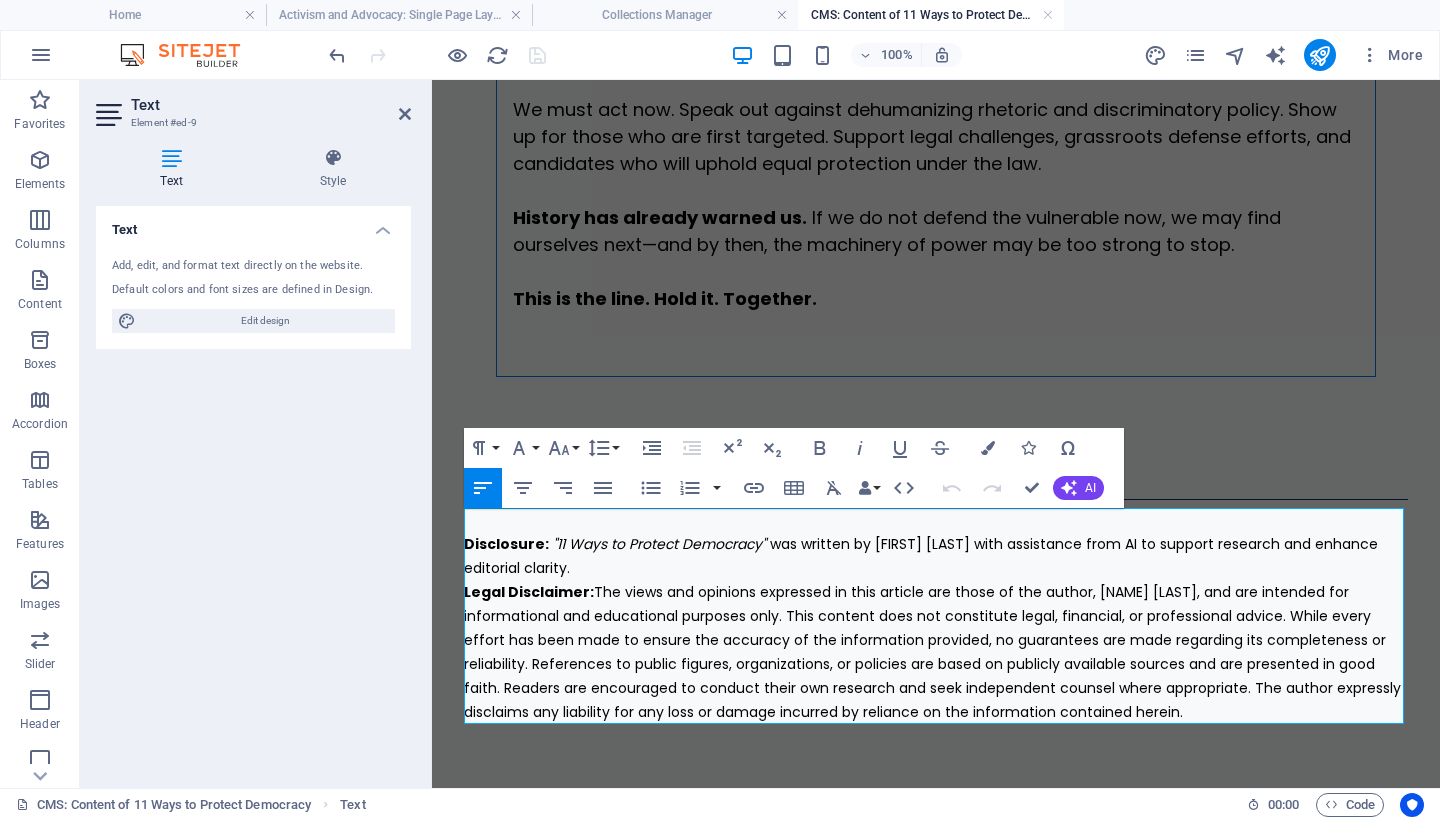 drag, startPoint x: 1217, startPoint y: 710, endPoint x: 453, endPoint y: 530, distance: 784.91785 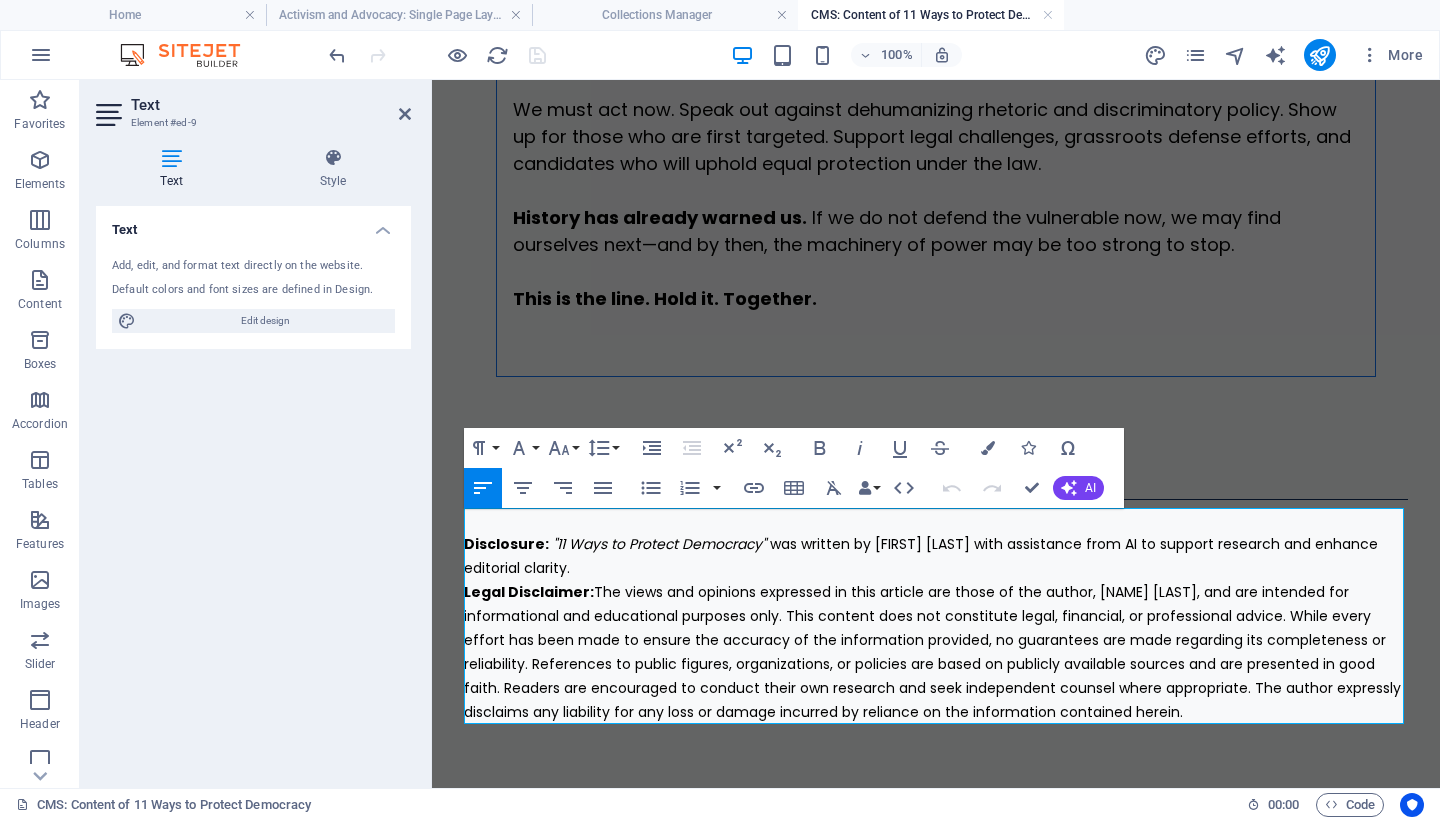 copy on "Disclosure: "11 Ways to Protect Democracy" was written by [NAME] [LAST] with assistance from AI to support research and enhance editorial clarity. Legal Disclaimer: The views and opinions expressed in this article are those of the author, [NAME] [LAST], and are intended for informational and educational purposes only. This content does not constitute legal, financial, or professional advice. While every effort has been made to ensure the accuracy of the information provided, no guarantees are made regarding its completeness or reliability. References to public figures, organizations, or policies are based on publicly available sources and are presented in good faith. Readers are encouraged to conduct their own research and seek independent counsel where appropriate. The author expressly disclaims any liability for any loss or damage incurred by reliance on the information contained herein." 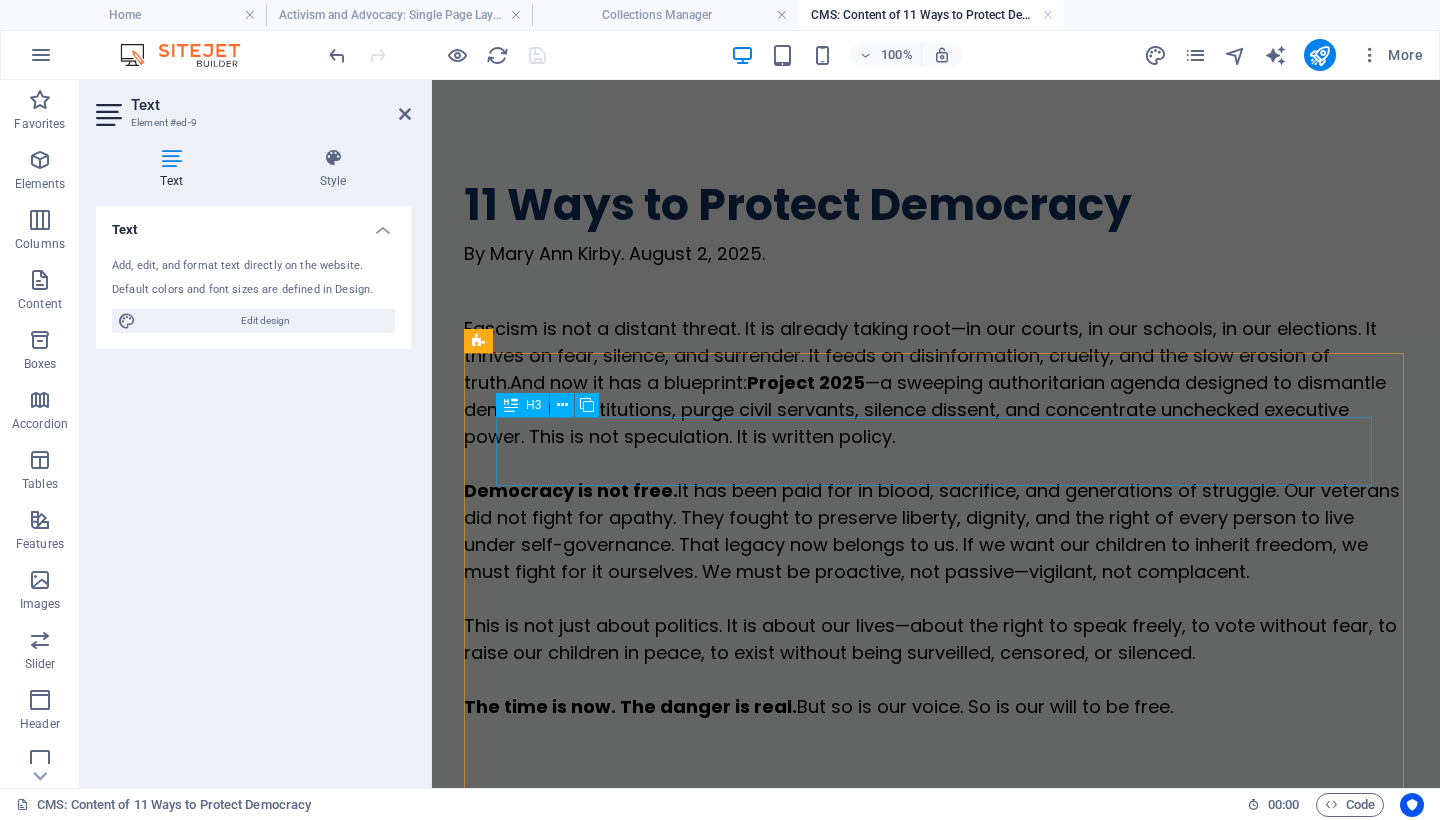 scroll, scrollTop: 0, scrollLeft: 0, axis: both 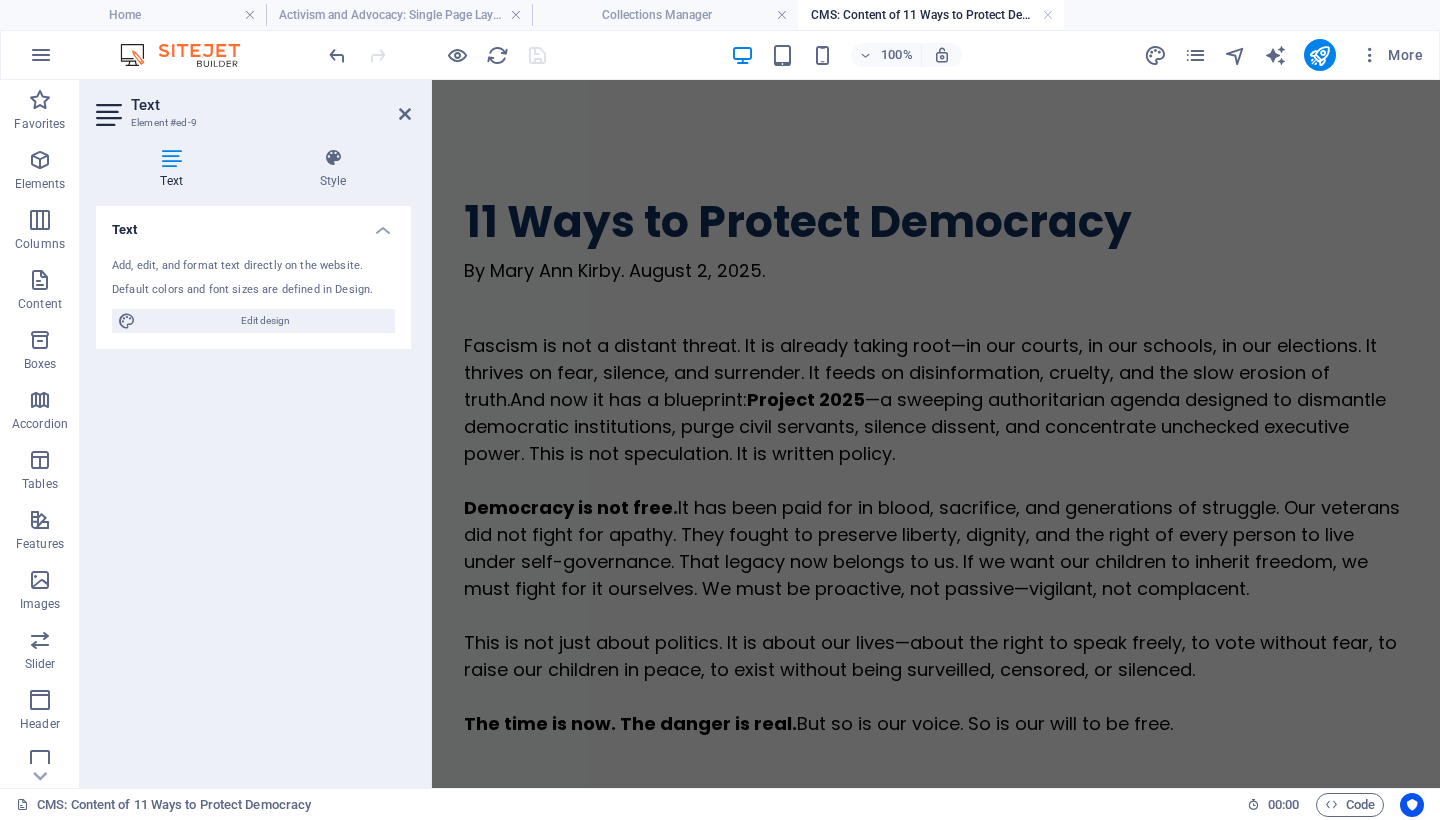 click at bounding box center [405, 114] 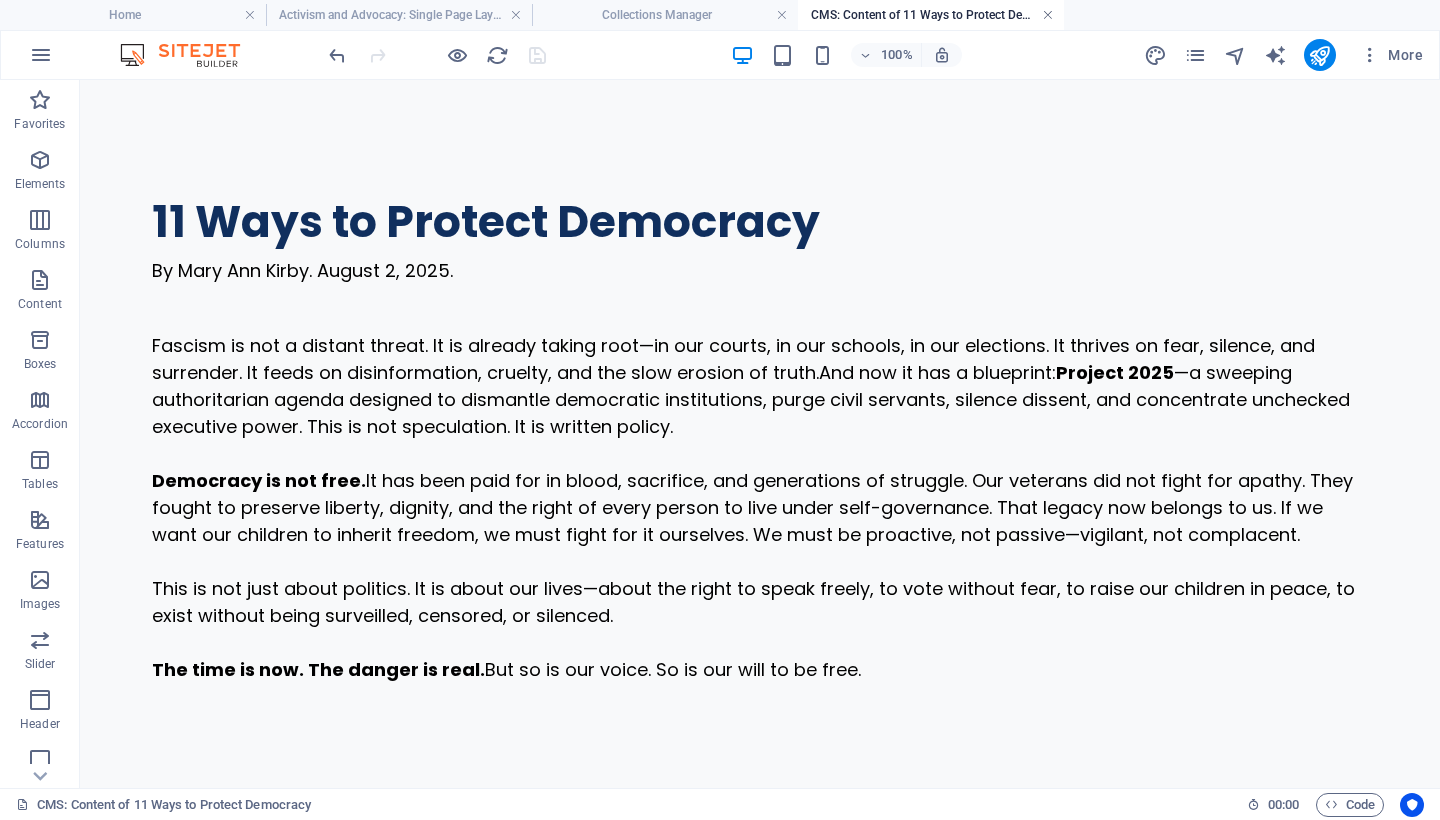 click at bounding box center [1048, 15] 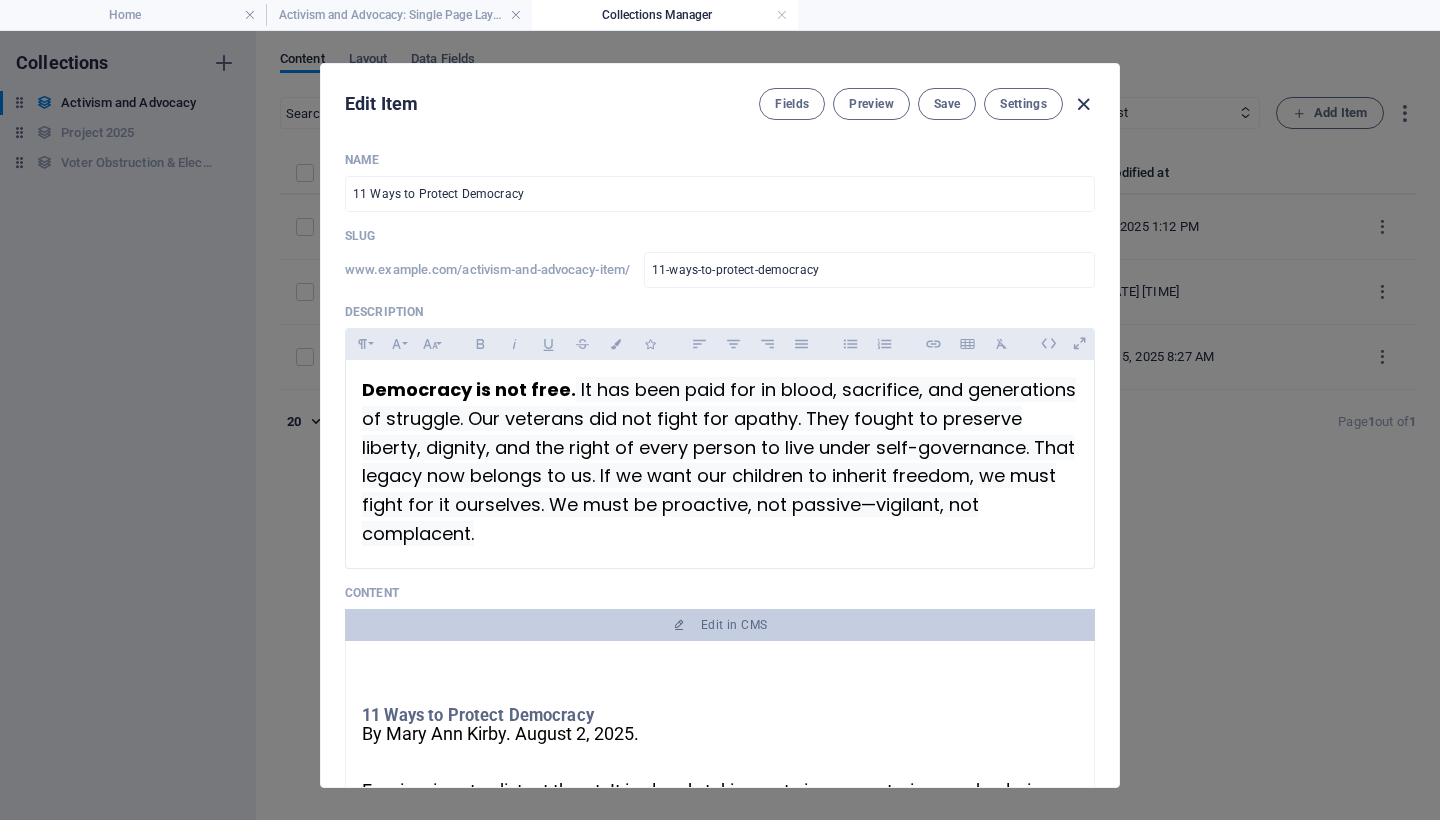click at bounding box center [1083, 104] 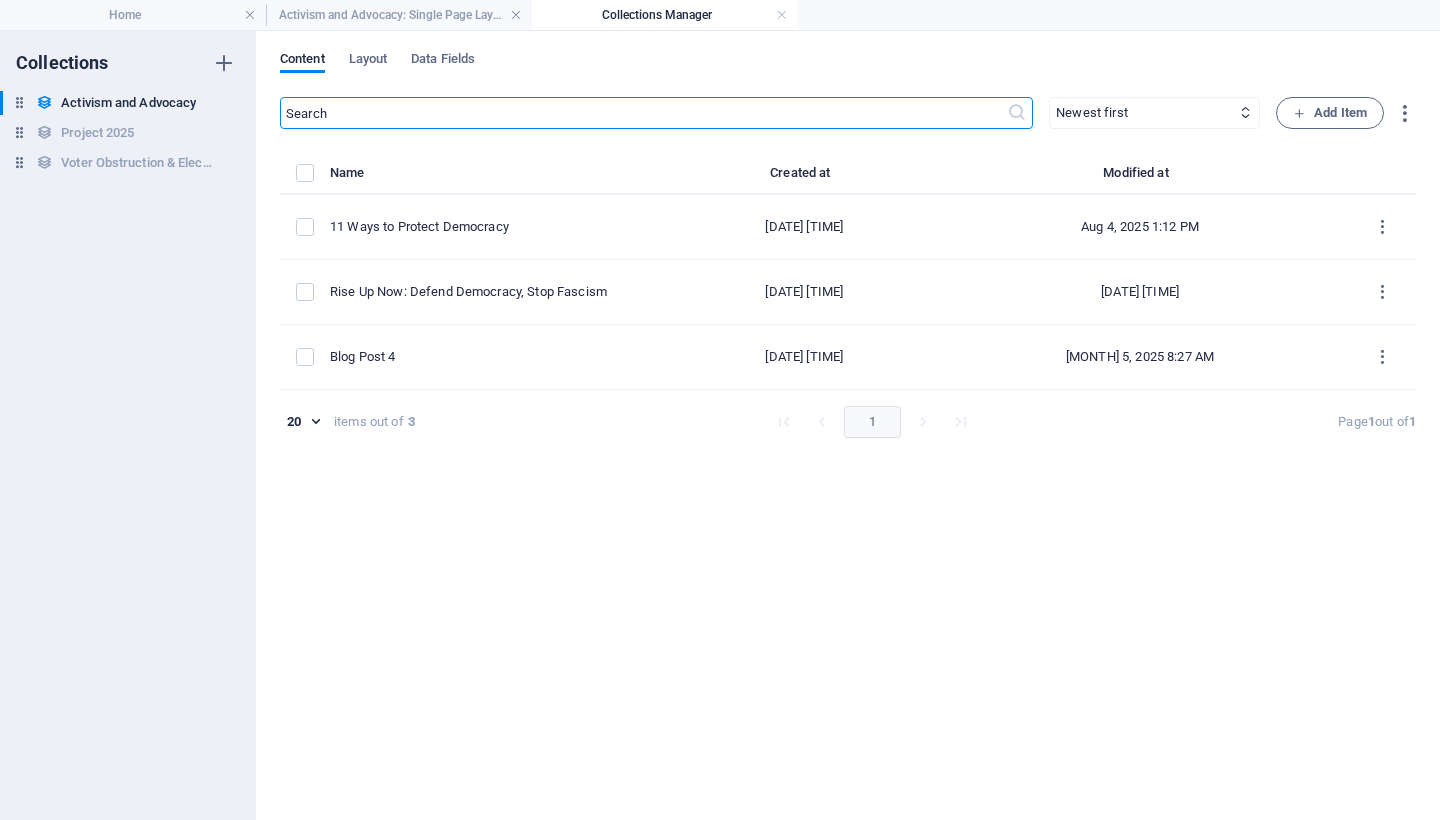 type on "2025-08-05" 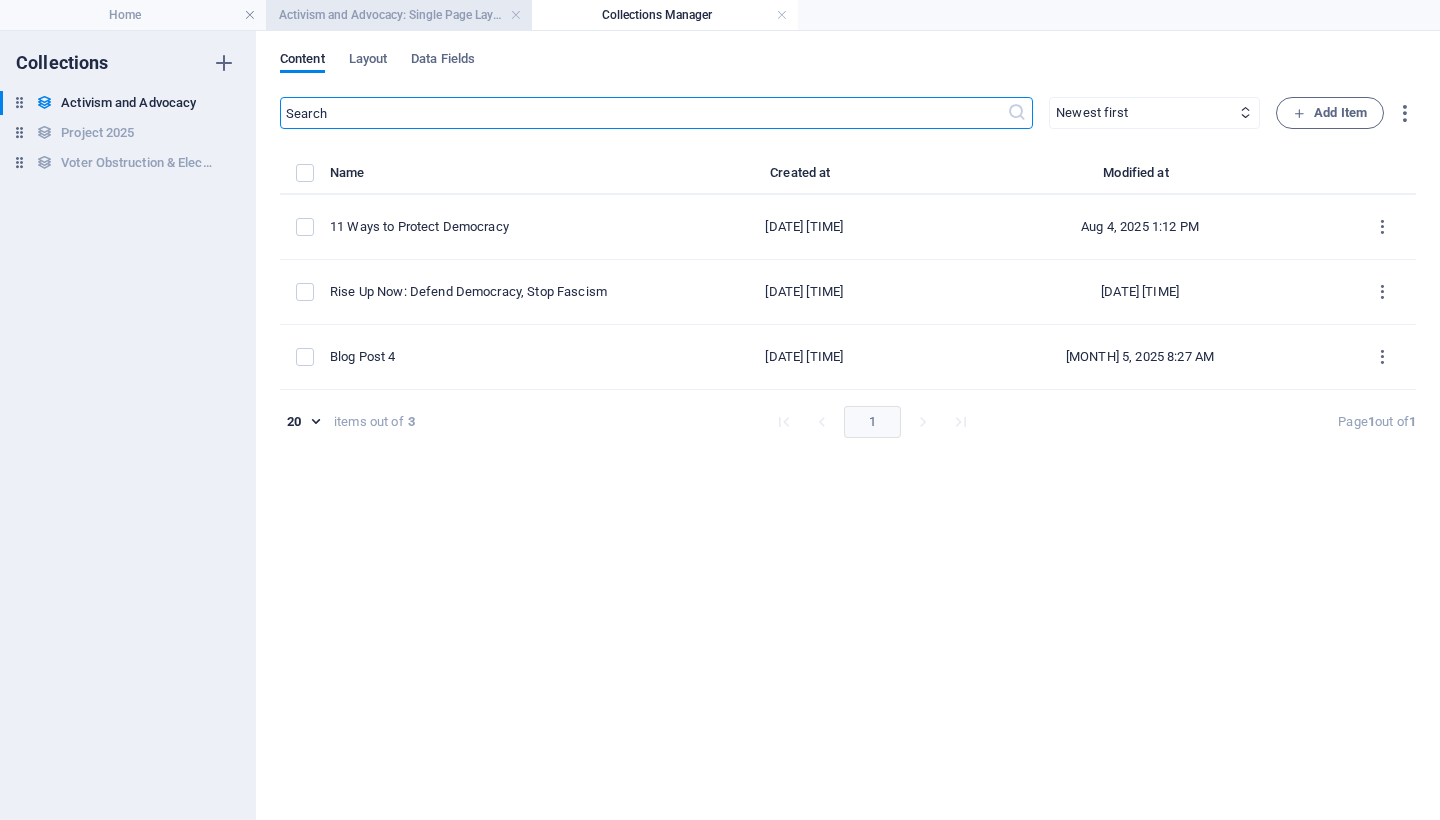click on "Activism and Advocacy: Single Page Layout" at bounding box center (399, 15) 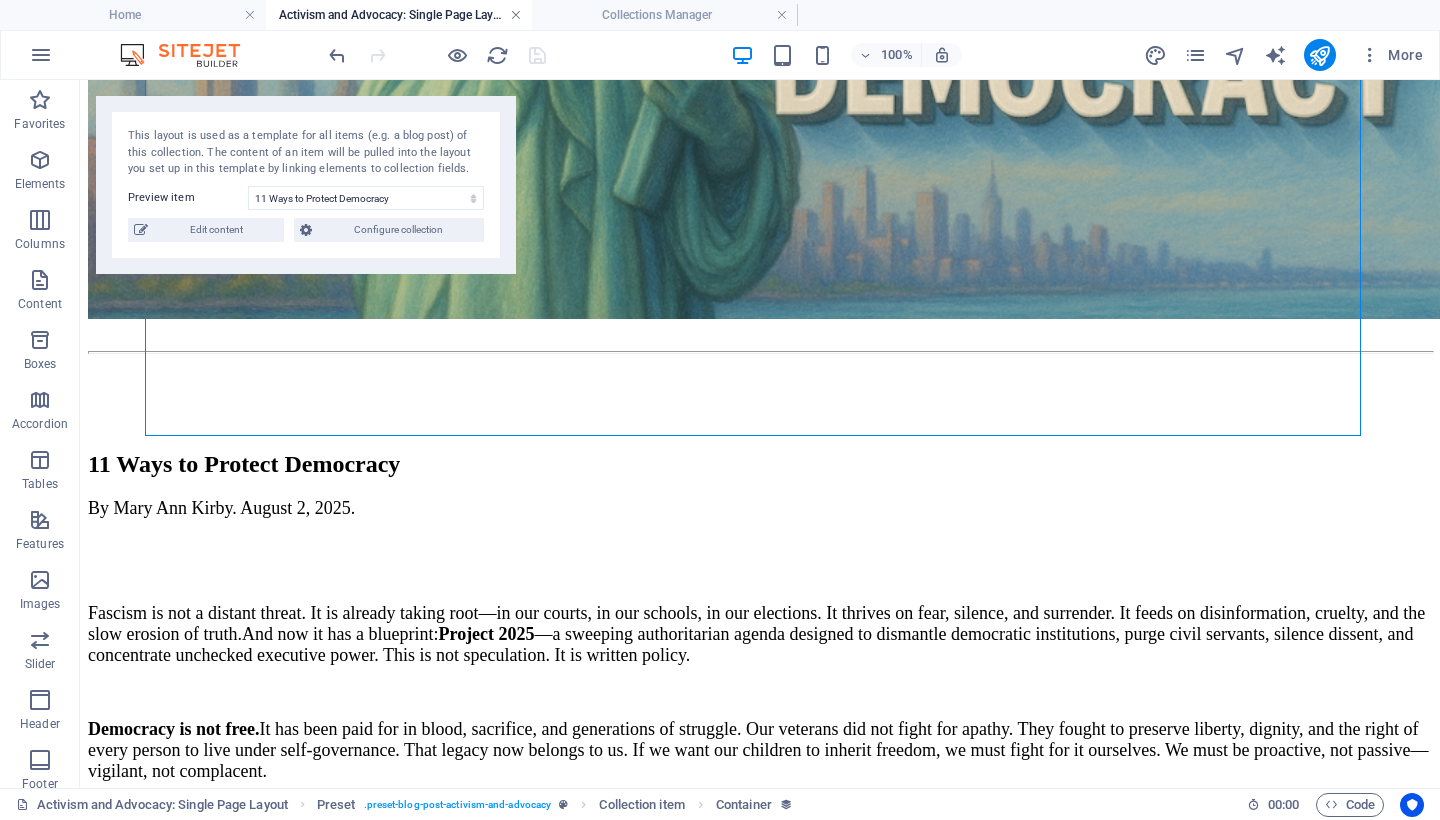 click at bounding box center (516, 15) 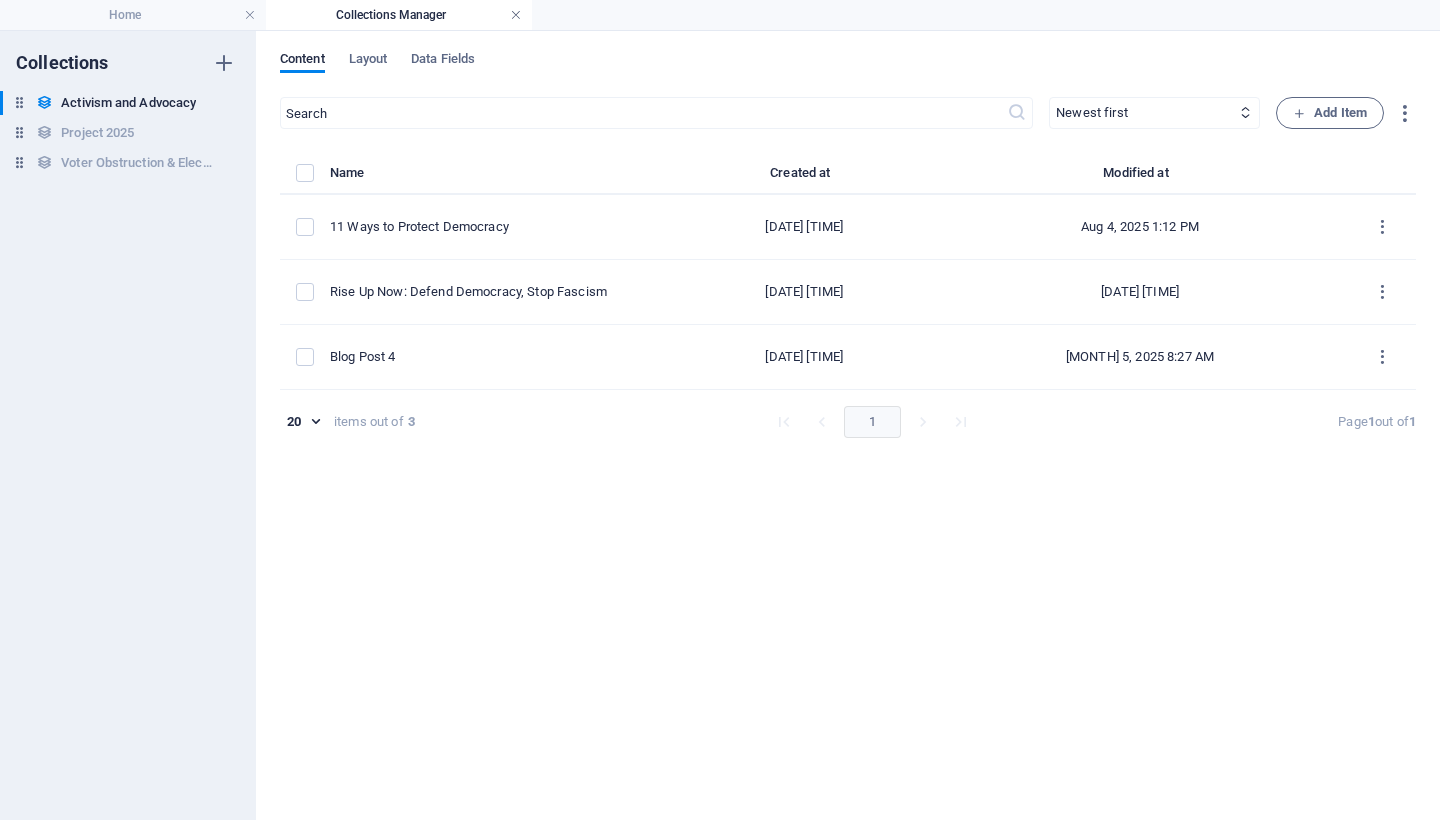 click at bounding box center [516, 15] 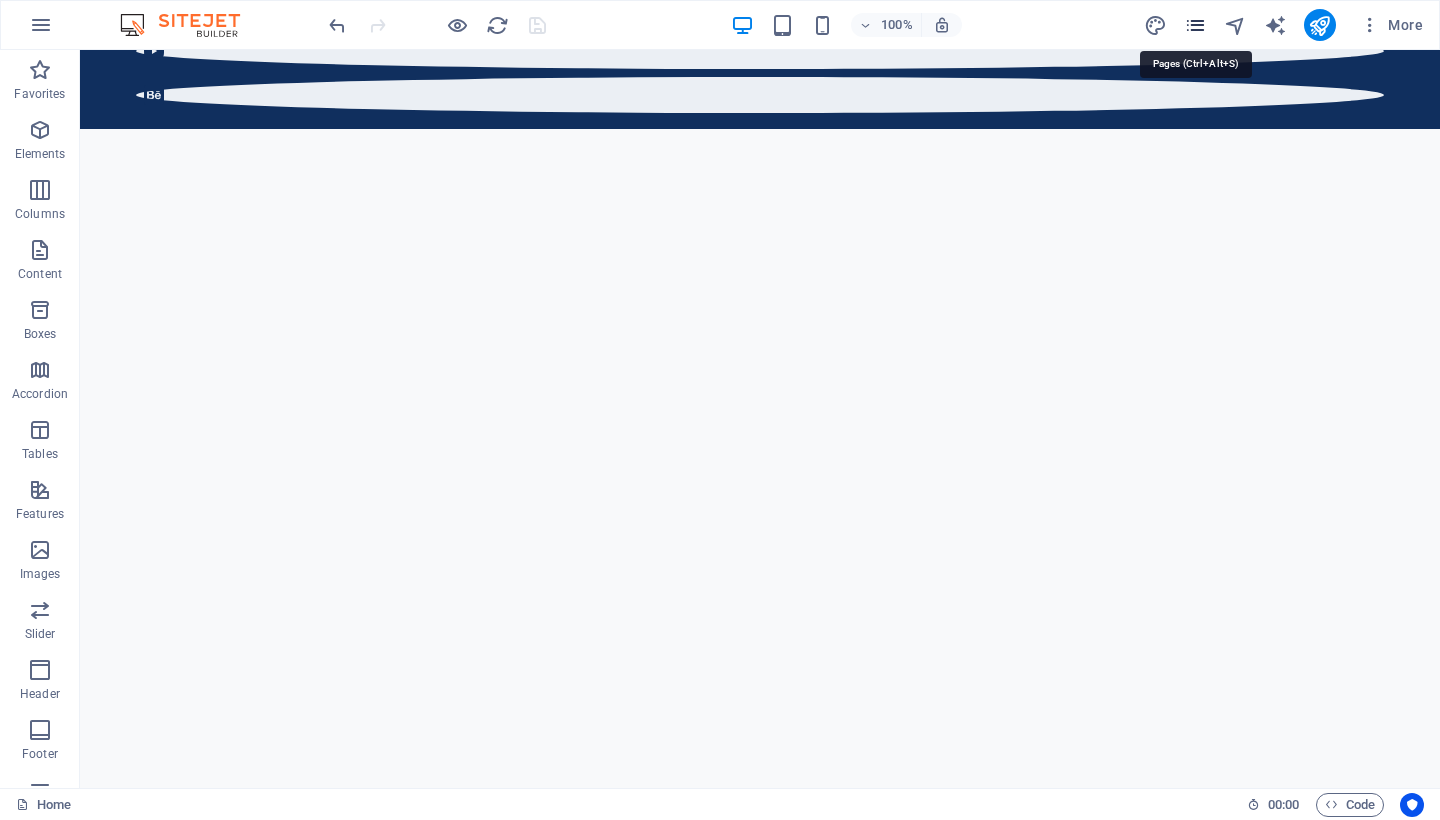 click at bounding box center (1195, 25) 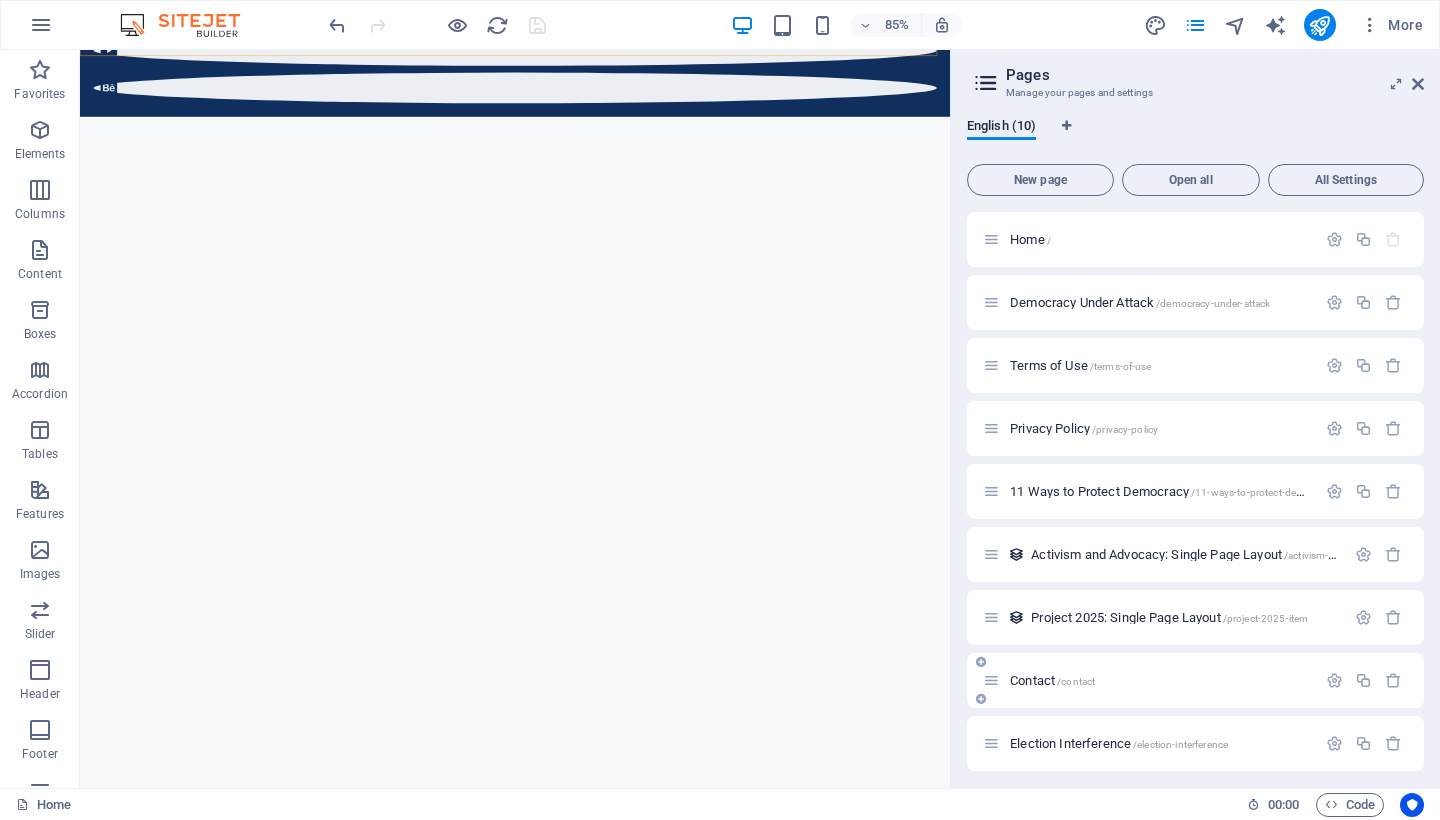 scroll, scrollTop: 70, scrollLeft: 0, axis: vertical 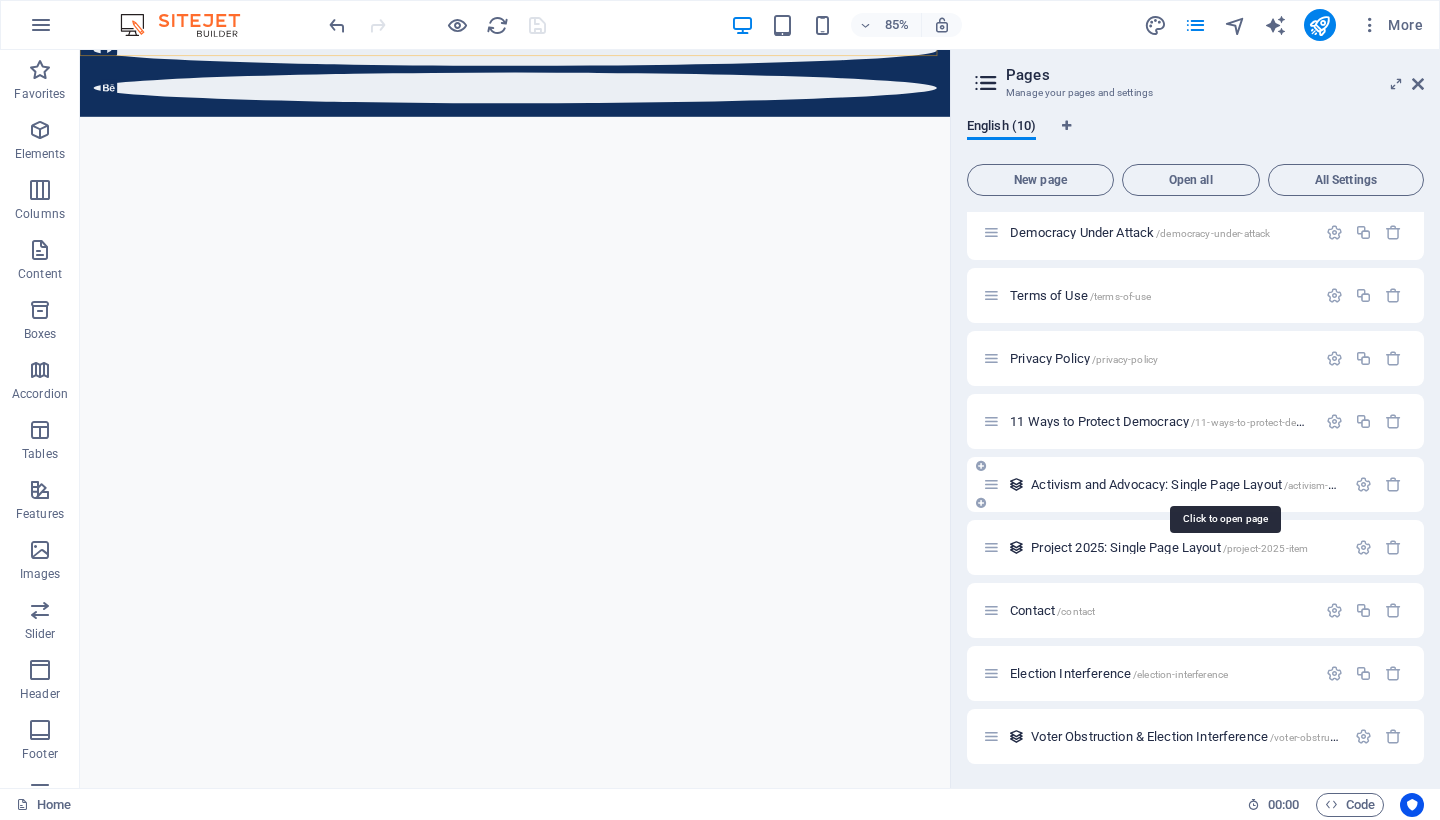 click on "Activism and Advocacy: Single Page Layout /activism-and-advocacy-item" at bounding box center (1222, 484) 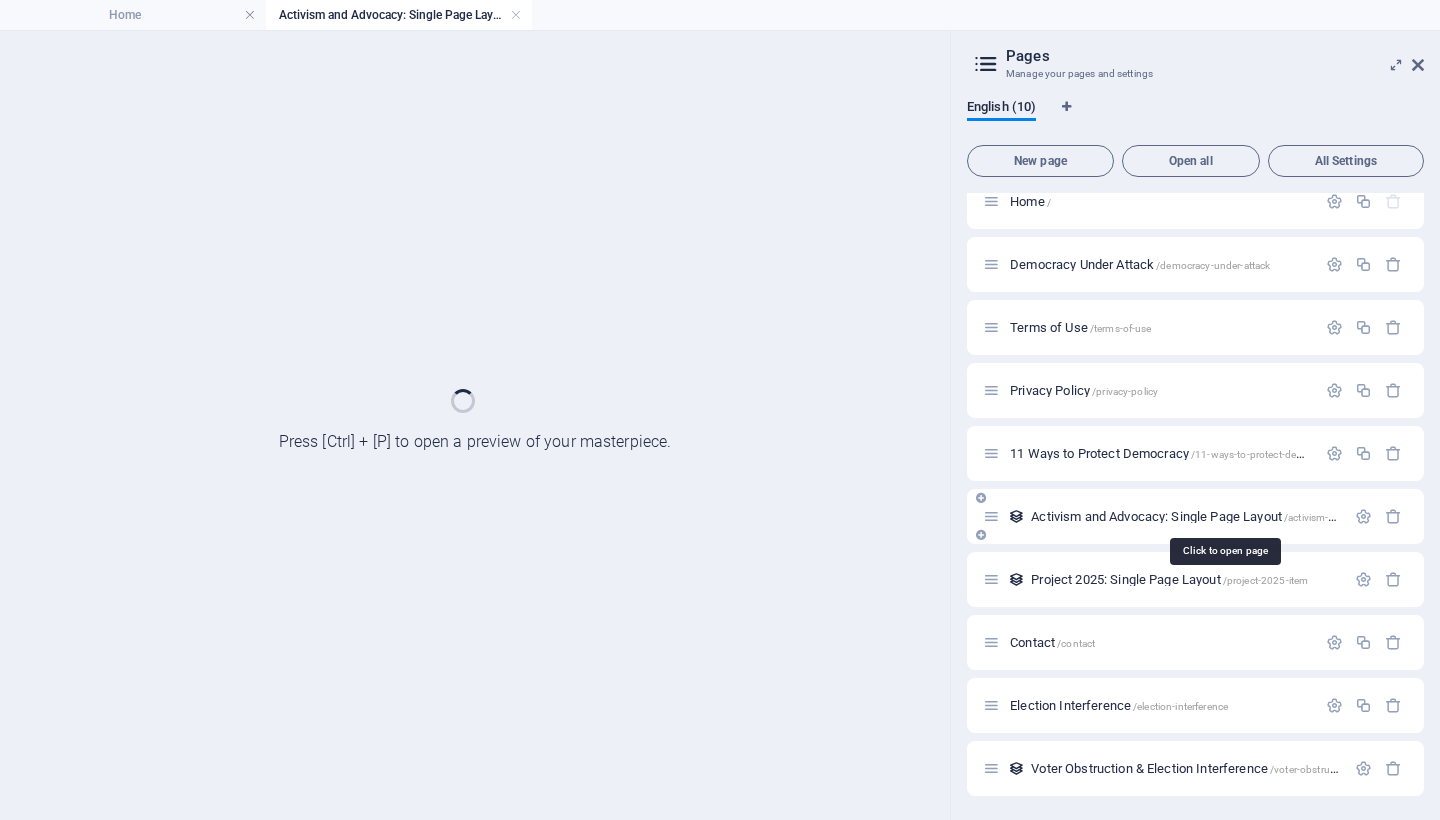 scroll, scrollTop: 19, scrollLeft: 0, axis: vertical 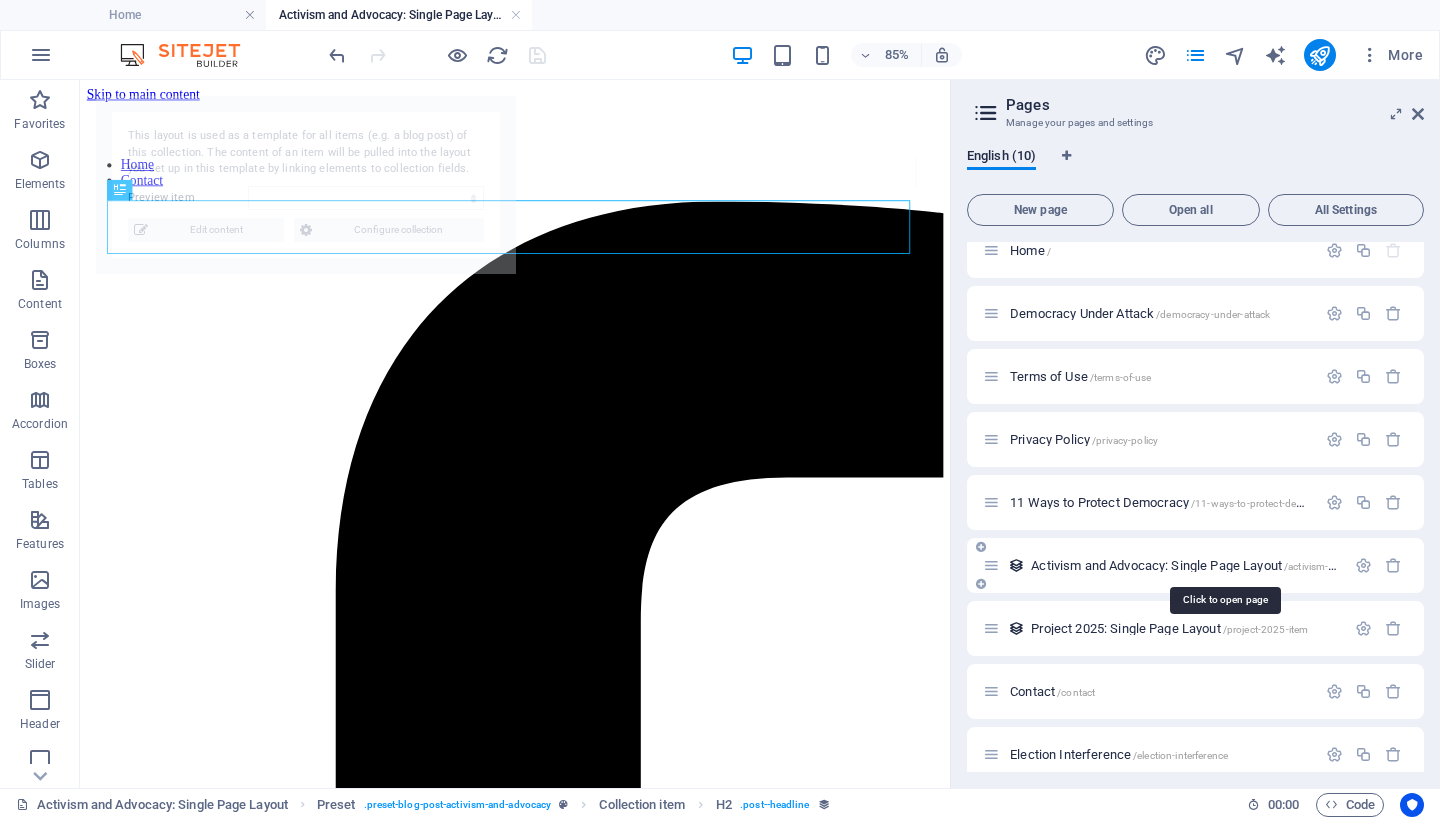 select on "688fa9cda1a905c386069d1c" 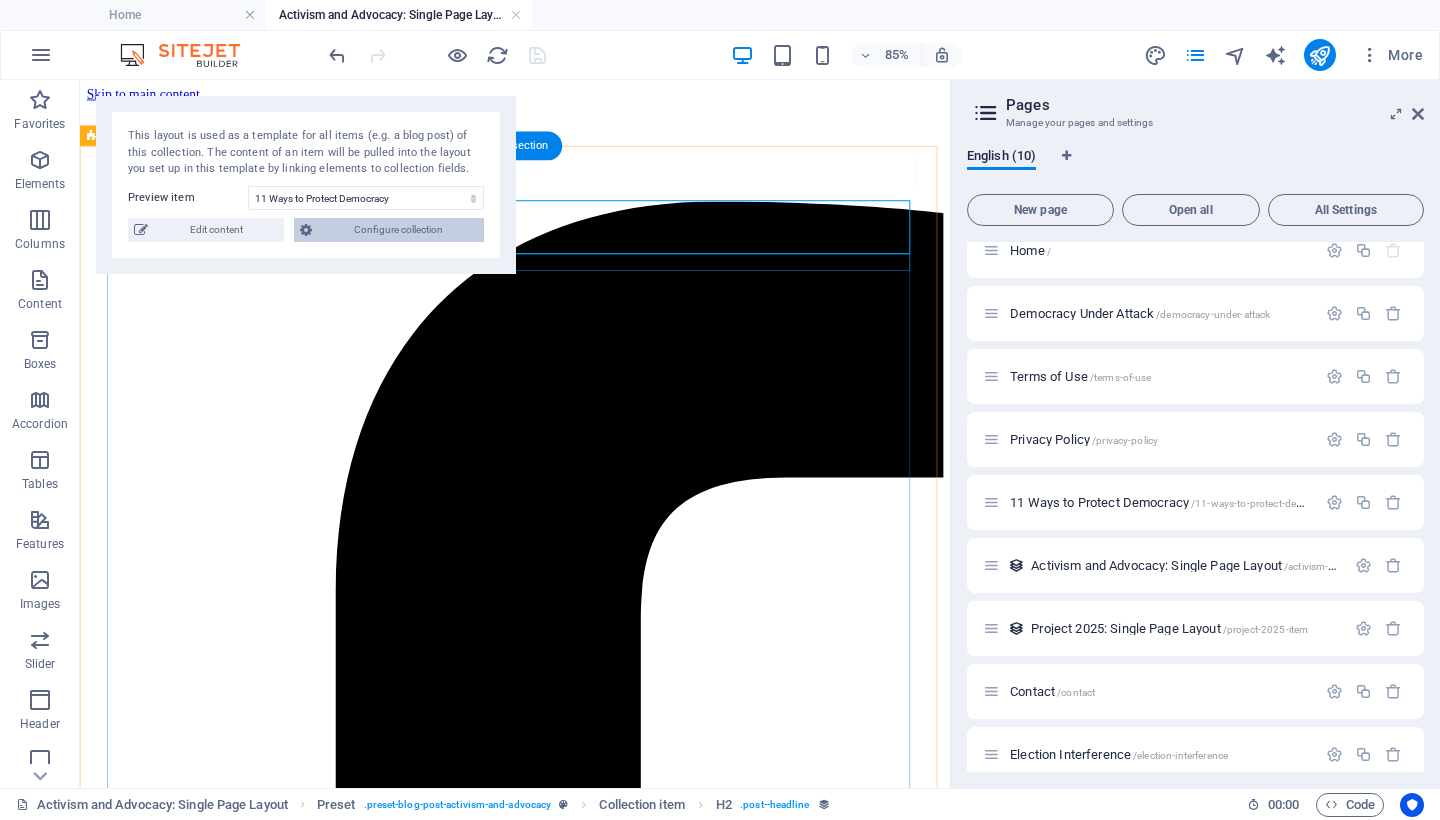 click on "Configure collection" at bounding box center [398, 230] 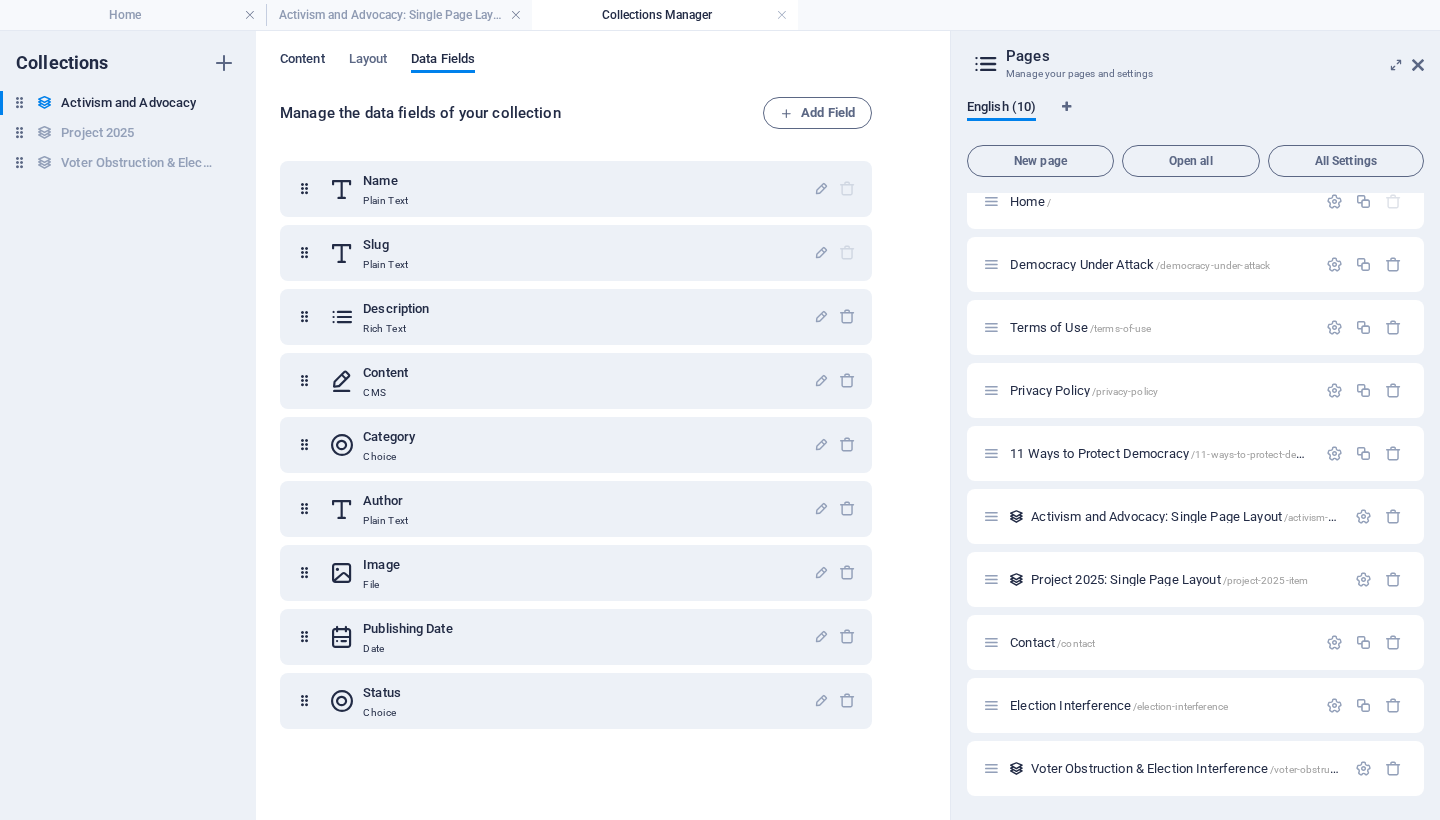 click on "Content" at bounding box center [302, 61] 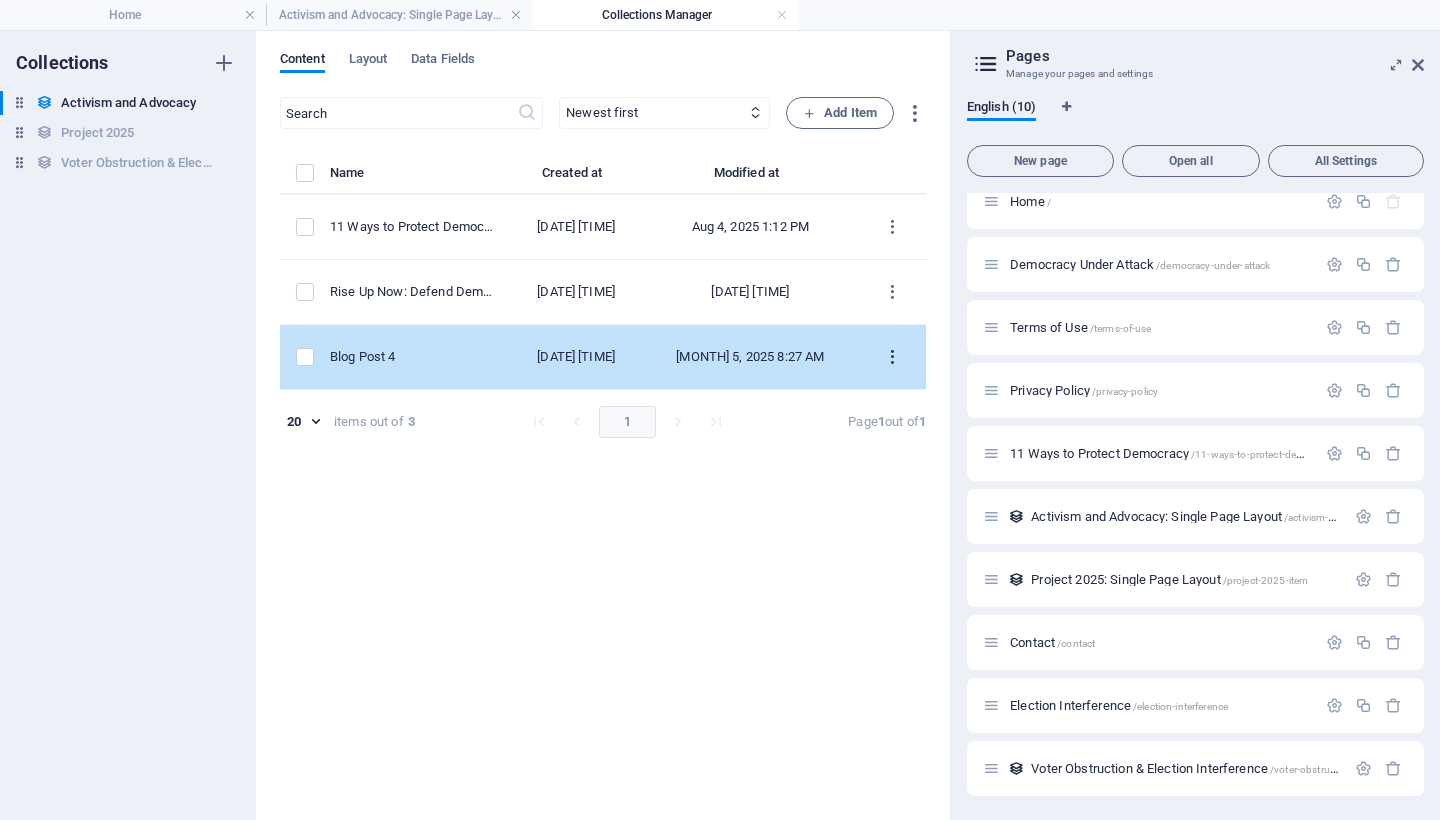 click at bounding box center (892, 357) 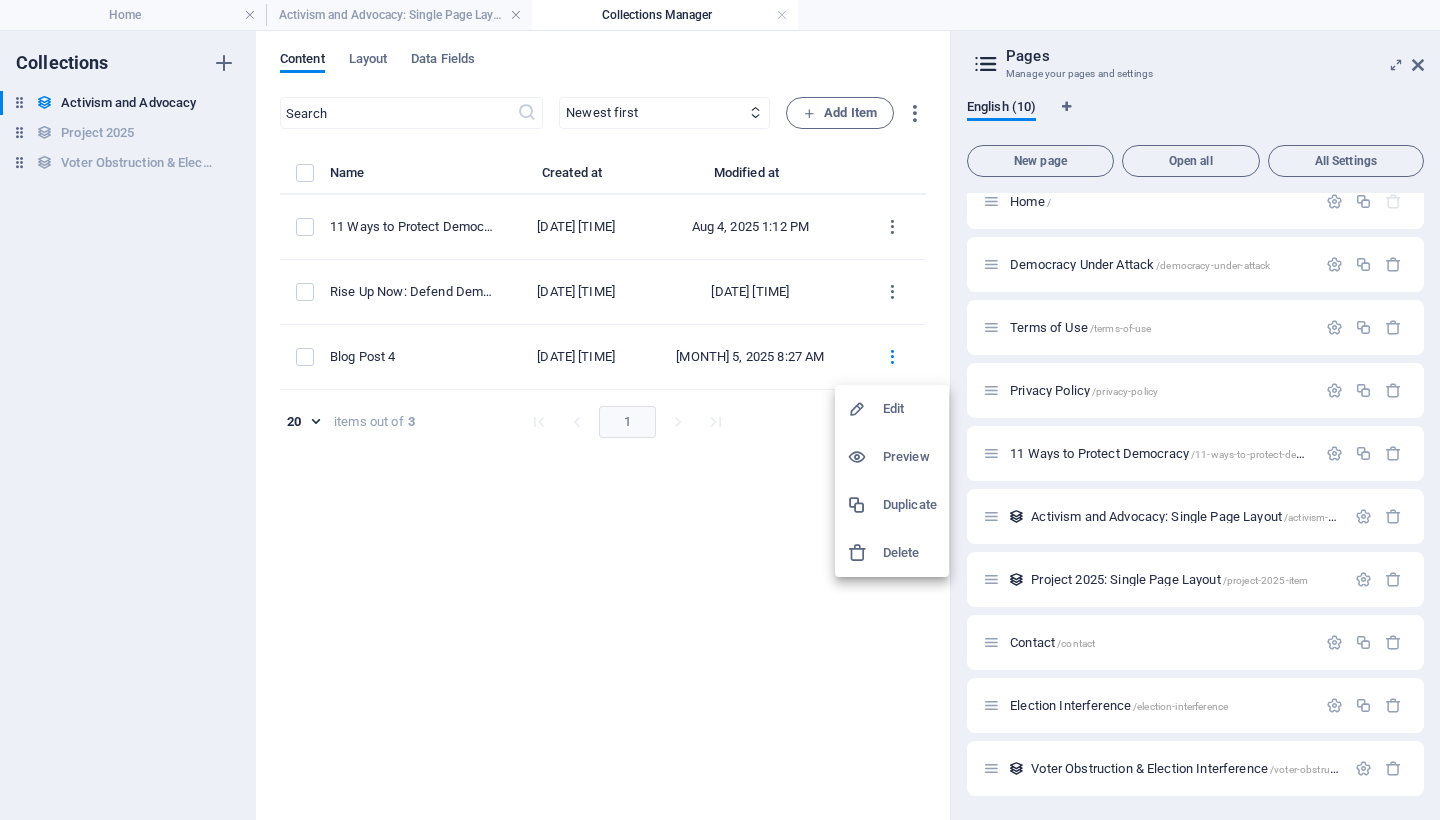 click on "Edit" at bounding box center (910, 409) 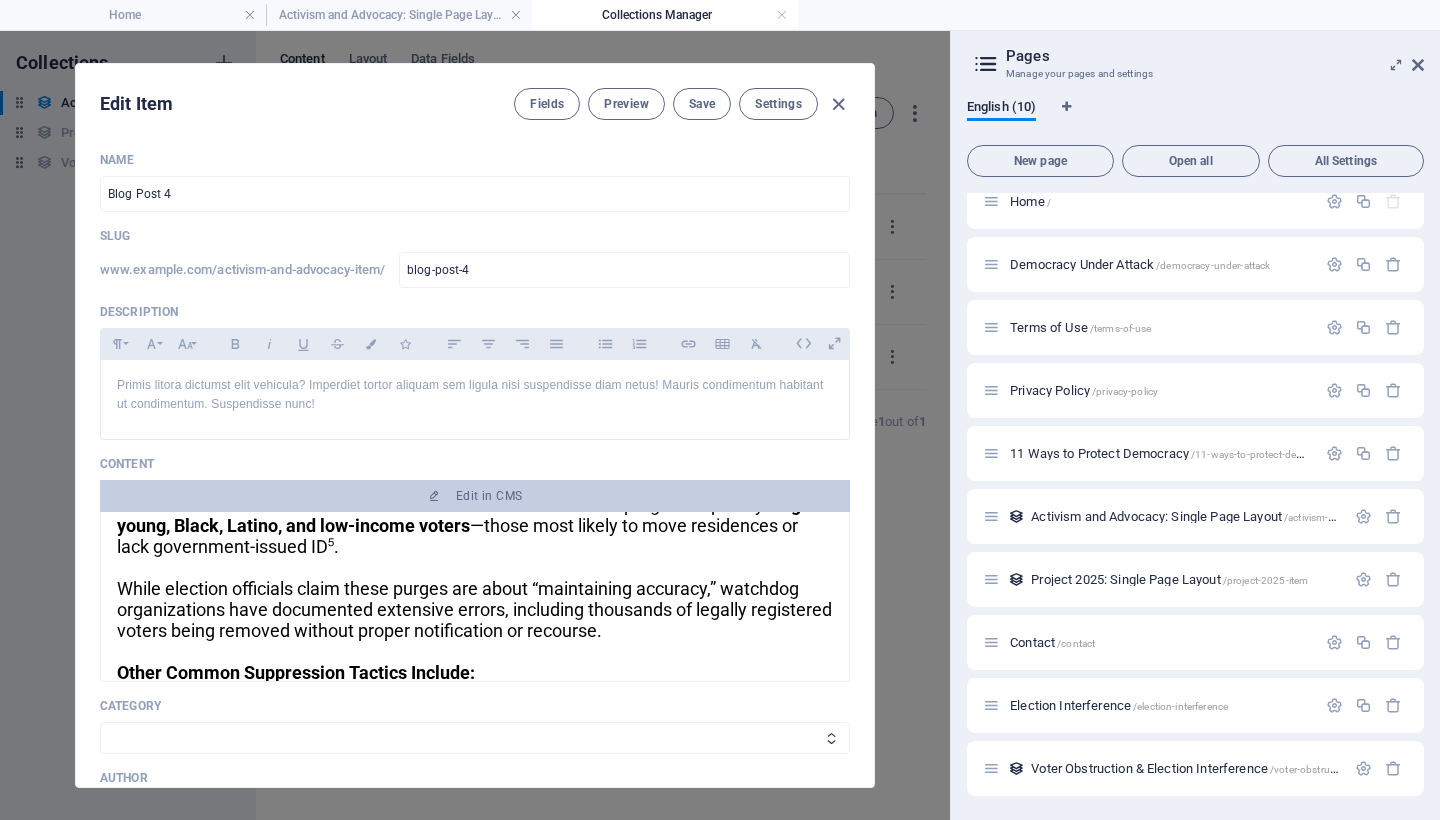 scroll, scrollTop: 1702, scrollLeft: 0, axis: vertical 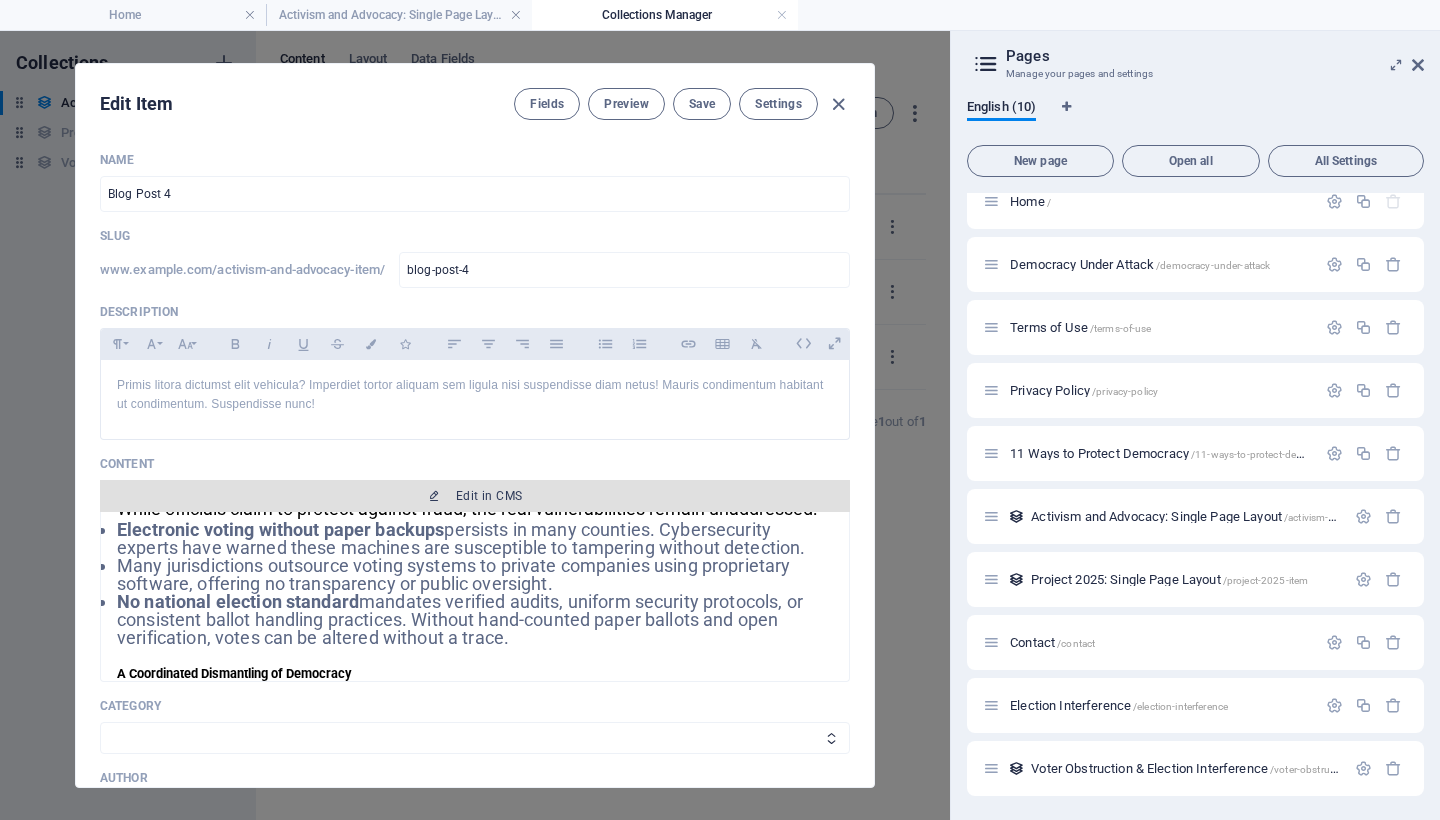 click on "Edit in CMS" at bounding box center (489, 496) 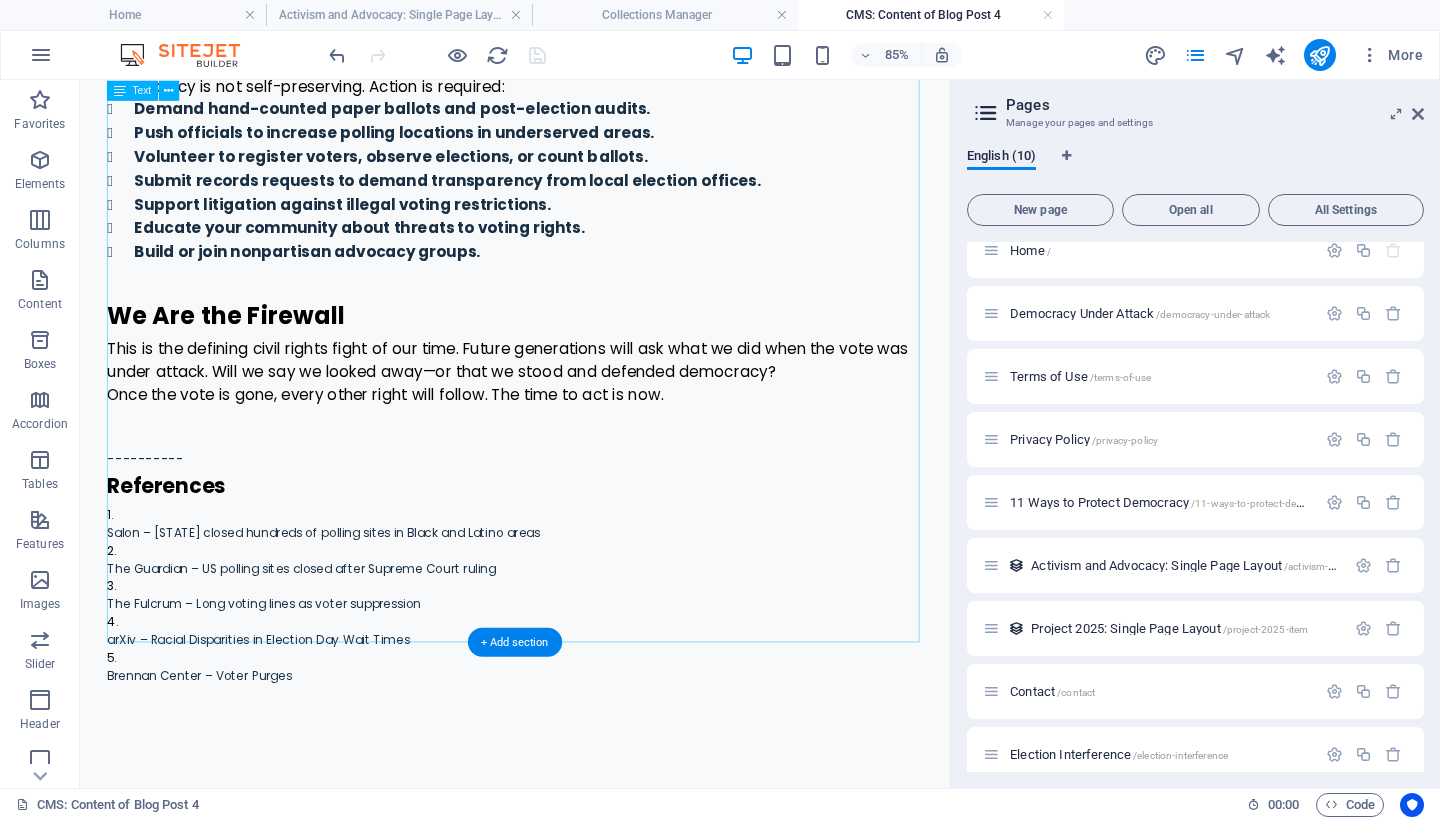 scroll, scrollTop: 3289, scrollLeft: 0, axis: vertical 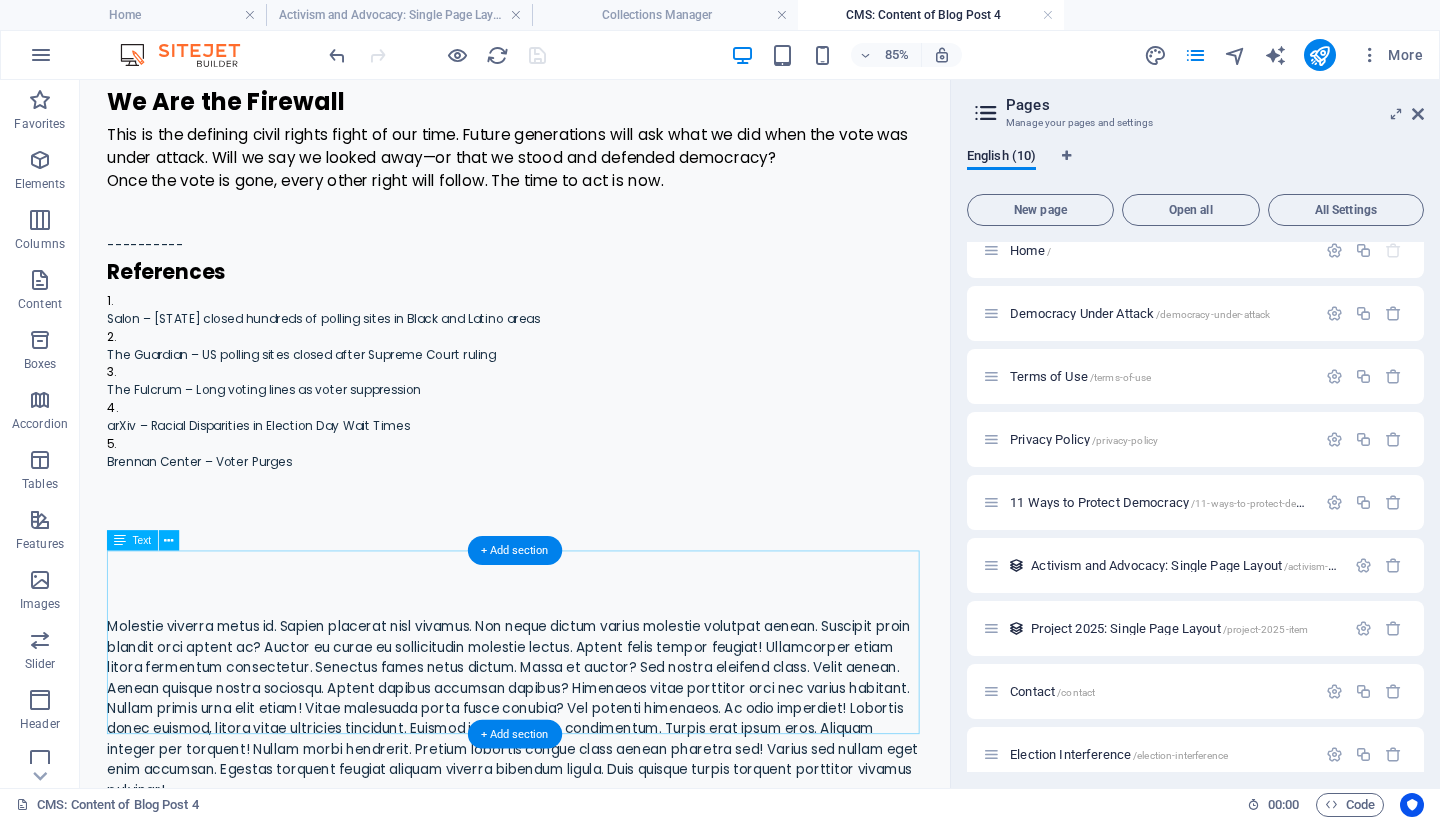 click on "Molestie viverra metus id. Sapien placerat nisl vivamus. Non neque dictum varius molestie volutpat aenean. Suscipit proin blandit orci aptent ac? Auctor eu curae eu sollicitudin molestie lectus. Aptent felis tempor feugiat! Ullamcorper etiam litora fermentum consectetur. Senectus fames netus dictum. Massa et auctor? Sed nostra eleifend class. Velit aenean. Aenean quisque nostra sociosqu. Aptent dapibus accumsan dapibus? Himenaeos vitae porttitor orci nec varius habitant. Nullam primis urna elit etiam! Vitae malesuada porta fusce conubia? Vel potenti himenaeos. Ac odio imperdiet! Lobortis donec euismod, litora vitae ultricies tincidunt. Euismod iaculis lacus in condimentum. Turpis erat ipsum eros. Aliquam integer per torquent! Nullam morbi hendrerit. Pretium lobortis congue class aenean pharetra sed! Varius sed nullam eget enim accumsan. Egestas torquent feugiat aliquam viverra bibendum ligula. Duis quisque turpis torquent porttitor vivamus pulvinar!" at bounding box center [592, 819] 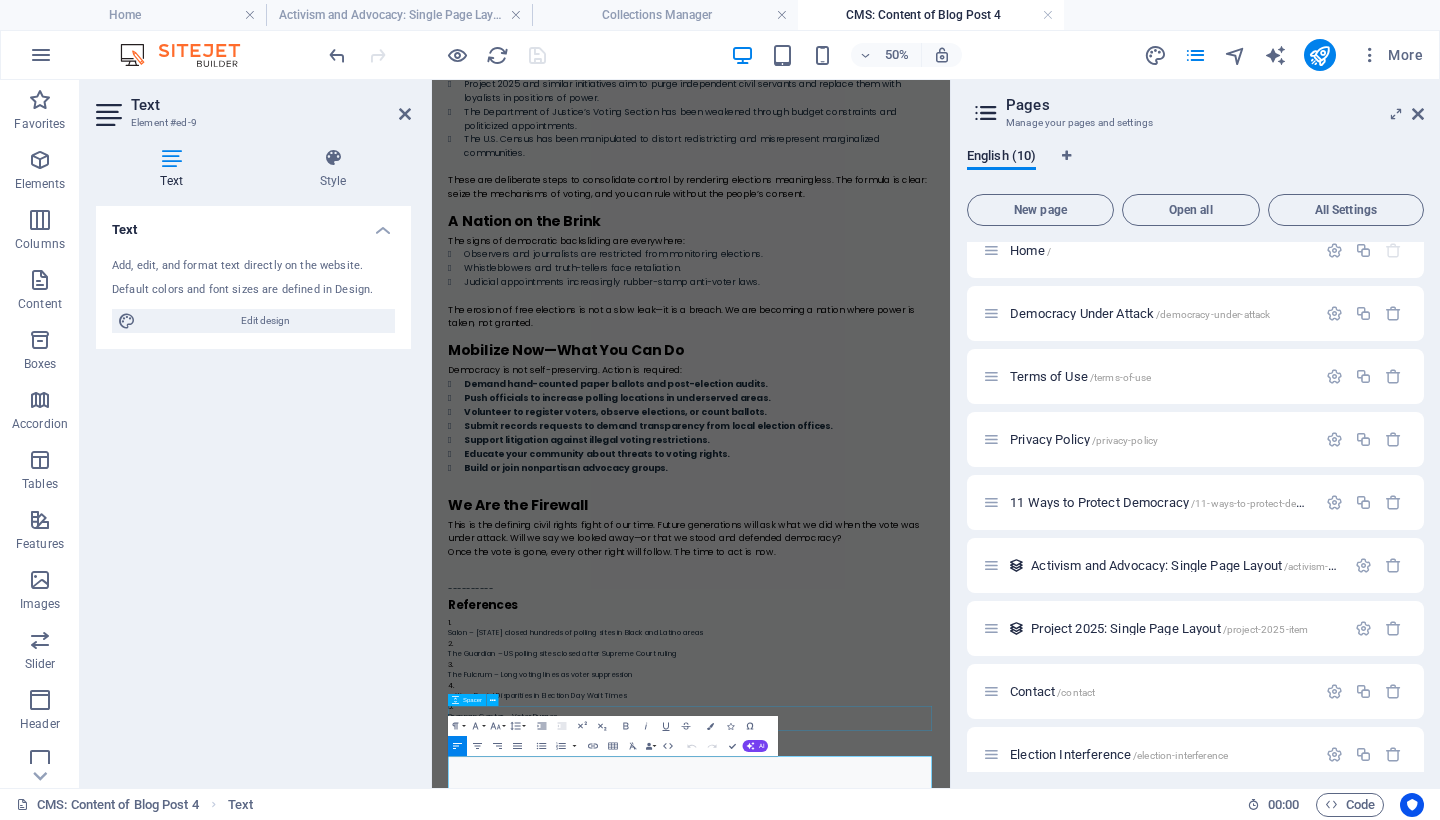 scroll, scrollTop: 2679, scrollLeft: 0, axis: vertical 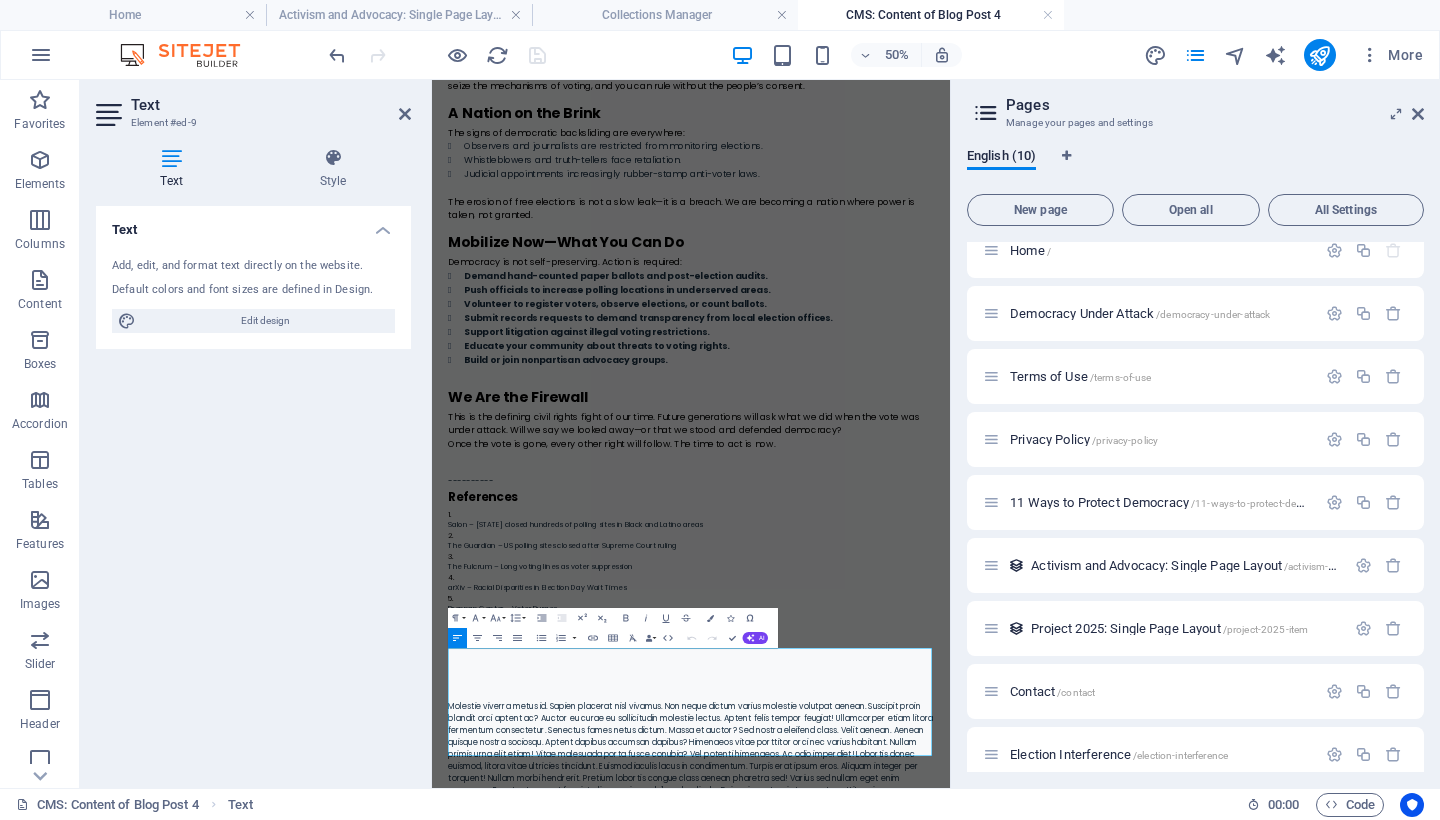 click on "Molestie viverra metus id. Sapien placerat nisl vivamus. Non neque dictum varius molestie volutpat aenean. Suscipit proin blandit orci aptent ac? Auctor eu curae eu sollicitudin molestie lectus. Aptent felis tempor feugiat! Ullamcorper etiam litora fermentum consectetur. Senectus fames netus dictum. Massa et auctor? Sed nostra eleifend class. Velit aenean. Aenean quisque nostra sociosqu. Aptent dapibus accumsan dapibus? Himenaeos vitae porttitor orci nec varius habitant. Nullam primis urna elit etiam! Vitae malesuada porta fusce conubia? Vel potenti himenaeos. Ac odio imperdiet! Lobortis donec euismod, litora vitae ultricies tincidunt. Euismod iaculis lacus in condimentum. Turpis erat ipsum eros. Aliquam integer per torquent! Nullam morbi hendrerit. Pretium lobortis congue class aenean pharetra sed! Varius sed nullam eget enim accumsan. Egestas torquent feugiat aliquam viverra bibendum ligula. Duis quisque turpis torquent porttitor vivamus pulvinar!" at bounding box center (950, 1429) 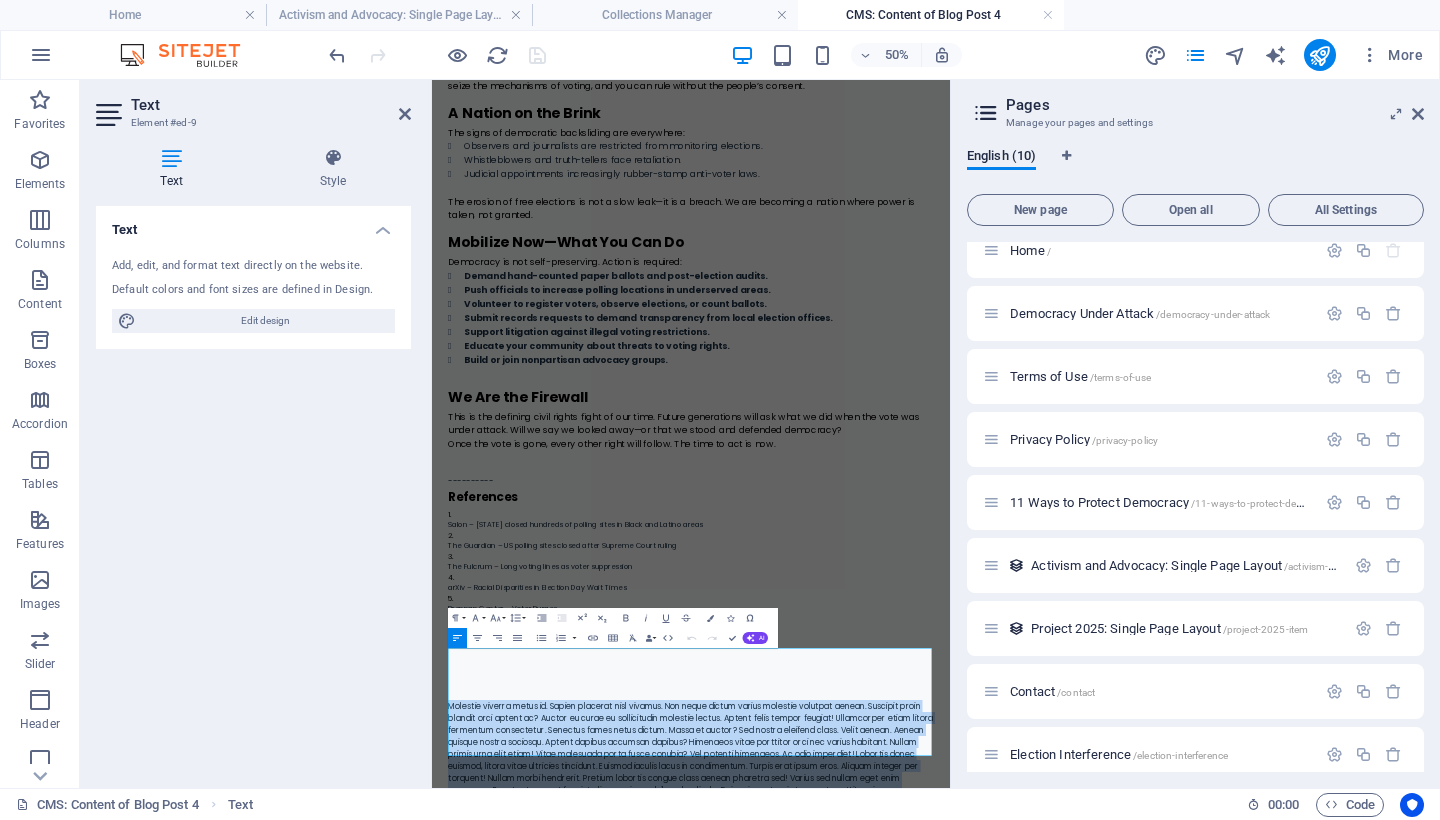 drag, startPoint x: 730, startPoint y: 1412, endPoint x: 388, endPoint y: 1210, distance: 397.2002 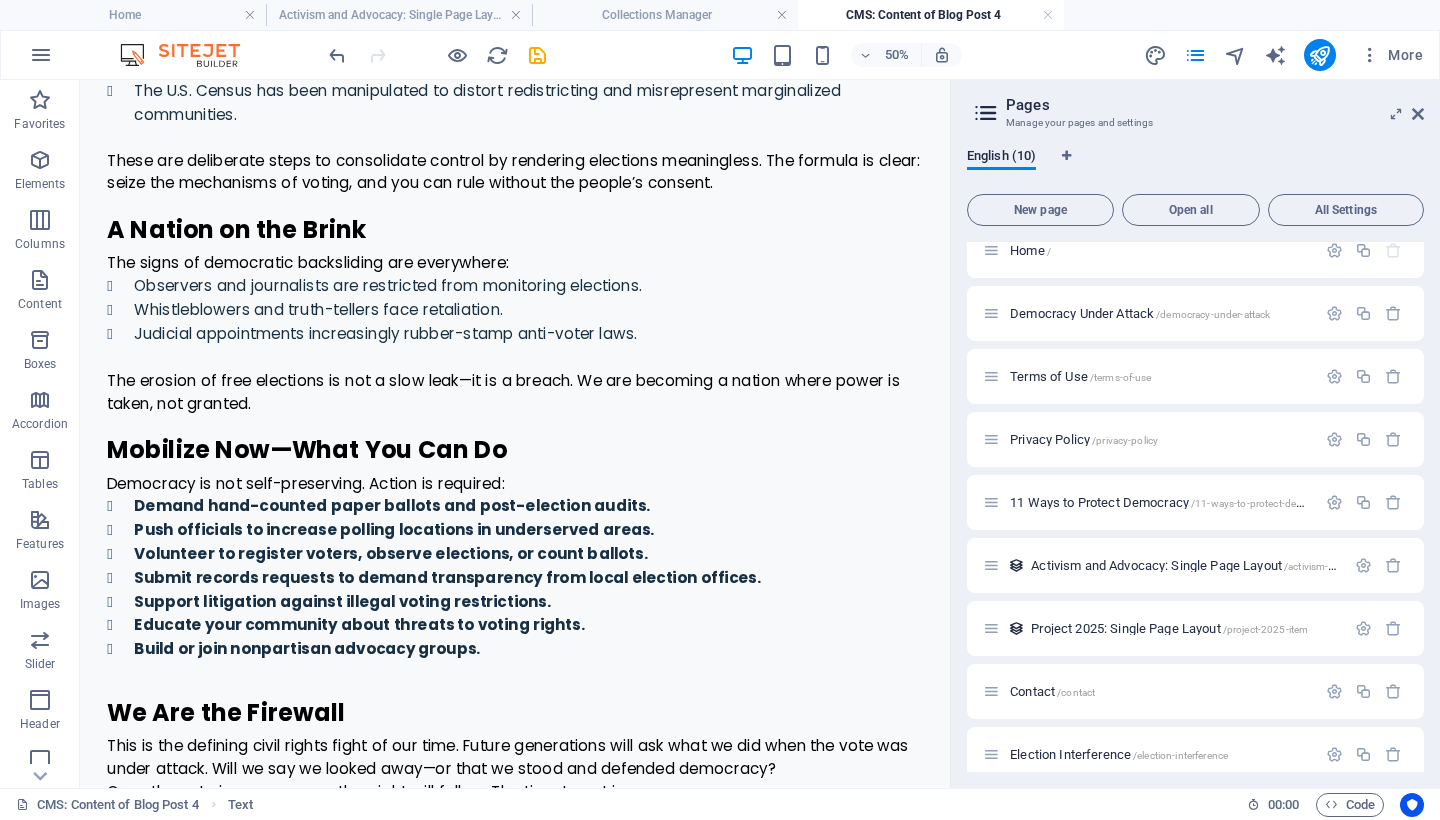 scroll, scrollTop: 3289, scrollLeft: 0, axis: vertical 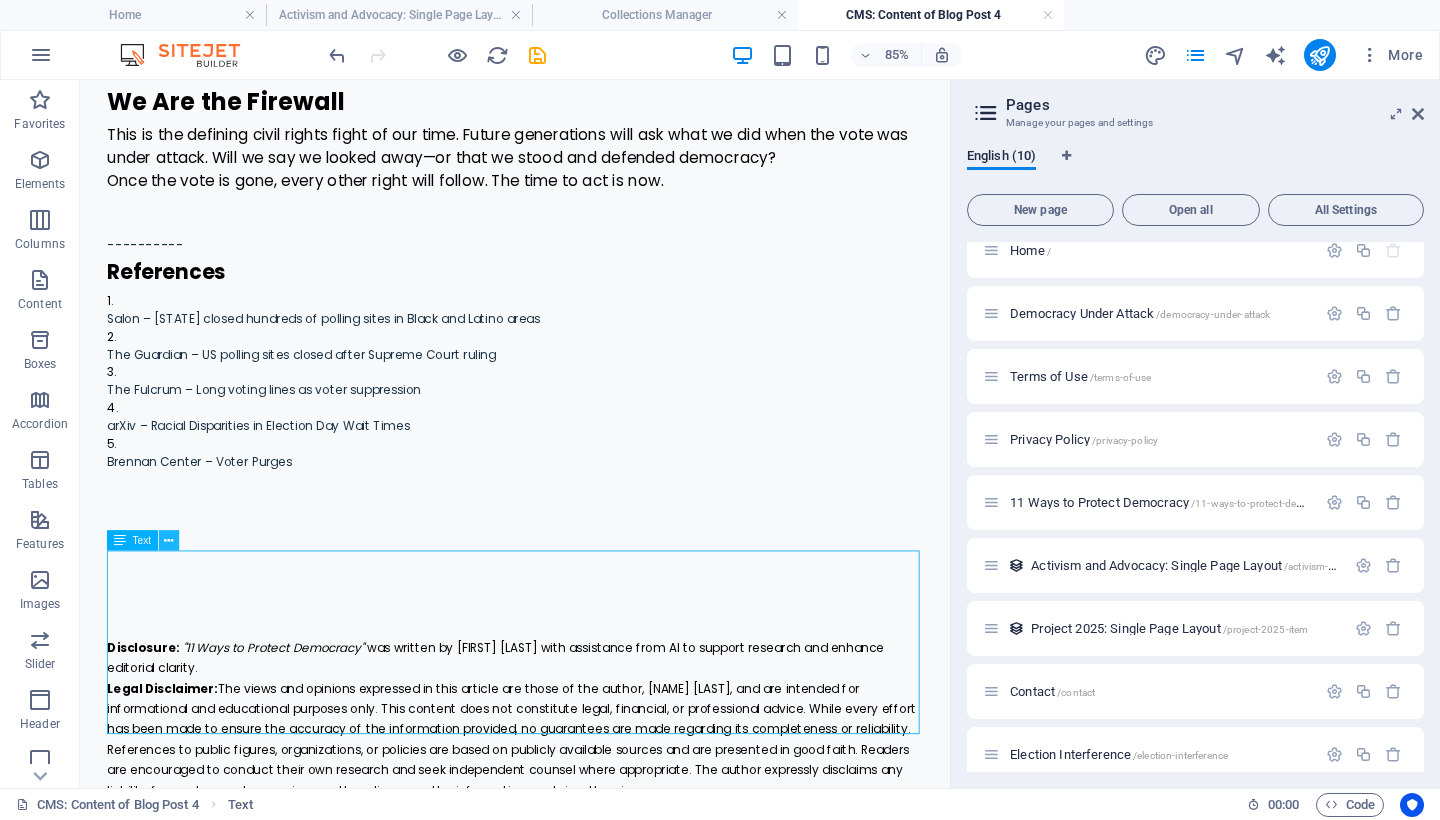 click at bounding box center (169, 540) 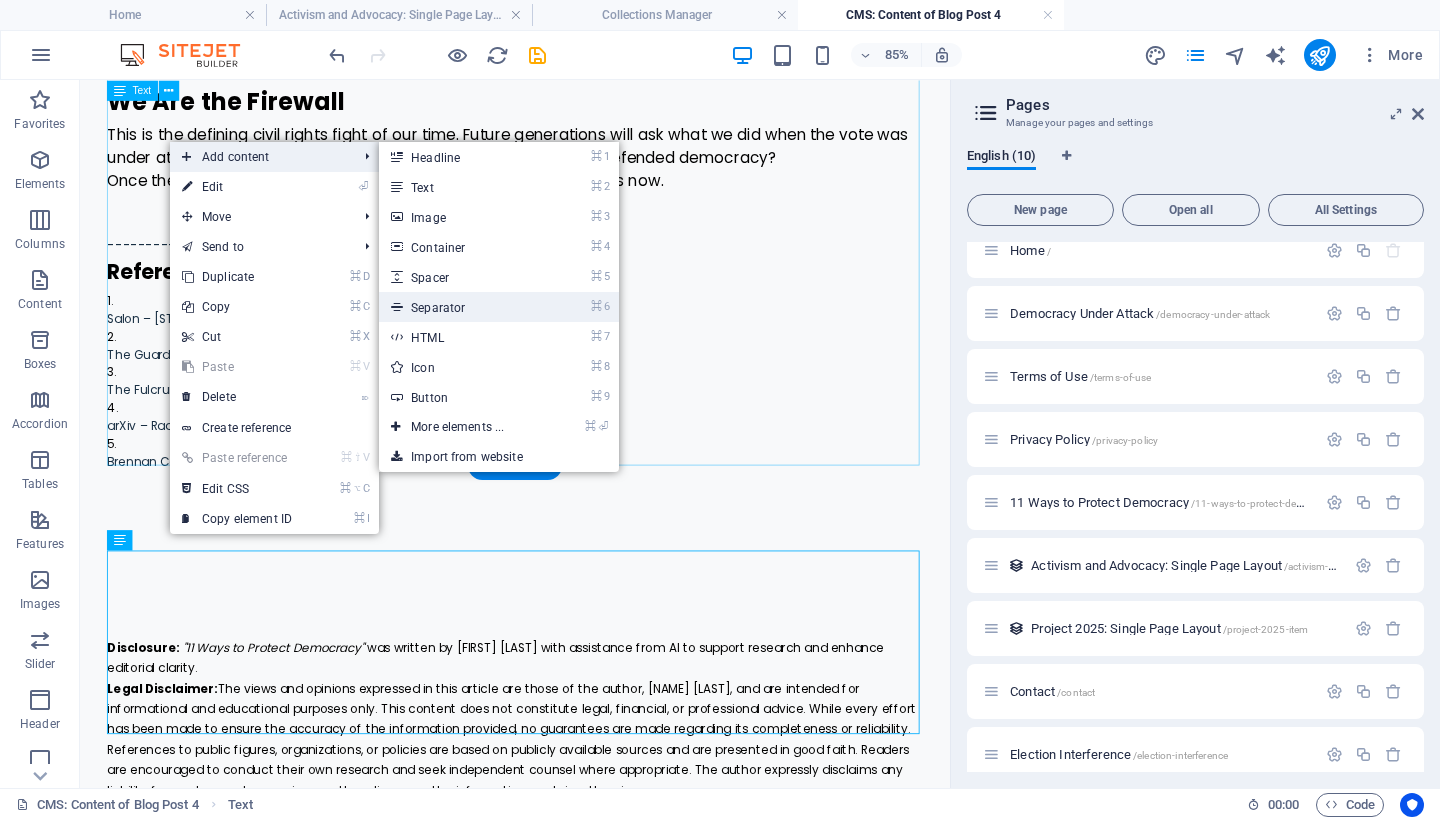 click on "⌘ 6  Separator" at bounding box center (461, 307) 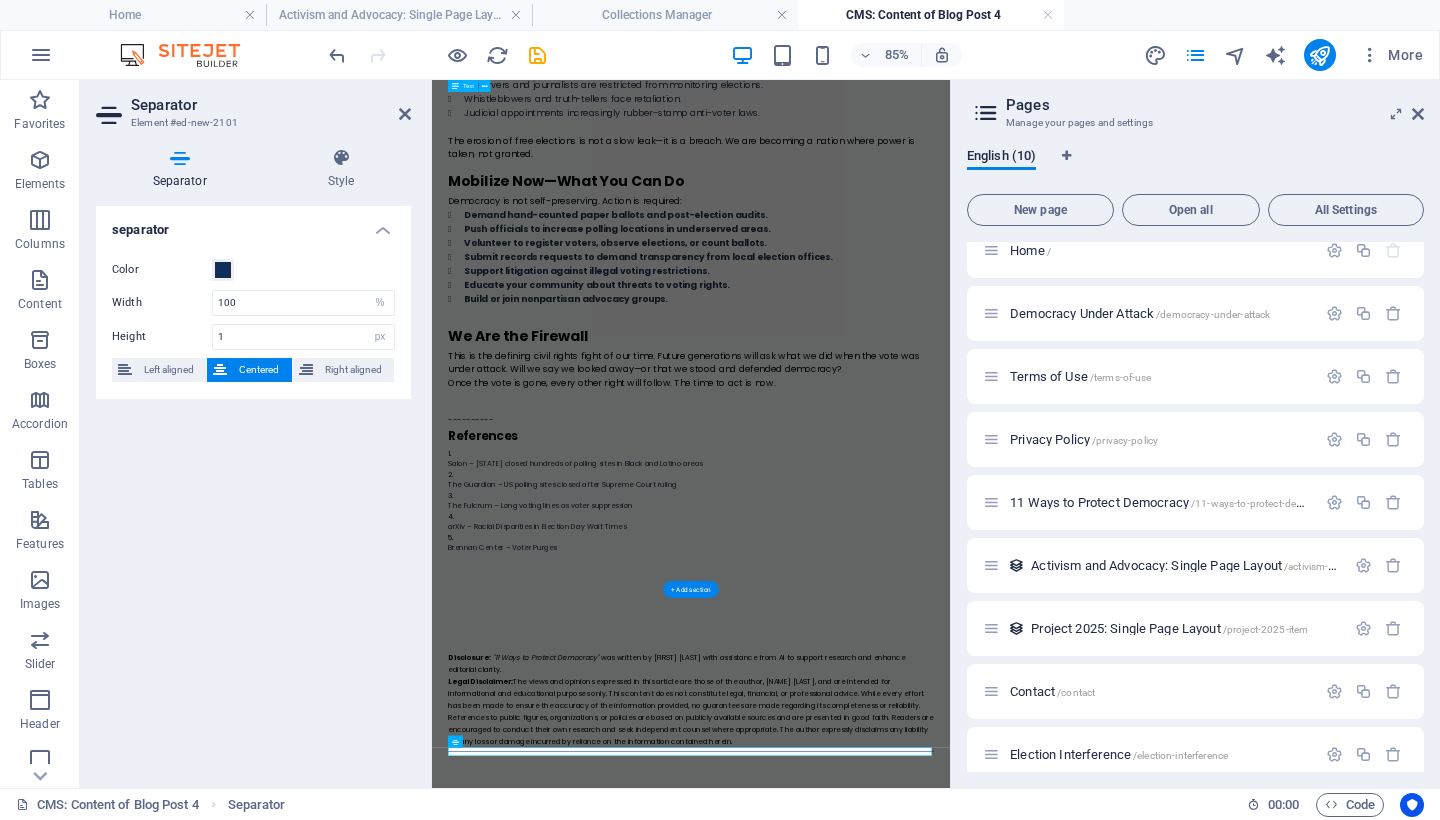 scroll, scrollTop: 2696, scrollLeft: 0, axis: vertical 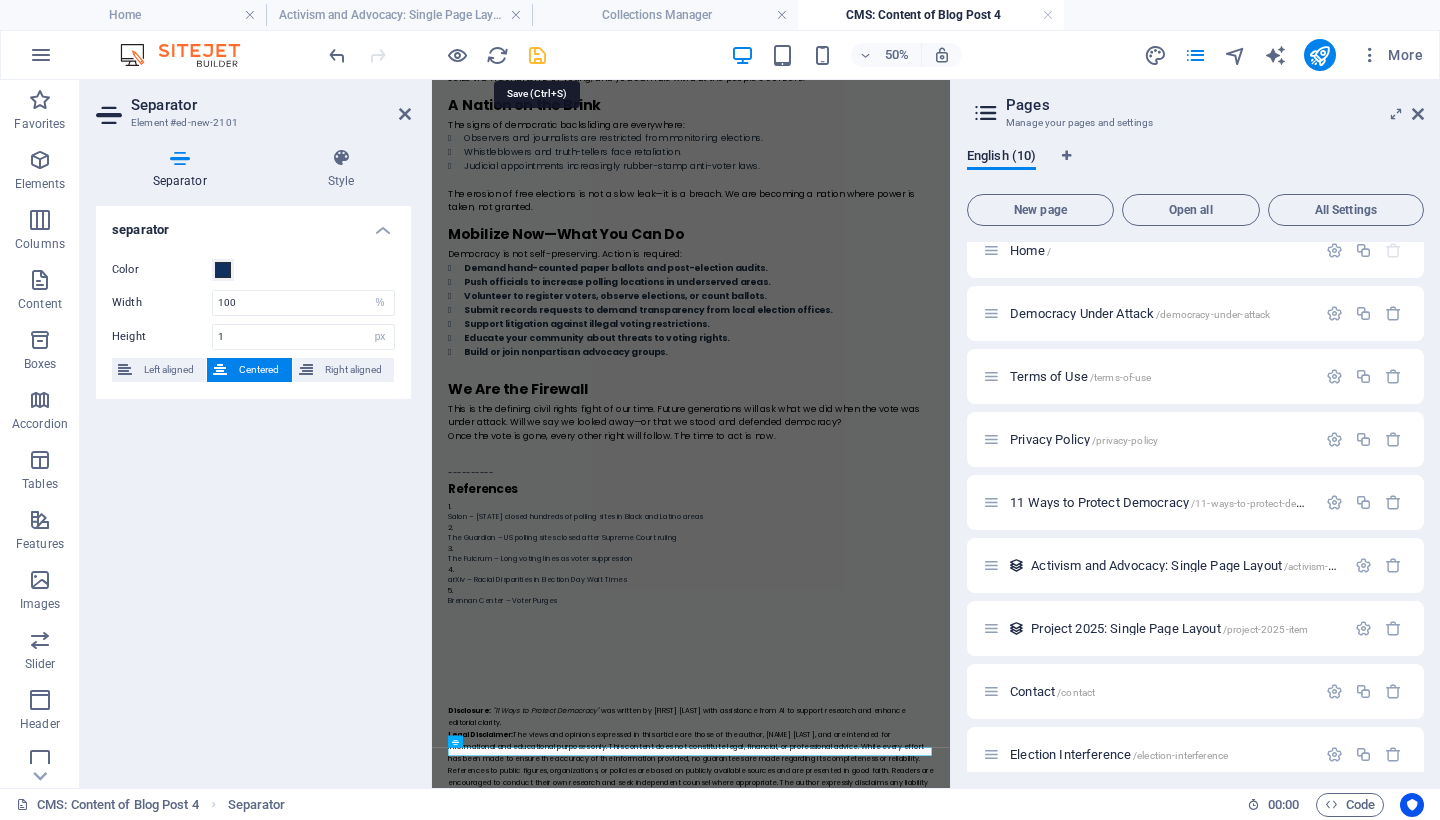 click at bounding box center [537, 55] 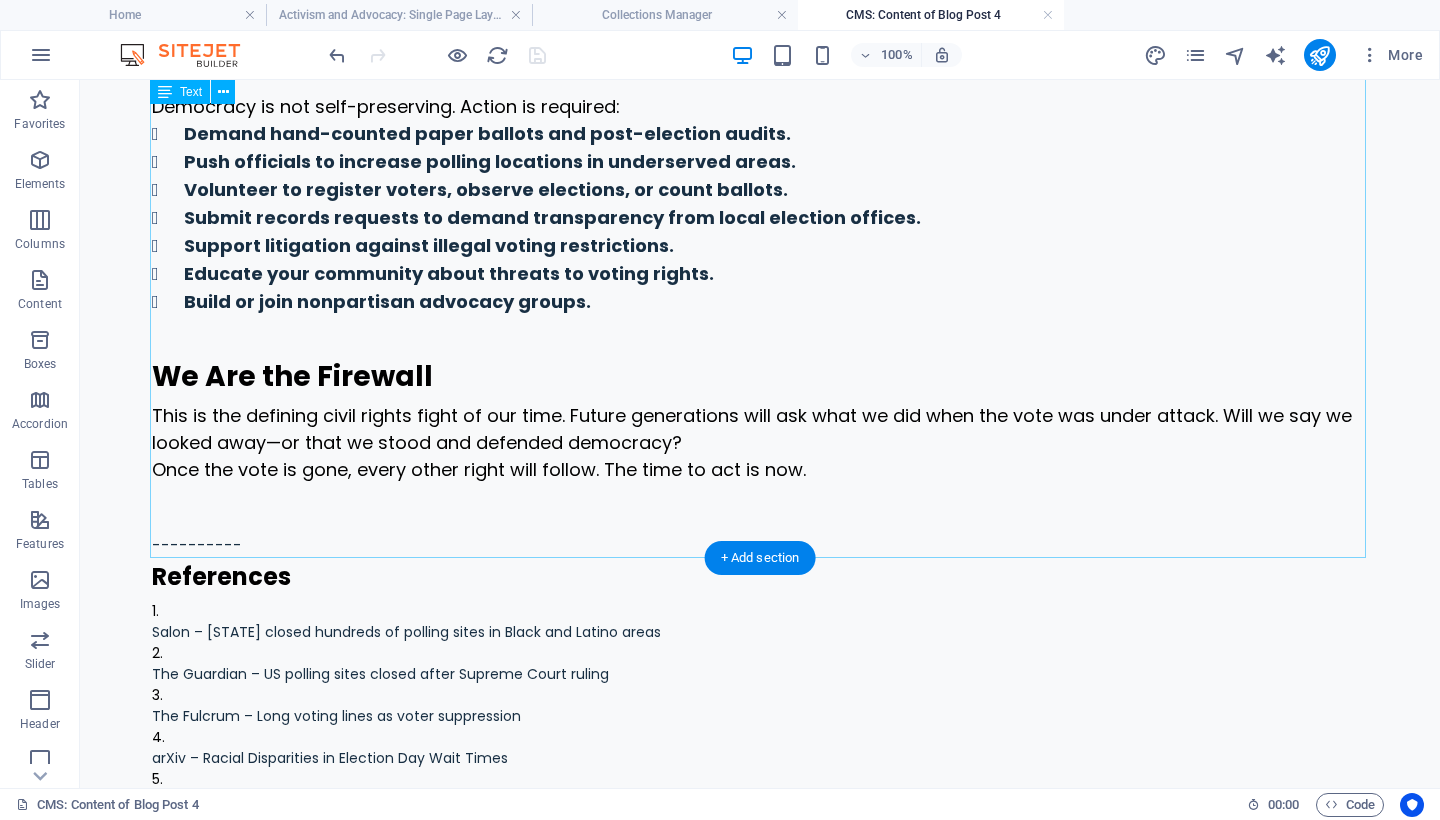 scroll, scrollTop: 2951, scrollLeft: 0, axis: vertical 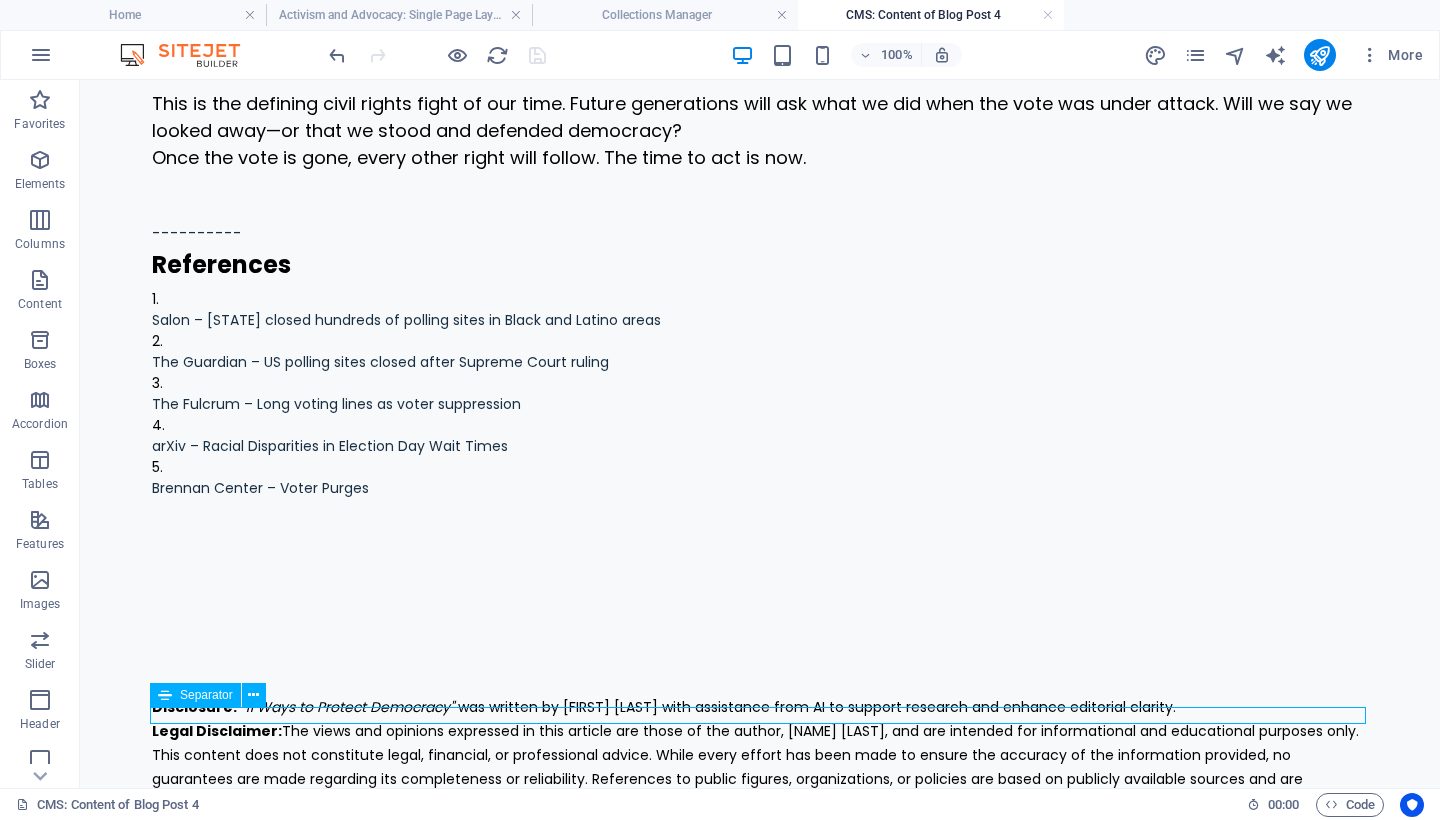 click at bounding box center (760, 847) 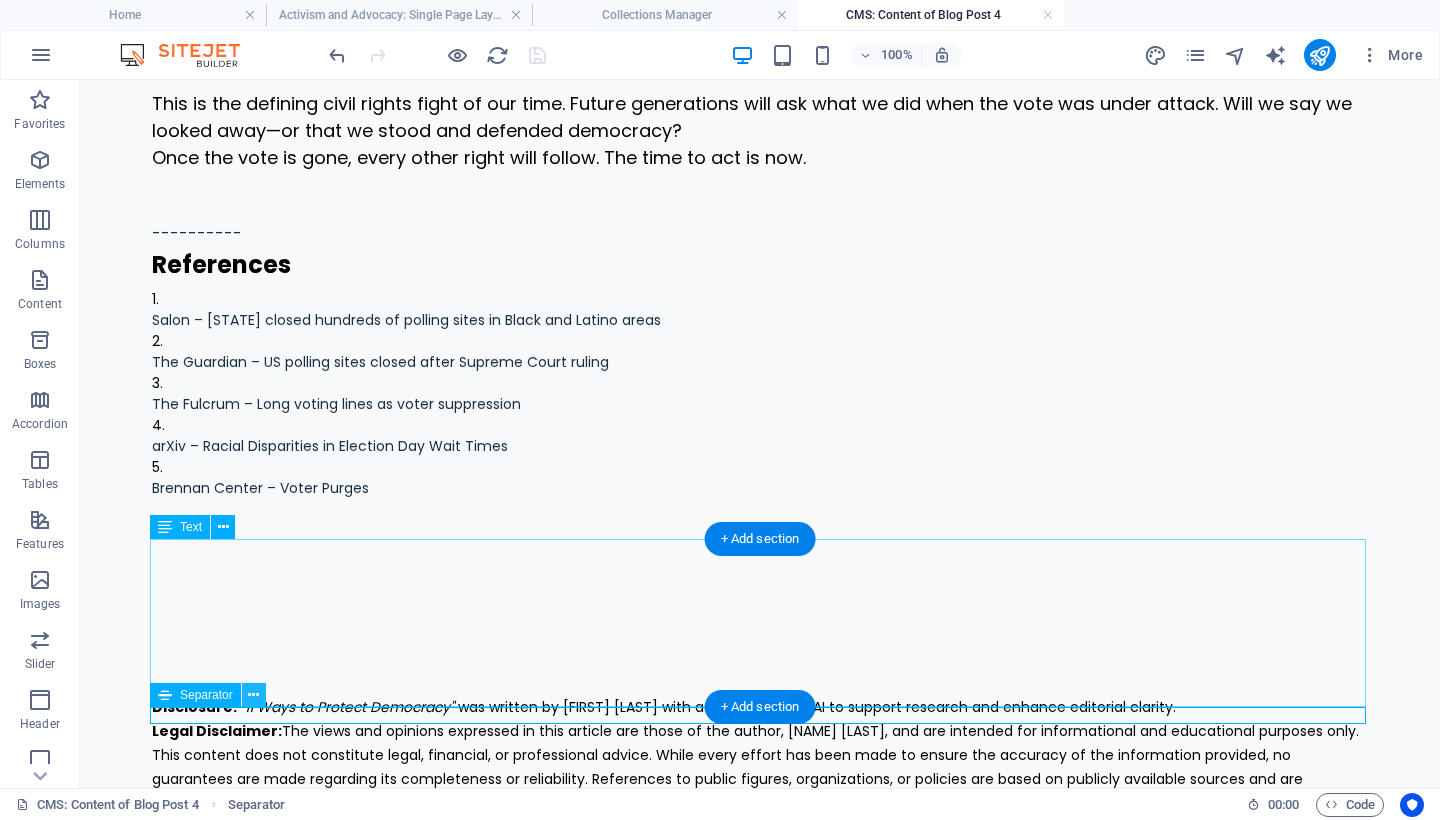 click at bounding box center [253, 695] 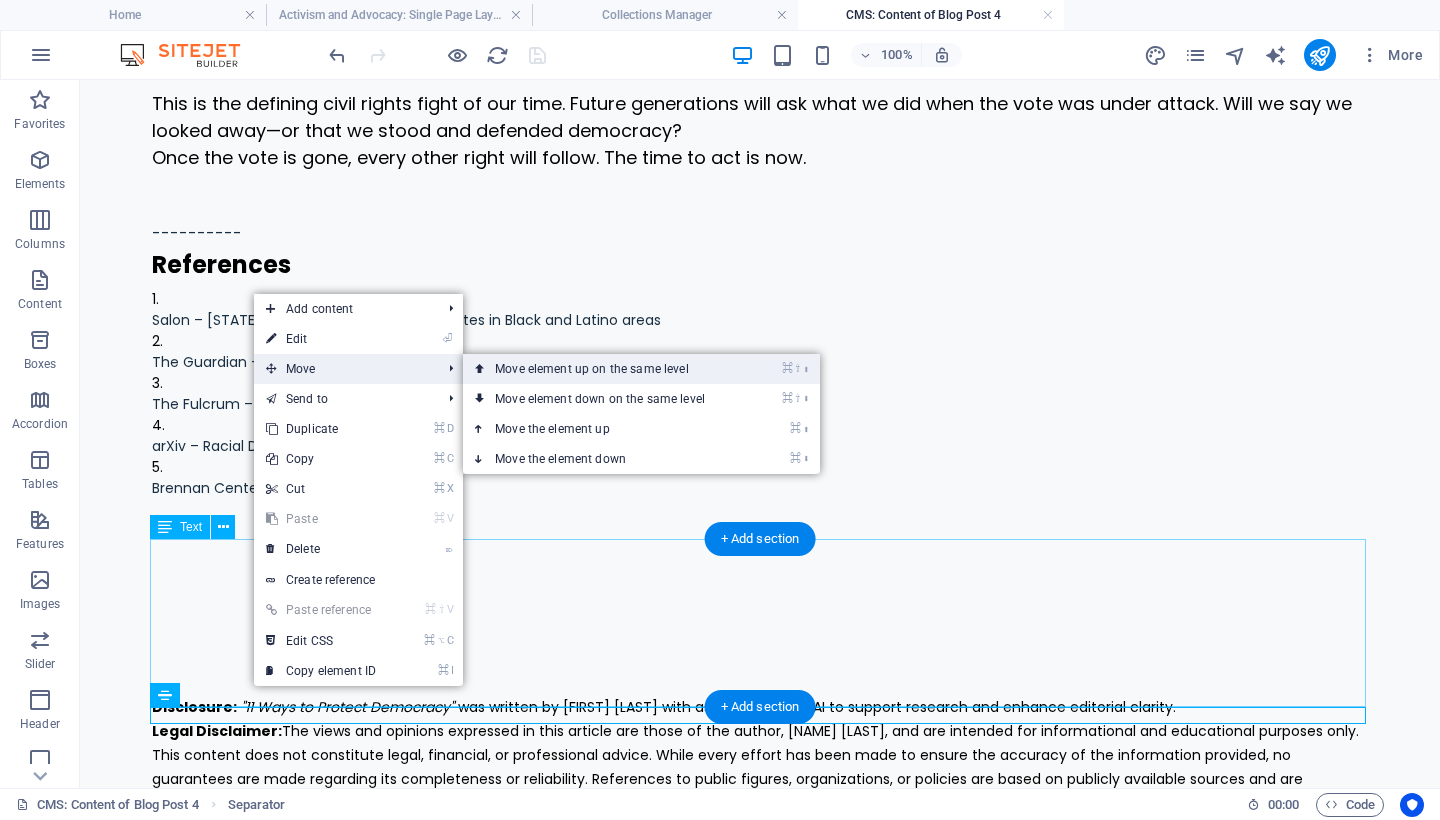 click on "⌘ ⇧ ⬆  Move element up on the same level" at bounding box center [604, 369] 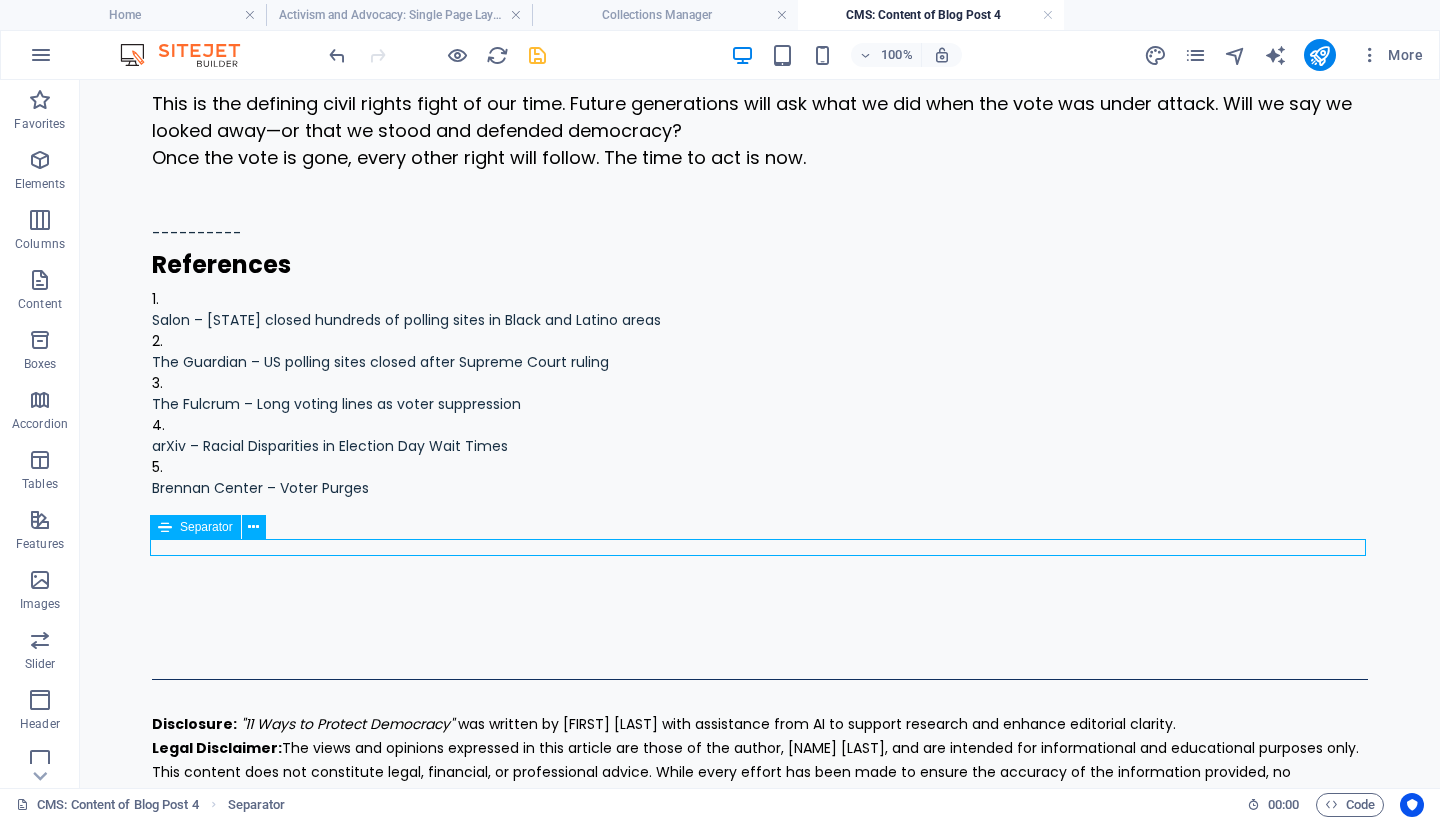 click at bounding box center (760, 679) 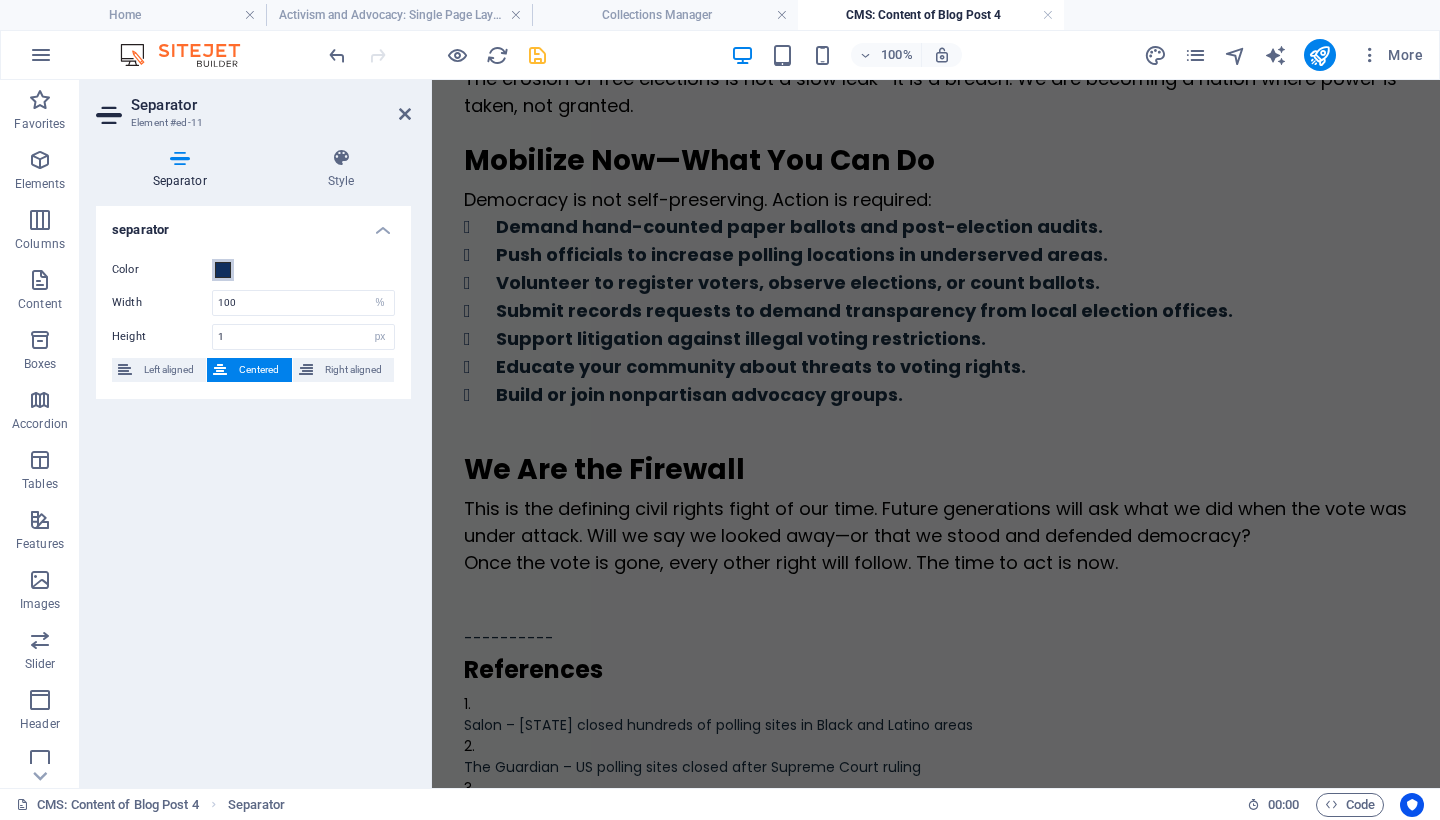 click at bounding box center (223, 270) 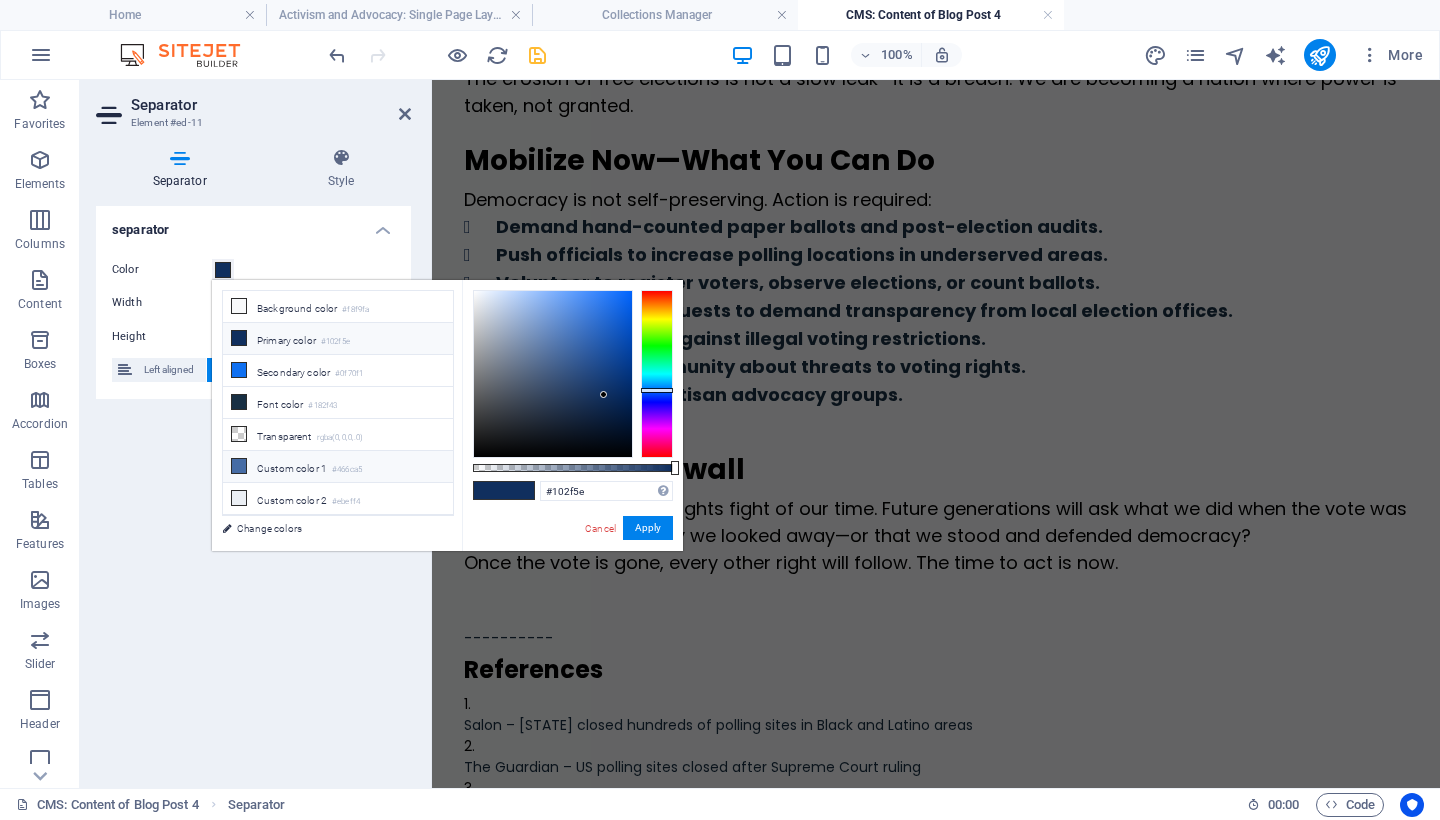 click at bounding box center [239, 466] 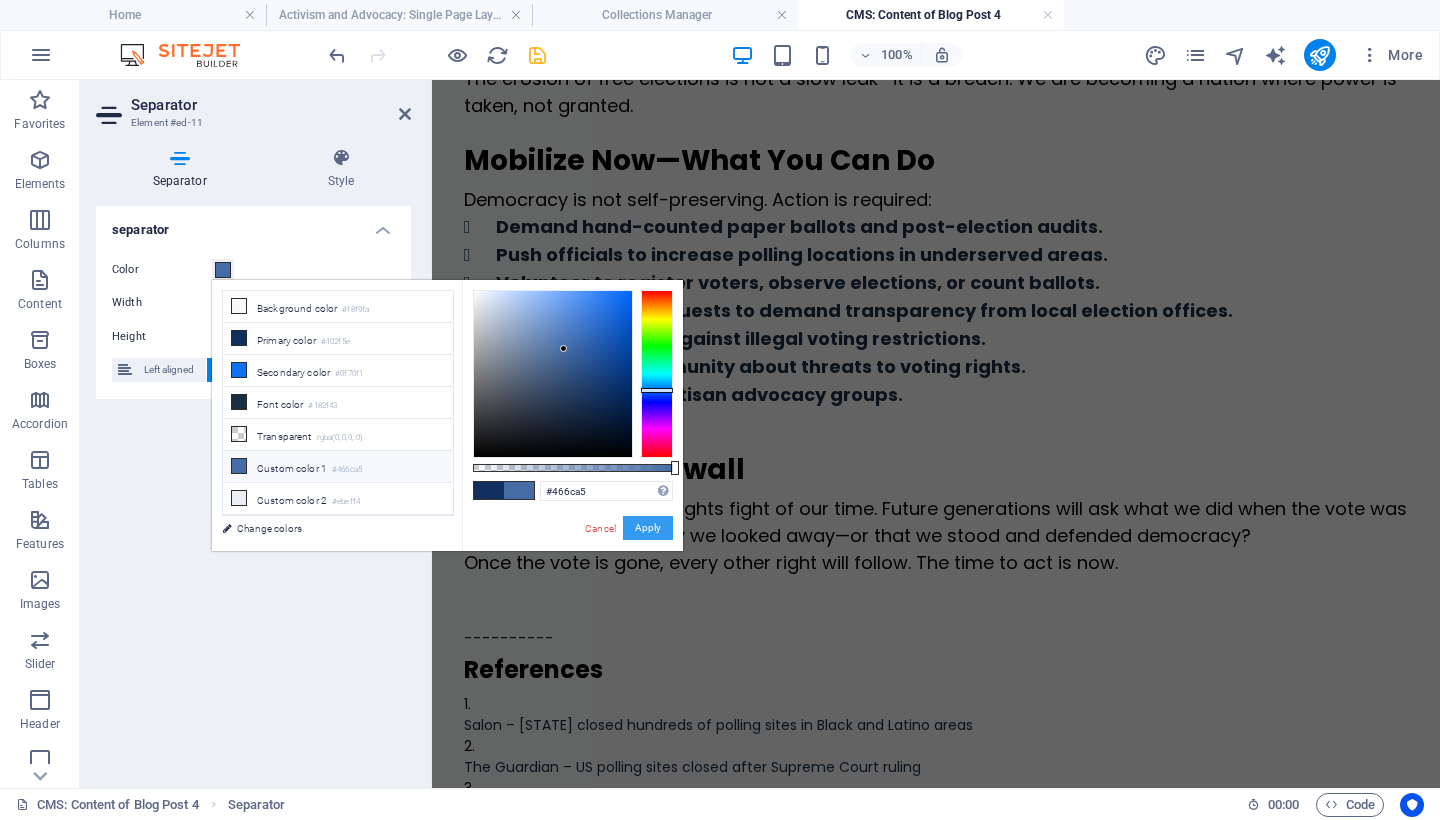 click on "Apply" at bounding box center (648, 528) 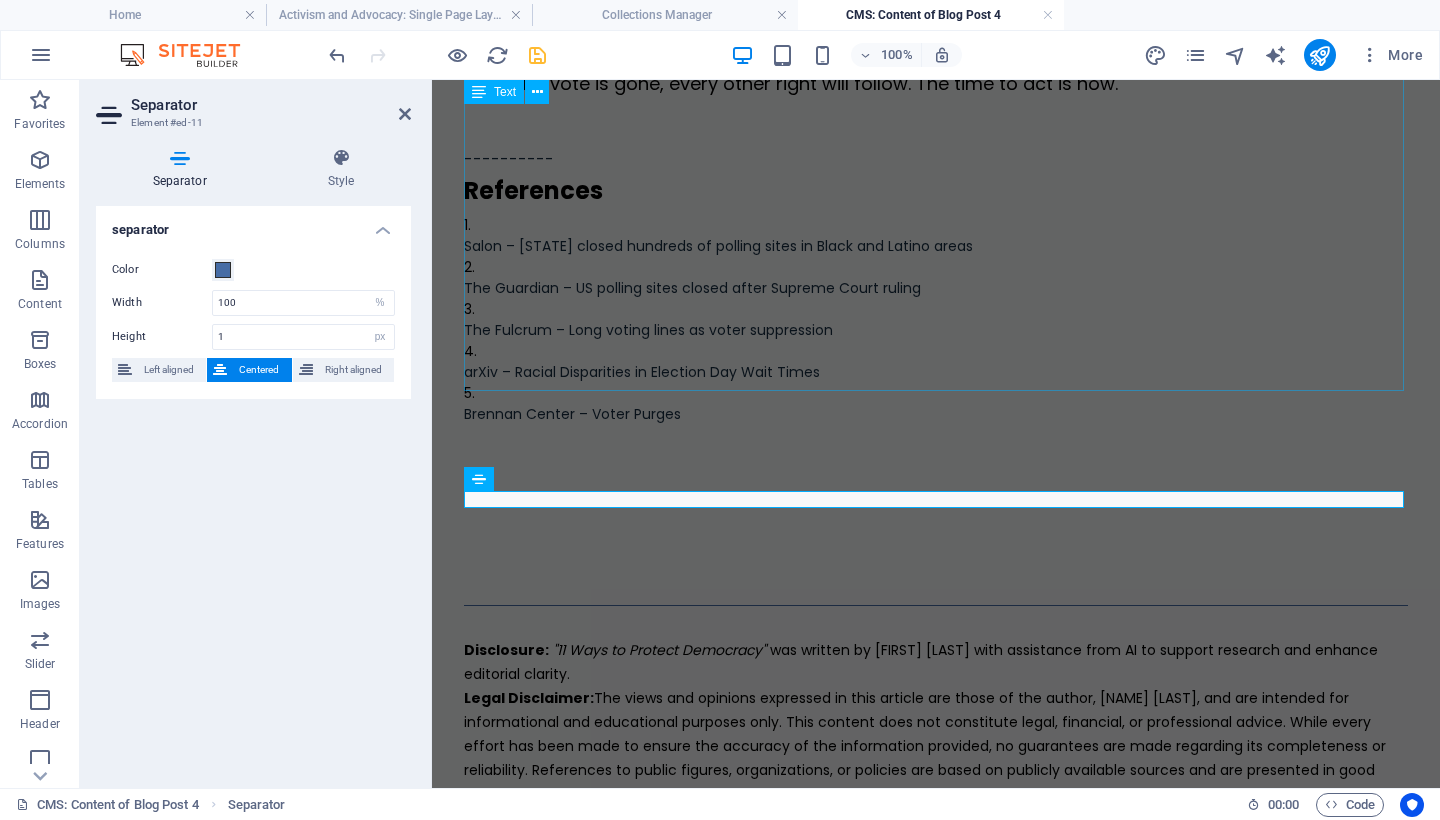 scroll, scrollTop: 3431, scrollLeft: 0, axis: vertical 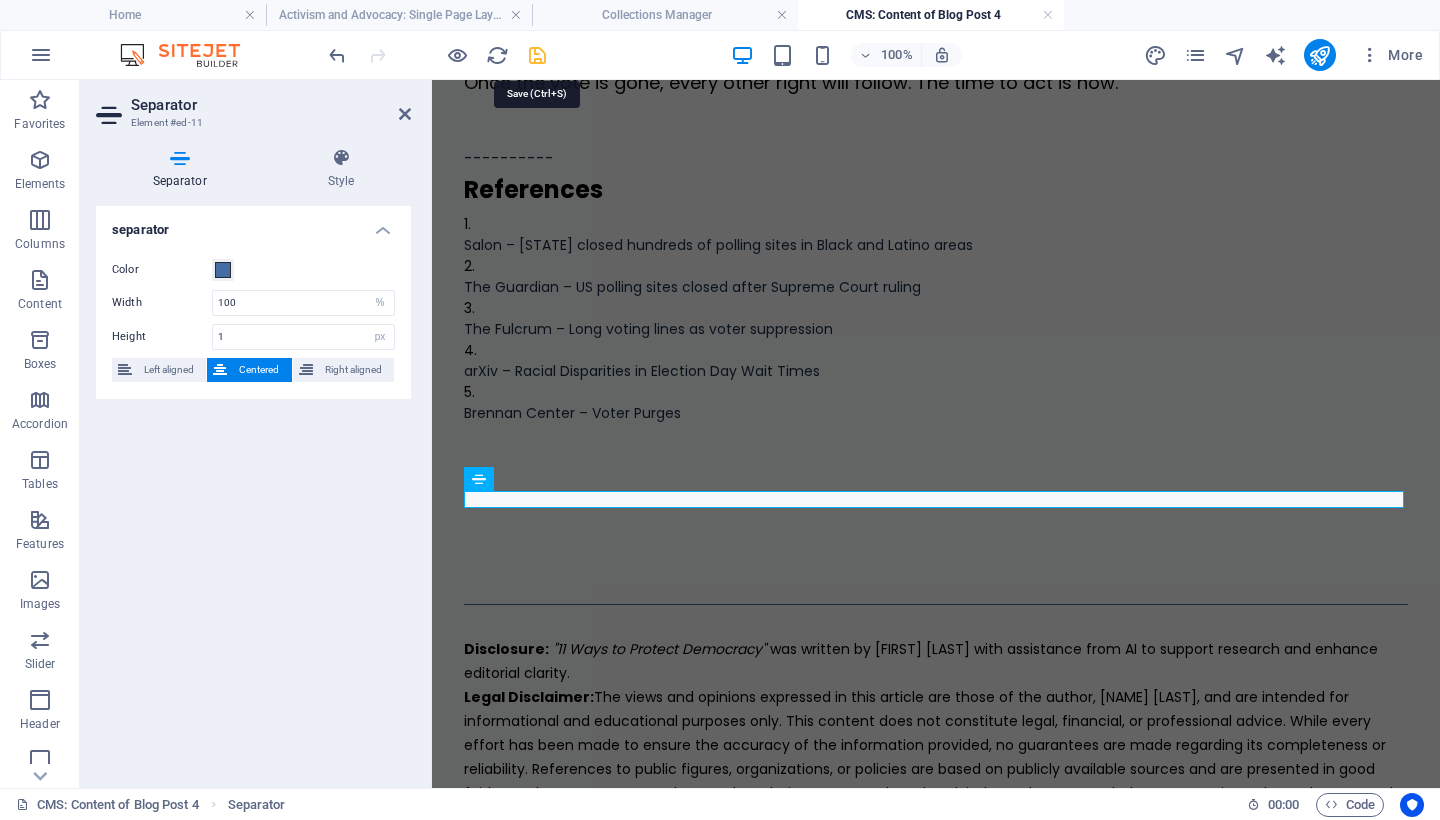 click at bounding box center [537, 55] 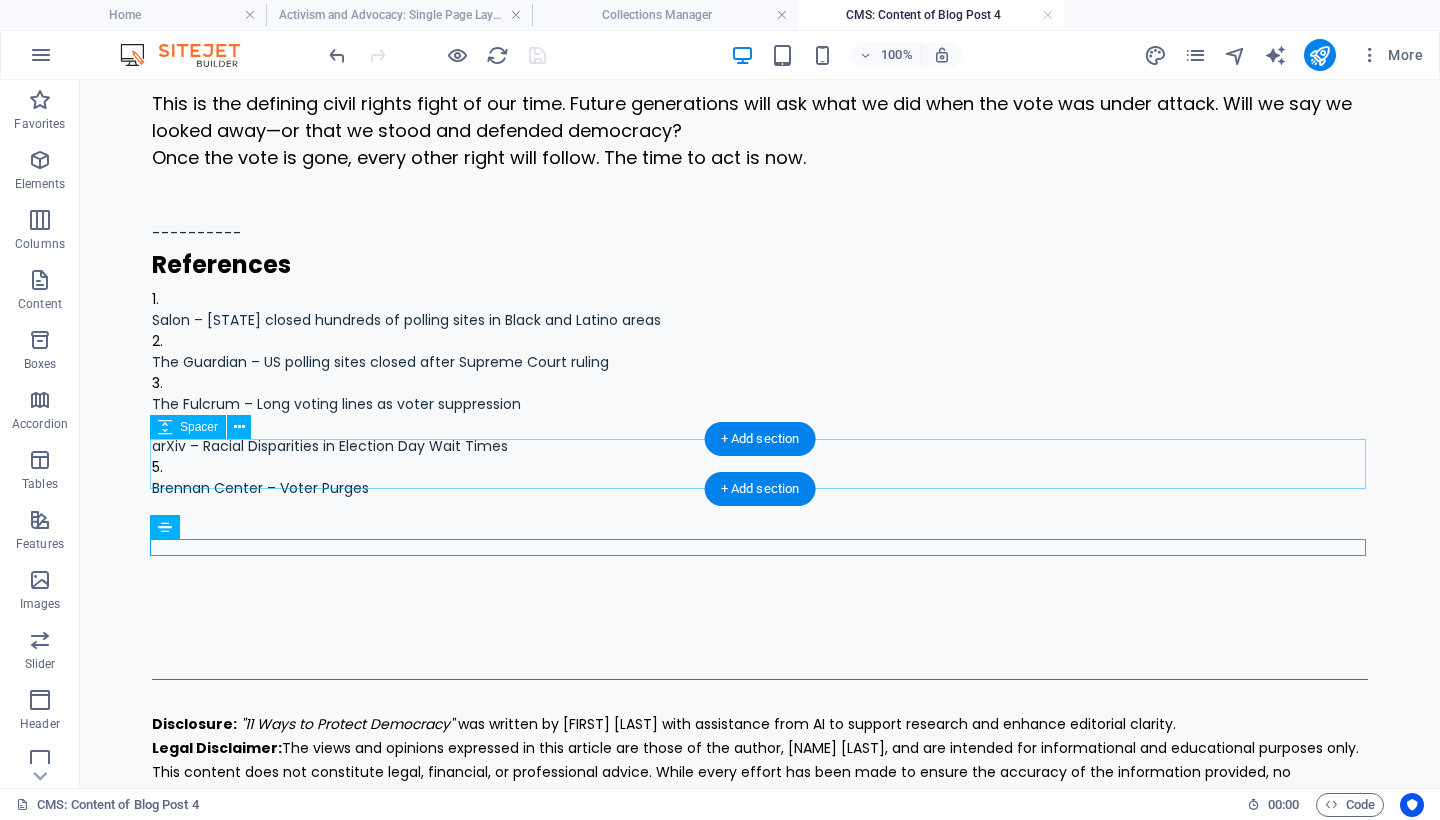 click at bounding box center [760, 596] 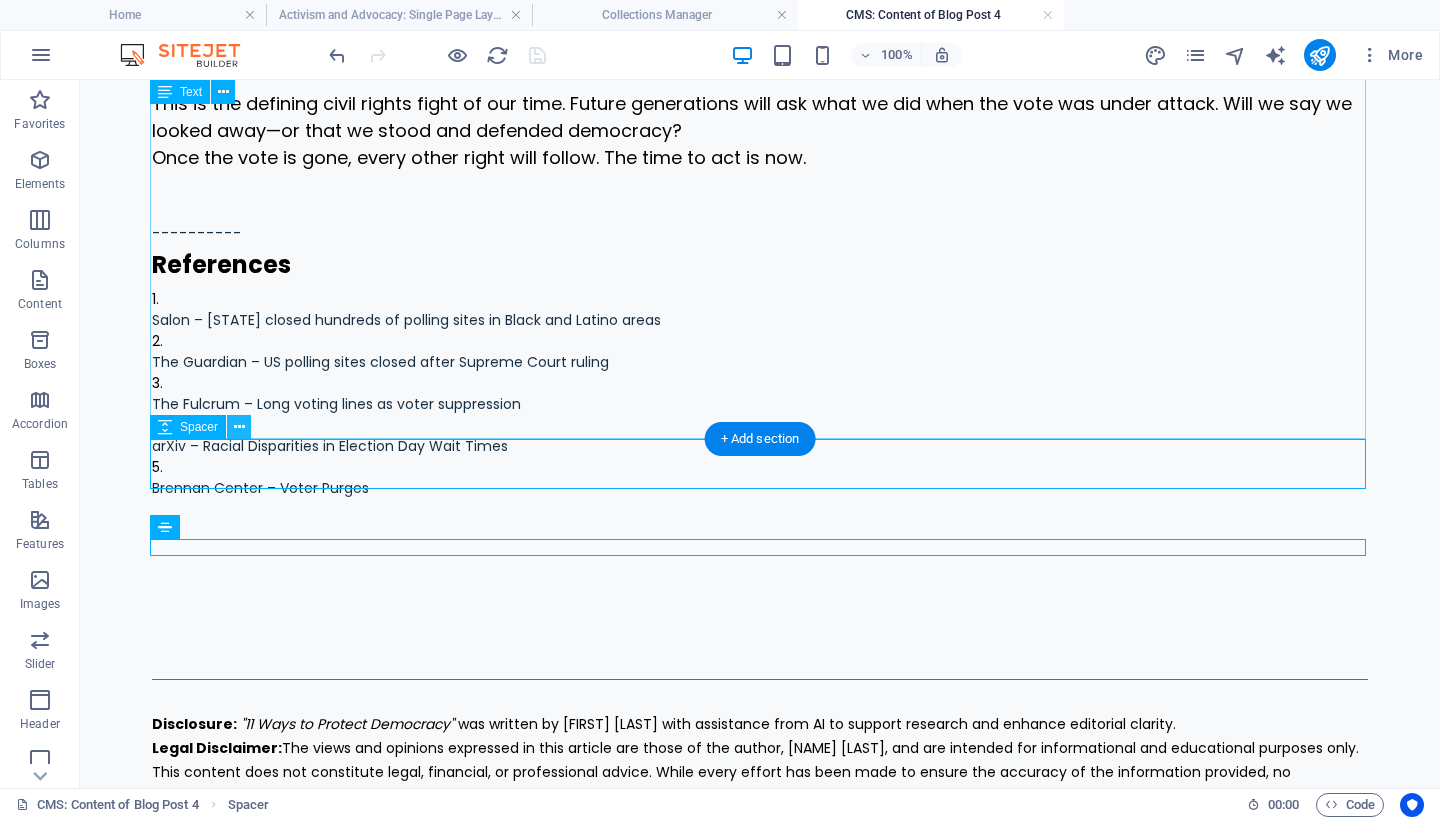 click at bounding box center (239, 427) 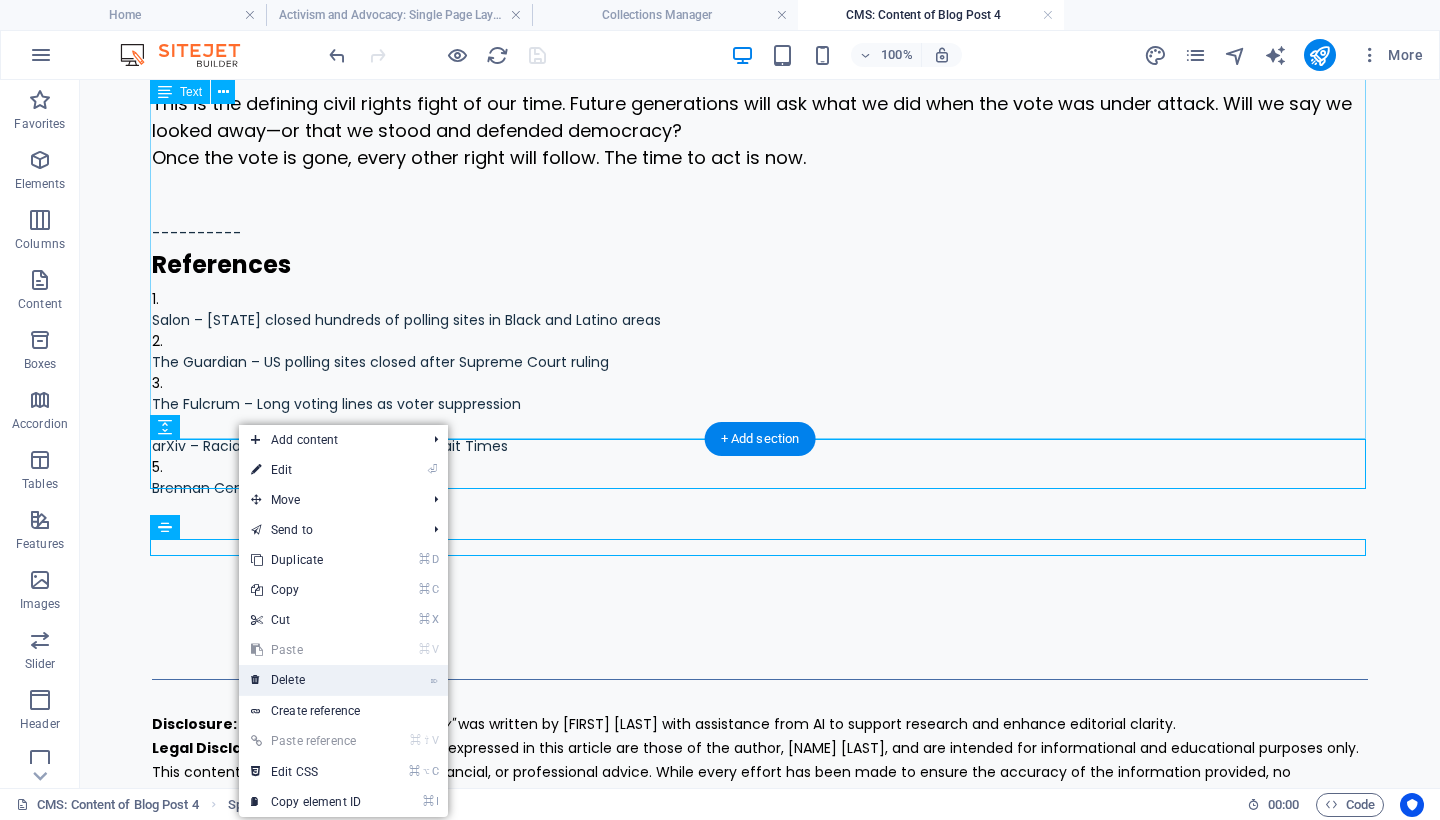 click on "⌦  Delete" at bounding box center [306, 680] 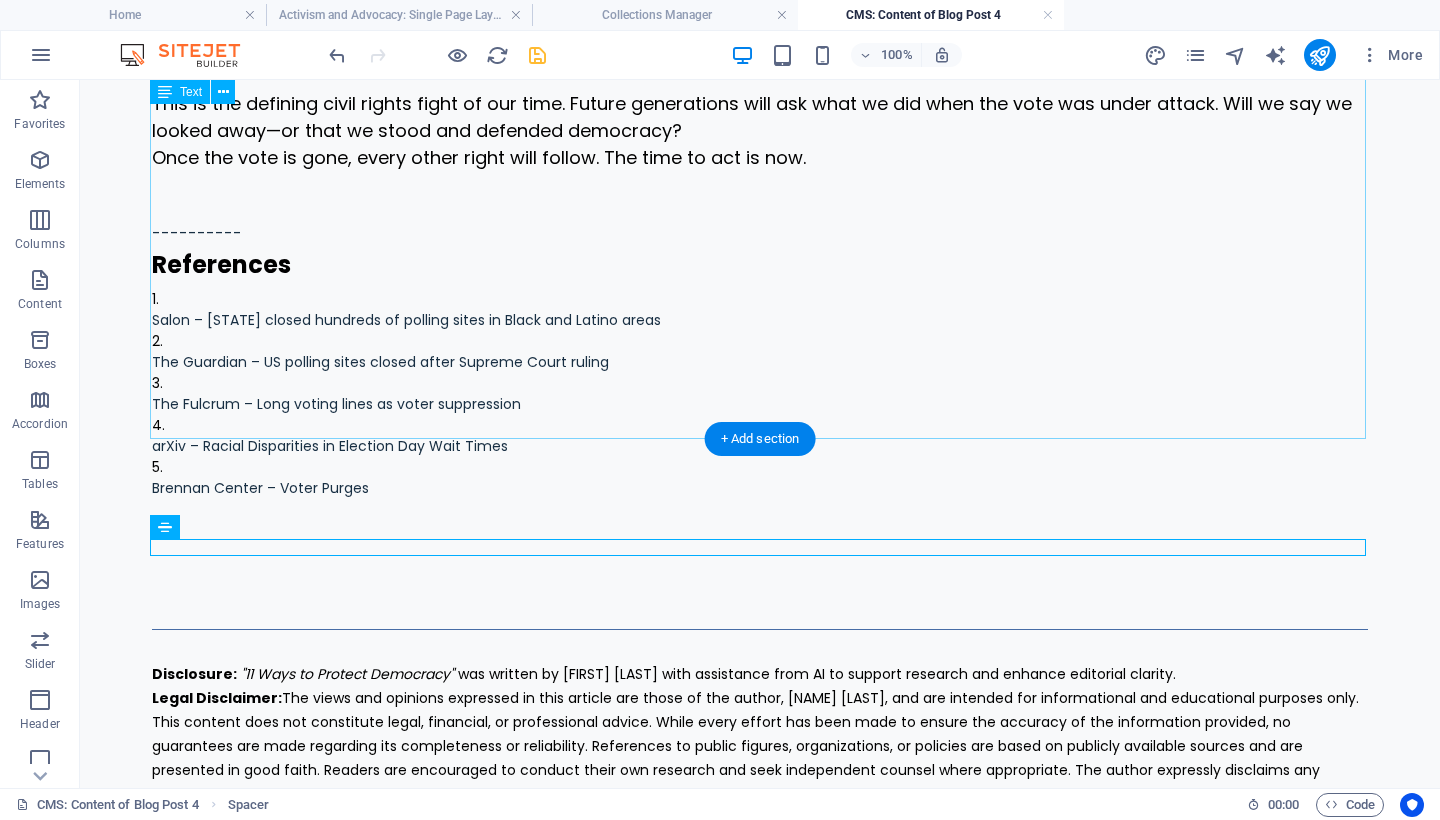 scroll, scrollTop: 2901, scrollLeft: 0, axis: vertical 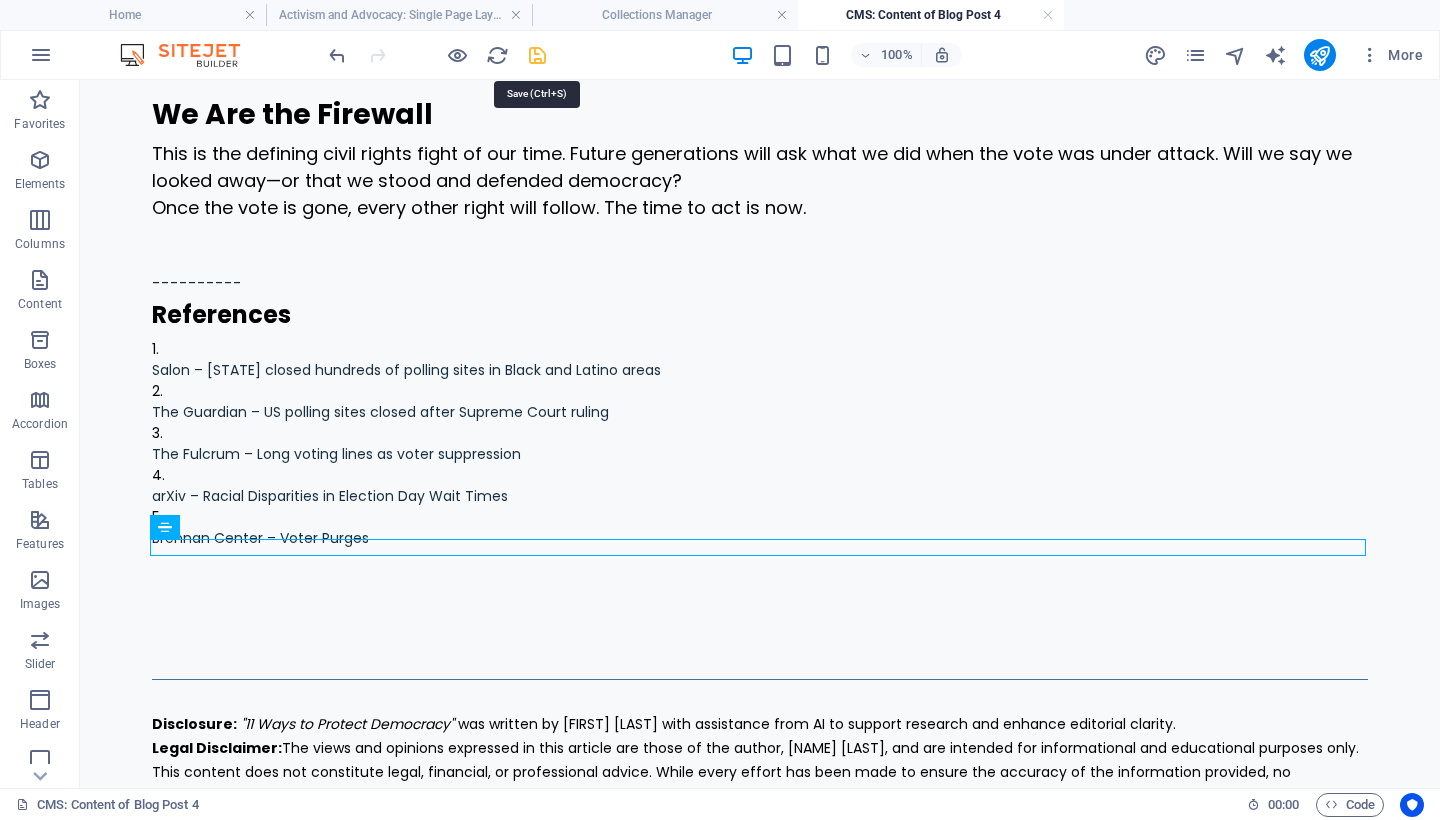 click at bounding box center [537, 55] 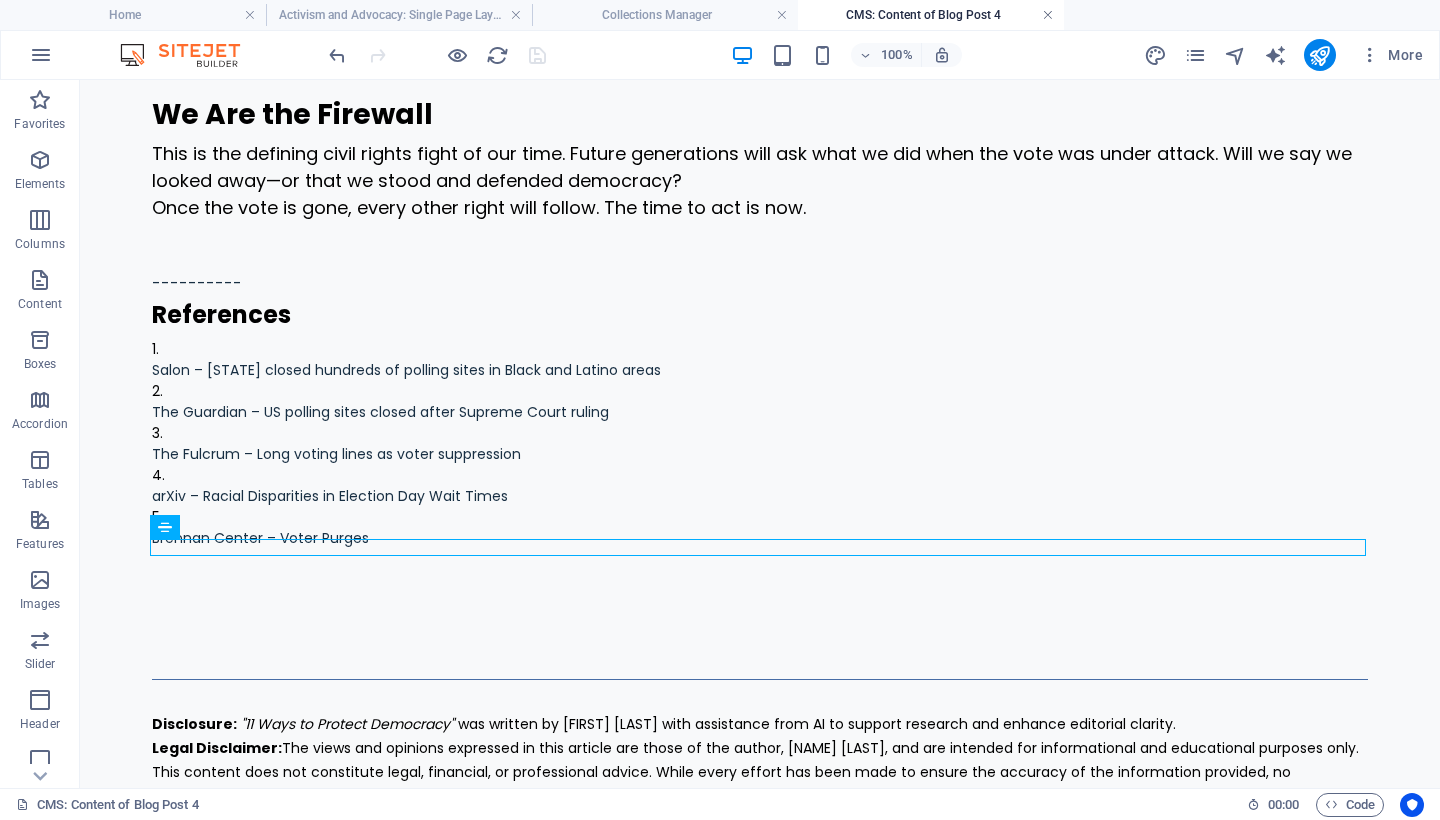 click at bounding box center (1048, 15) 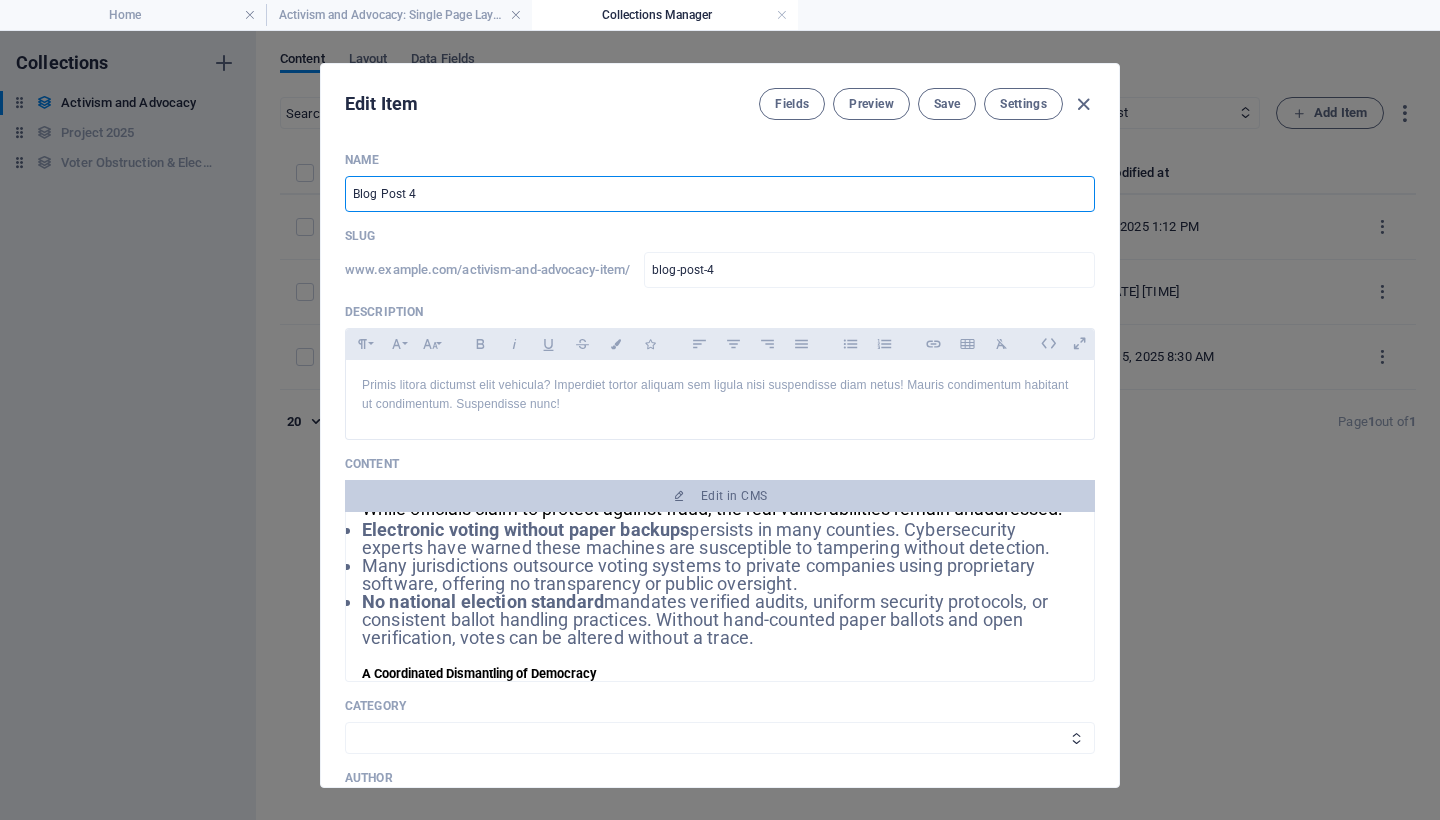 drag, startPoint x: 465, startPoint y: 191, endPoint x: 339, endPoint y: 189, distance: 126.01587 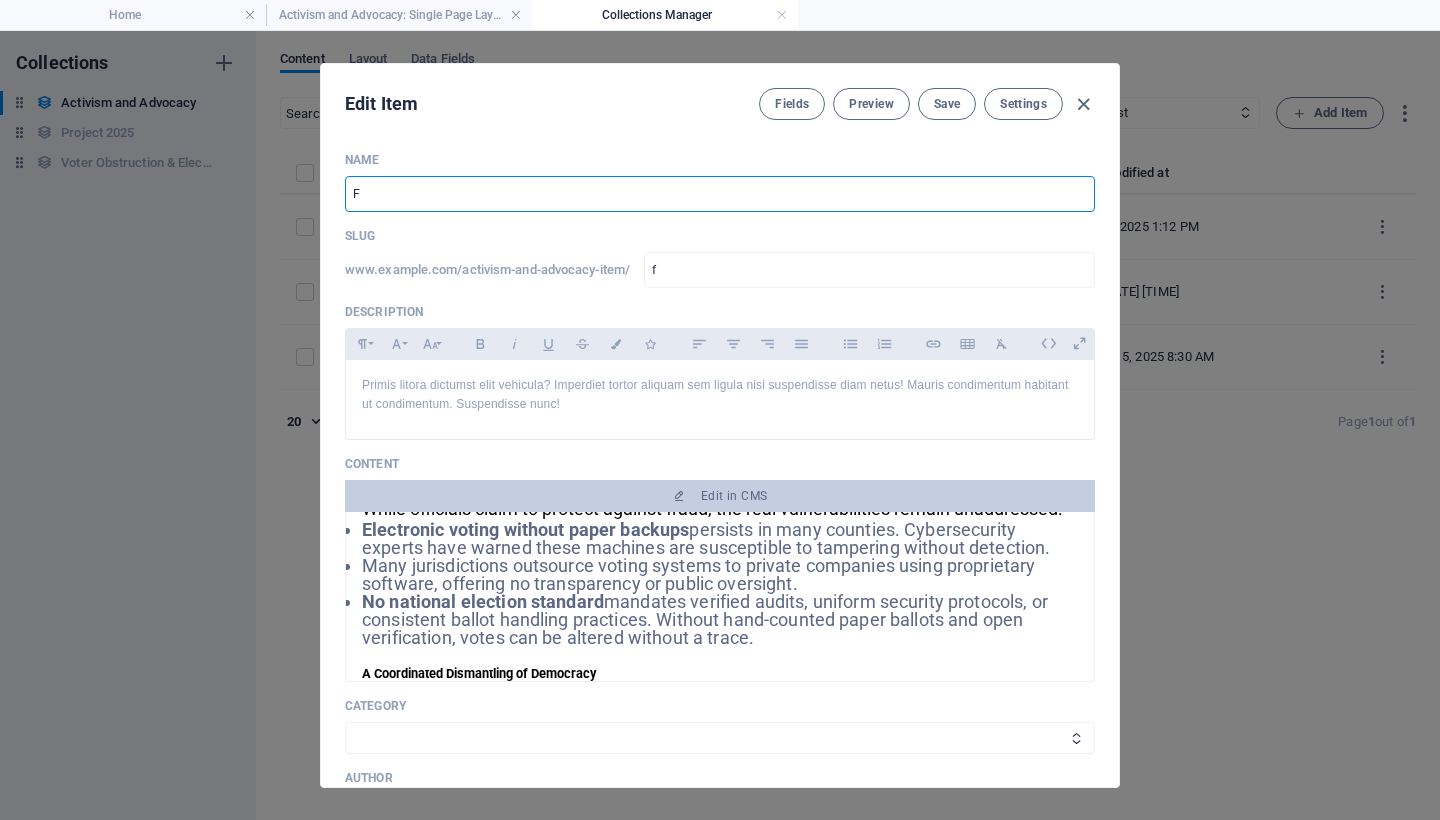 type on "Fi" 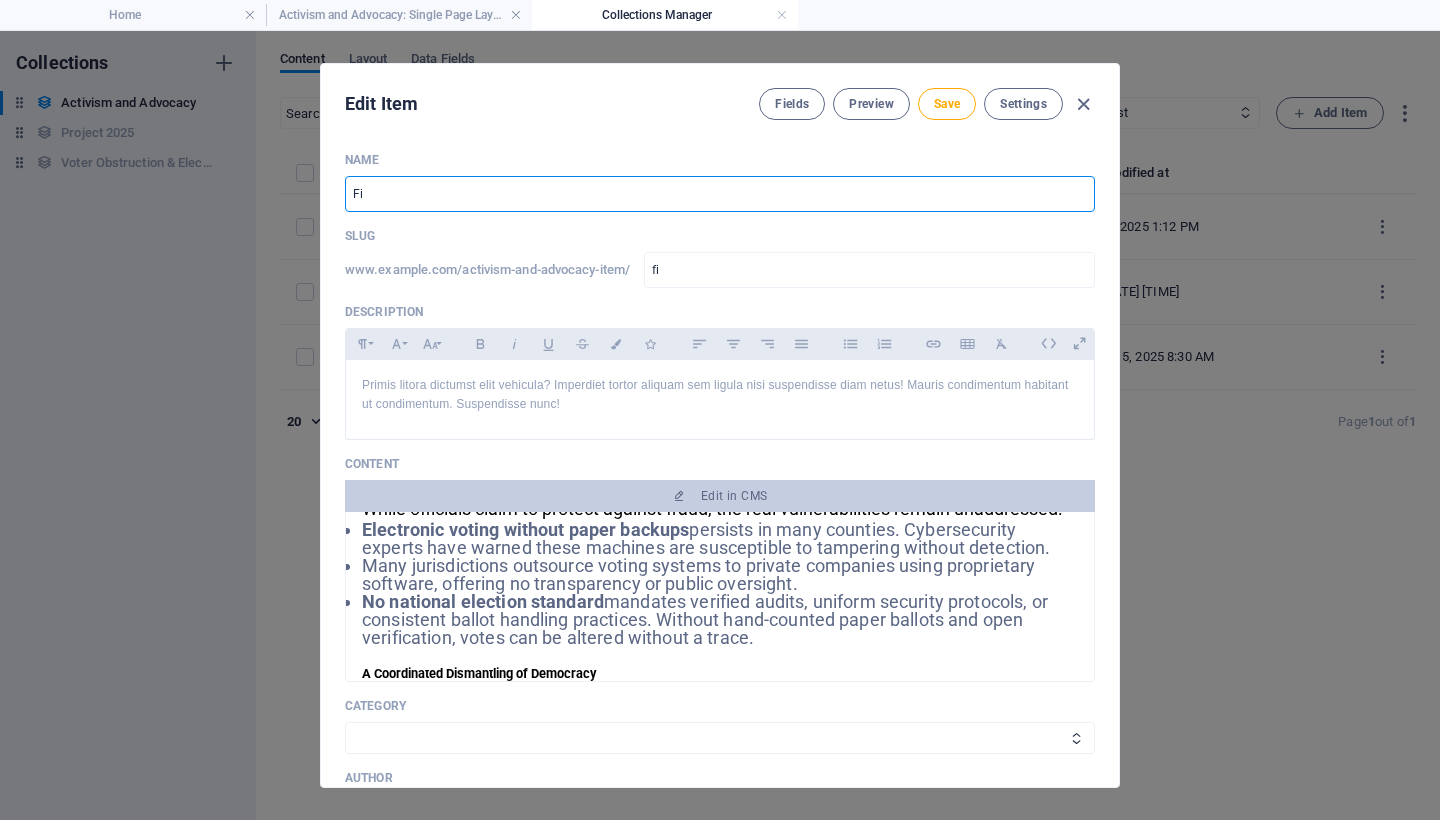 type on "Fig" 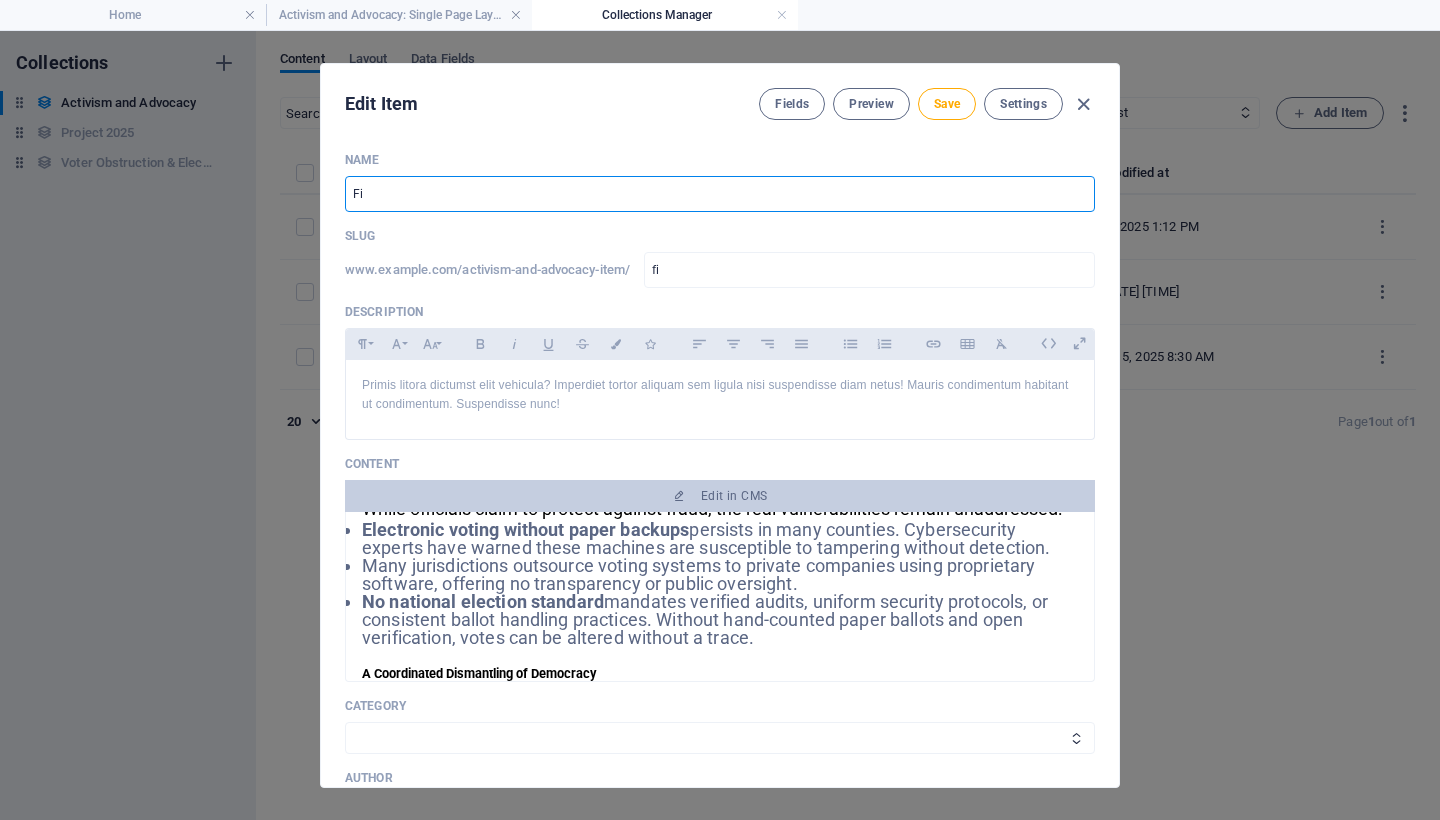 type on "fig" 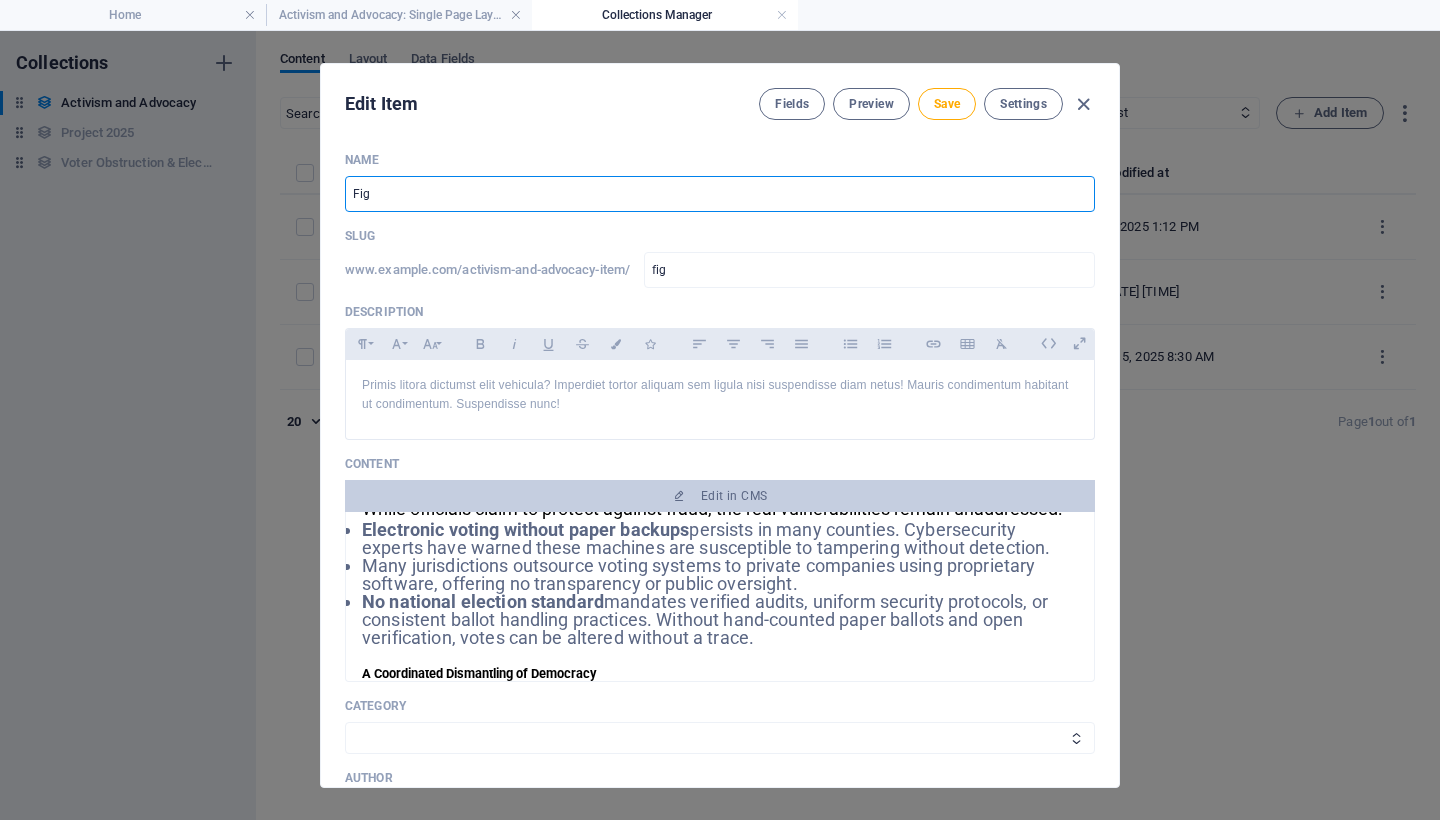 type on "Figh" 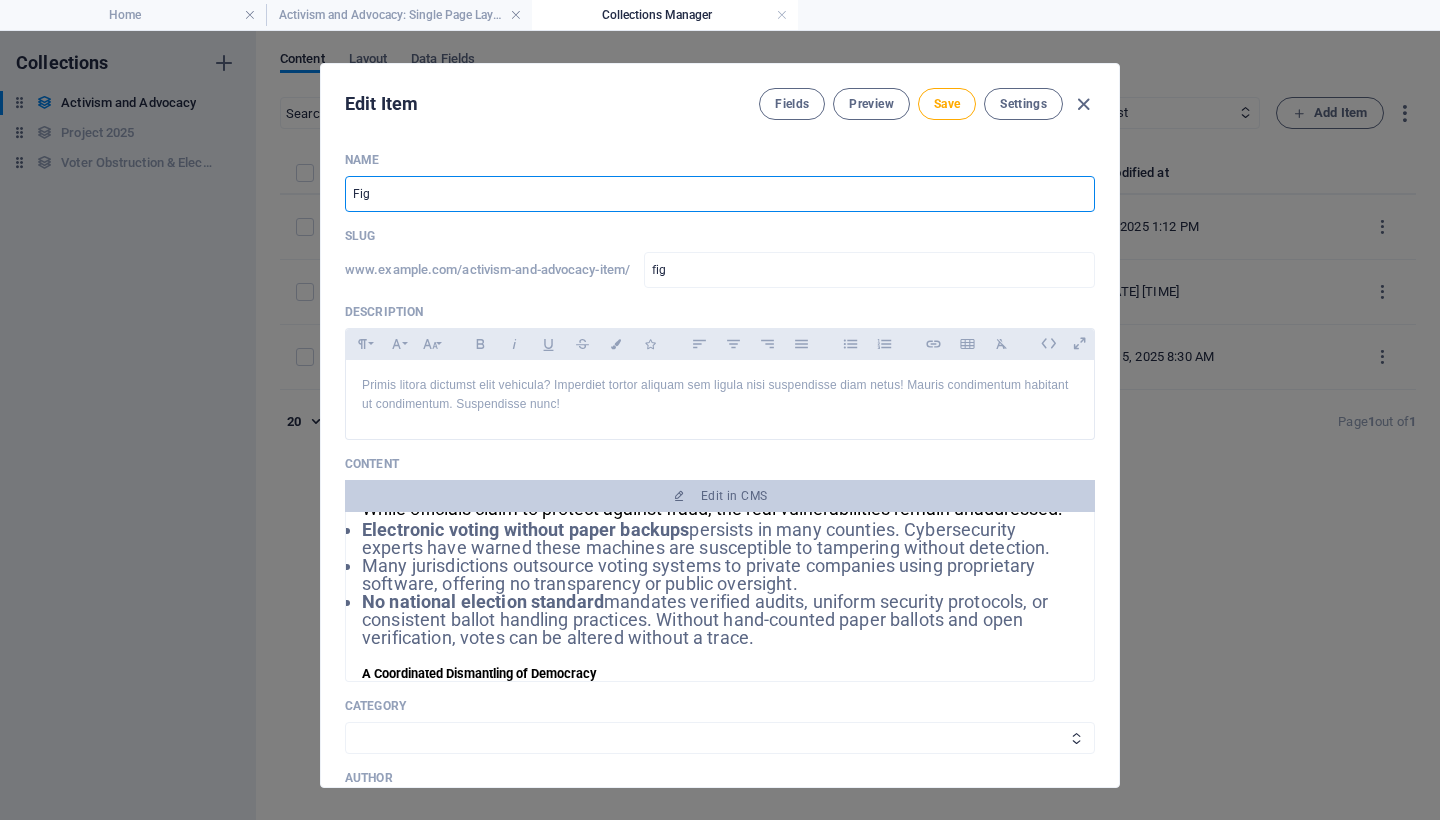 type on "figh" 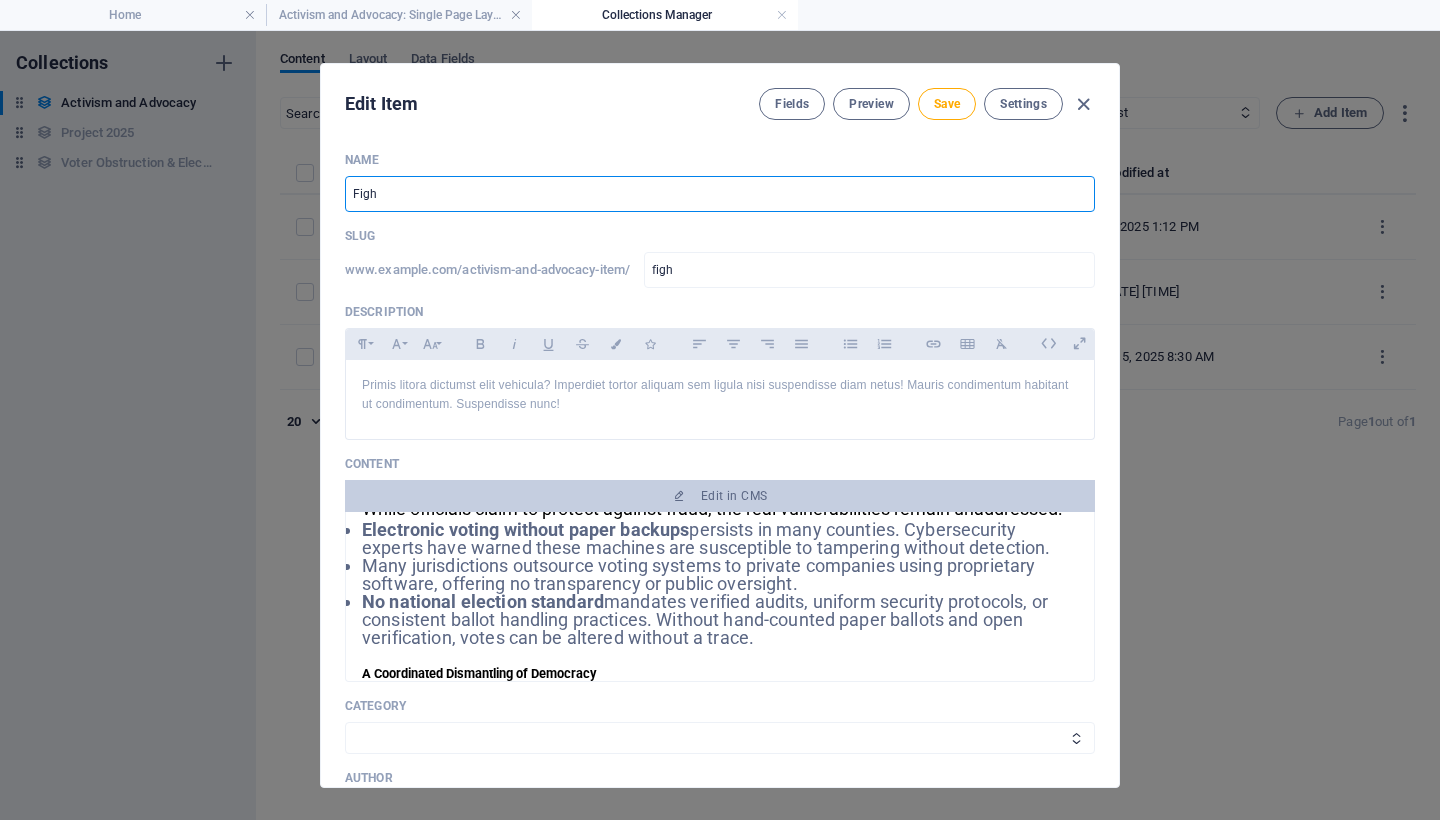 type on "Fight" 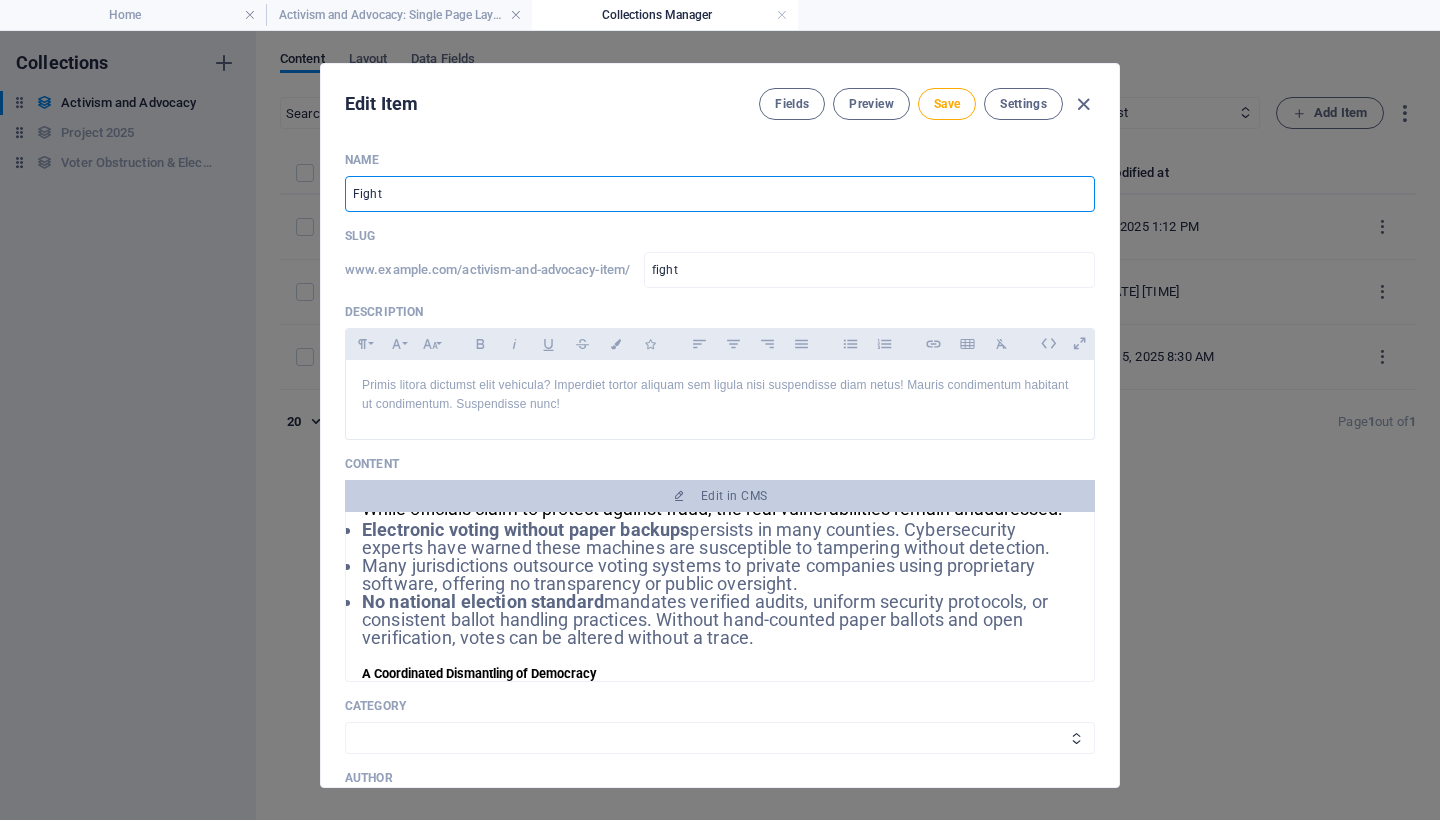 type on "Fight B" 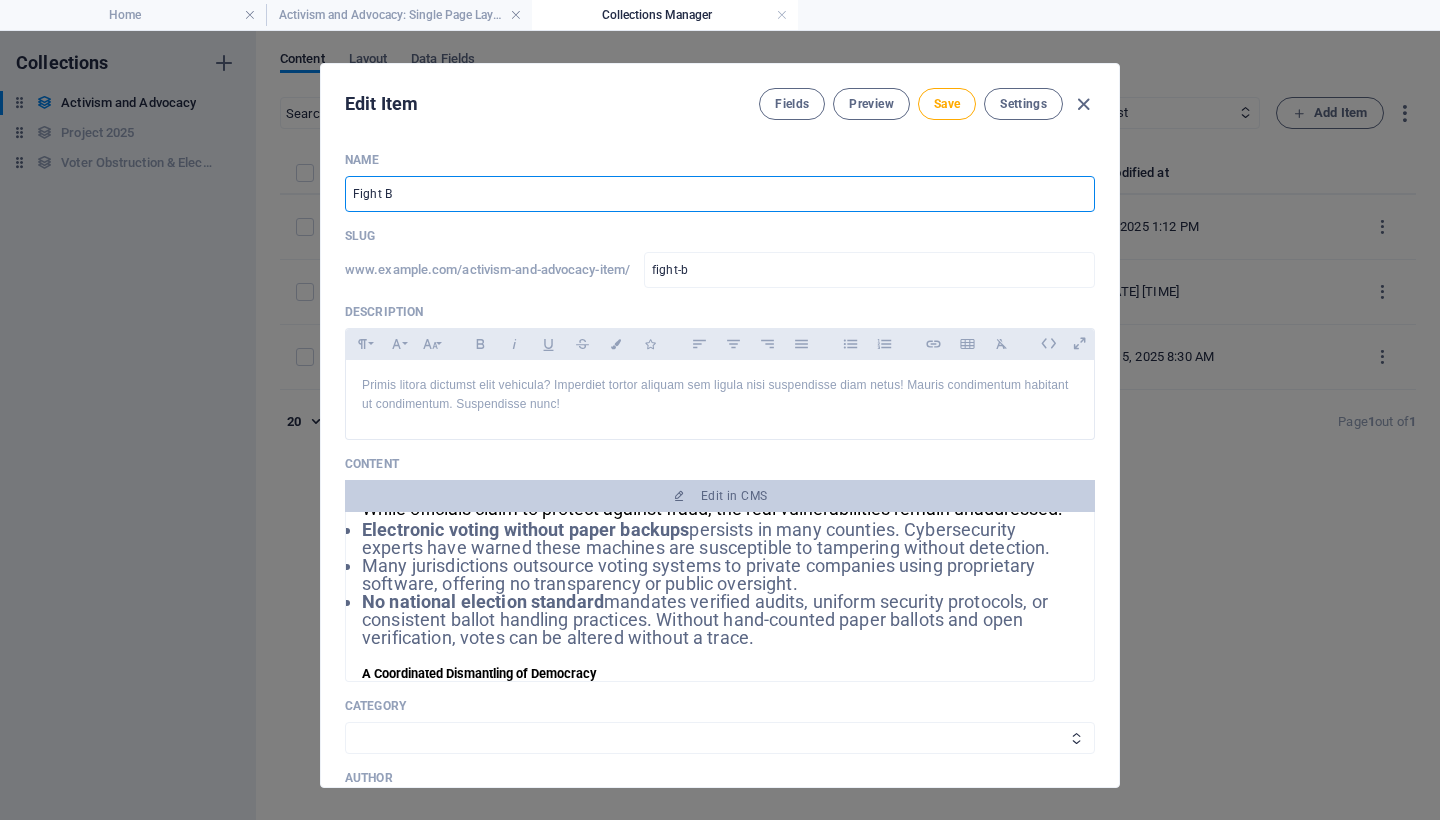 type on "Fight Ba" 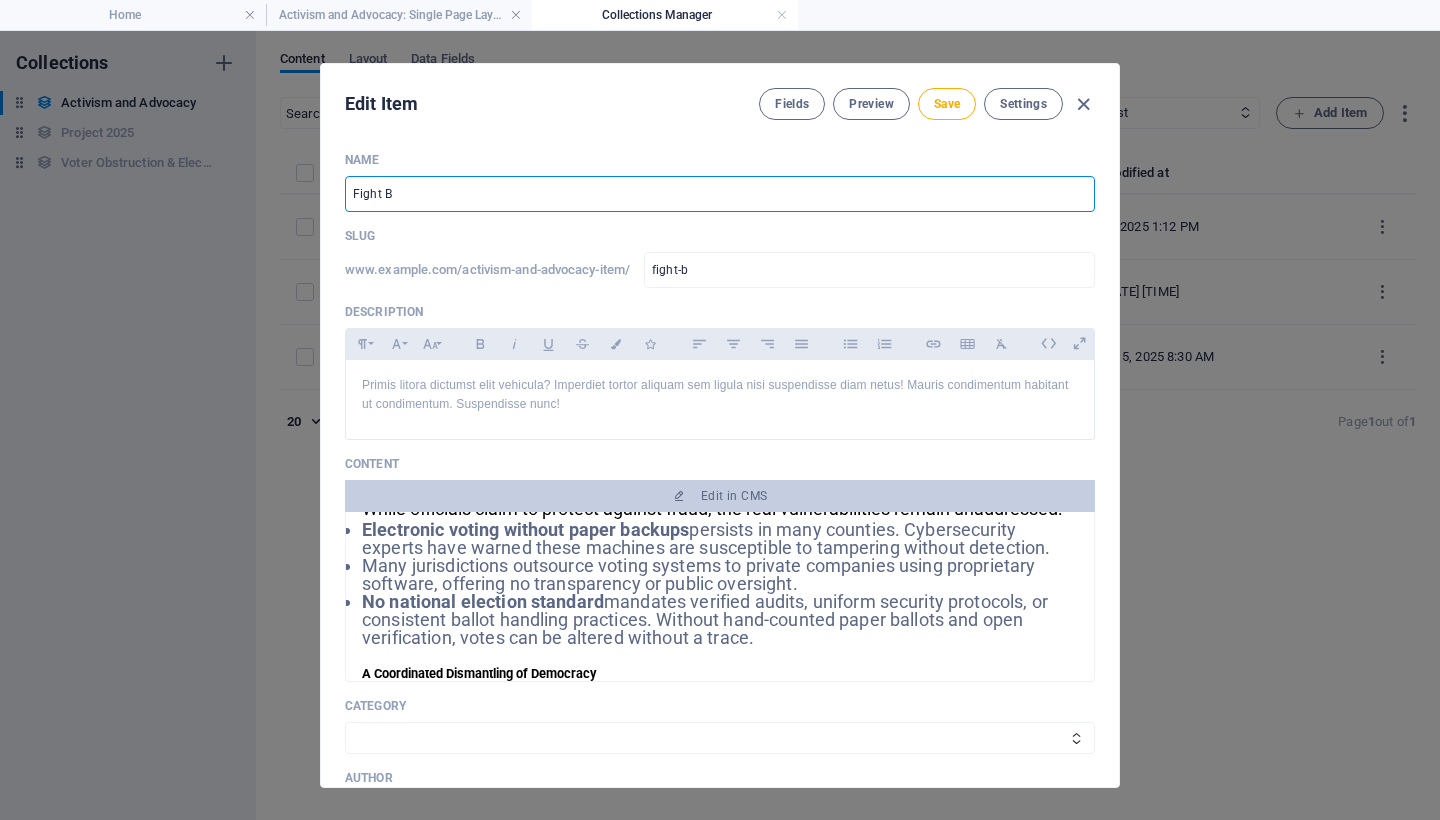 type on "fight-ba" 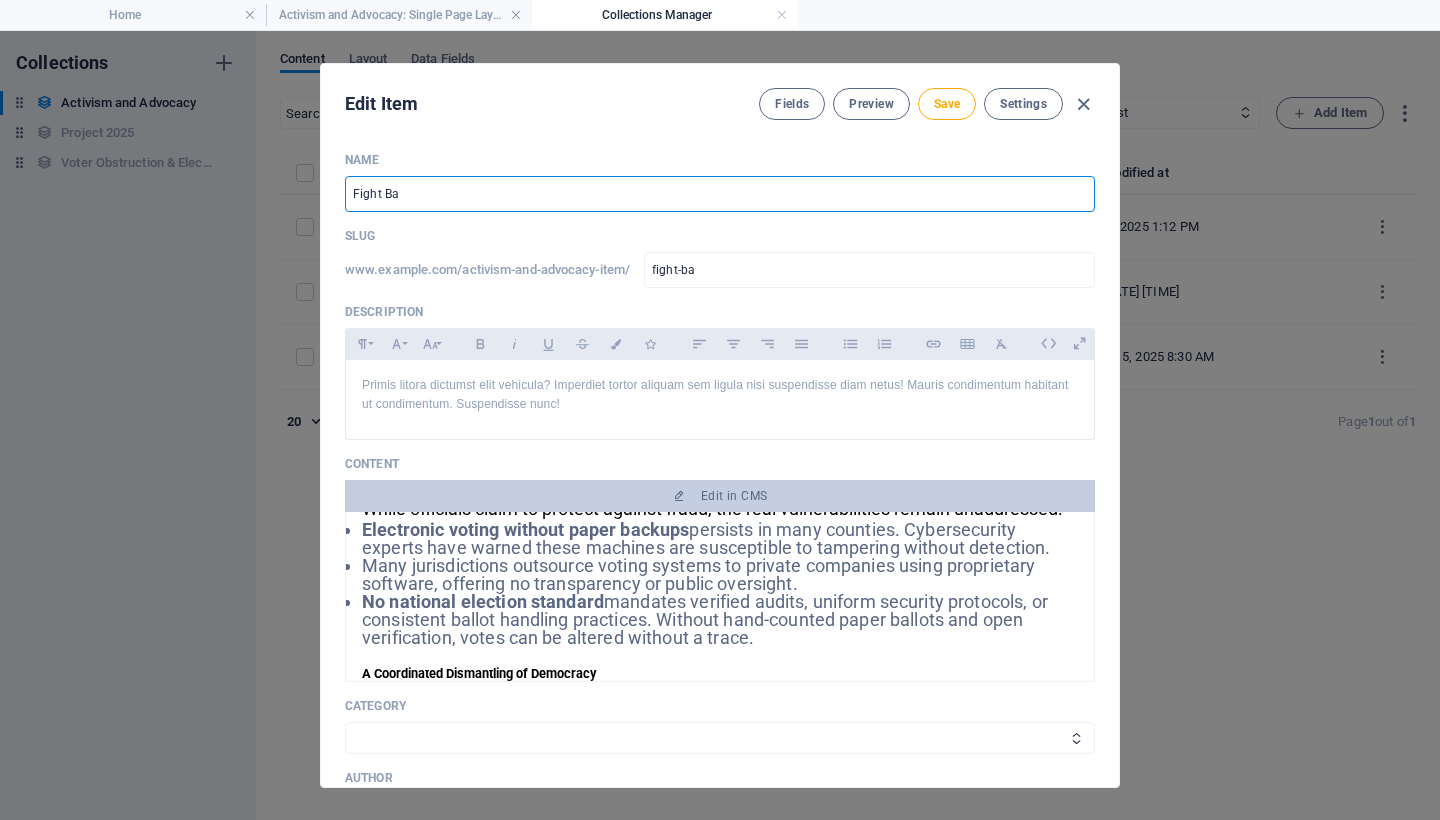 type on "Fight Bac" 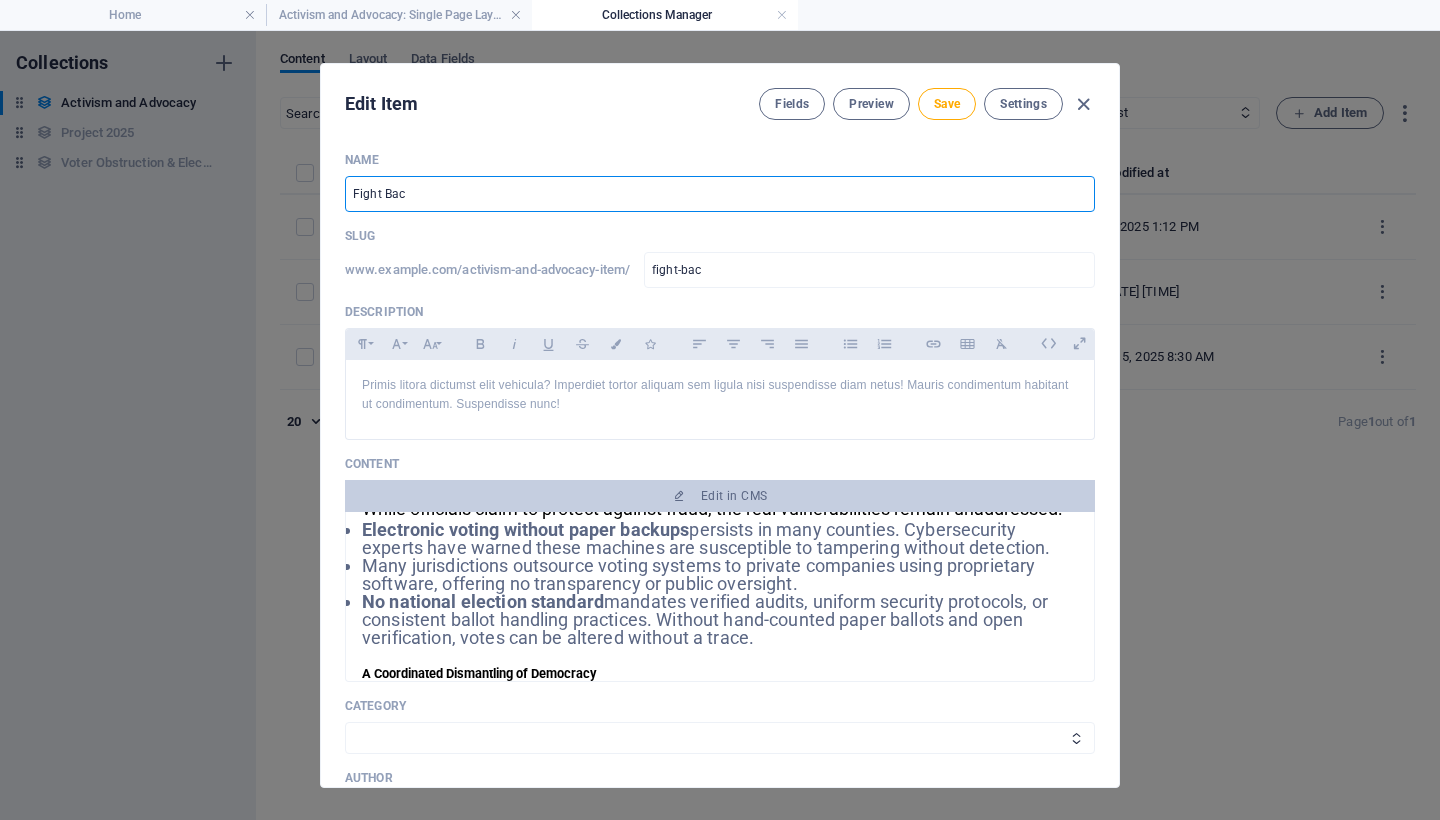 type on "Fight Back" 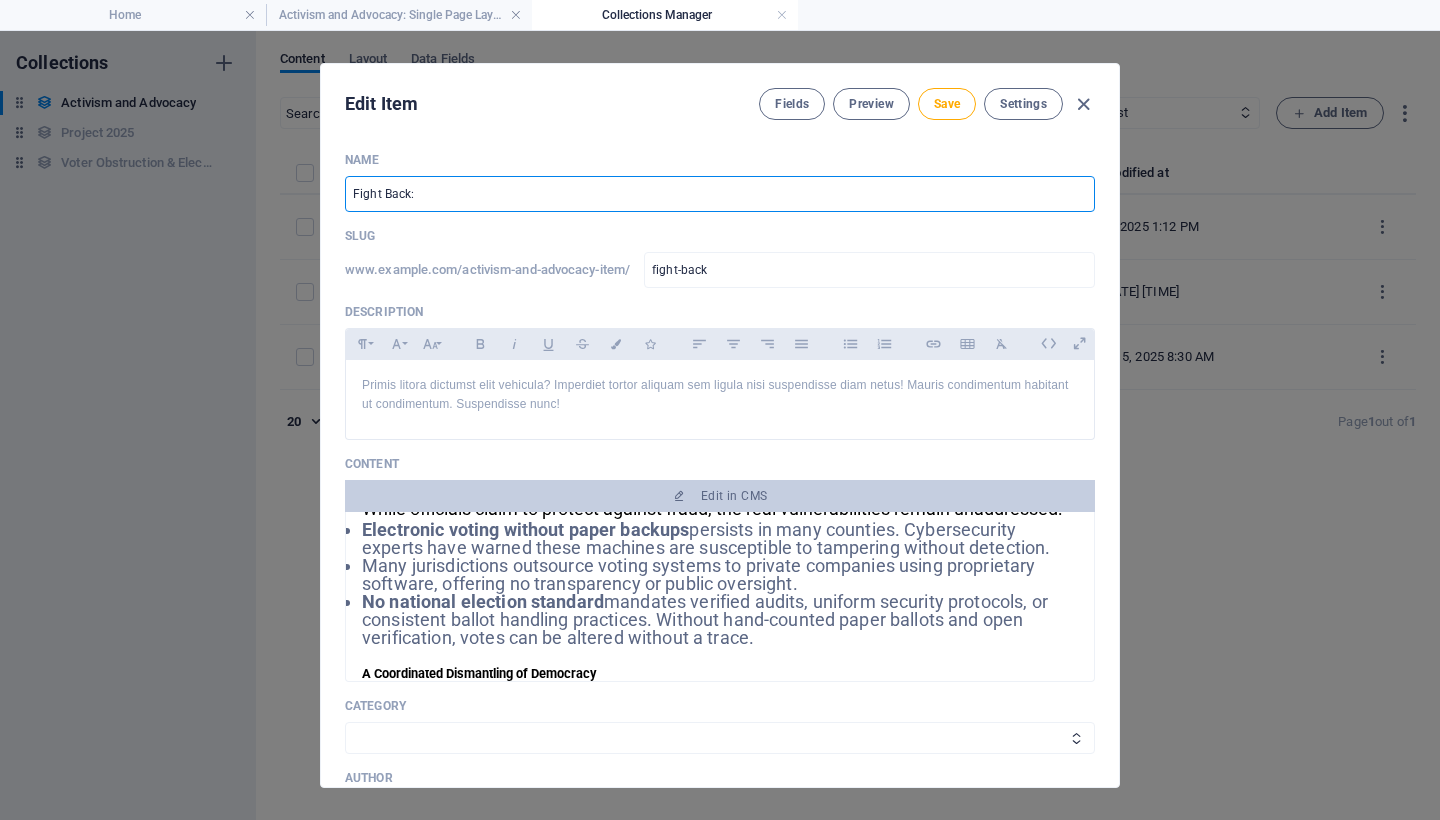 paste on "Voting Rights Under Siege" 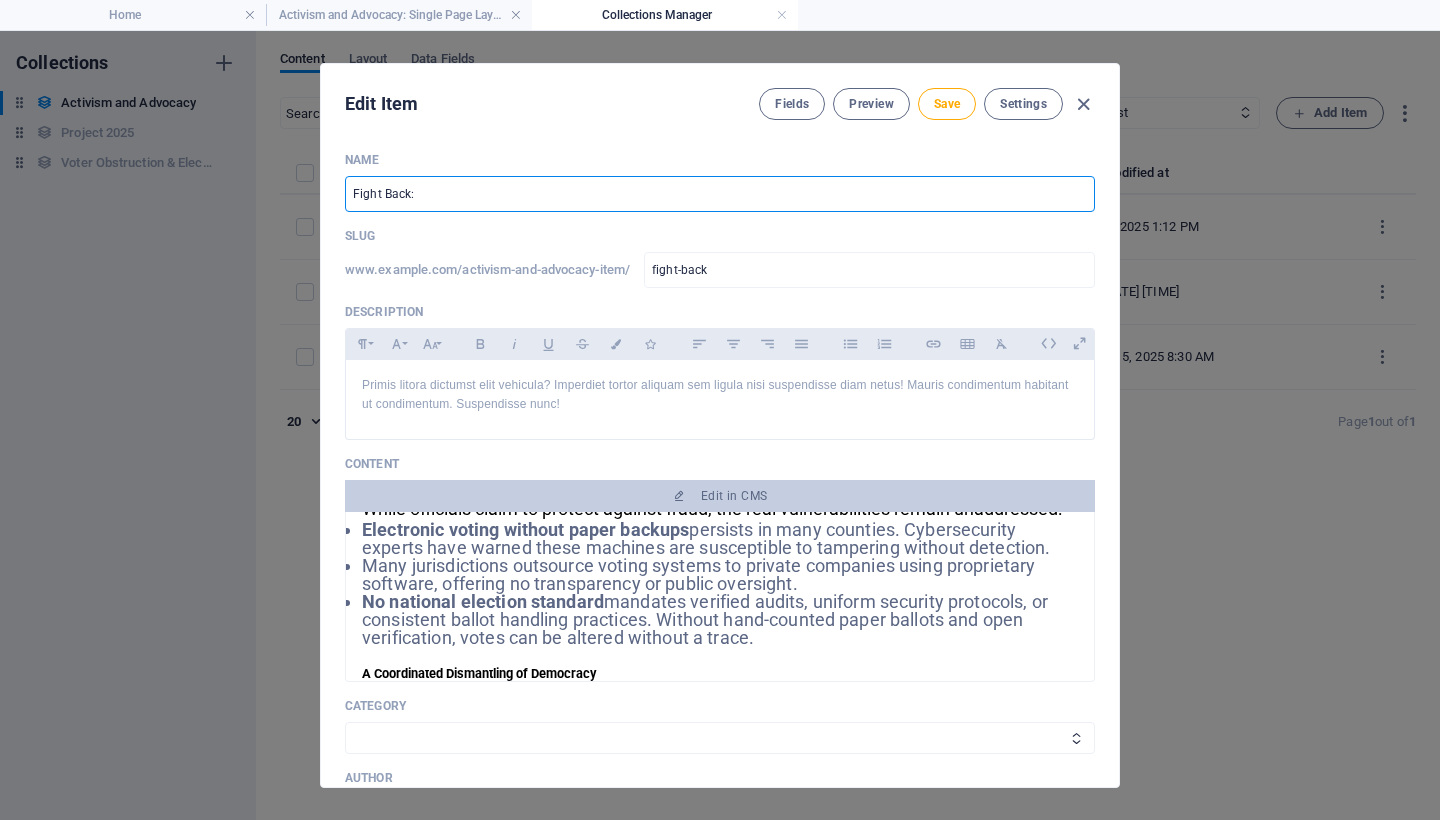 type on "Fight Back: Voting Rights Under Siege" 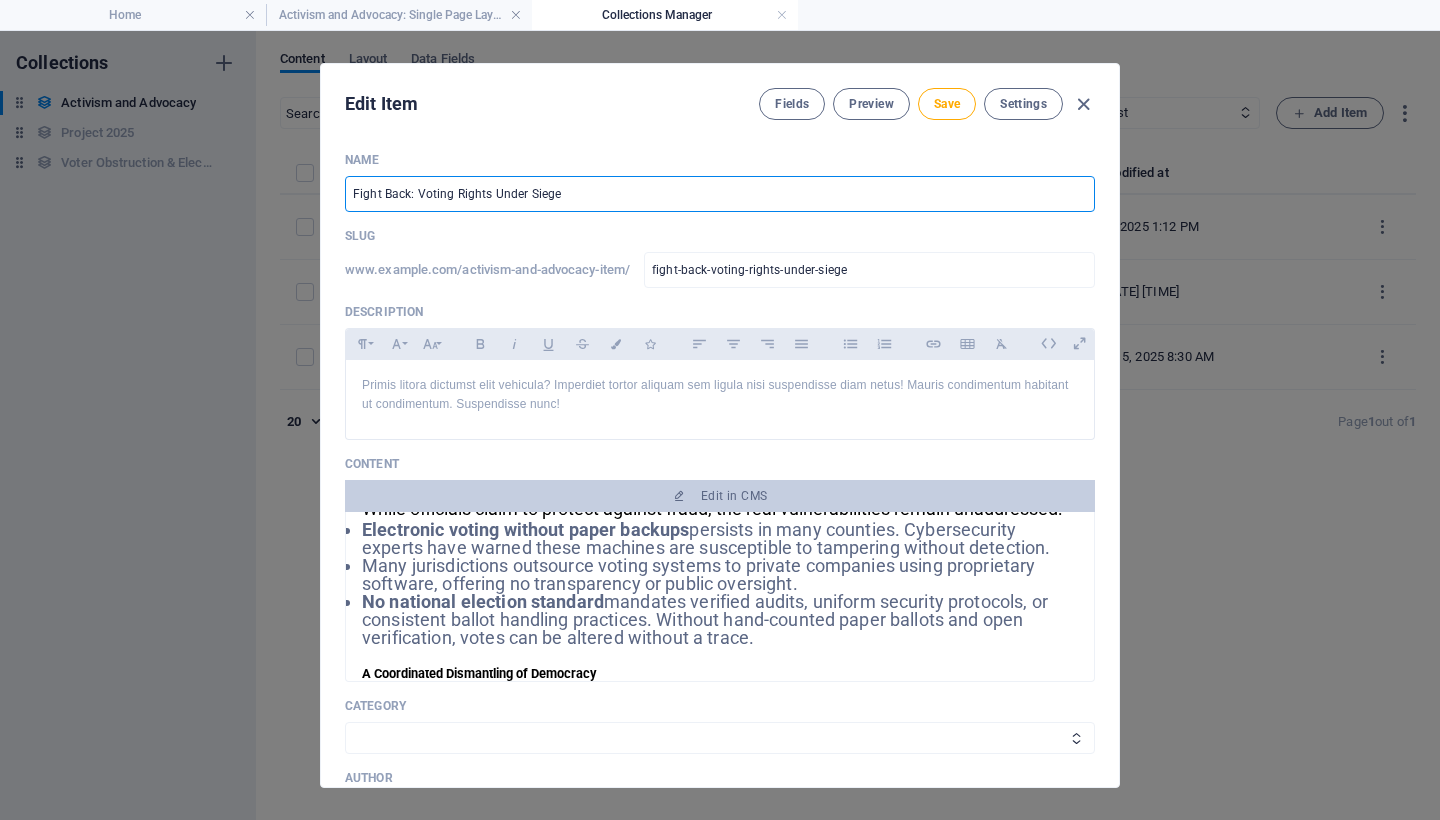 drag, startPoint x: 586, startPoint y: 199, endPoint x: 564, endPoint y: 193, distance: 22.803509 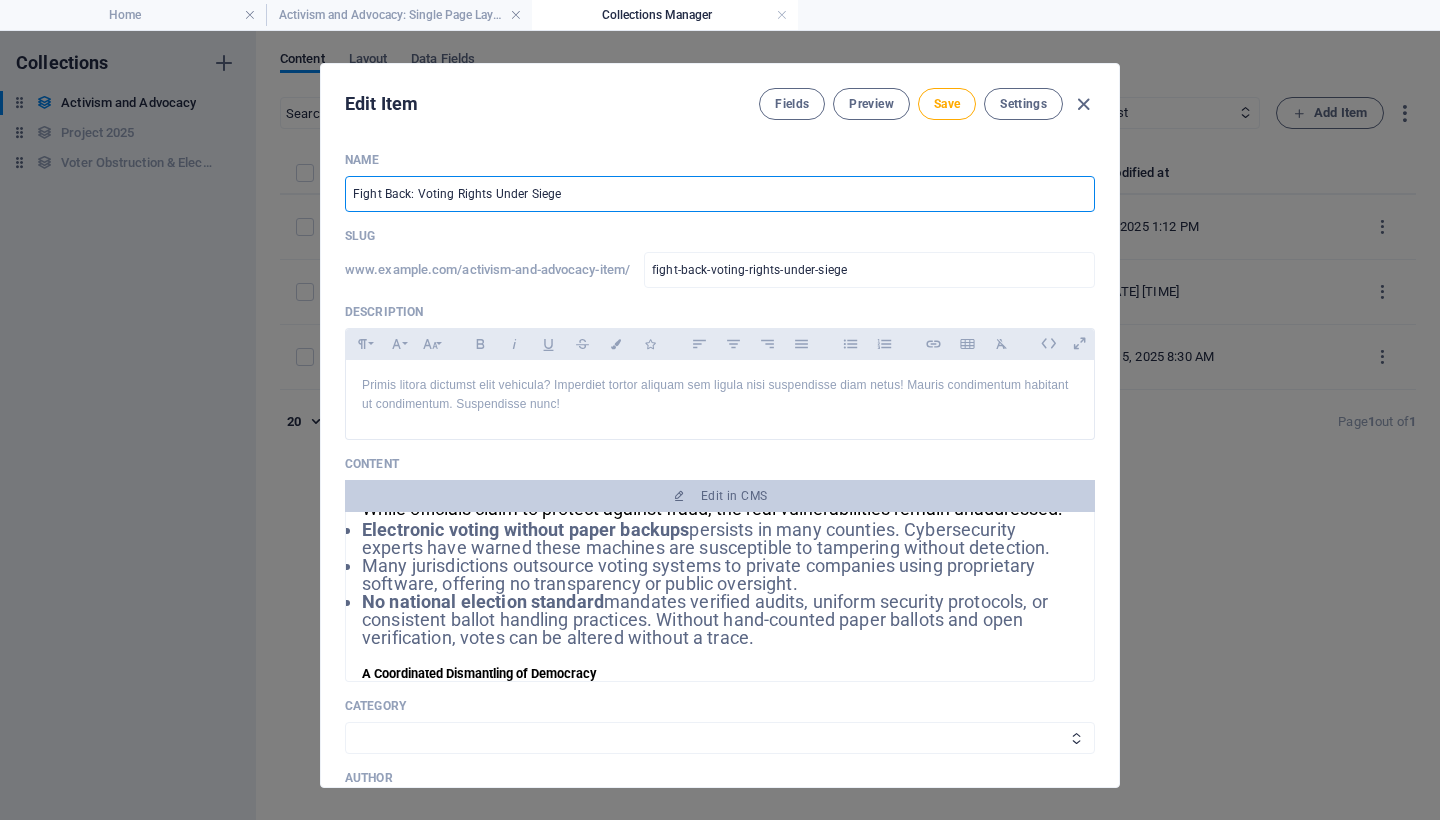 click on "Fight Back: Voting Rights Under Siege" at bounding box center (720, 194) 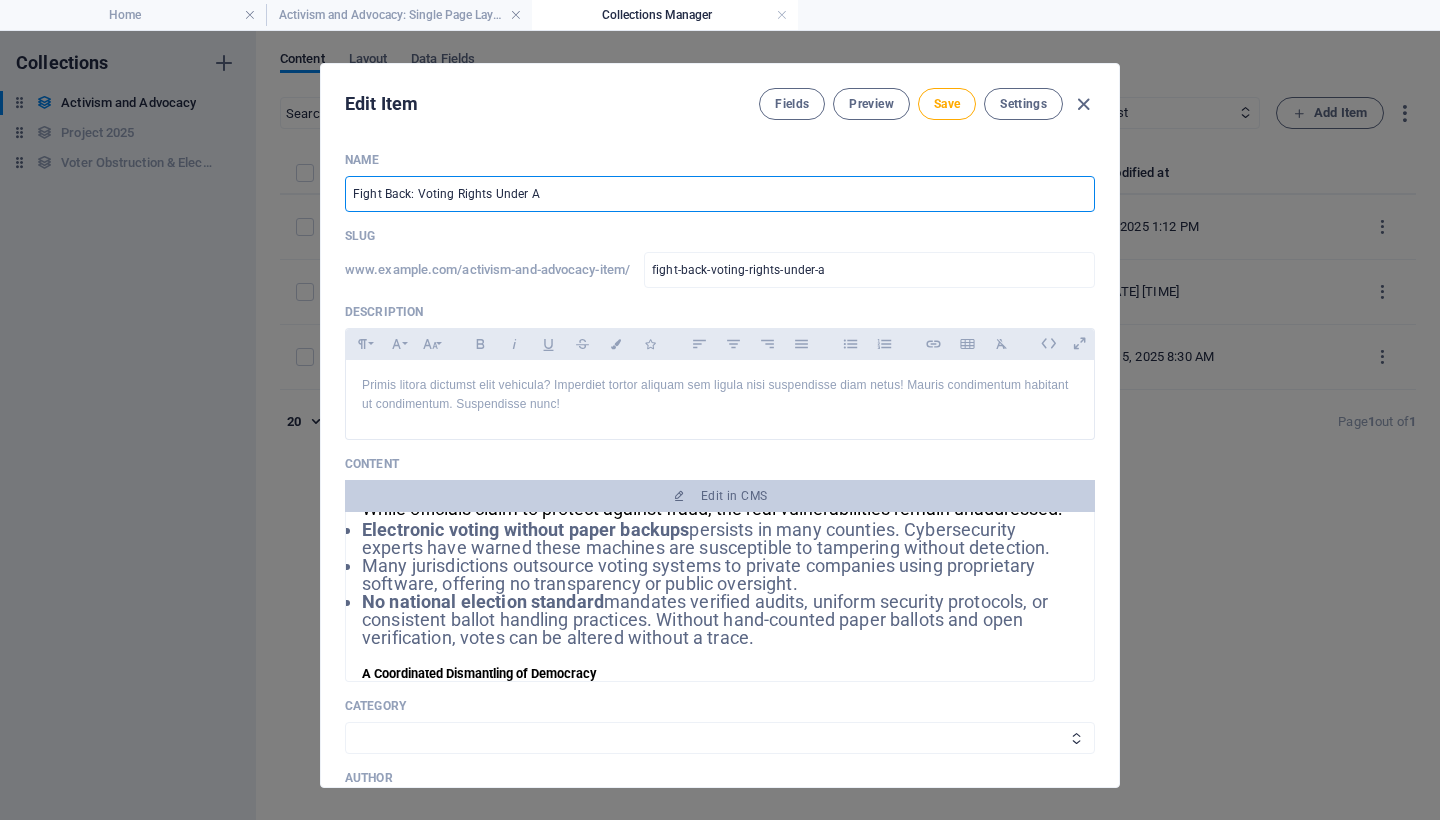 type on "Fight Back: Voting Rights Under At" 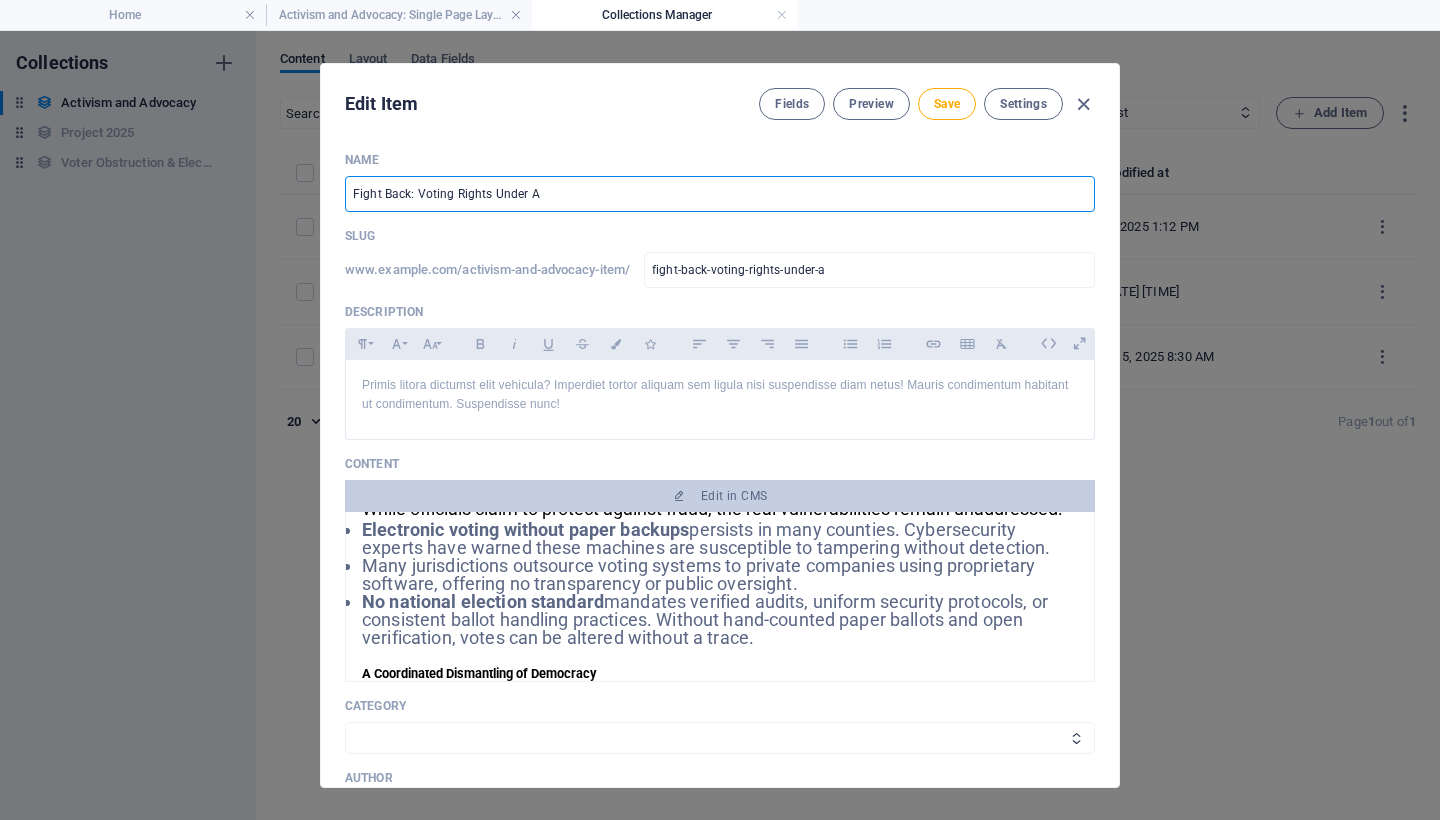 type on "fight-back-voting-rights-under-at" 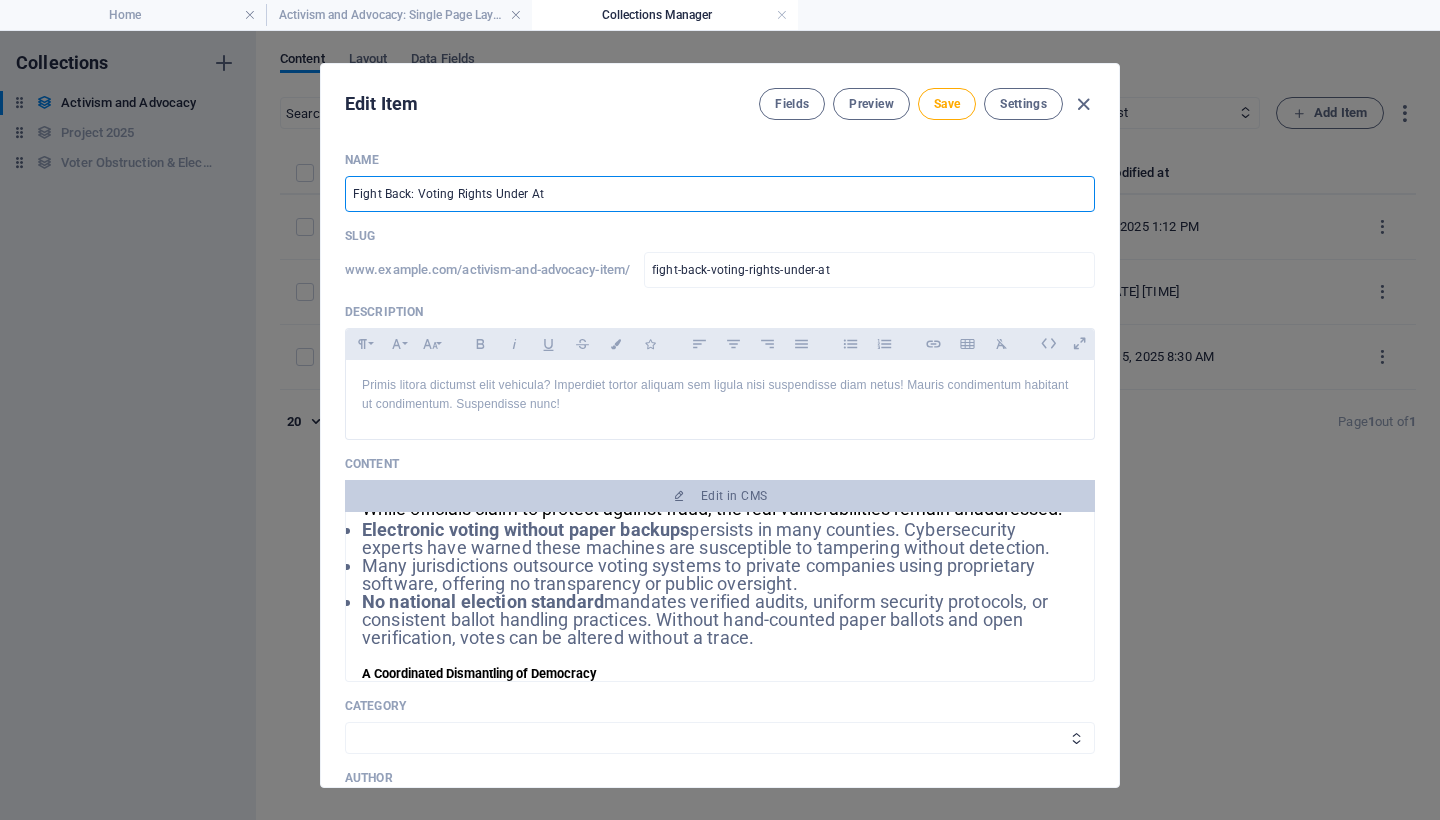 type on "Fight Back: Voting Rights Under Att" 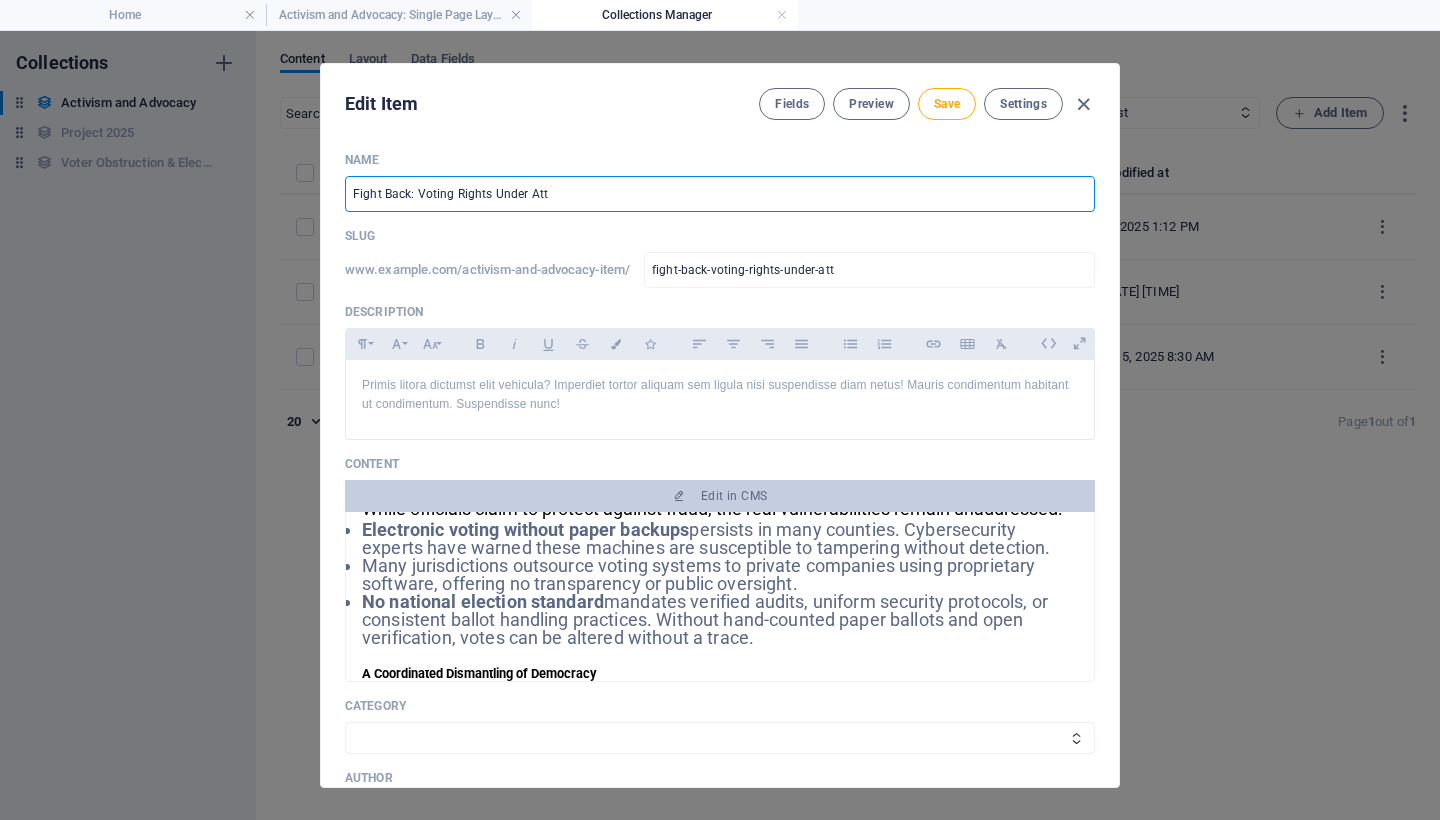 type on "Fight Back: Voting Rights Under Atta" 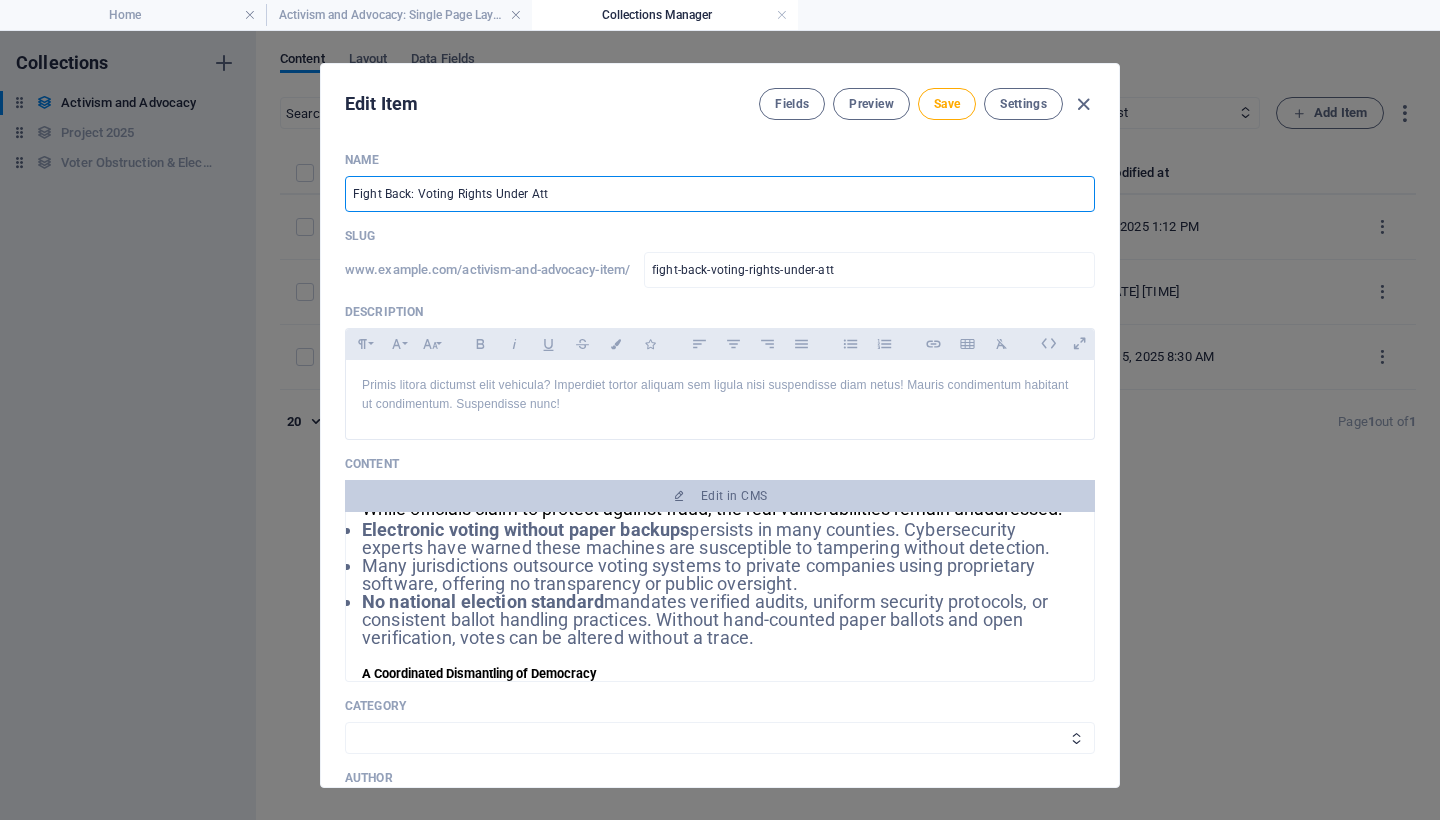 type on "fight-back-voting-rights-under-atta" 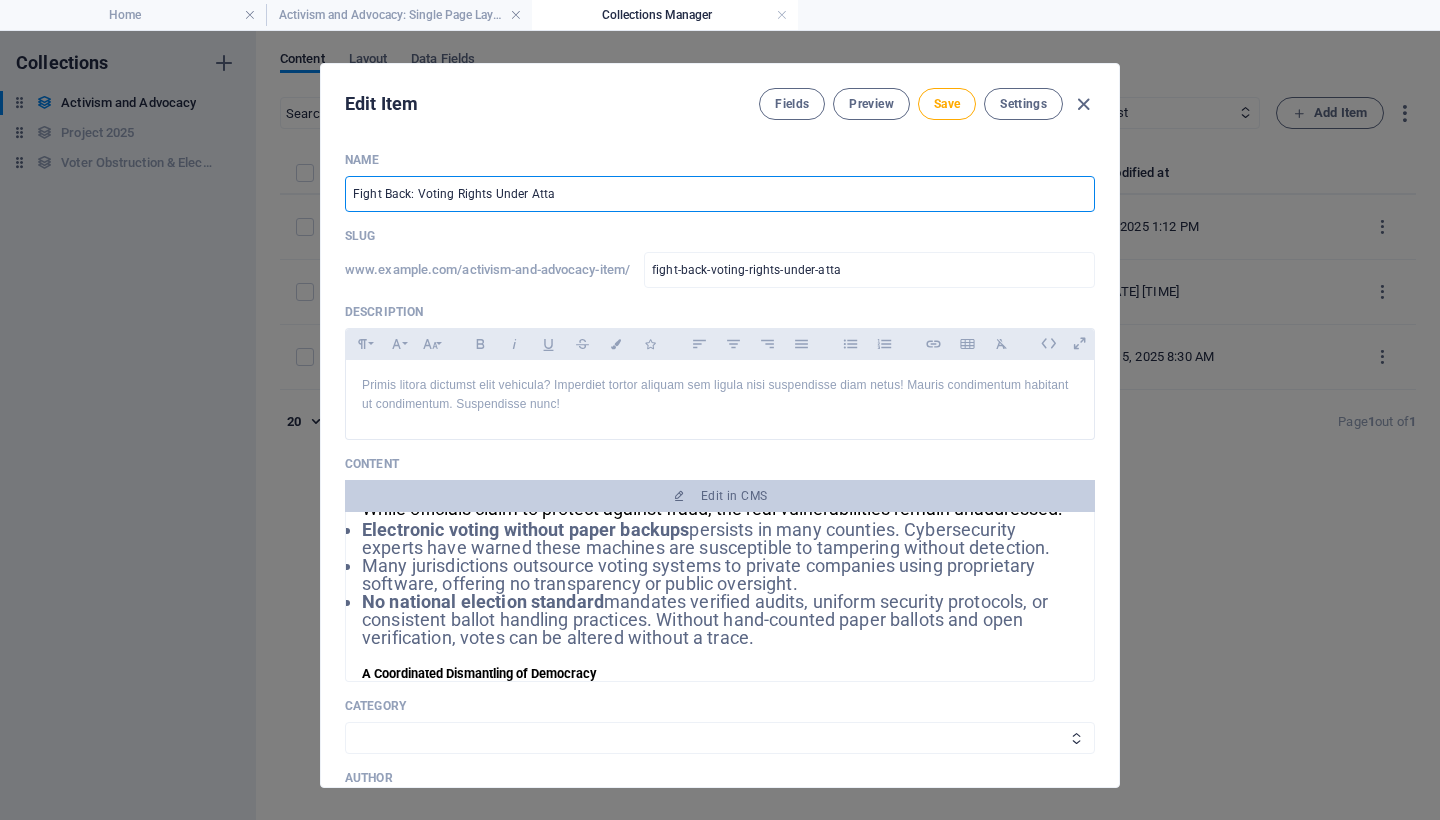 type on "Fight Back: Voting Rights Under Attac" 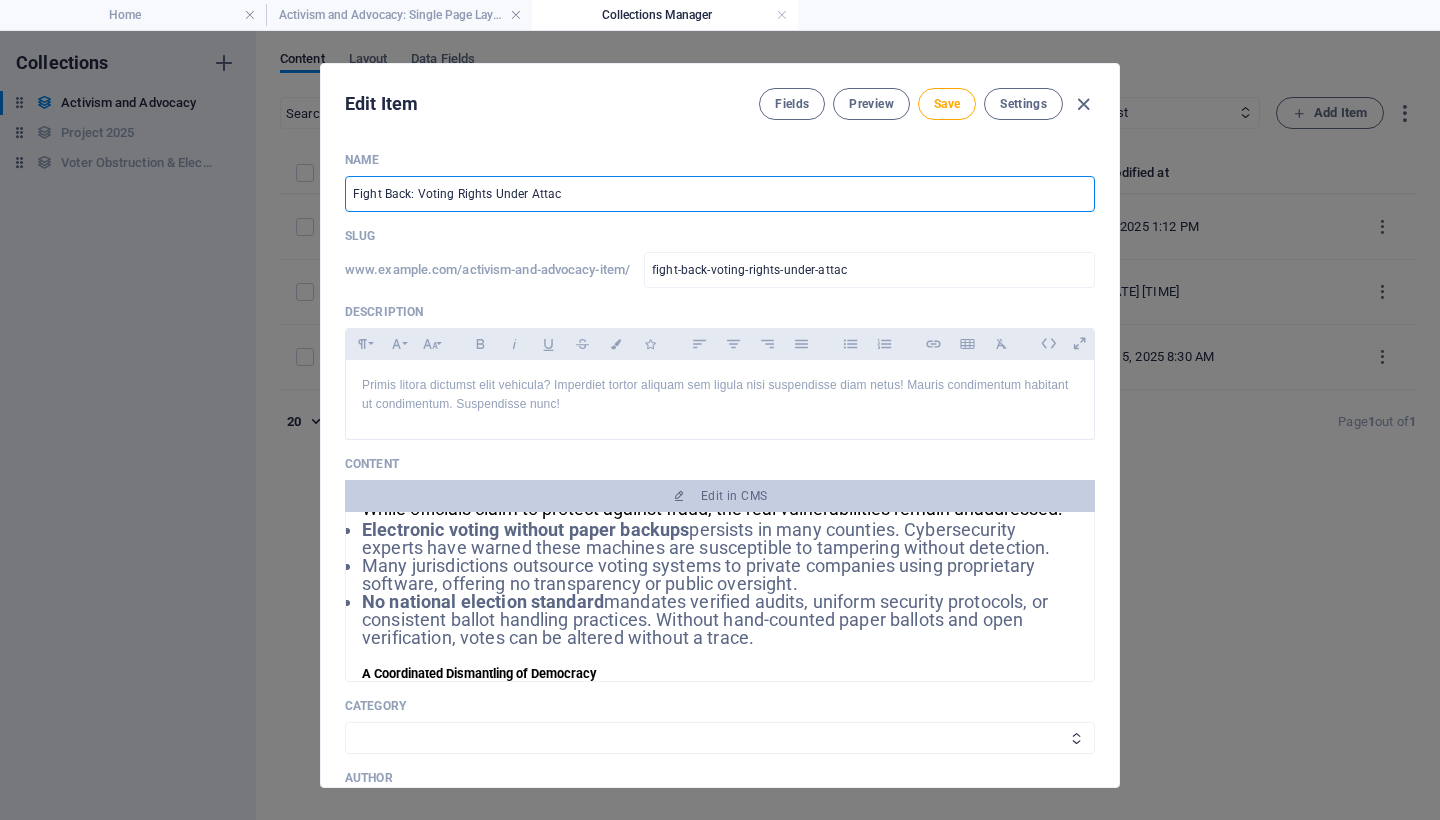 type on "Fight Back: Voting Rights Under Attack" 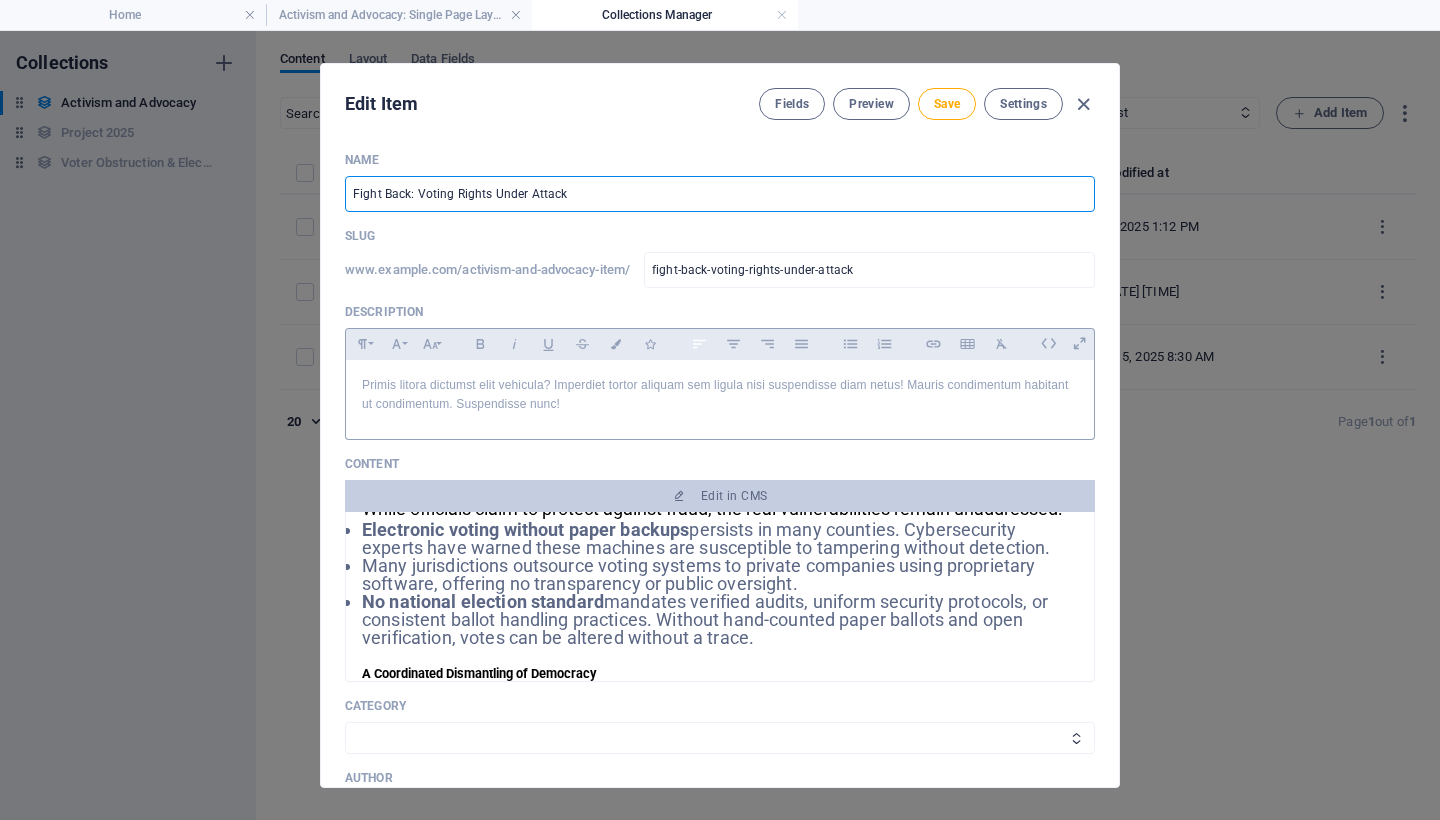 scroll, scrollTop: 196, scrollLeft: 0, axis: vertical 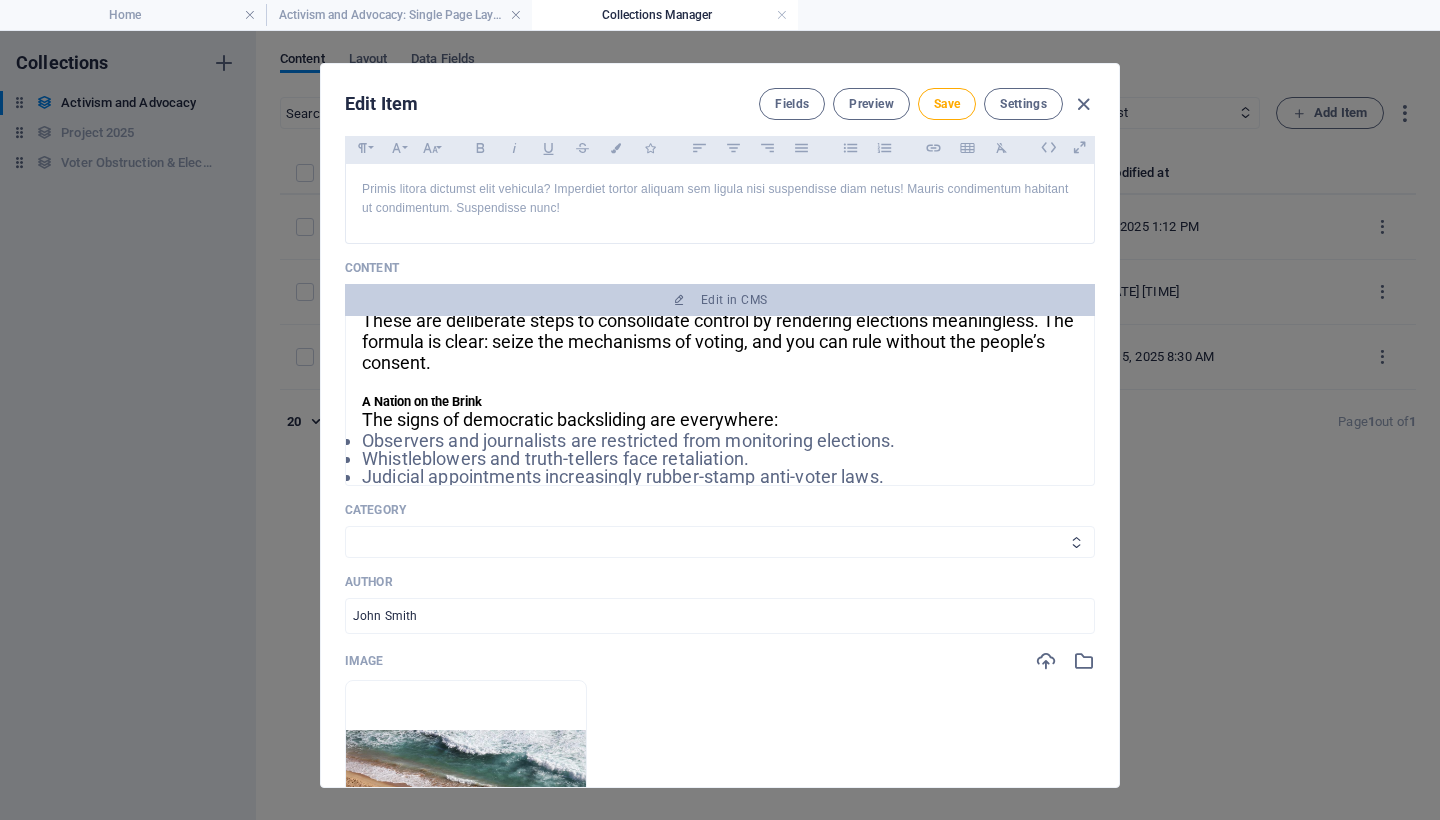 type on "Fight Back: Voting Rights Under Attack" 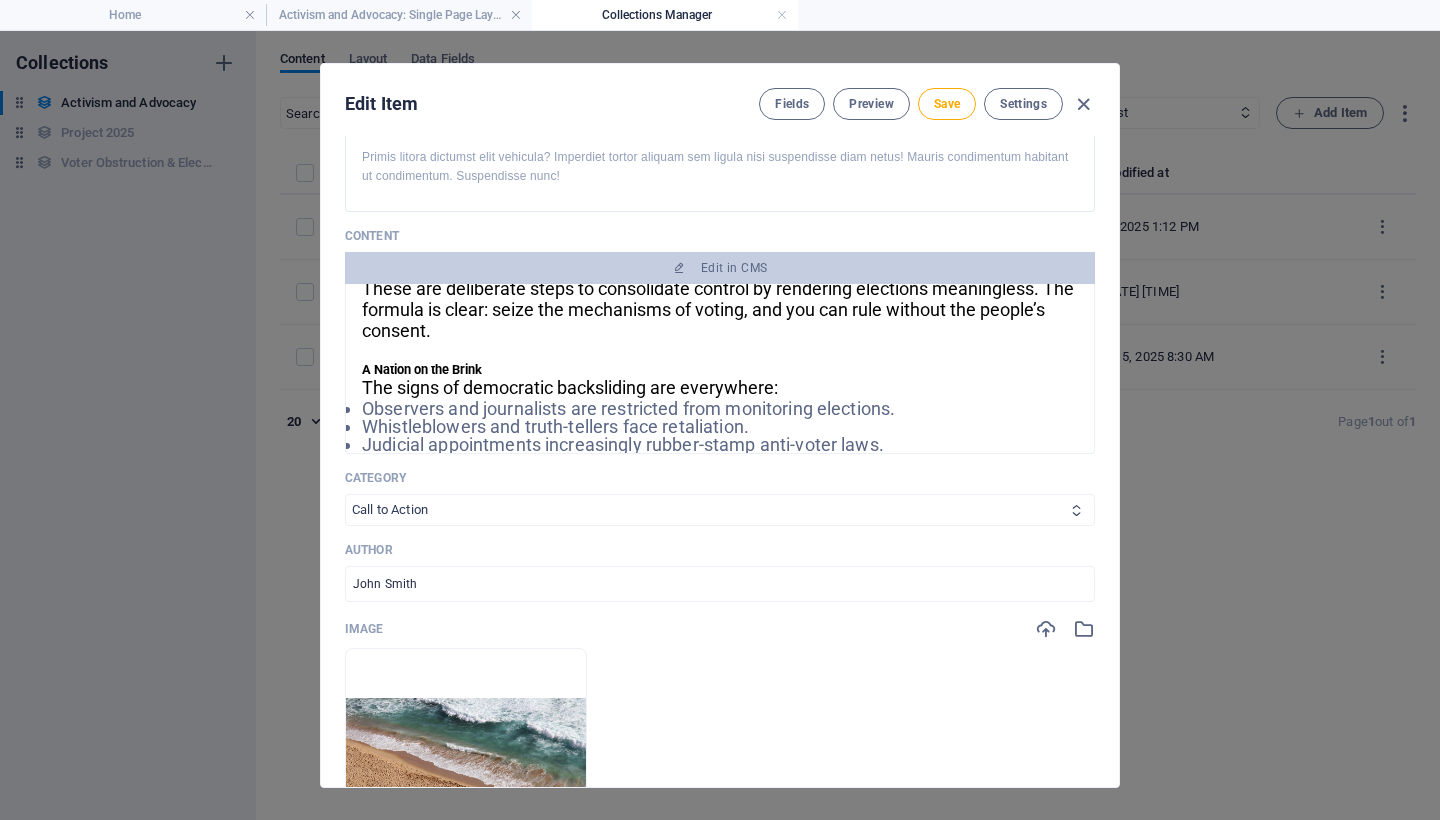 scroll, scrollTop: 304, scrollLeft: 0, axis: vertical 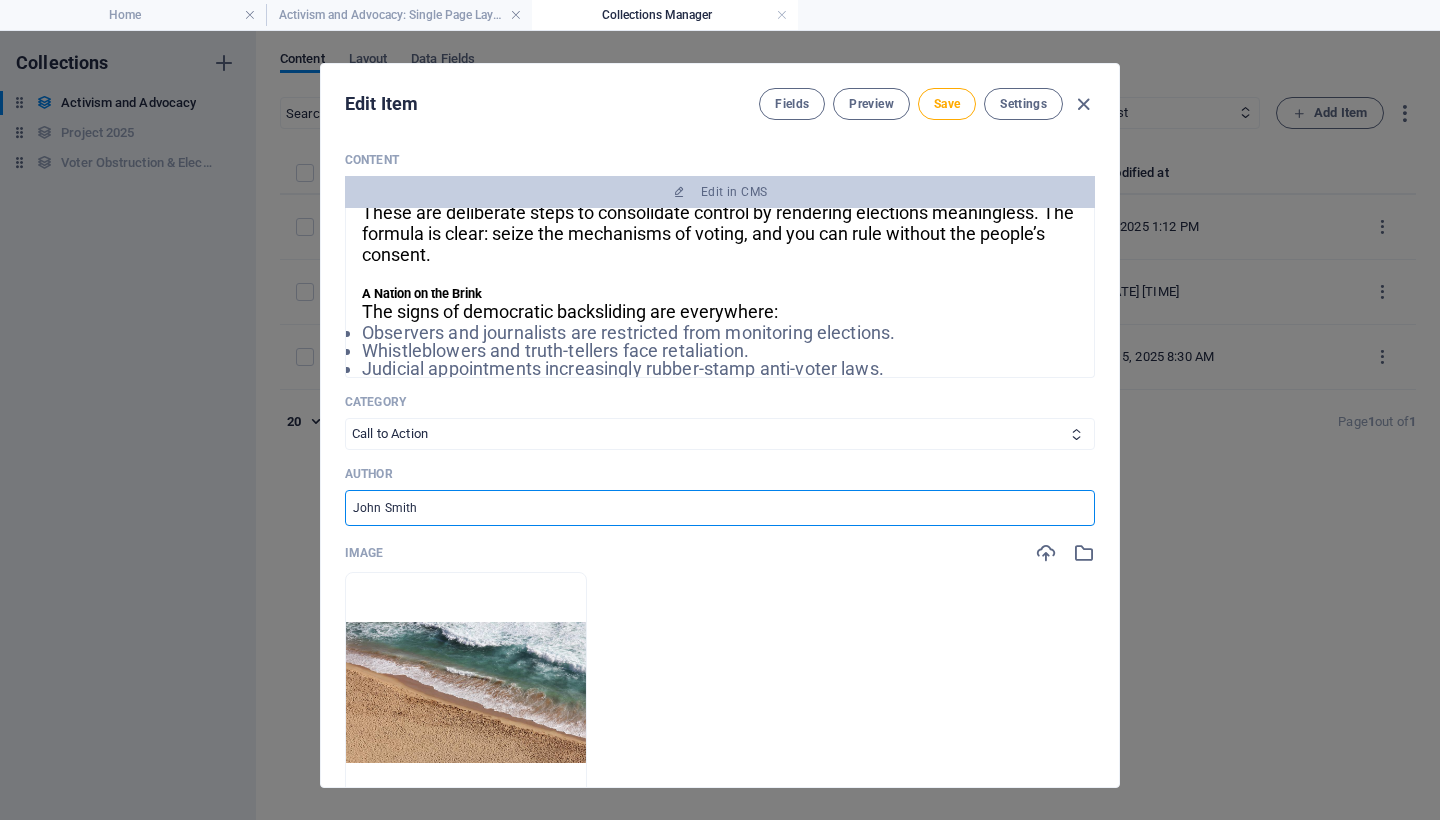 drag, startPoint x: 525, startPoint y: 504, endPoint x: 277, endPoint y: 503, distance: 248.00201 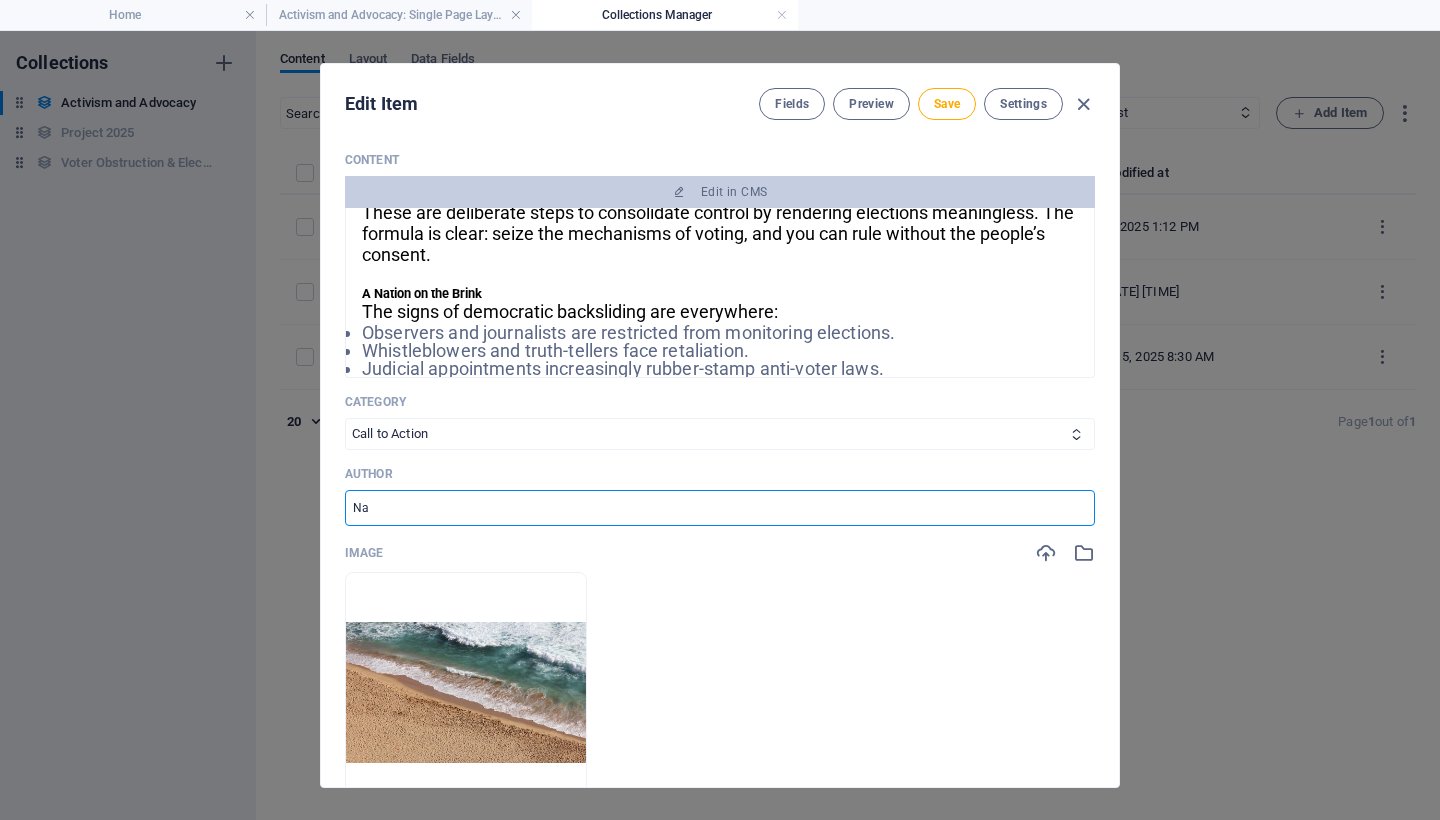 type on "N" 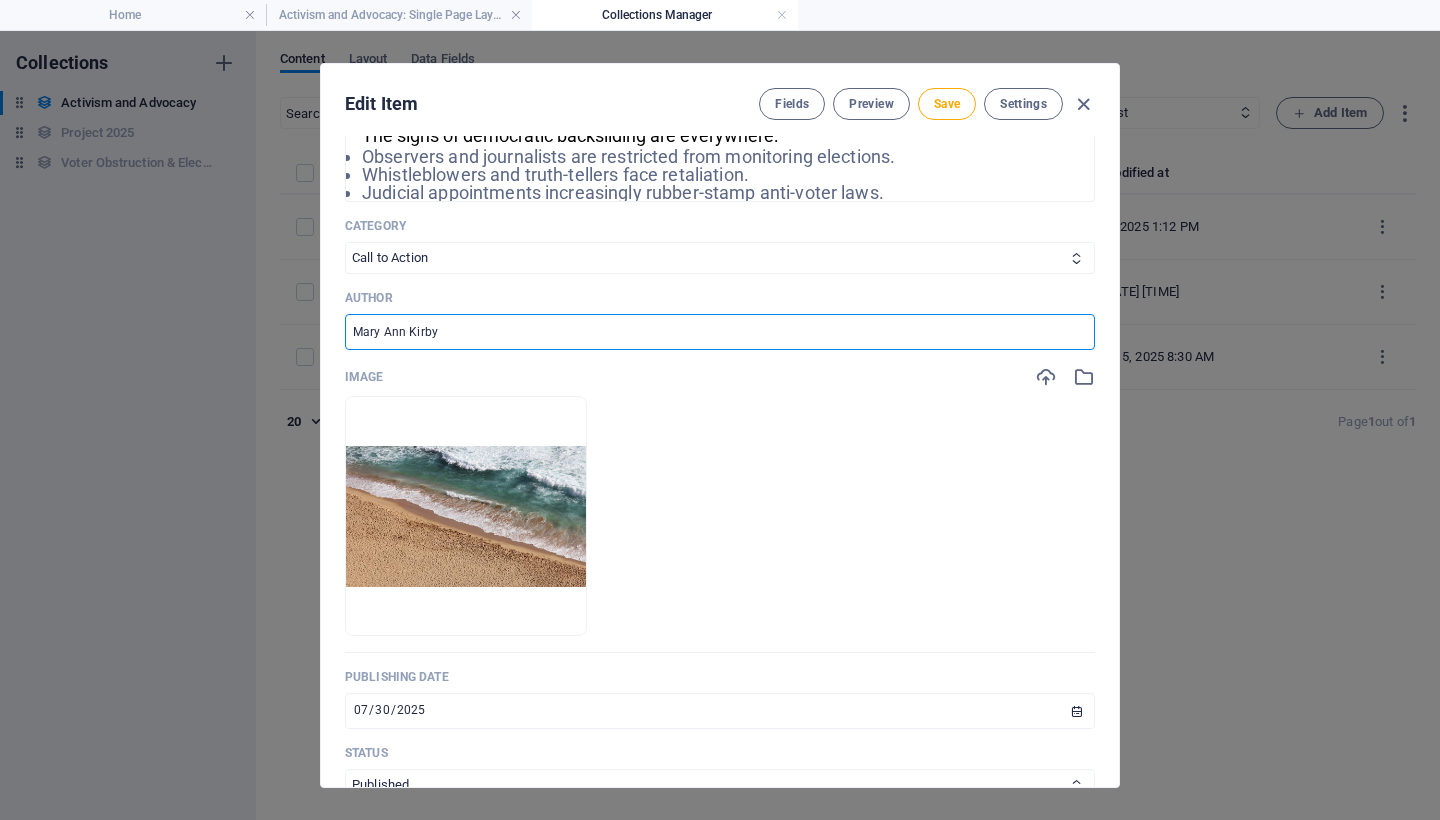 scroll, scrollTop: 648, scrollLeft: 0, axis: vertical 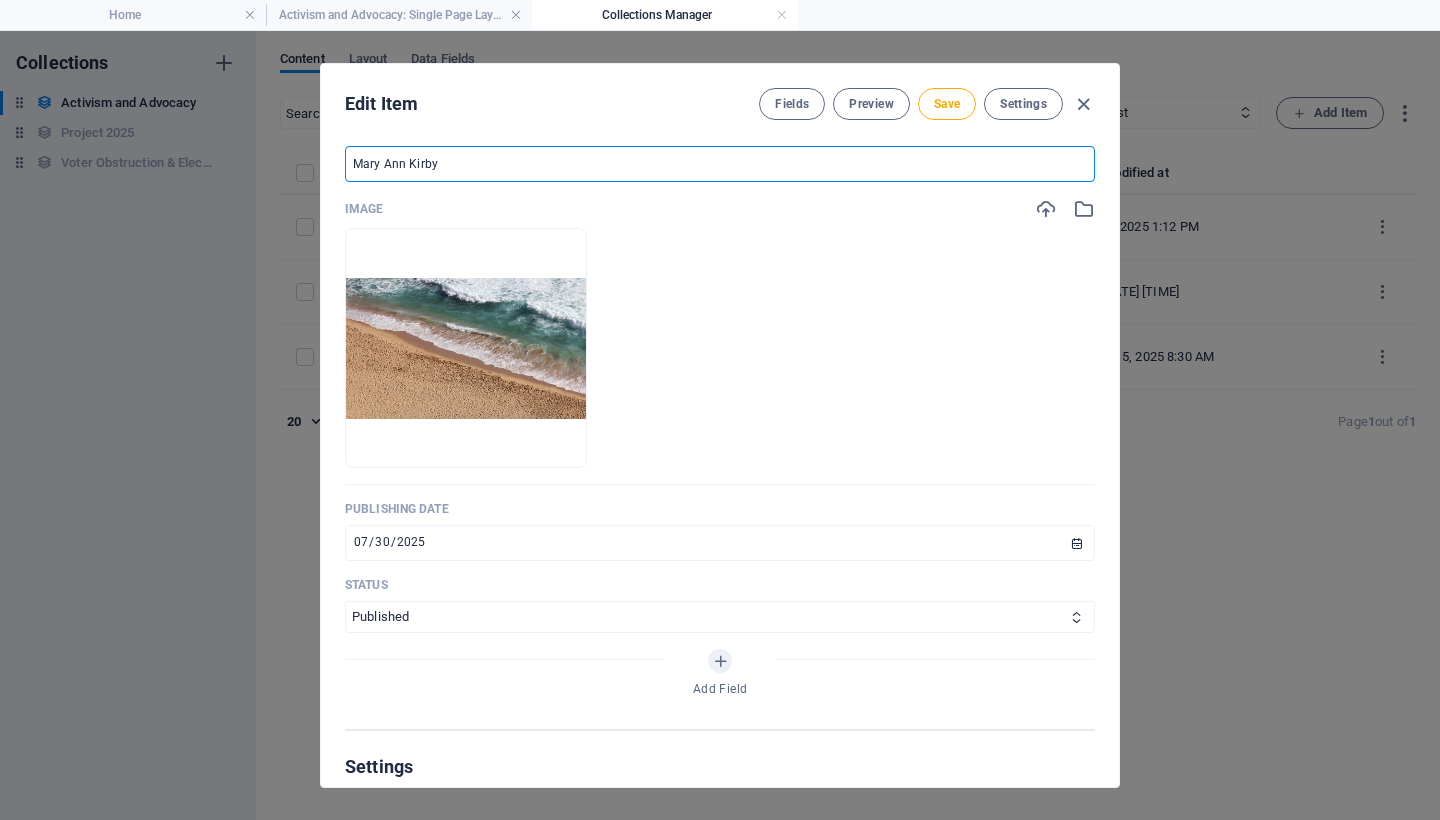 type on "Mary Ann Kirby" 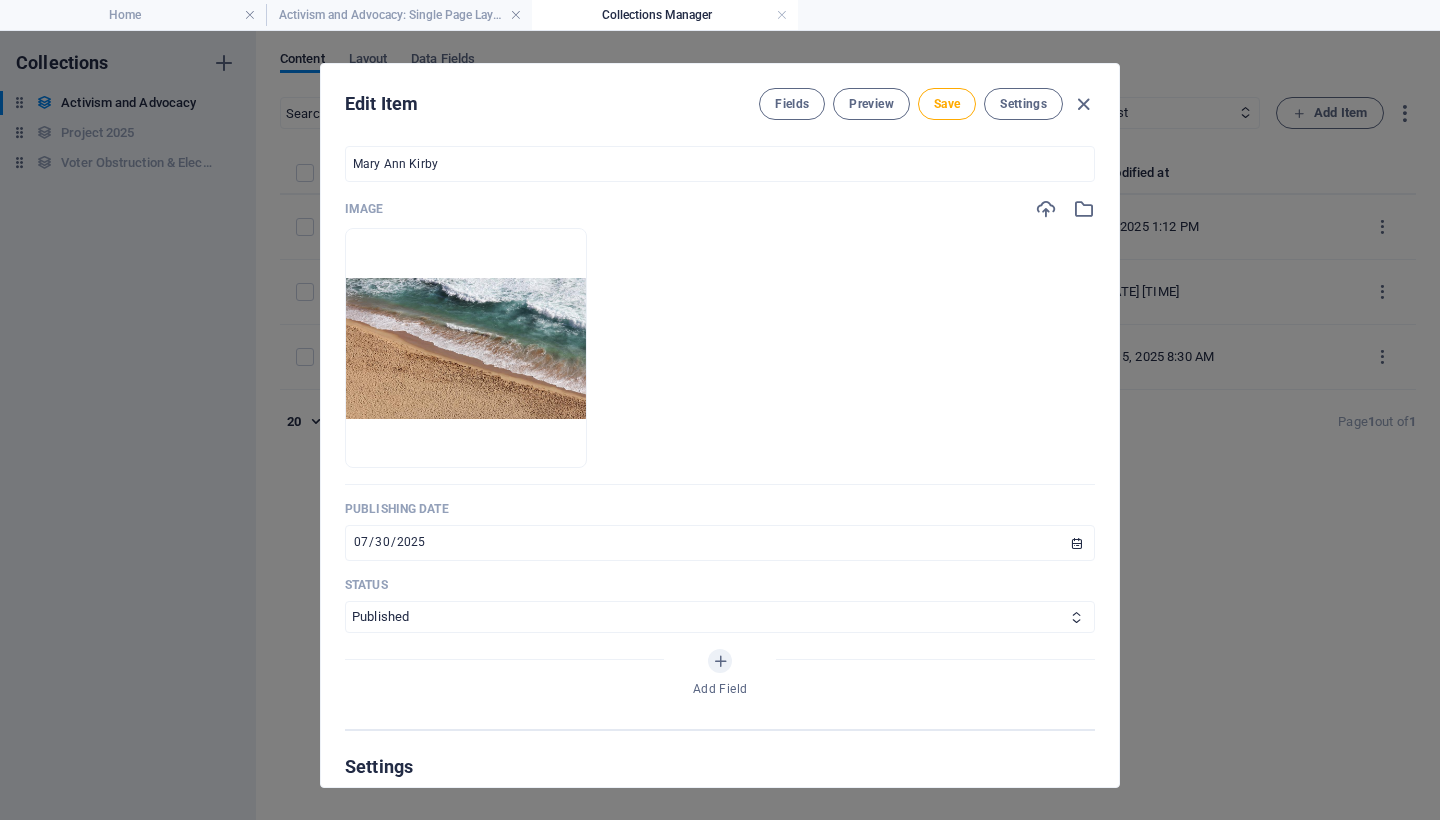 click on "Name Fight Back: Voting Rights Under Attack ​ Slug www.example.com/activism-and-advocacy-item/ fight-back-voting-rights-under-attack ​ Description Paragraph Format Normal Heading 1 Heading 2 Heading 3 Heading 4 Heading 5 Heading 6 Code Font Family Arial Georgia Impact Tahoma Times New Roman Verdana Poppins Font Size 8 9 10 11 12 14 18 24 30 36 48 60 72 96 Bold Italic Underline Strikethrough Colors Icons Align Left Align Center Align Right Align Justify Unordered List Ordered List Insert Link Insert Table Clear Formatting Primis litora dictumst elit vehicula? Imperdiet tortor aliquam sem ligula nisi suspendisse diam netus! Mauris condimentum habitant ut condimentum. Suspendisse nunc! Primis litora dictumst elit vehicula? Imperdiet tortor aliquam sem ligula nisi suspendisse diam netus! Mauris condimentum habitant ut condimentum. Suspendisse nunc! Content Edit in CMS Fight Back: Protect the Vote Now By [NAME] [LAST]. [DATE]. Democracy Begins and Ends with the Vote Polling Place Closures" at bounding box center [720, 116] 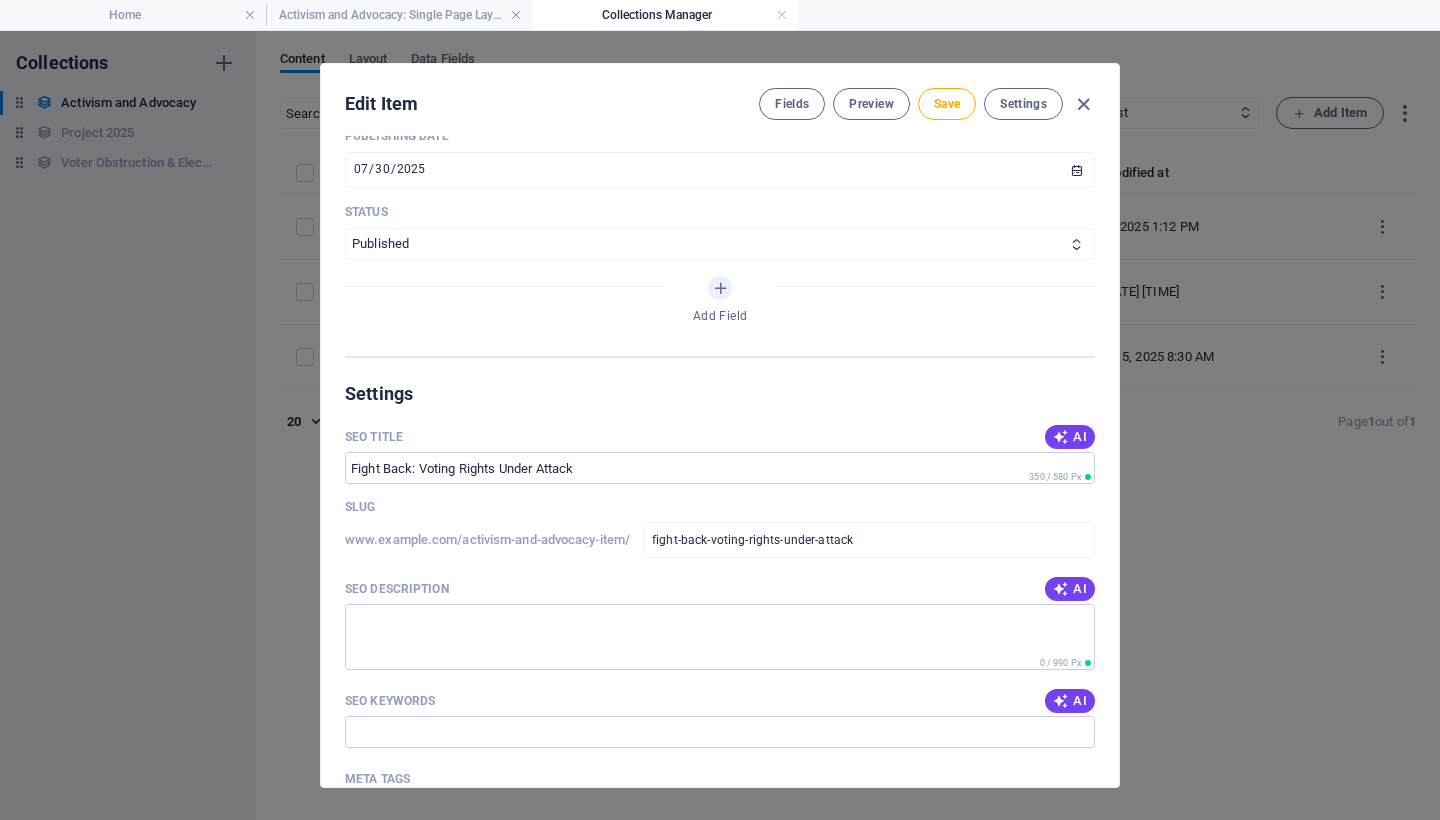 scroll, scrollTop: 1025, scrollLeft: 0, axis: vertical 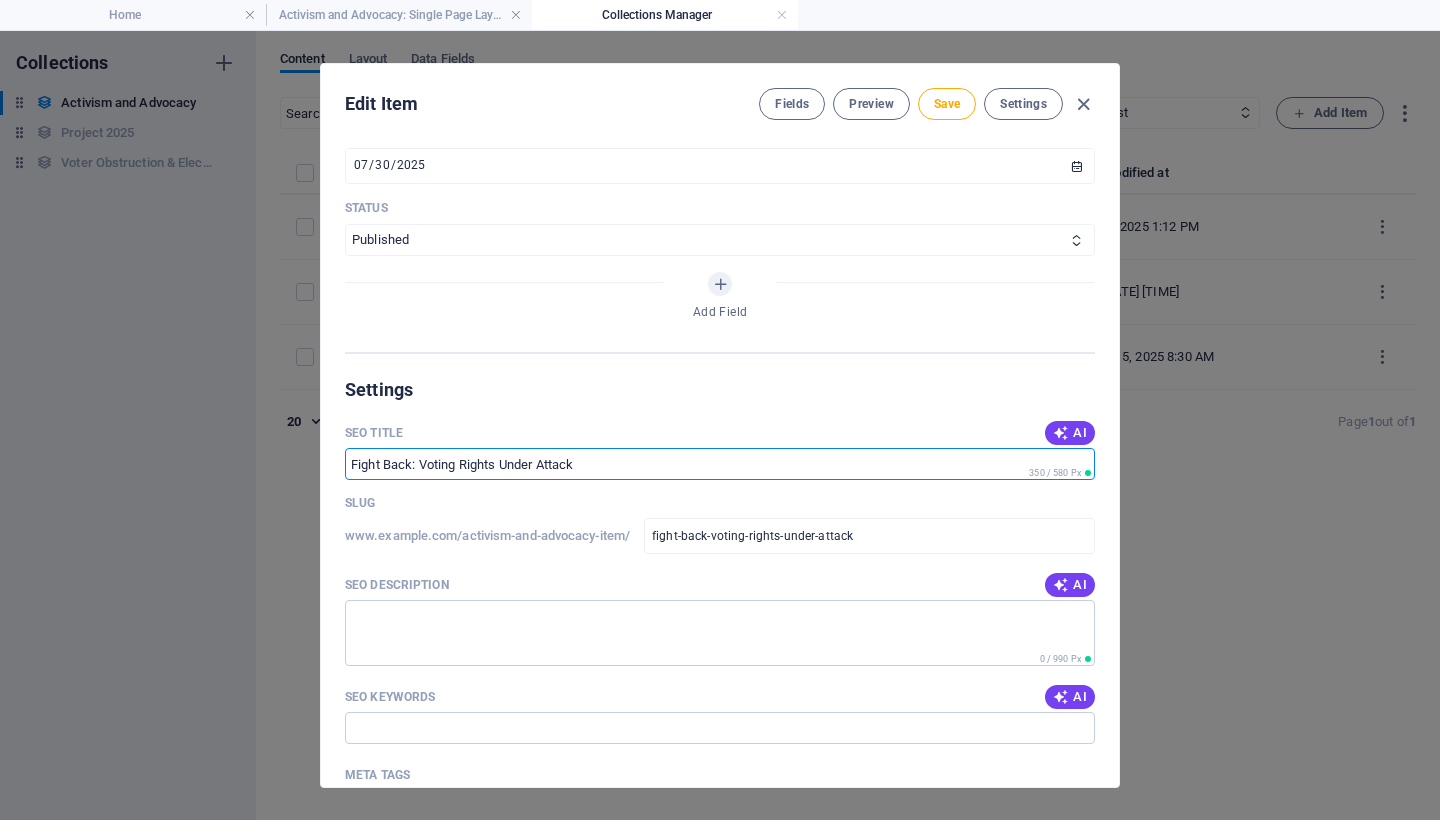 drag, startPoint x: 609, startPoint y: 468, endPoint x: 339, endPoint y: 463, distance: 270.0463 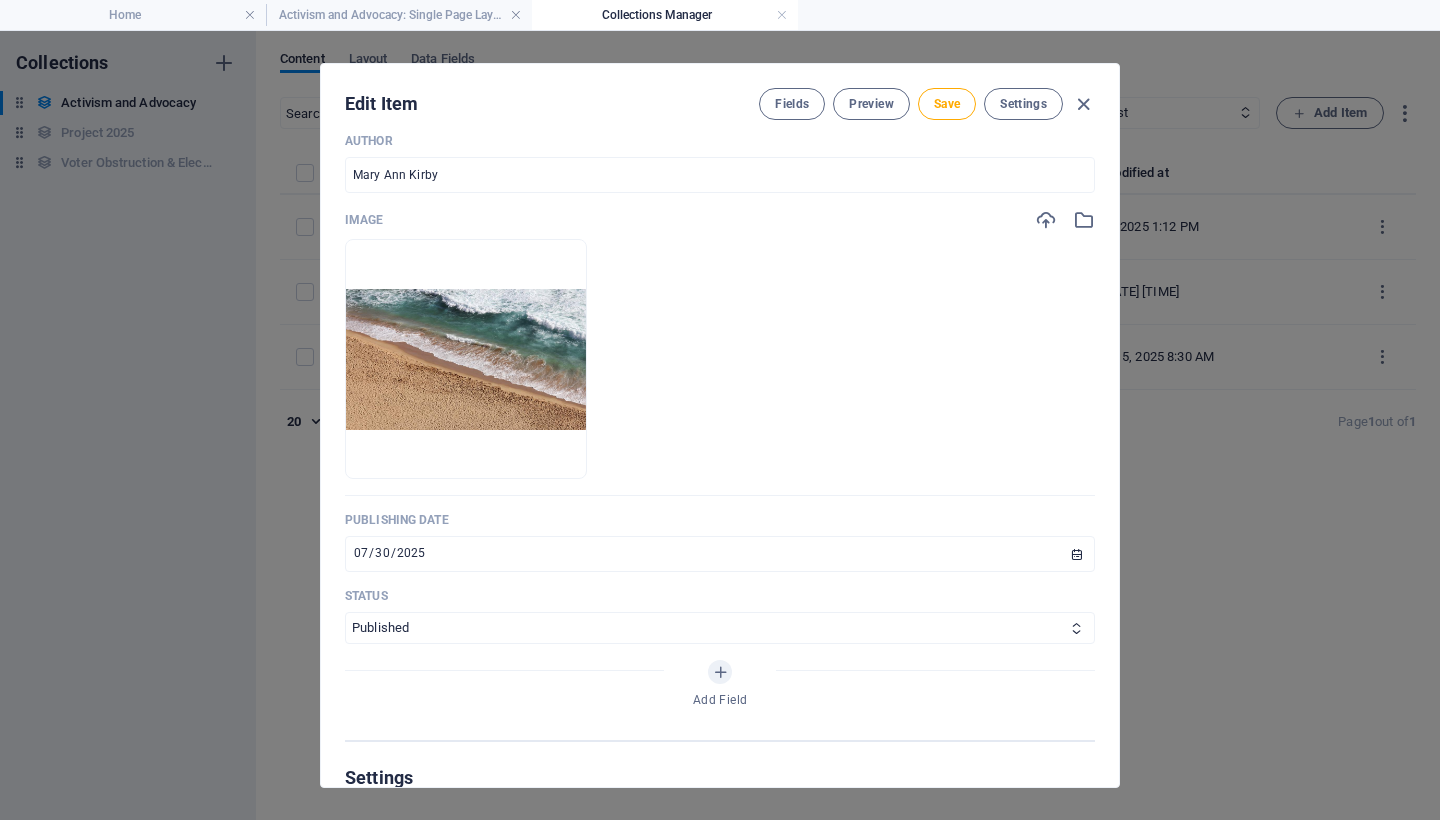 scroll, scrollTop: 210, scrollLeft: 0, axis: vertical 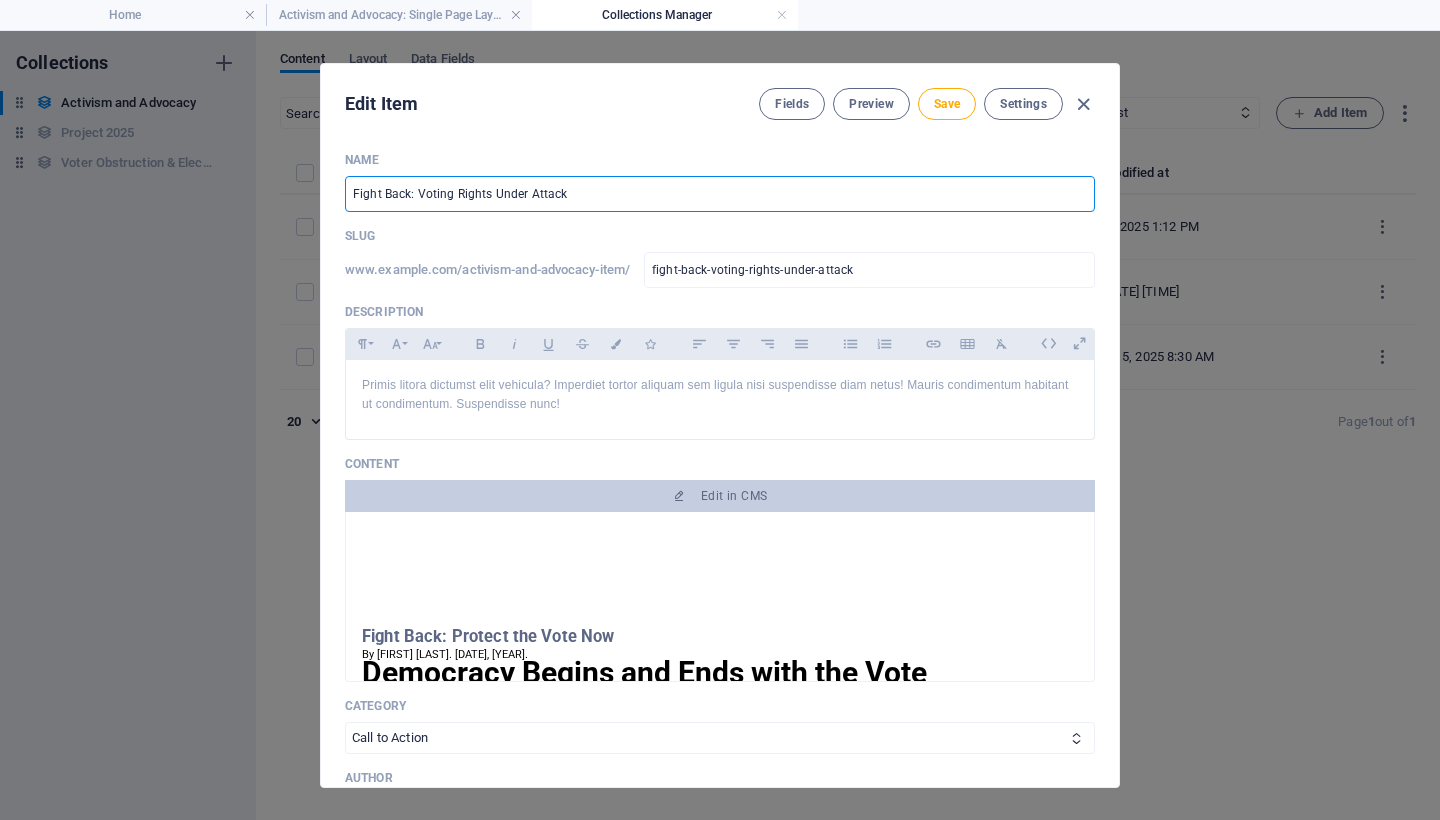 drag, startPoint x: 598, startPoint y: 197, endPoint x: 294, endPoint y: 194, distance: 304.0148 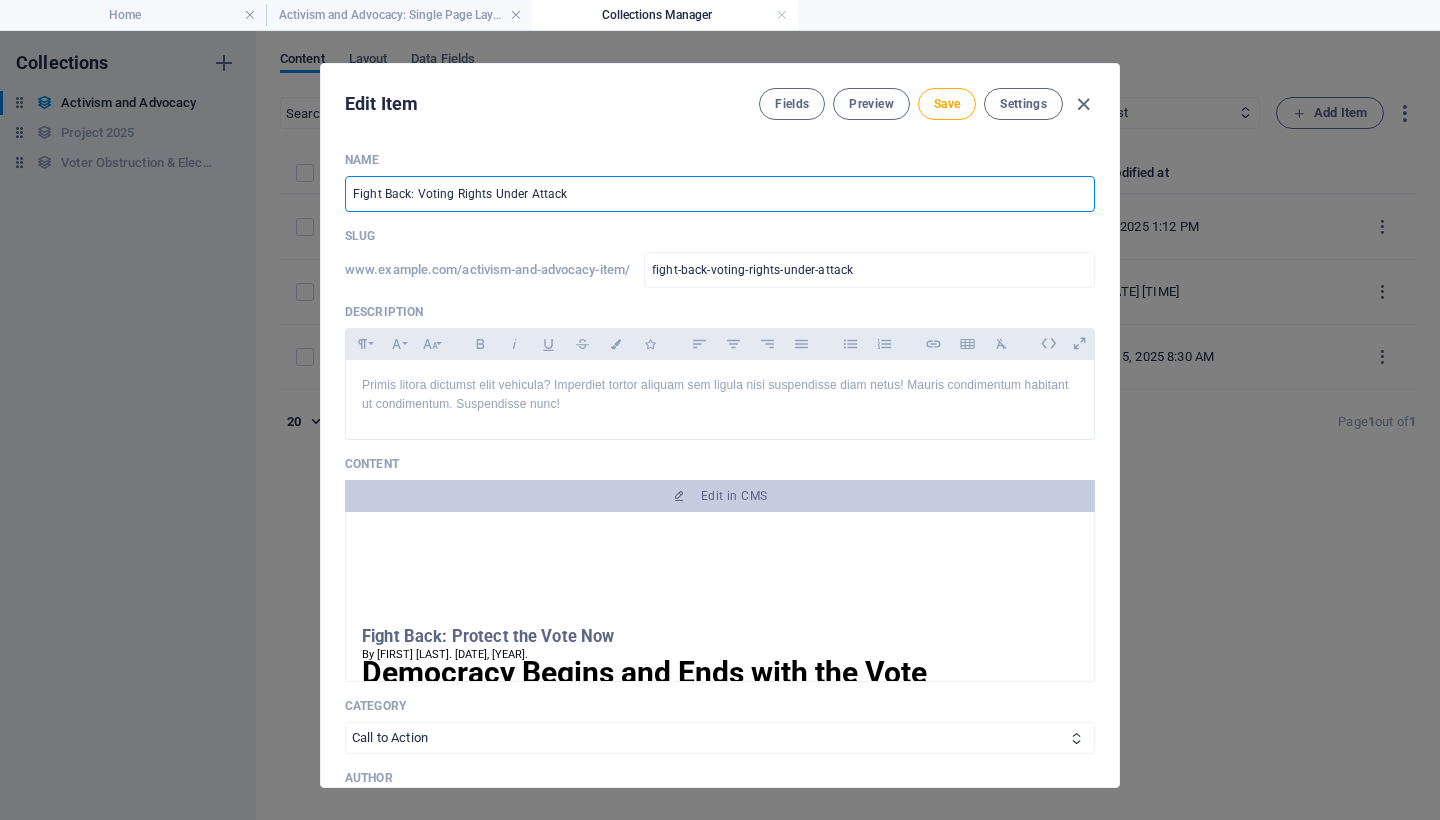 scroll, scrollTop: 184, scrollLeft: 0, axis: vertical 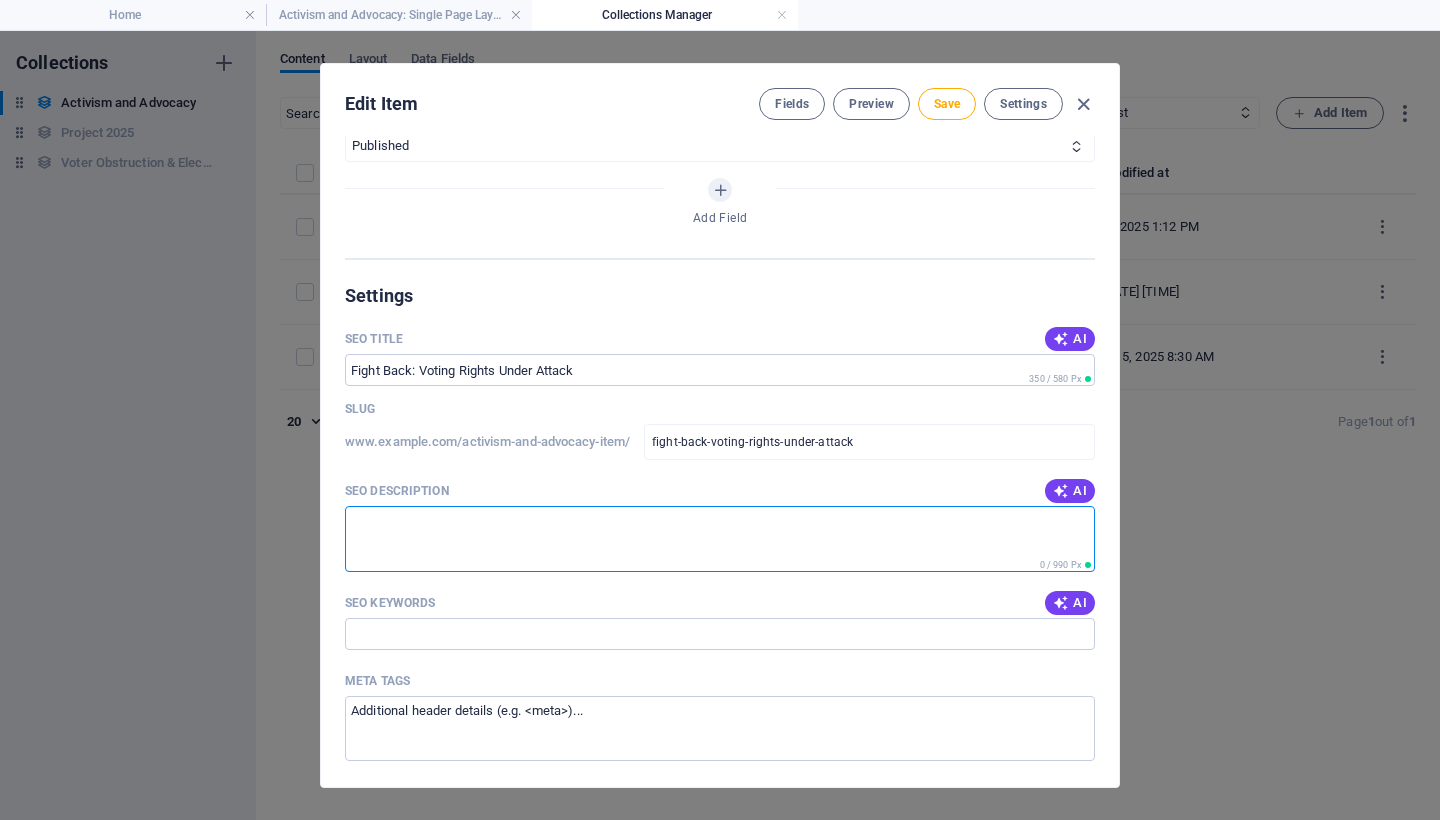 click on "SEO Description" at bounding box center [720, 538] 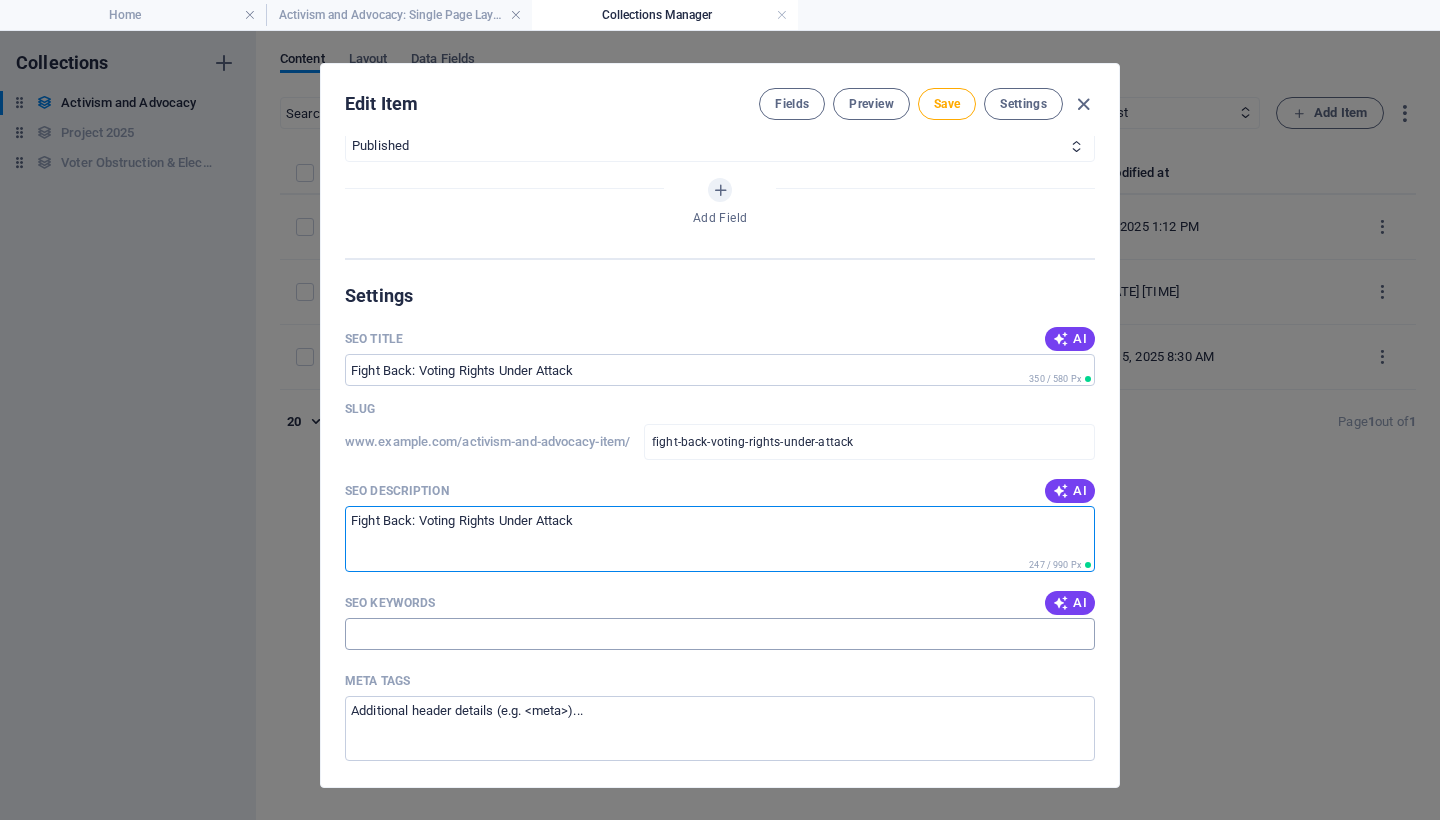 type on "Fight Back: Voting Rights Under Attack" 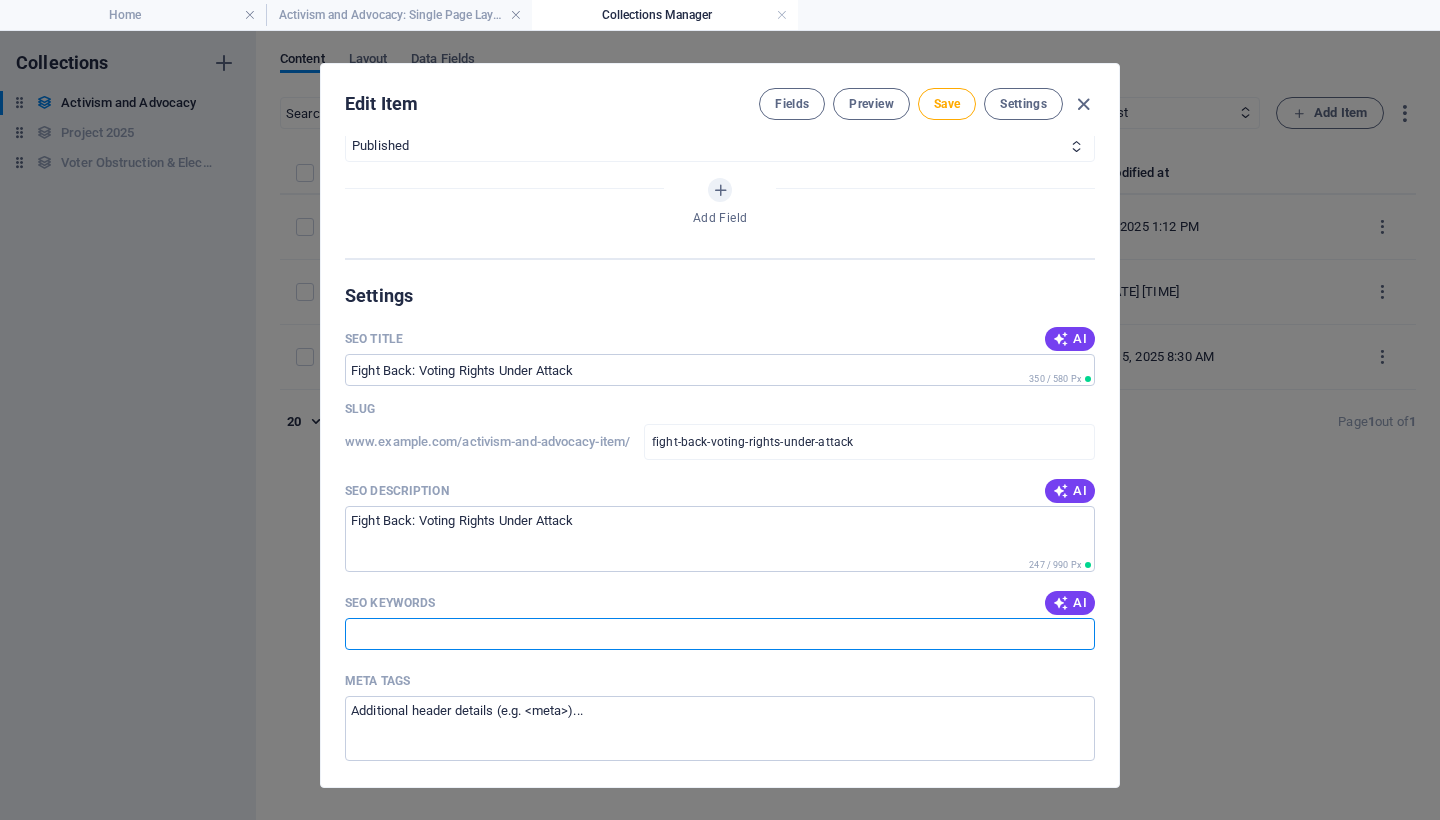 scroll, scrollTop: 1259, scrollLeft: 0, axis: vertical 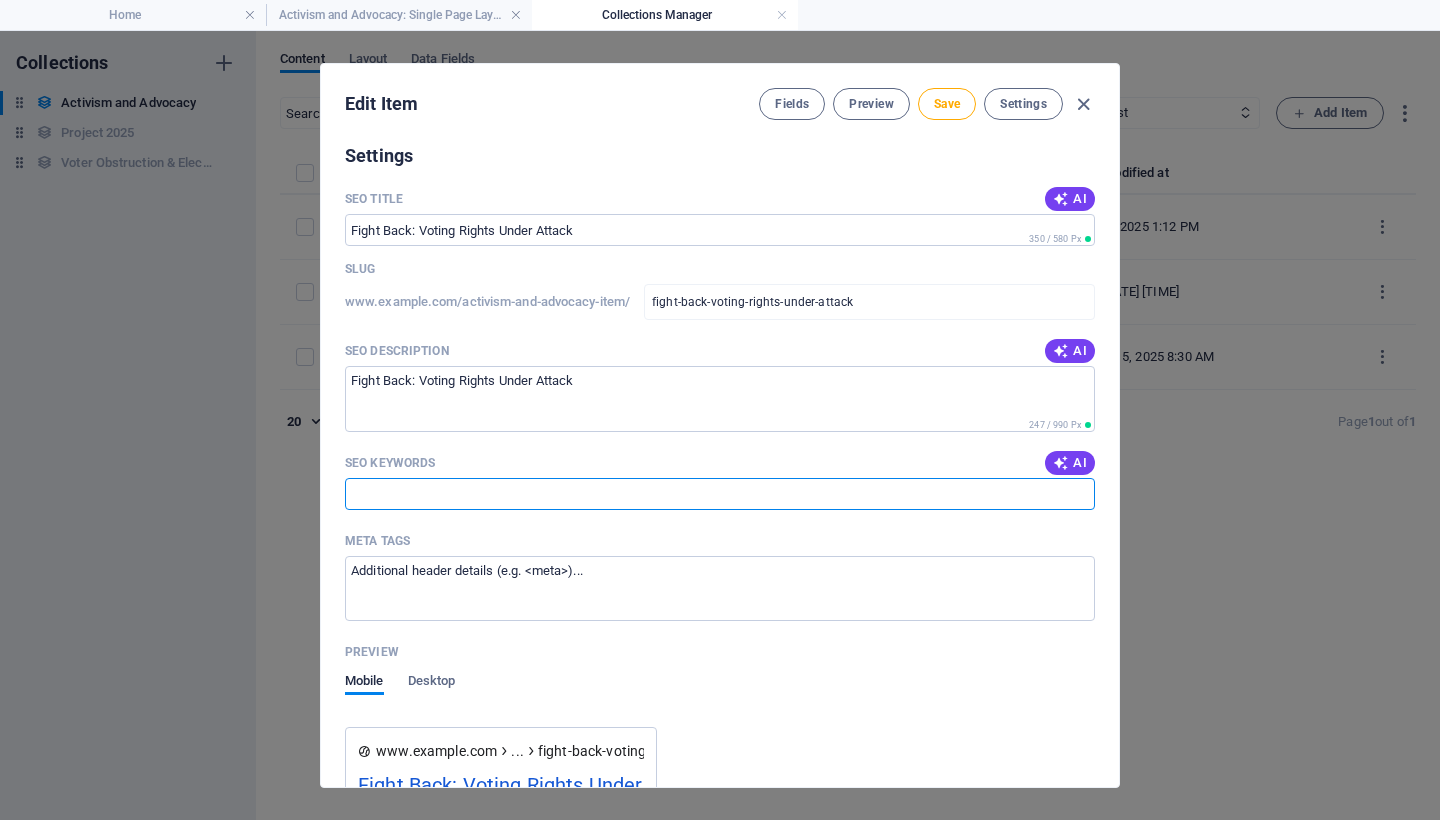 click on "SEO Keywords" at bounding box center (720, 494) 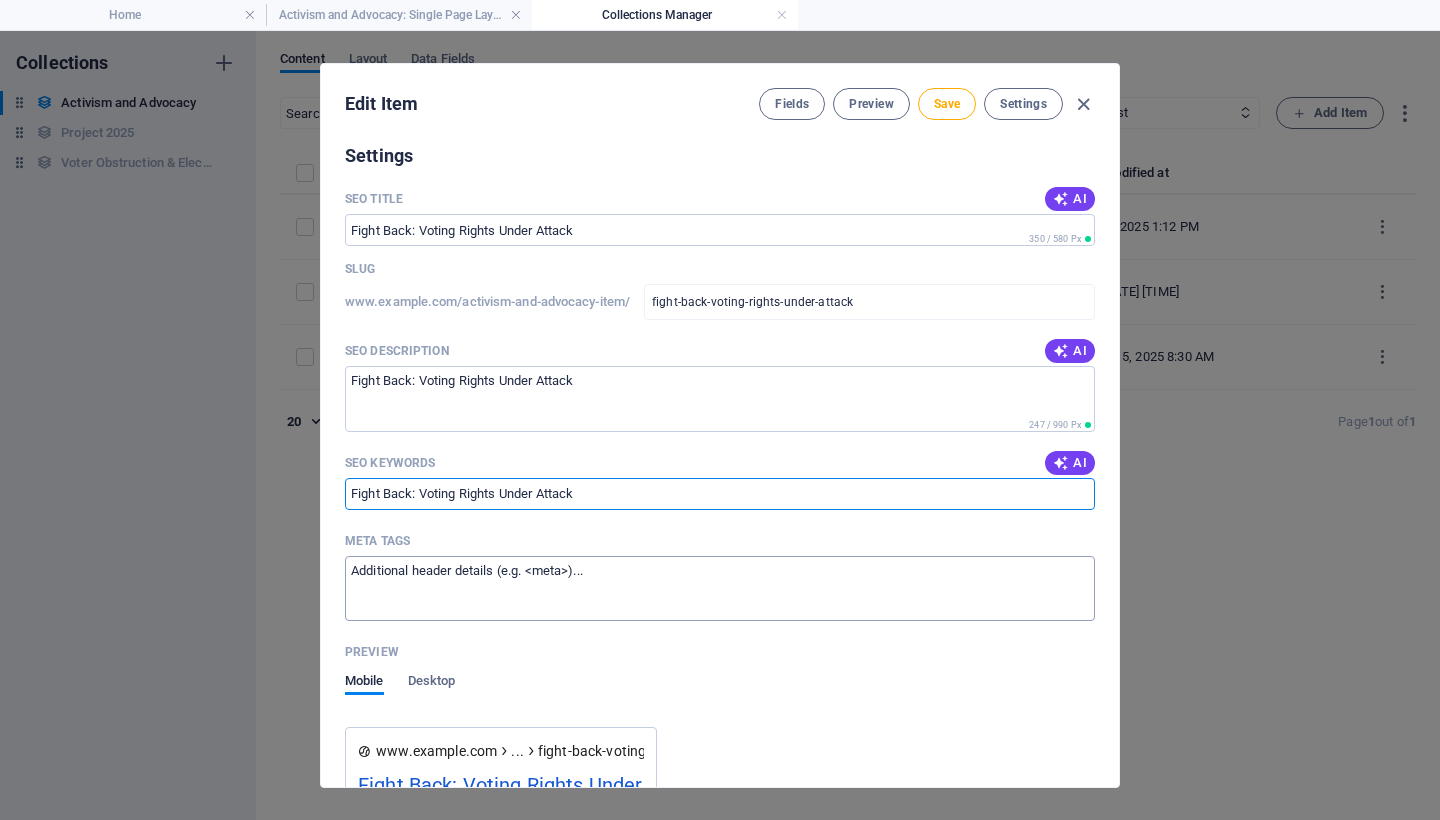 type on "Fight Back: Voting Rights Under Attack" 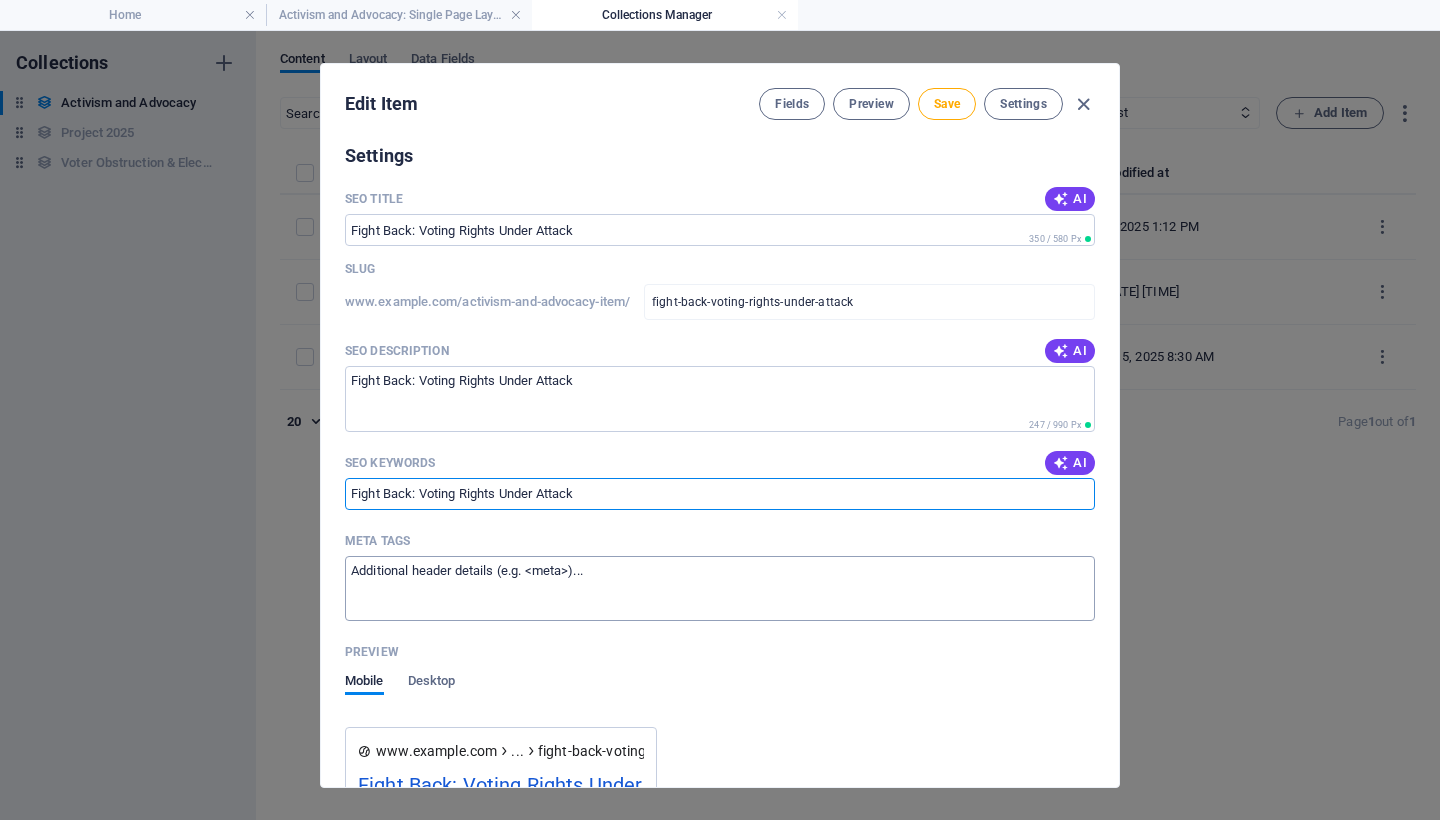 click on "Meta tags ​" at bounding box center [720, 588] 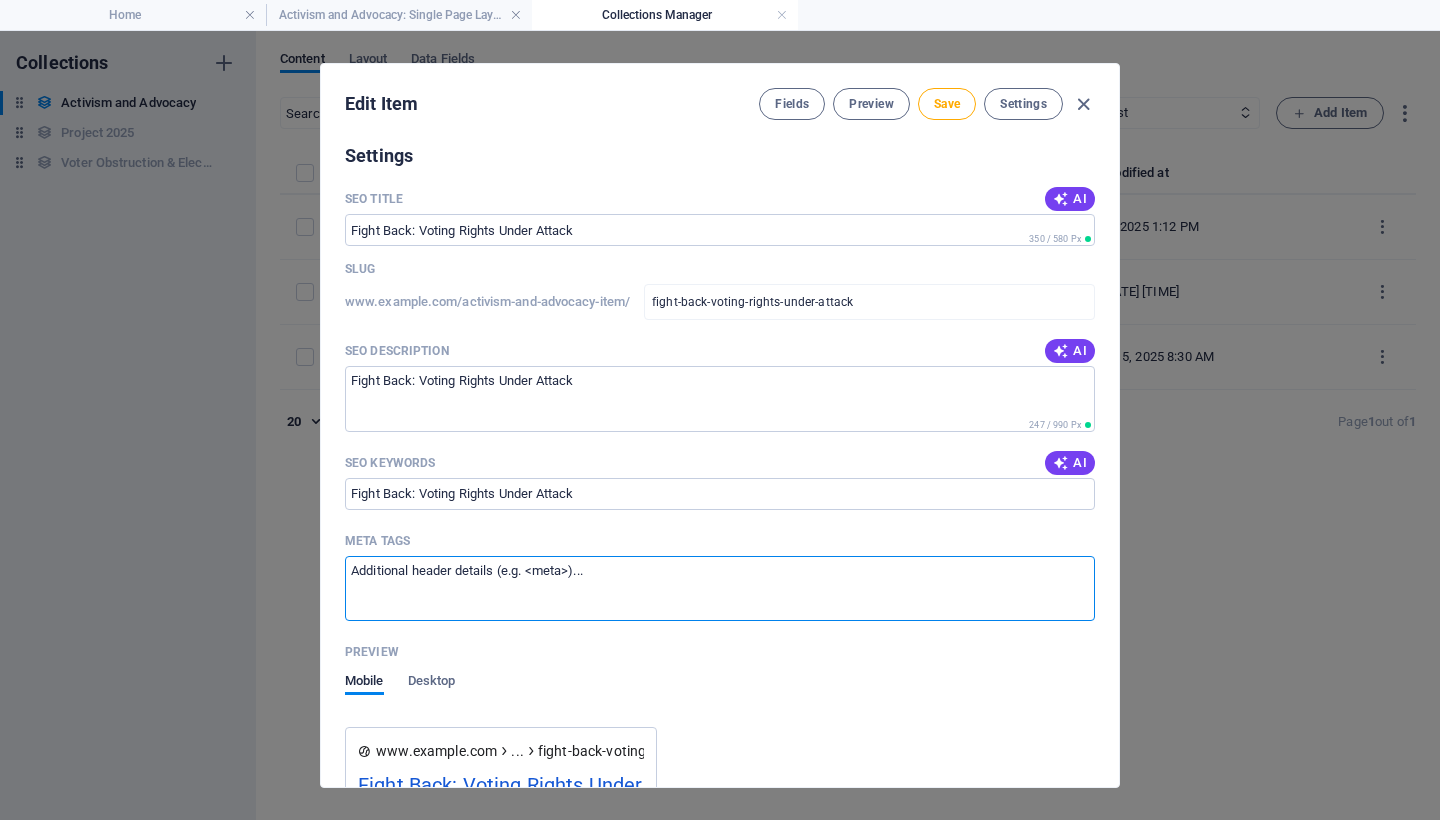paste on "Fight Back: Voting Rights Under Attack" 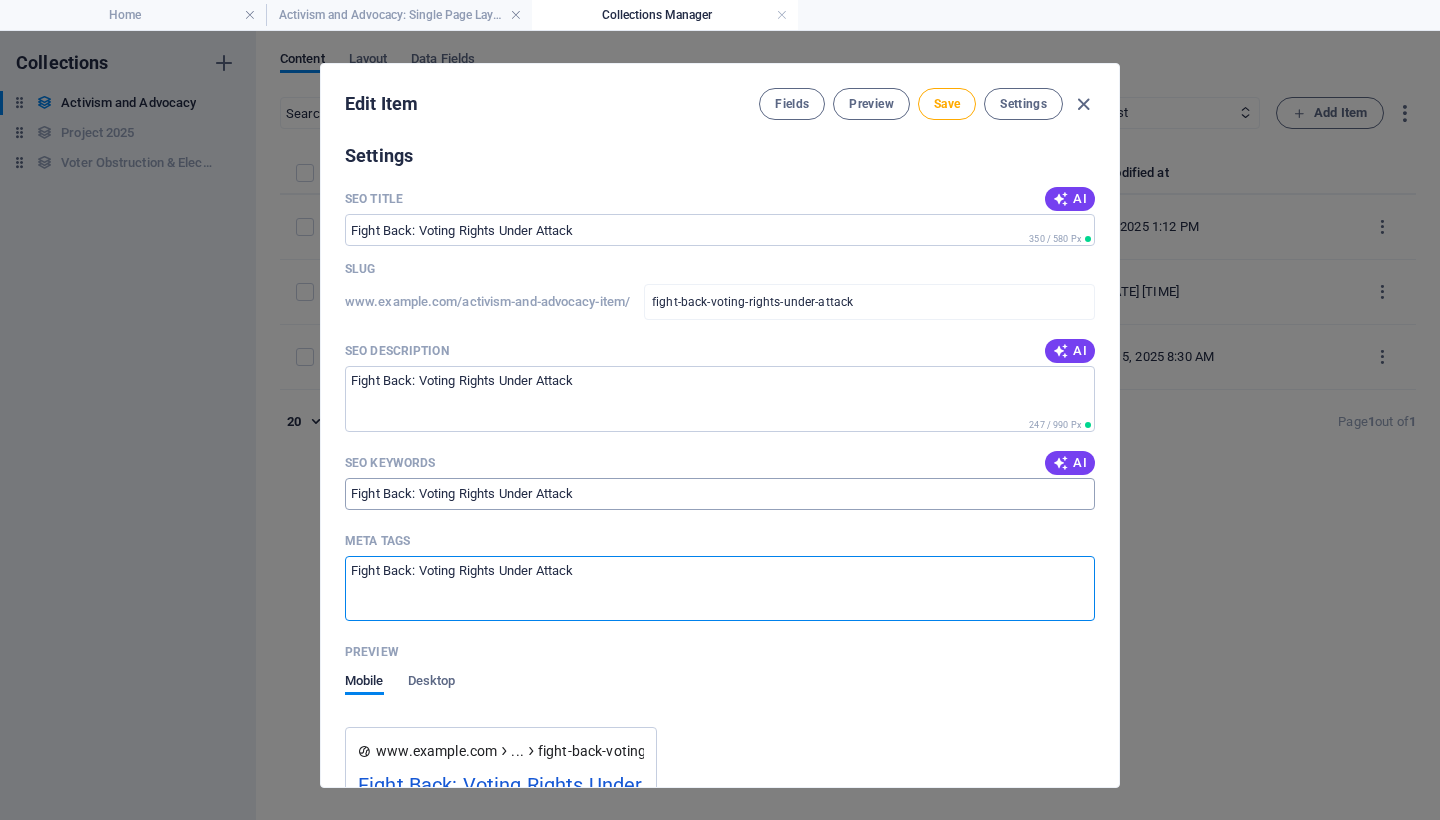 type on "Fight Back: Voting Rights Under Attack" 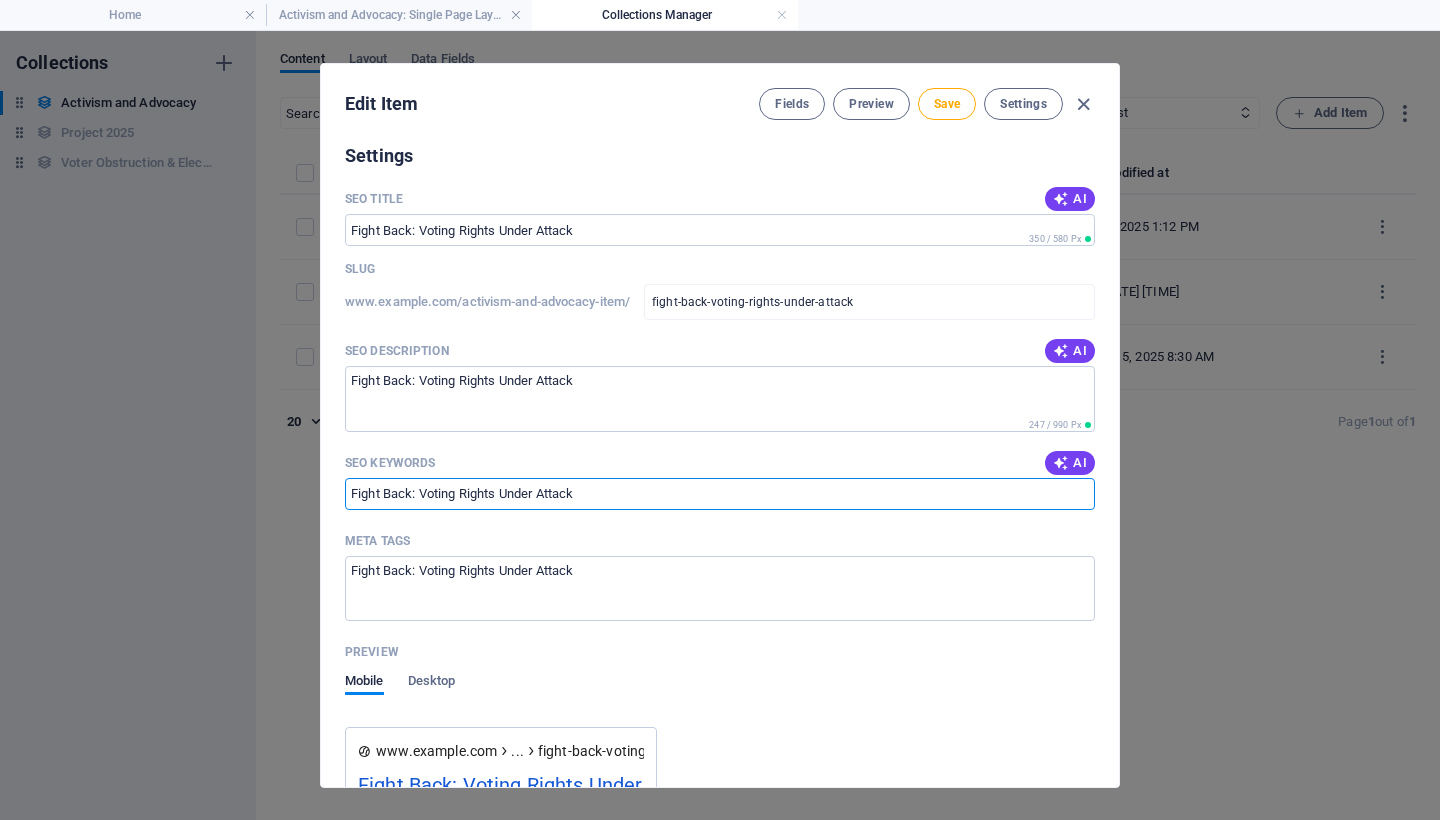 drag, startPoint x: 626, startPoint y: 496, endPoint x: 328, endPoint y: 484, distance: 298.24152 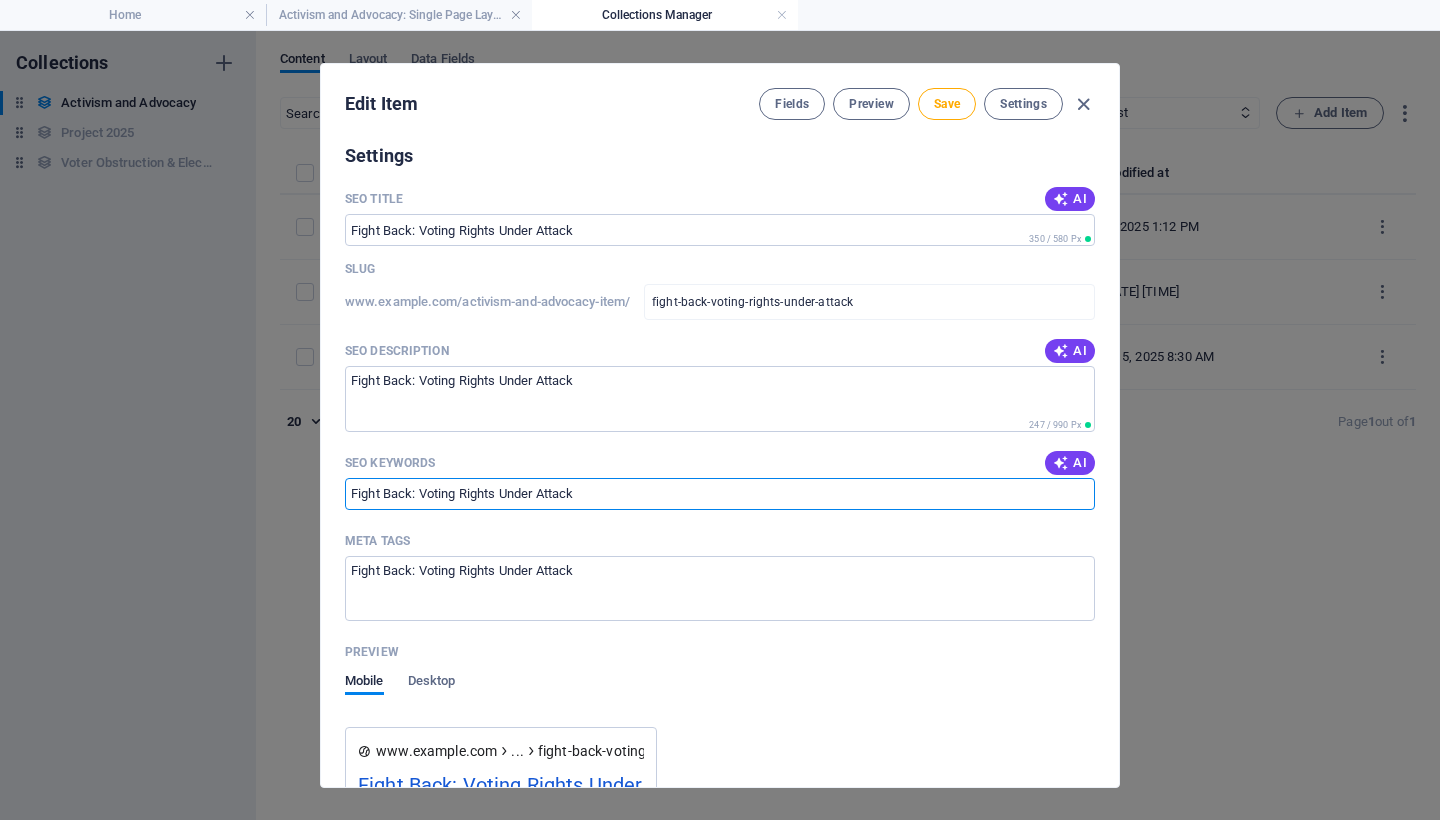 click on "Name Fight Back: Voting Rights Under Attack ​ Slug www.example.com/activism-and-advocacy-item/ fight-back-voting-rights-under-attack ​ Description Paragraph Format Normal Heading 1 Heading 2 Heading 3 Heading 4 Heading 5 Heading 6 Code Font Family Arial Georgia Impact Tahoma Times New Roman Verdana Poppins Font Size 8 9 10 11 12 14 18 24 30 36 48 60 72 96 Bold Italic Underline Strikethrough Colors Icons Align Left Align Center Align Right Align Justify Unordered List Ordered List Insert Link Insert Table Clear Formatting Primis litora dictumst elit vehicula? Imperdiet tortor aliquam sem ligula nisi suspendisse diam netus! Mauris condimentum habitant ut condimentum. Suspendisse nunc! Primis litora dictumst elit vehicula? Imperdiet tortor aliquam sem ligula nisi suspendisse diam netus! Mauris condimentum habitant ut condimentum. Suspendisse nunc! Content Edit in CMS Fight Back: Protect the Vote Now By [NAME] [LAST]. [DATE]. Democracy Begins and Ends with the Vote Polling Place Closures" at bounding box center [720, 461] 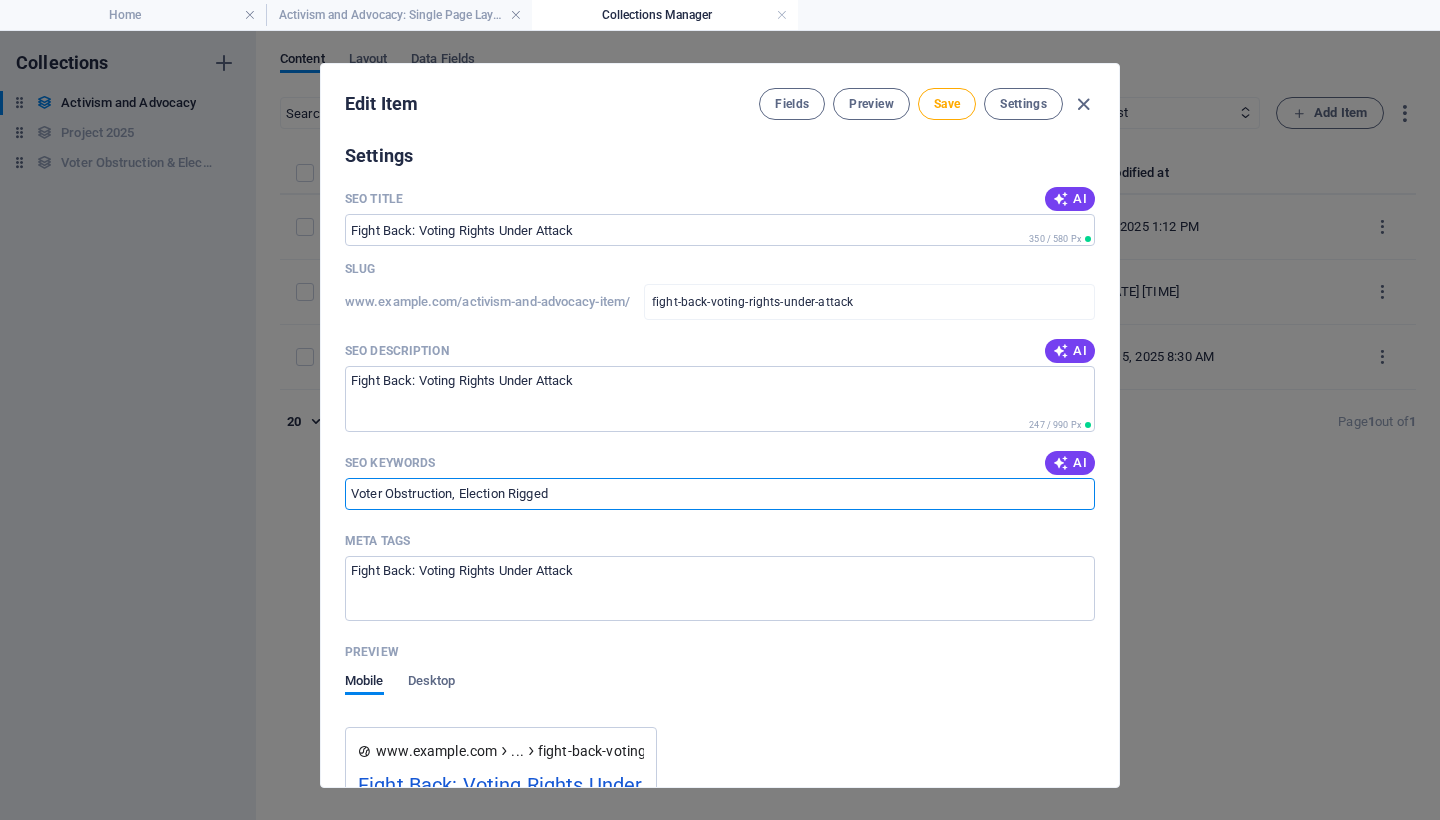 drag, startPoint x: 571, startPoint y: 495, endPoint x: 273, endPoint y: 495, distance: 298 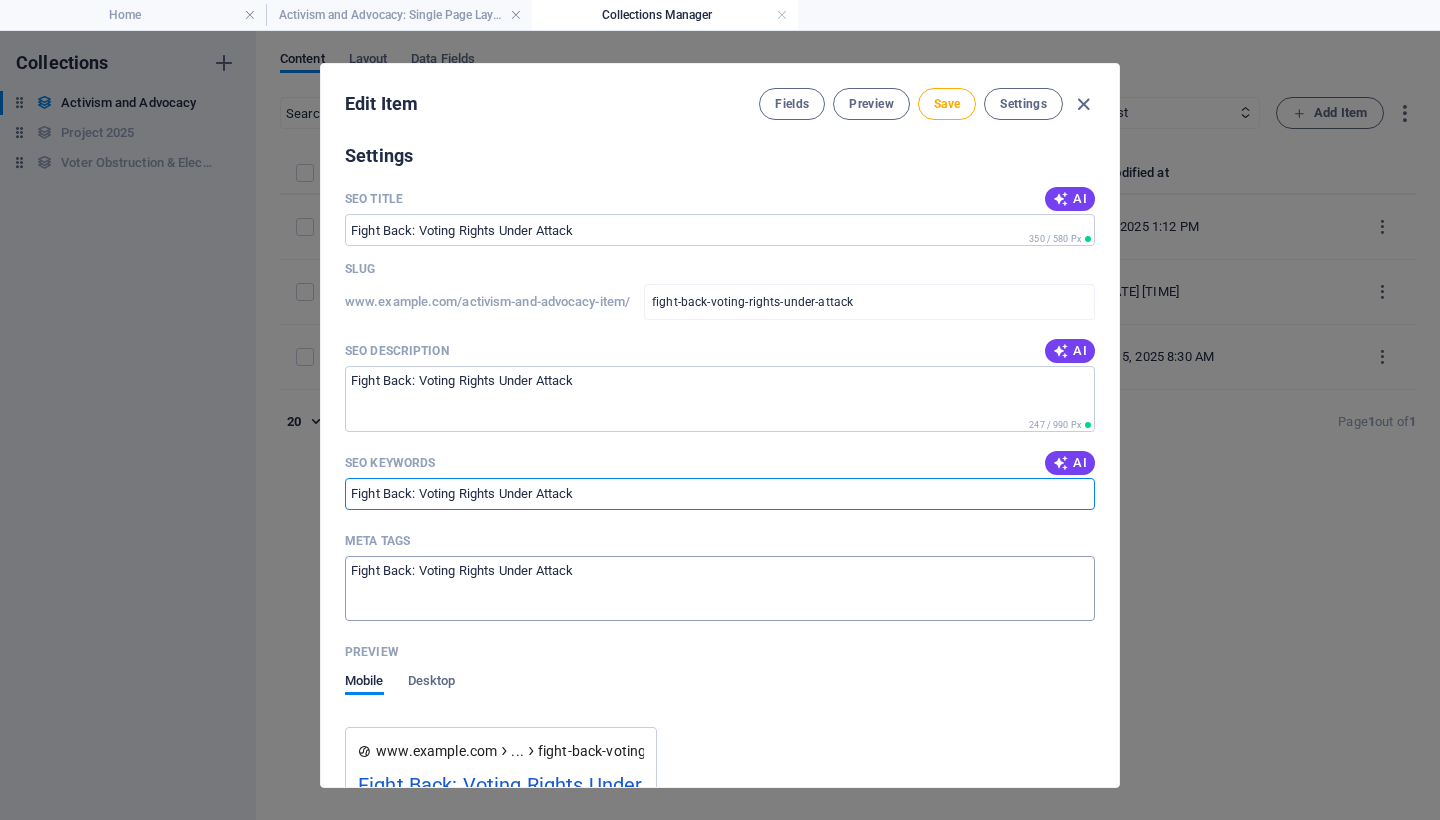 type on "Fight Back: Voting Rights Under Attack" 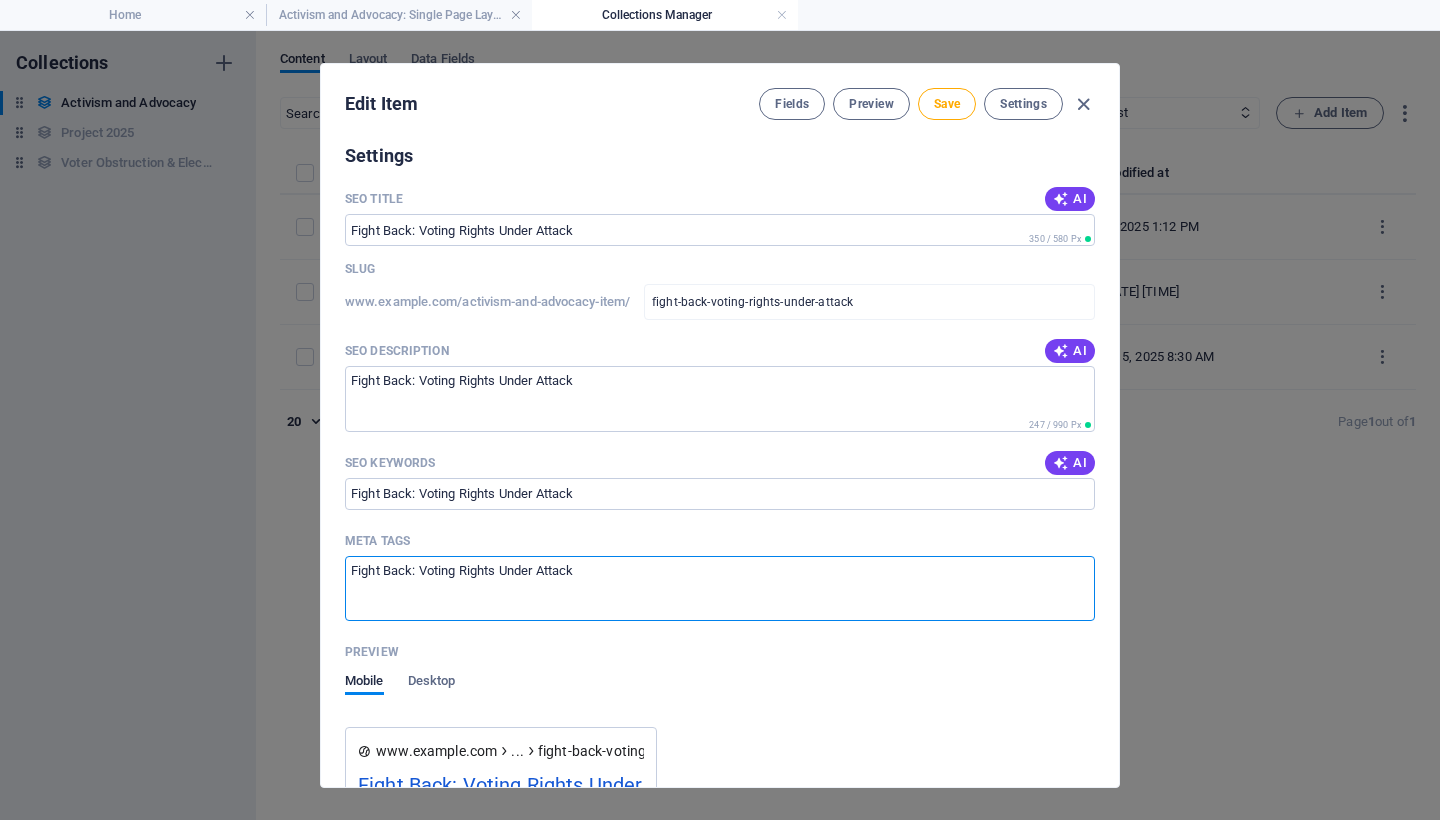 drag, startPoint x: 632, startPoint y: 572, endPoint x: 268, endPoint y: 527, distance: 366.77106 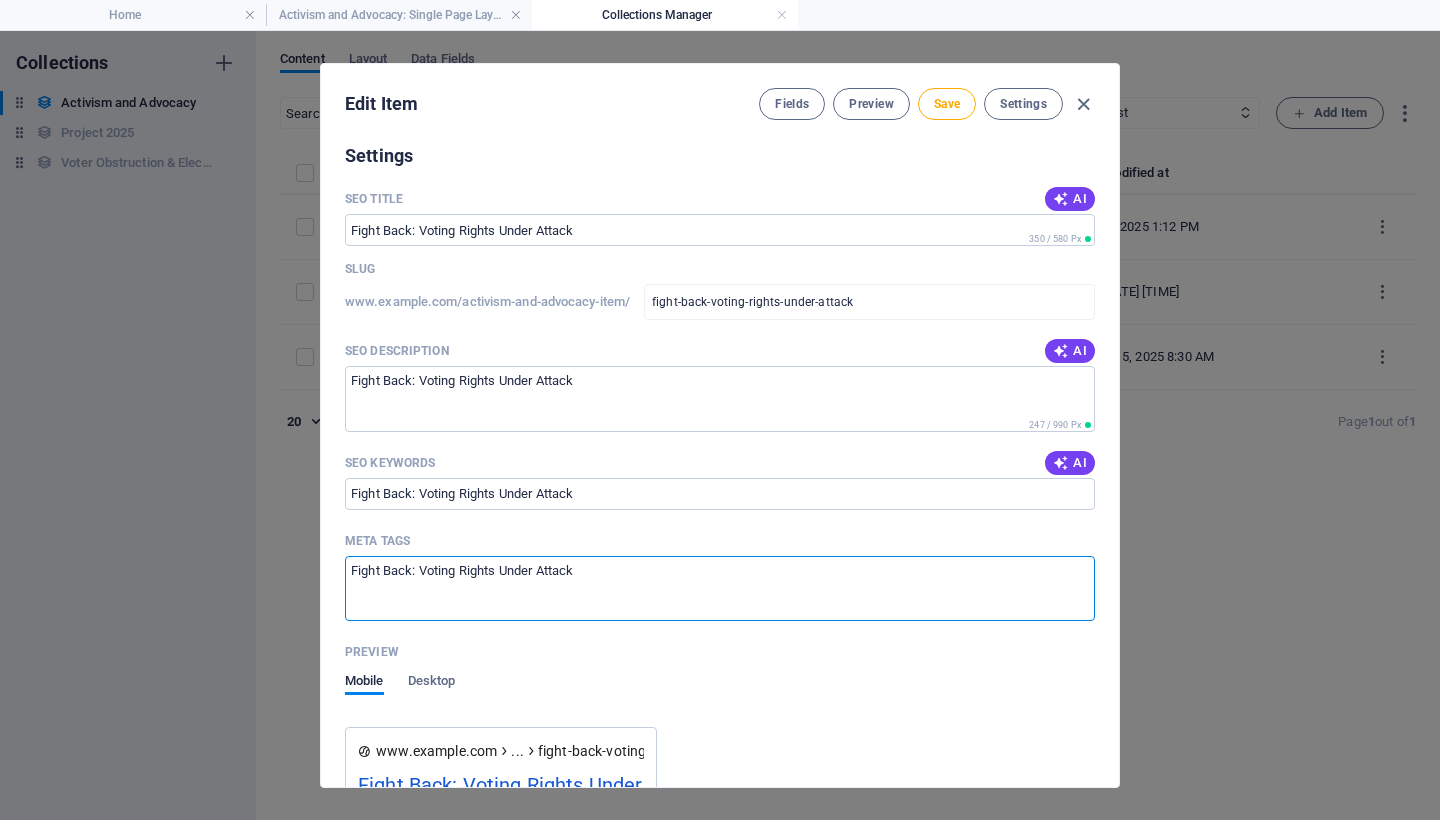 click on "Edit Item Fields Preview Save Settings Name Fight Back: Voting Rights Under Attack ​ Slug www.example.com/activism-and-advocacy-item/ fight-back-voting-rights-under-attack ​ Description Paragraph Format Normal Heading 1 Heading 2 Heading 3 Heading 4 Heading 5 Heading 6 Code Font Family Arial Georgia Impact Tahoma Times New Roman Verdana Poppins Font Size 8 9 10 11 12 14 18 24 30 36 48 60 72 96 Bold Italic Underline Strikethrough Colors Icons Align Left Align Center Align Right Align Justify Unordered List Ordered List Insert Link Insert Table Clear Formatting Primis litora dictumst elit vehicula? Imperdiet tortor aliquam sem ligula nisi suspendisse diam netus! Mauris condimentum habitant ut condimentum. Suspendisse nunc! Primis litora dictumst elit vehicula? Imperdiet tortor aliquam sem ligula nisi suspendisse diam netus! Mauris condimentum habitant ut condimentum. Suspendisse nunc! Content Edit in CMS Fight Back: Protect the Vote Now By [FIRST] [LAST]. [MONTH] 5, 2027. Polling Place Closures" at bounding box center [720, 425] 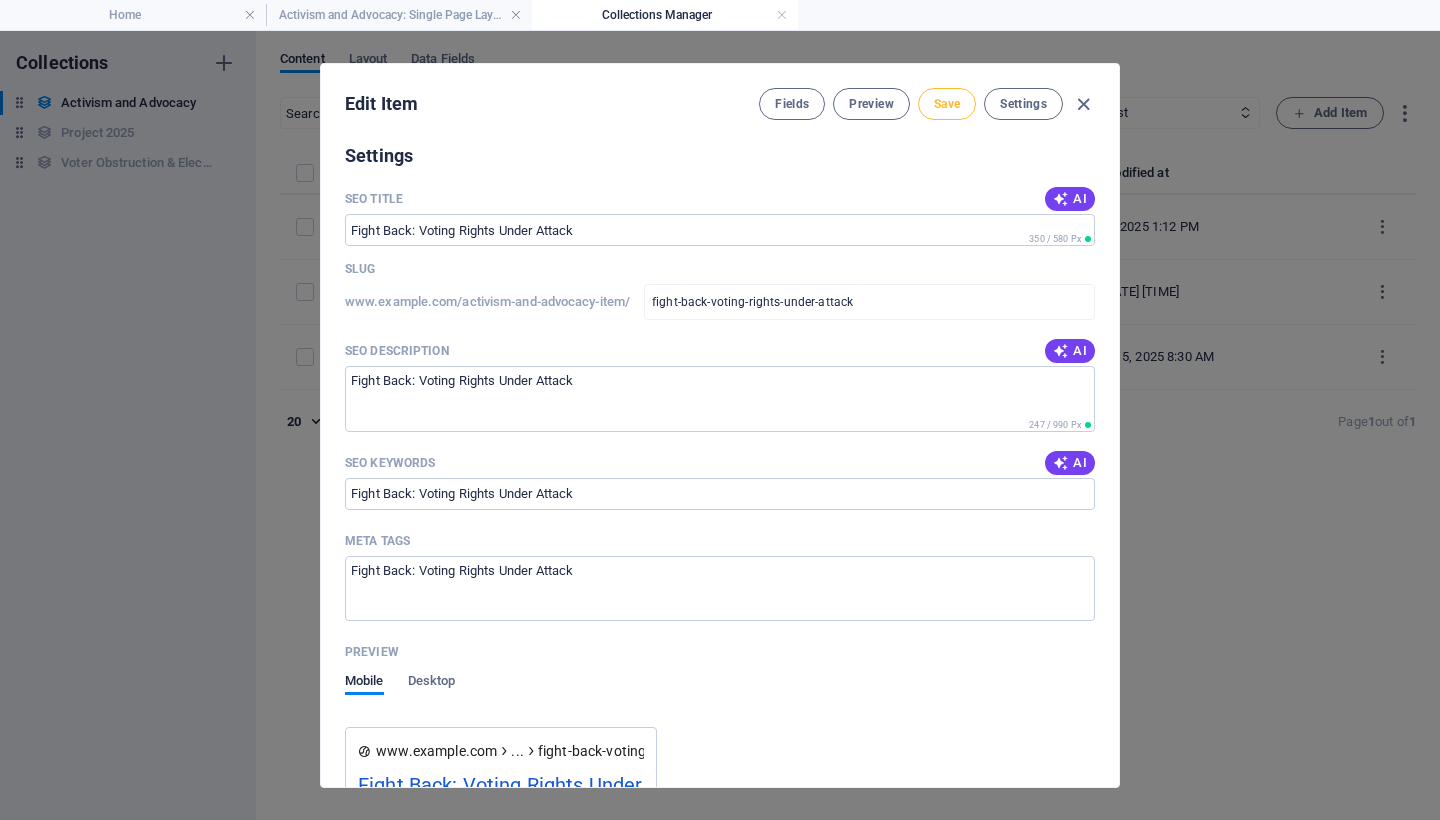 click on "Save" at bounding box center (947, 104) 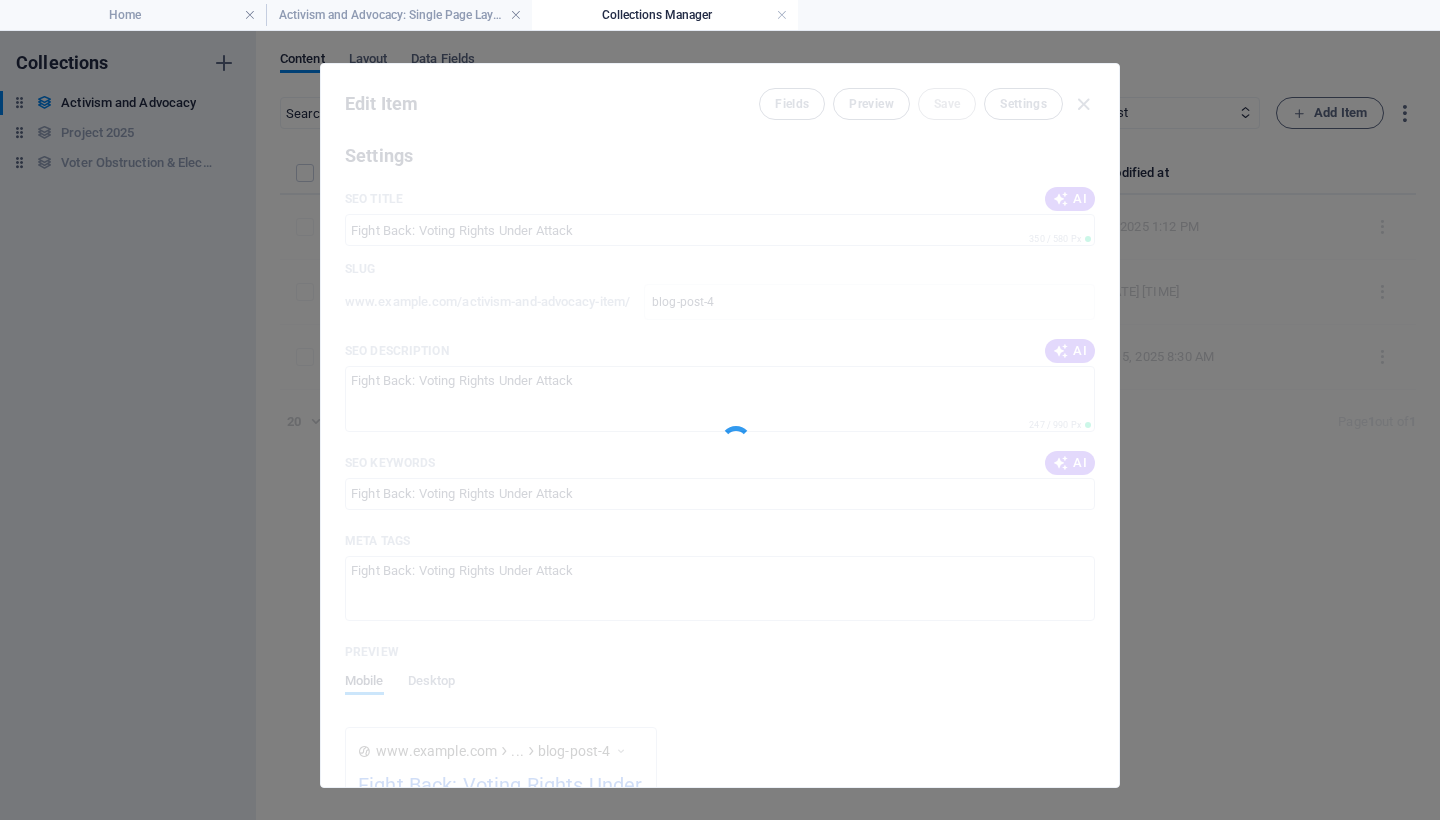 type on "fight-back-voting-rights-under-attack" 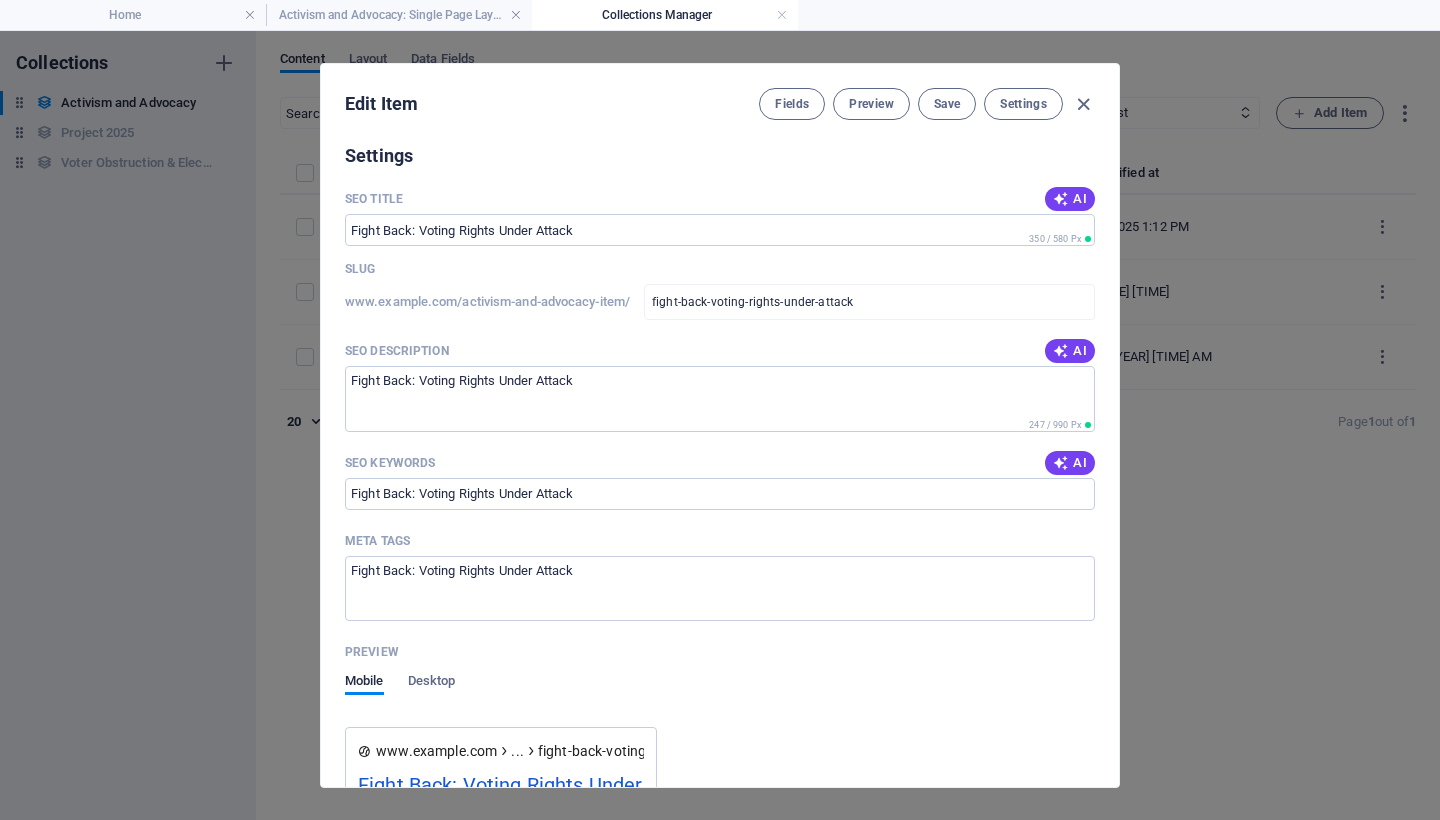 click on "Name Fight Back: Voting Rights Under Attack ​ Slug www.example.com/activism-and-advocacy-item/ fight-back-voting-rights-under-attack ​ Description Paragraph Format Normal Heading 1 Heading 2 Heading 3 Heading 4 Heading 5 Heading 6 Code Font Family Arial Georgia Impact Tahoma Times New Roman Verdana Poppins Font Size 8 9 10 11 12 14 18 24 30 36 48 60 72 96 Bold Italic Underline Strikethrough Colors Icons Align Left Align Center Align Right Align Justify Unordered List Ordered List Insert Link Insert Table Clear Formatting Primis litora dictumst elit vehicula? Imperdiet tortor aliquam sem ligula nisi suspendisse diam netus! Mauris condimentum habitant ut condimentum. Suspendisse nunc! Primis litora dictumst elit vehicula? Imperdiet tortor aliquam sem ligula nisi suspendisse diam netus! Mauris condimentum habitant ut condimentum. Suspendisse nunc! Content Edit in CMS Fight Back: Protect the Vote Now By [NAME] [LAST]. [DATE]. Democracy Begins and Ends with the Vote Polling Place Closures" at bounding box center [720, 461] 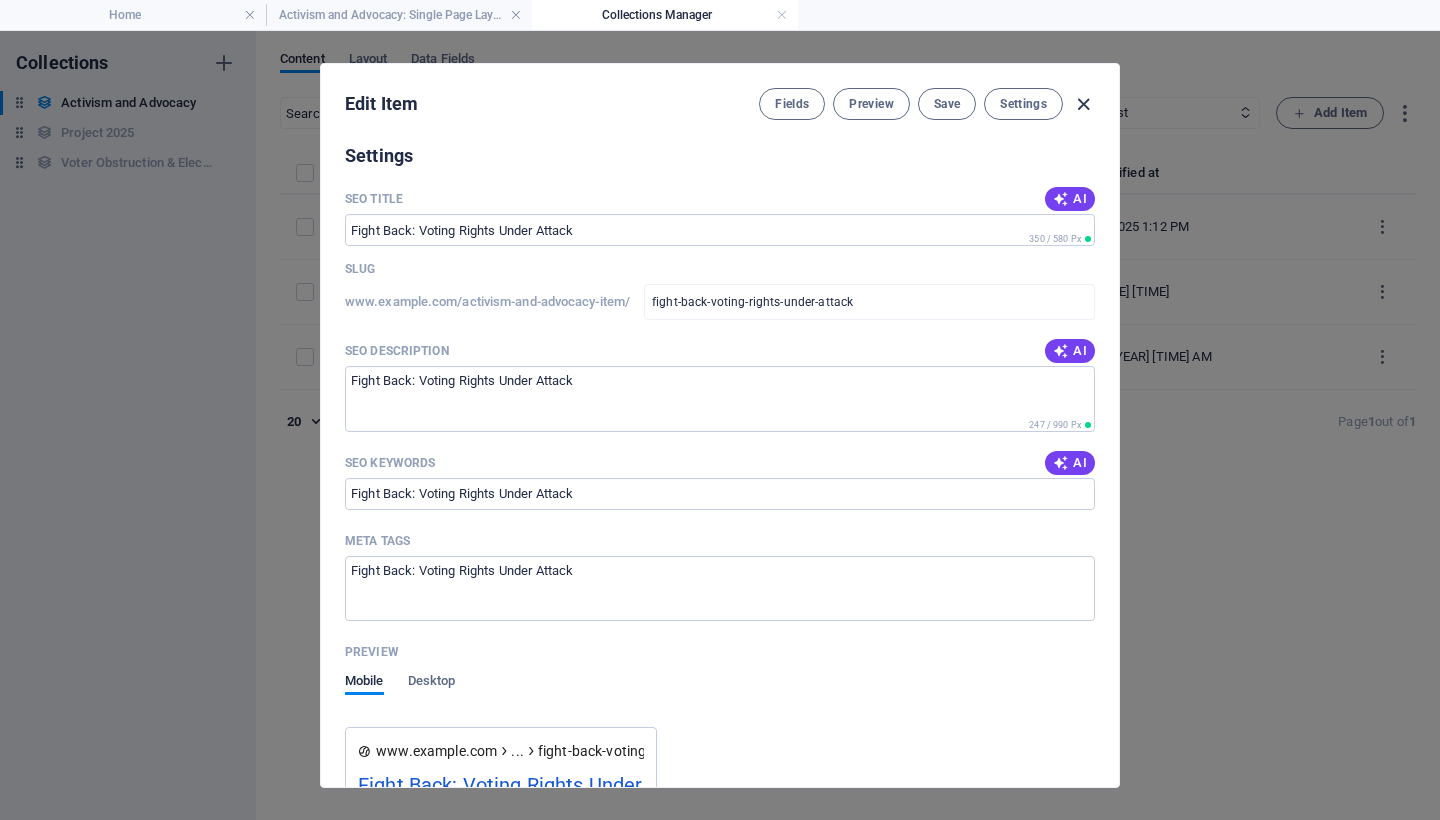 click at bounding box center [1083, 104] 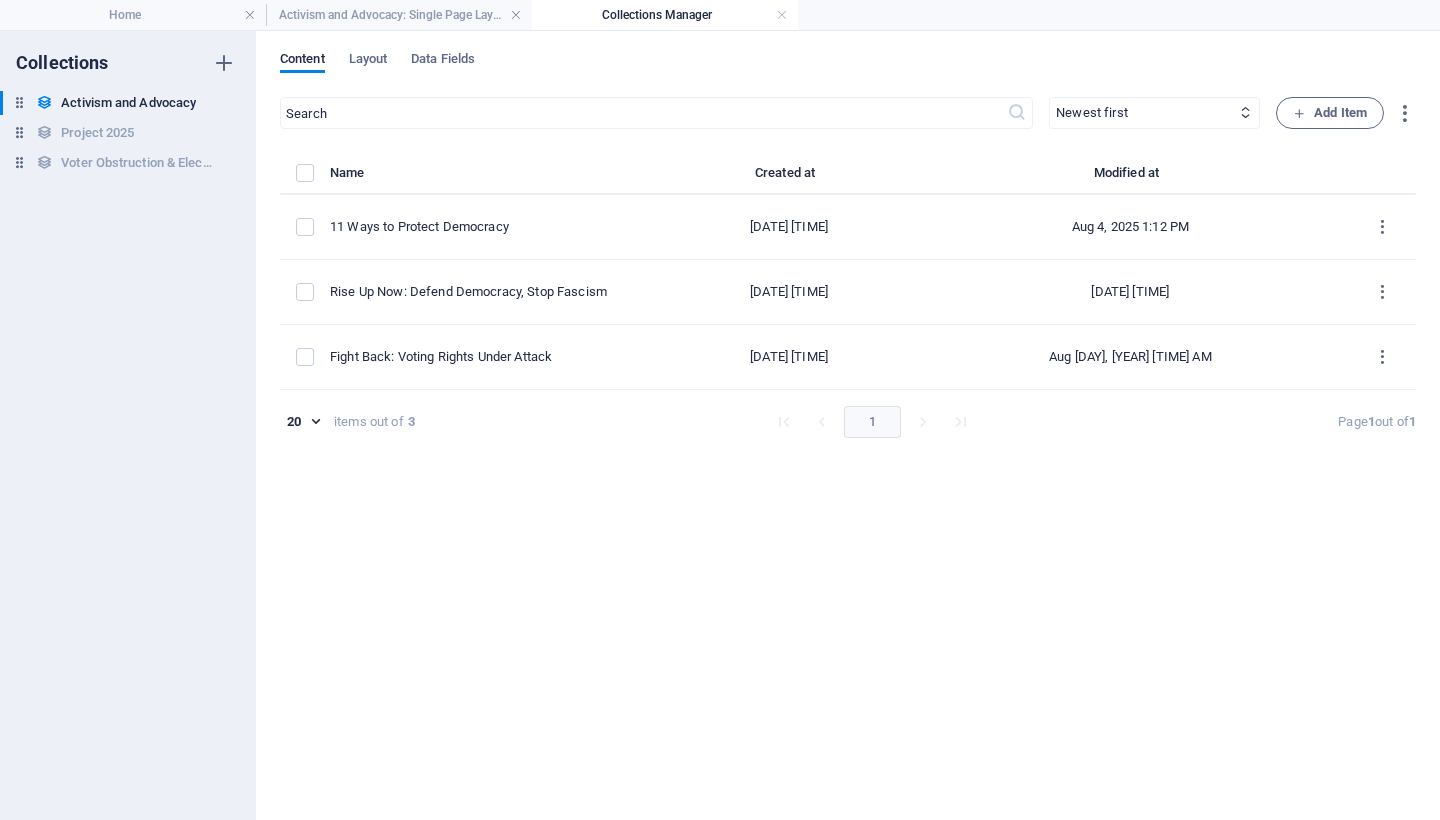type on "2025-08-05" 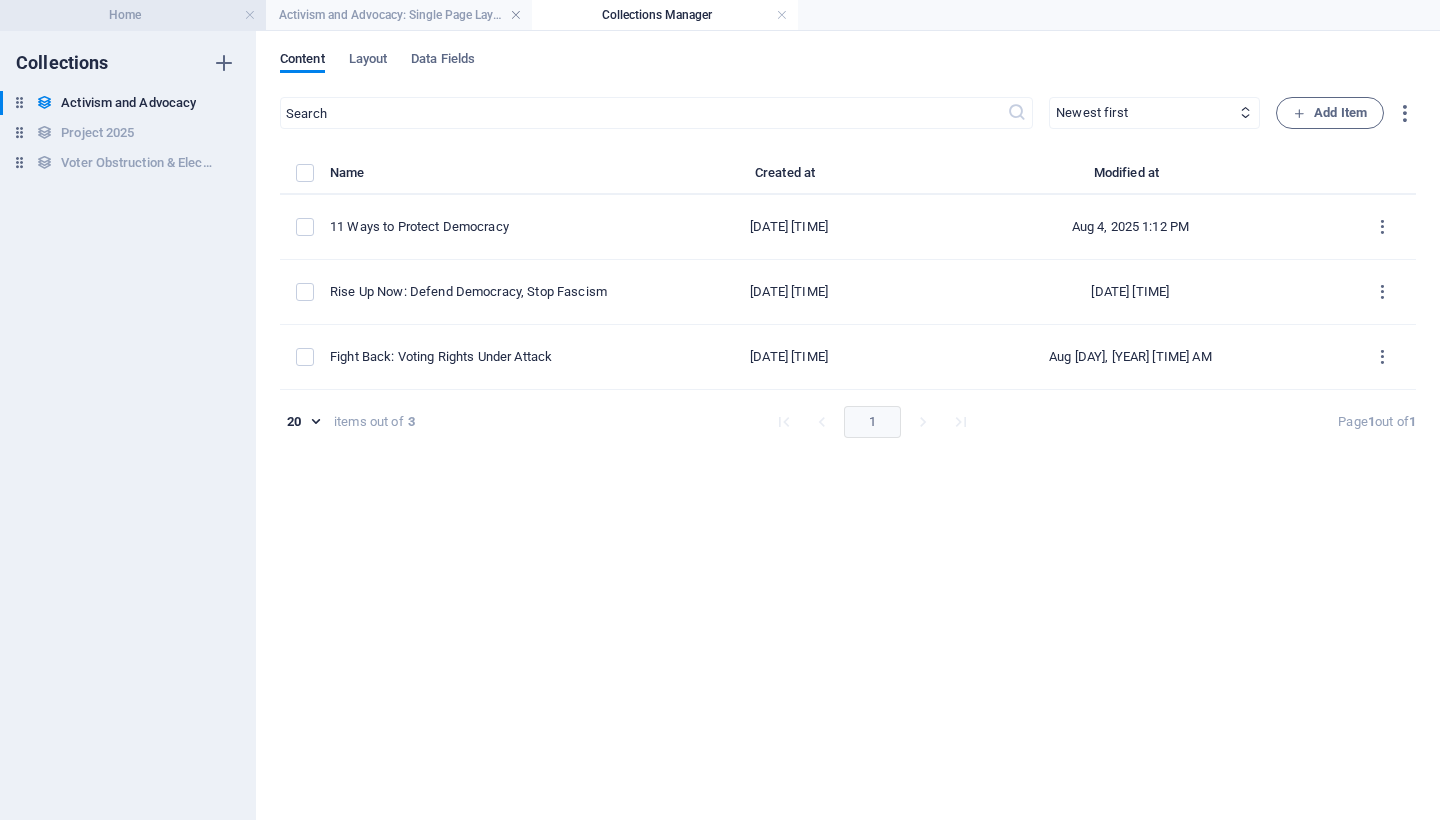 click on "Home" at bounding box center [133, 15] 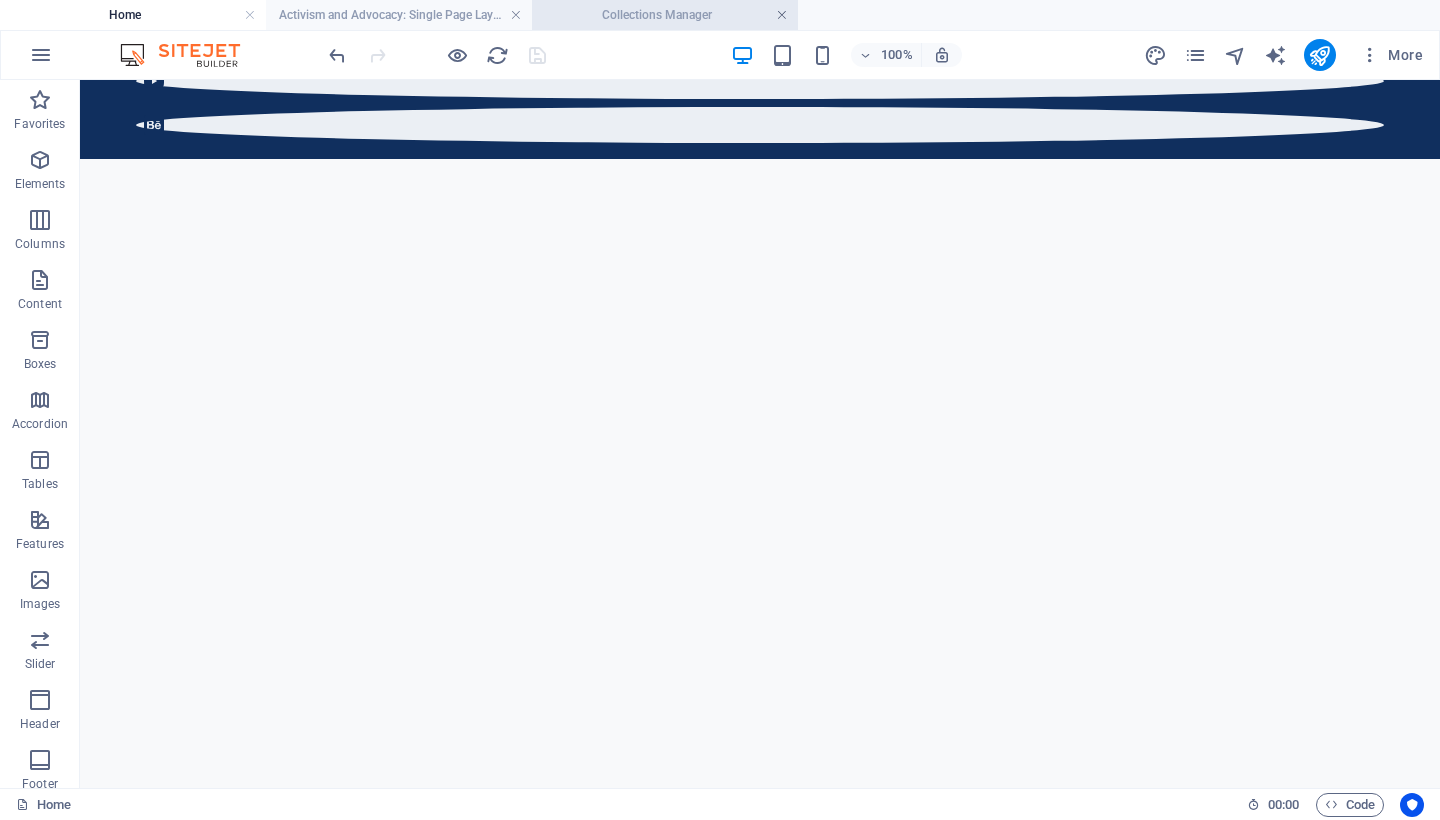 click at bounding box center [782, 15] 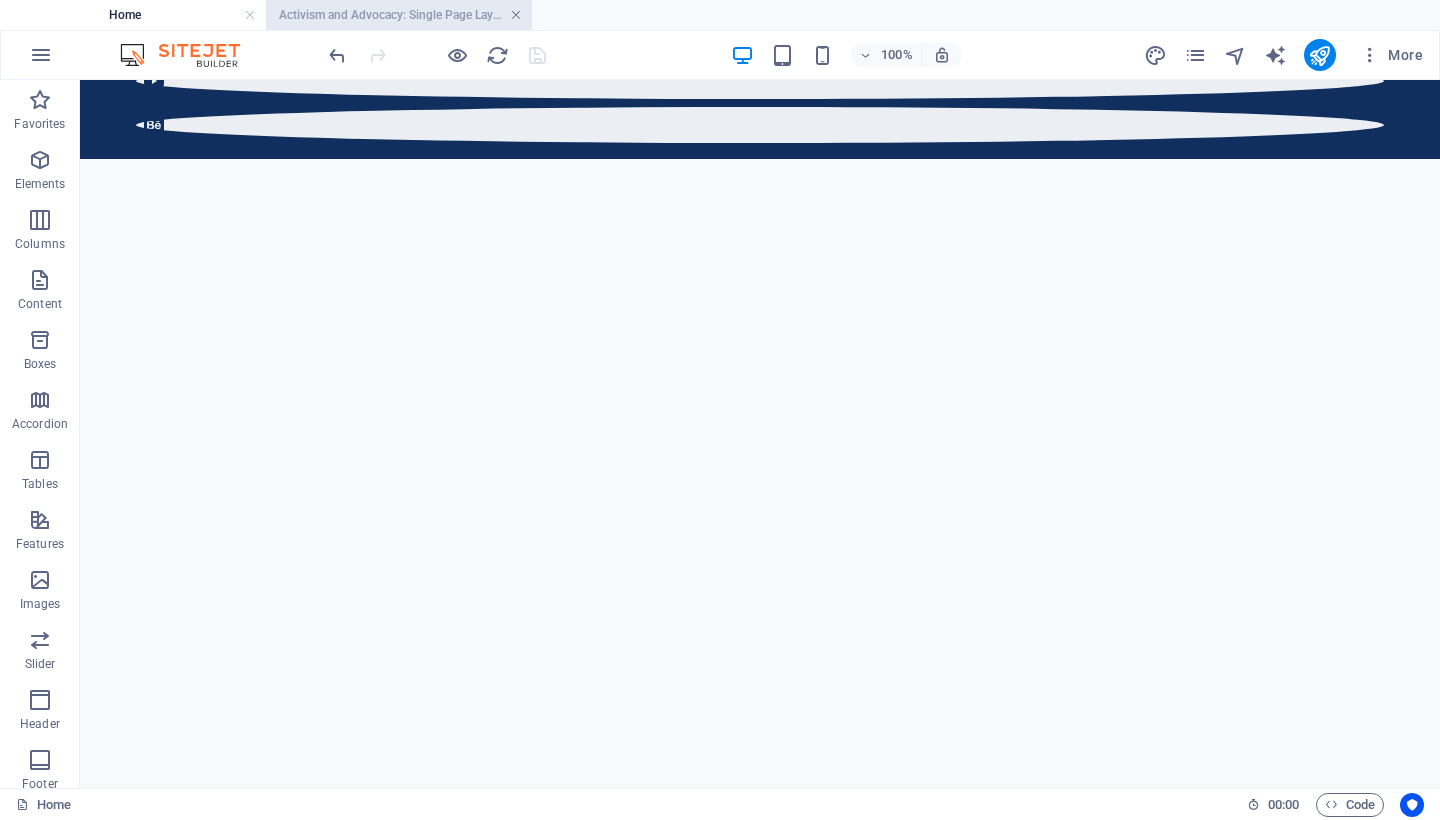 click at bounding box center [516, 15] 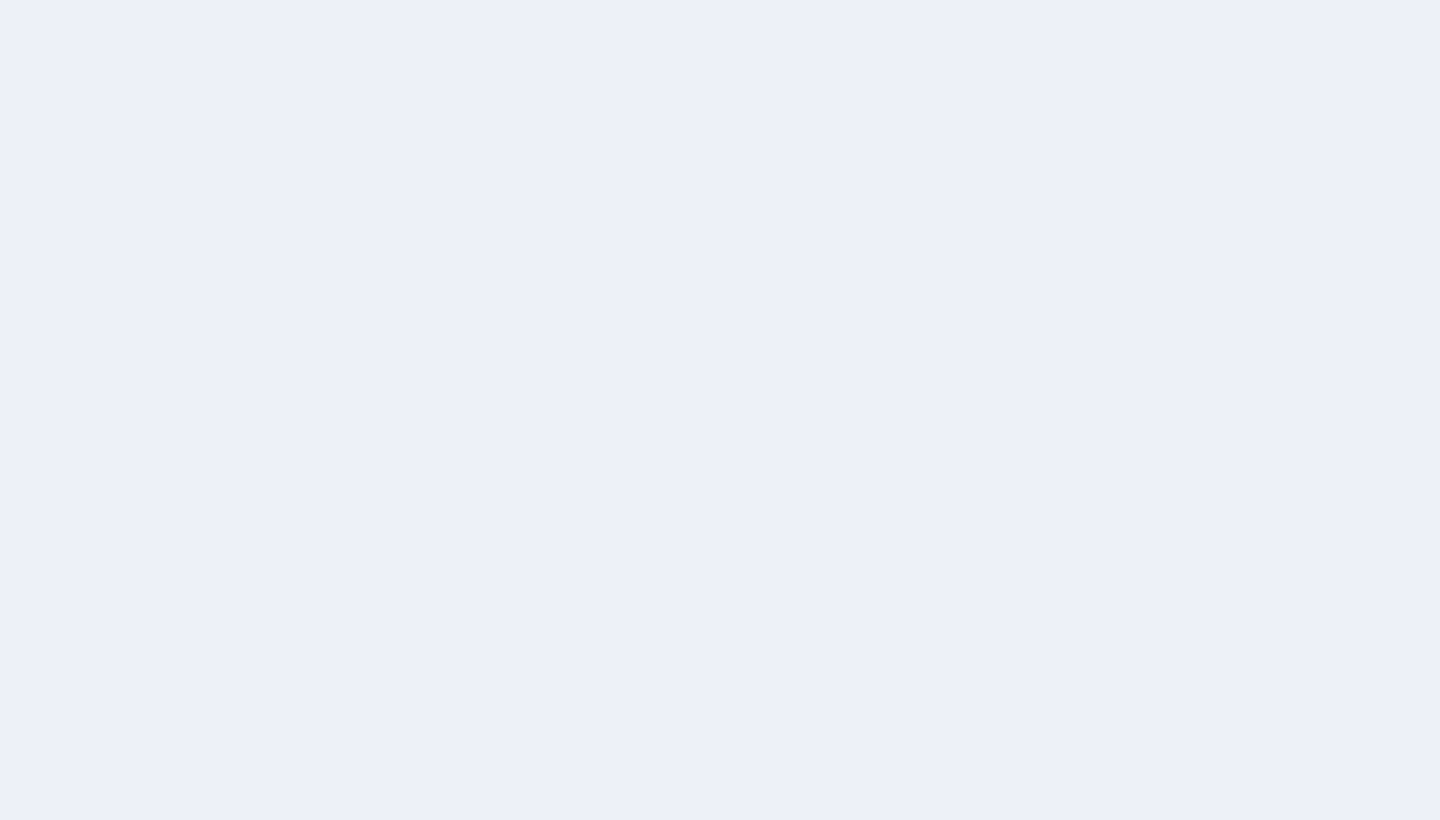 scroll, scrollTop: 0, scrollLeft: 0, axis: both 